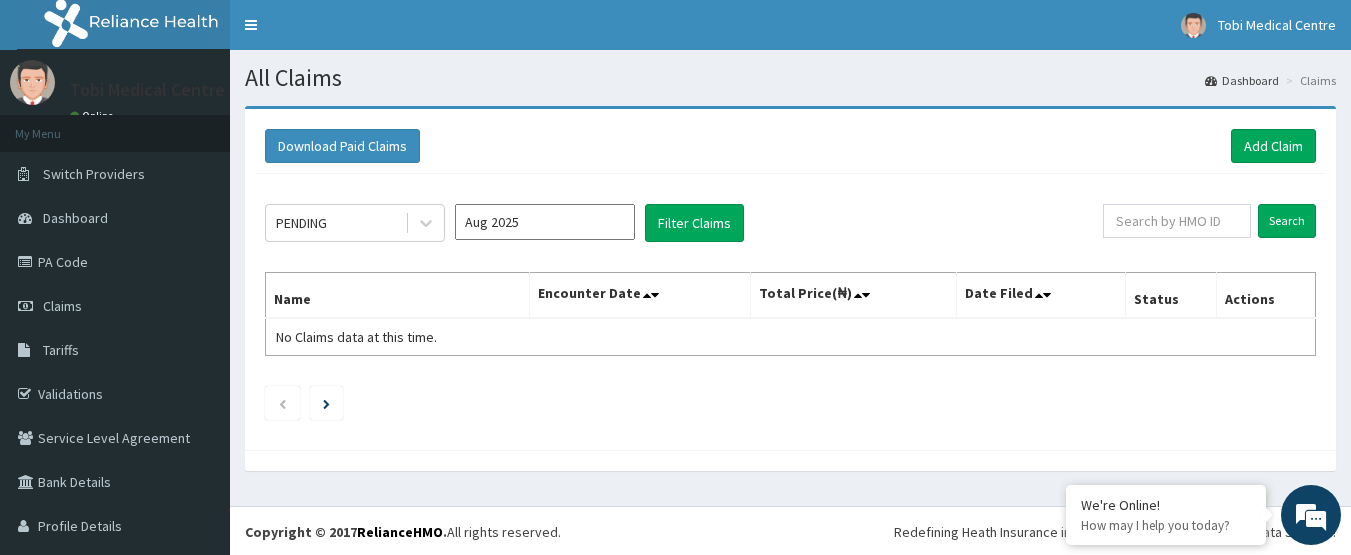 scroll, scrollTop: 0, scrollLeft: 0, axis: both 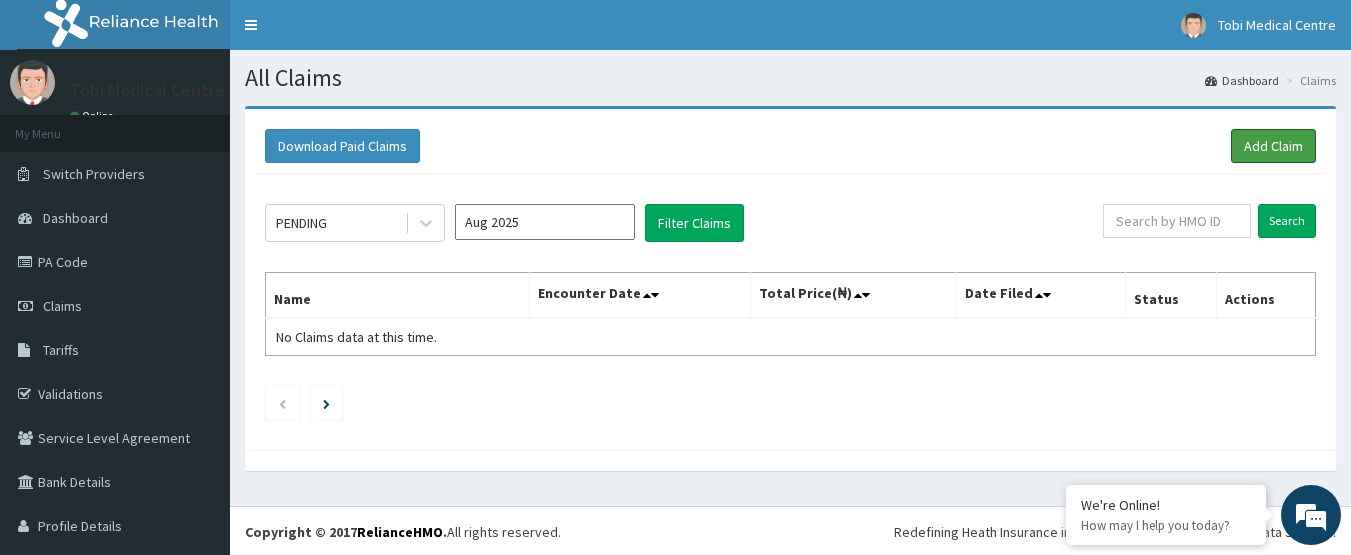 click on "Add Claim" at bounding box center [1273, 146] 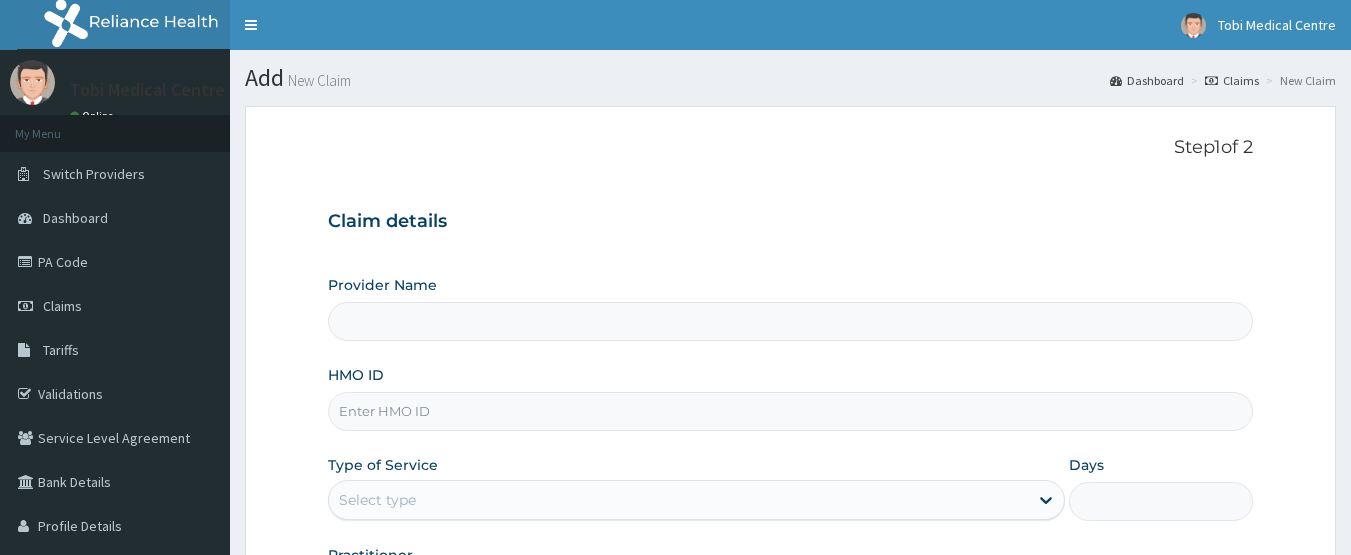 scroll, scrollTop: 0, scrollLeft: 0, axis: both 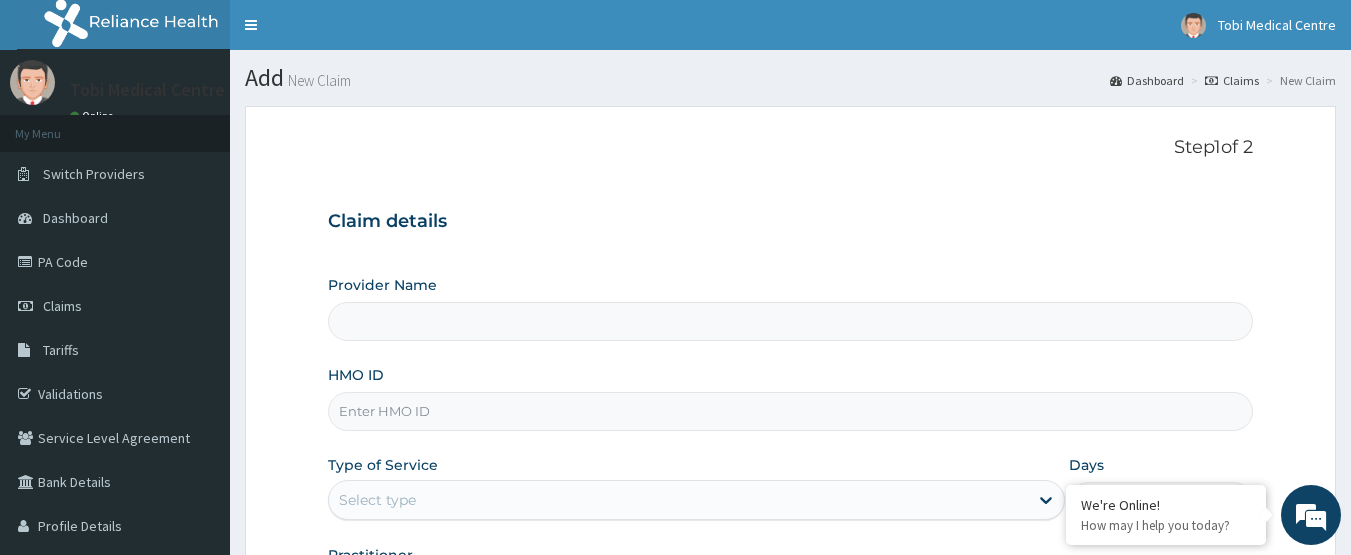 click on "Provider Name HMO ID Type of Service Select type Days Practitioner" at bounding box center [791, 443] 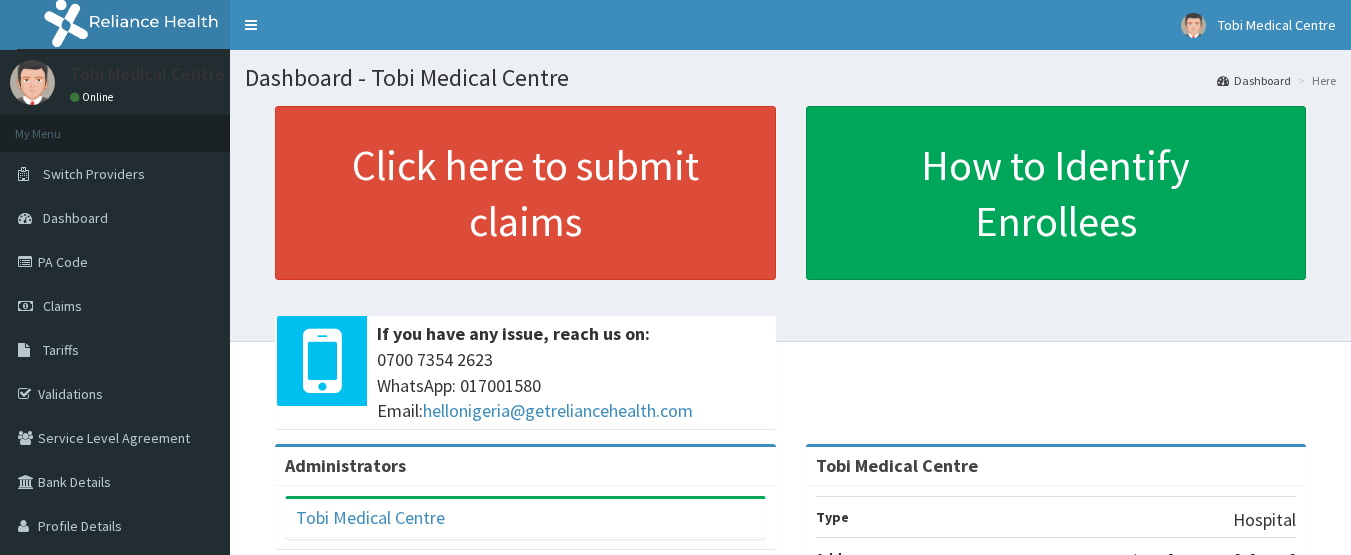 scroll, scrollTop: 0, scrollLeft: 0, axis: both 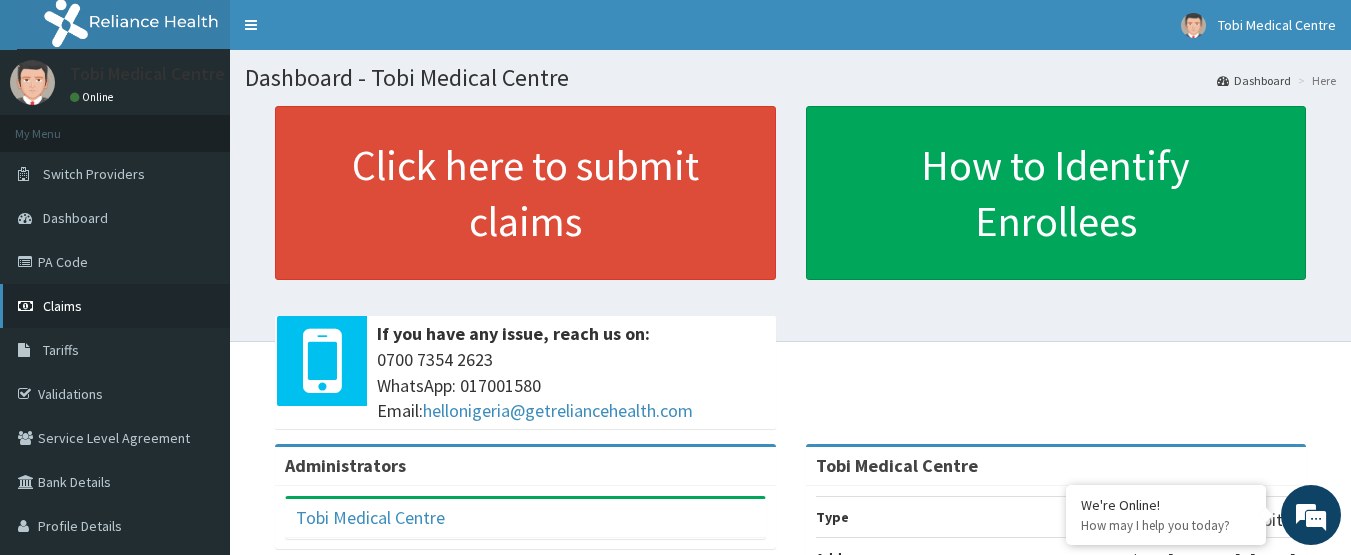 click on "Claims" at bounding box center [62, 306] 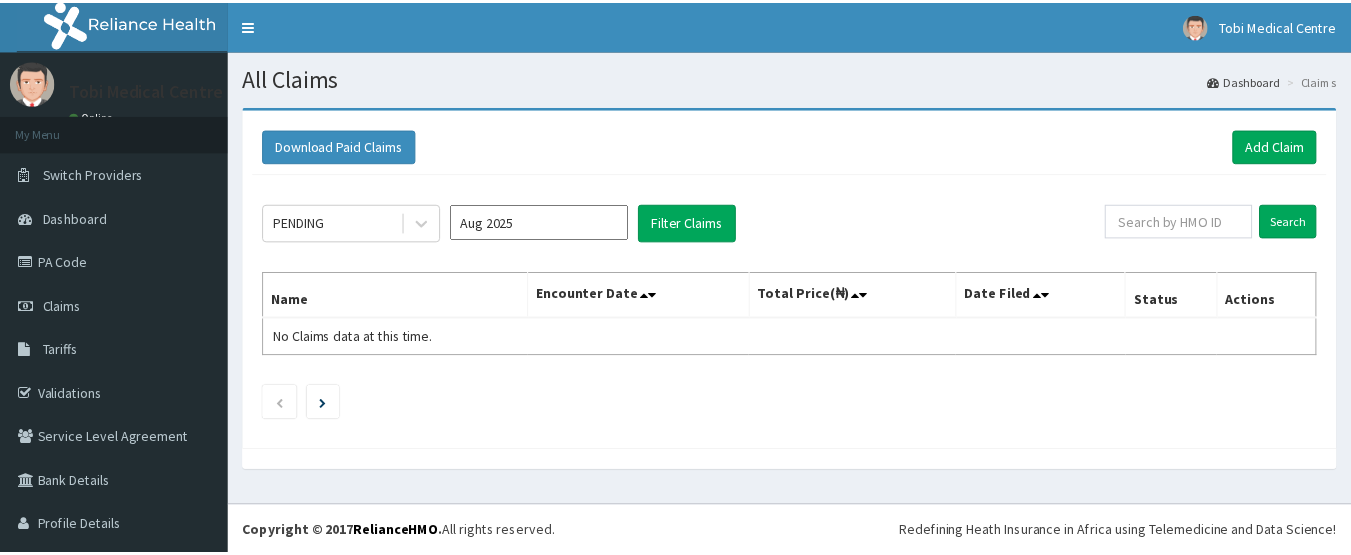 scroll, scrollTop: 0, scrollLeft: 0, axis: both 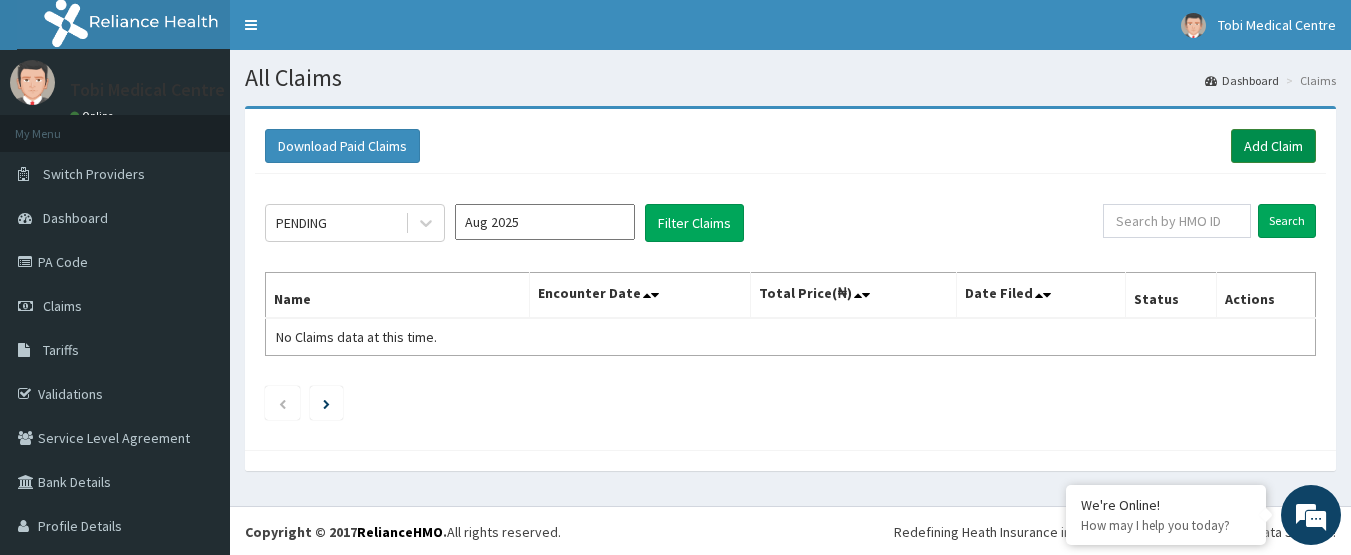 click on "Add Claim" at bounding box center (1273, 146) 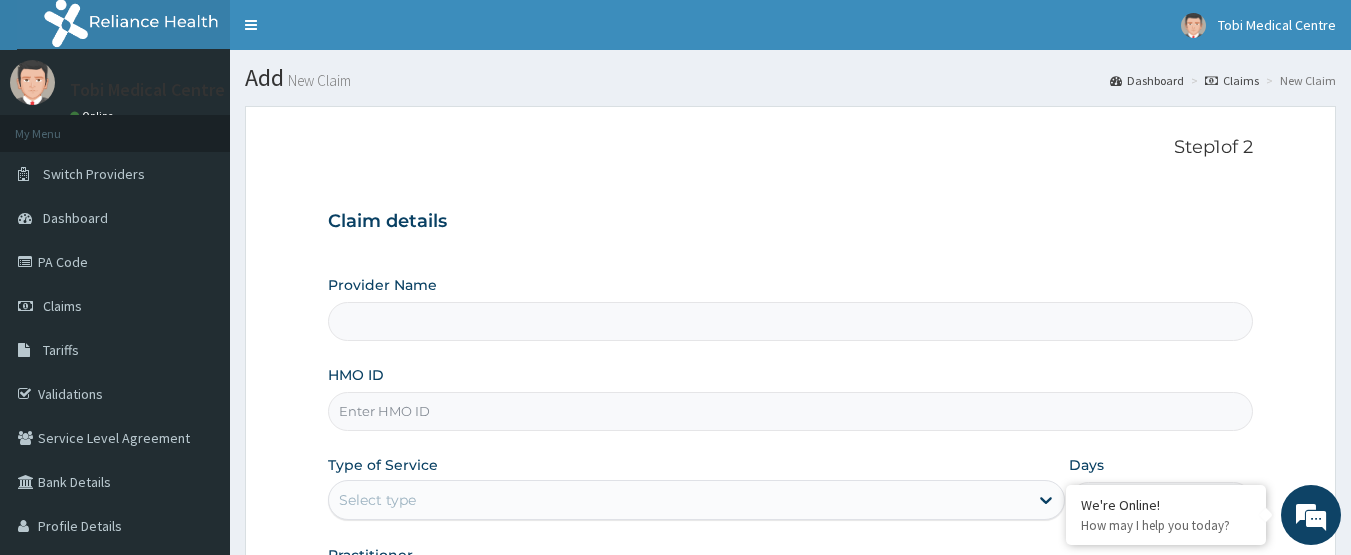 type on "Tobi Medical Centre" 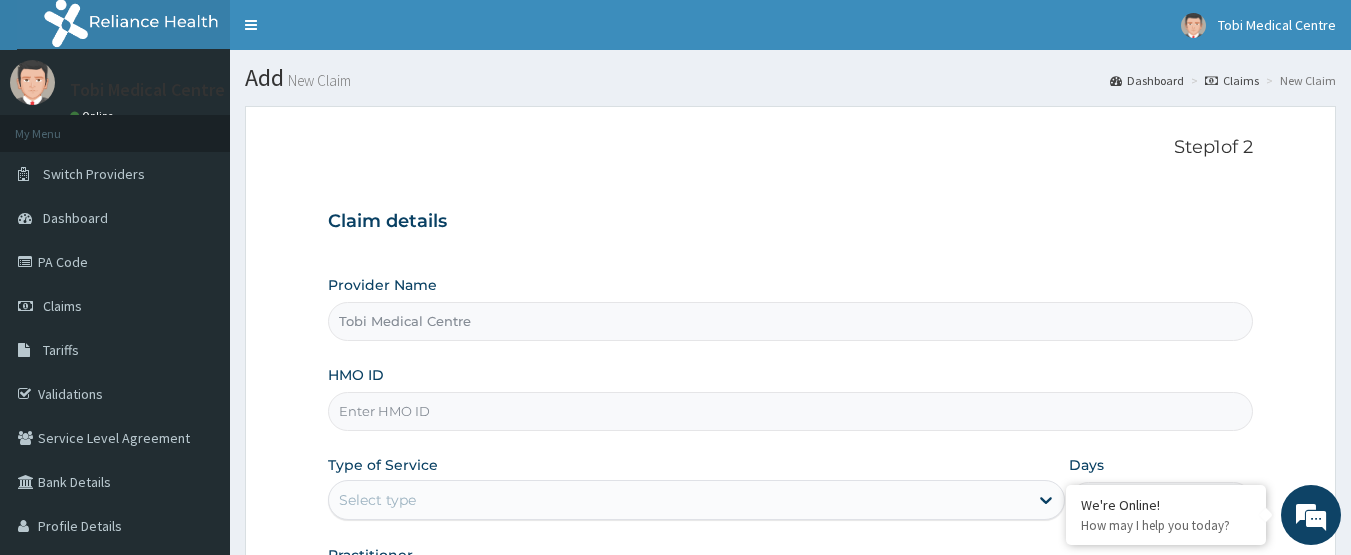 scroll, scrollTop: 71, scrollLeft: 0, axis: vertical 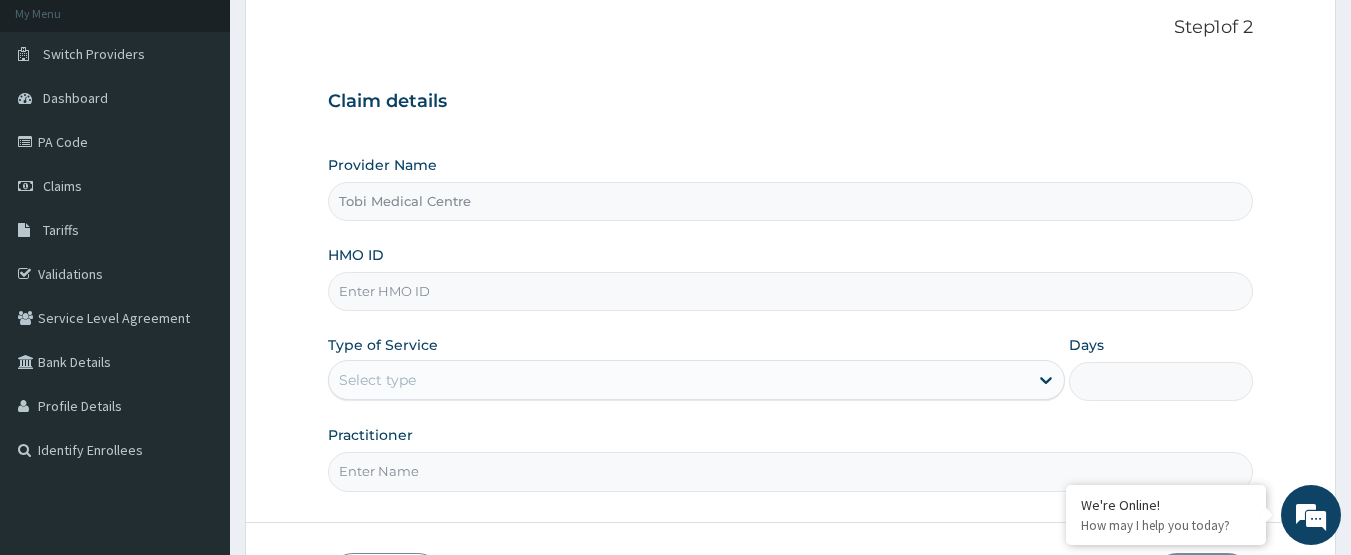 click on "HMO ID" at bounding box center (791, 291) 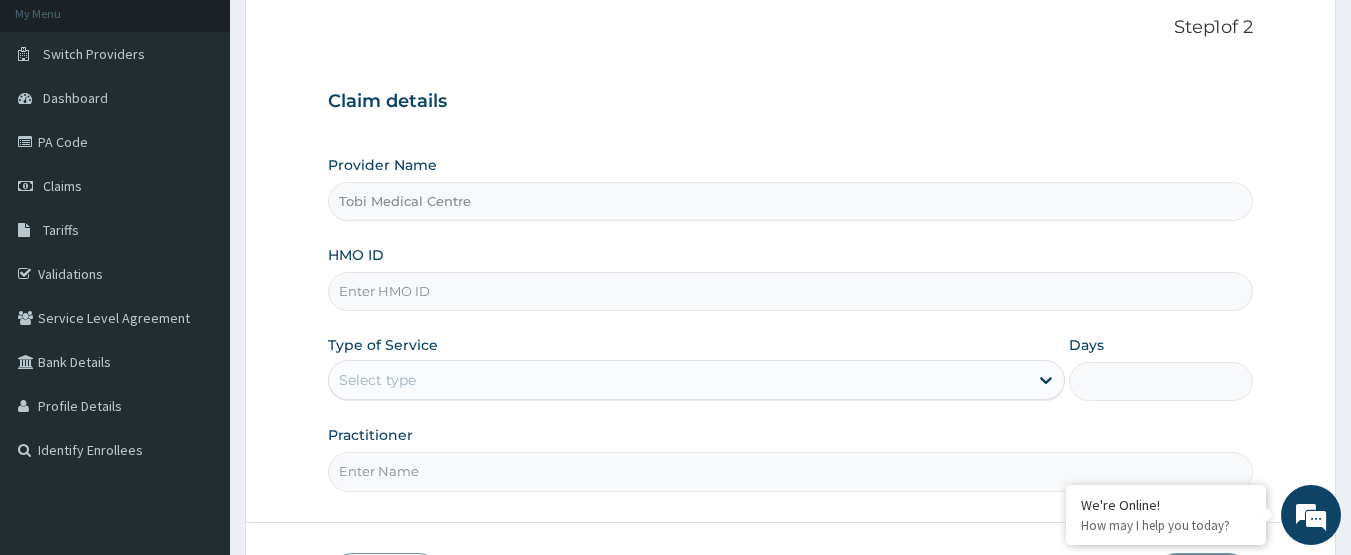 scroll, scrollTop: 0, scrollLeft: 0, axis: both 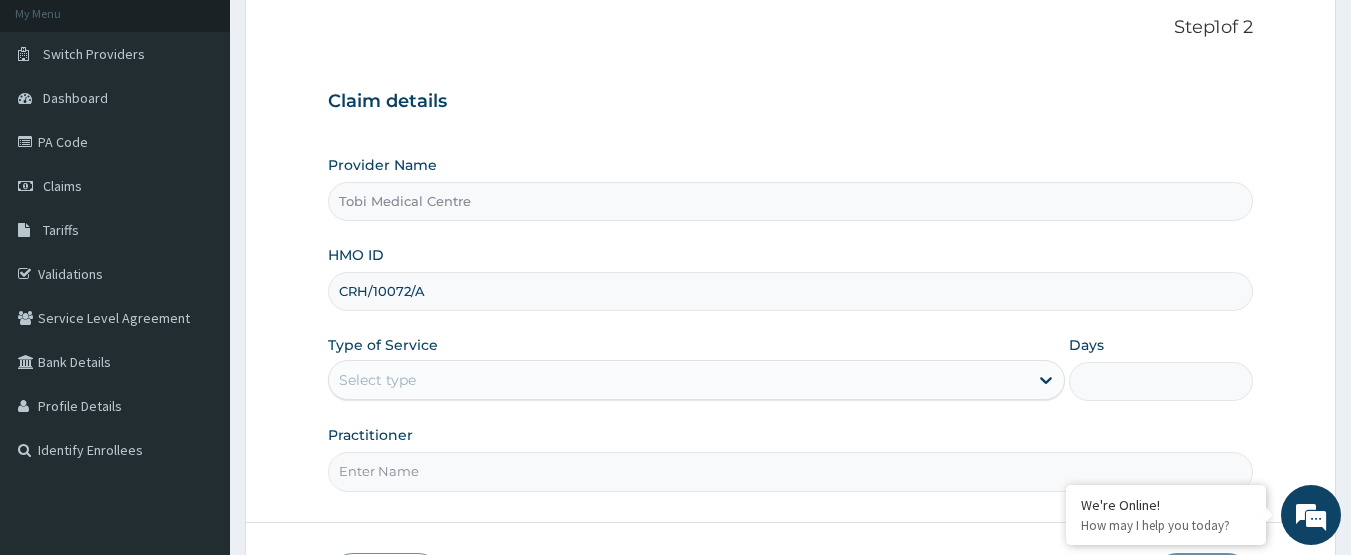 type on "CRH/10072/A" 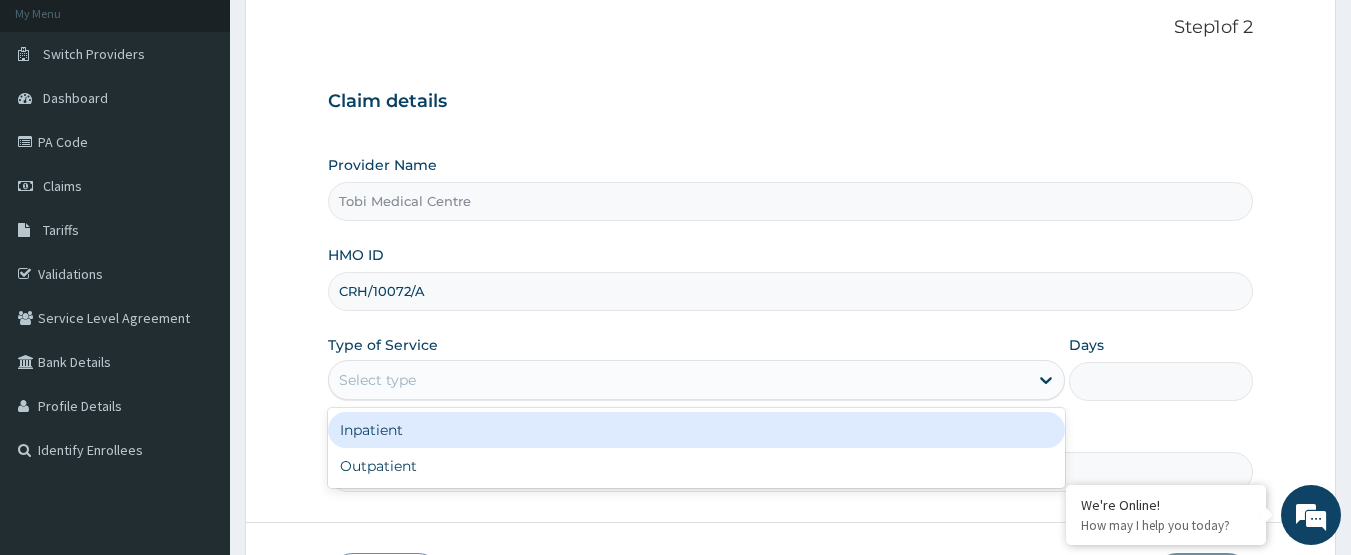 click on "Select type" at bounding box center (678, 380) 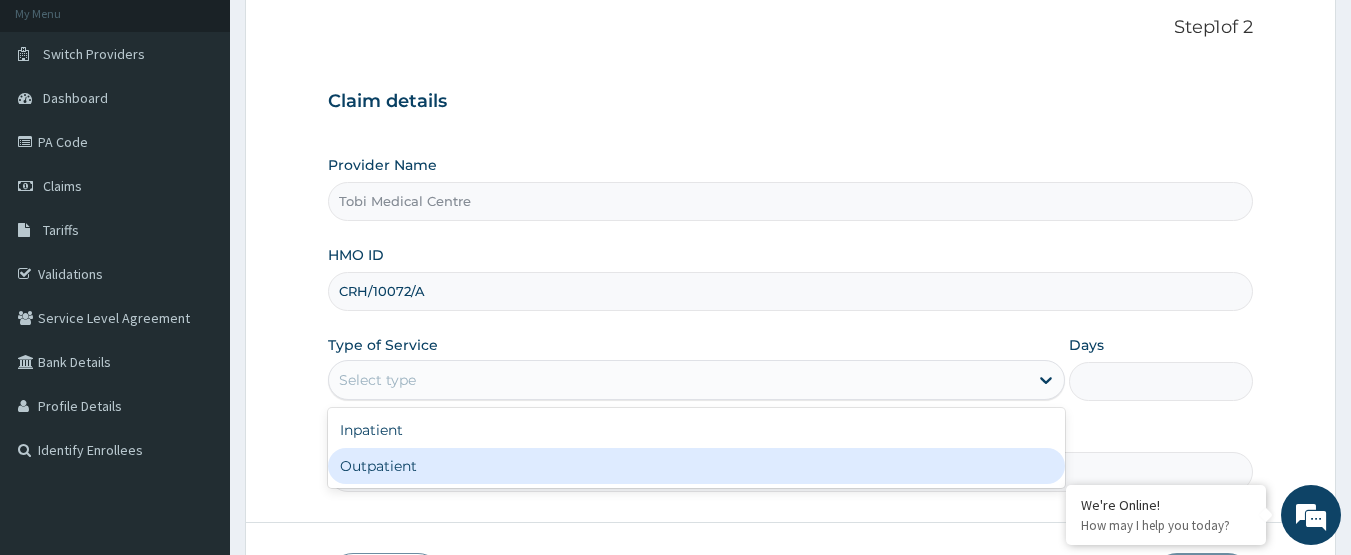 click on "Outpatient" at bounding box center [696, 466] 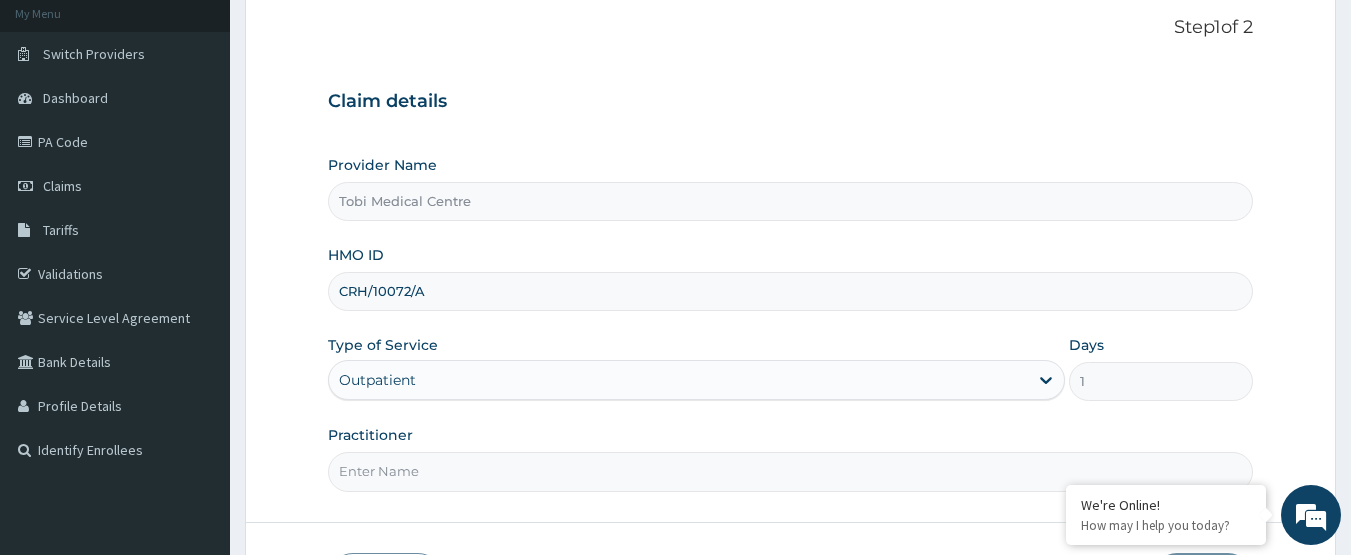 click on "Practitioner" at bounding box center (791, 471) 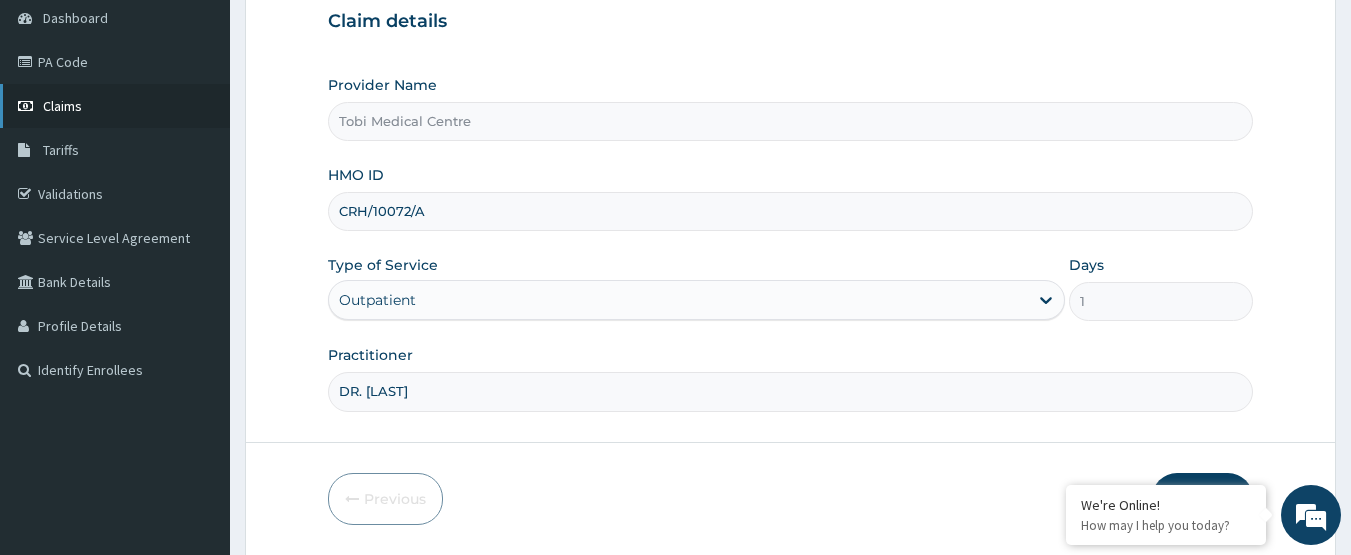 scroll, scrollTop: 267, scrollLeft: 0, axis: vertical 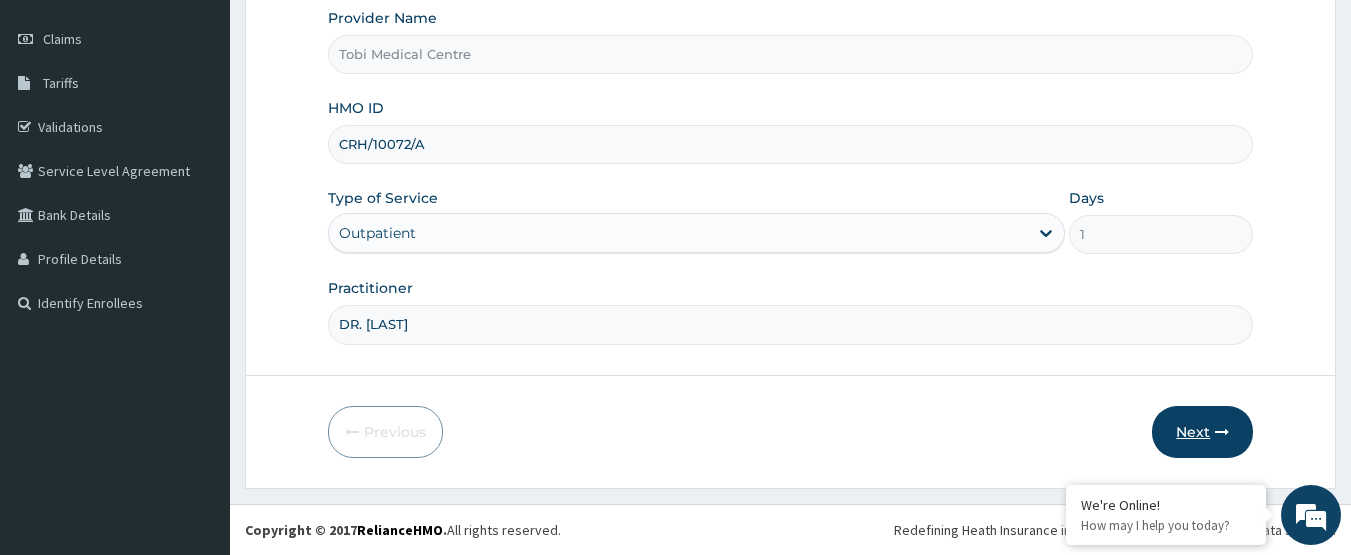 type on "DR. LEWIS" 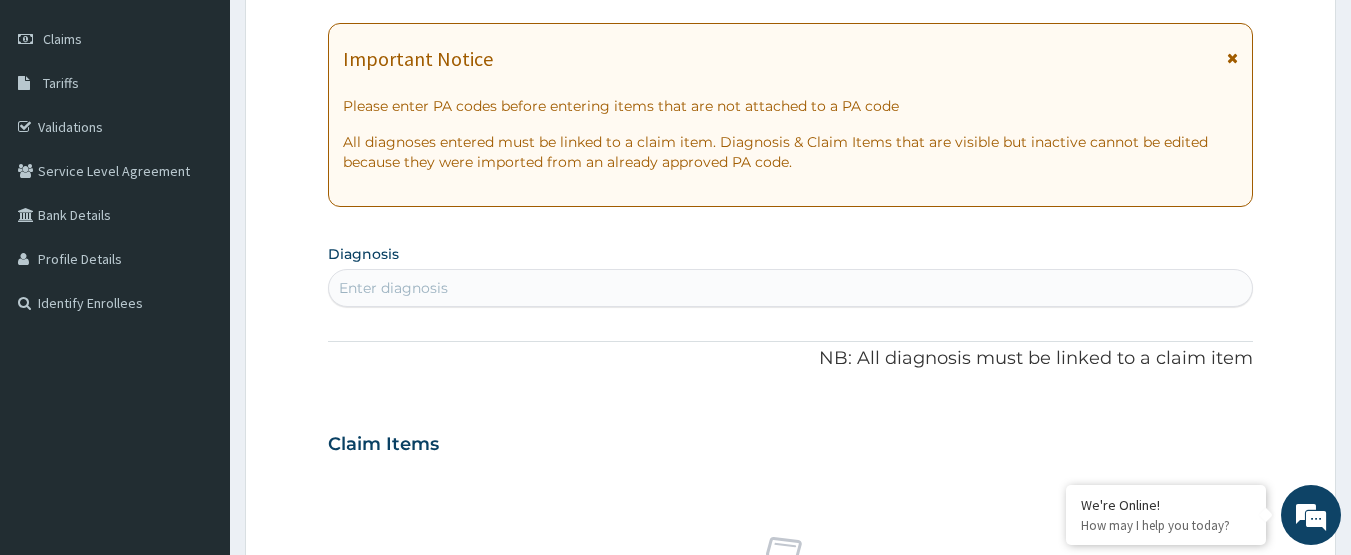 click on "Enter diagnosis" at bounding box center (791, 288) 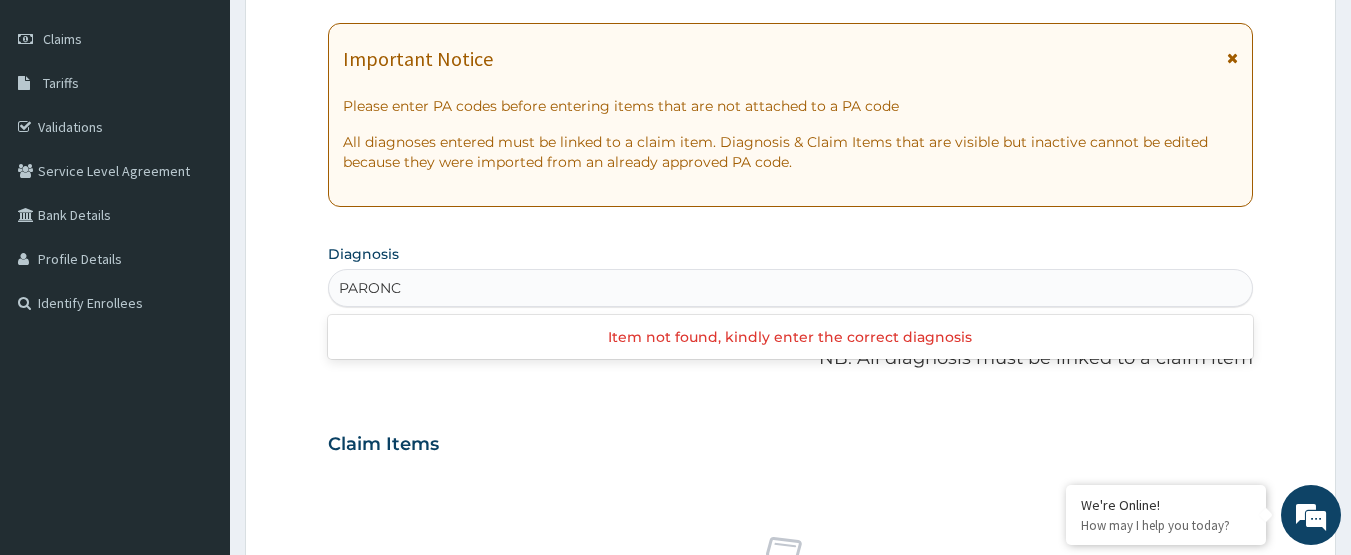 type on "PARON" 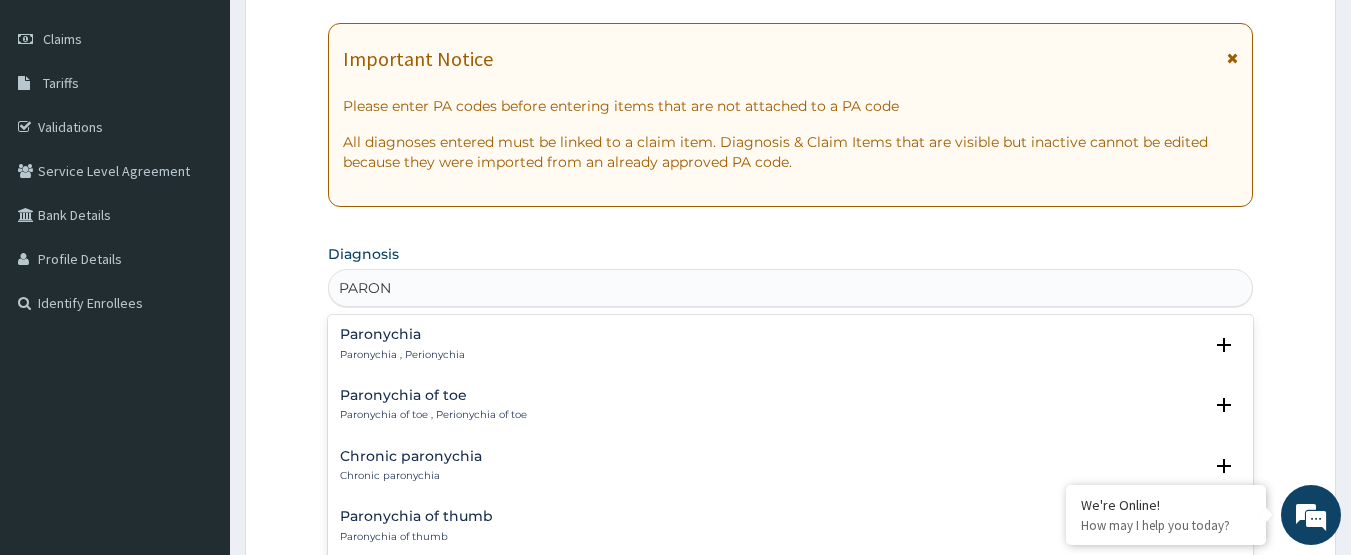 click on "Paronychia" at bounding box center (402, 334) 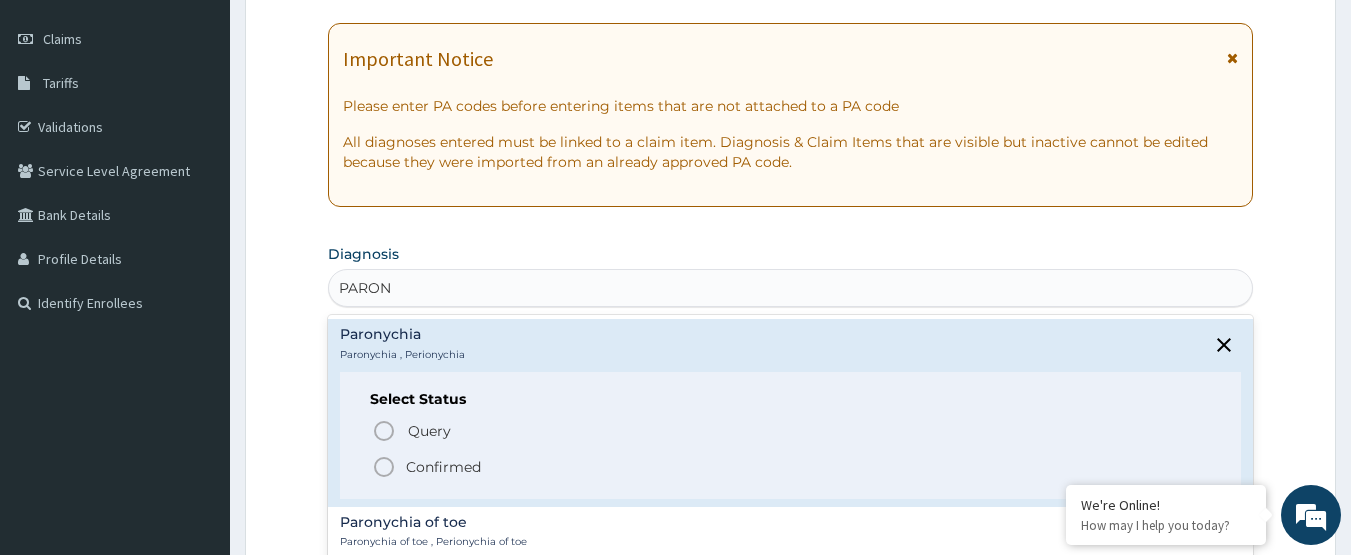 click on "Confirmed" at bounding box center [792, 467] 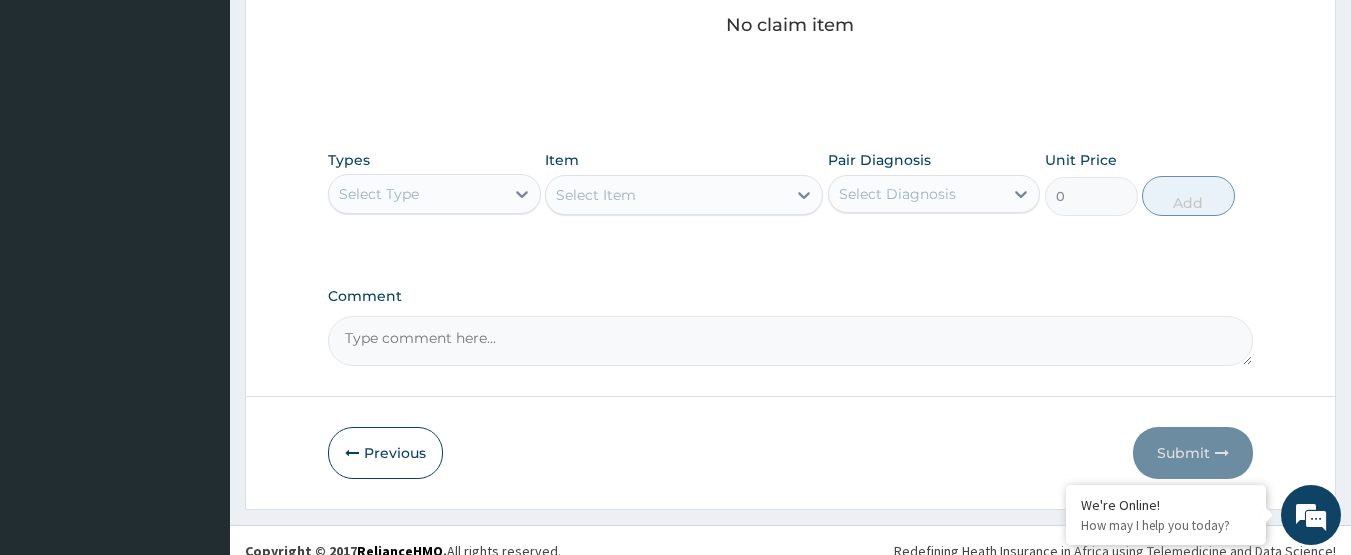 scroll, scrollTop: 867, scrollLeft: 0, axis: vertical 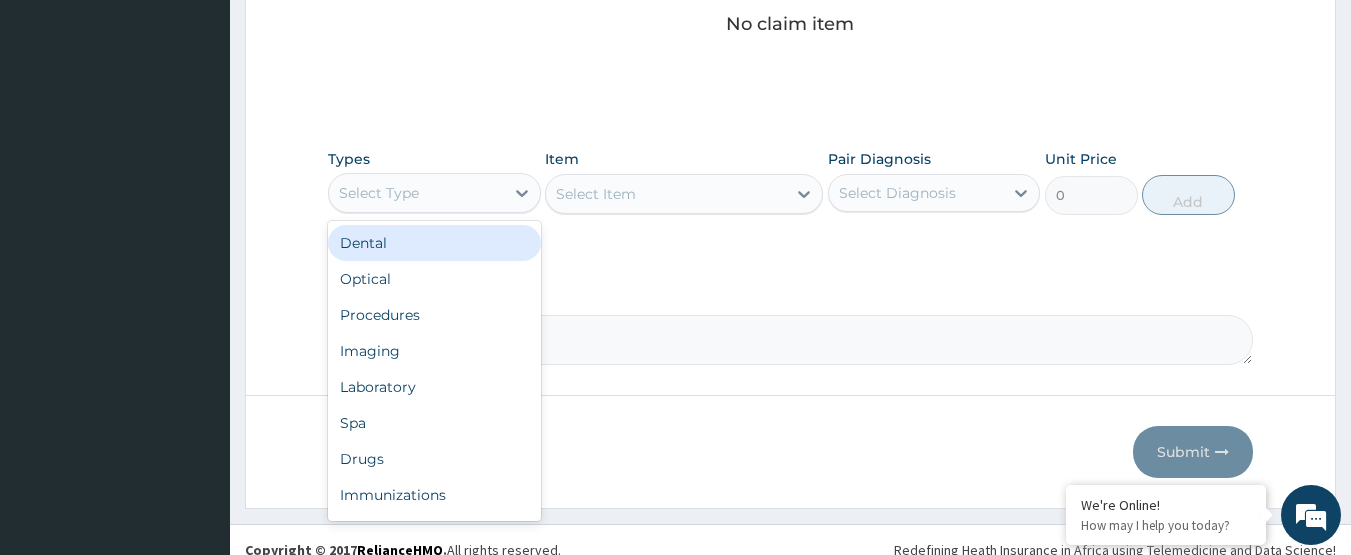 click on "Select Type" at bounding box center (416, 193) 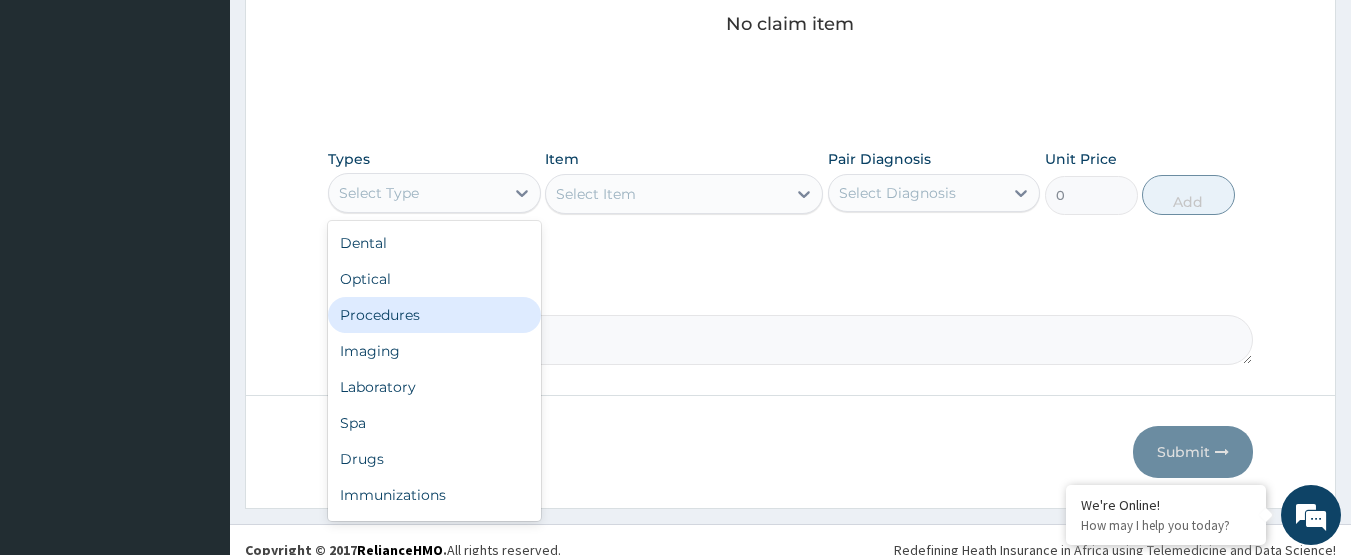 click on "Procedures" at bounding box center (434, 315) 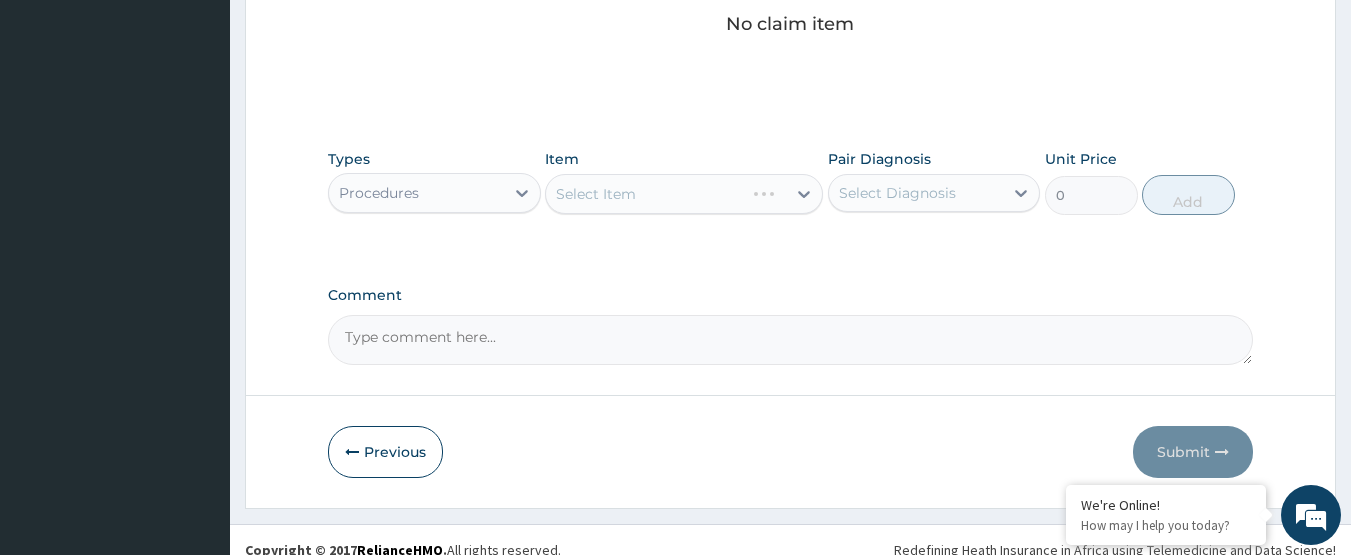 click on "Select Item" at bounding box center (684, 194) 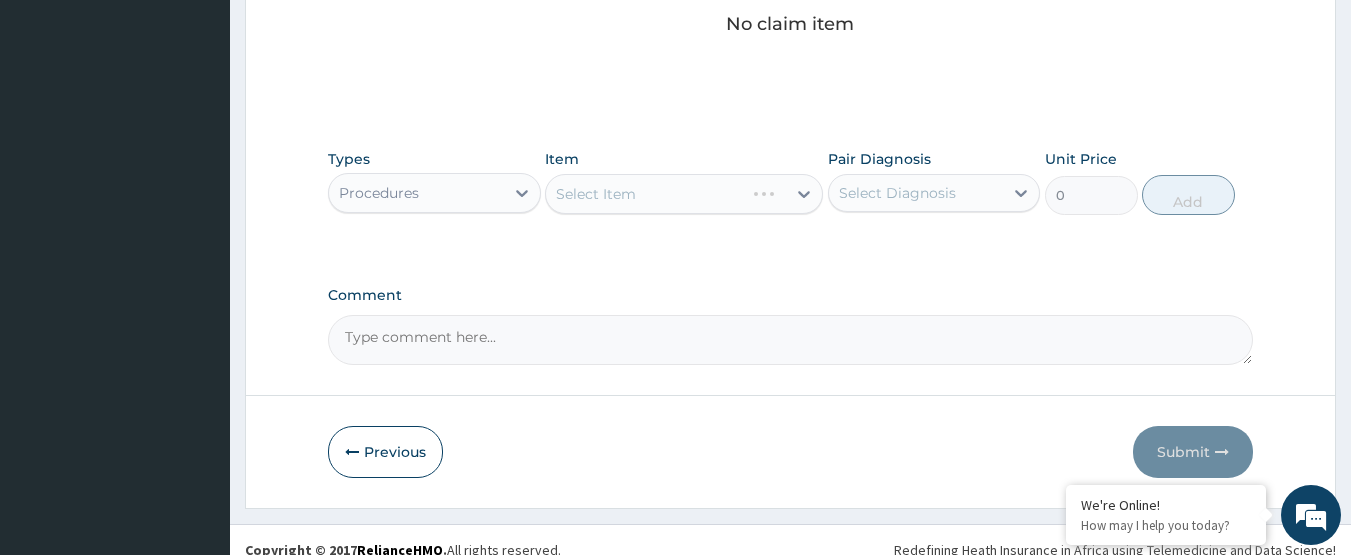 click on "Select Item" at bounding box center (684, 194) 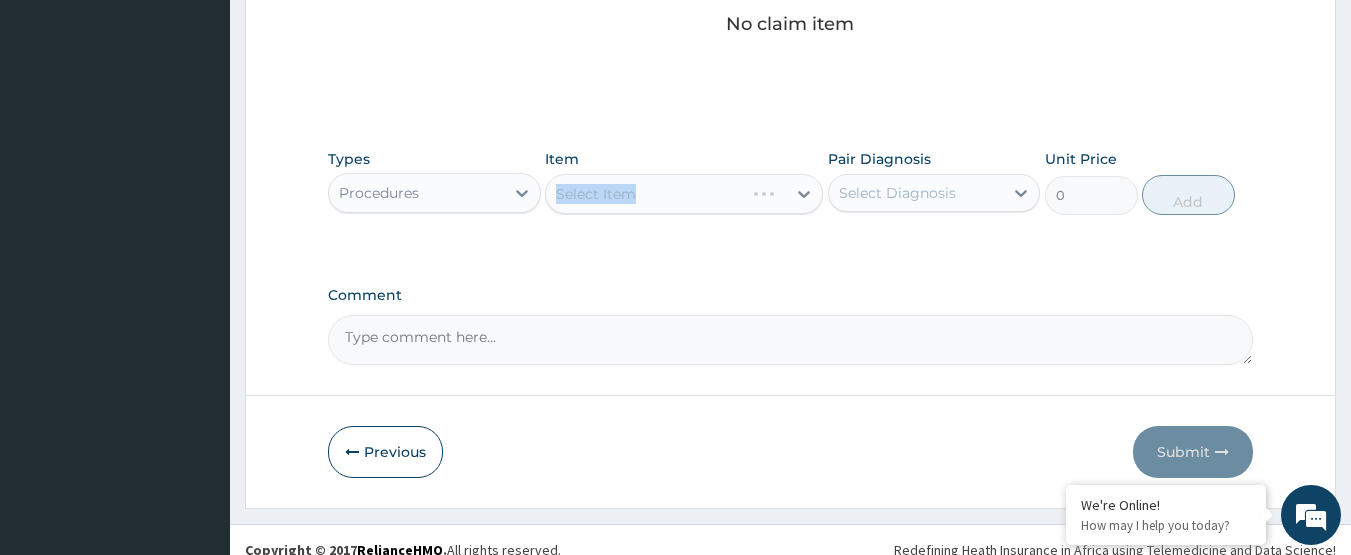 click on "Select Item" at bounding box center (684, 194) 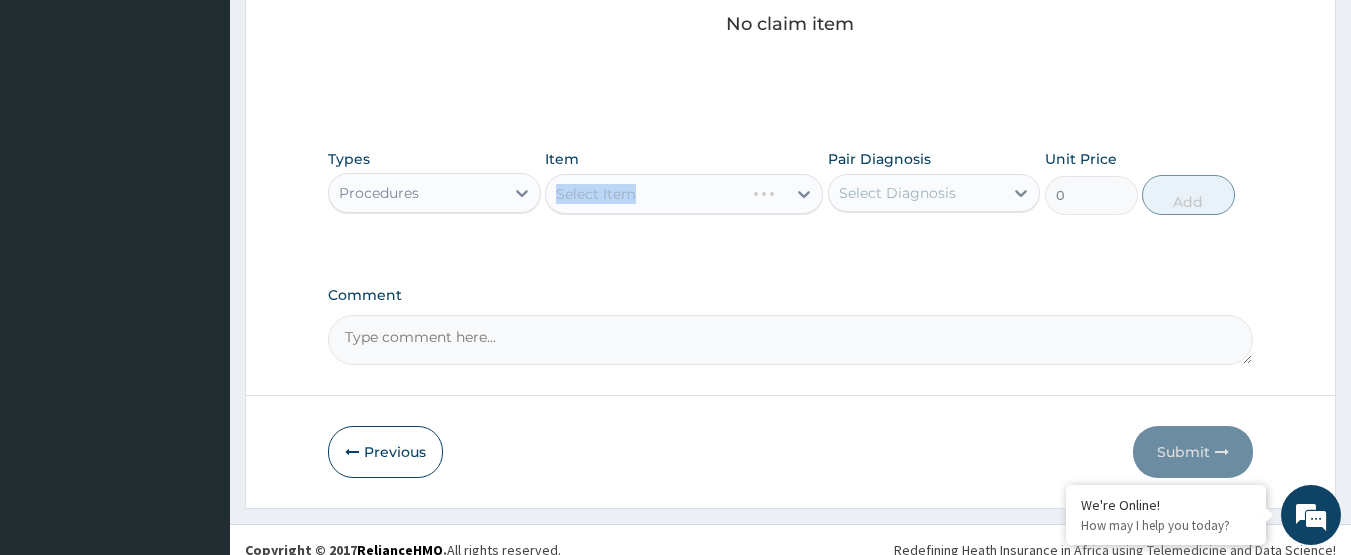 click on "Select Item" at bounding box center (684, 194) 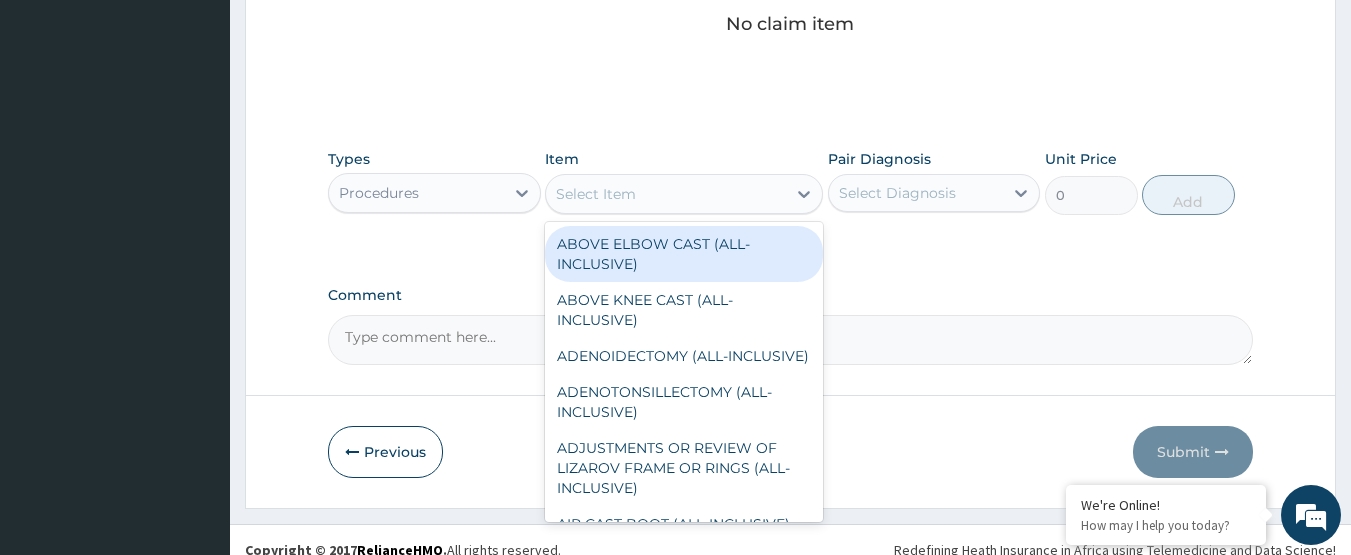 click on "Select Item" at bounding box center (666, 194) 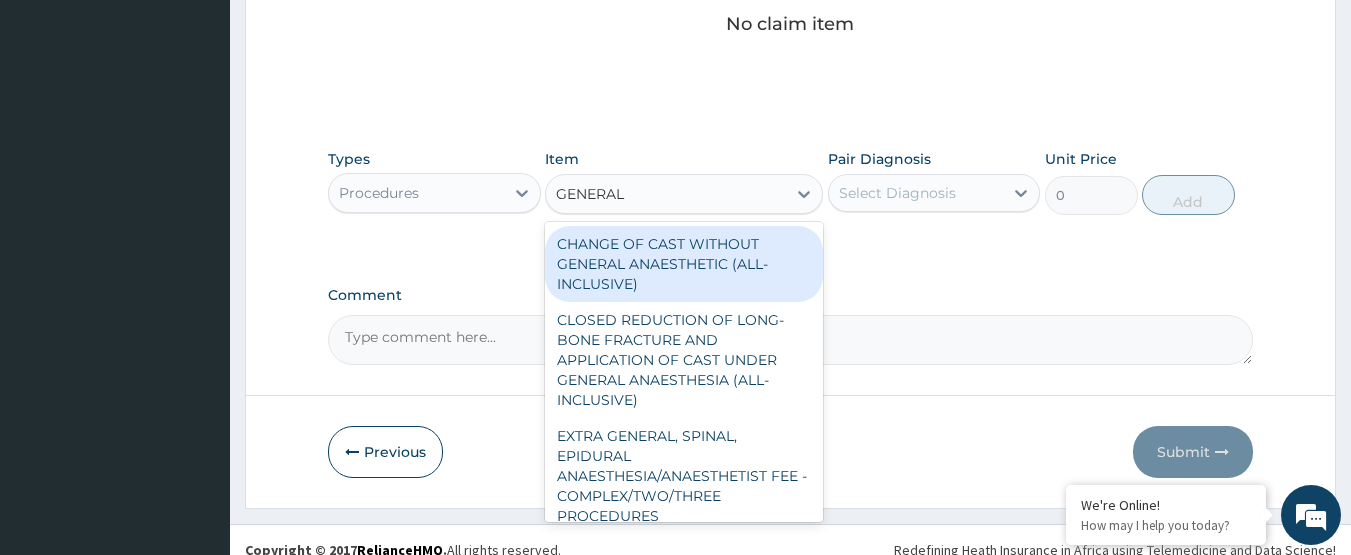 type on "GENERAL P" 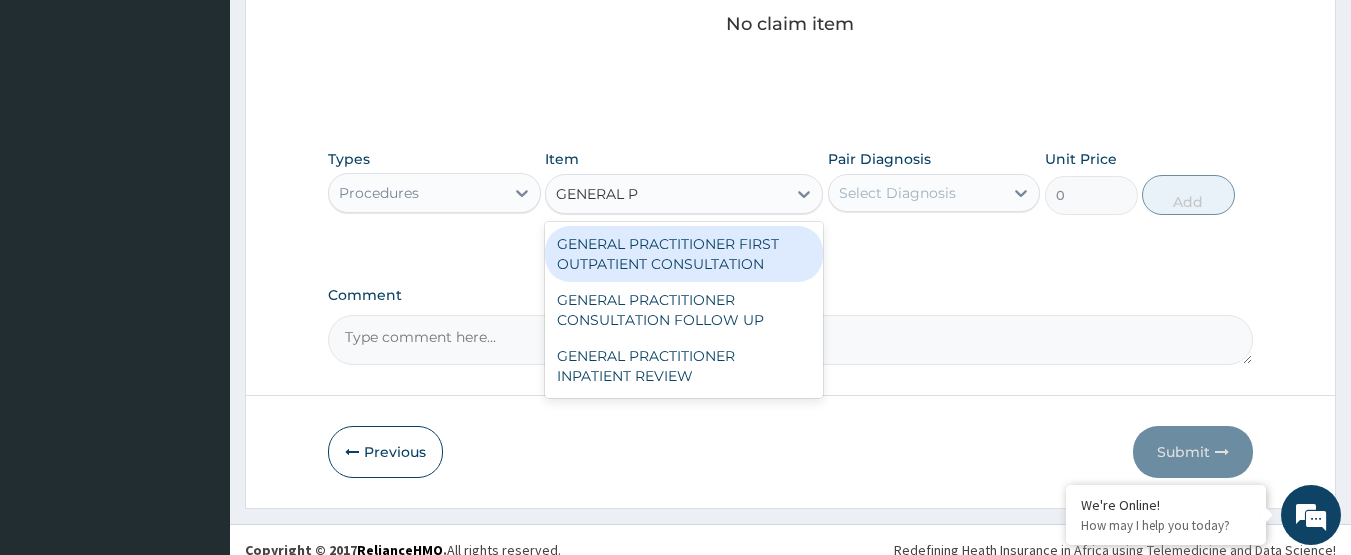 click on "GENERAL PRACTITIONER FIRST OUTPATIENT CONSULTATION" at bounding box center (684, 254) 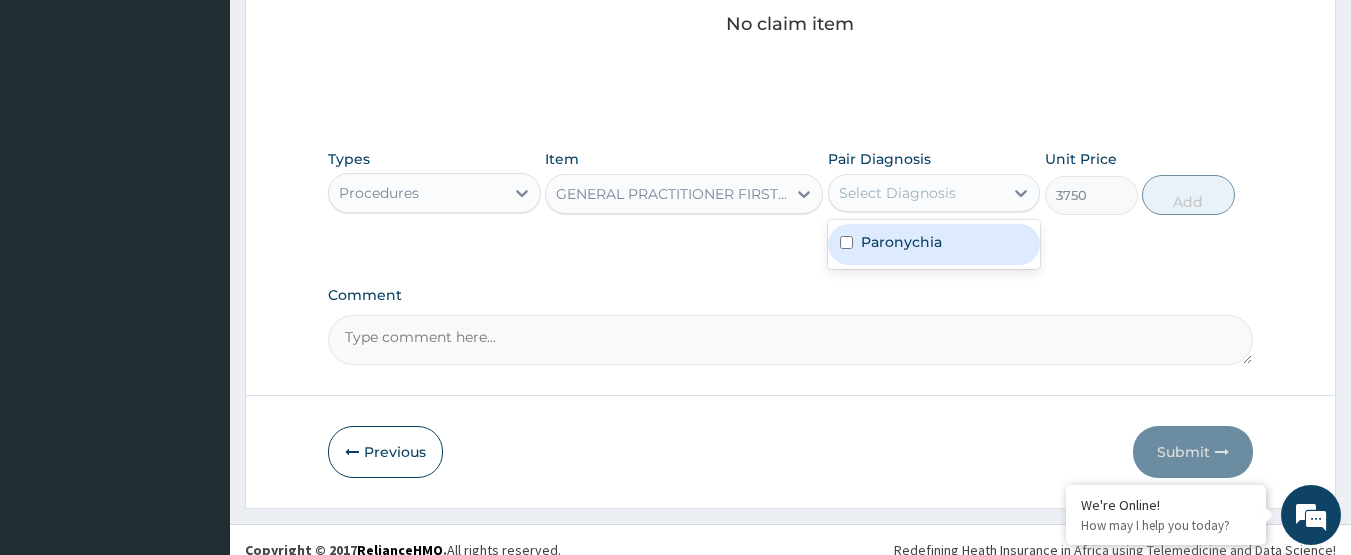 click on "Select Diagnosis" at bounding box center (897, 193) 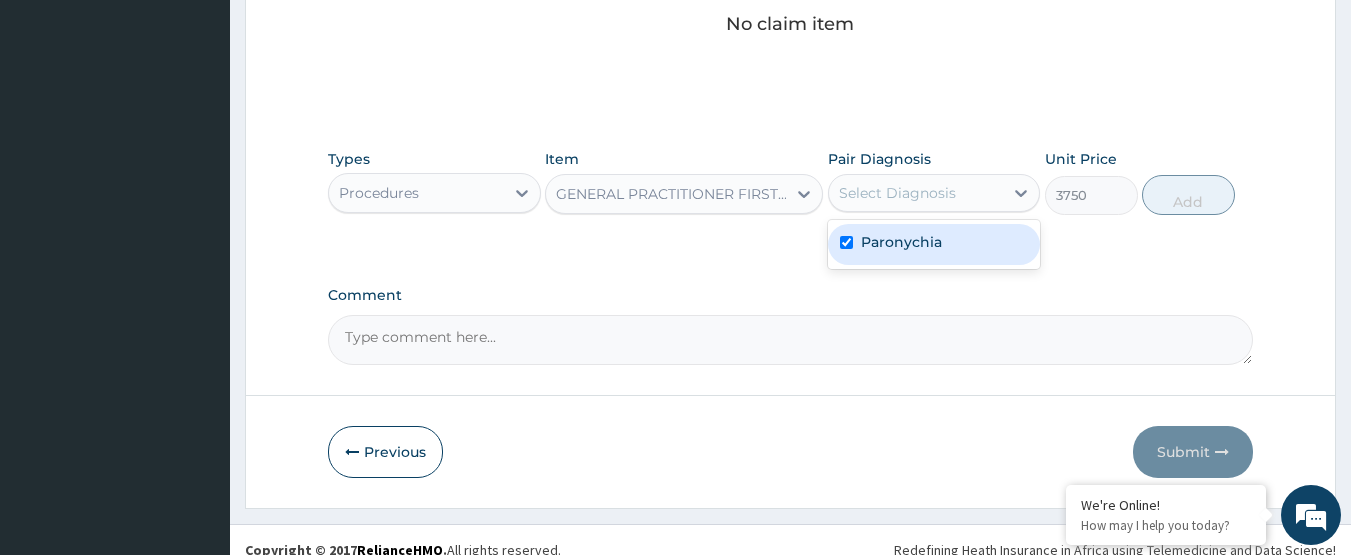 checkbox on "true" 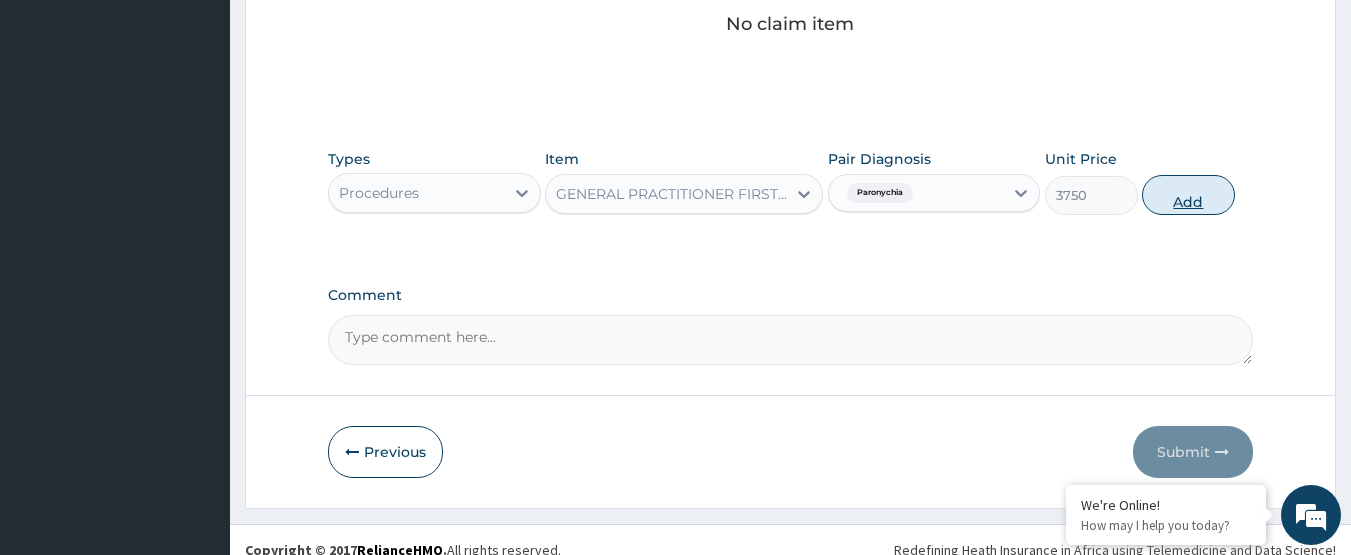 click on "Add" at bounding box center (1188, 195) 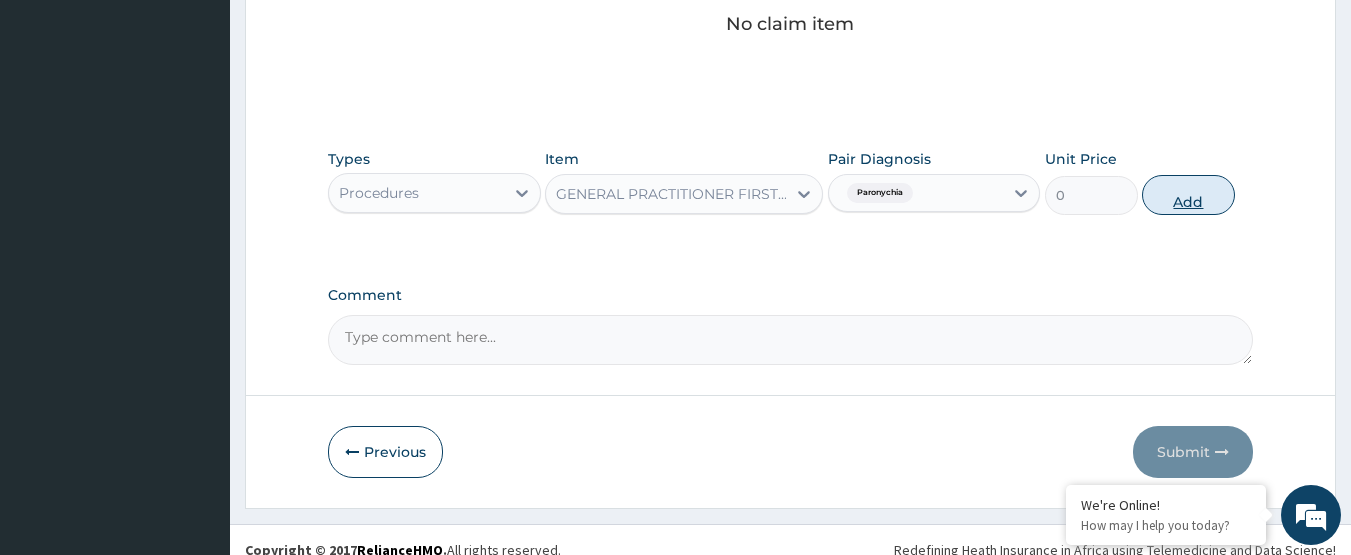 scroll, scrollTop: 818, scrollLeft: 0, axis: vertical 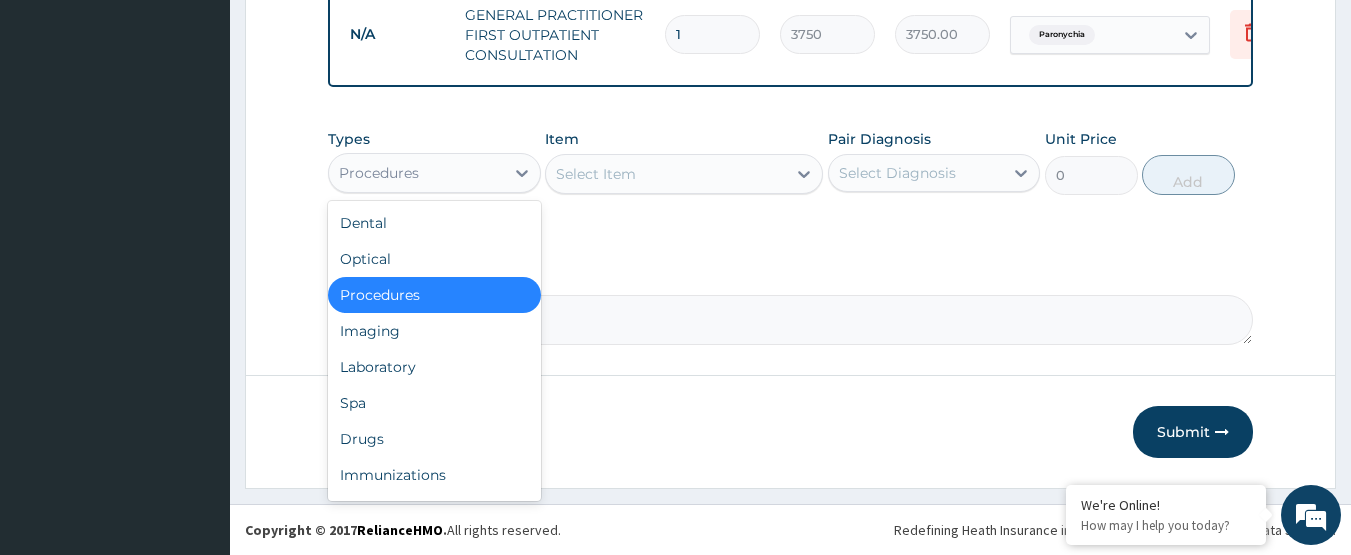 click on "Procedures" at bounding box center [416, 173] 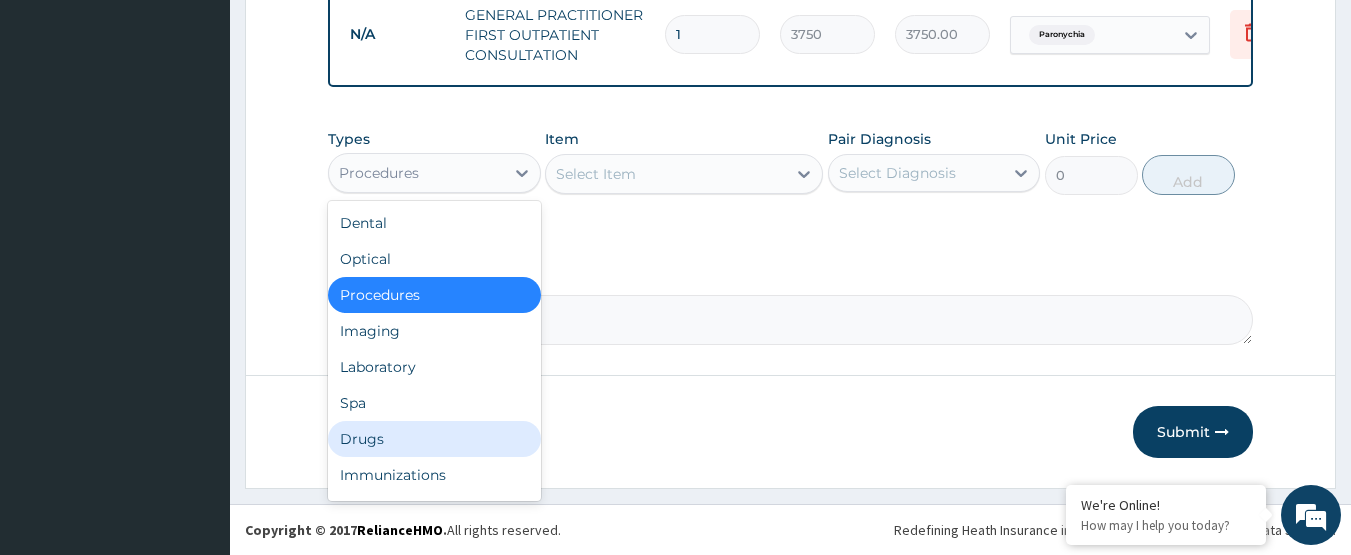 click on "Drugs" at bounding box center (434, 439) 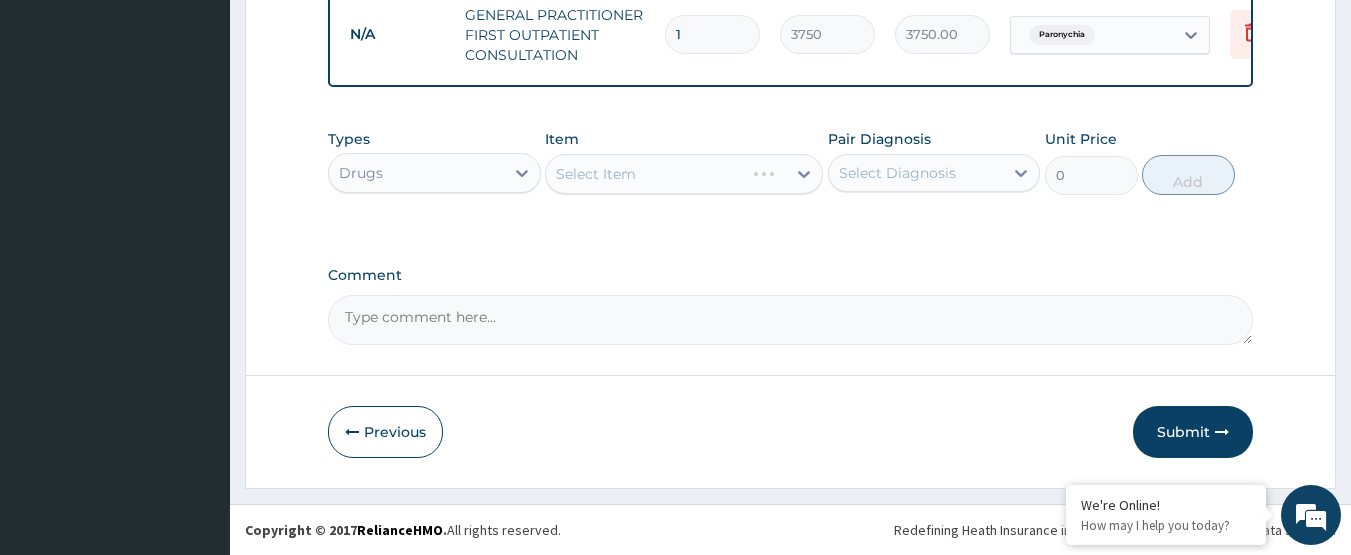 click on "Select Item" at bounding box center [684, 174] 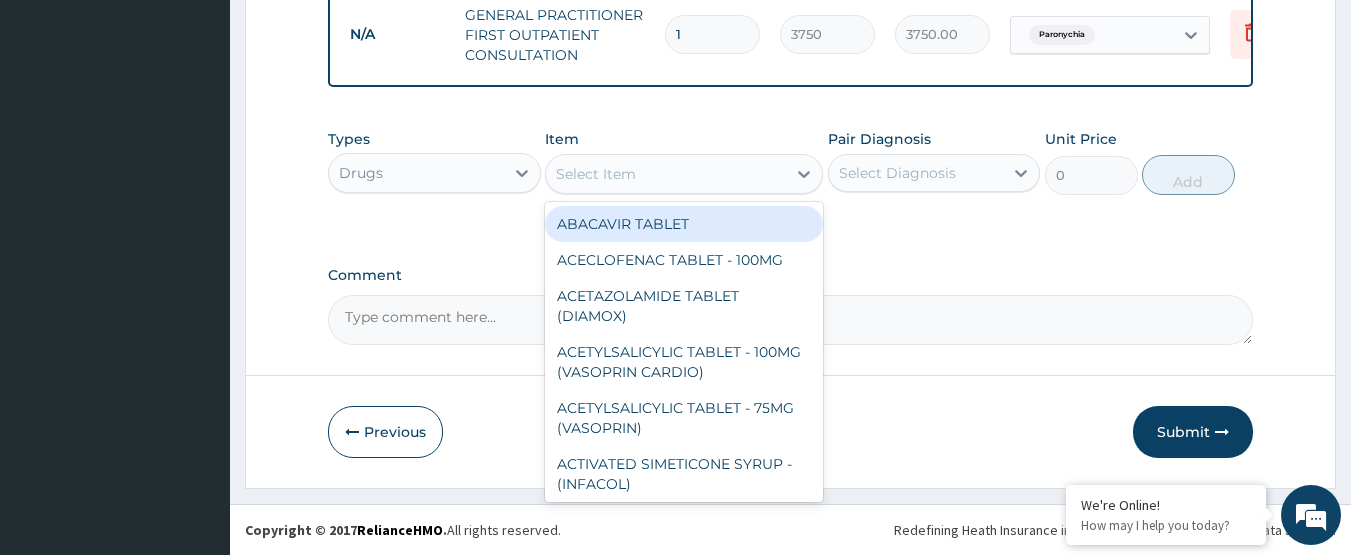 click on "Select Item" at bounding box center [666, 174] 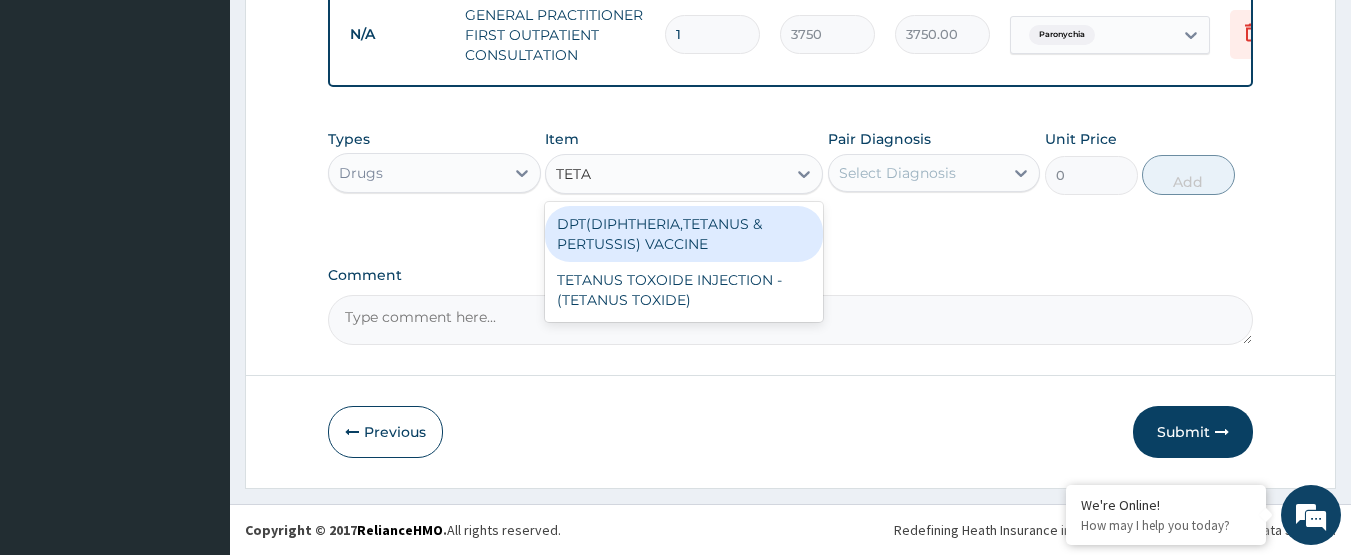 type on "TETAN" 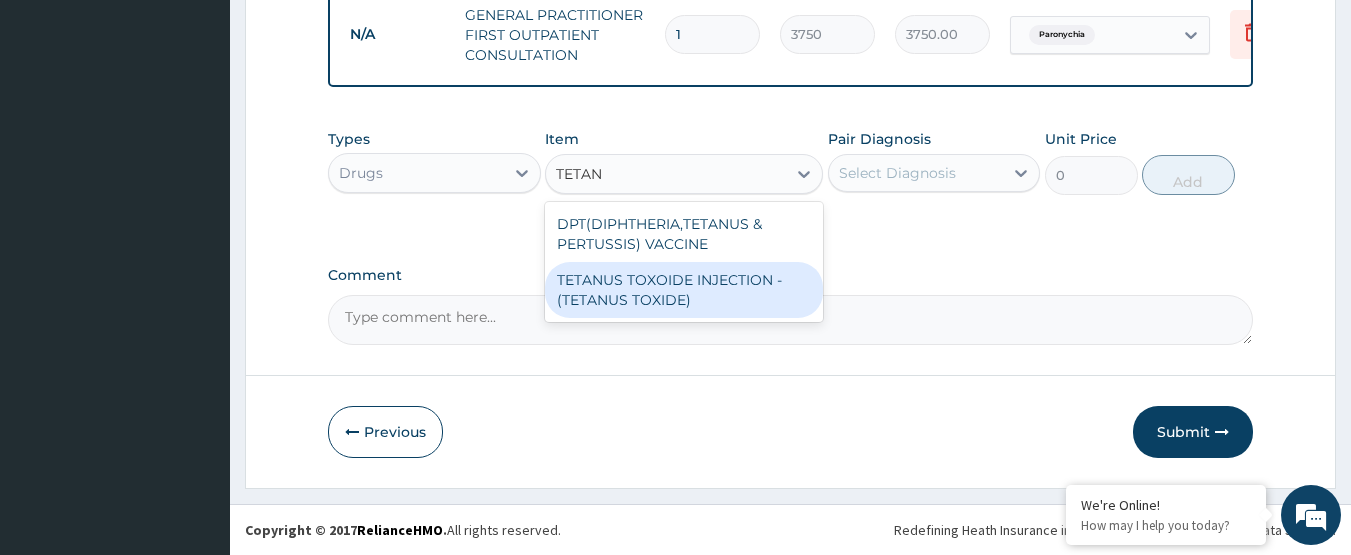 click on "TETANUS TOXOIDE INJECTION - (TETANUS TOXIDE)" at bounding box center [684, 290] 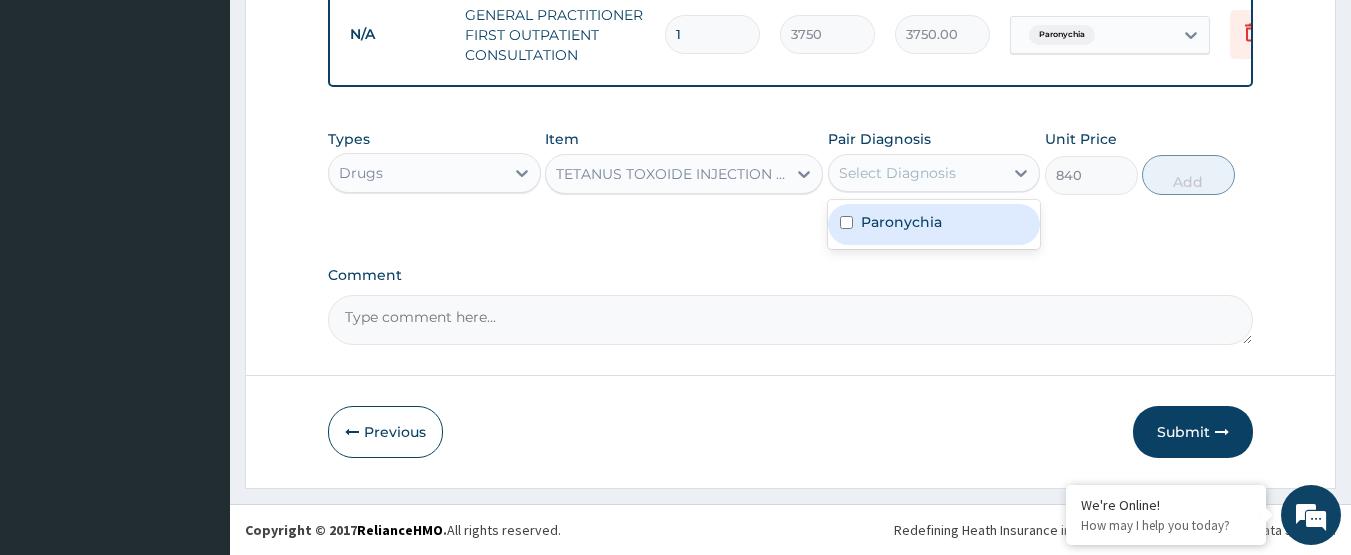 click on "Select Diagnosis" at bounding box center [897, 173] 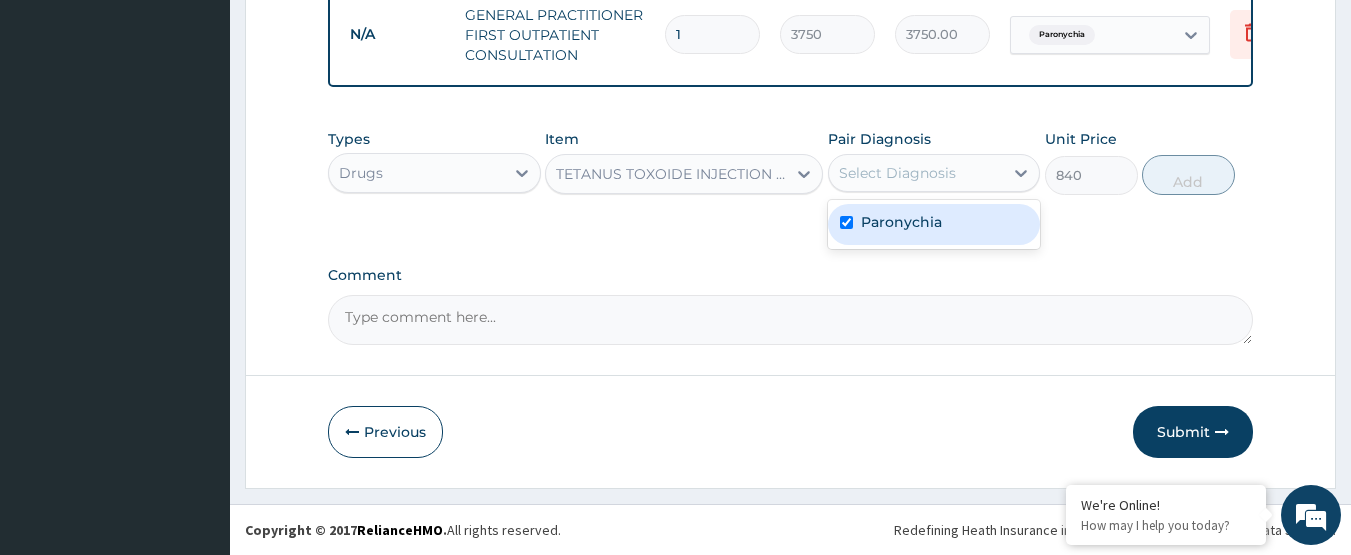 checkbox on "true" 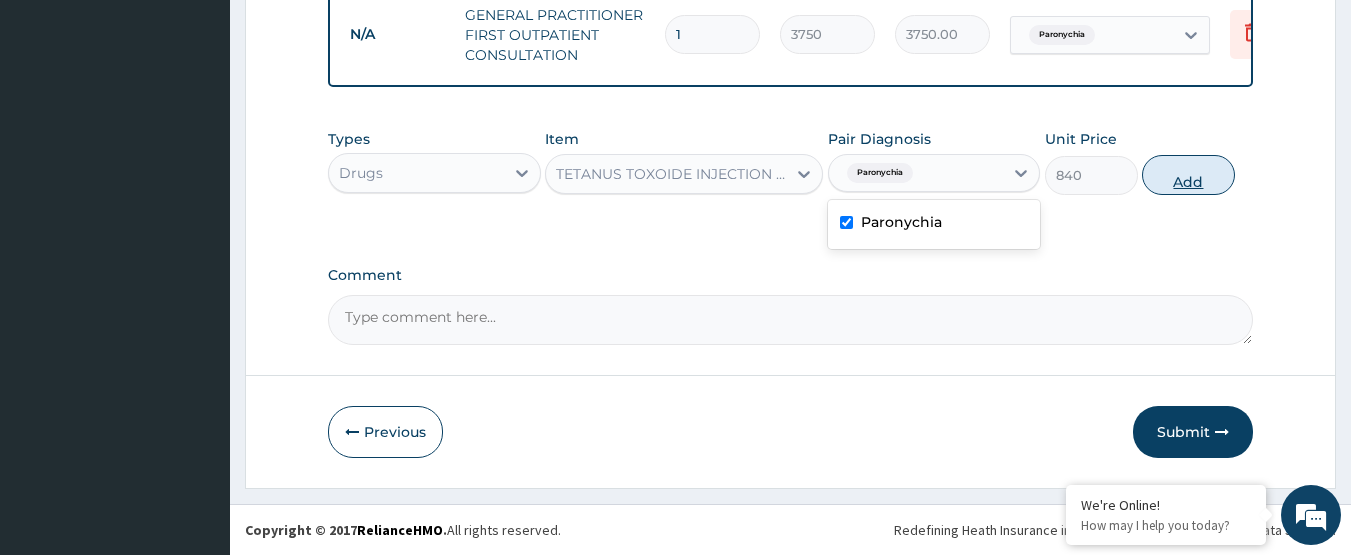 click on "Add" at bounding box center (1188, 175) 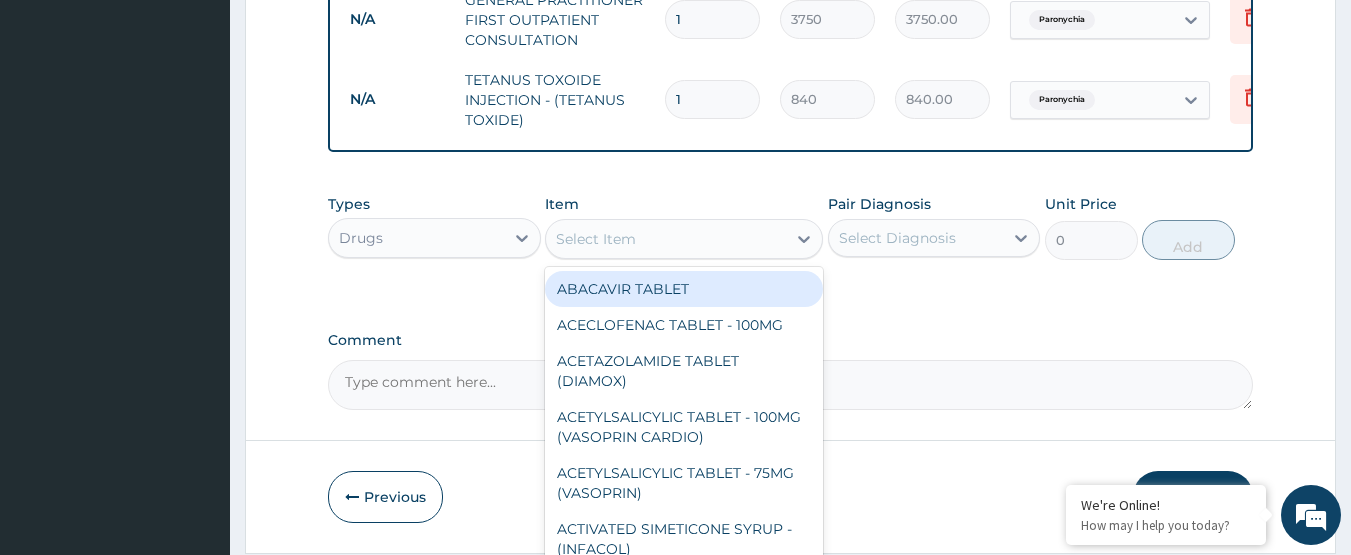 click on "Select Item" at bounding box center [666, 239] 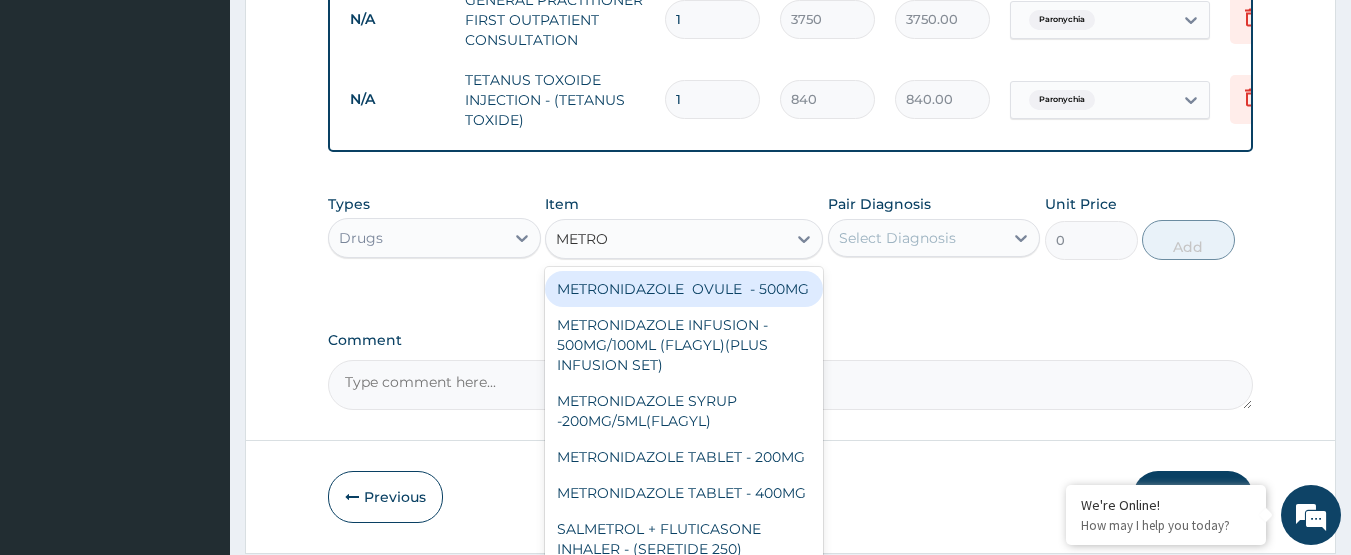 type on "METRON" 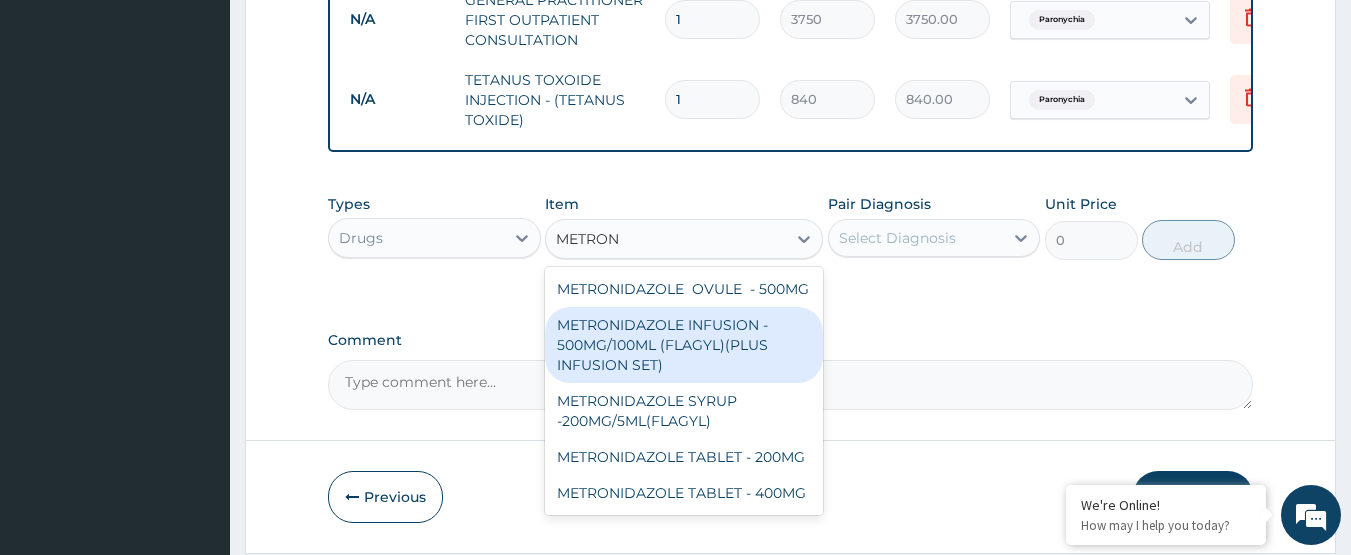 scroll, scrollTop: 8, scrollLeft: 0, axis: vertical 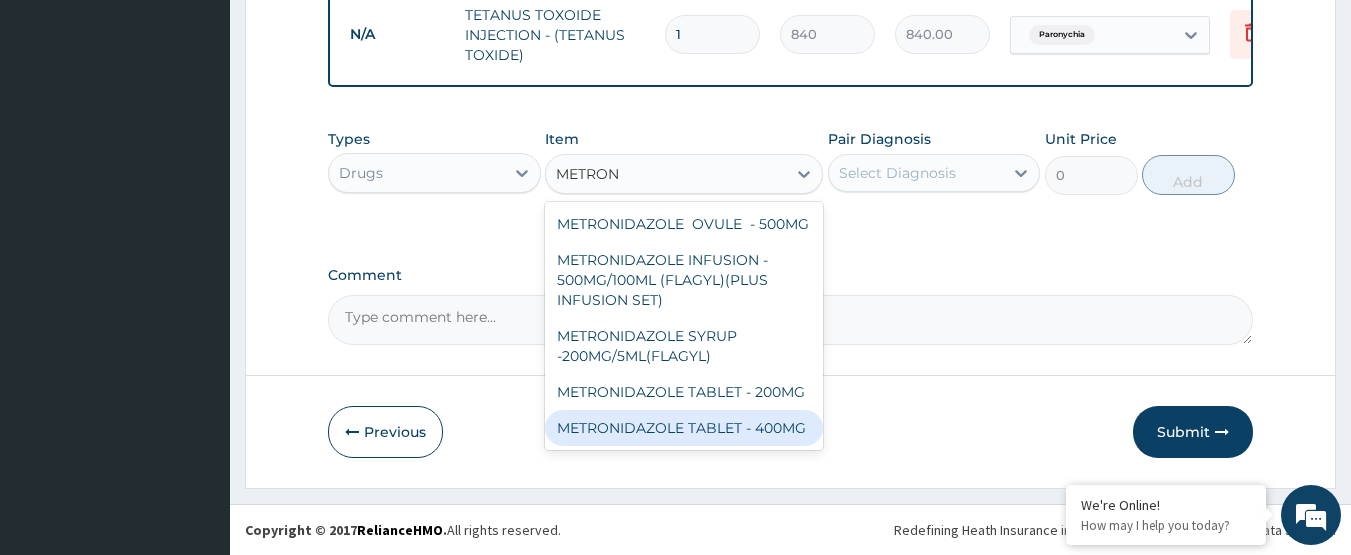 click on "METRONIDAZOLE TABLET - 400MG" at bounding box center [684, 428] 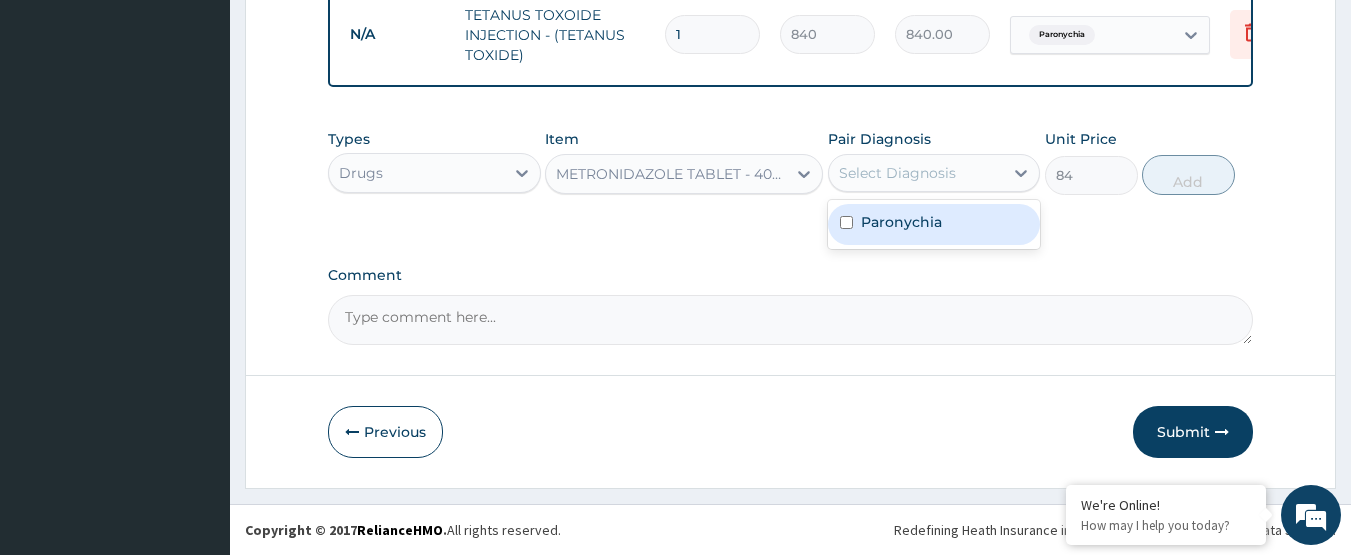 click on "Select Diagnosis" at bounding box center [897, 173] 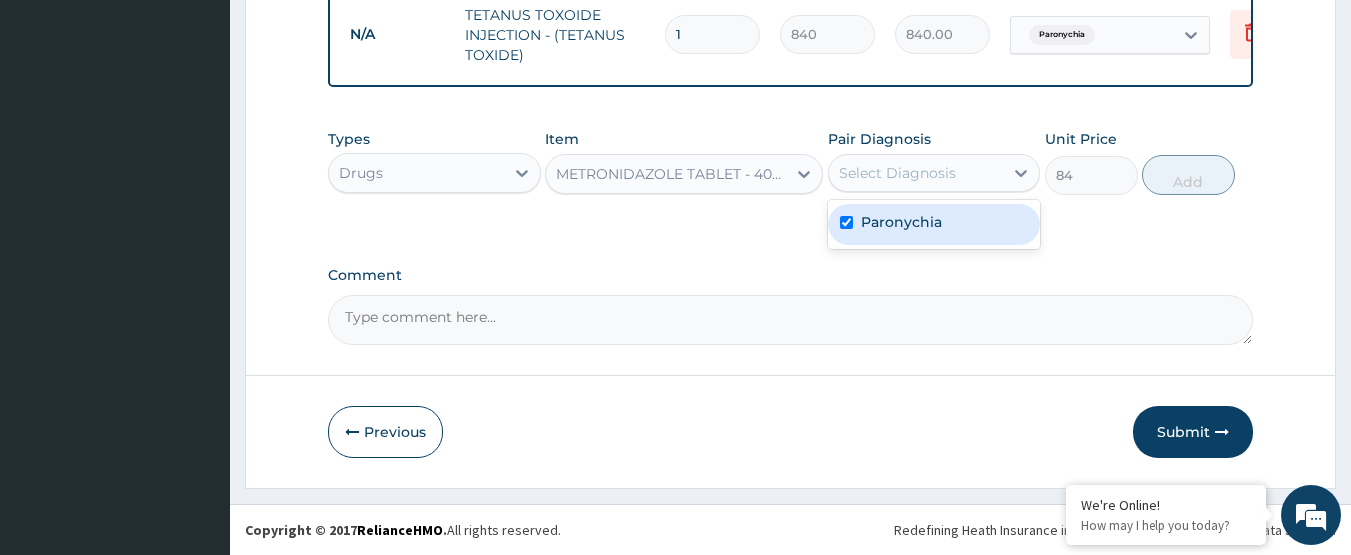 checkbox on "true" 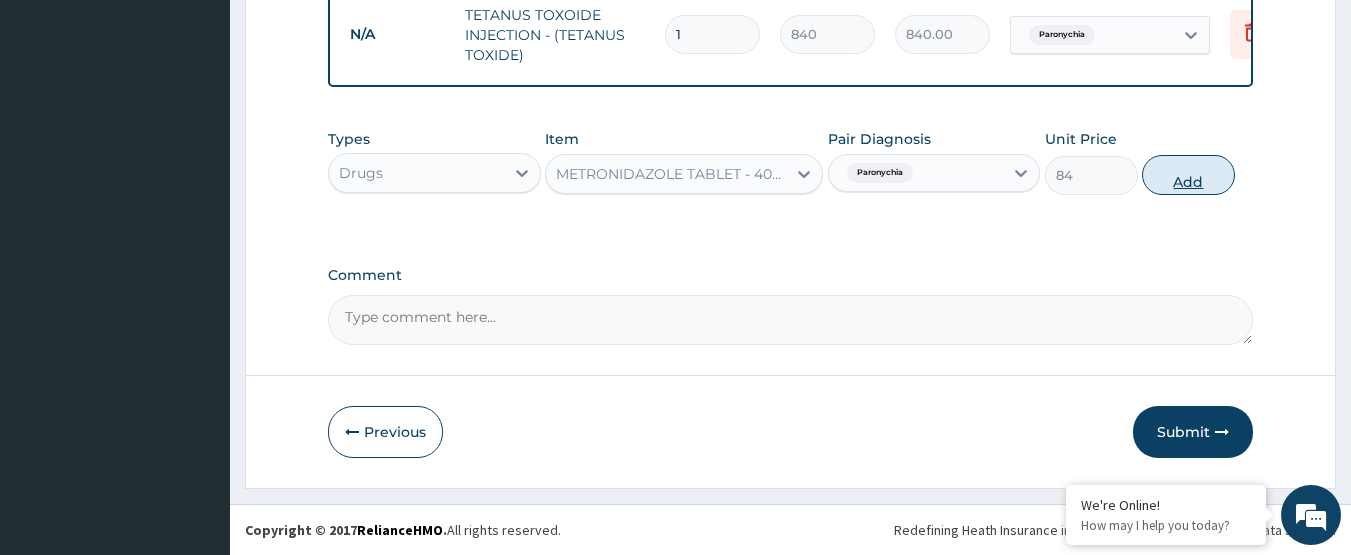 click on "Add" at bounding box center (1188, 175) 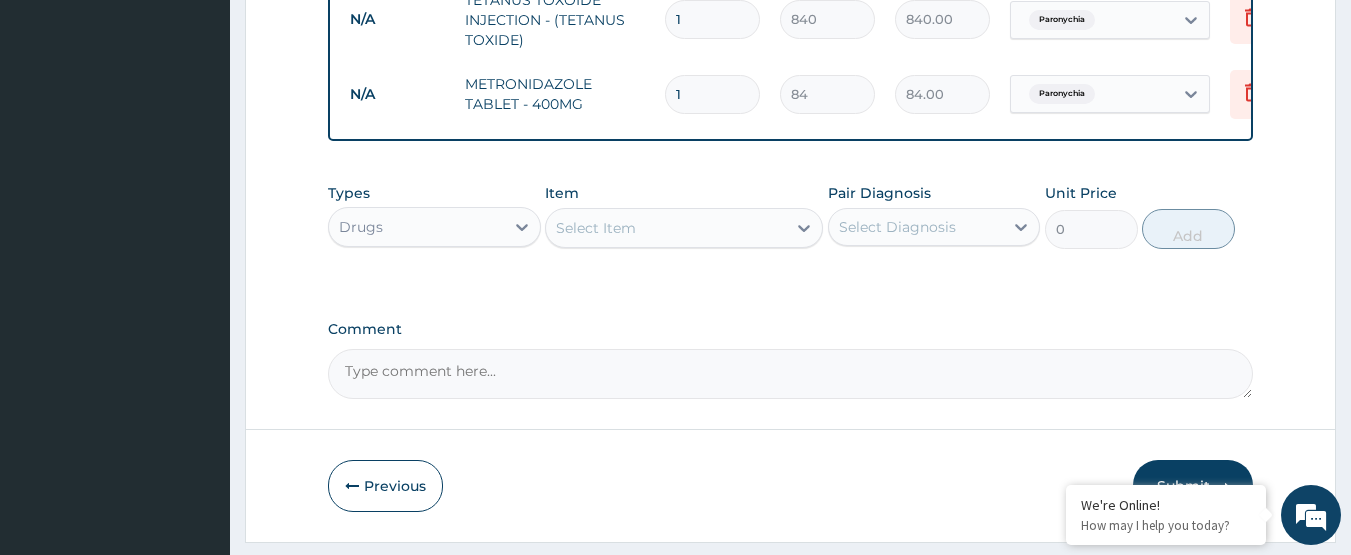type on "15" 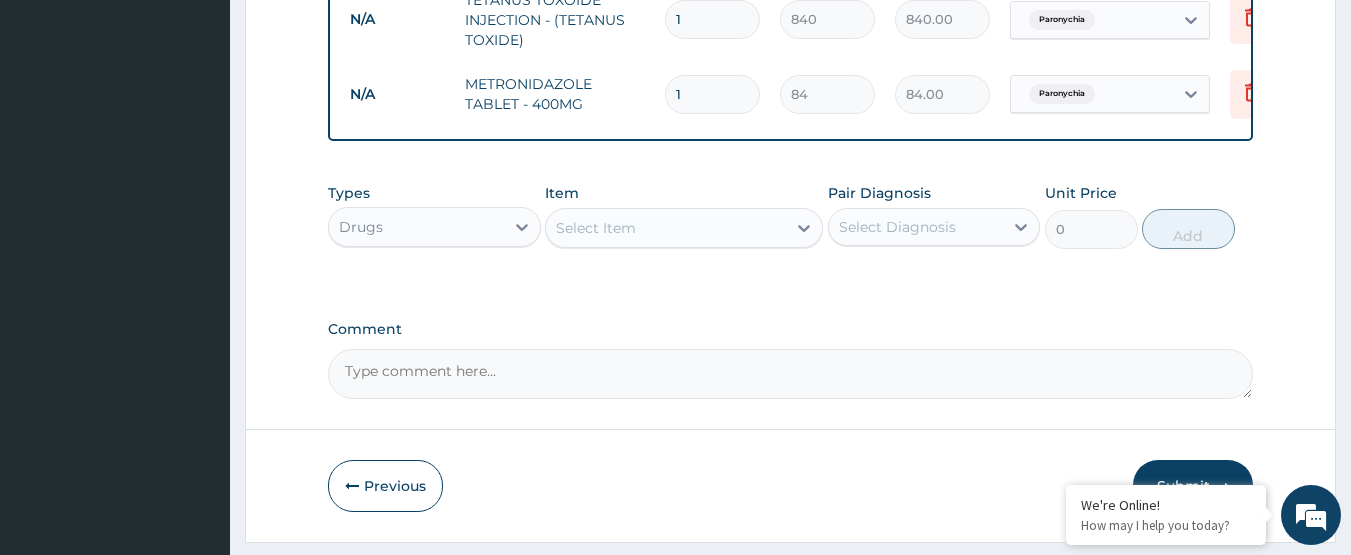type on "1260.00" 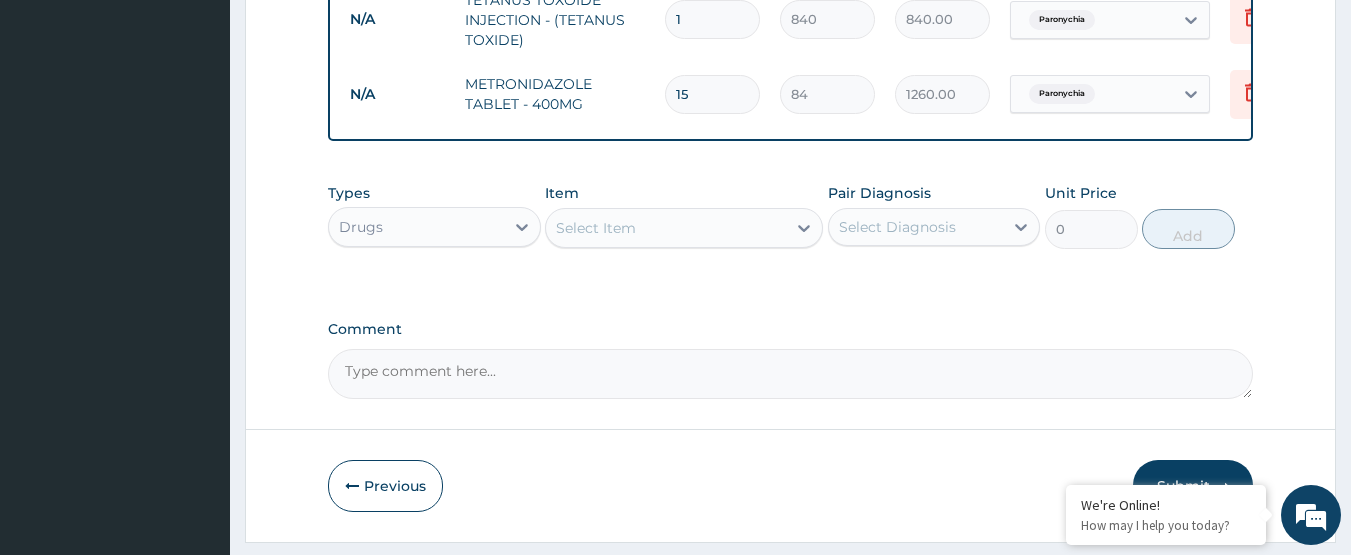 type on "15" 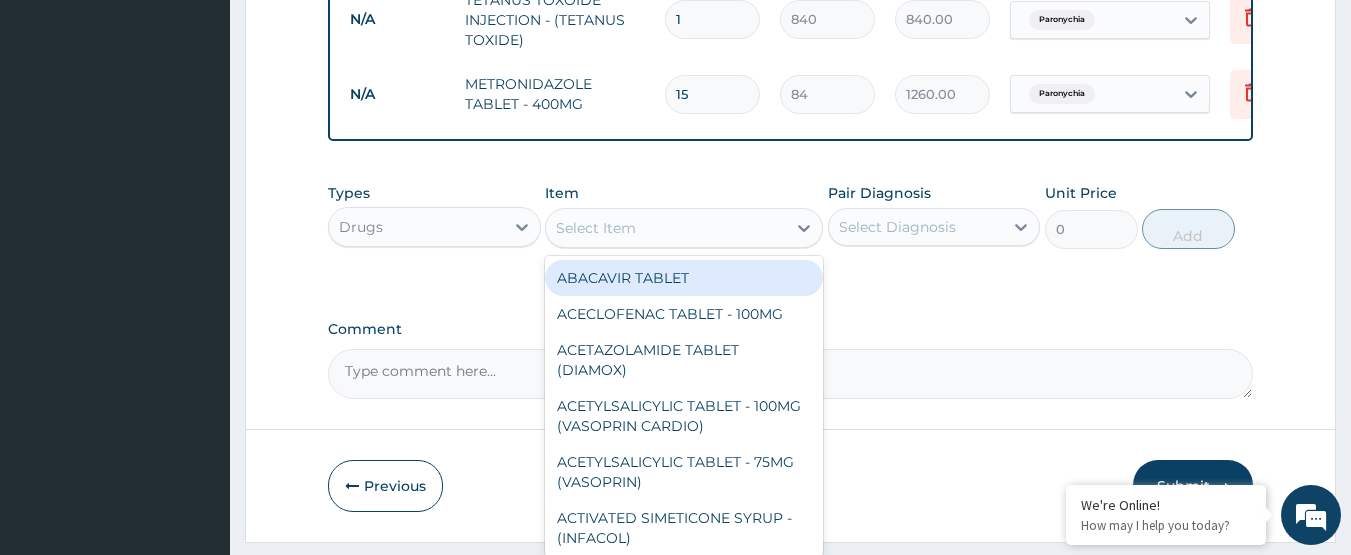 click on "Select Item" at bounding box center [666, 228] 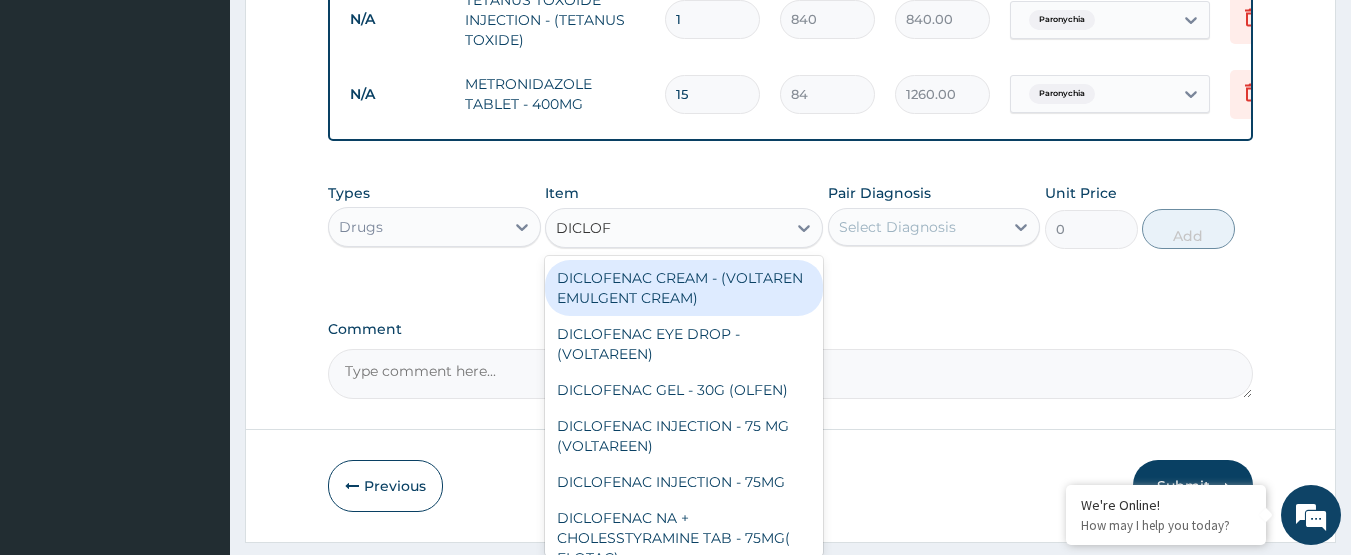 type on "DICLOFE" 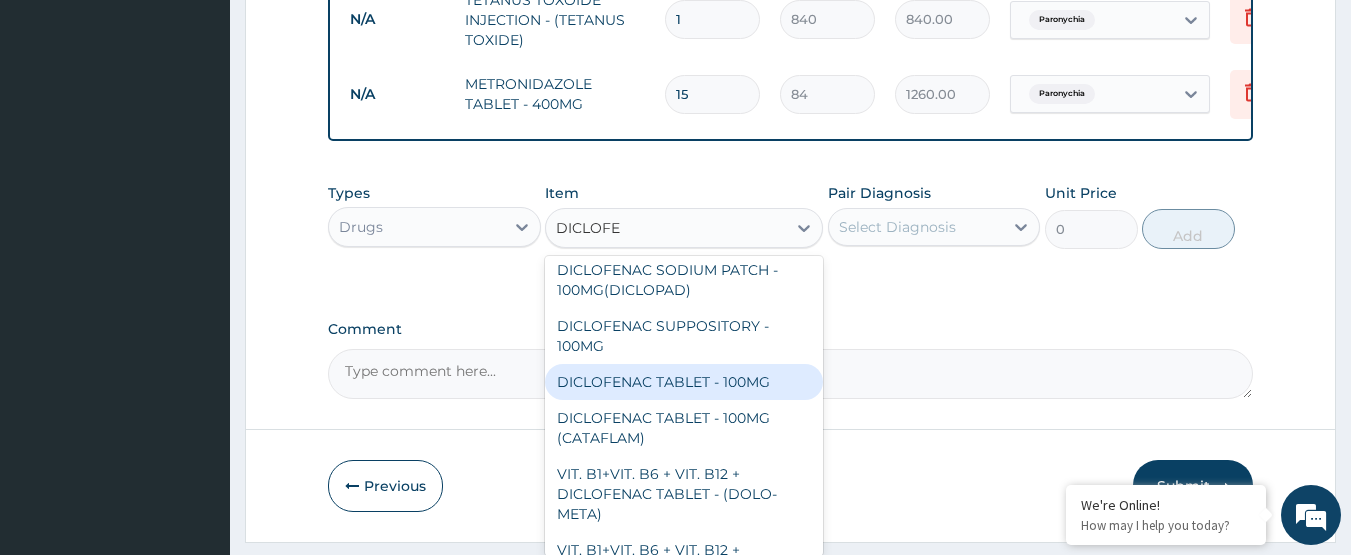 scroll, scrollTop: 456, scrollLeft: 0, axis: vertical 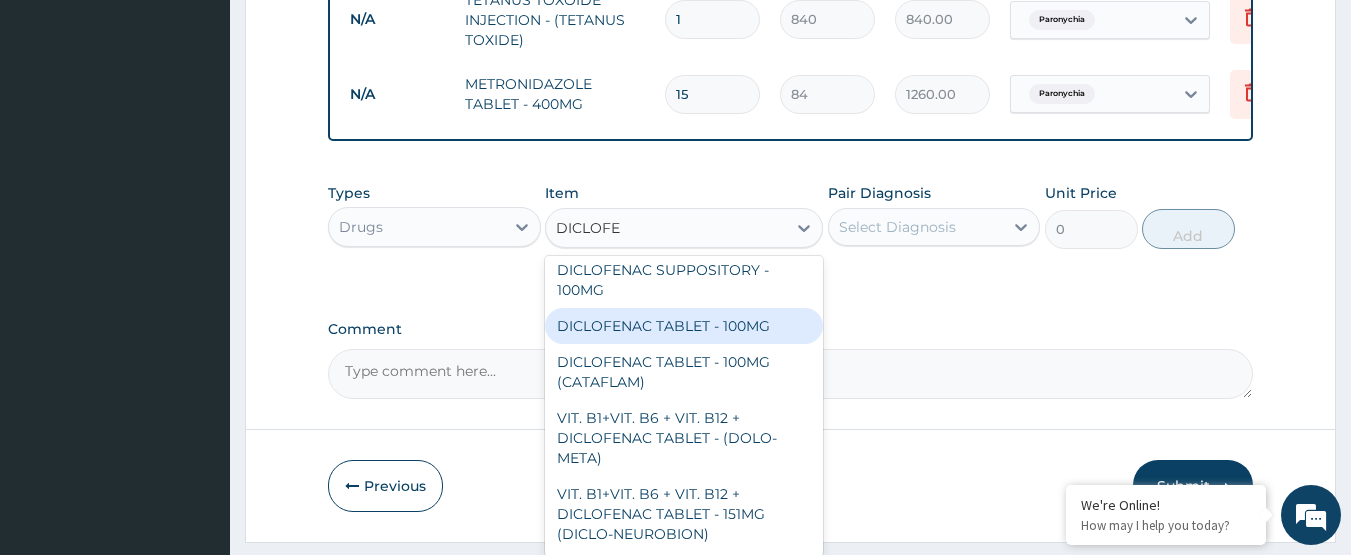 click on "DICLOFENAC TABLET - 100MG" at bounding box center [684, 326] 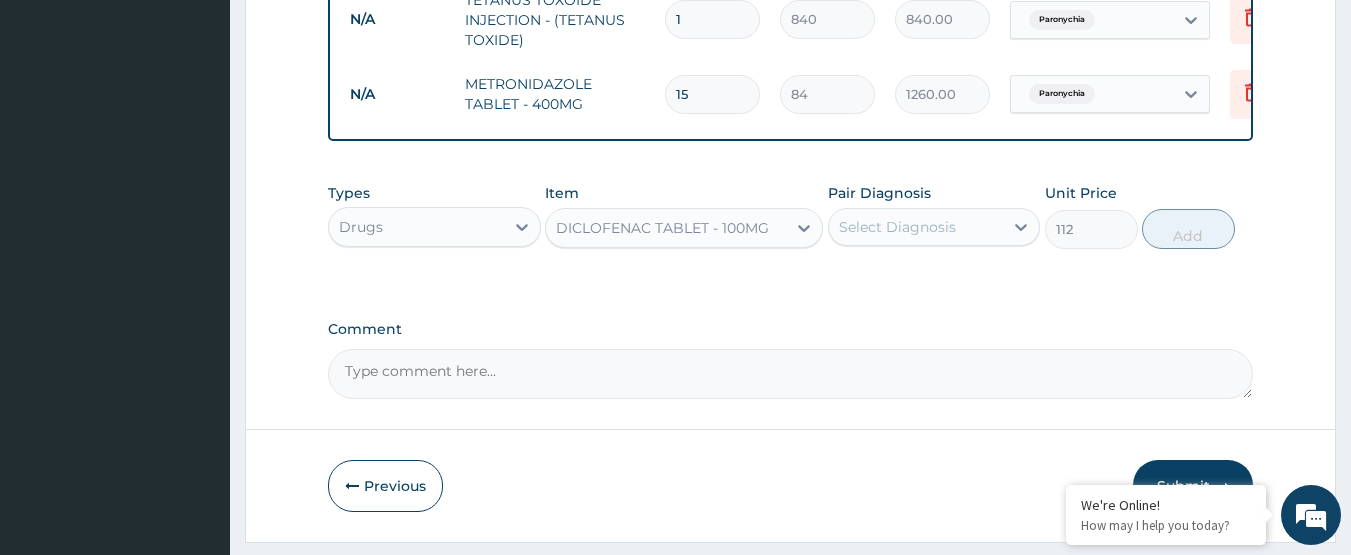 click on "Select Diagnosis" at bounding box center (897, 227) 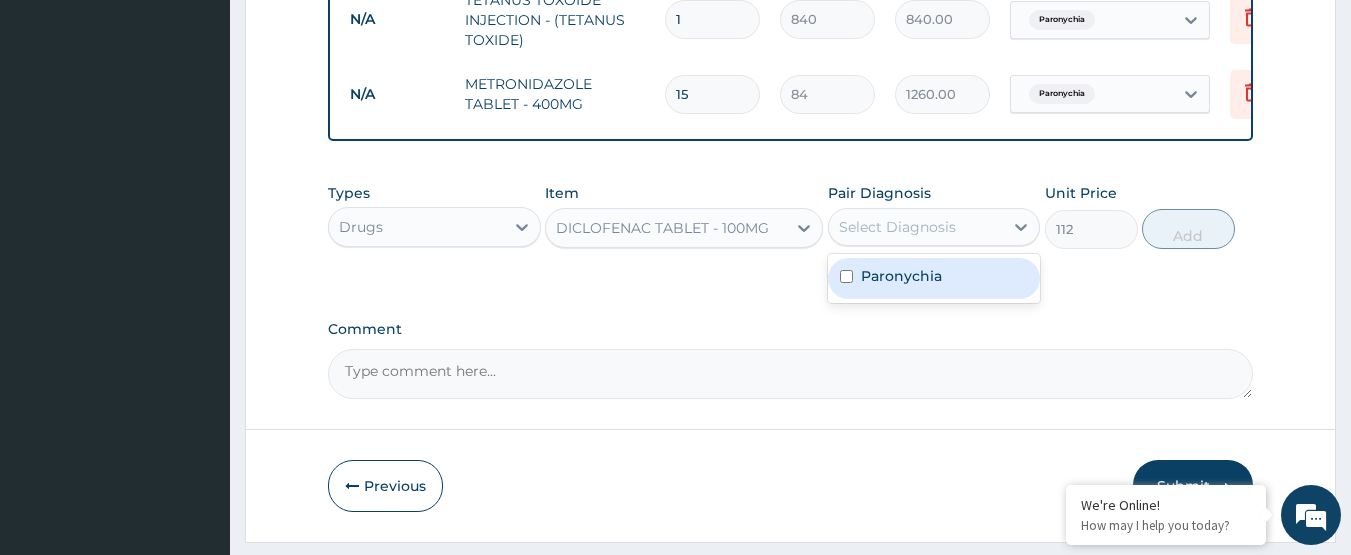 click on "Paronychia" at bounding box center (901, 276) 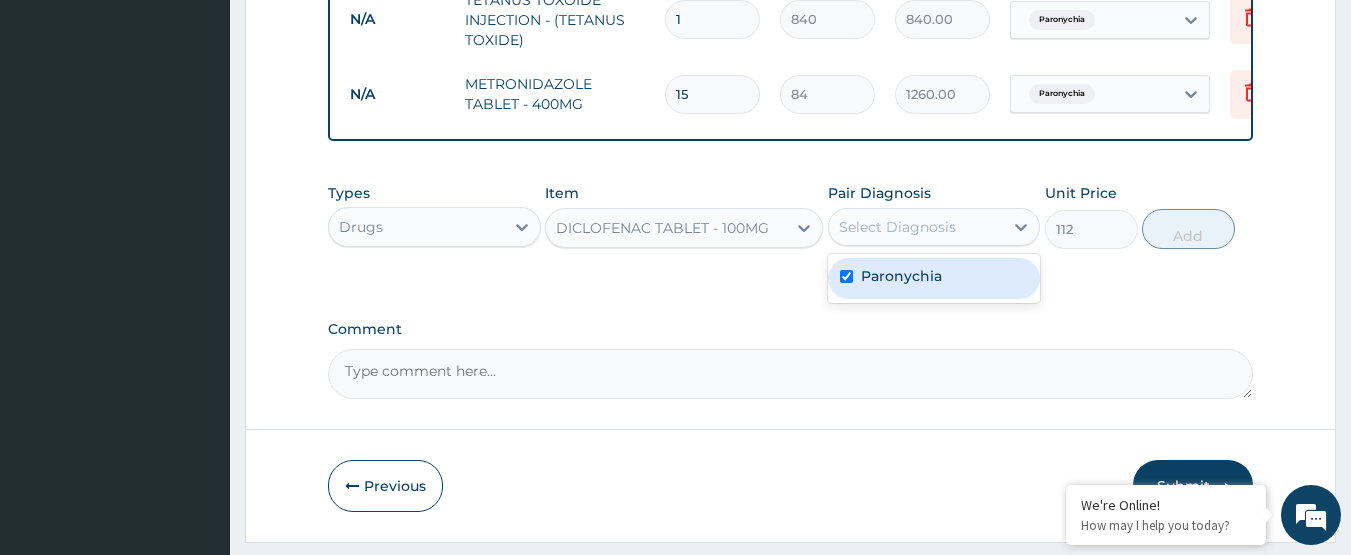 checkbox on "true" 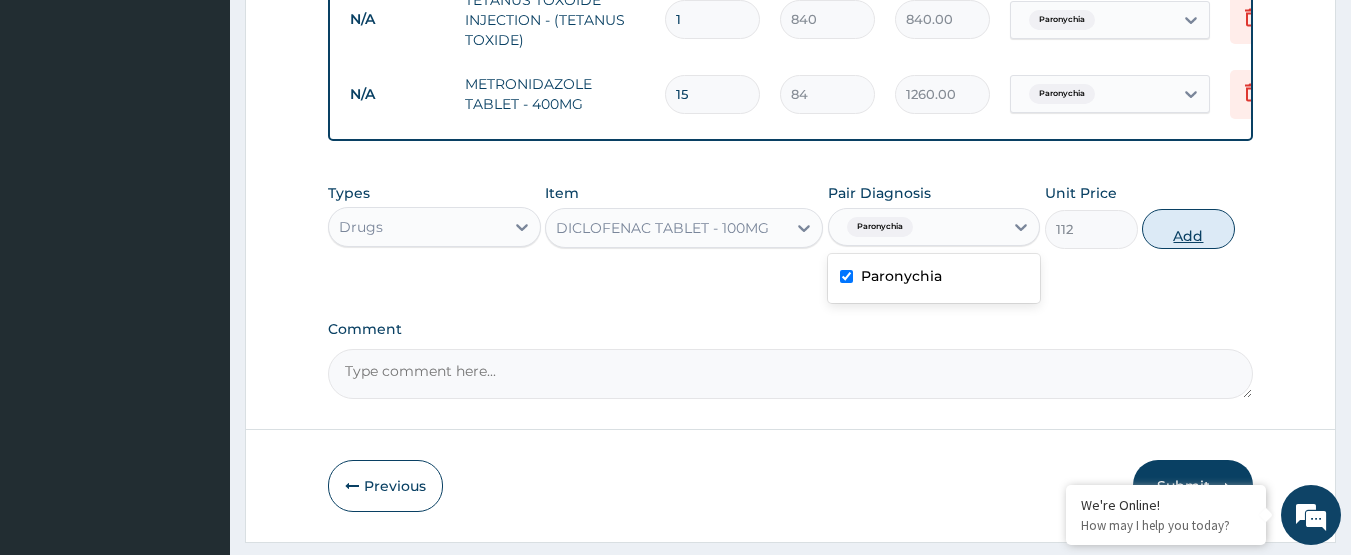 click on "Add" at bounding box center (1188, 229) 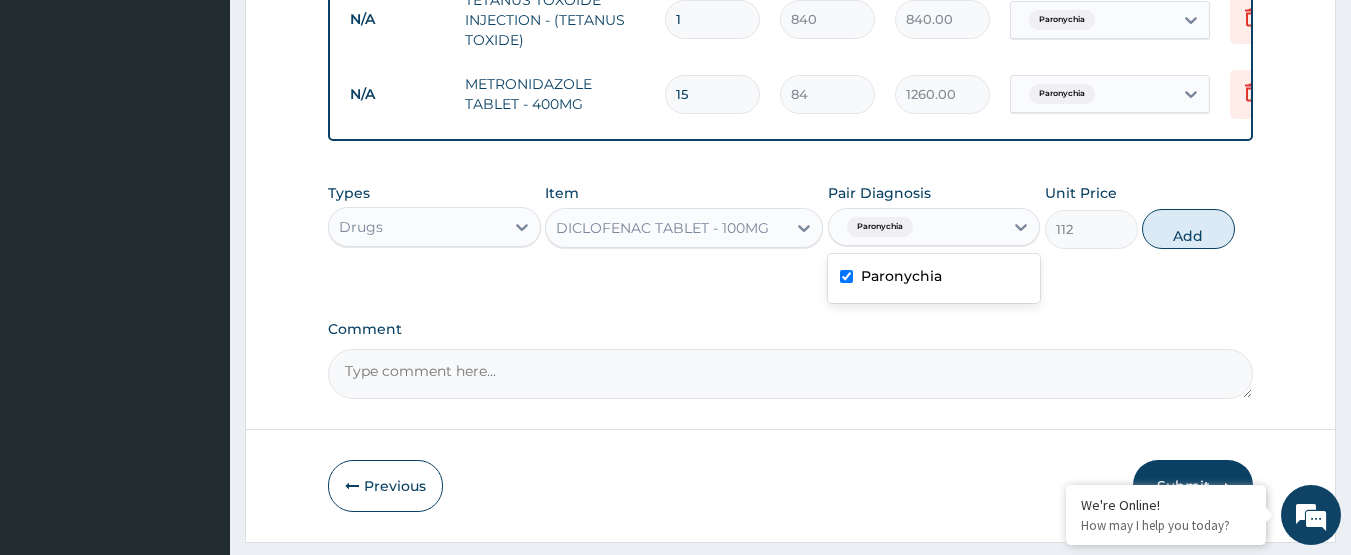 type on "0" 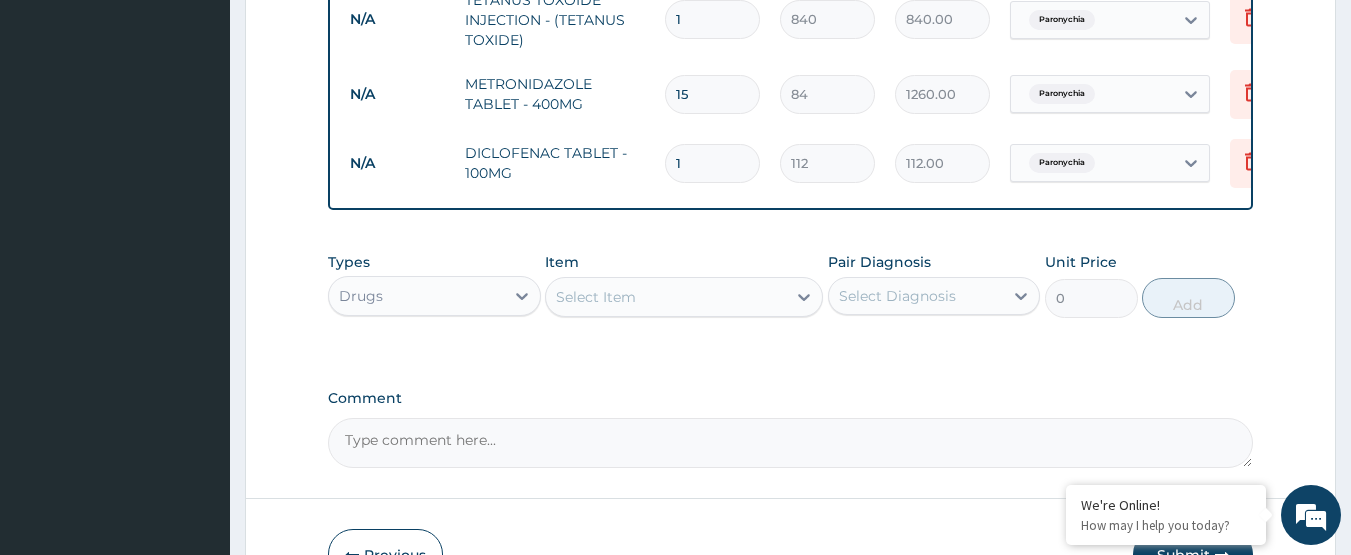 type on "10" 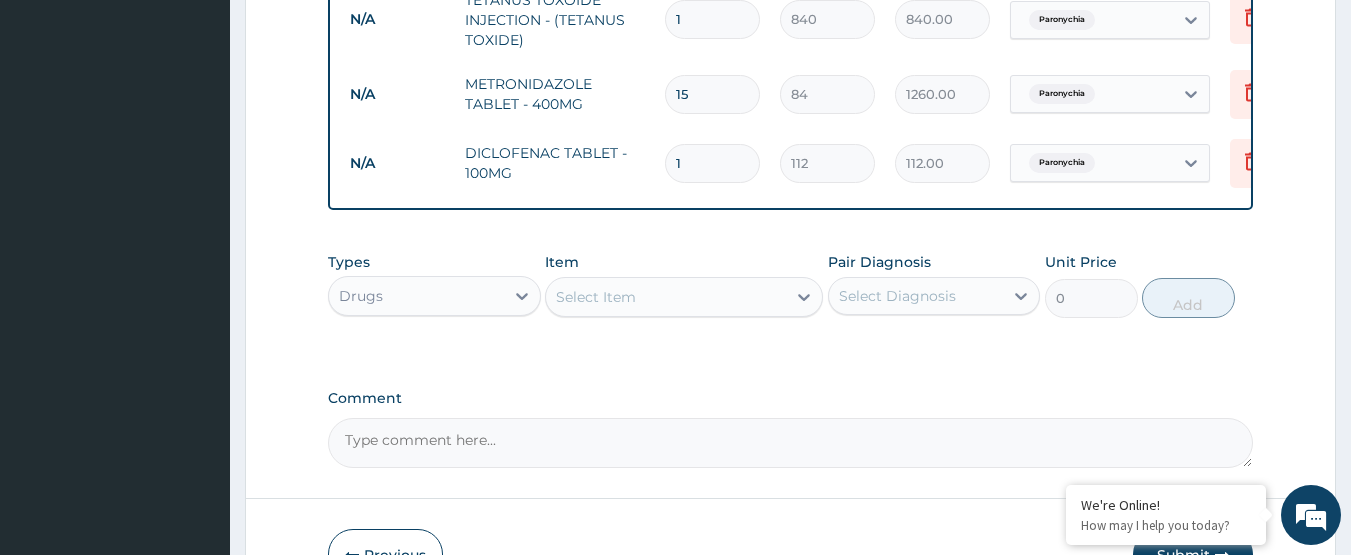 type on "1120.00" 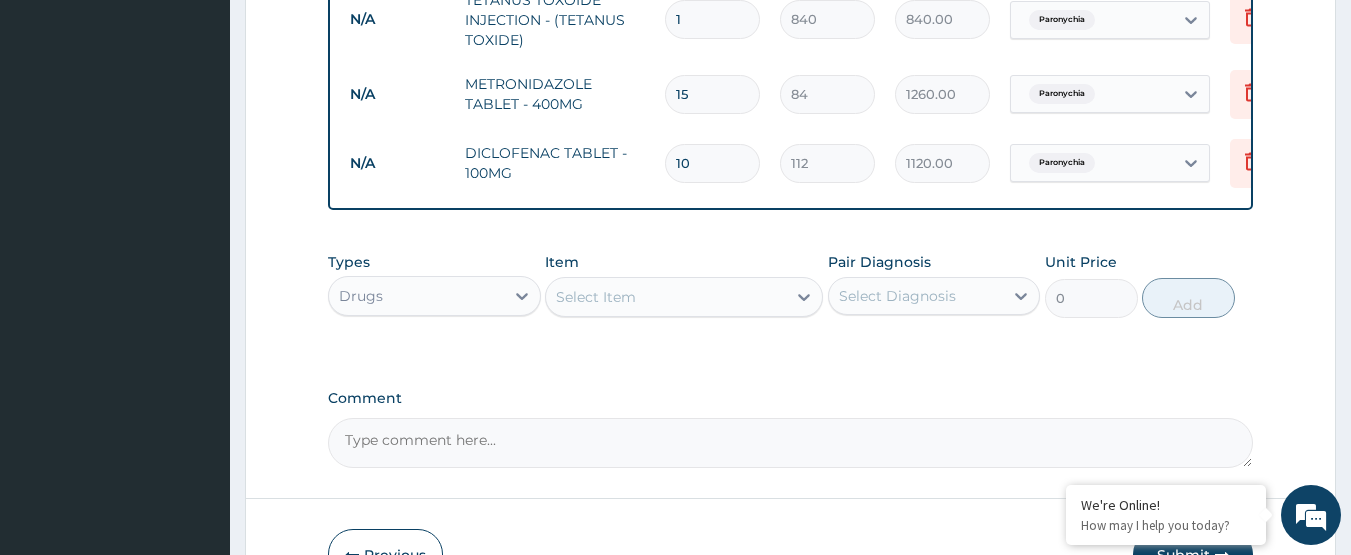 type on "10" 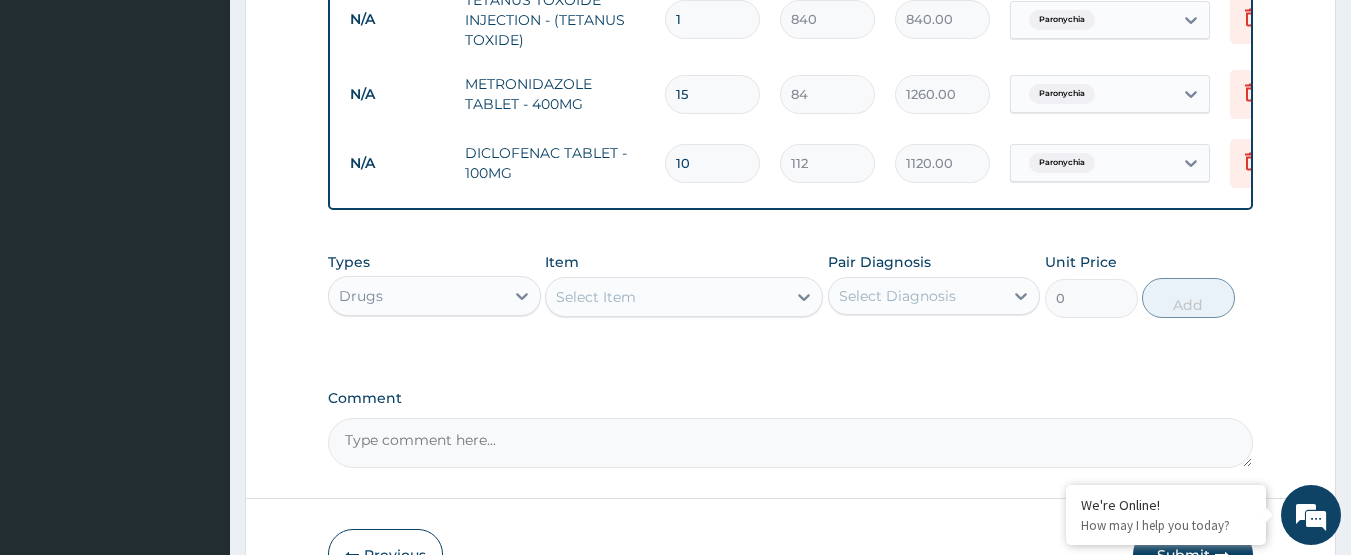 click on "Select Item" at bounding box center [596, 297] 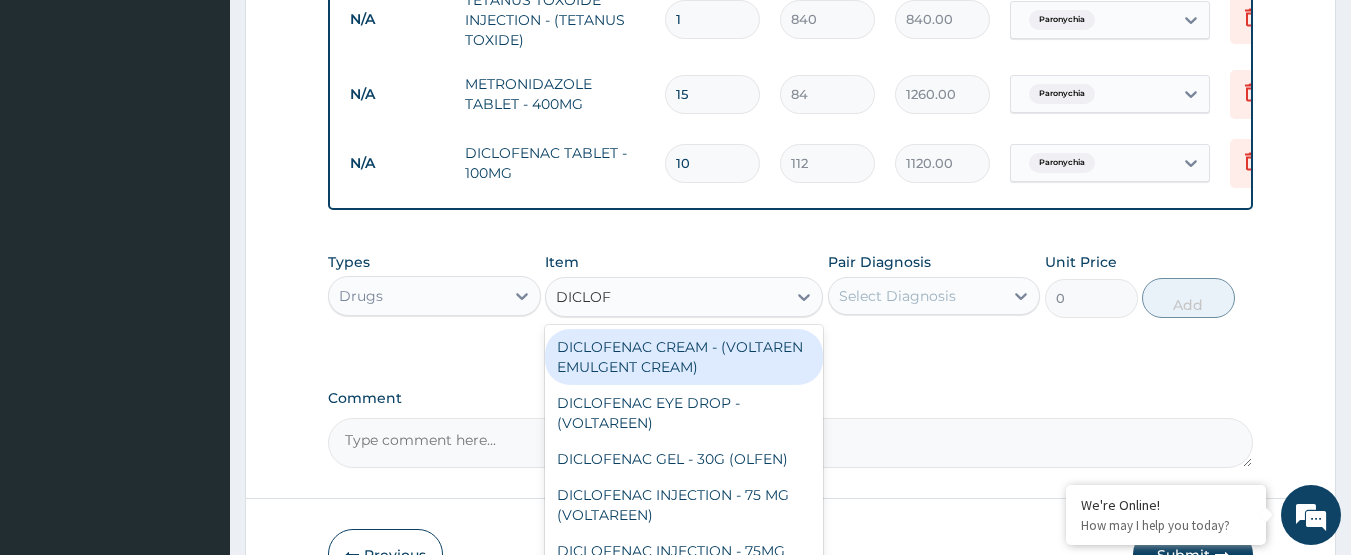 type on "DICLOFE" 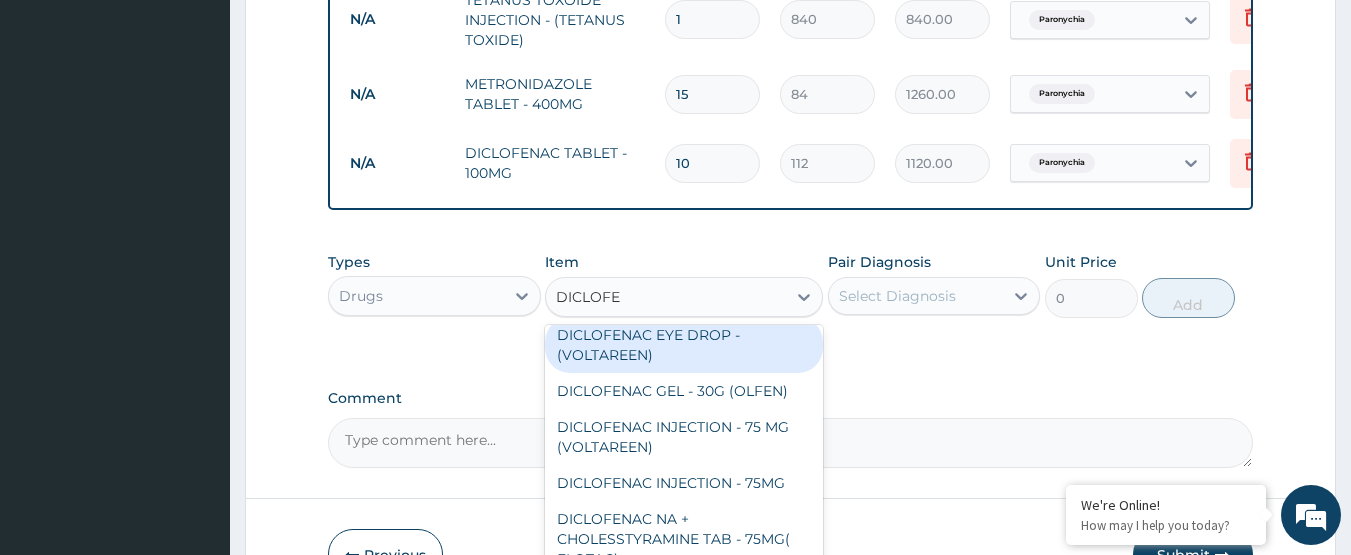 scroll, scrollTop: 100, scrollLeft: 0, axis: vertical 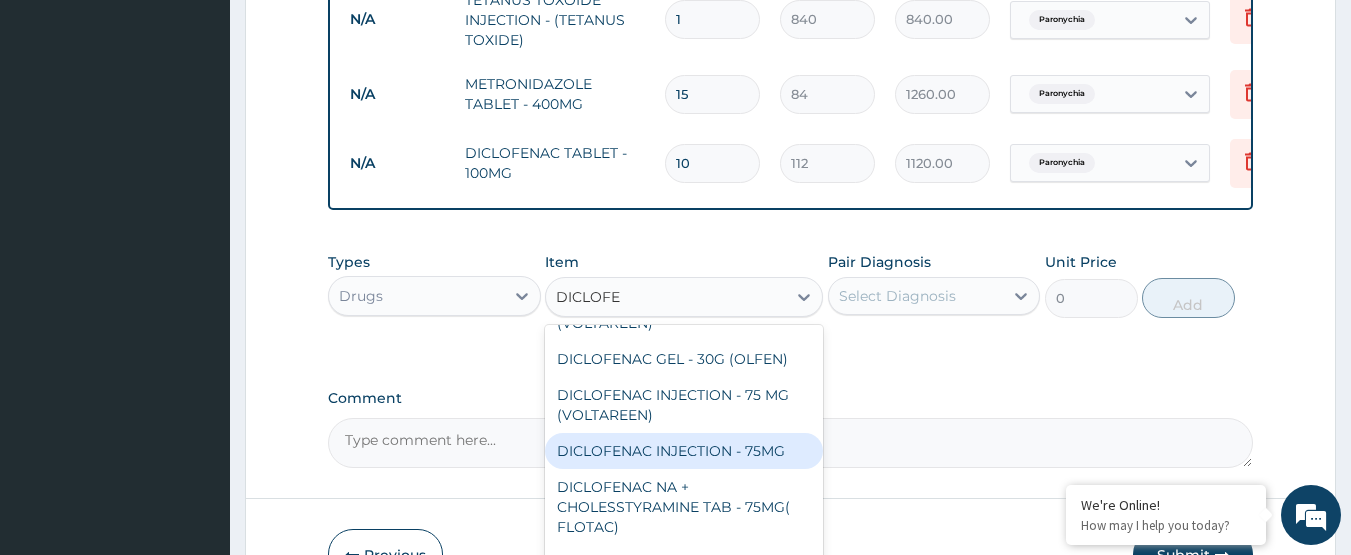 click on "DICLOFENAC INJECTION - 75MG" at bounding box center (684, 451) 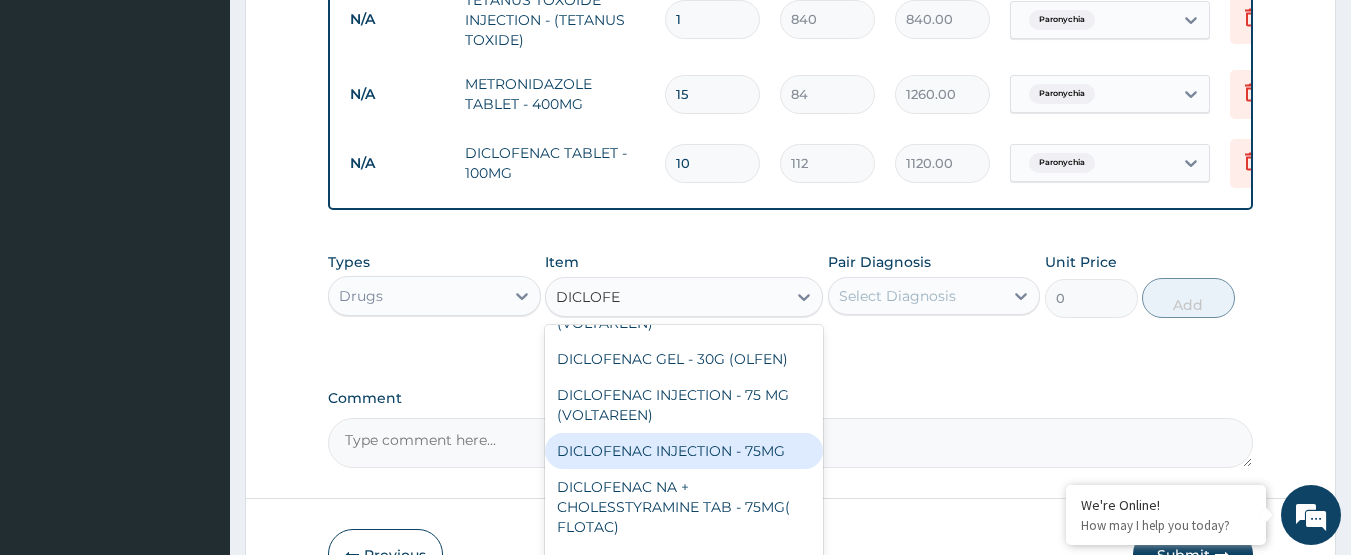 type 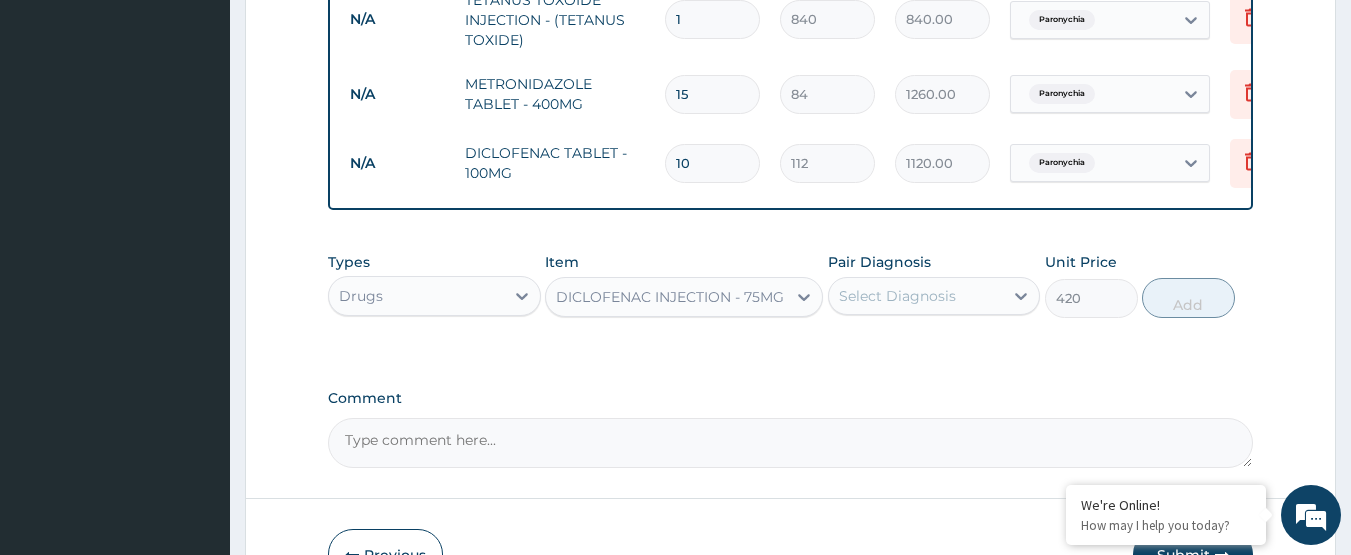 click on "Select Diagnosis" at bounding box center (897, 296) 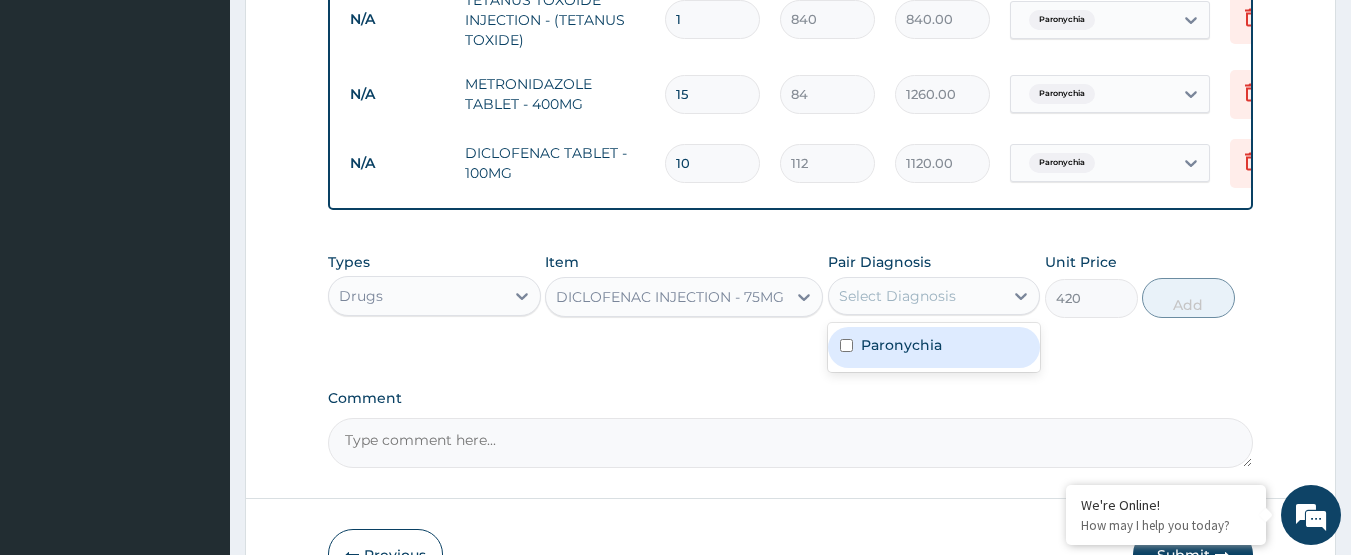 click on "Paronychia" at bounding box center (901, 345) 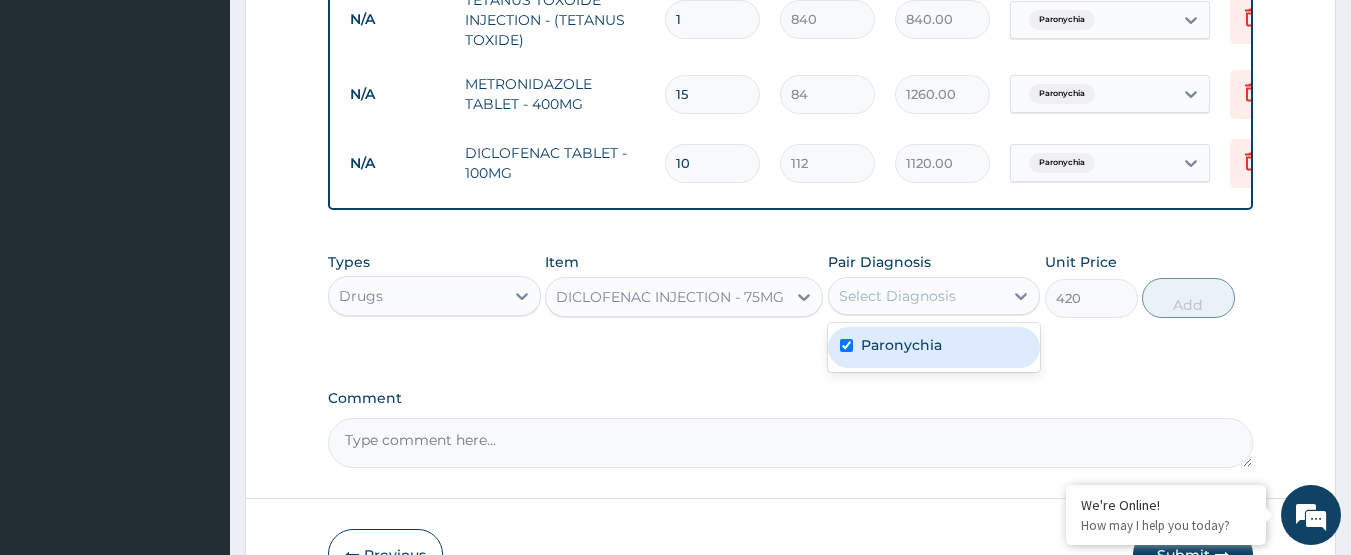 checkbox on "true" 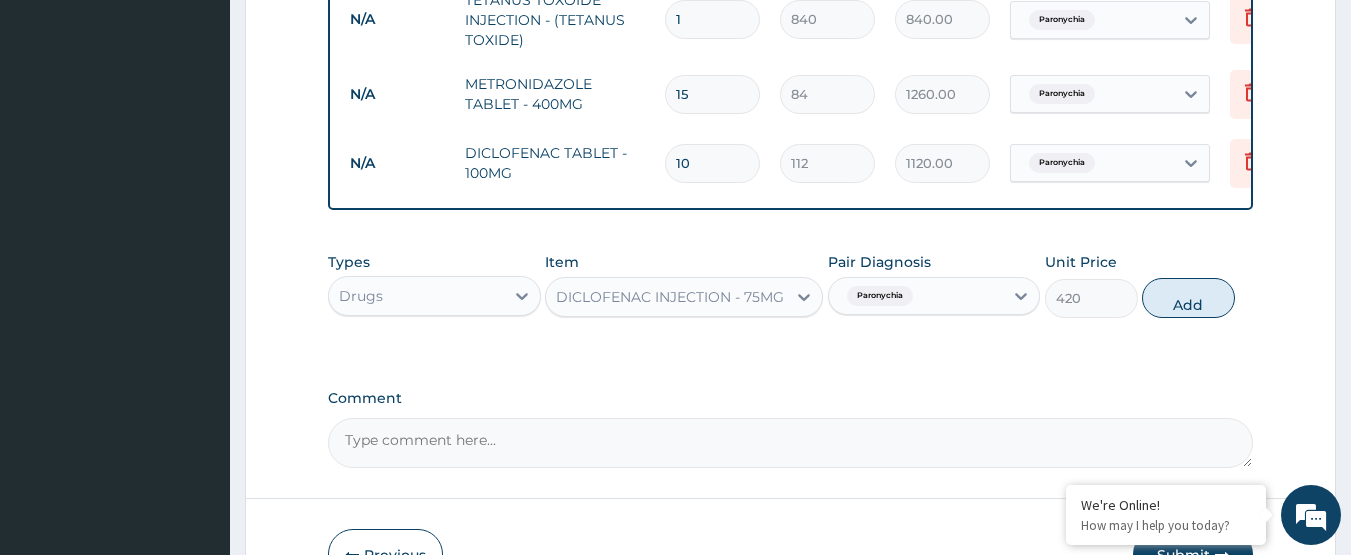 drag, startPoint x: 1220, startPoint y: 318, endPoint x: 1204, endPoint y: 316, distance: 16.124516 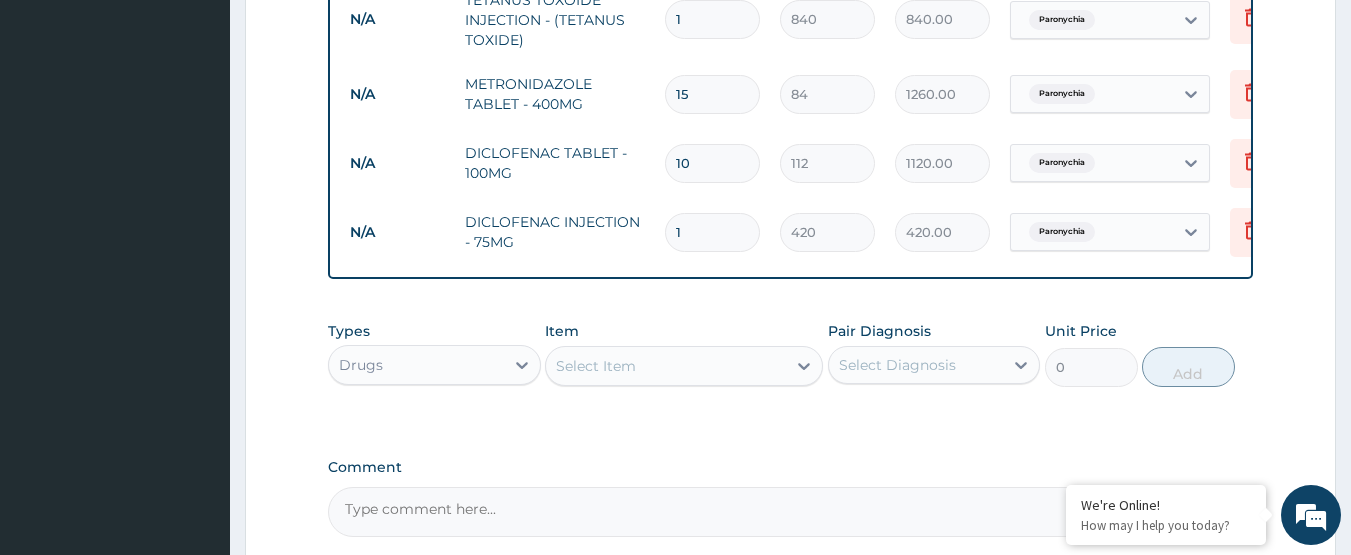 click on "Select Item" at bounding box center [666, 366] 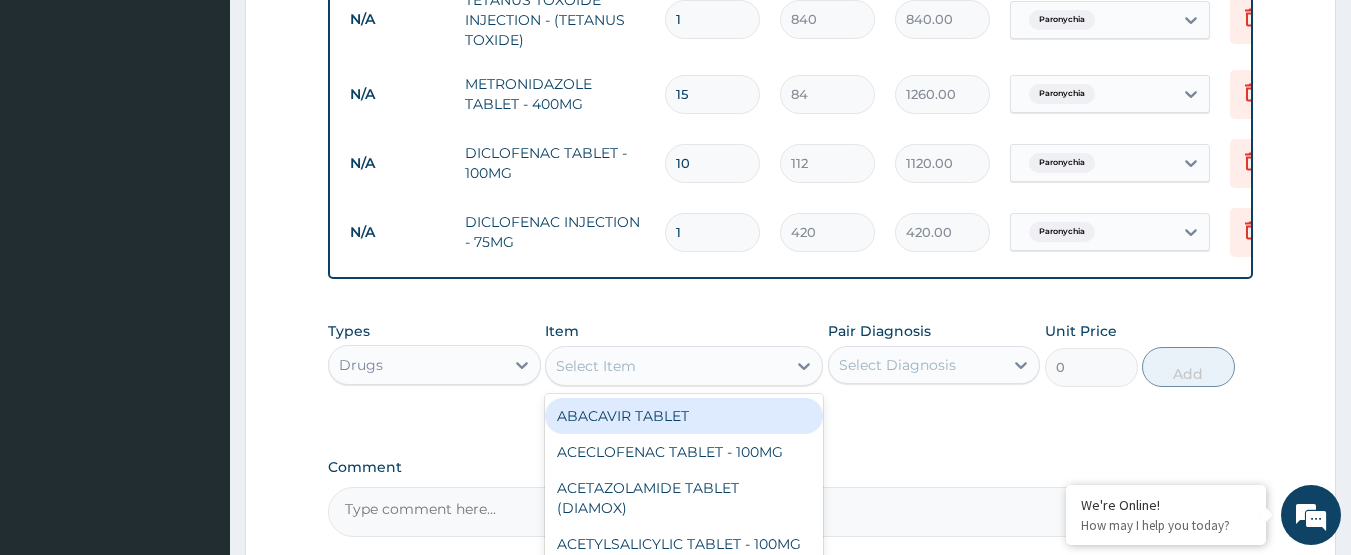 click on "ABACAVIR TABLET" at bounding box center [684, 416] 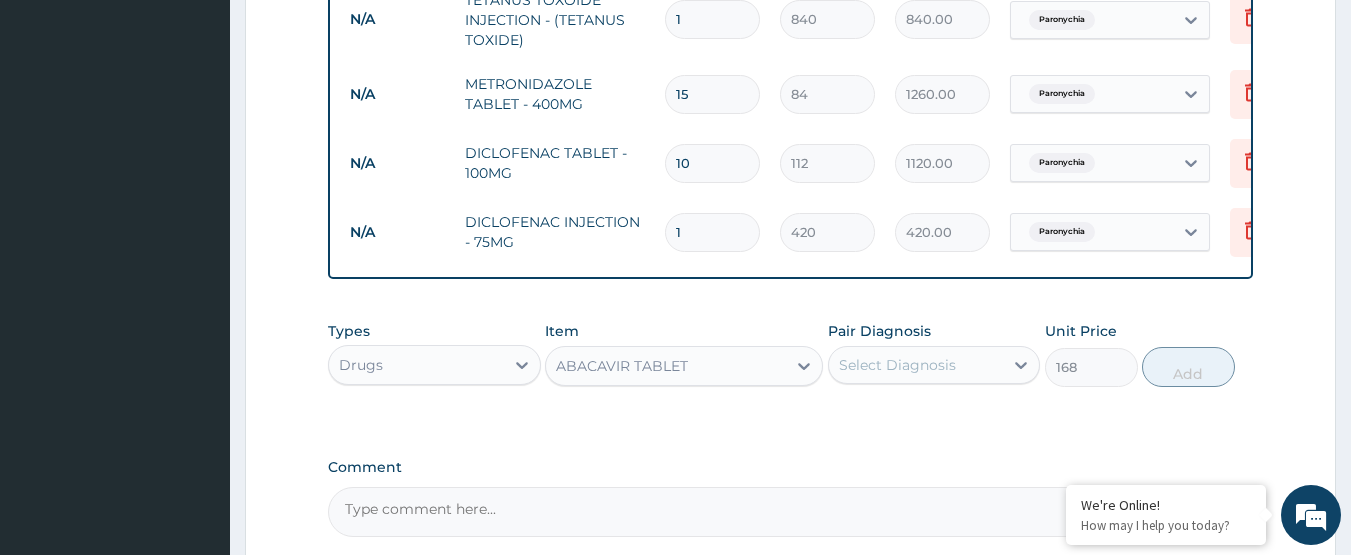 click on "ABACAVIR TABLET" at bounding box center [622, 366] 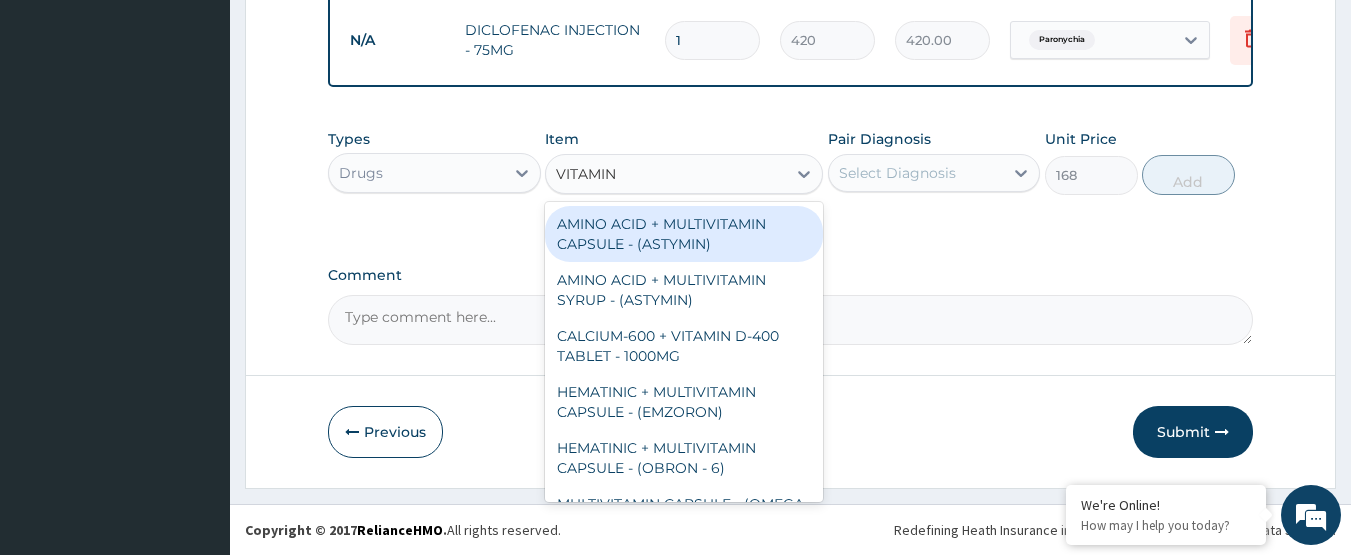 scroll, scrollTop: 1105, scrollLeft: 0, axis: vertical 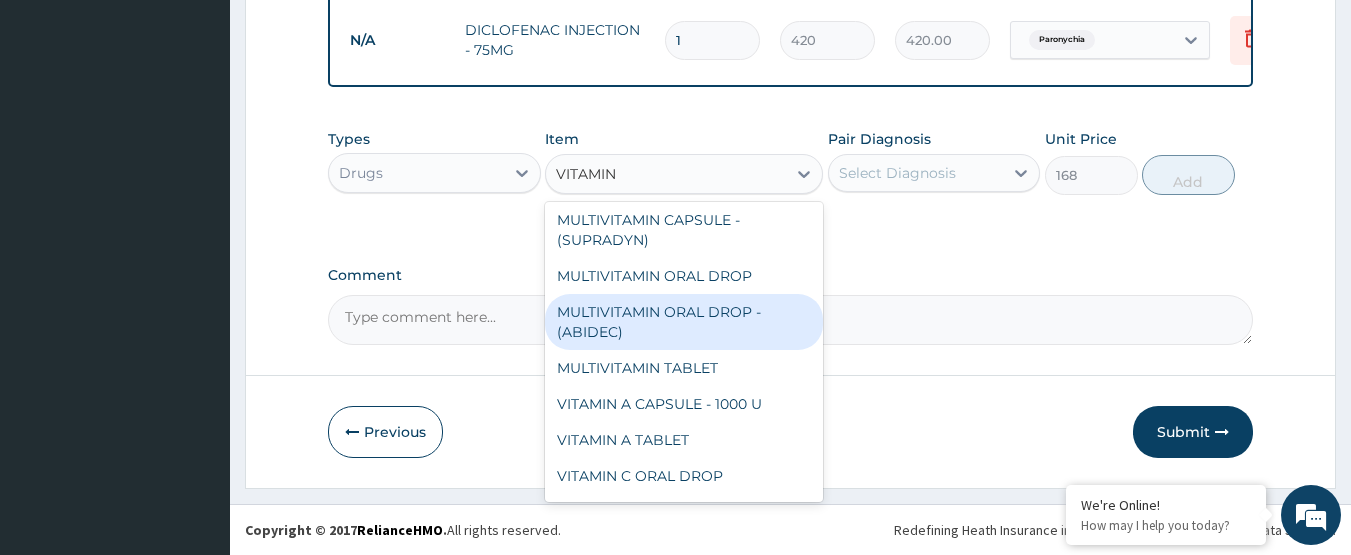 type on "VITAMIN C" 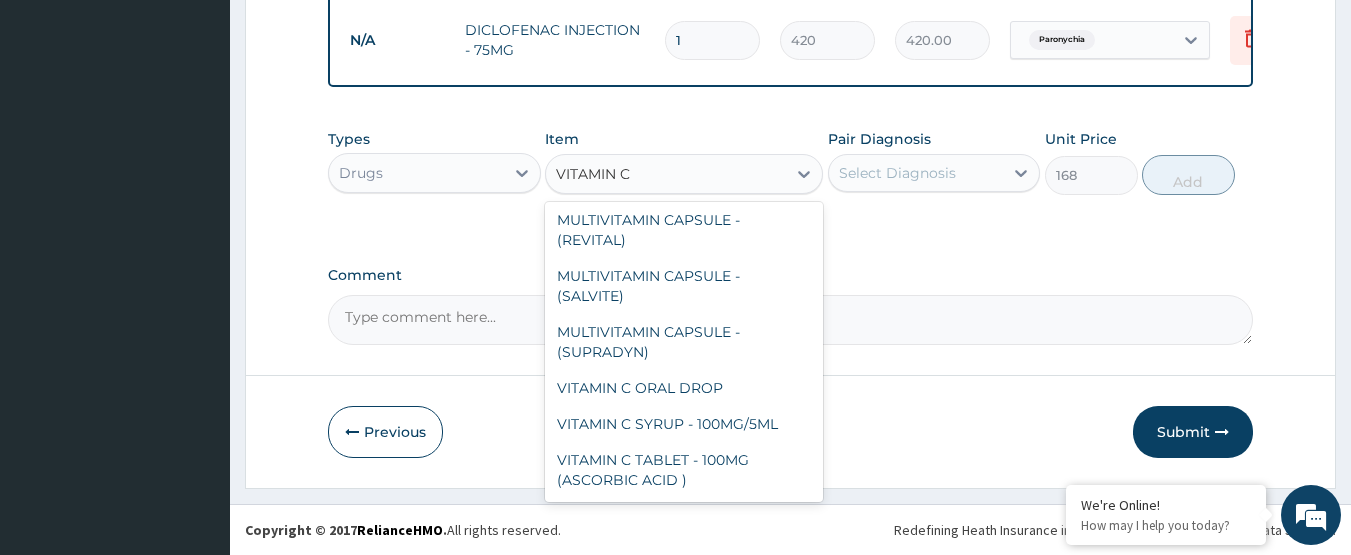 scroll, scrollTop: 228, scrollLeft: 0, axis: vertical 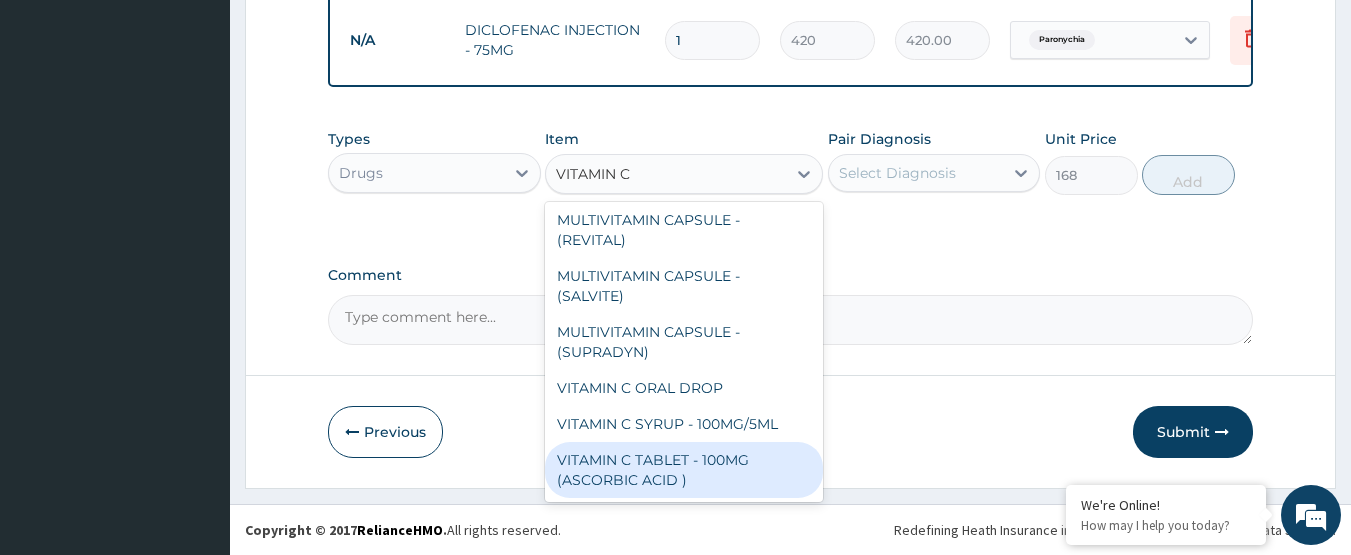 click on "VITAMIN C TABLET - 100MG (ASCORBIC ACID )" at bounding box center (684, 470) 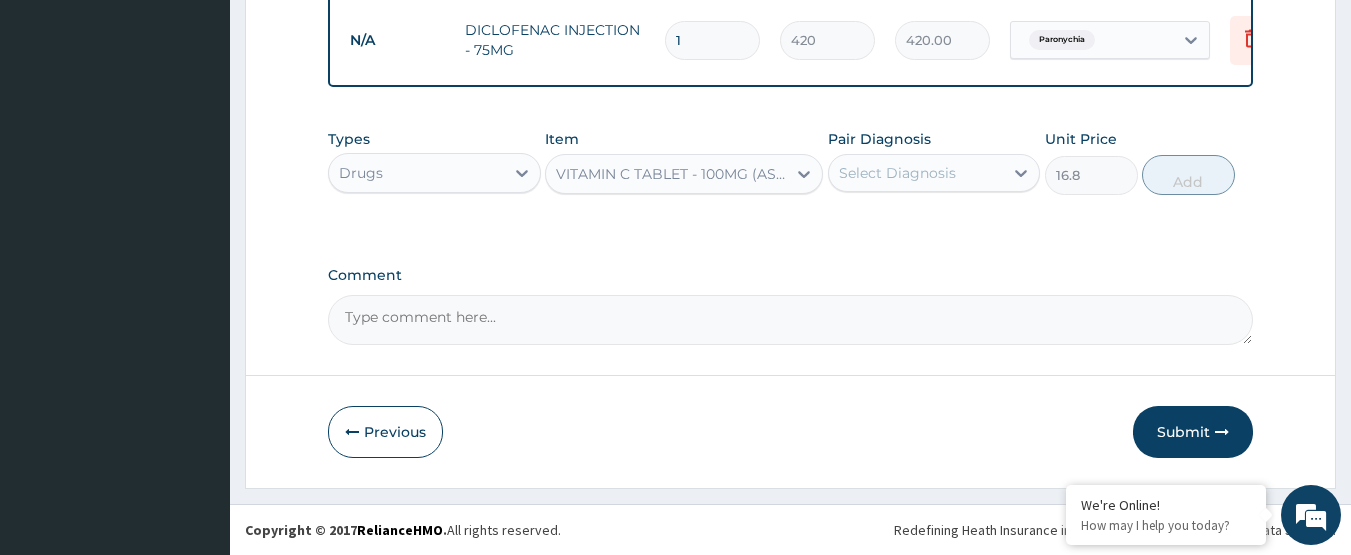 click on "Select Diagnosis" at bounding box center (897, 173) 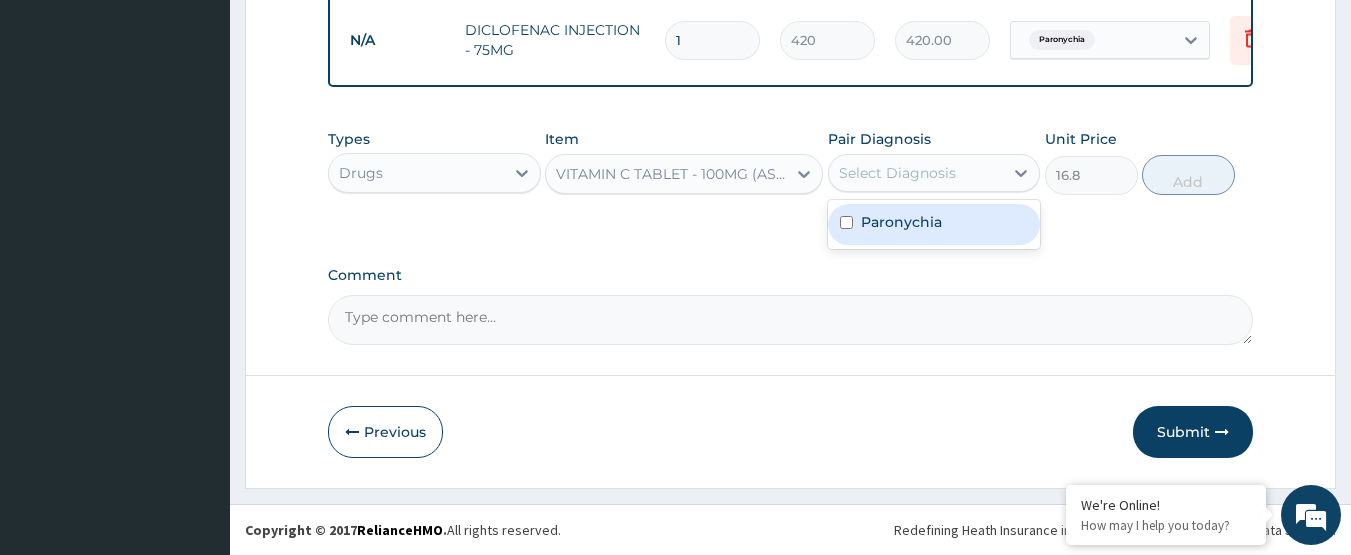 click on "Paronychia" at bounding box center [901, 222] 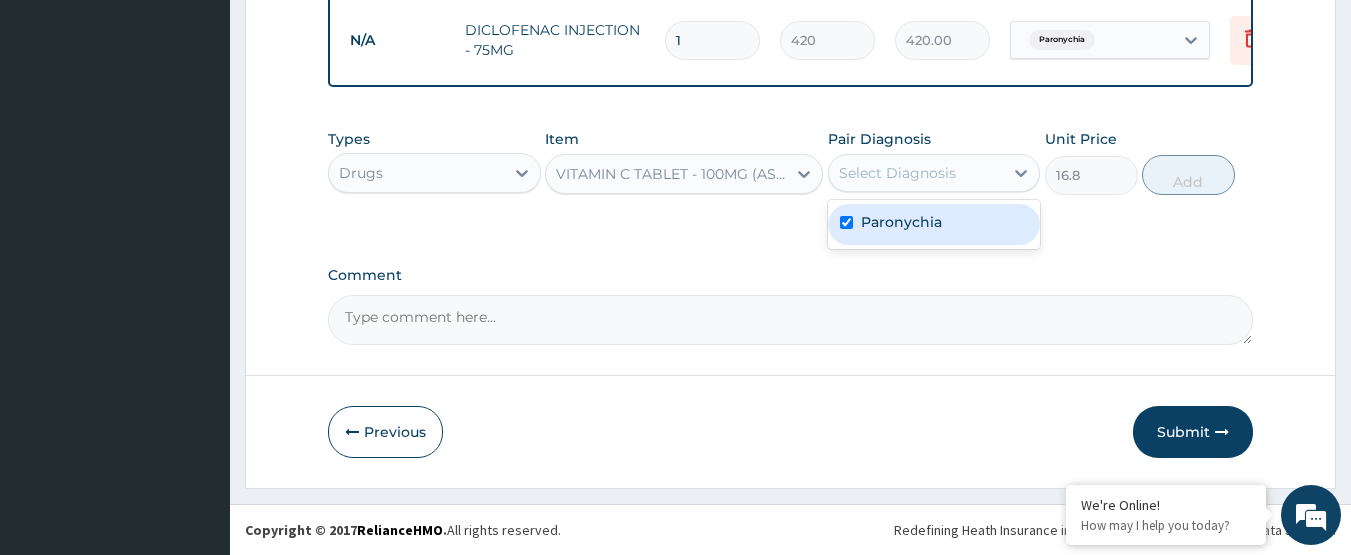 checkbox on "true" 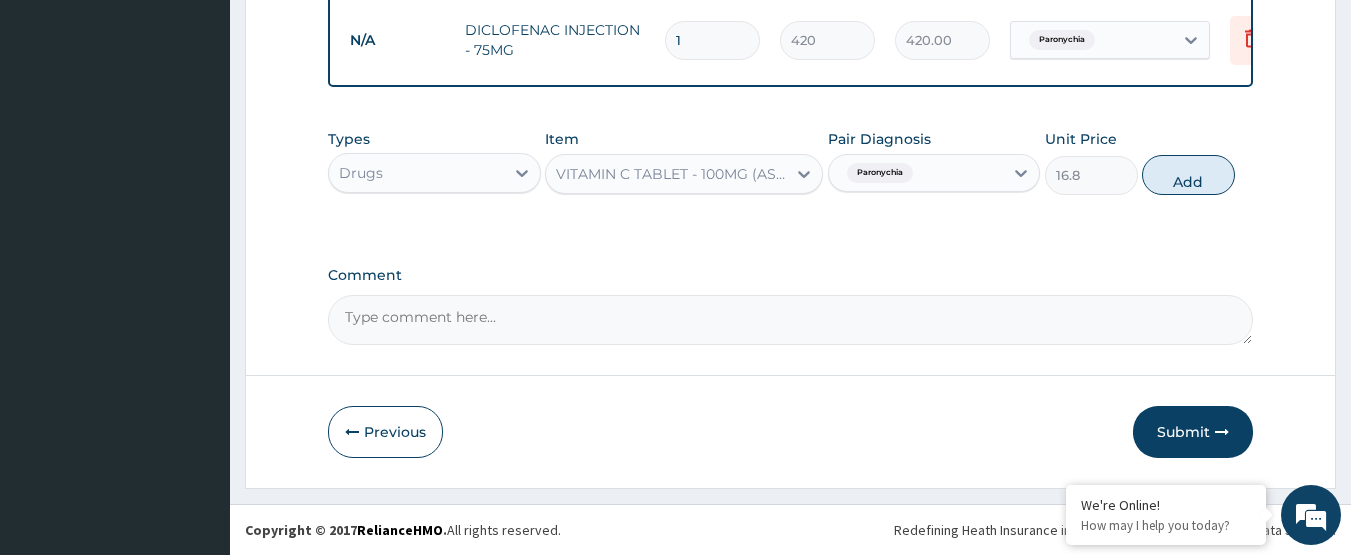 drag, startPoint x: 1181, startPoint y: 166, endPoint x: 1130, endPoint y: 169, distance: 51.088158 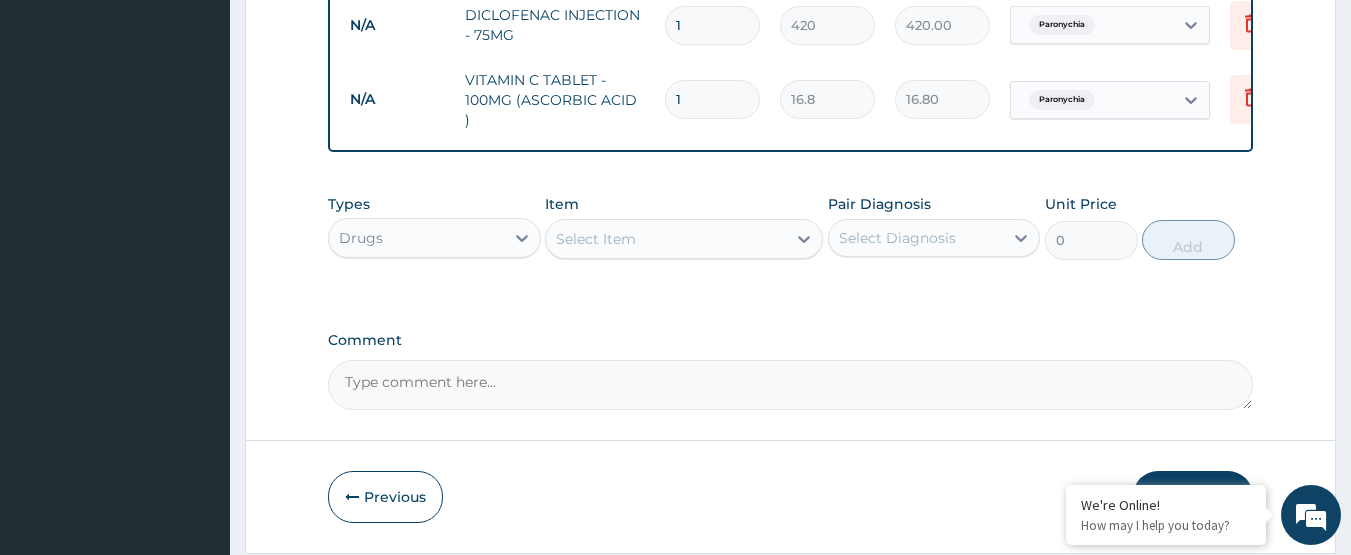 type 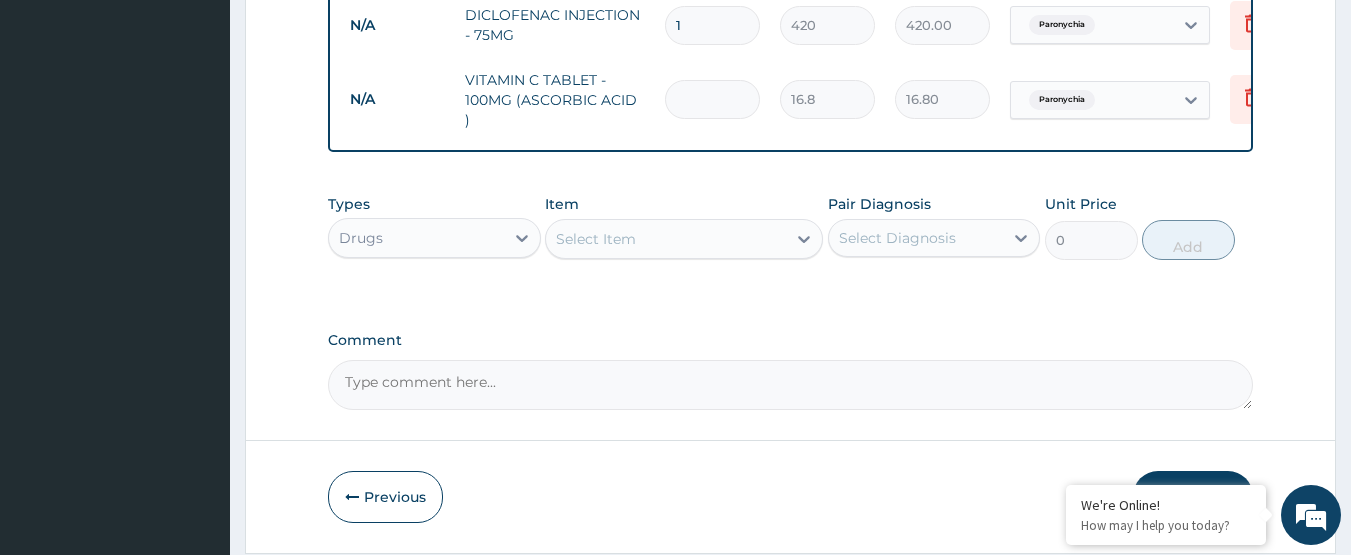 type on "0.00" 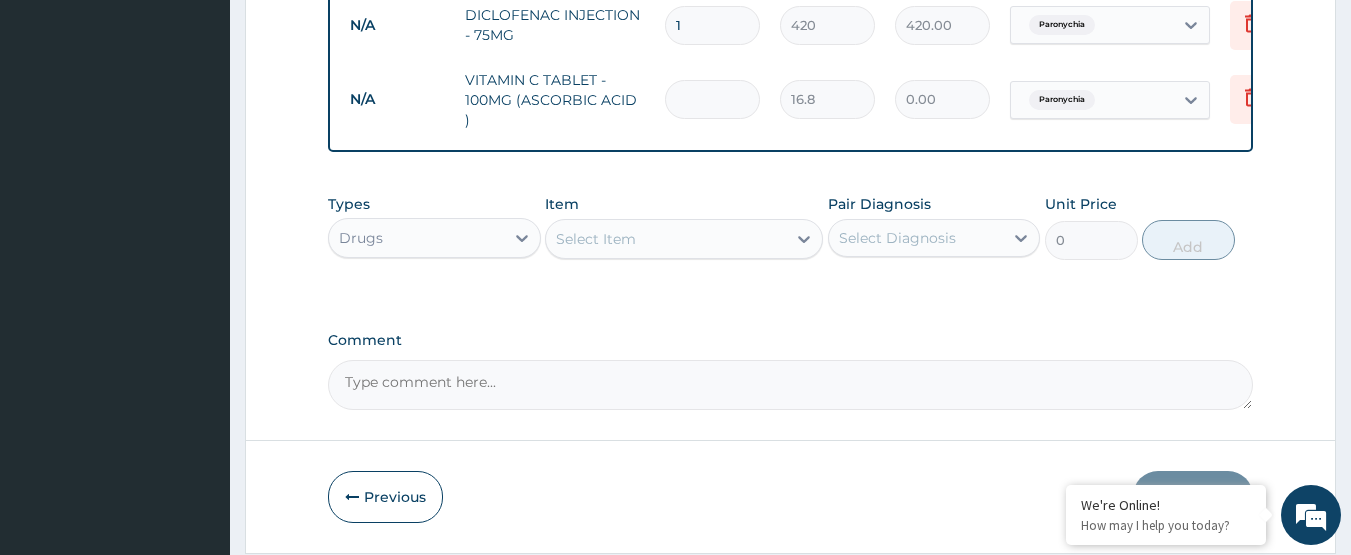 type on "1" 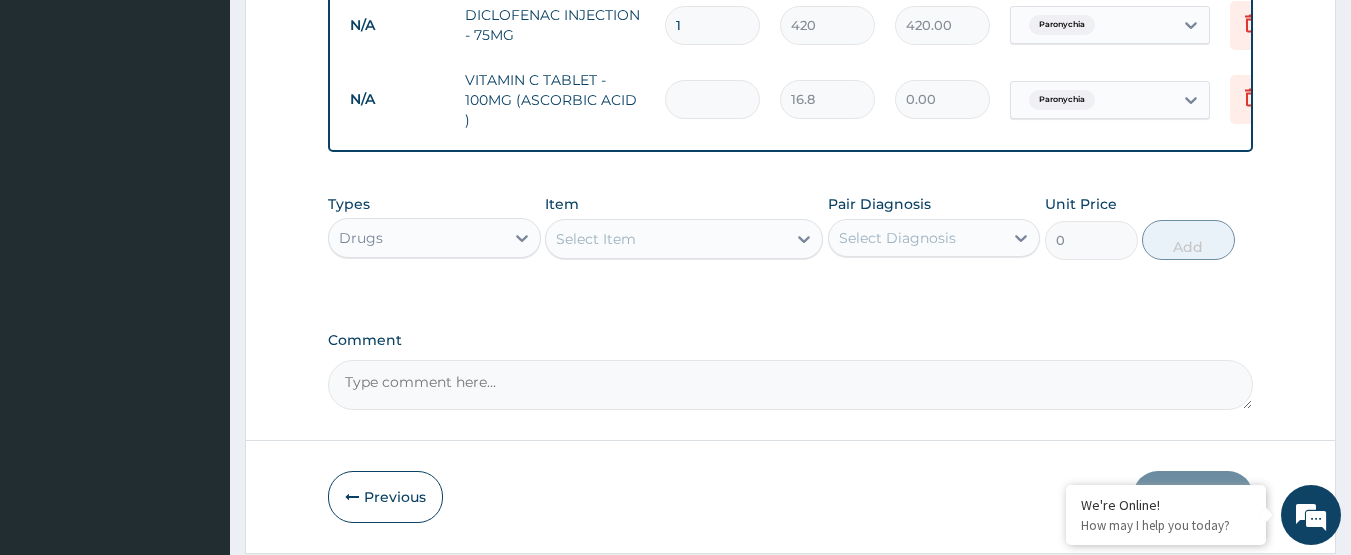 type on "16.80" 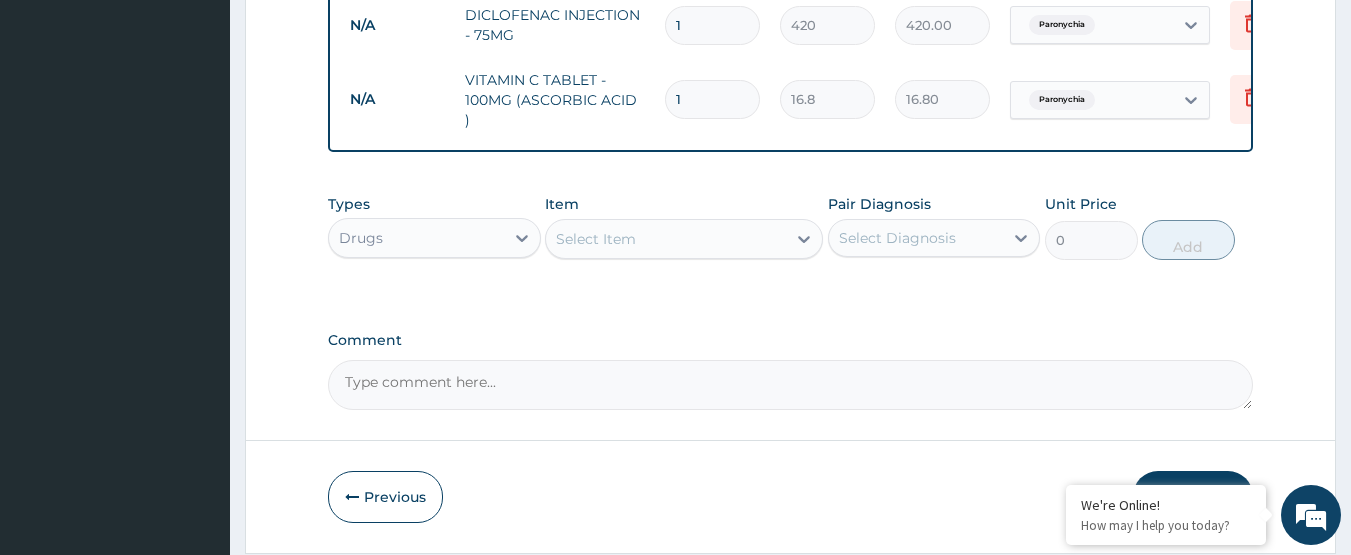 type on "13" 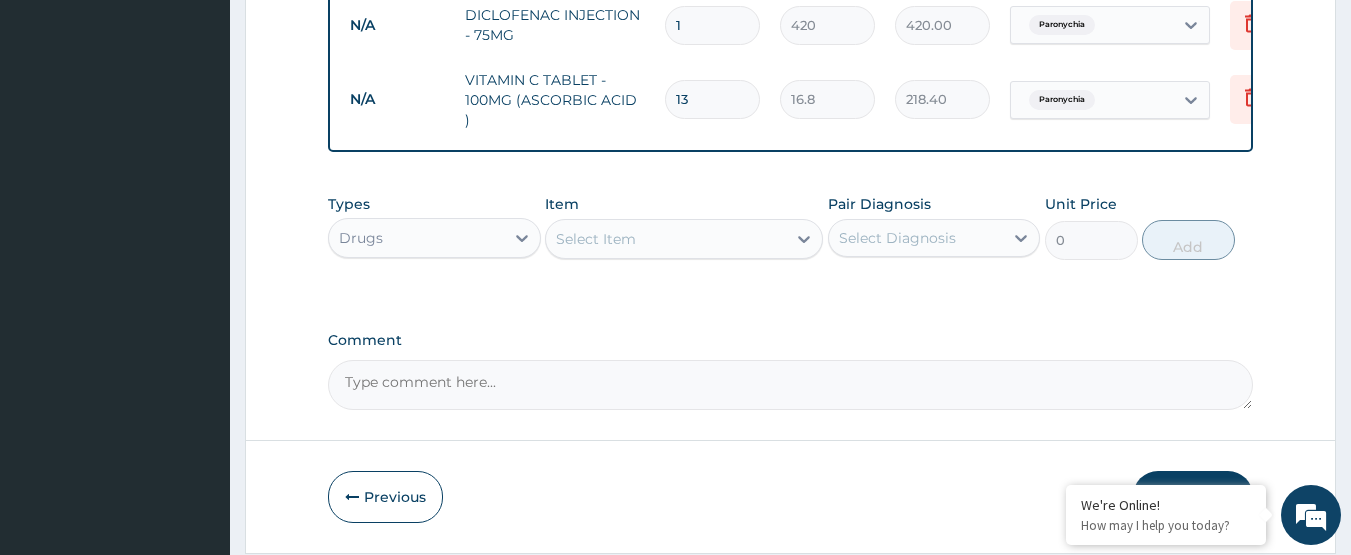 type on "1" 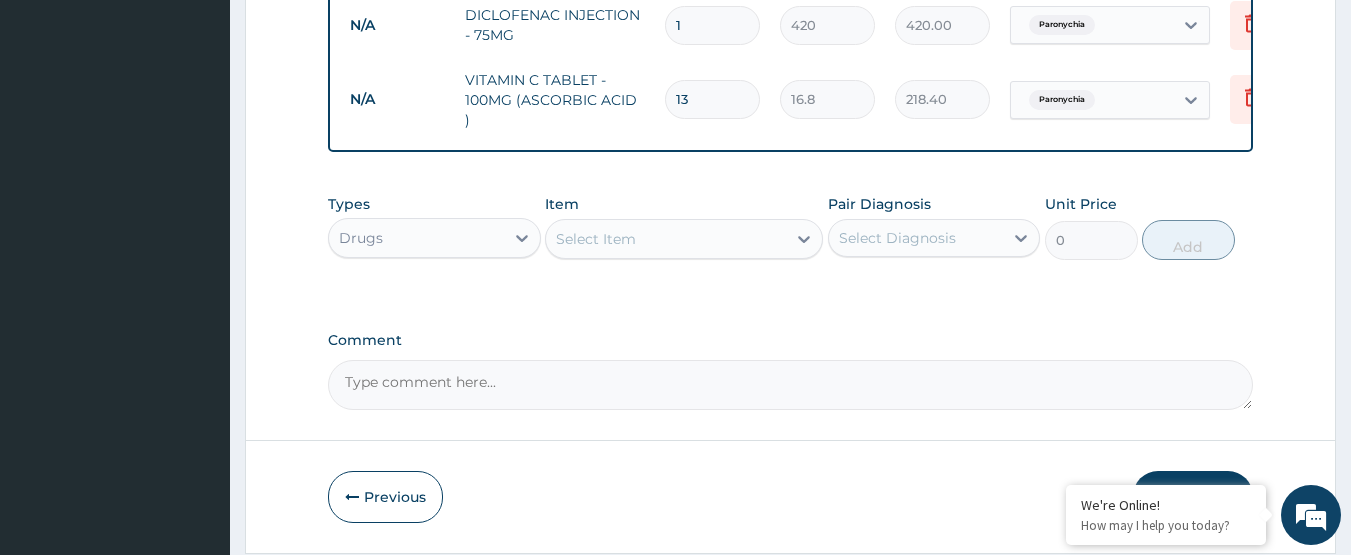 type on "16.80" 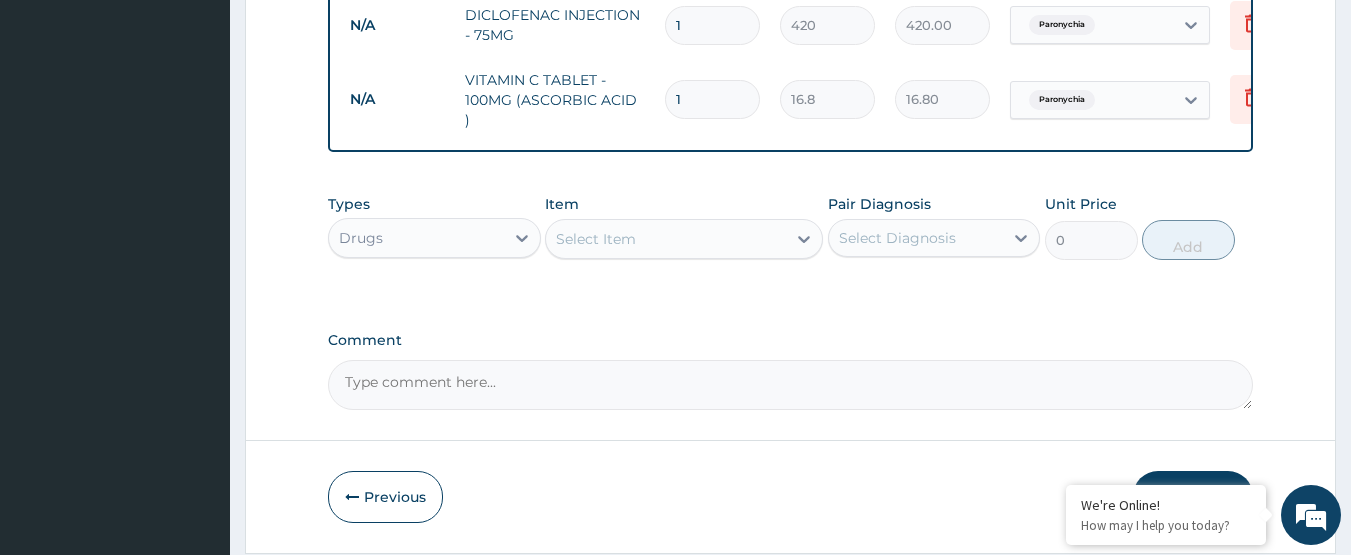 type on "14" 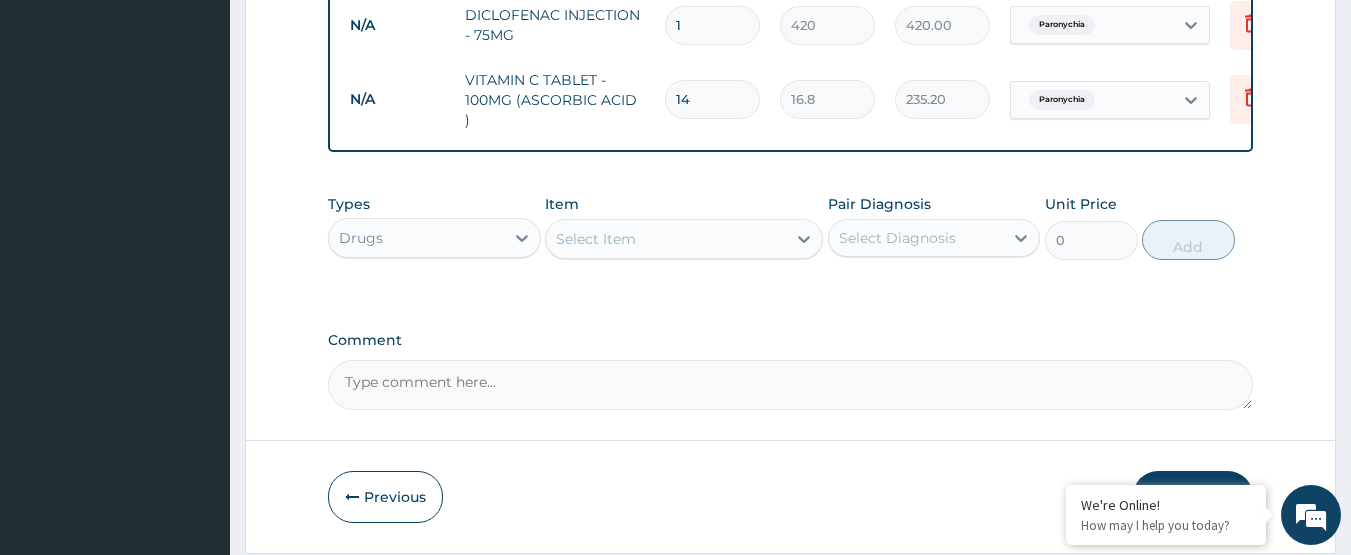 type on "14" 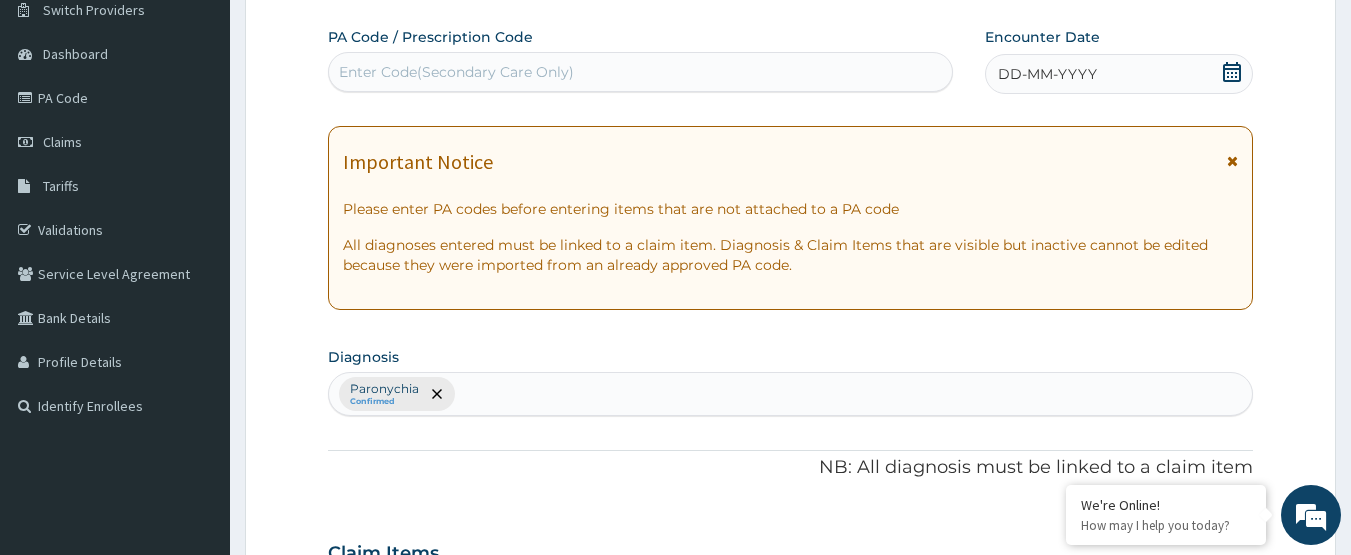 scroll, scrollTop: 0, scrollLeft: 0, axis: both 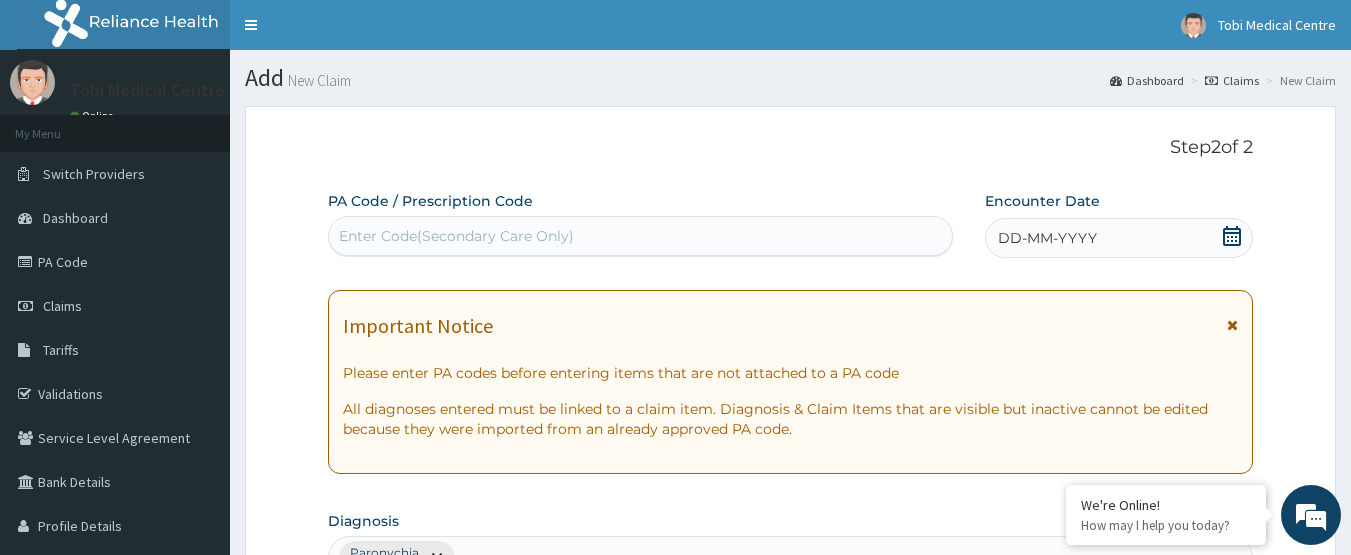 click 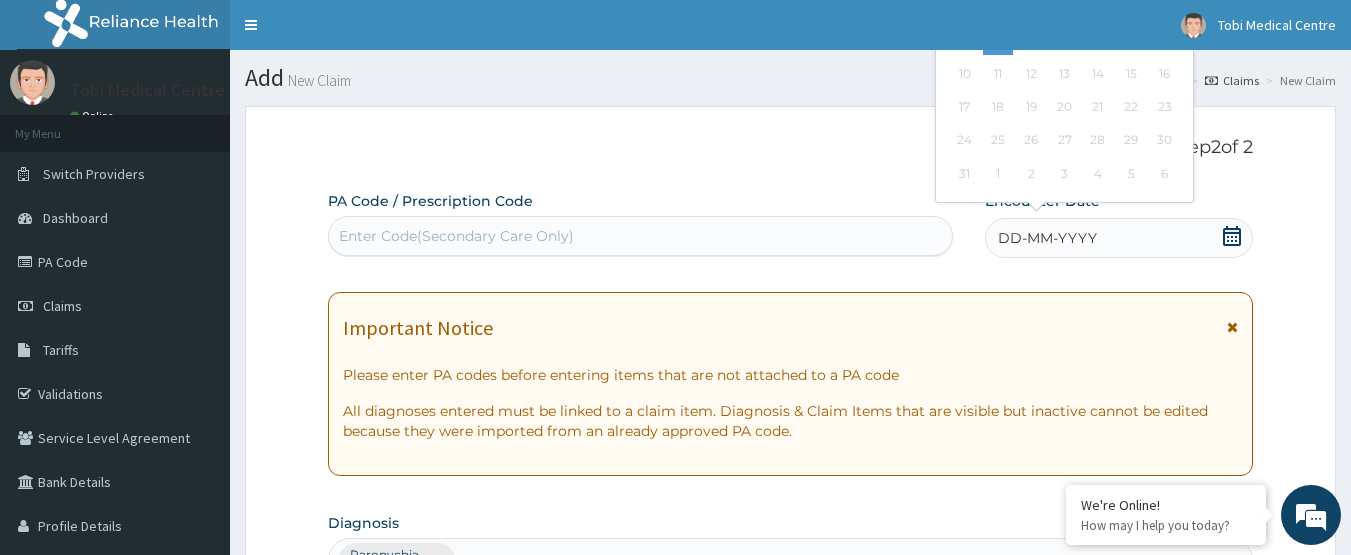 click on "Important Notice Please enter PA codes before entering items that are not attached to a PA code   All diagnoses entered must be linked to a claim item. Diagnosis & Claim Items that are visible but inactive cannot be edited because they were imported from an already approved PA code." at bounding box center [791, 384] 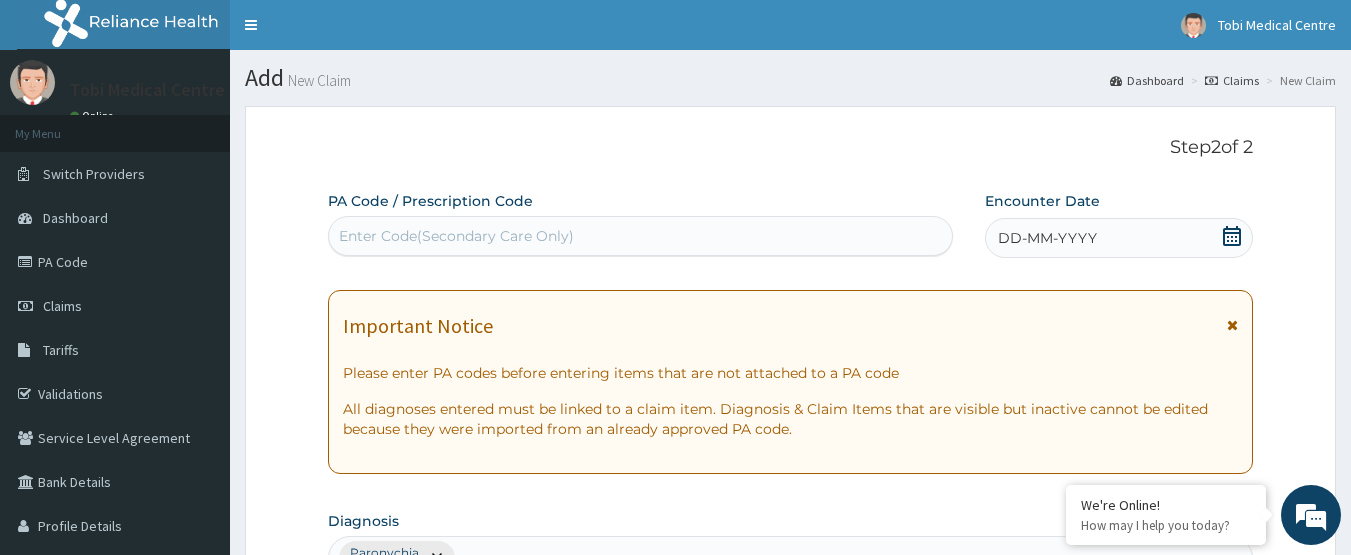 click on "DD-MM-YYYY" at bounding box center (1119, 238) 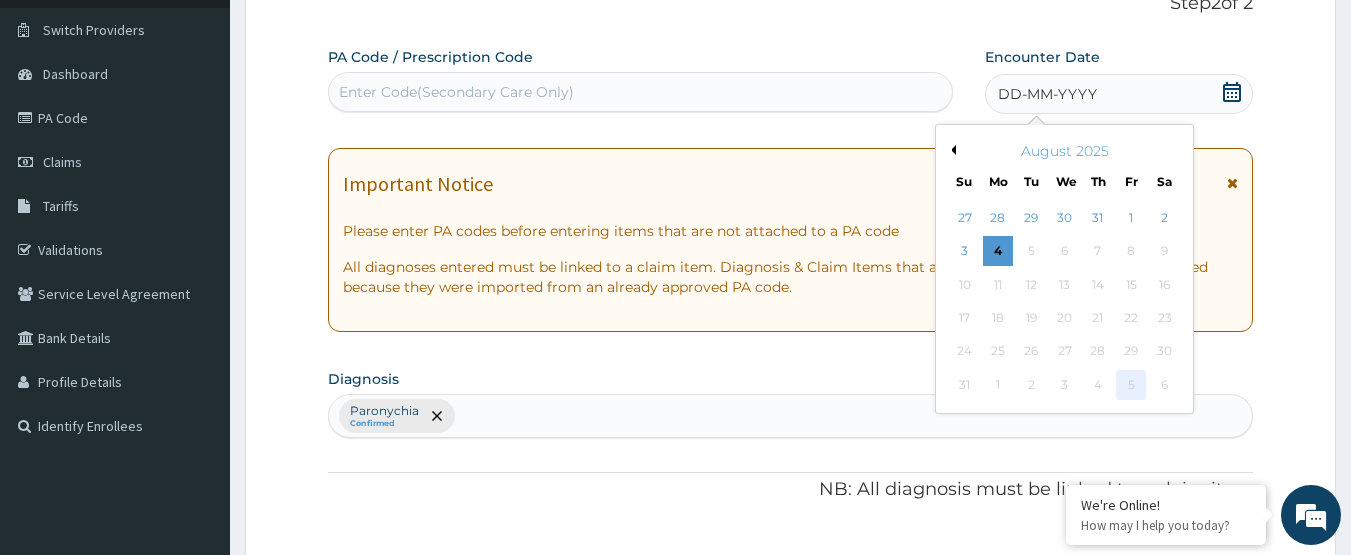 scroll, scrollTop: 100, scrollLeft: 0, axis: vertical 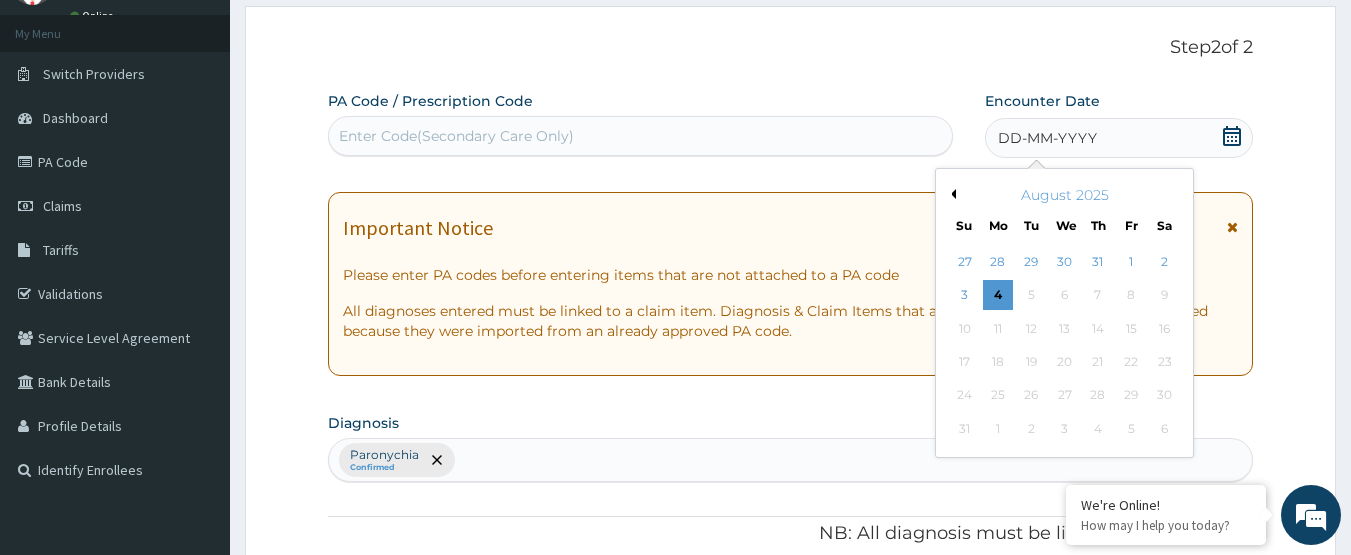 click on "Previous Month" at bounding box center (951, 194) 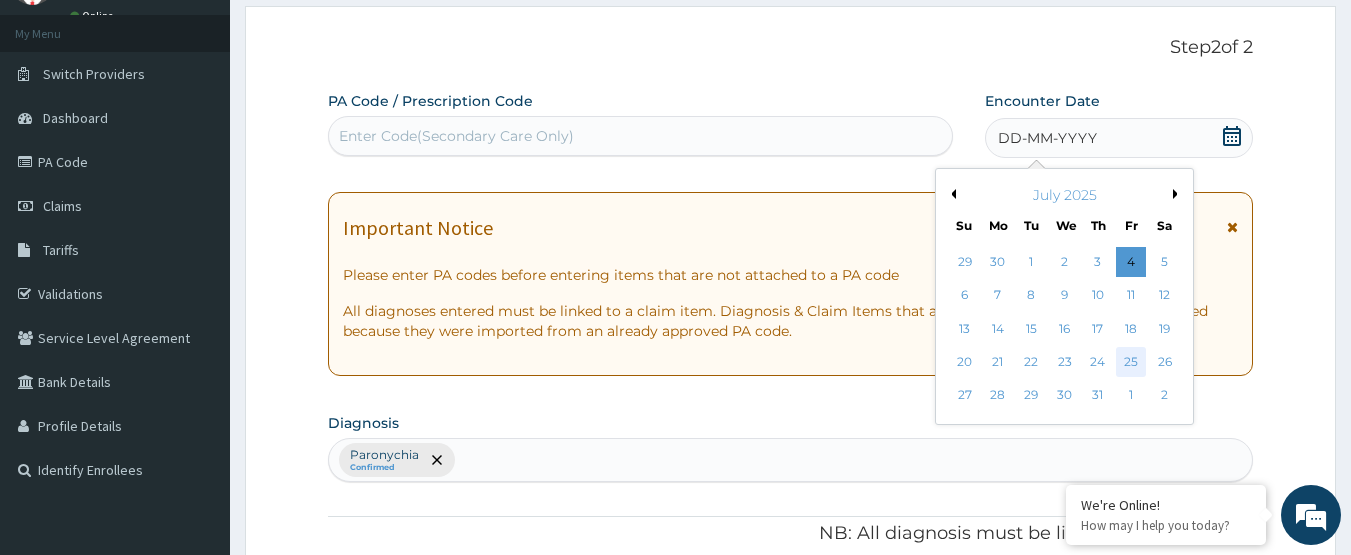click on "25" at bounding box center [1131, 362] 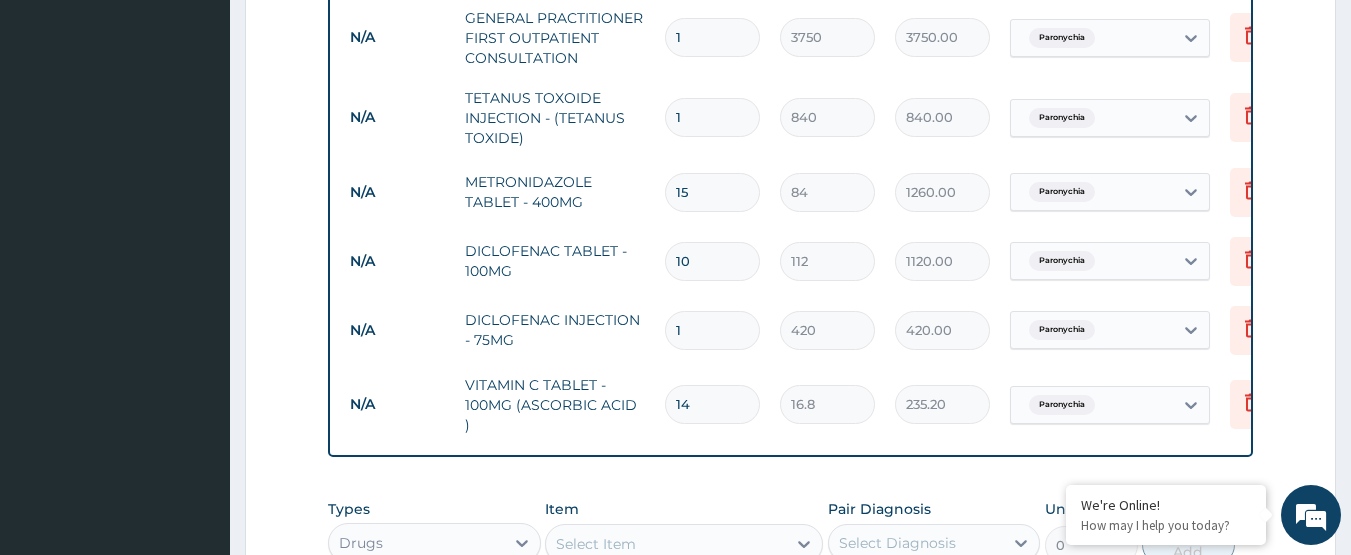 scroll, scrollTop: 1174, scrollLeft: 0, axis: vertical 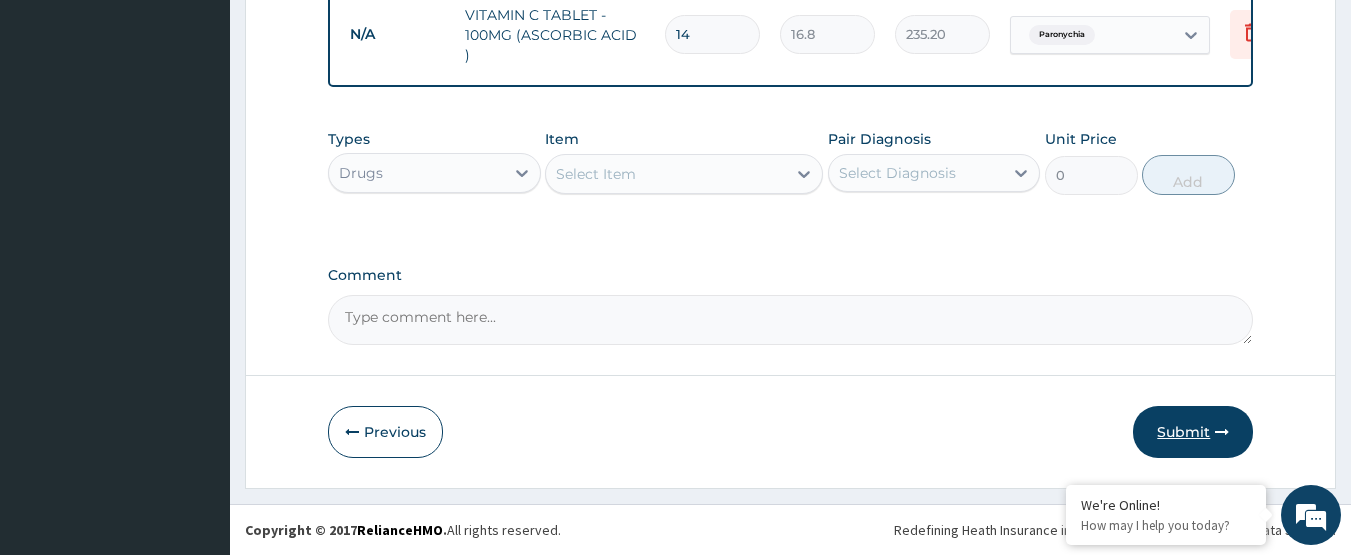 click on "Submit" at bounding box center (1193, 432) 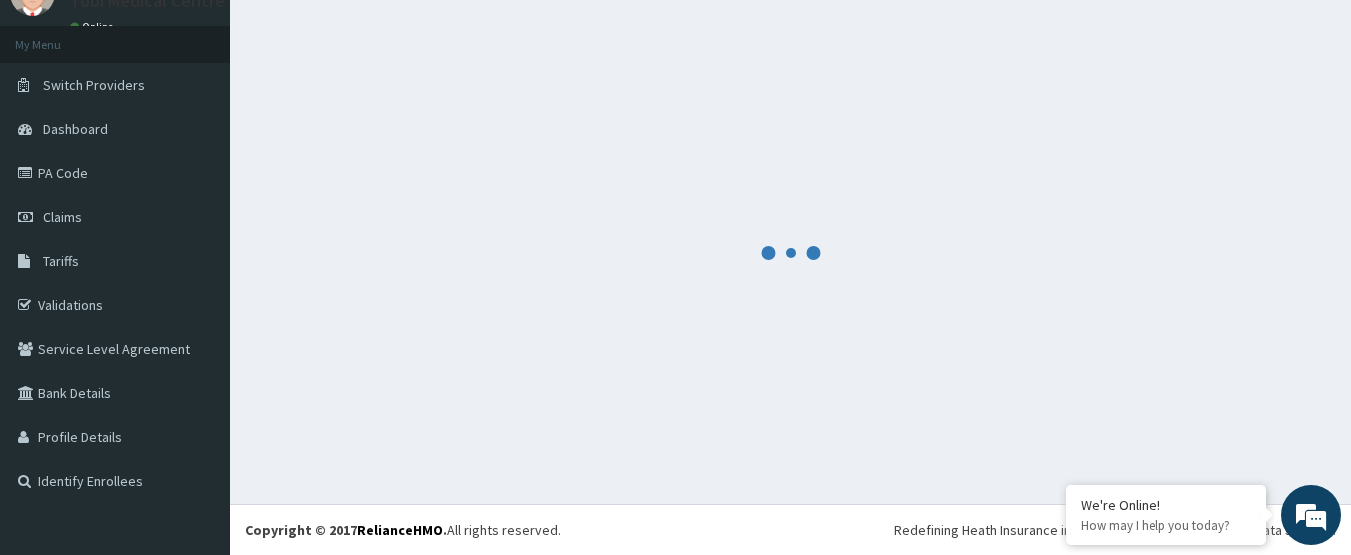 scroll, scrollTop: 89, scrollLeft: 0, axis: vertical 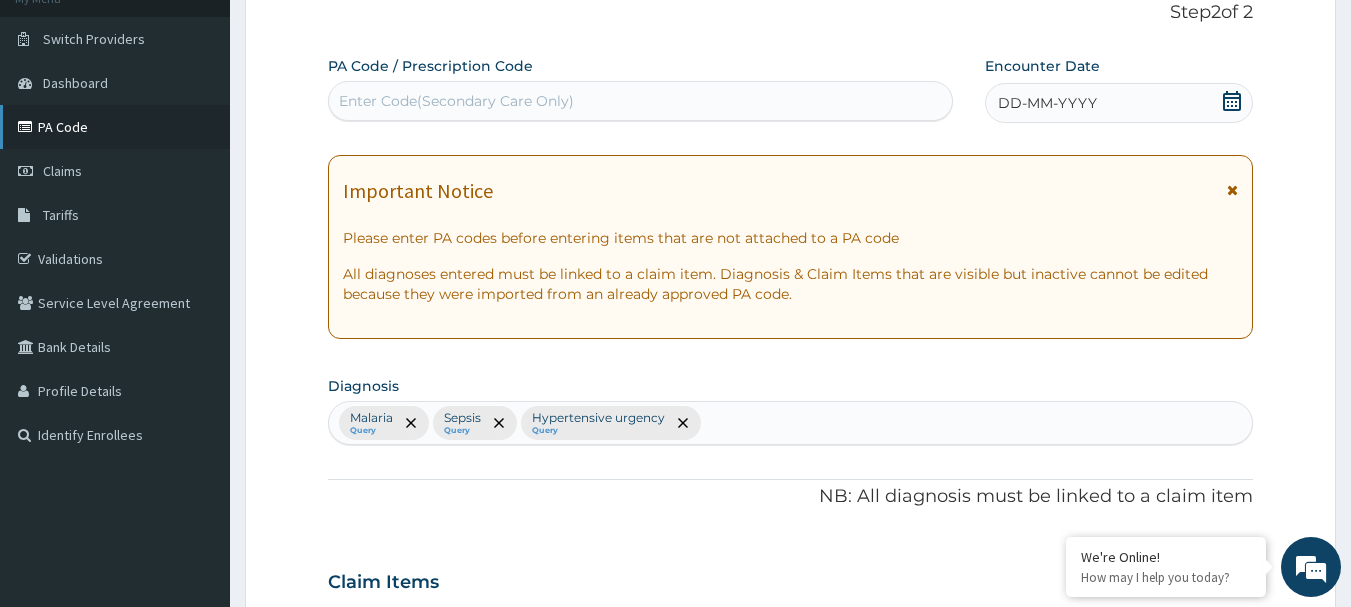 click on "PA Code" at bounding box center [115, 127] 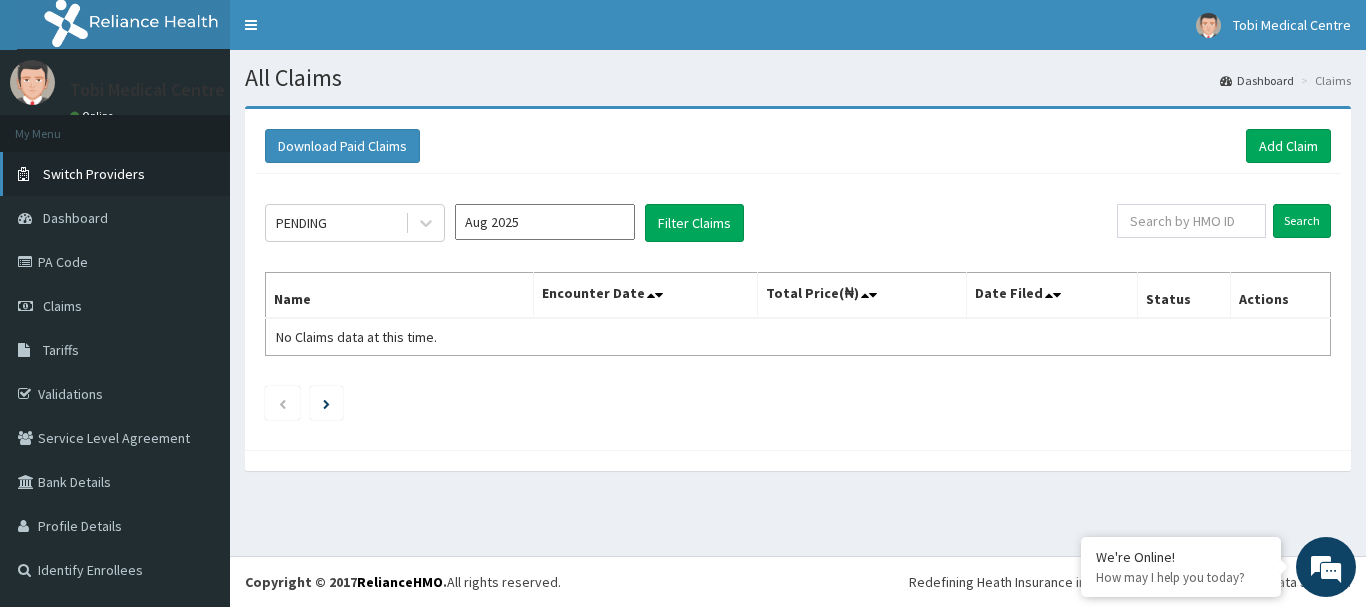 scroll, scrollTop: 0, scrollLeft: 0, axis: both 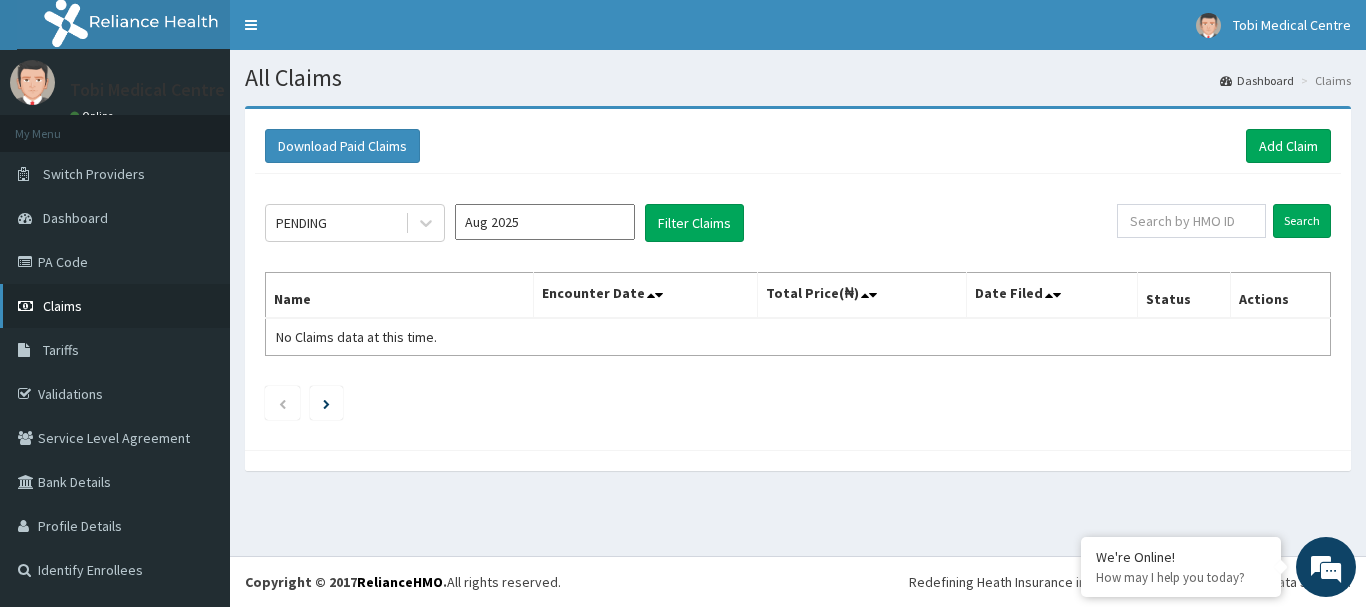 click on "Claims" at bounding box center (115, 306) 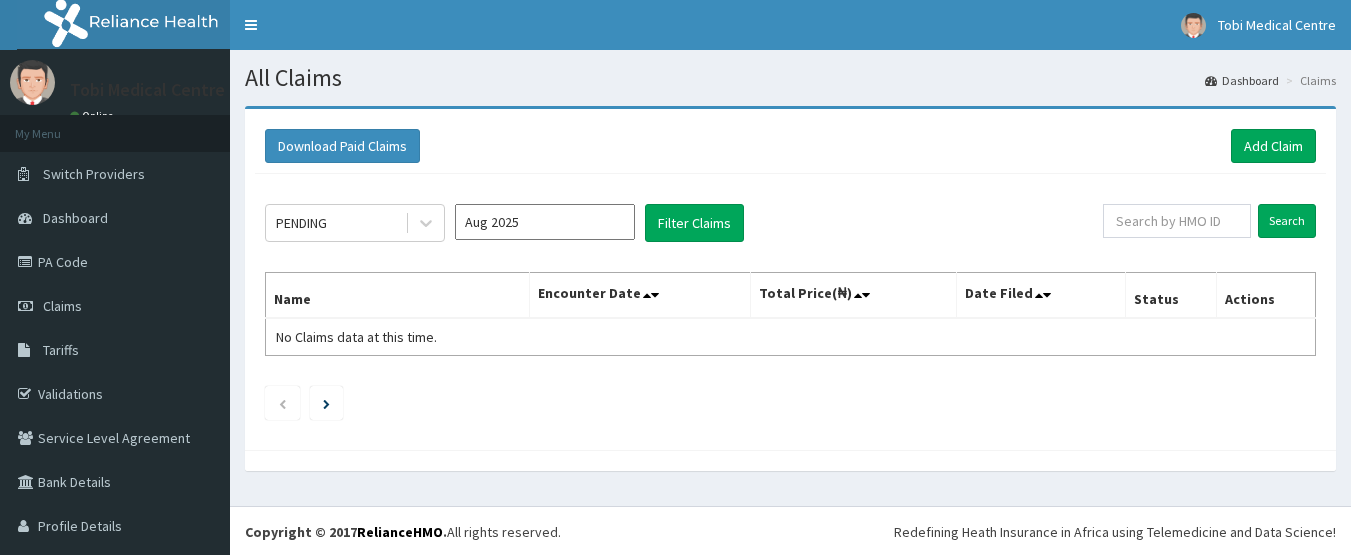 scroll, scrollTop: 0, scrollLeft: 0, axis: both 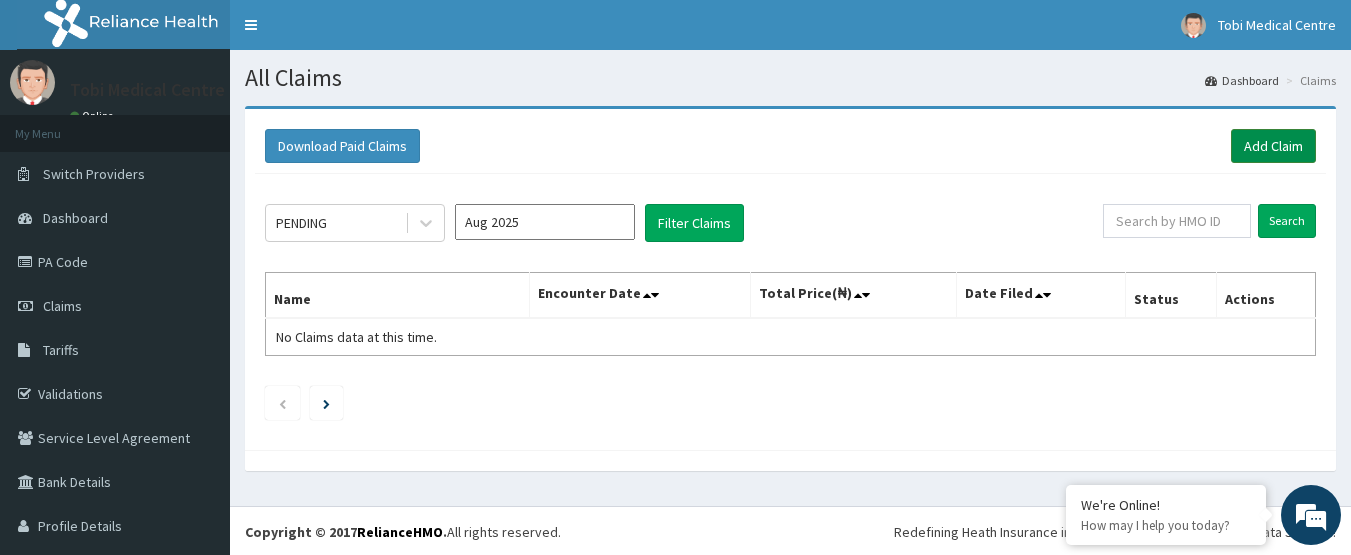 click on "Add Claim" at bounding box center [1273, 146] 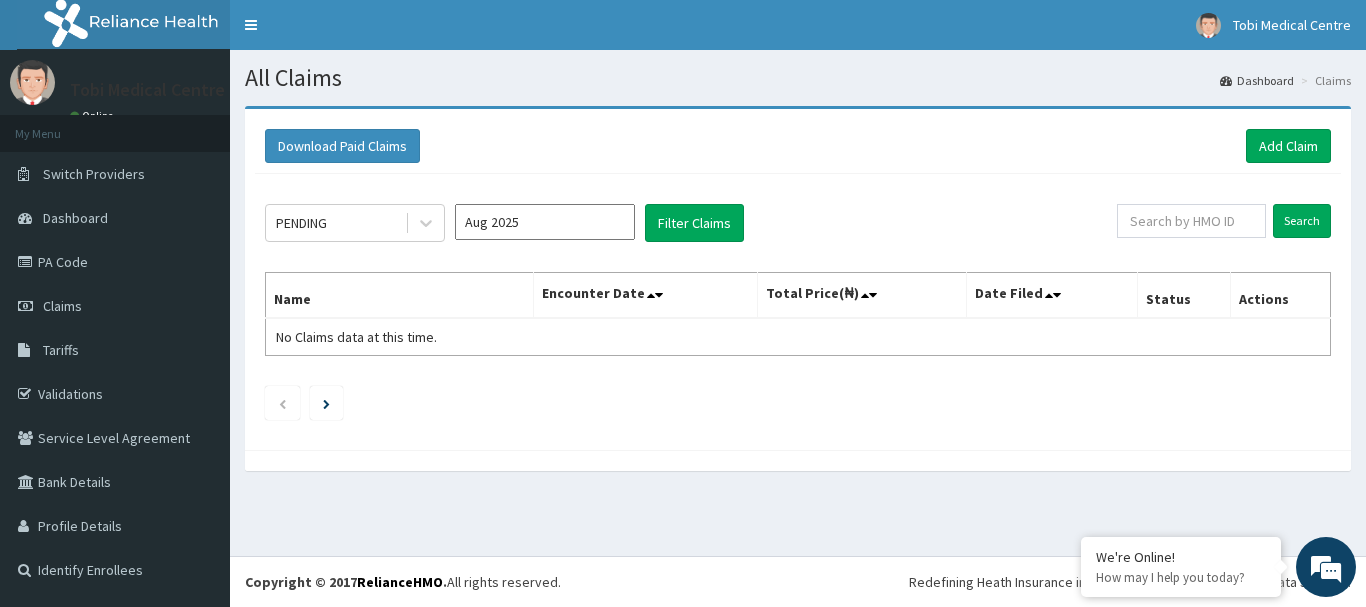 scroll, scrollTop: 0, scrollLeft: 0, axis: both 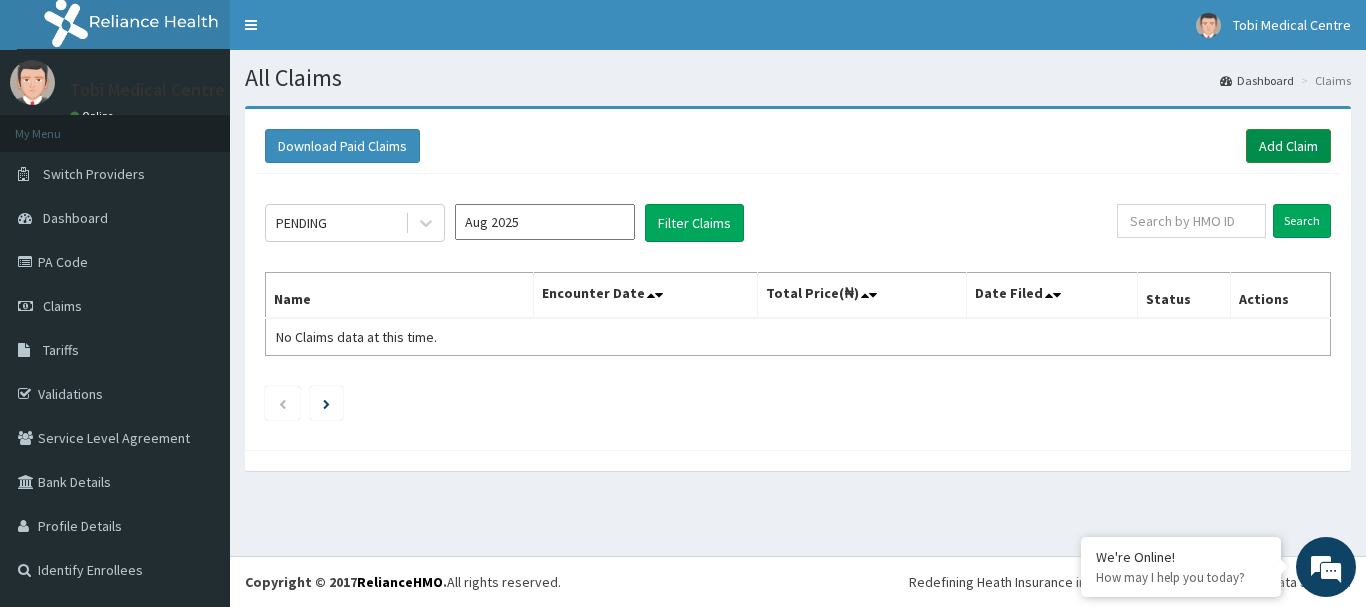 click on "Add Claim" at bounding box center [1288, 146] 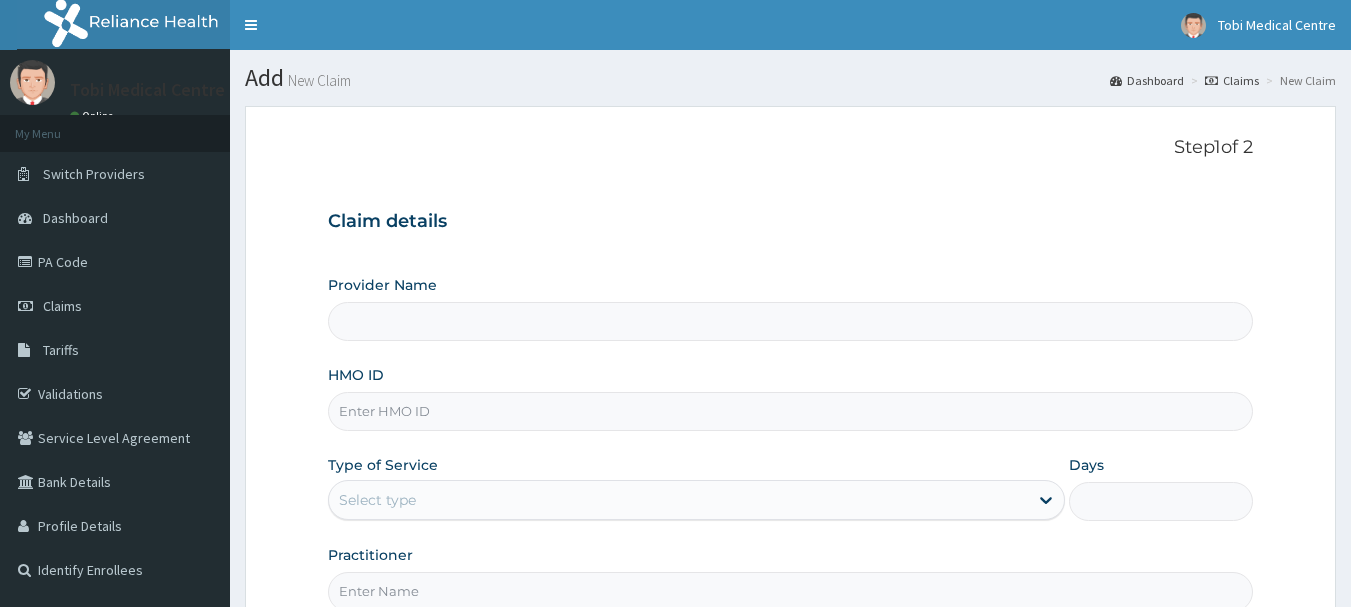 scroll, scrollTop: 0, scrollLeft: 0, axis: both 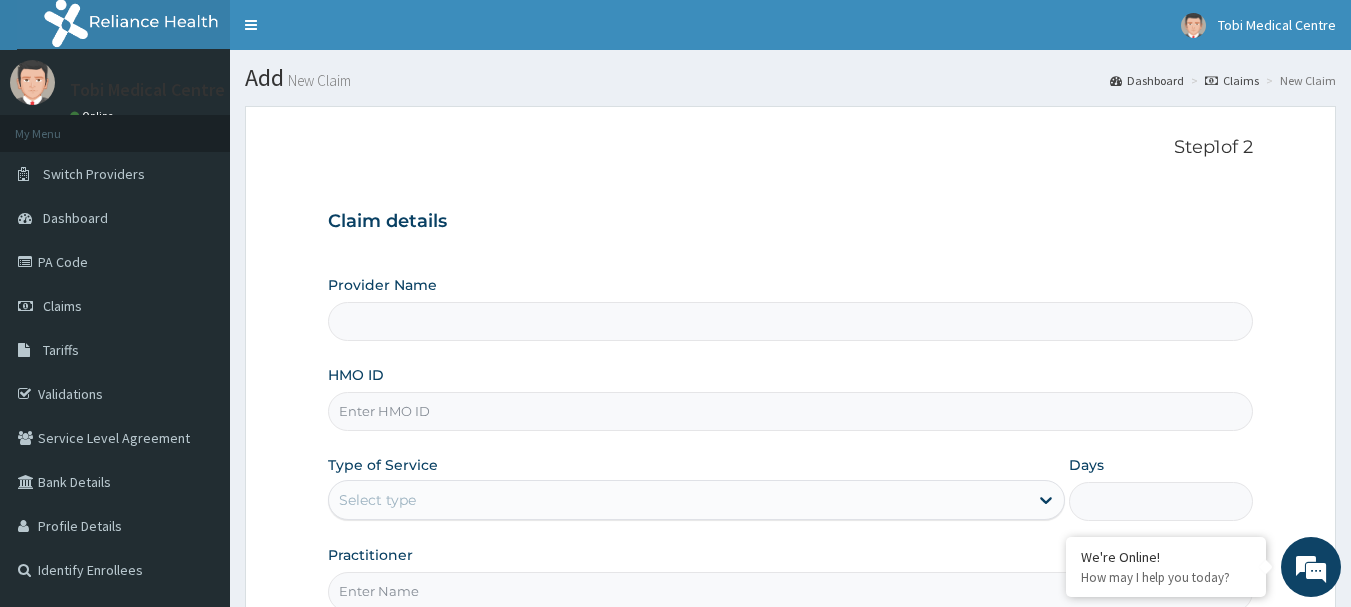 type on "Tobi Medical Centre" 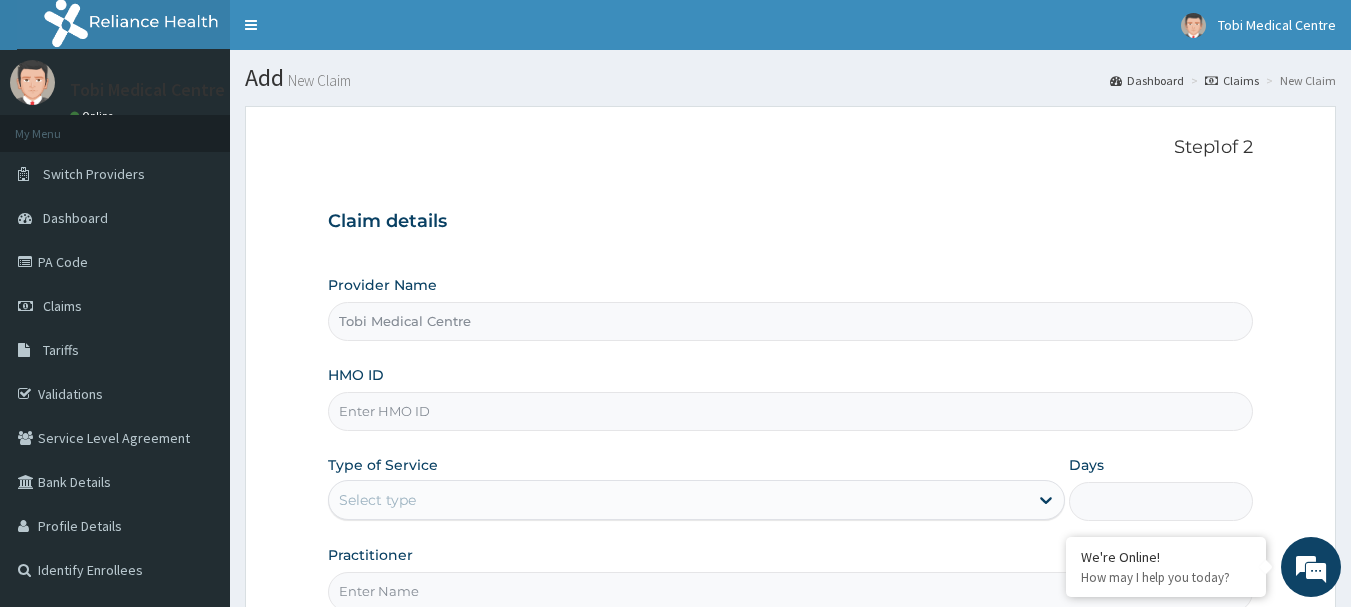scroll, scrollTop: 0, scrollLeft: 0, axis: both 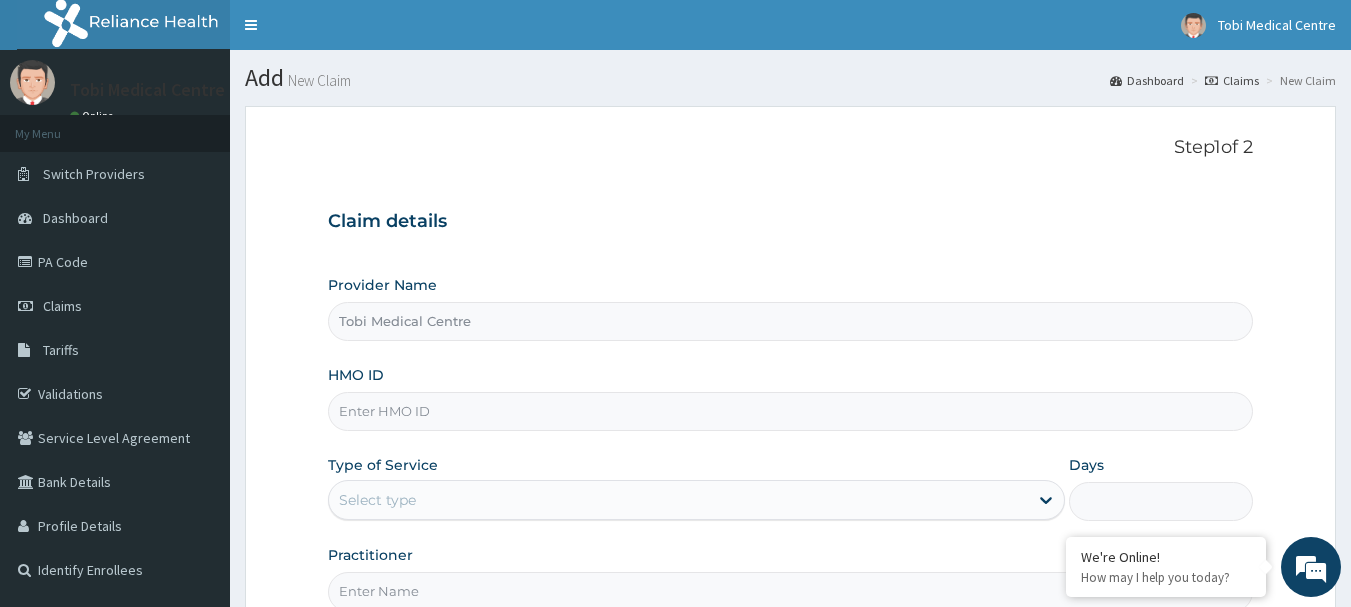 click on "HMO ID" at bounding box center [791, 411] 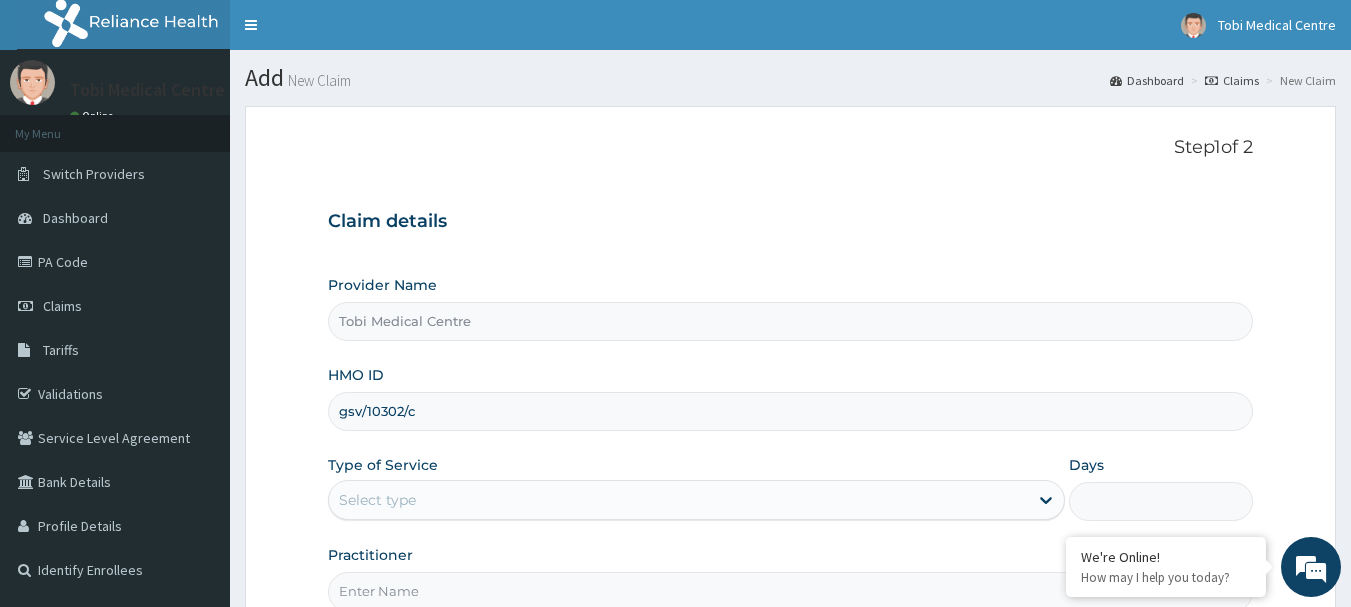 type on "gsv/10302/c" 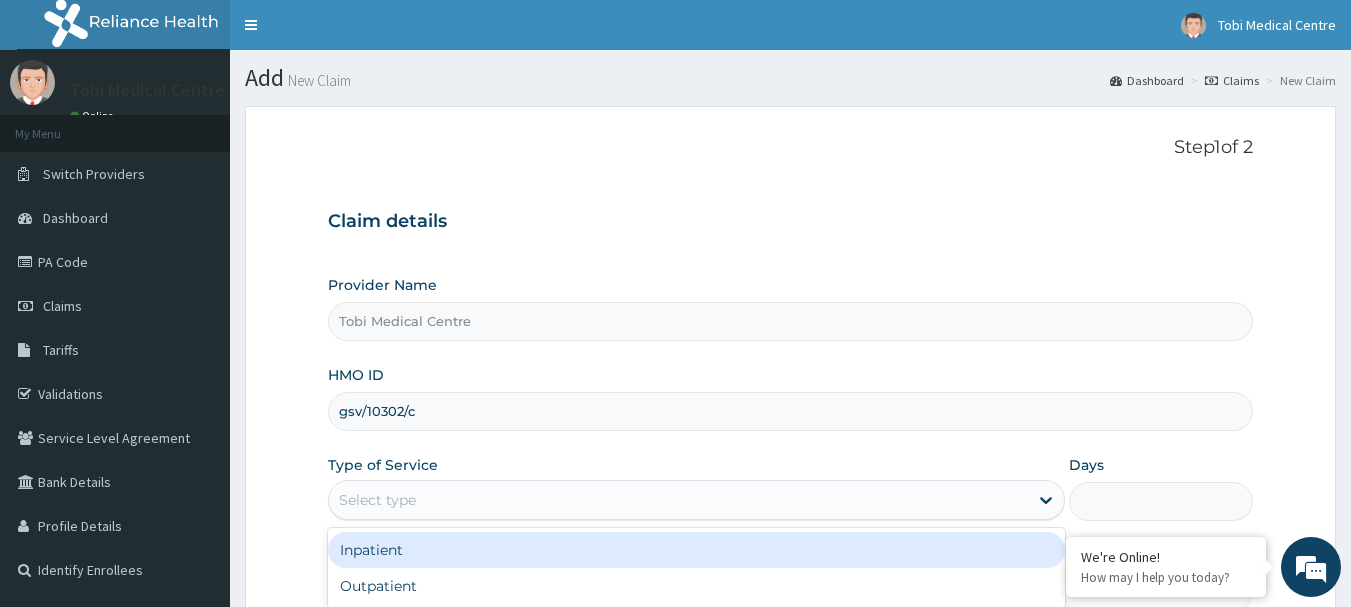 click on "Select type" at bounding box center (678, 500) 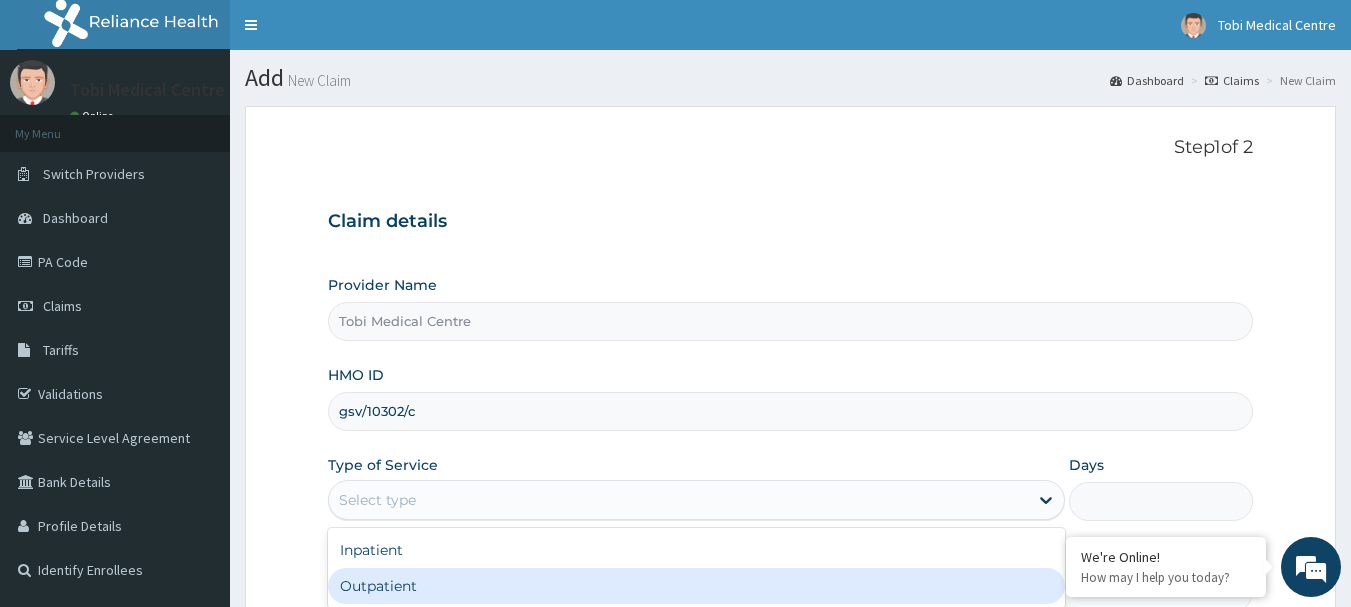click on "Outpatient" at bounding box center [696, 586] 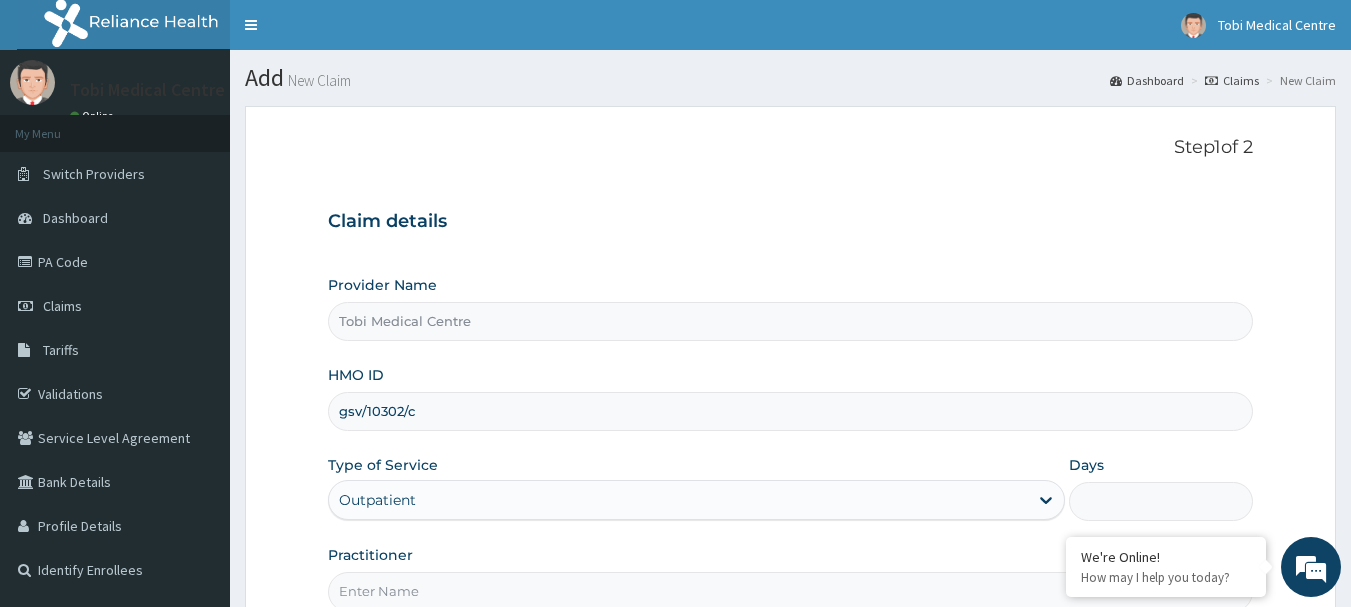 type on "1" 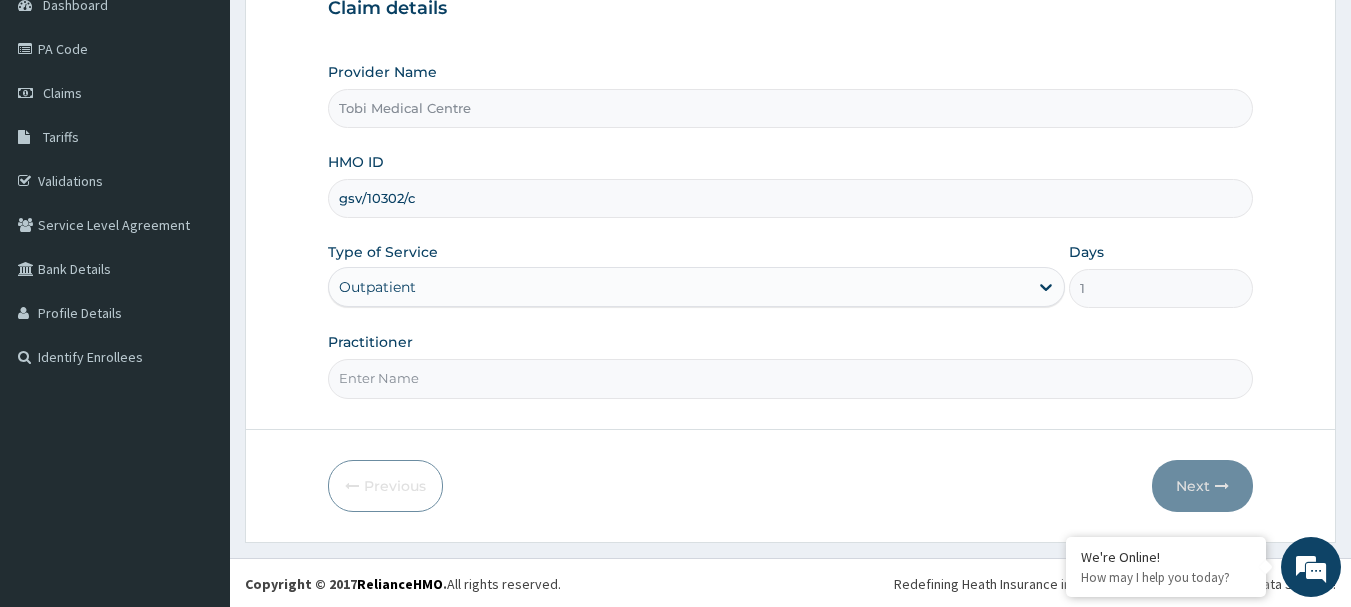 scroll, scrollTop: 215, scrollLeft: 0, axis: vertical 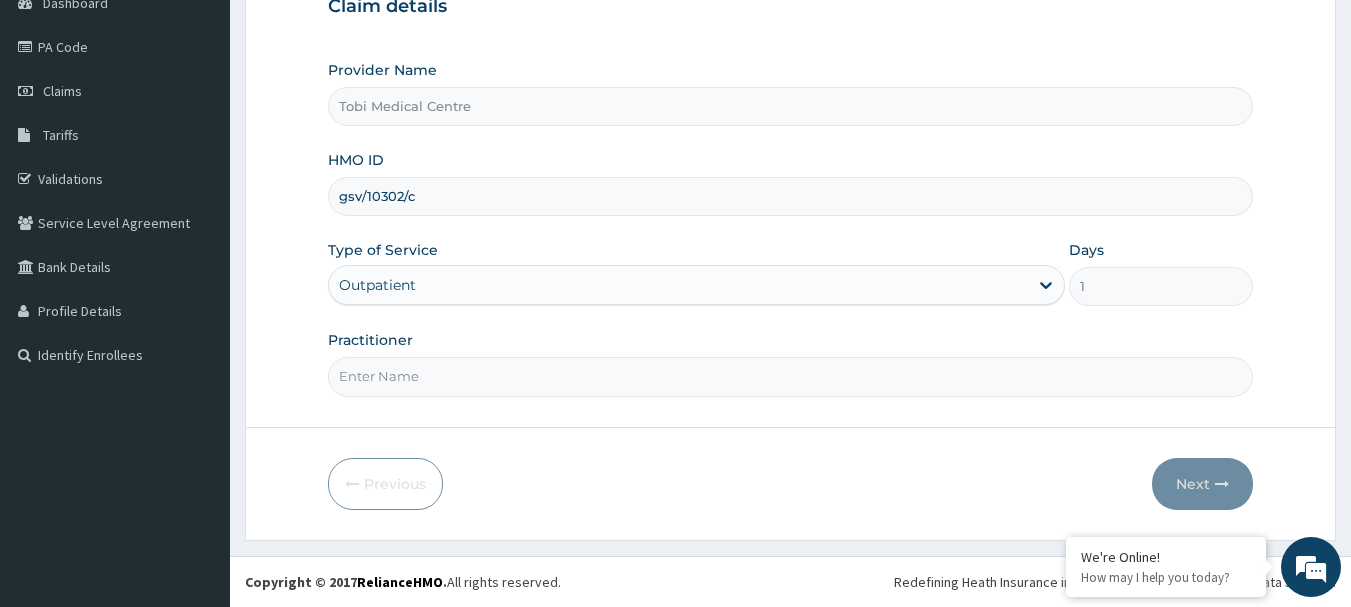 click on "Practitioner" at bounding box center [791, 376] 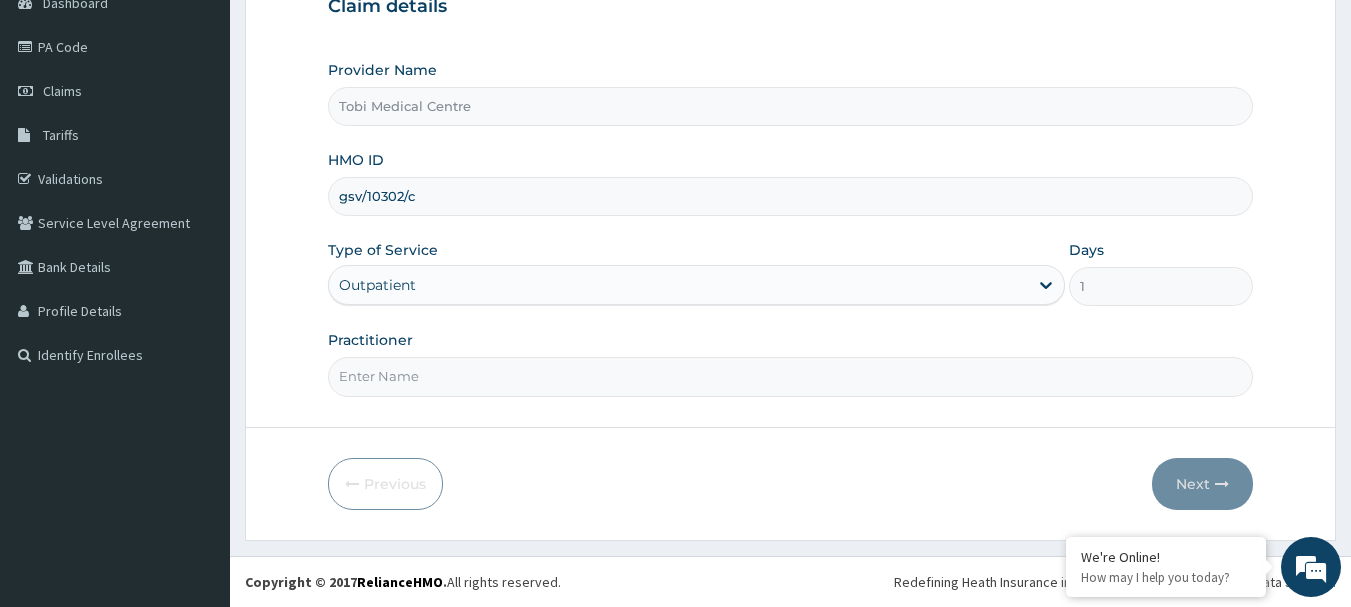 type on "d" 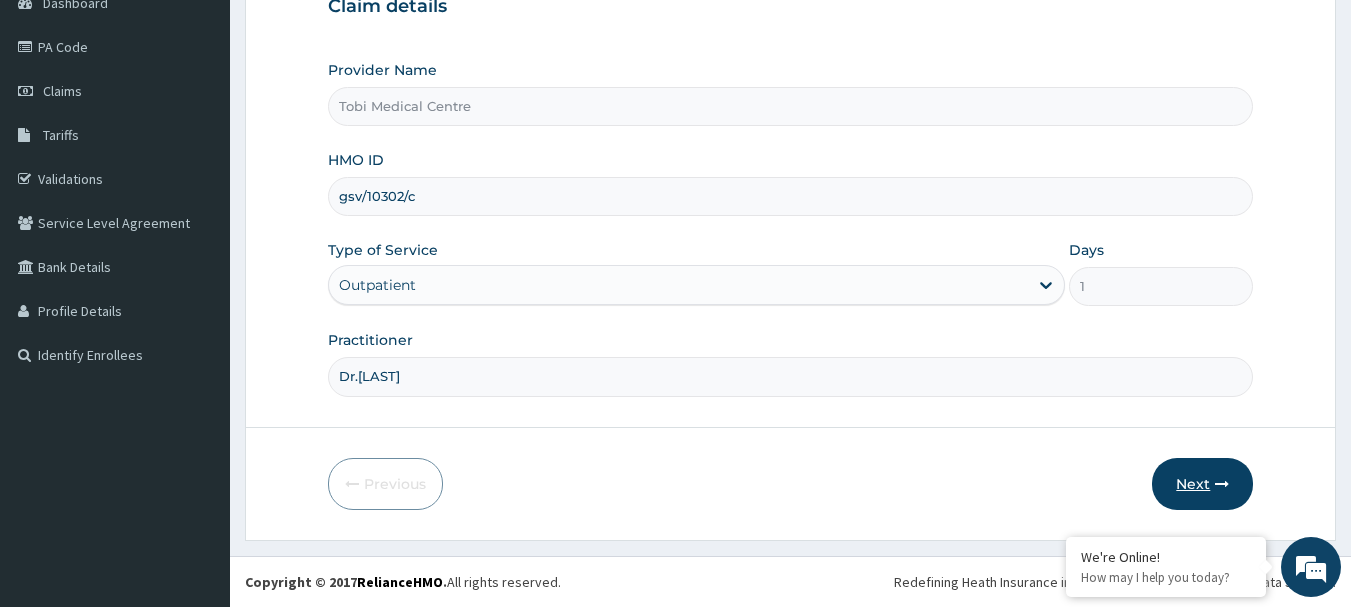 type on "Dr.[LAST]" 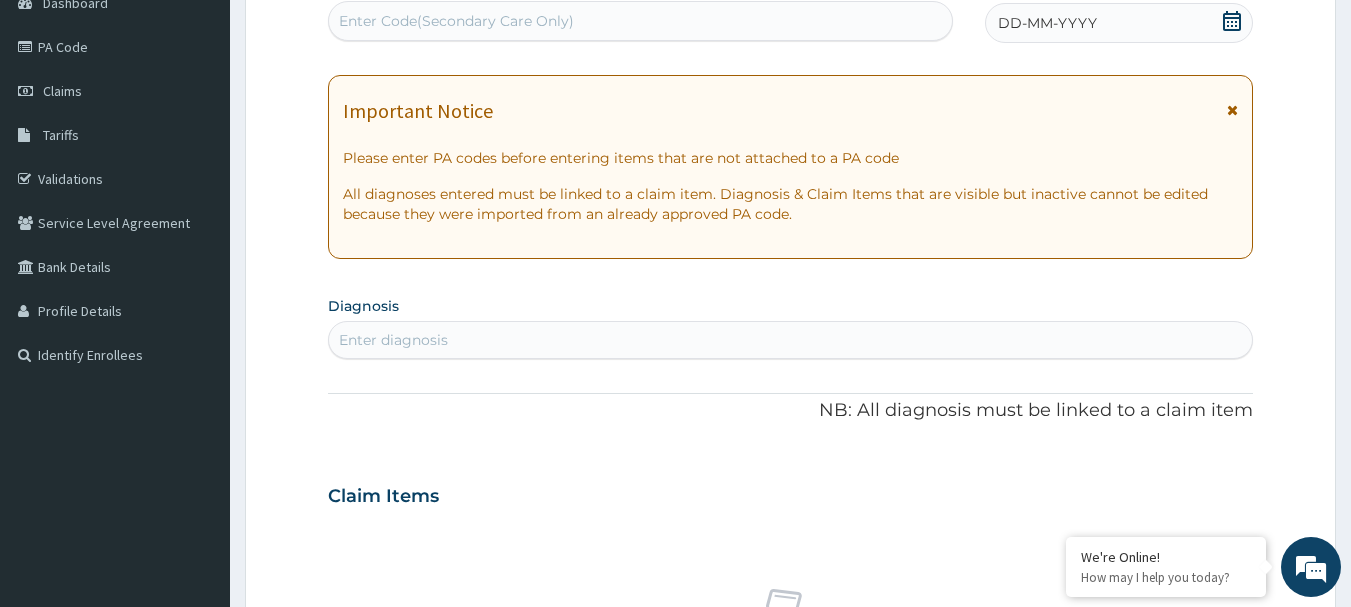 click on "Enter diagnosis" at bounding box center (791, 340) 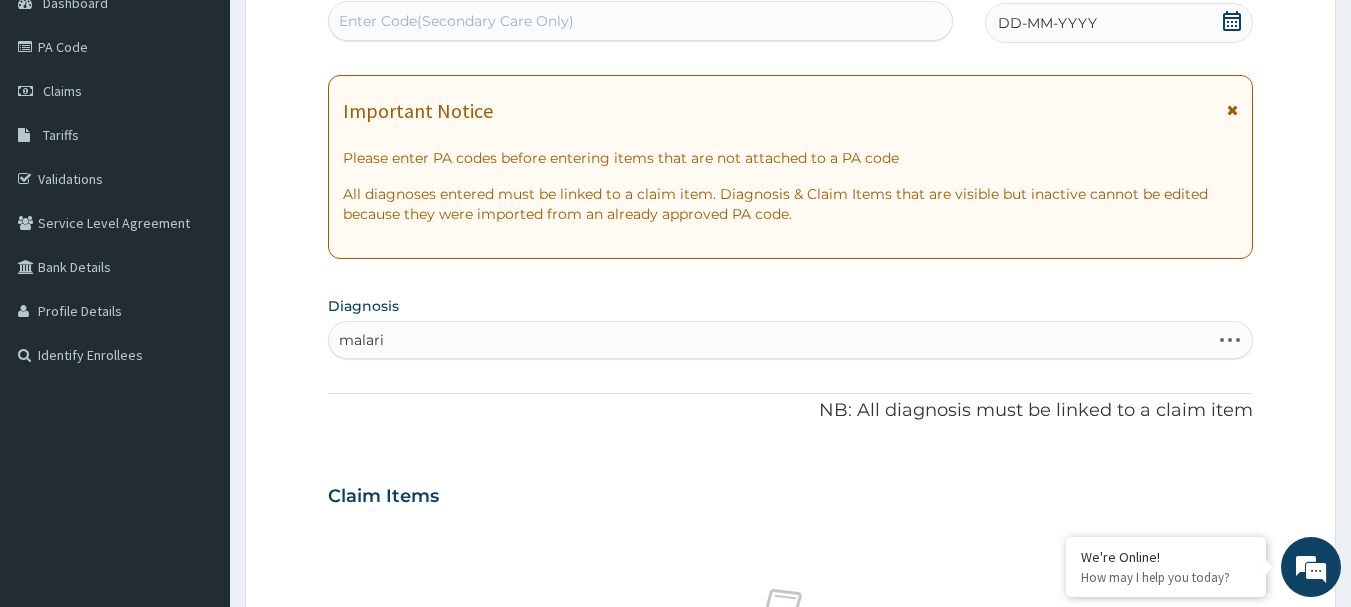type on "malaria" 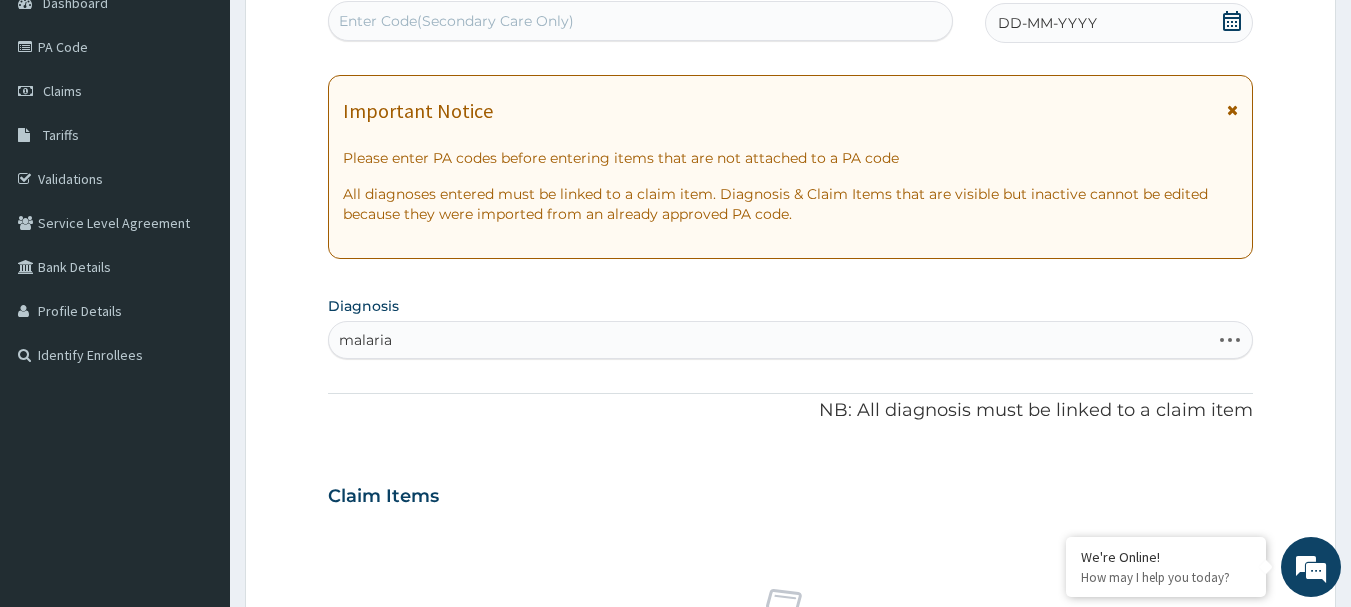 click on "malaria malaria" at bounding box center (770, 340) 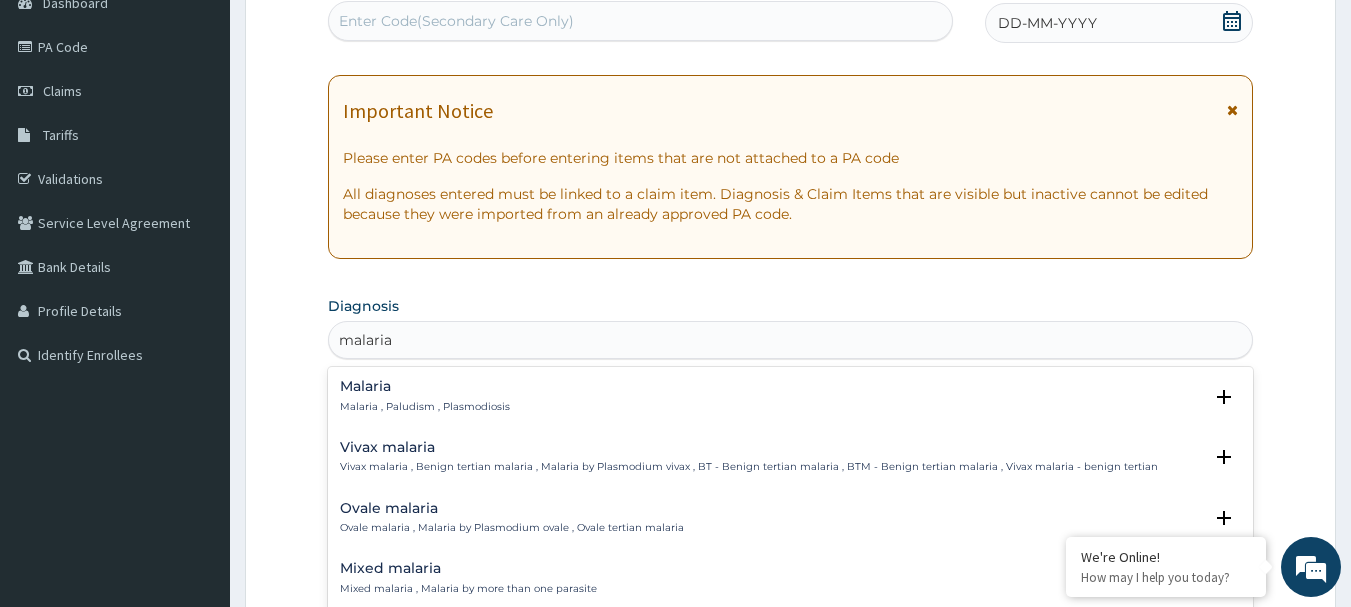 click on "Malaria" at bounding box center [425, 386] 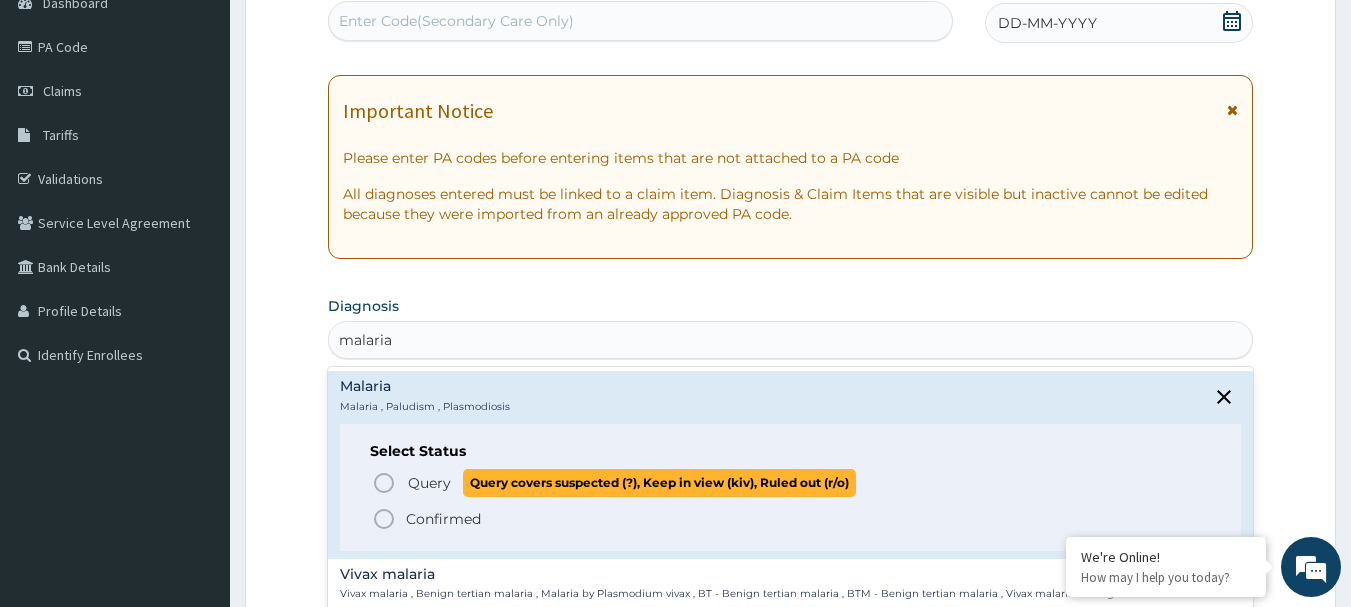 click on "Query" at bounding box center (429, 483) 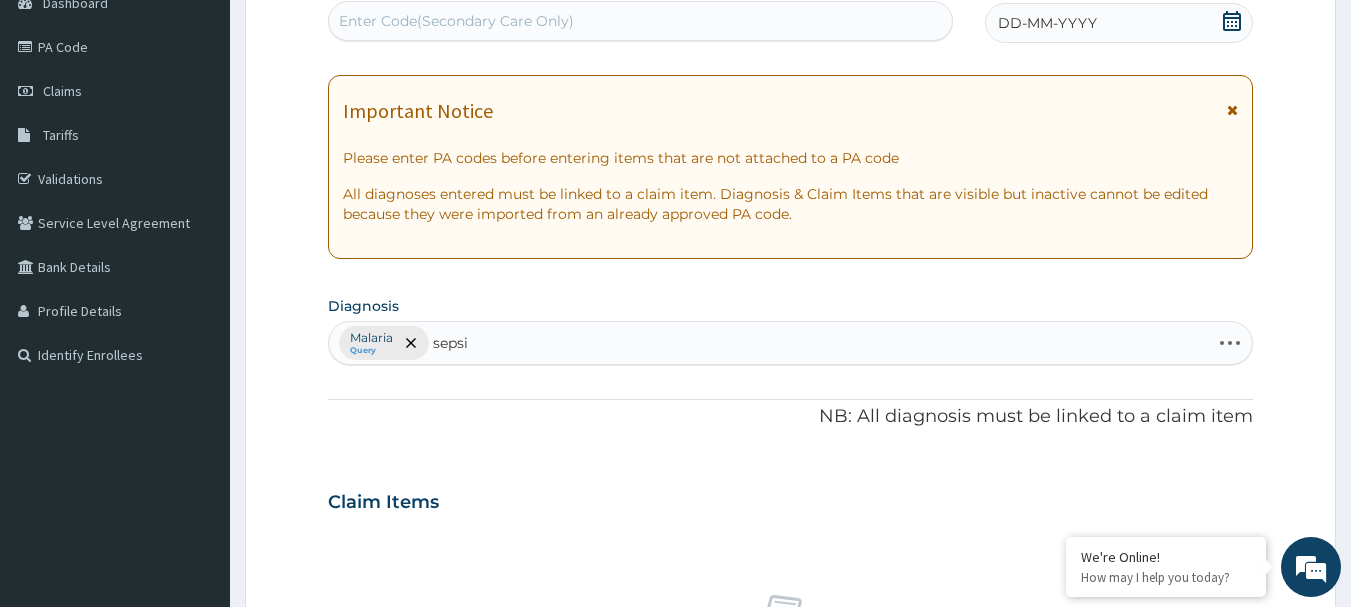 type on "sepsis" 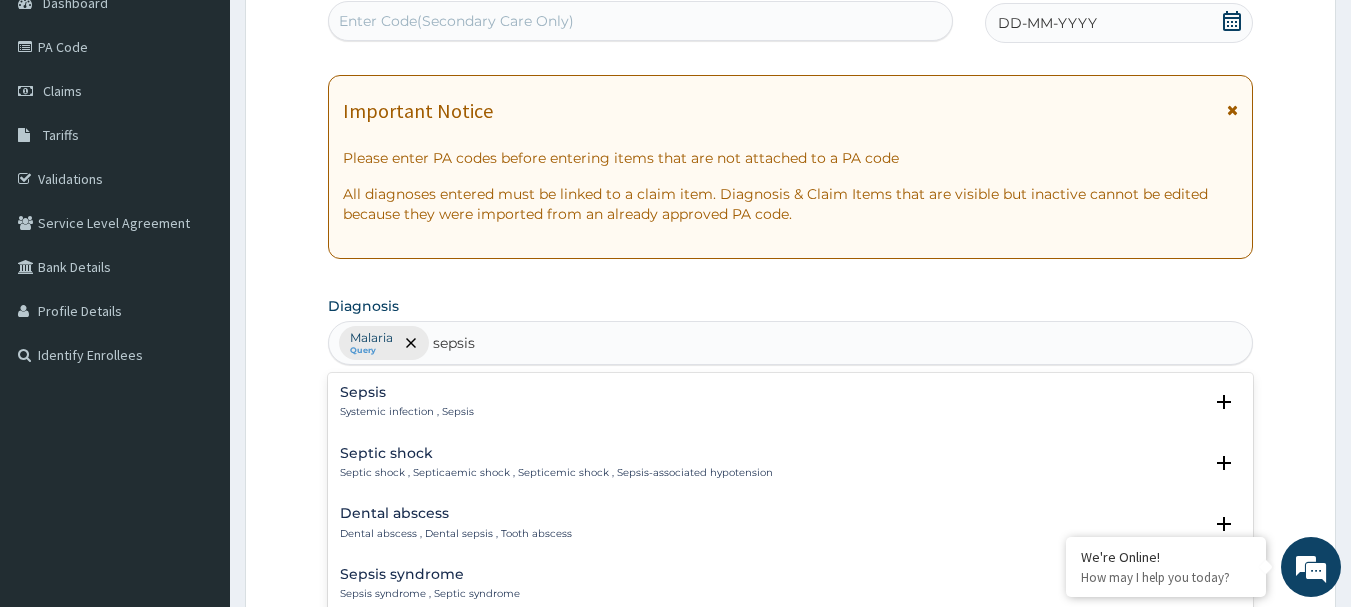 click on "Sepsis Systemic infection , Sepsis" at bounding box center (791, 402) 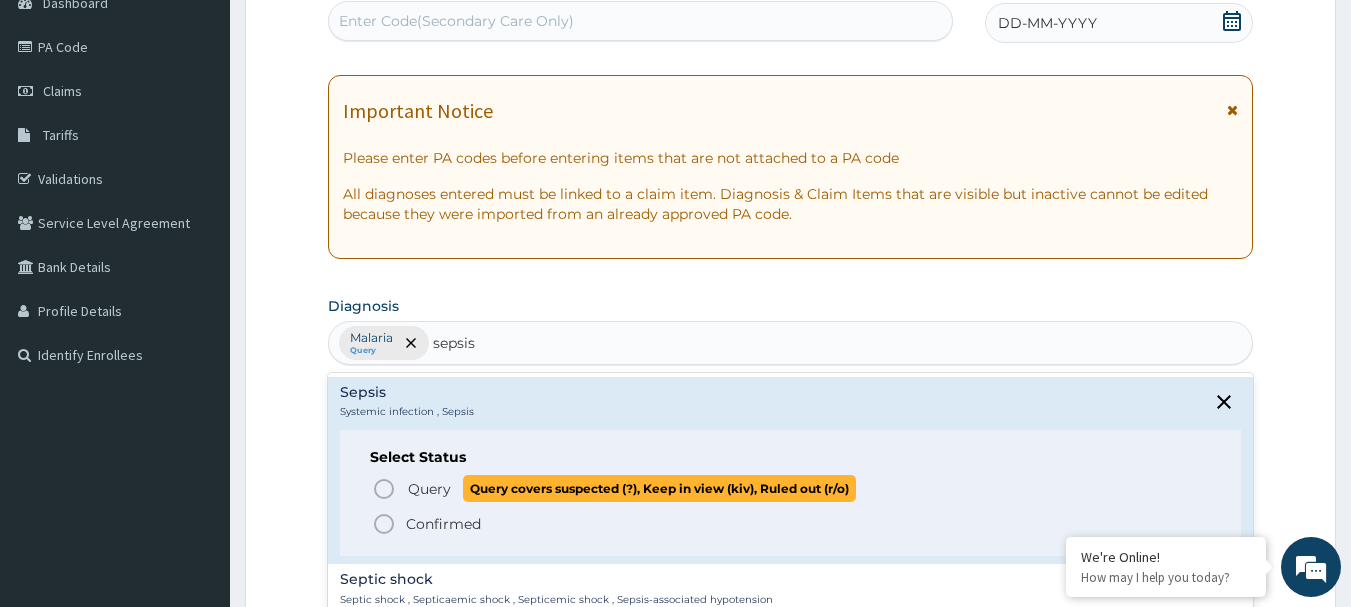 click 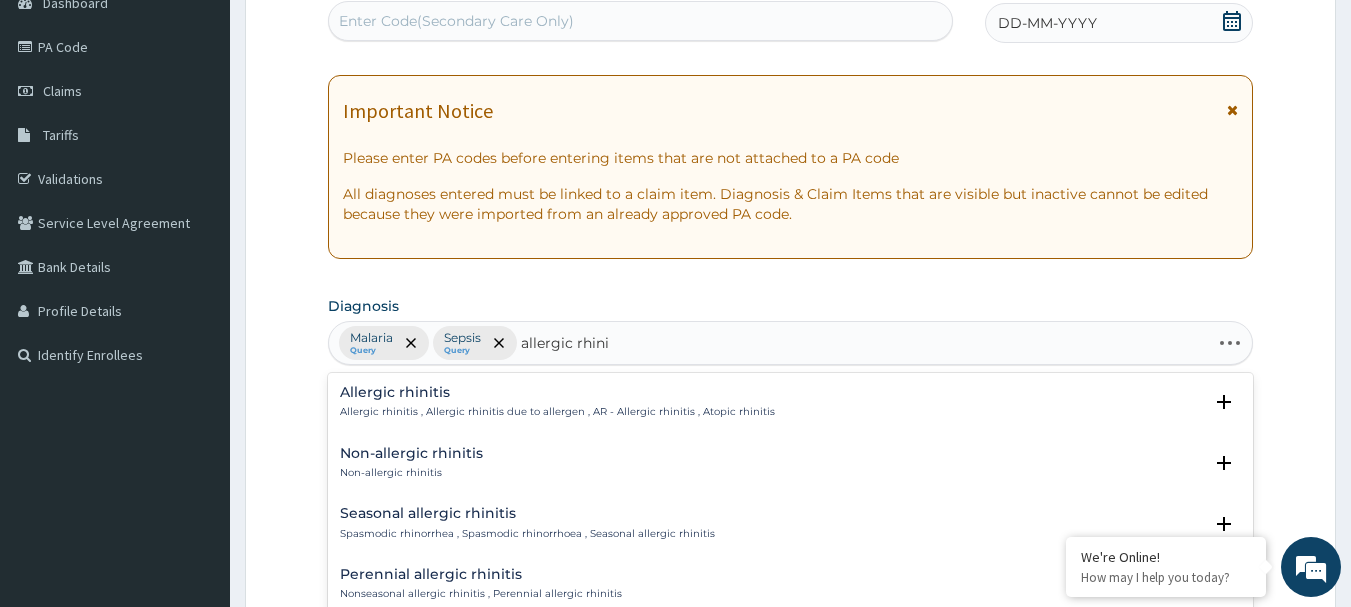 type on "allergic rhinit" 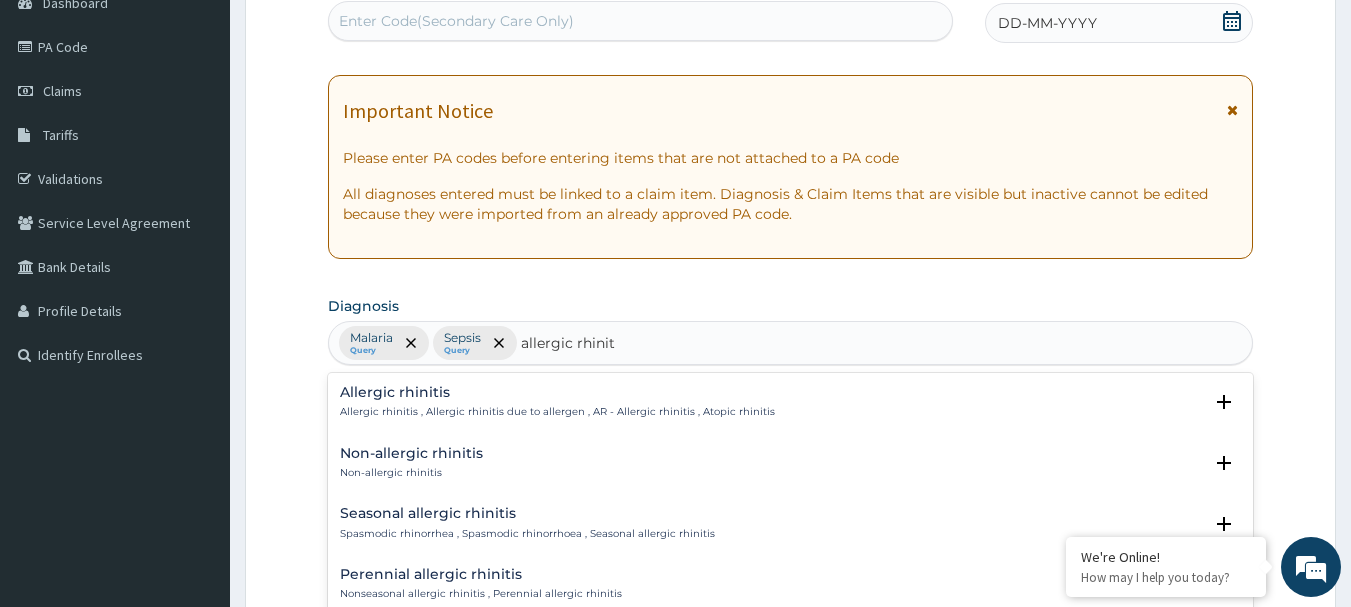 click on "Allergic rhinitis Allergic rhinitis , Allergic rhinitis due to allergen , AR - Allergic rhinitis , Atopic rhinitis" at bounding box center (557, 402) 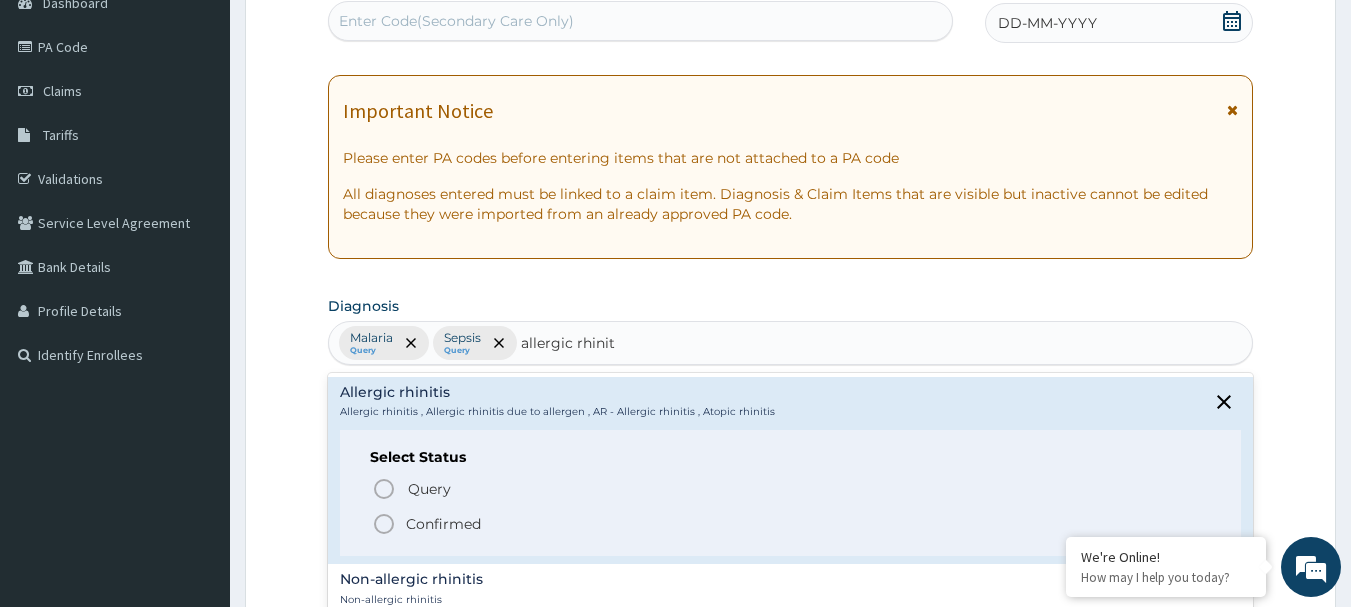 click on "Confirmed" at bounding box center [792, 524] 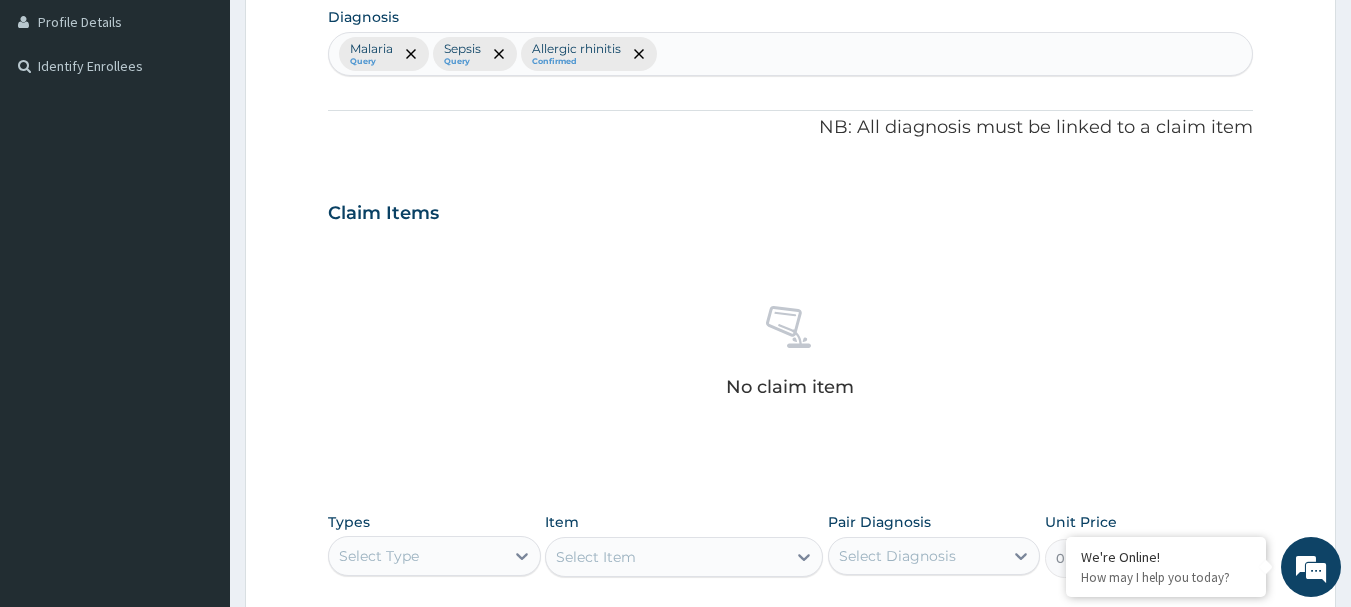 scroll, scrollTop: 615, scrollLeft: 0, axis: vertical 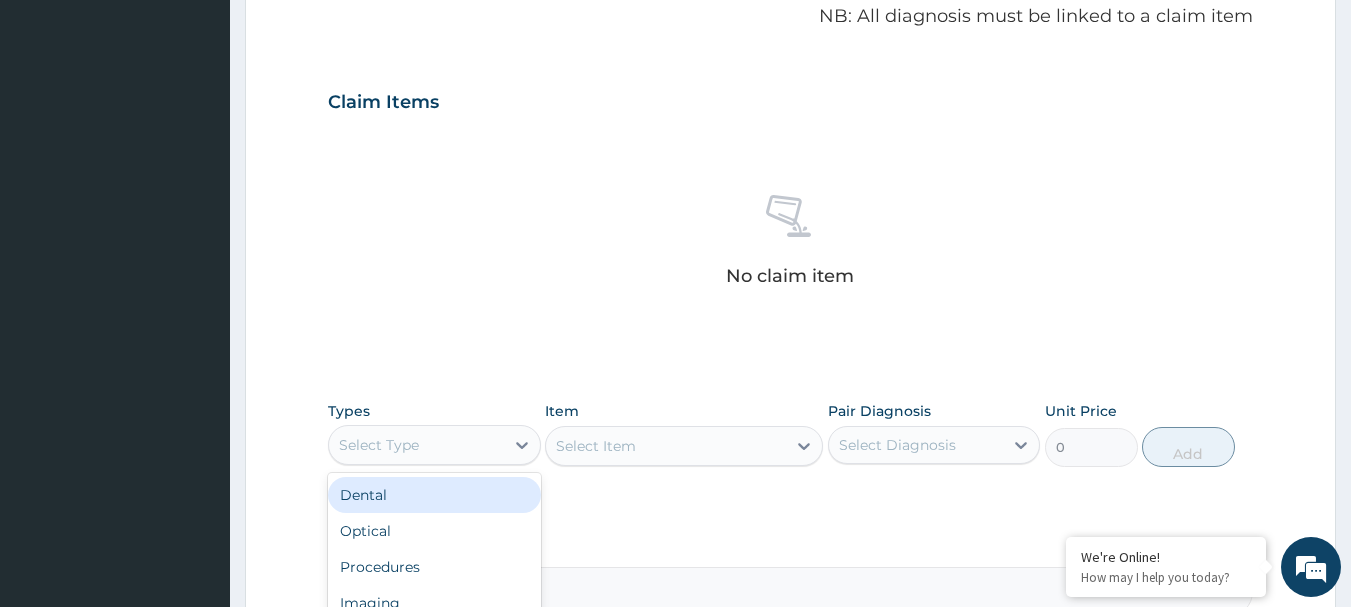 click on "Select Type" at bounding box center (416, 445) 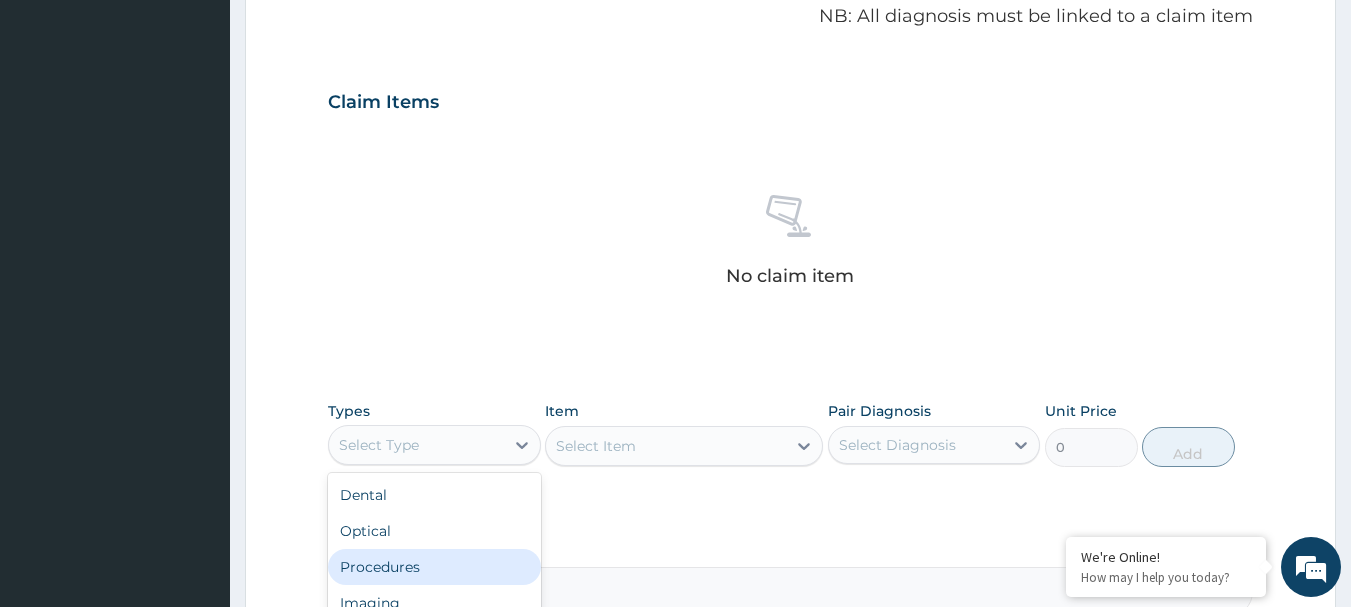 click on "Procedures" at bounding box center [434, 567] 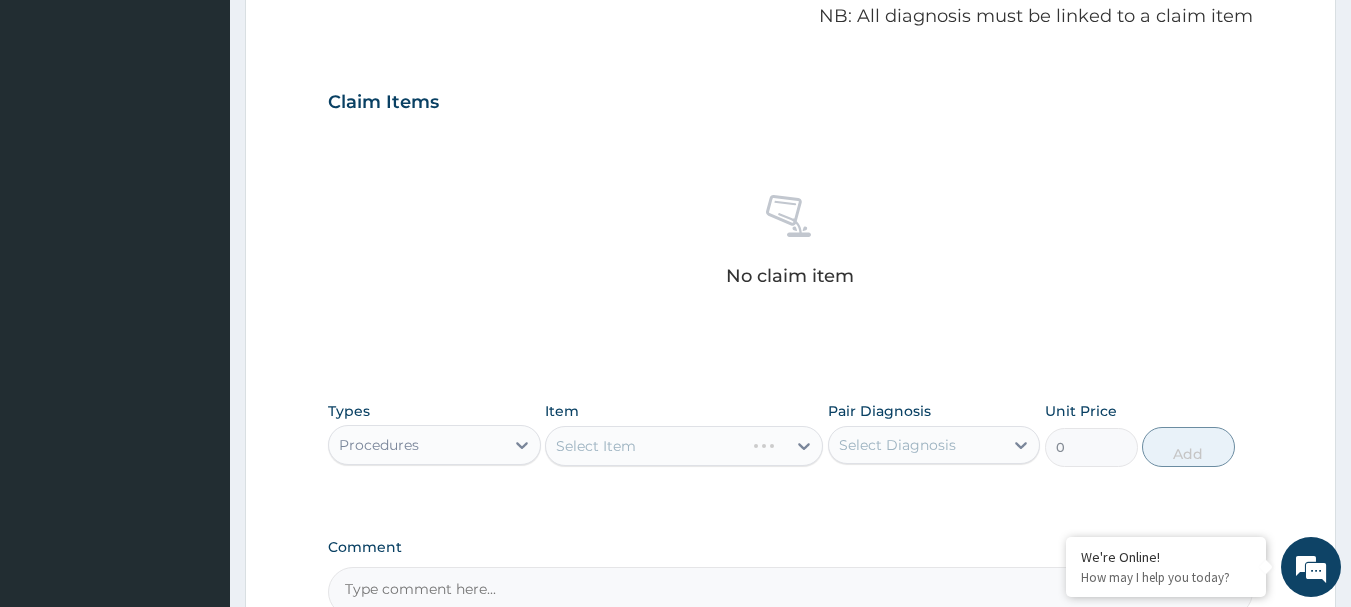click on "Select Item" at bounding box center [684, 446] 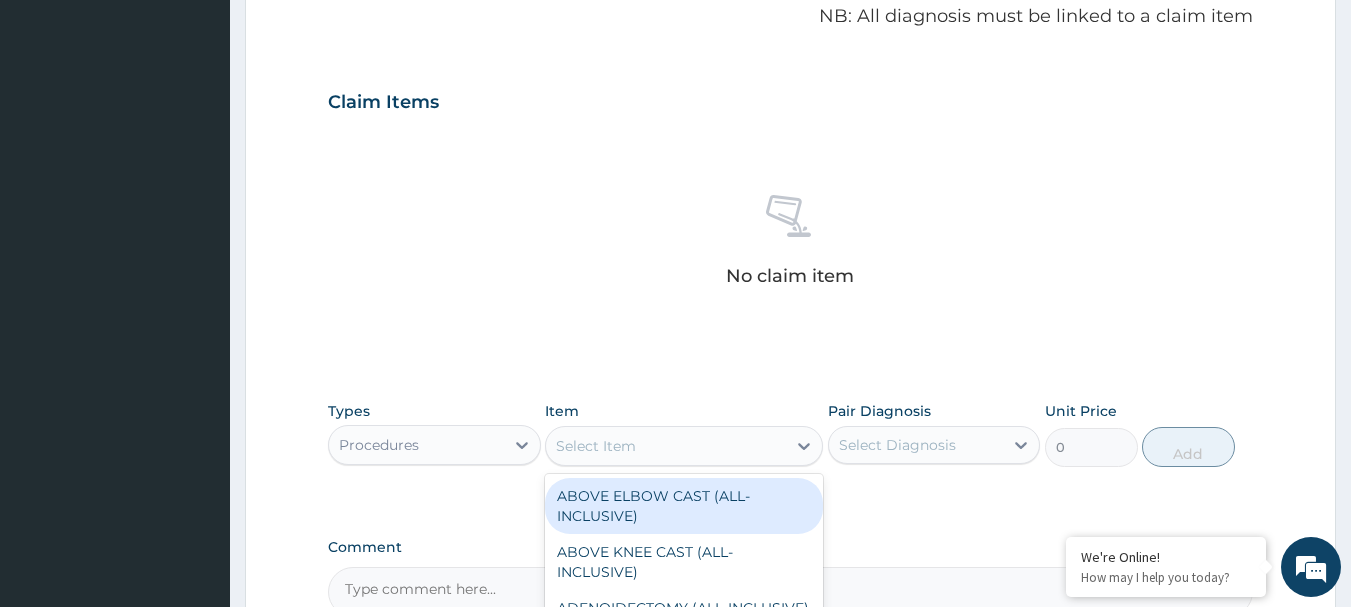 click on "Select Item" at bounding box center (666, 446) 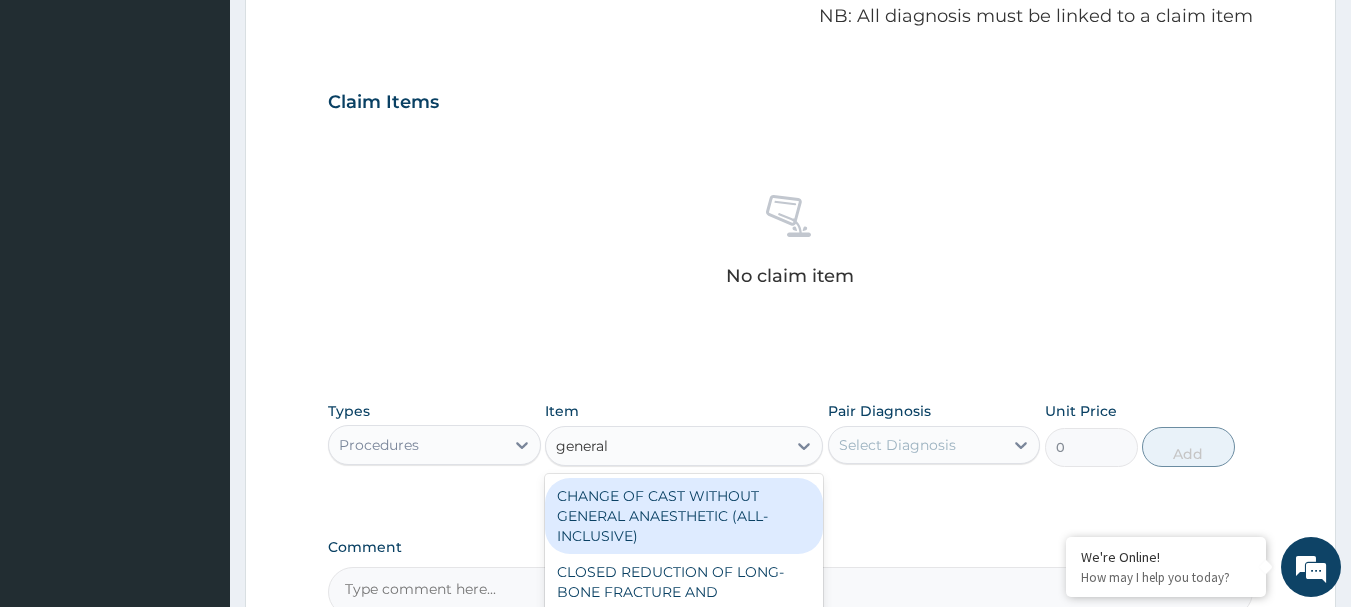 type on "general p" 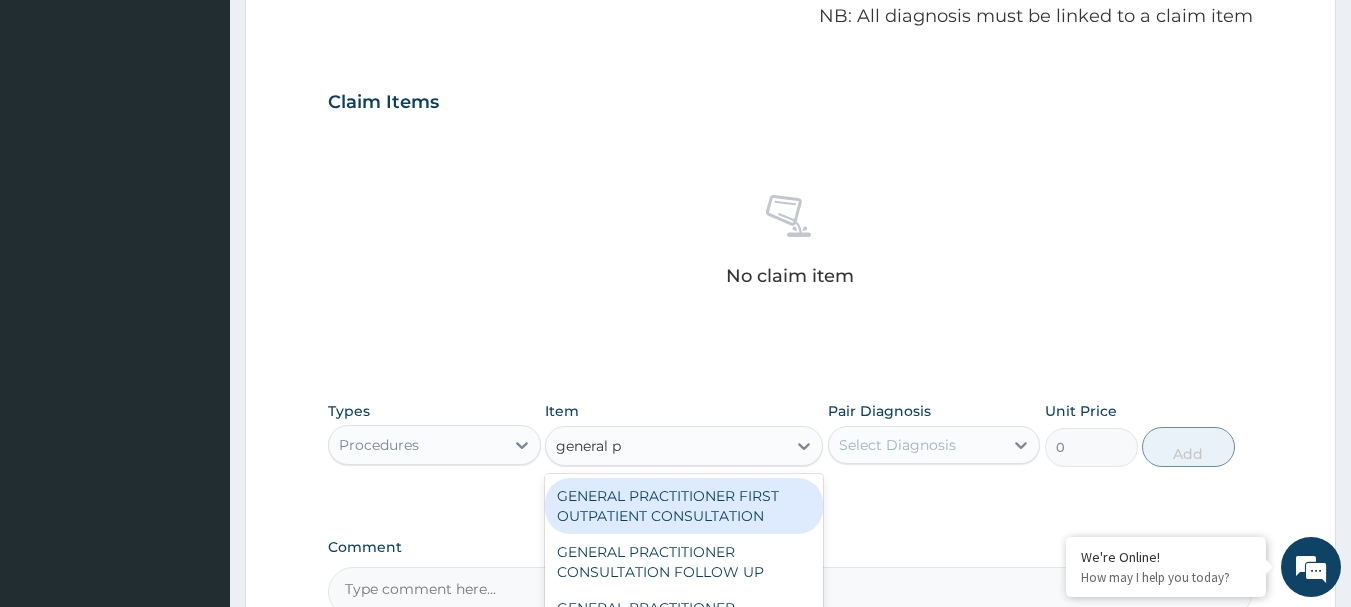 click on "GENERAL PRACTITIONER FIRST OUTPATIENT CONSULTATION" at bounding box center [684, 506] 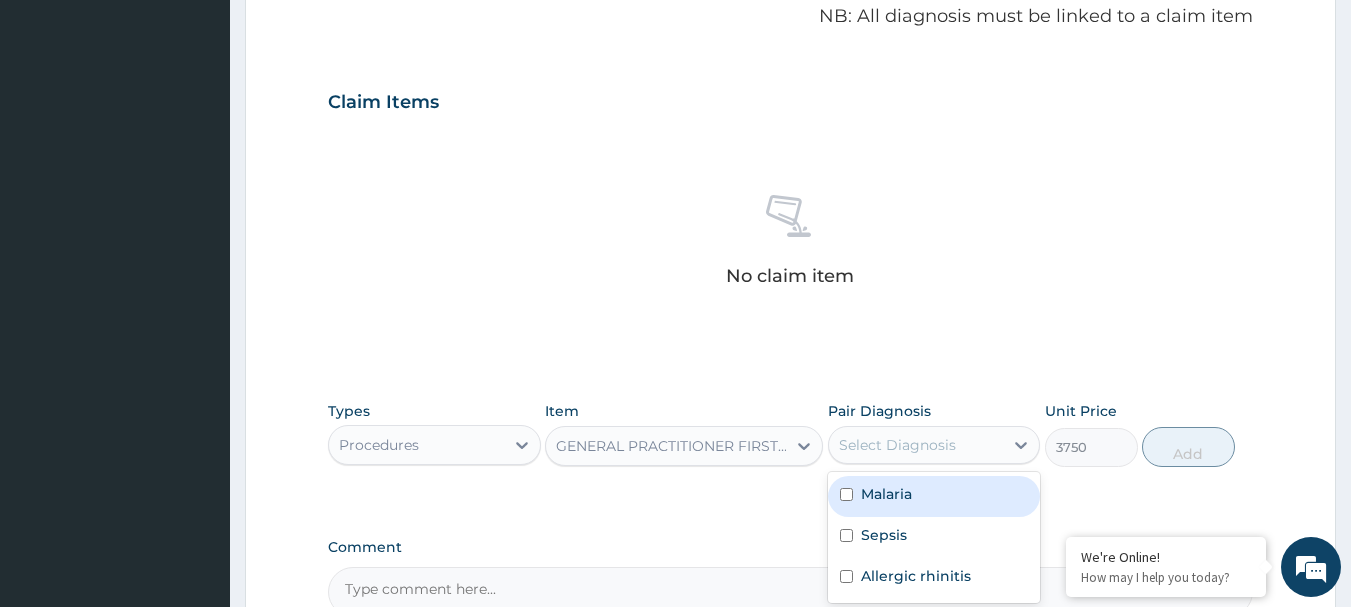 click on "Select Diagnosis" at bounding box center (897, 445) 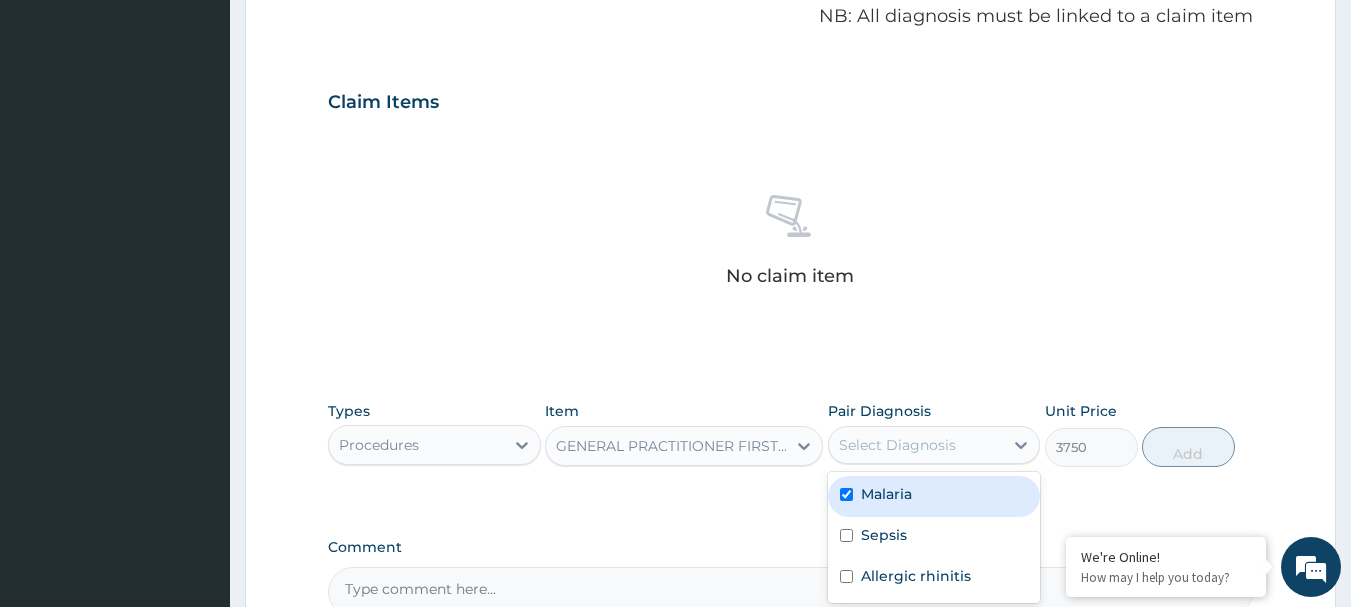 checkbox on "true" 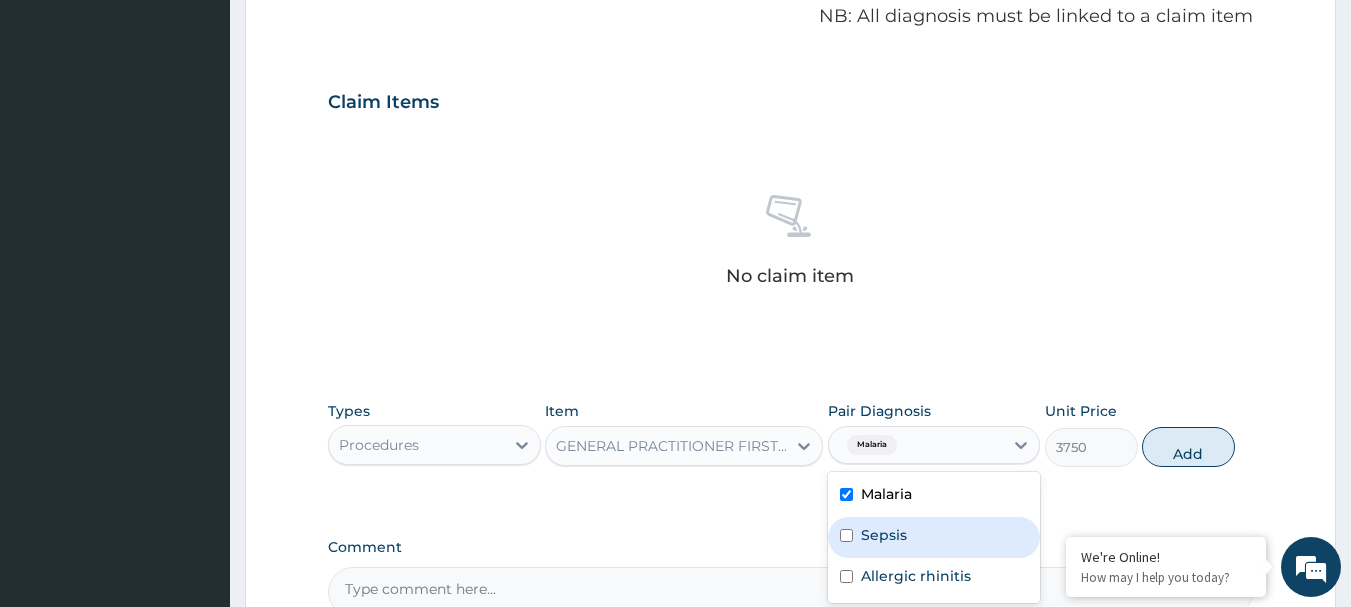 click on "Sepsis" at bounding box center (884, 535) 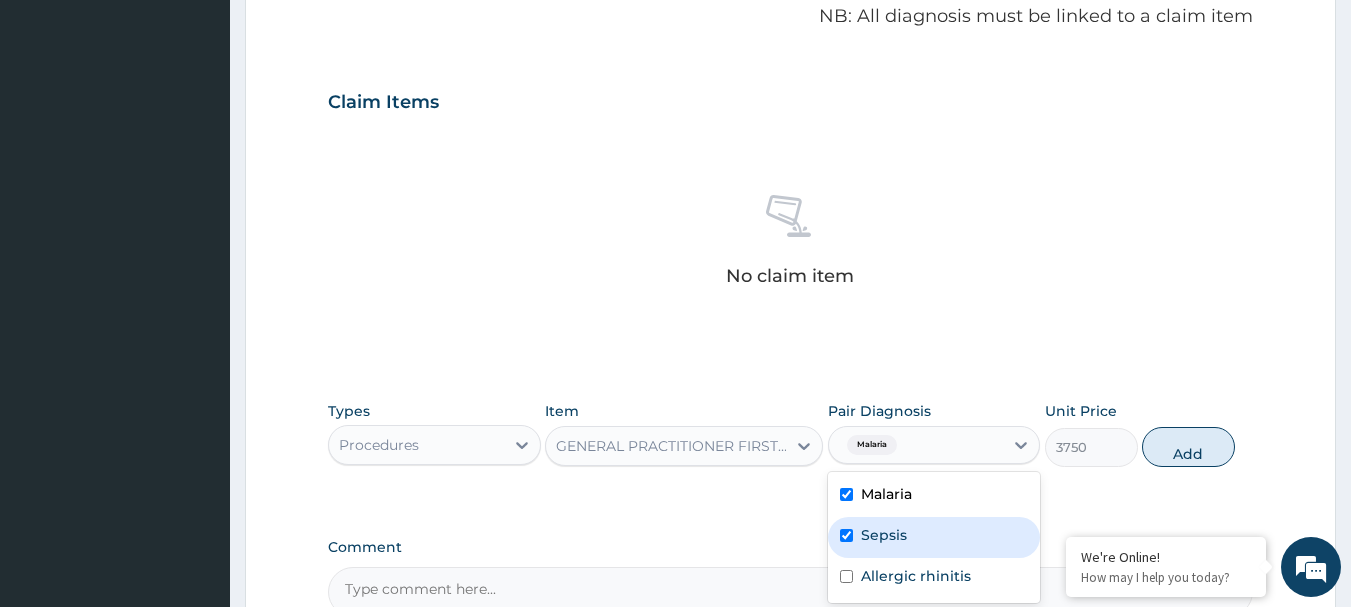 checkbox on "true" 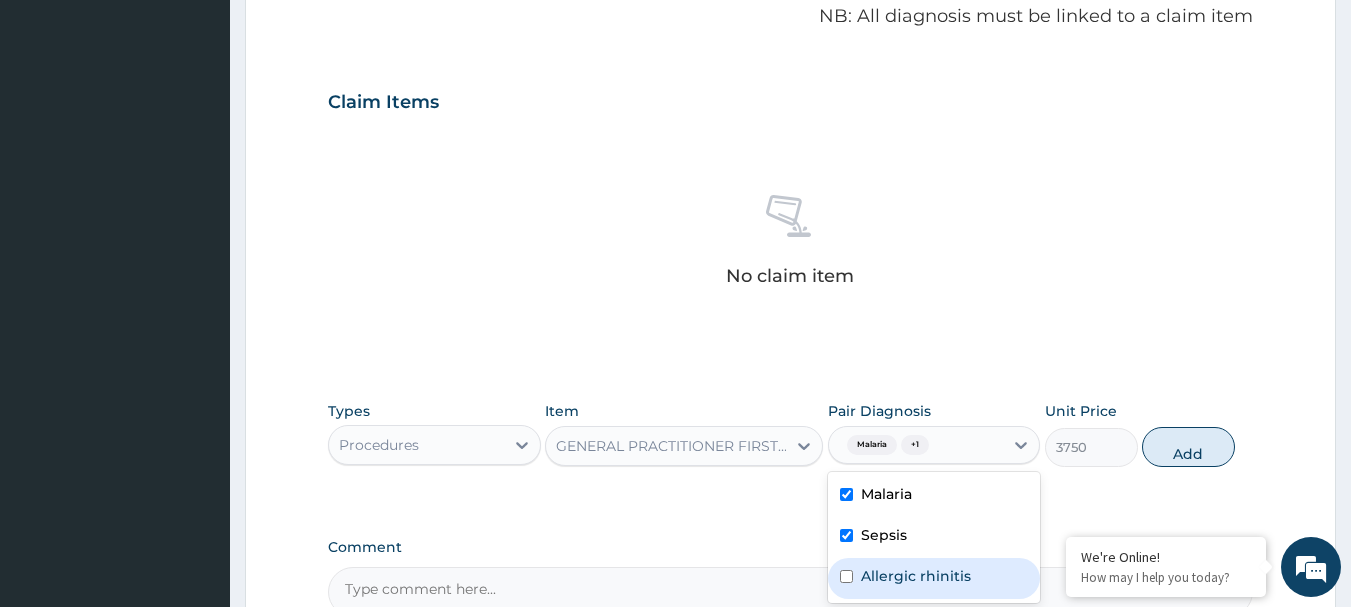 click on "Allergic rhinitis" at bounding box center [916, 576] 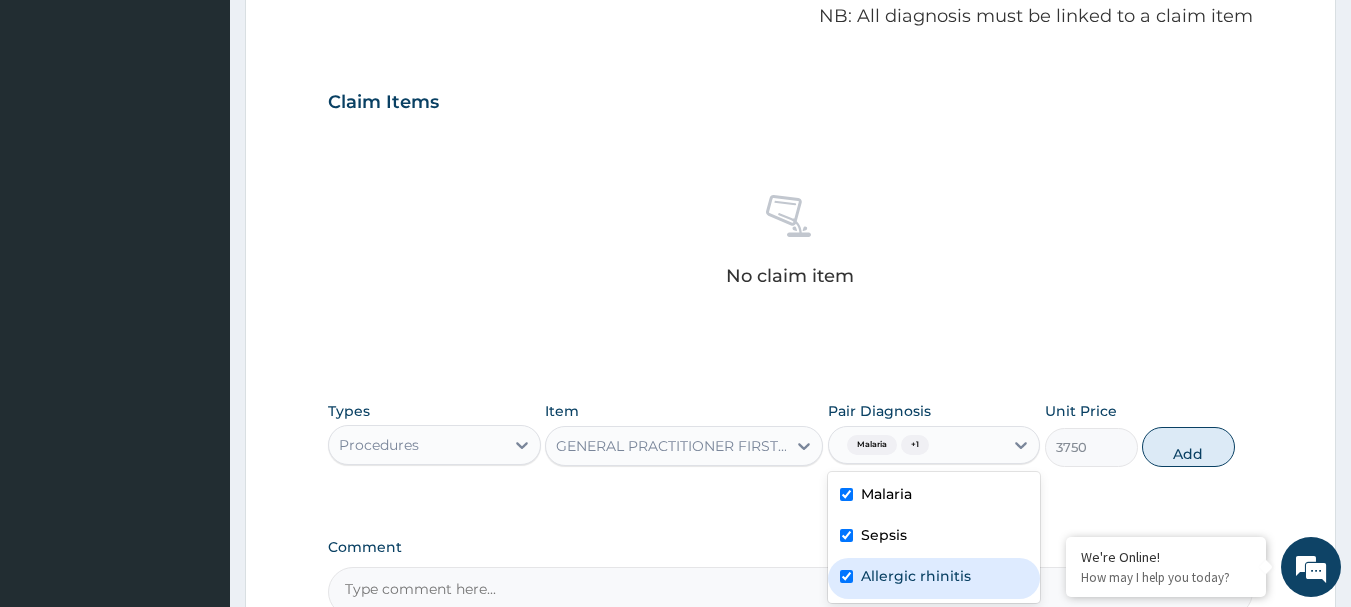 checkbox on "true" 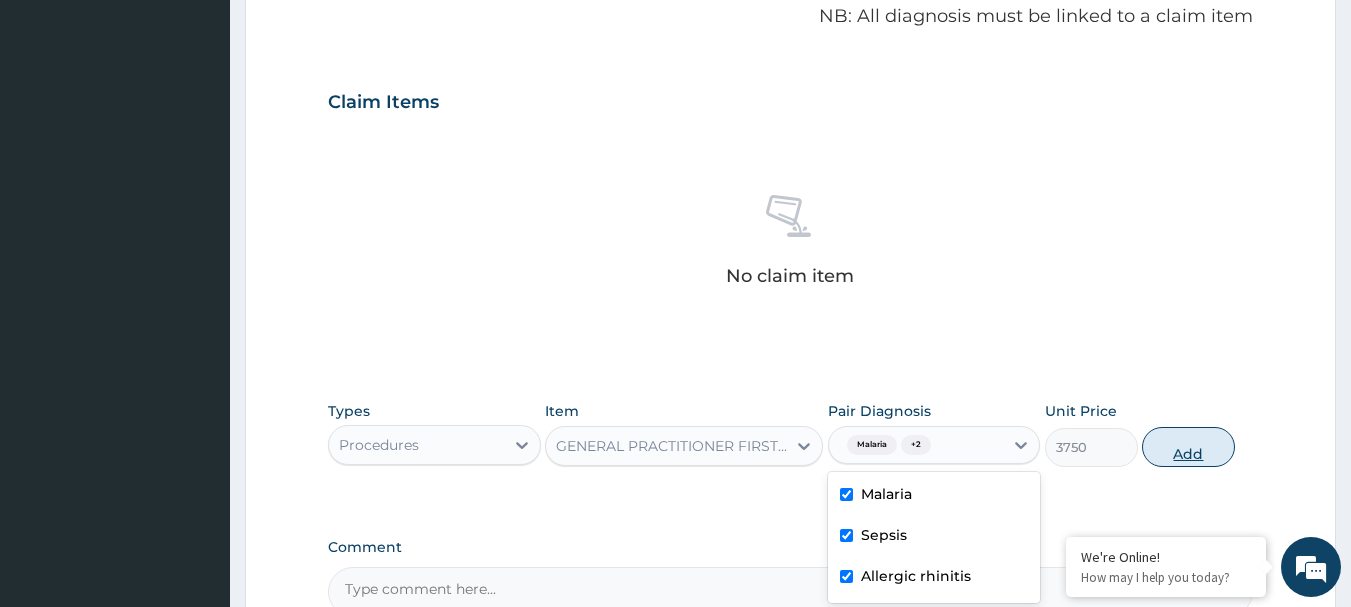 click on "Add" at bounding box center [1188, 447] 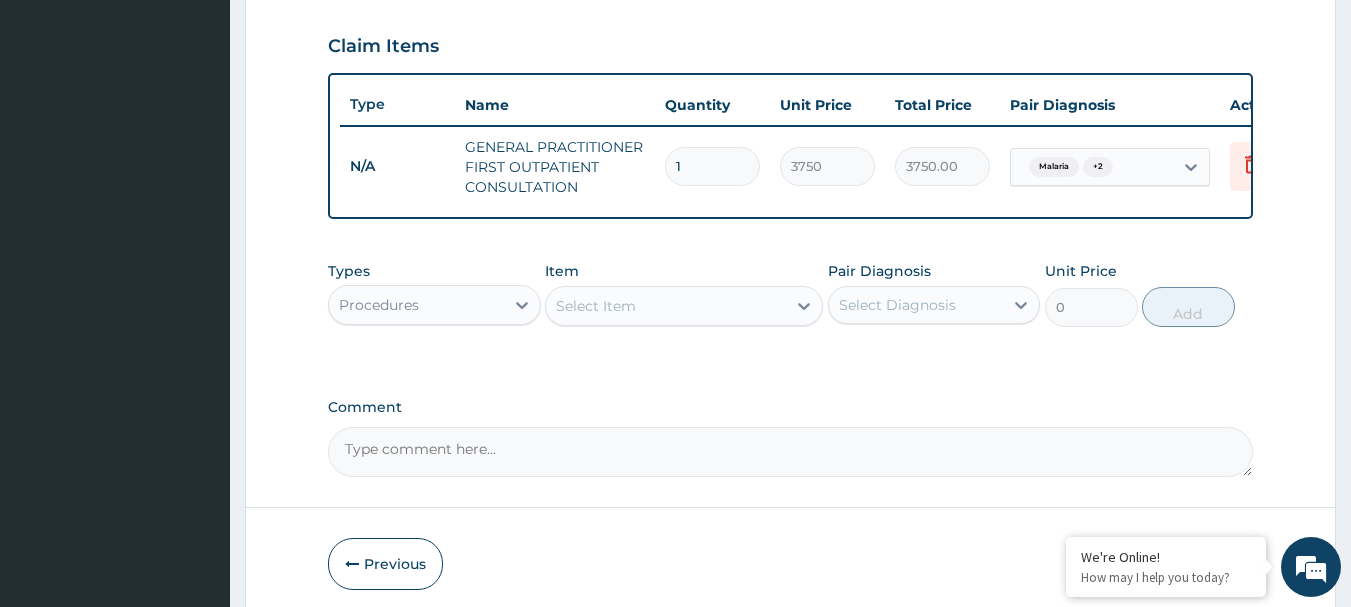 scroll, scrollTop: 715, scrollLeft: 0, axis: vertical 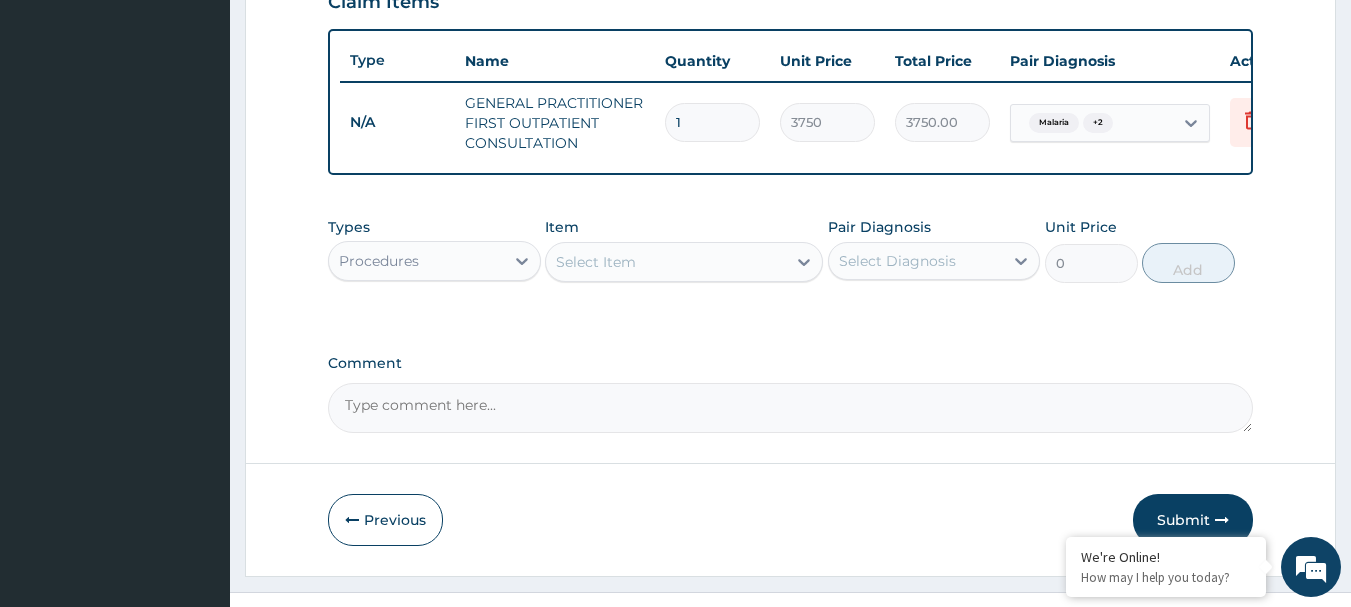 click on "Procedures" at bounding box center [416, 261] 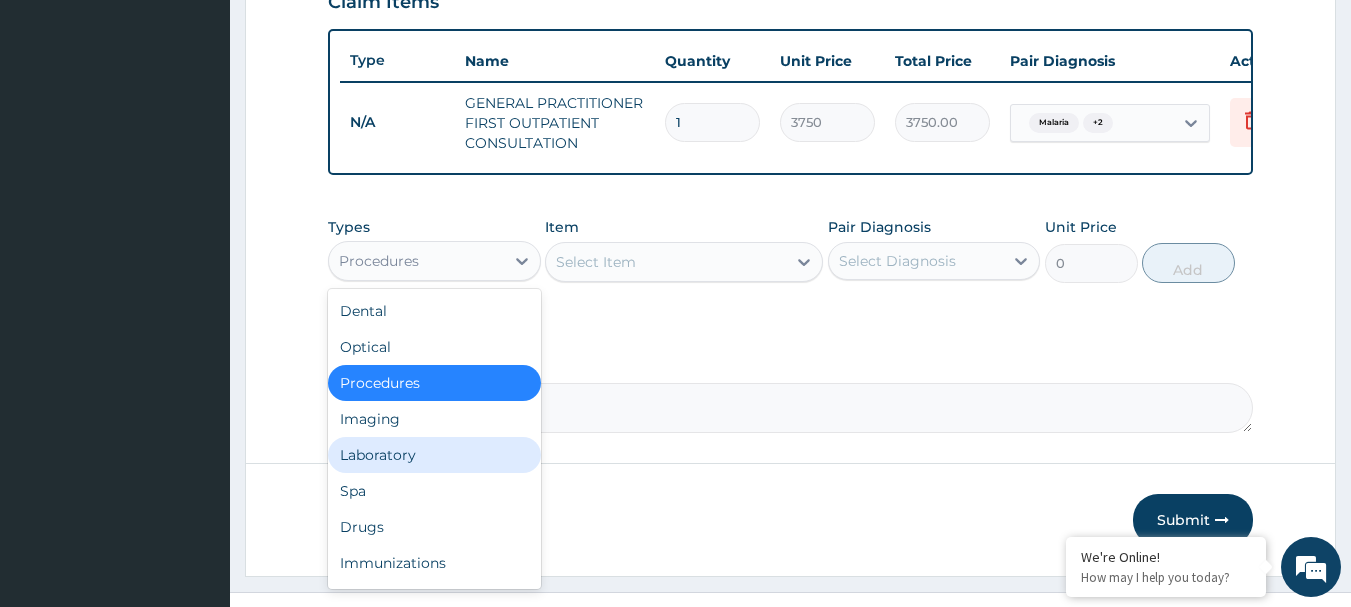 click on "Laboratory" at bounding box center (434, 455) 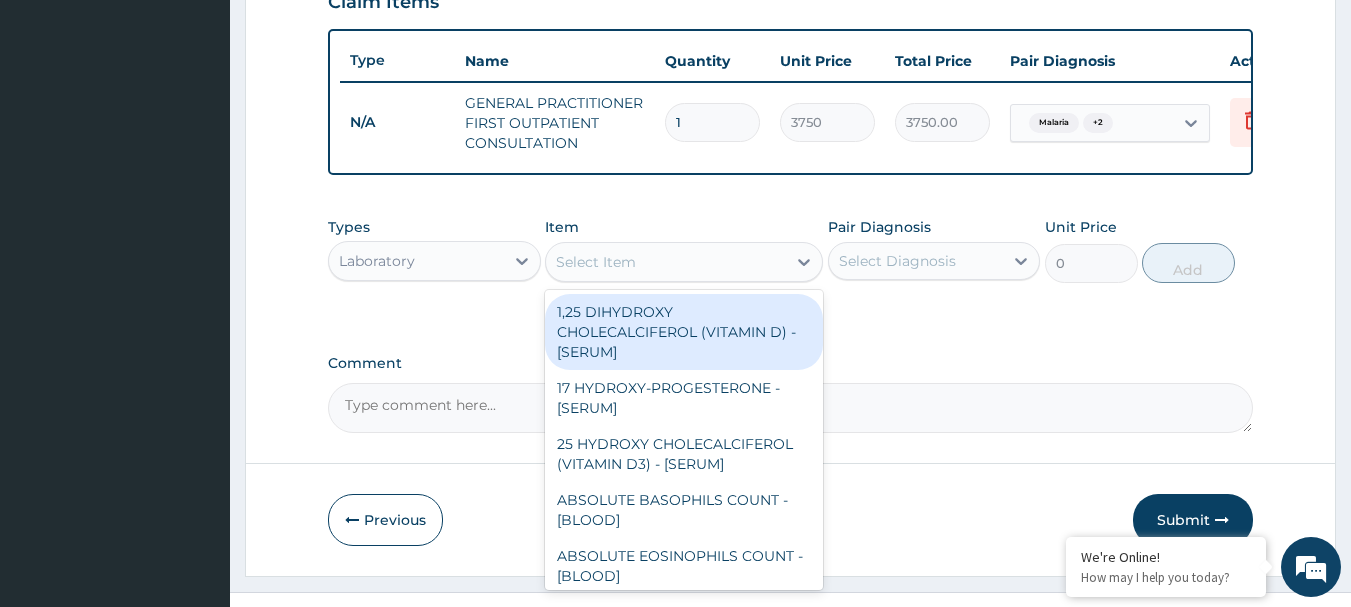 click on "Select Item" at bounding box center (596, 262) 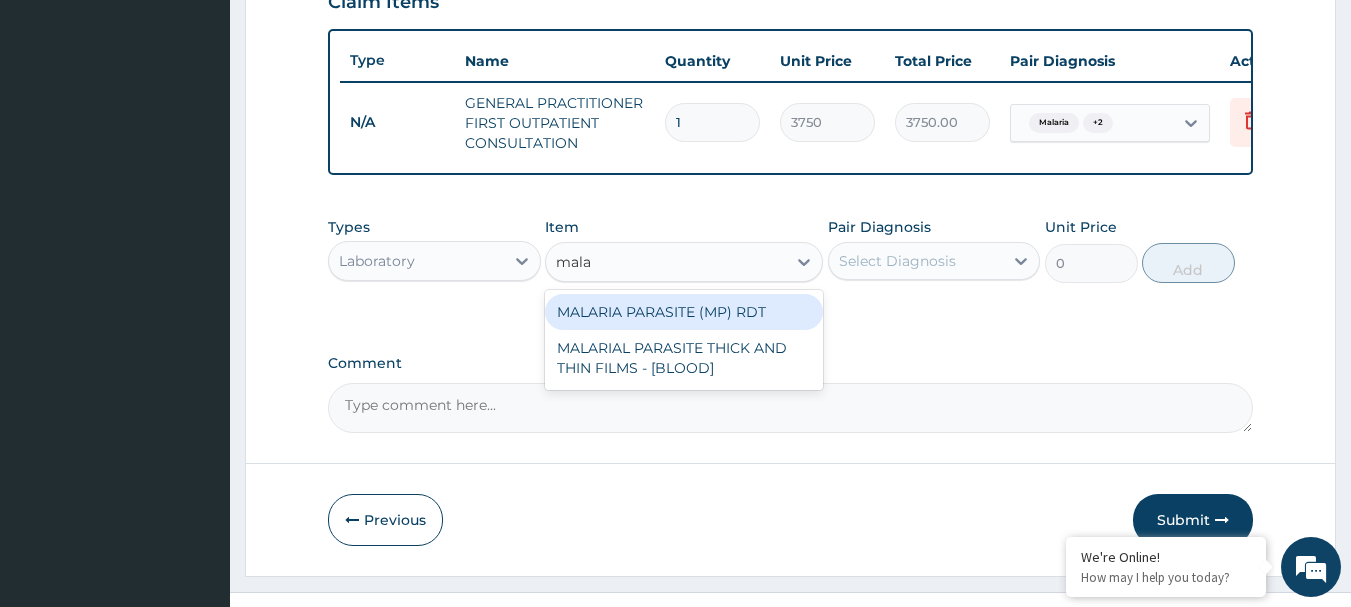 type on "malar" 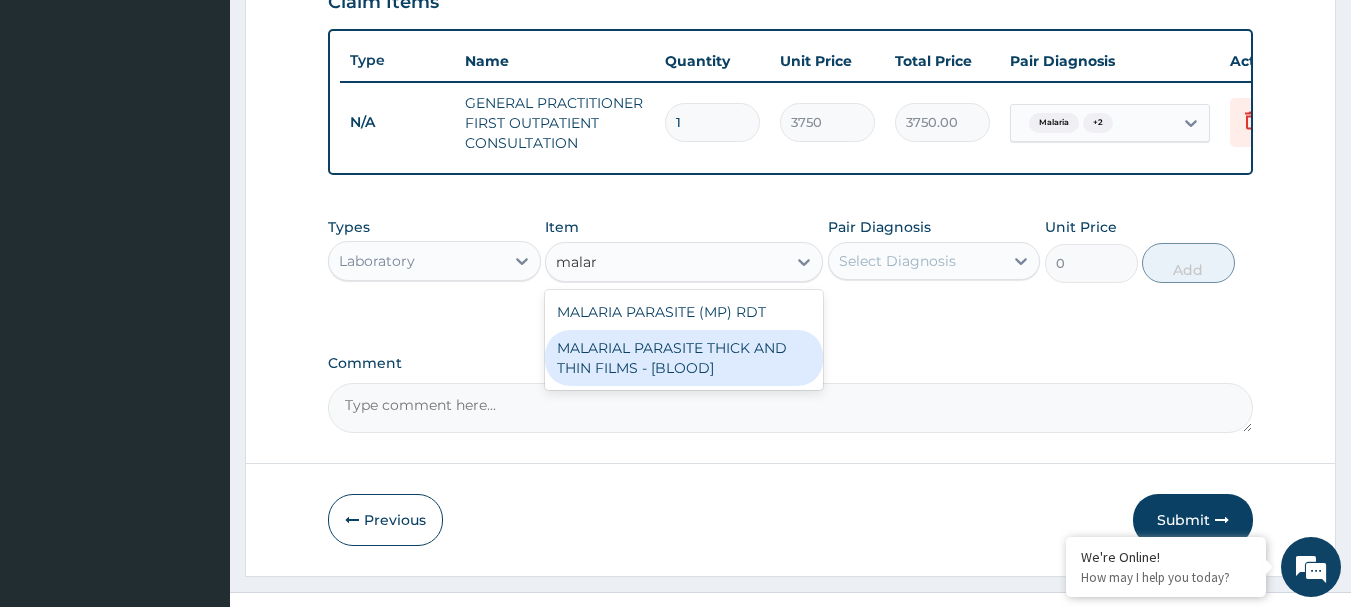 click on "MALARIAL PARASITE THICK AND THIN FILMS - [BLOOD]" at bounding box center [684, 358] 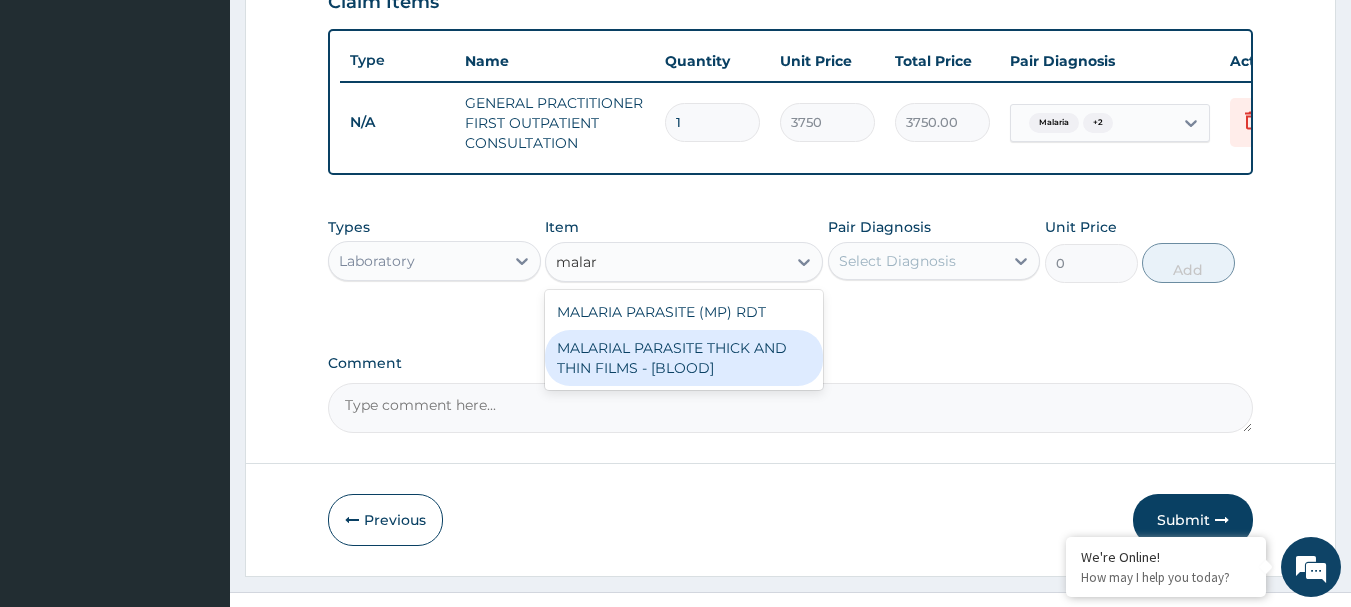 type 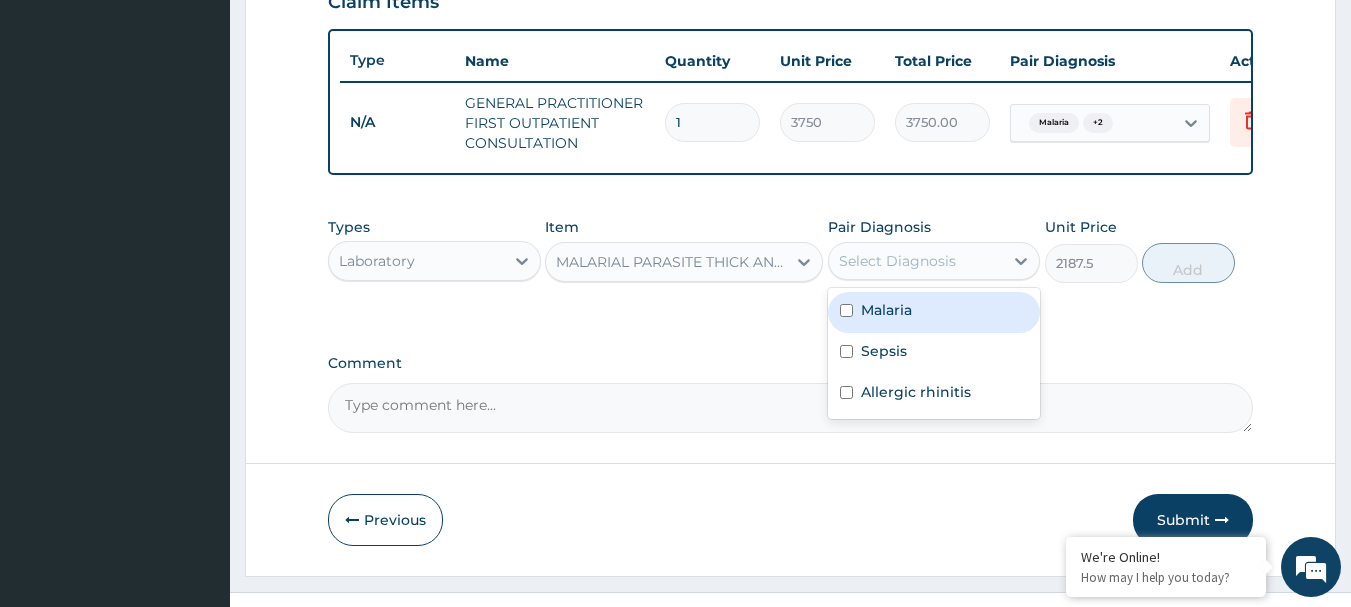 click on "Select Diagnosis" at bounding box center (897, 261) 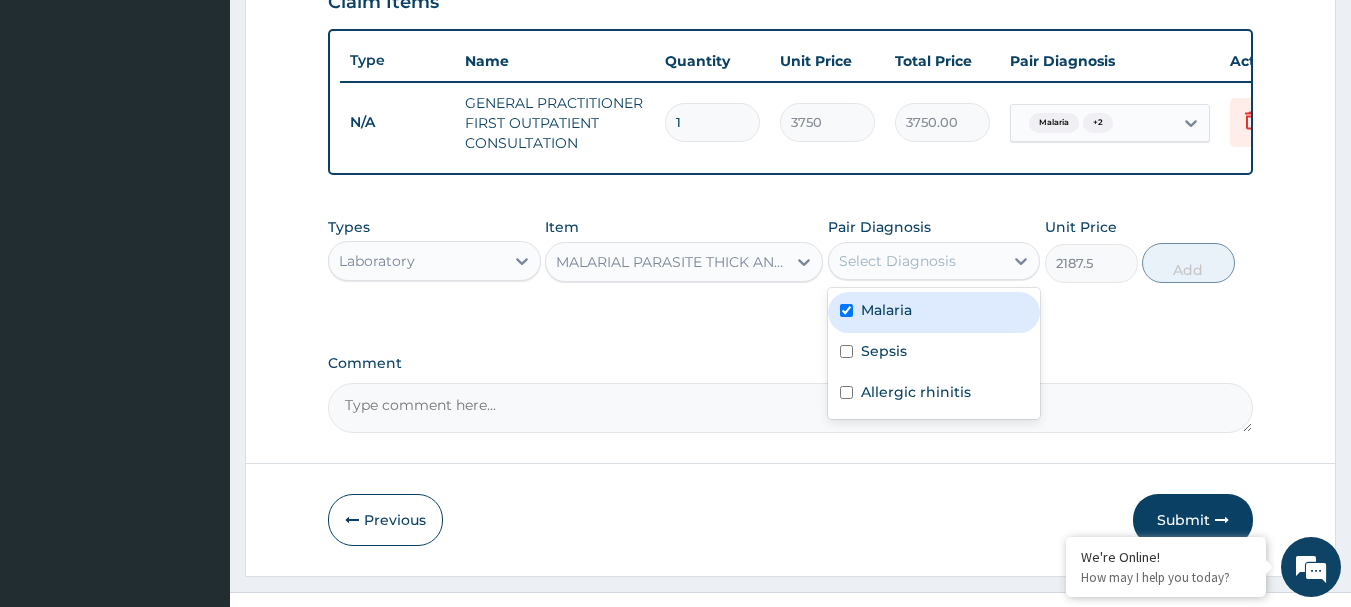 checkbox on "true" 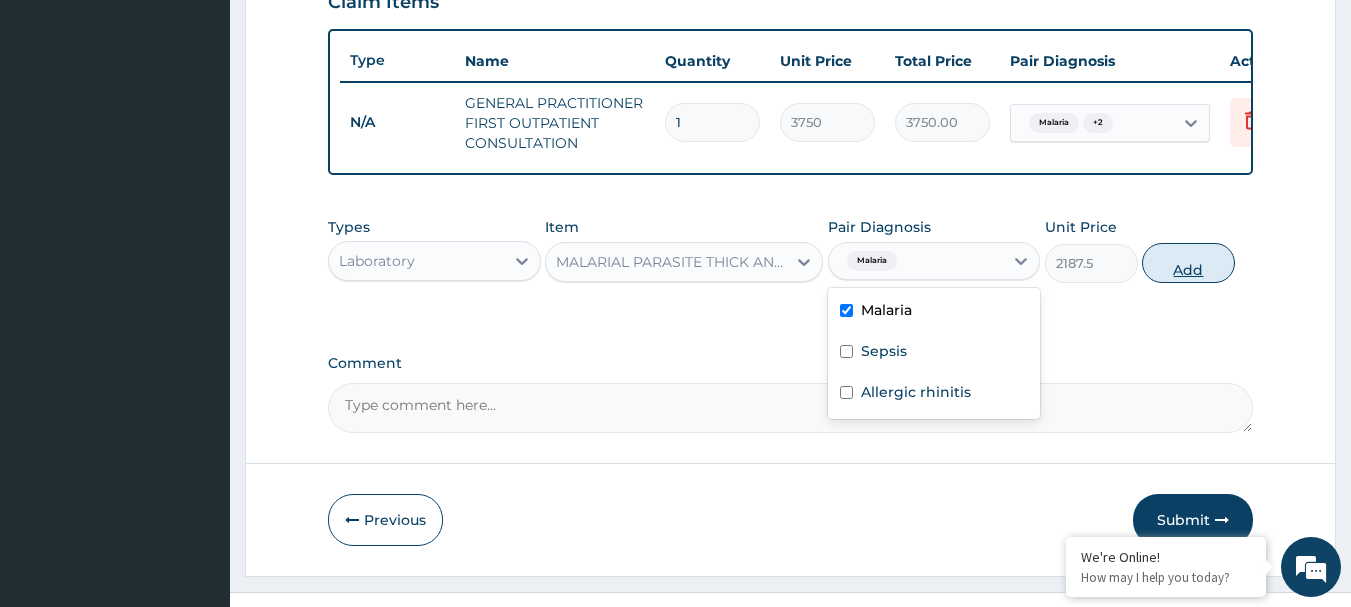 drag, startPoint x: 1178, startPoint y: 265, endPoint x: 1098, endPoint y: 290, distance: 83.81527 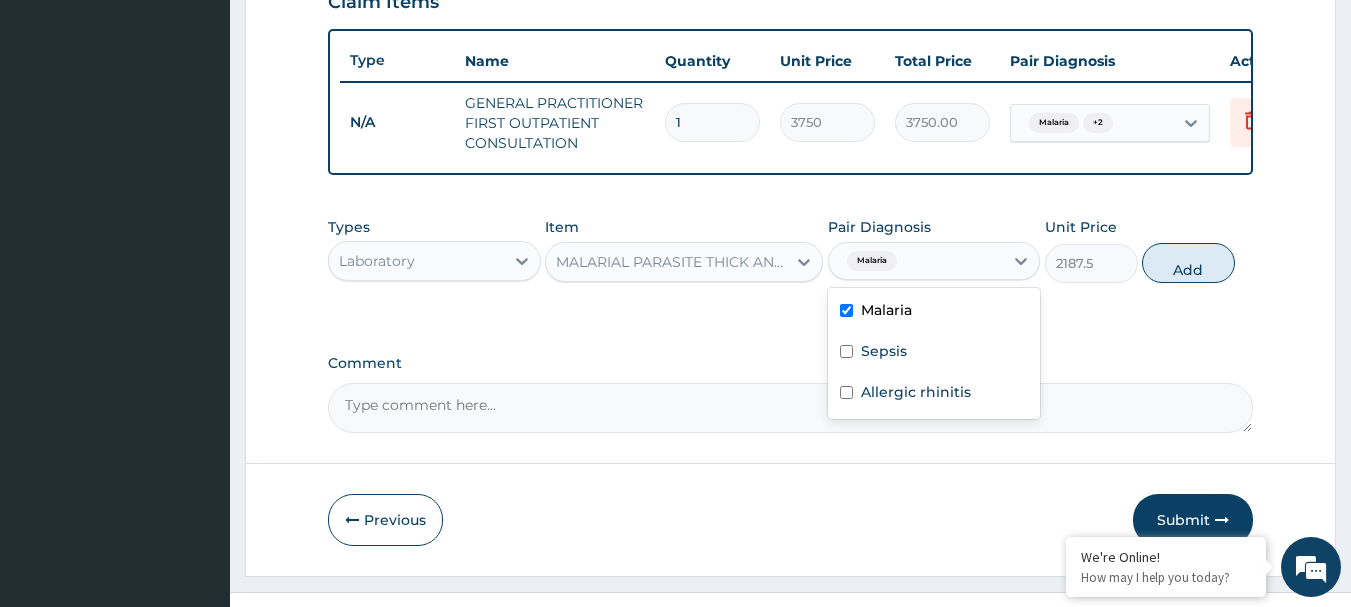 click on "Add" at bounding box center [1188, 263] 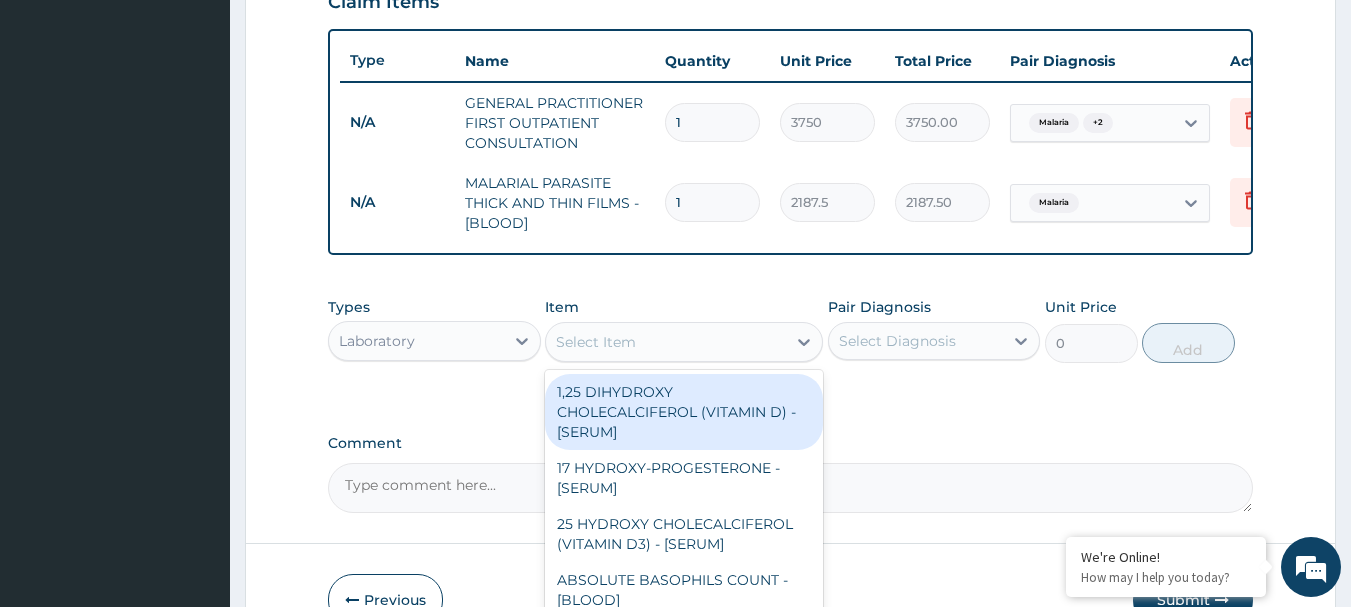click on "Select Item" at bounding box center (666, 342) 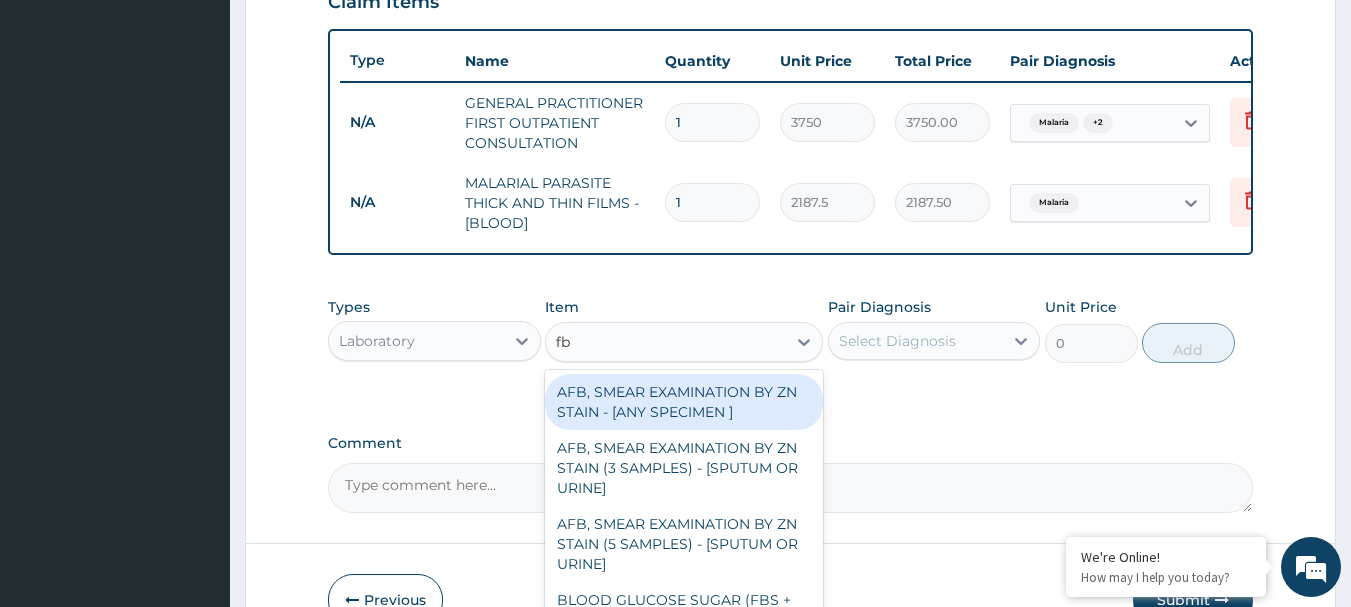 type on "fbc" 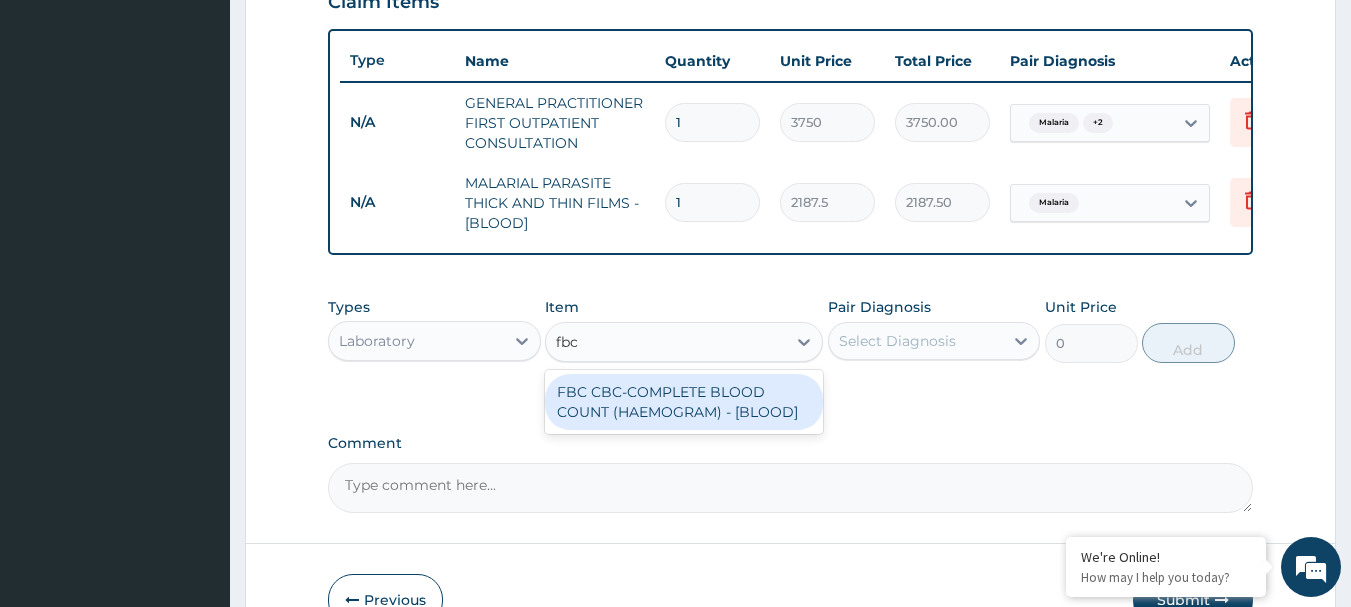 click on "FBC CBC-COMPLETE BLOOD COUNT (HAEMOGRAM) - [BLOOD]" at bounding box center (684, 402) 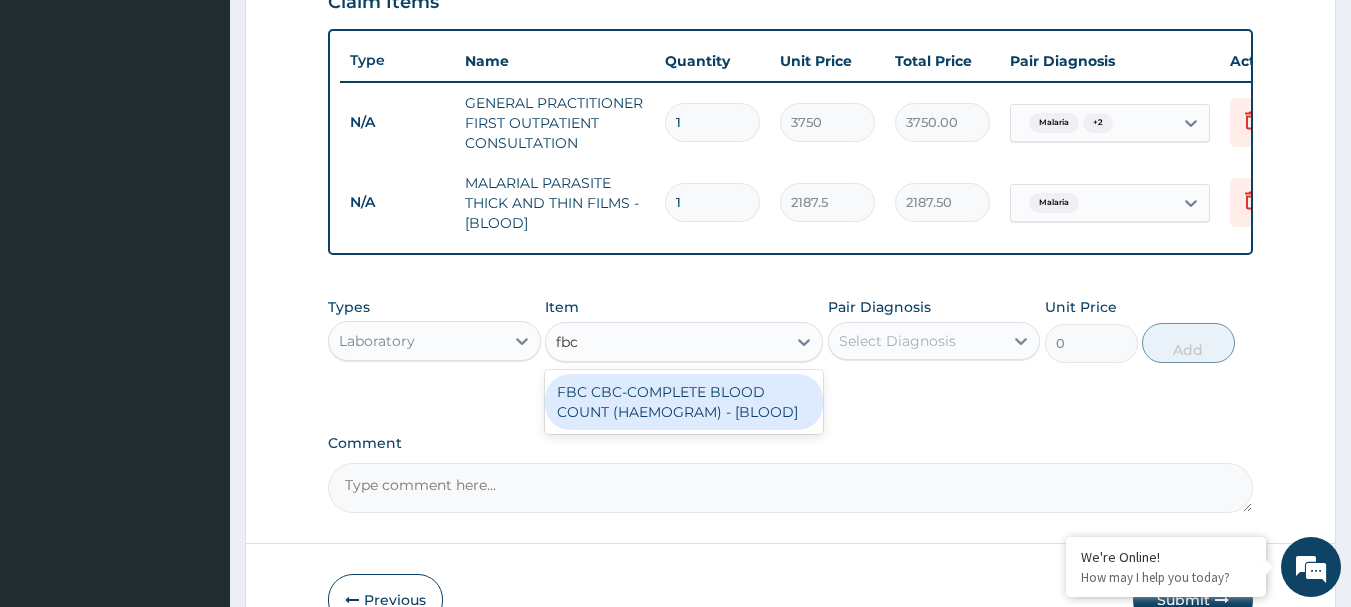 type 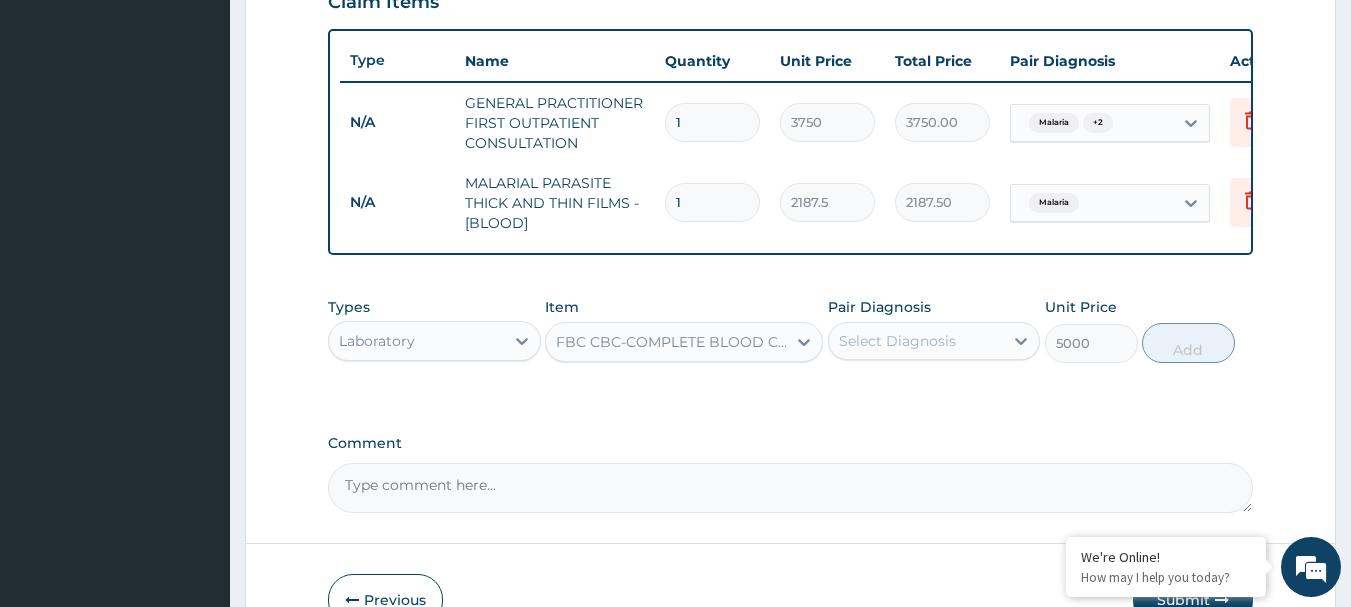 click on "Select Diagnosis" at bounding box center (897, 341) 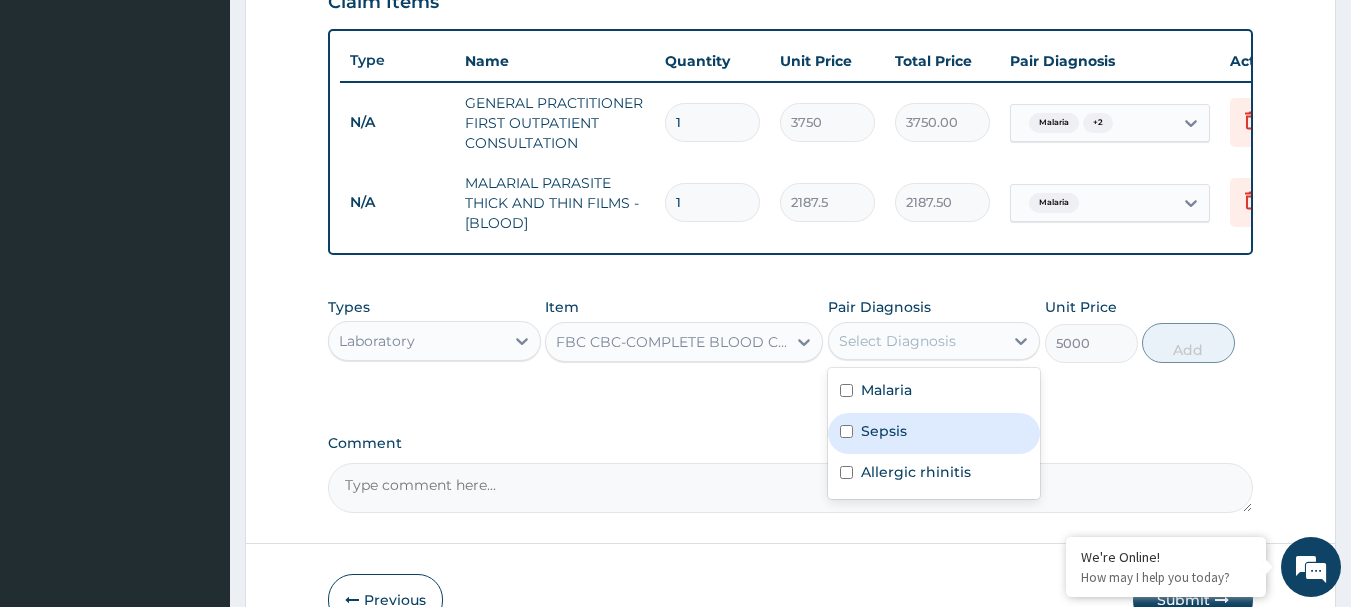click on "Sepsis" at bounding box center [884, 431] 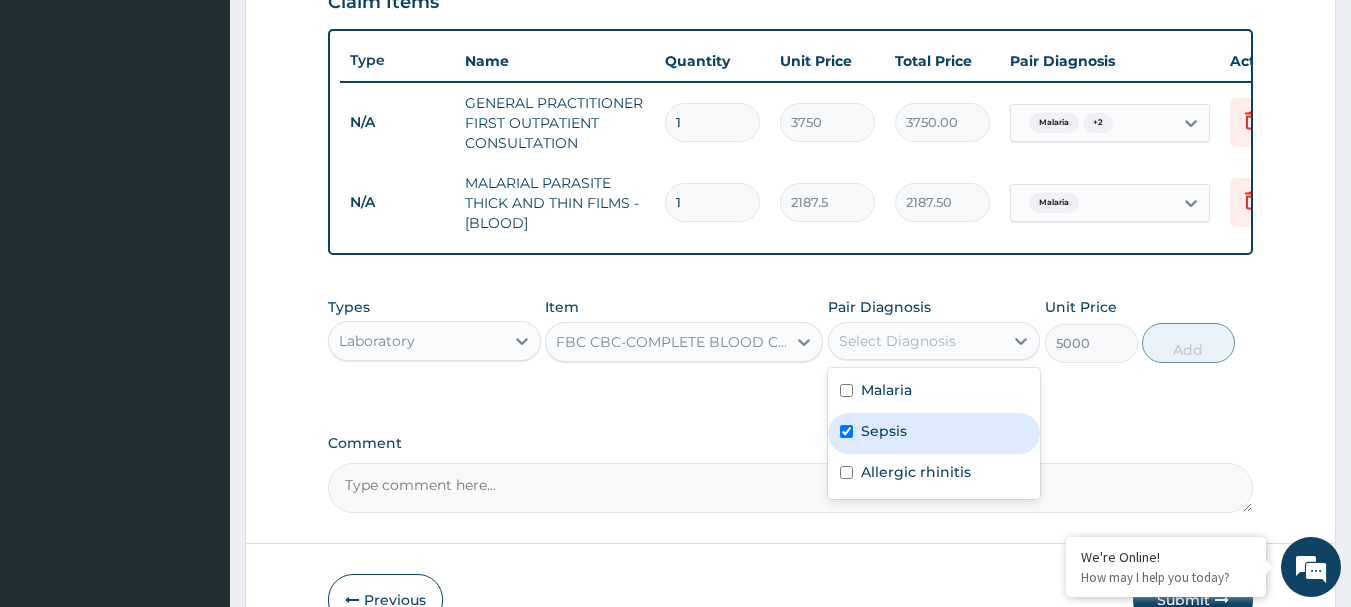 checkbox on "true" 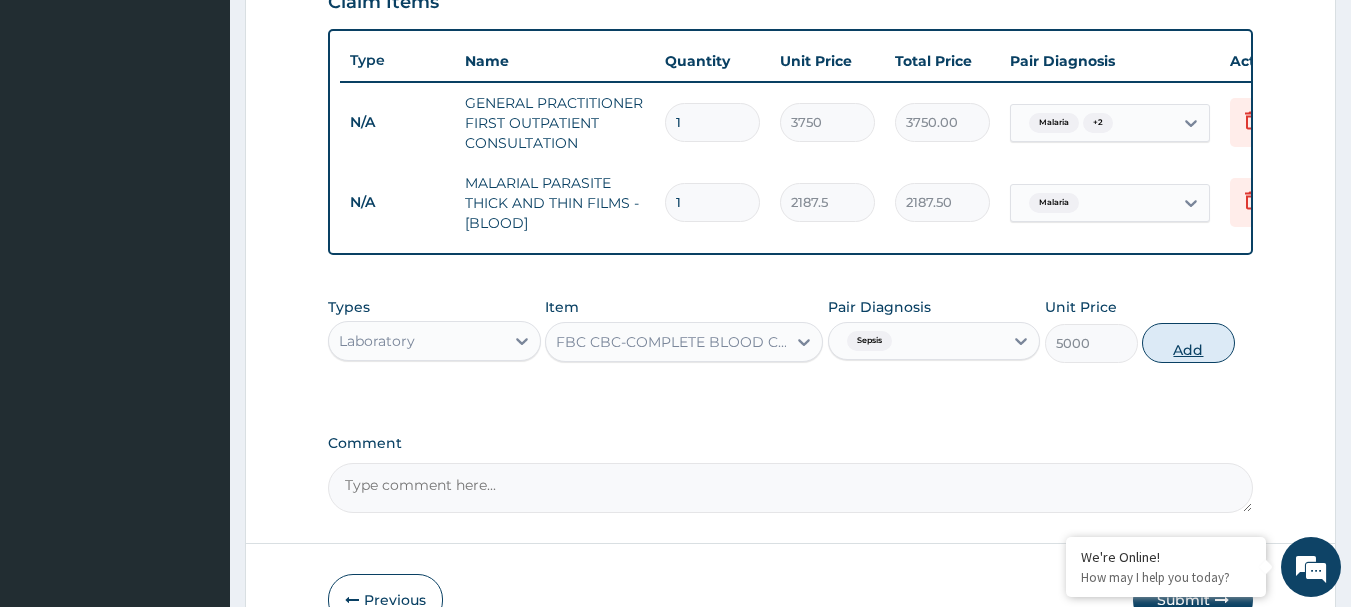 click on "Add" at bounding box center [1188, 343] 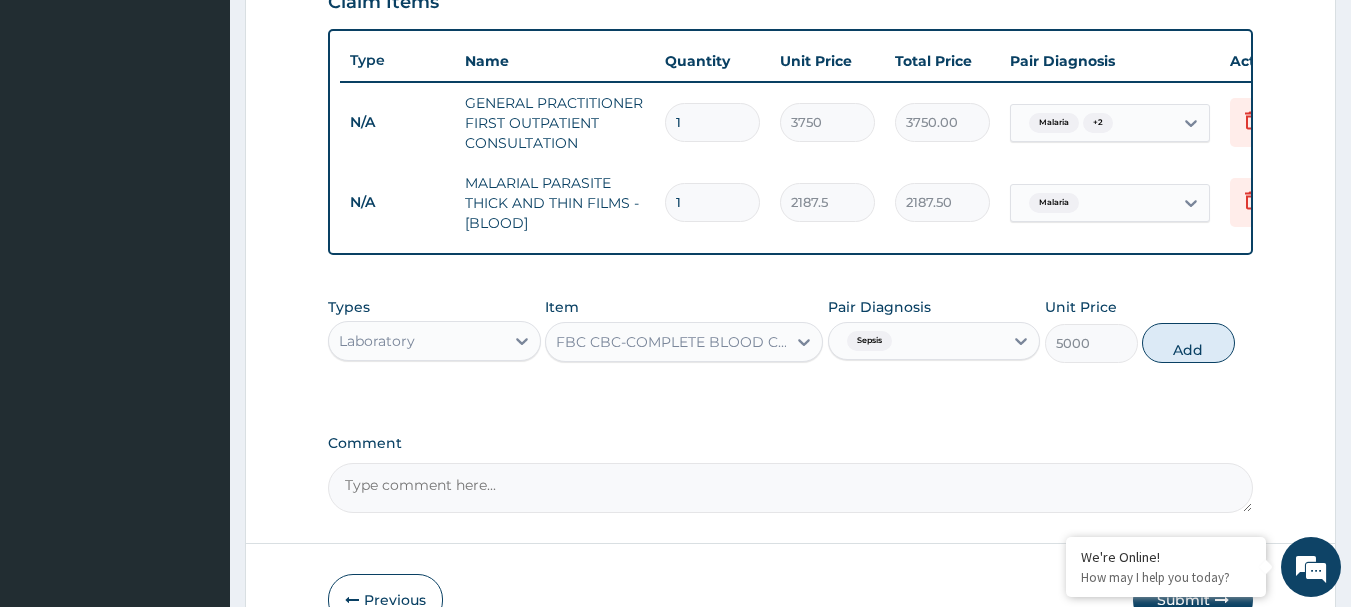 type on "0" 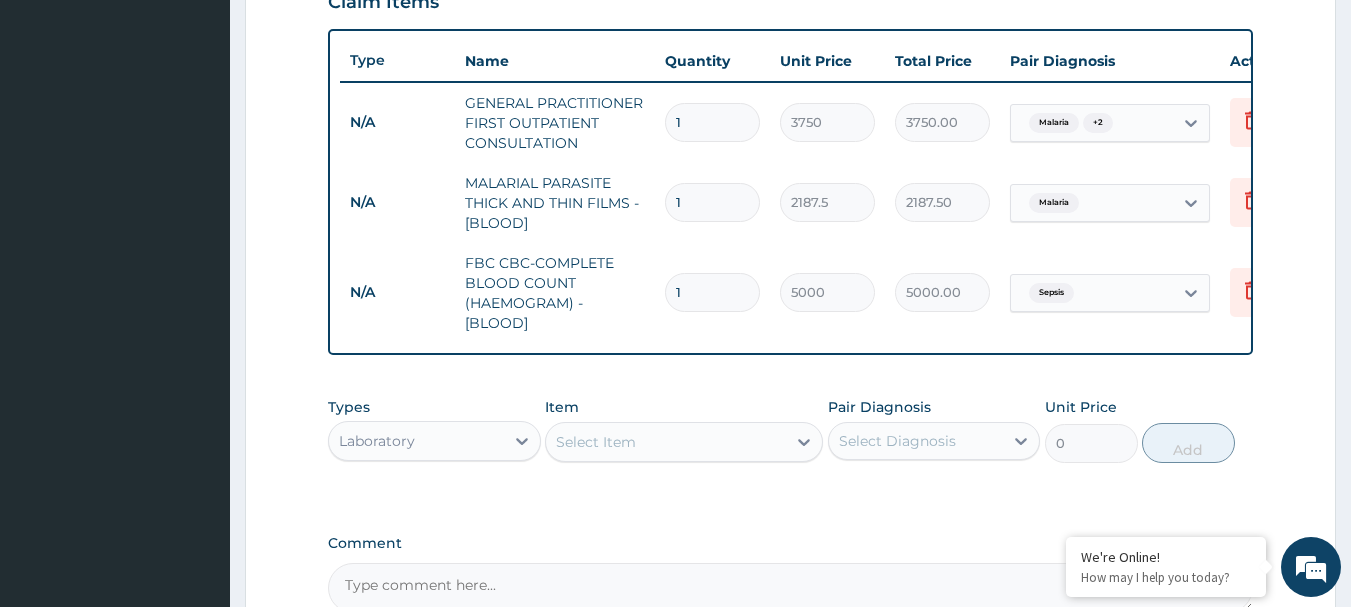 click on "Laboratory" at bounding box center (416, 441) 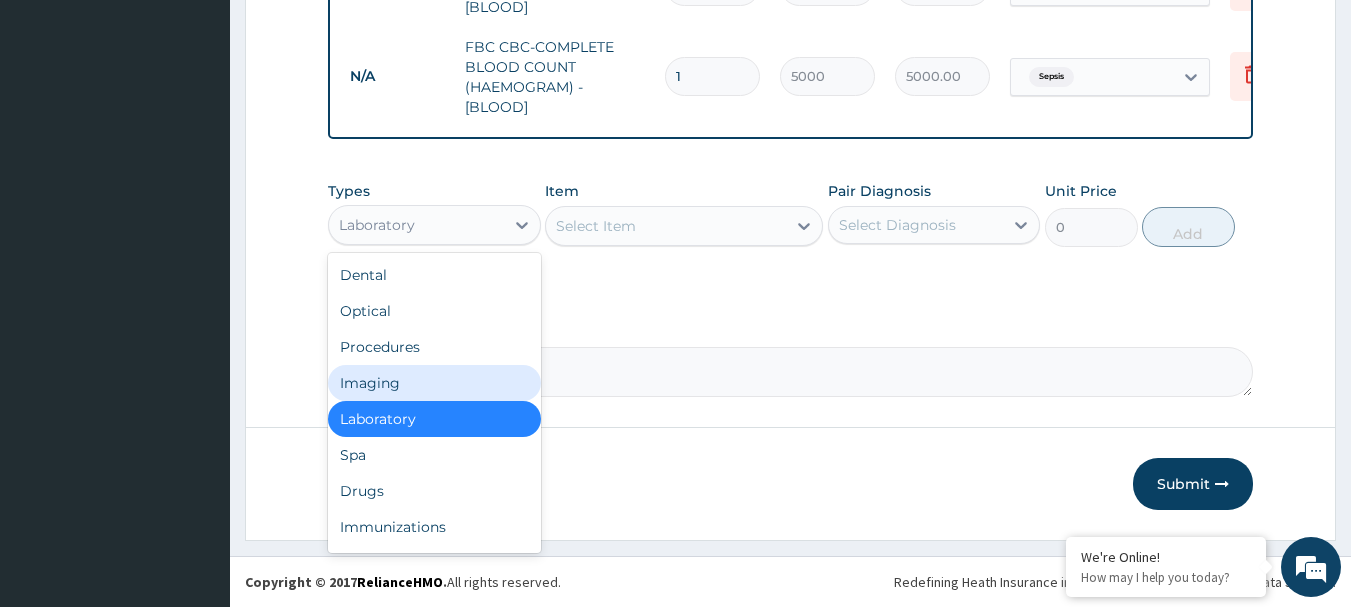 scroll, scrollTop: 946, scrollLeft: 0, axis: vertical 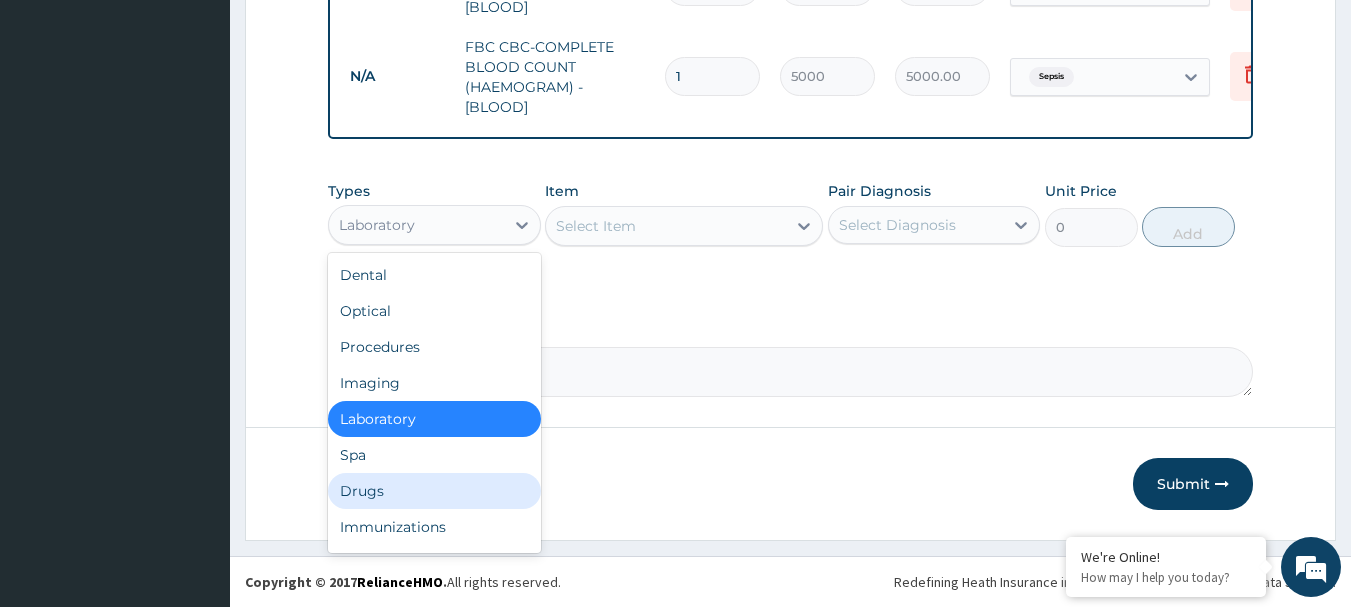 click on "Drugs" at bounding box center [434, 491] 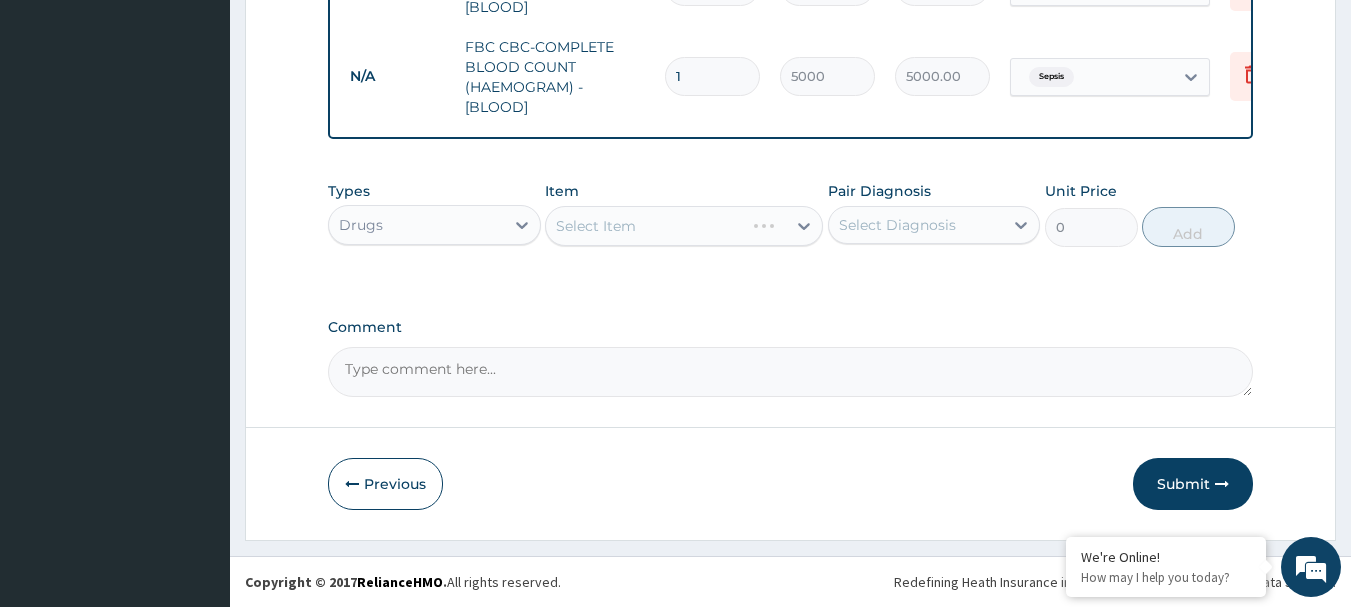 click on "Select Item" at bounding box center (684, 226) 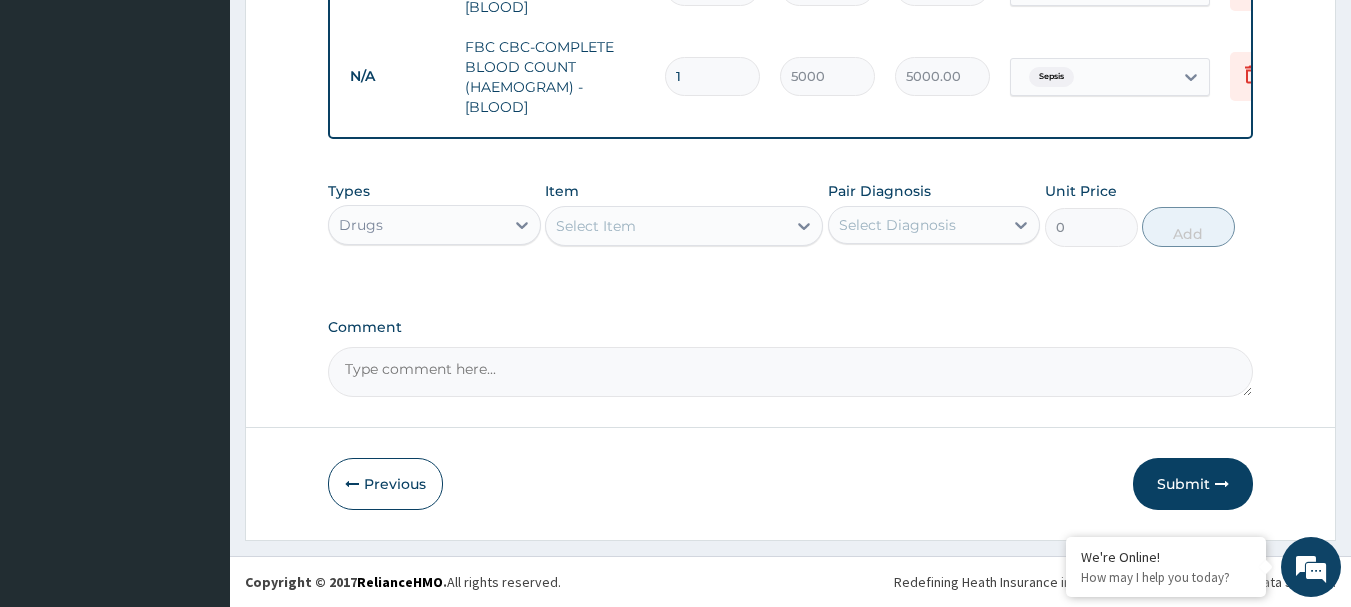 click on "Select Item" at bounding box center (684, 226) 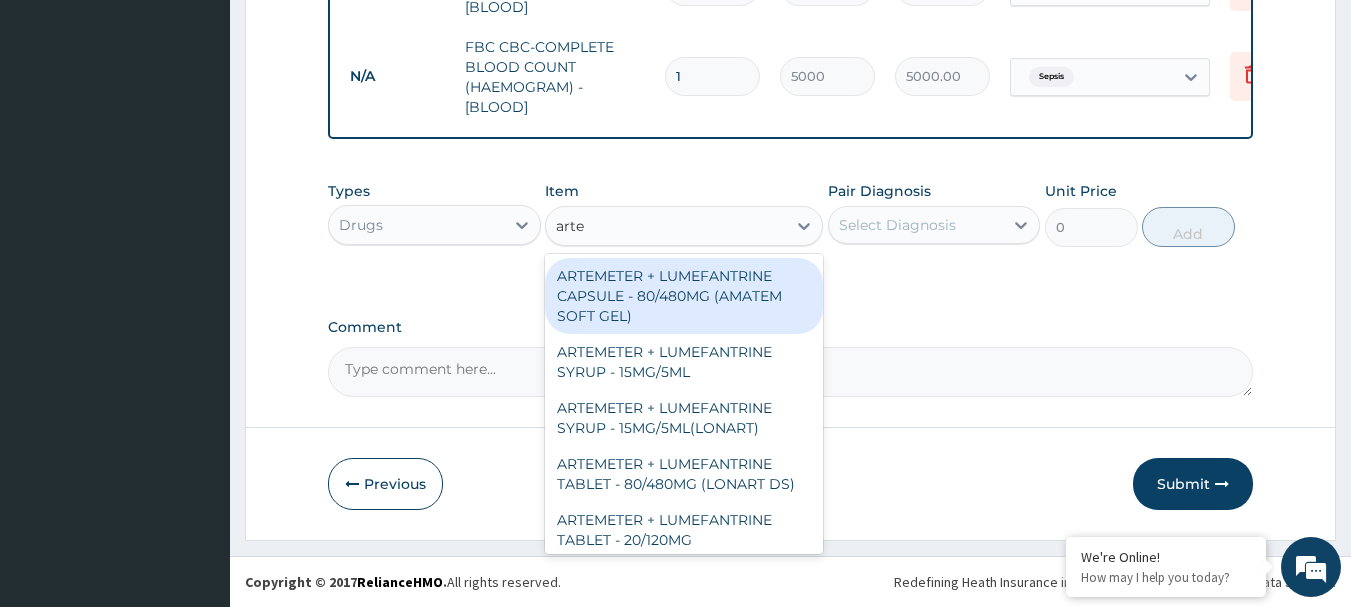 type on "artem" 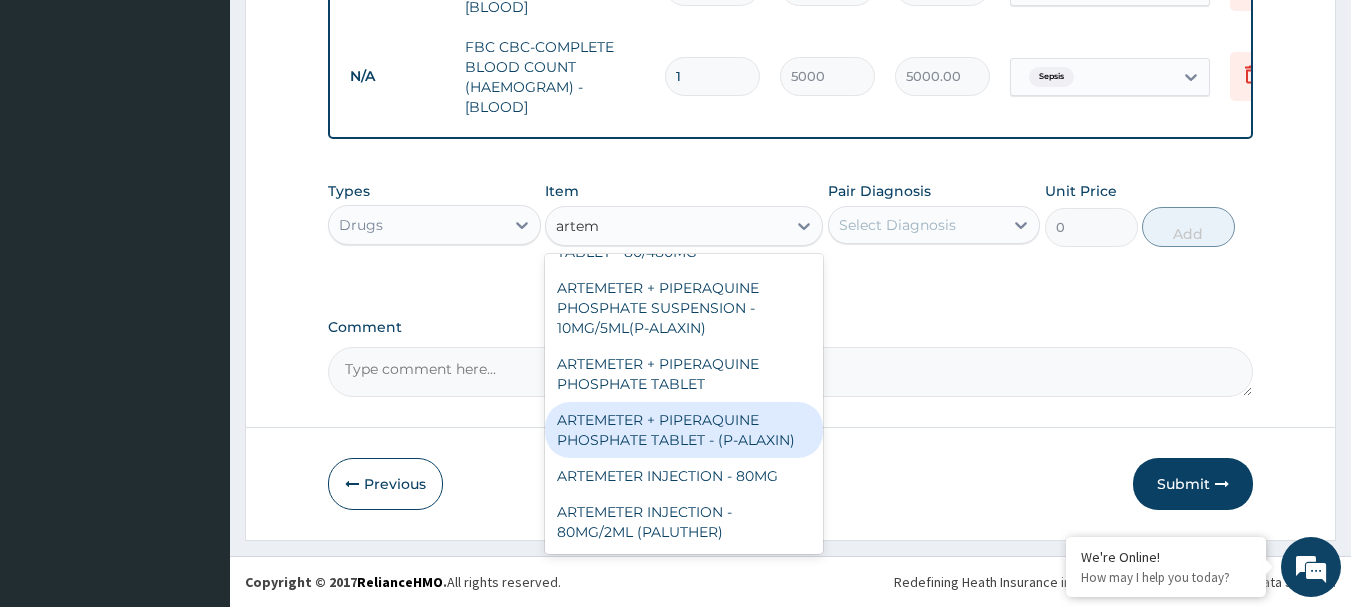 scroll, scrollTop: 600, scrollLeft: 0, axis: vertical 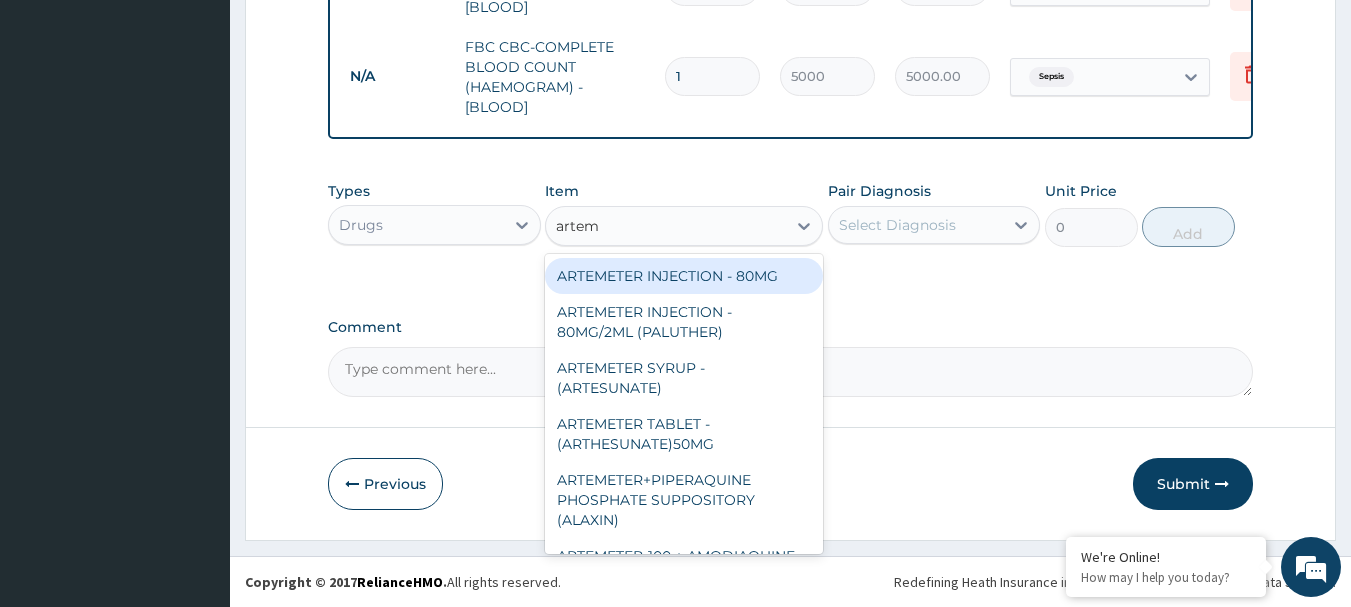 click on "ARTEMETER INJECTION - 80MG" at bounding box center [684, 276] 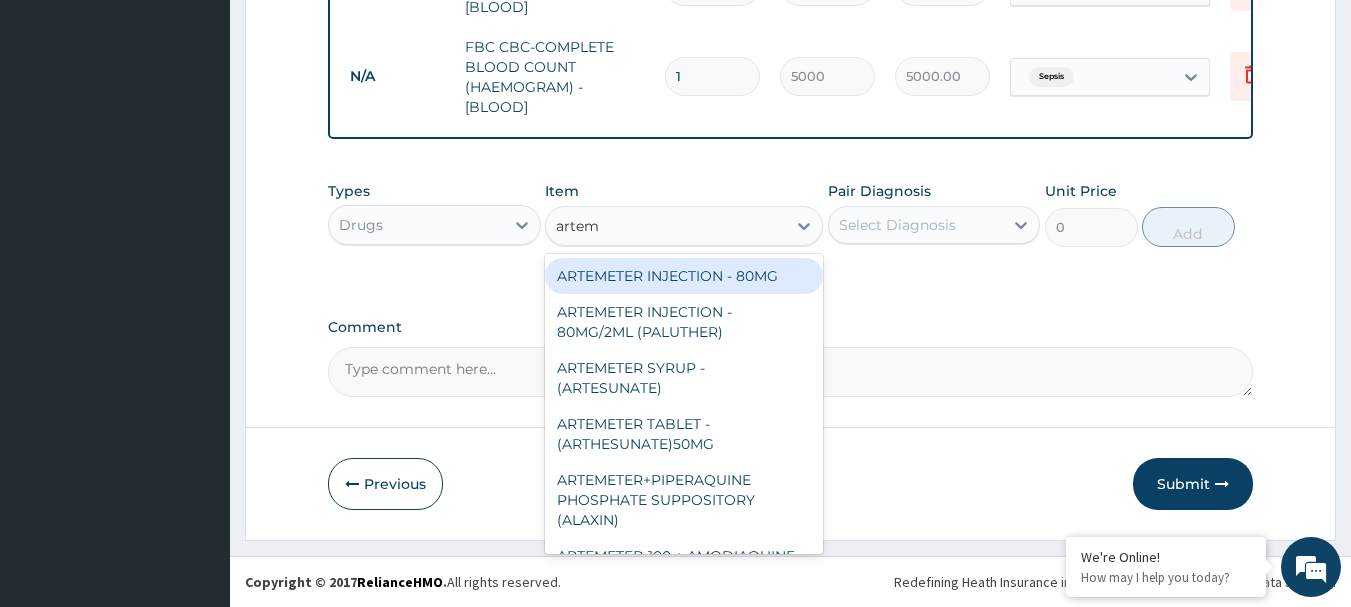type 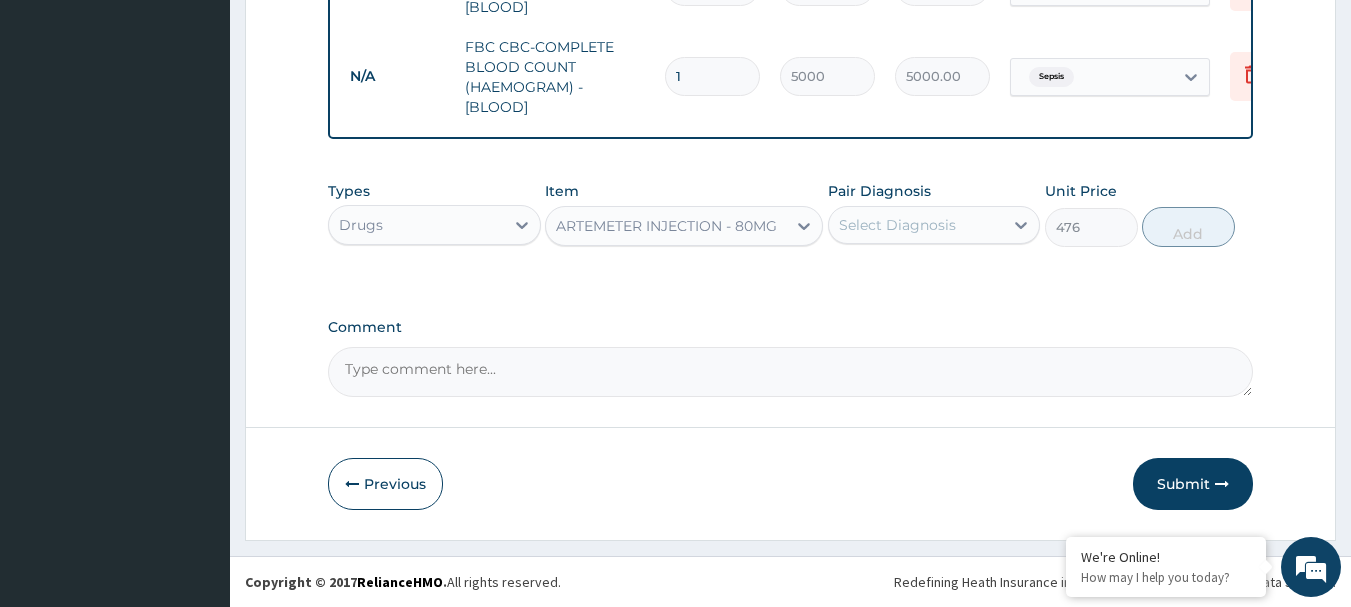 click on "Select Diagnosis" at bounding box center [934, 225] 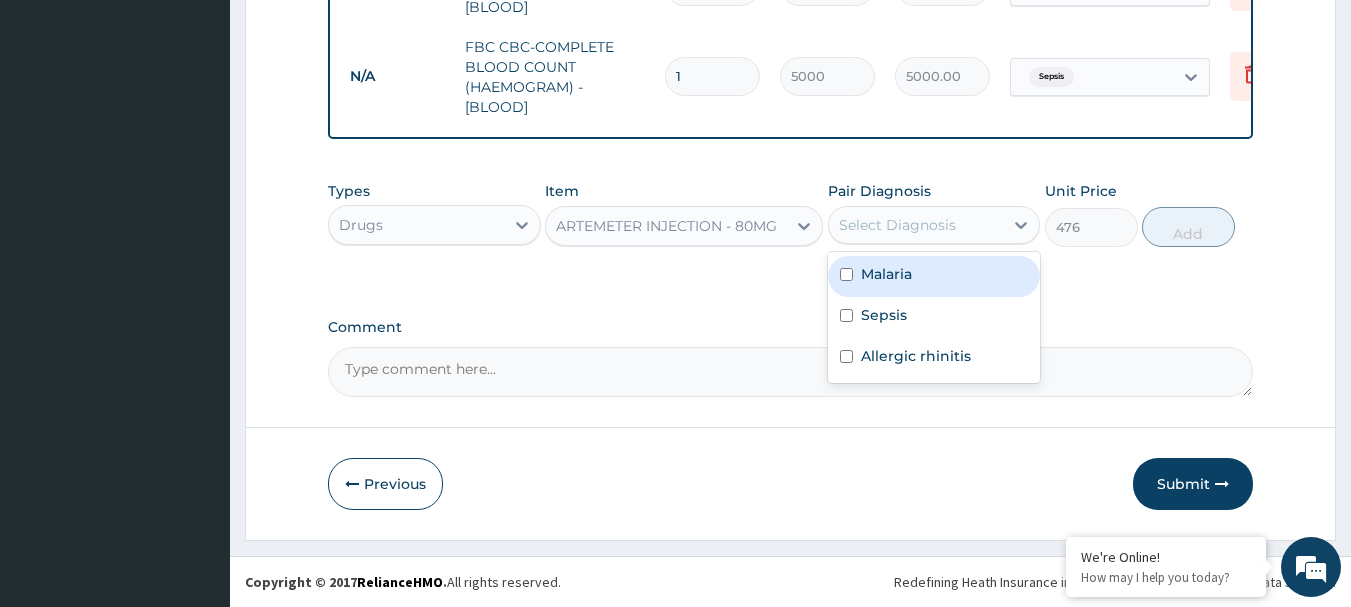 click on "Malaria" at bounding box center [886, 274] 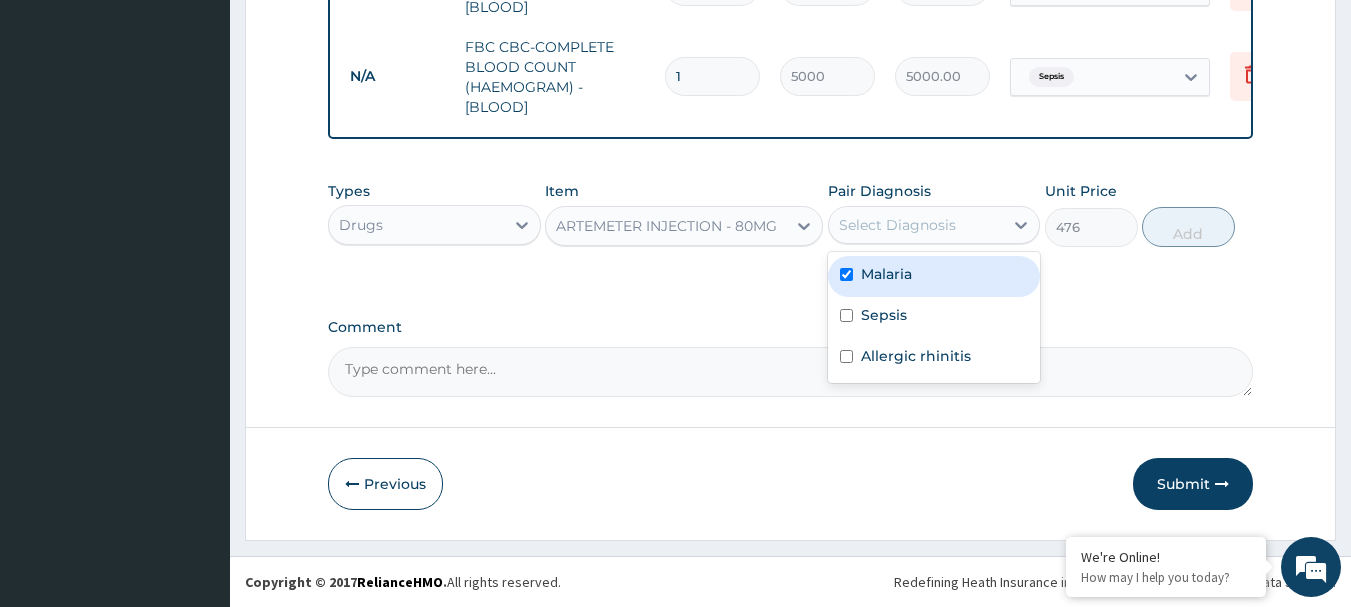 checkbox on "true" 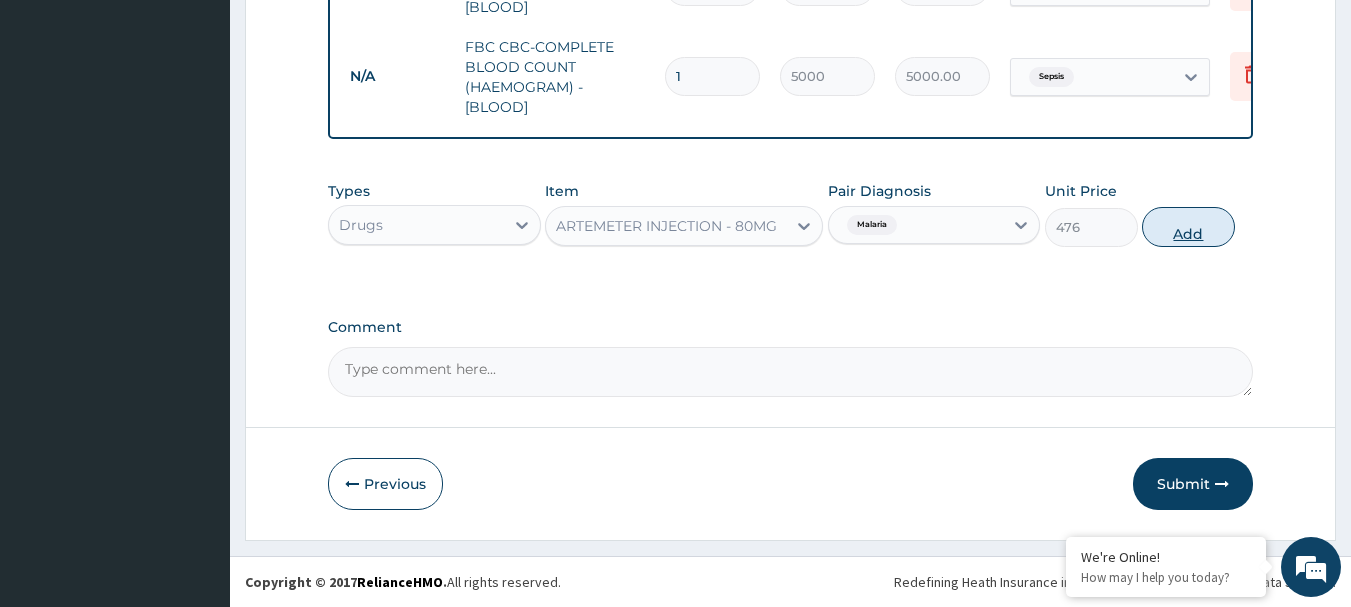 click on "Add" at bounding box center [1188, 227] 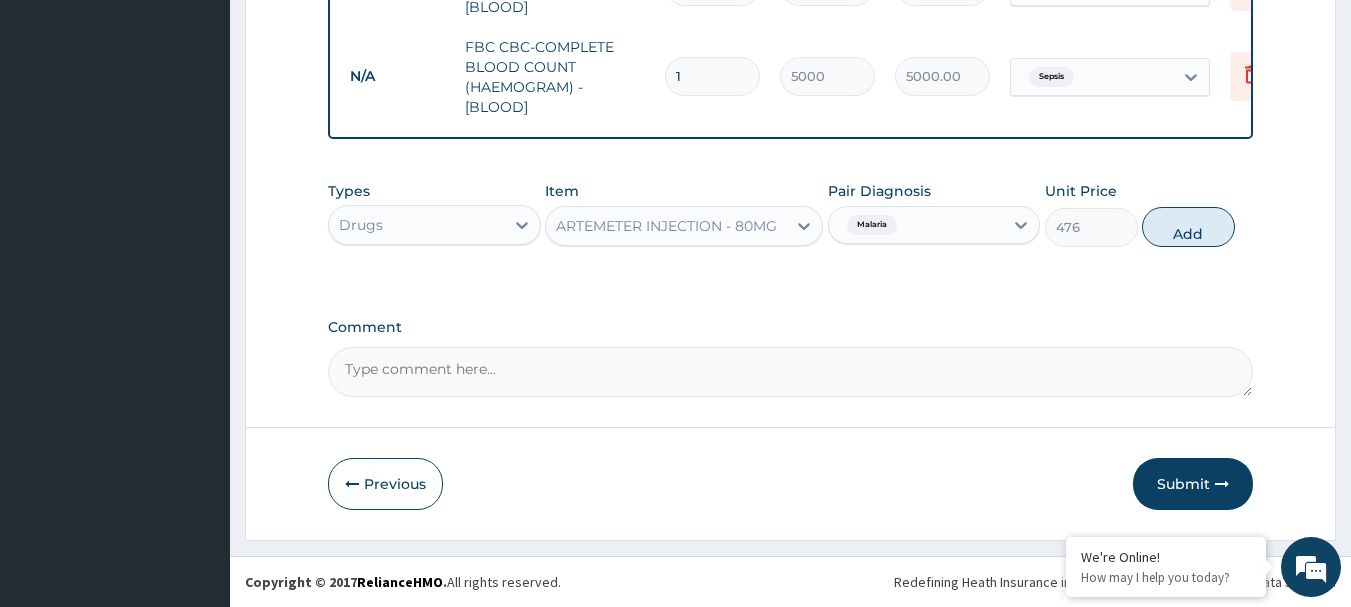 type on "0" 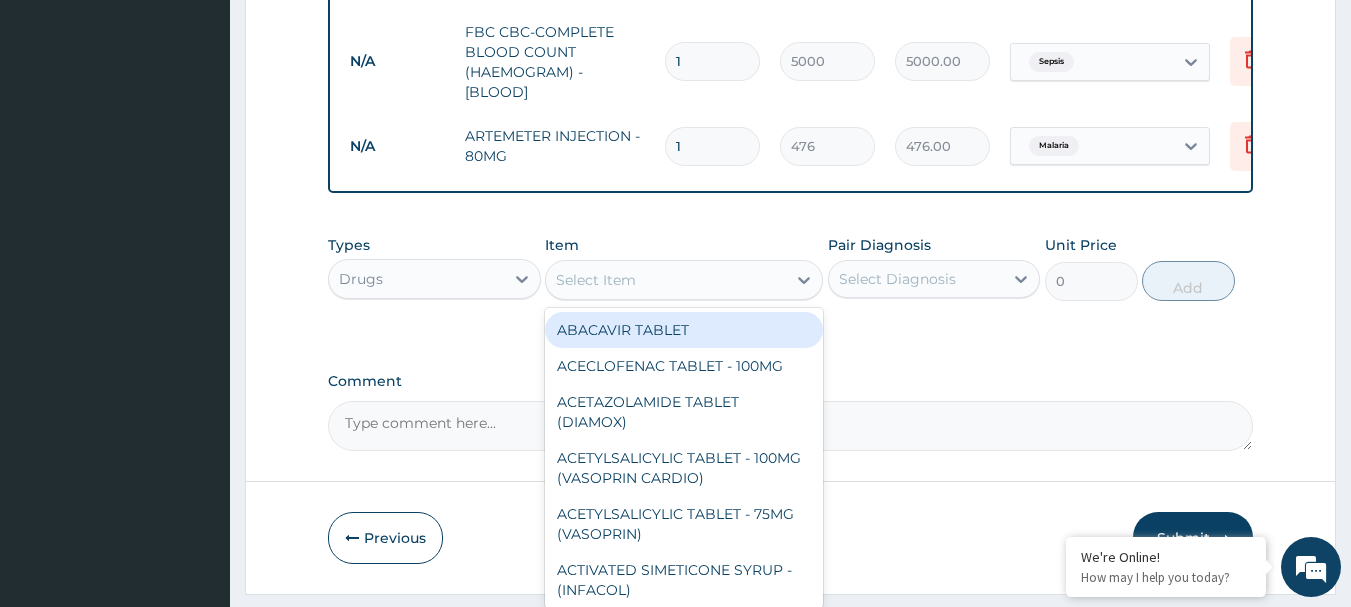 click on "Select Item" at bounding box center (666, 280) 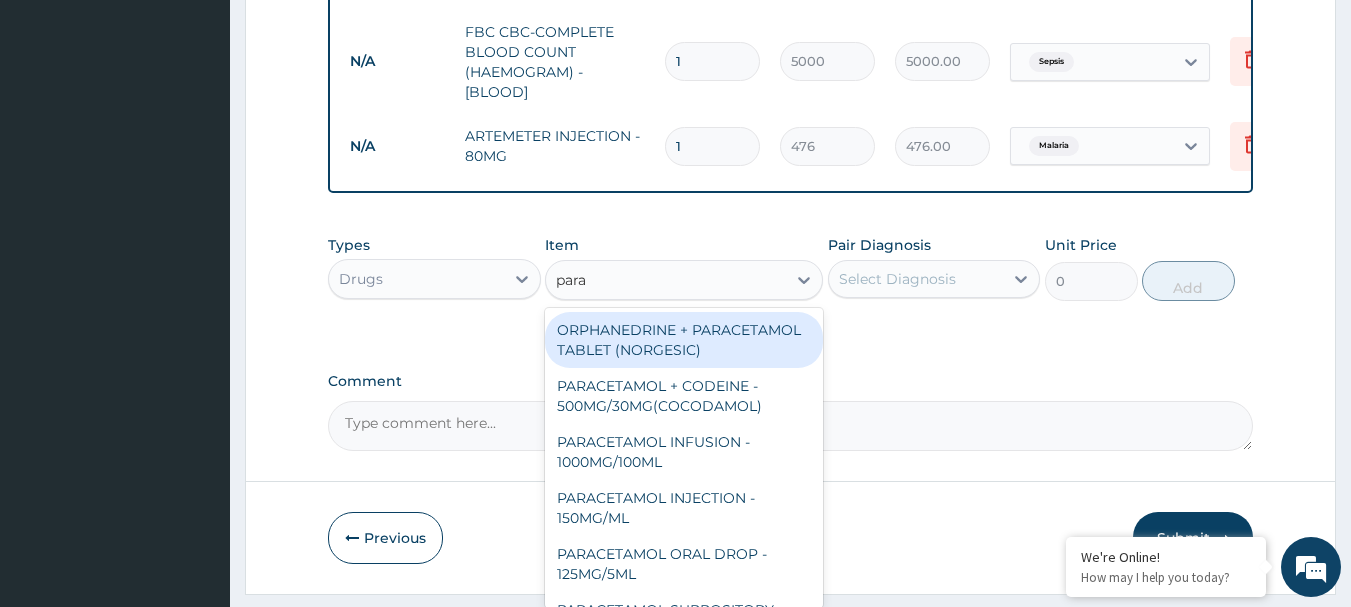 type on "parac" 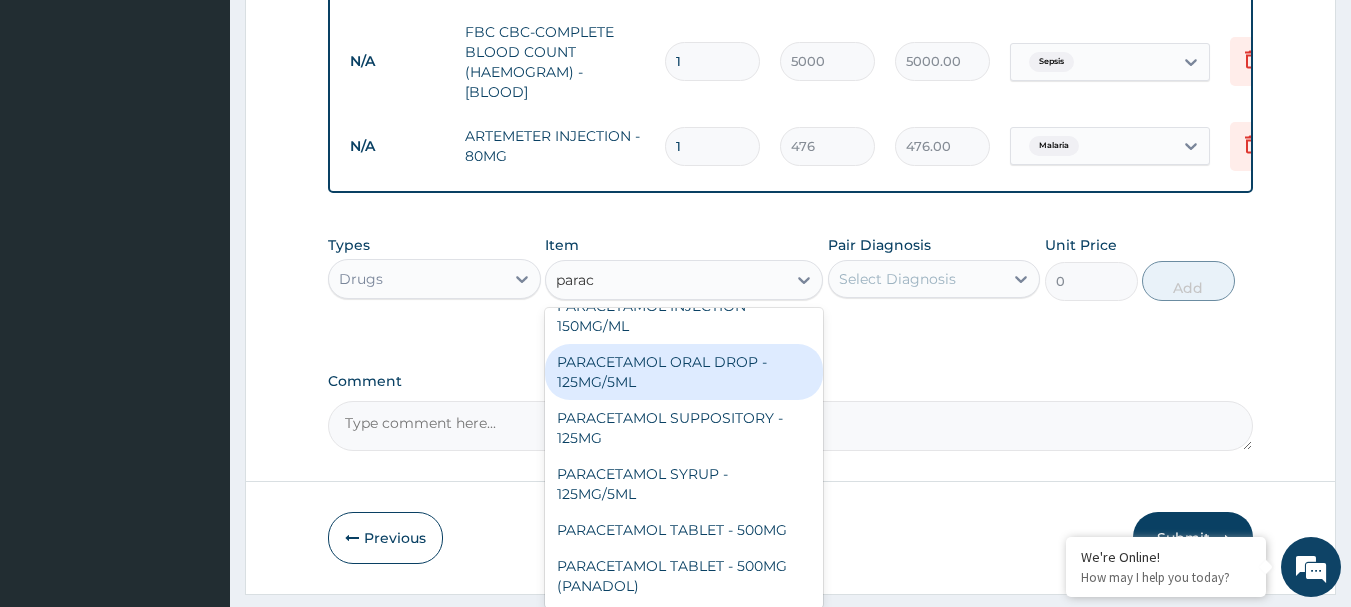 scroll, scrollTop: 100, scrollLeft: 0, axis: vertical 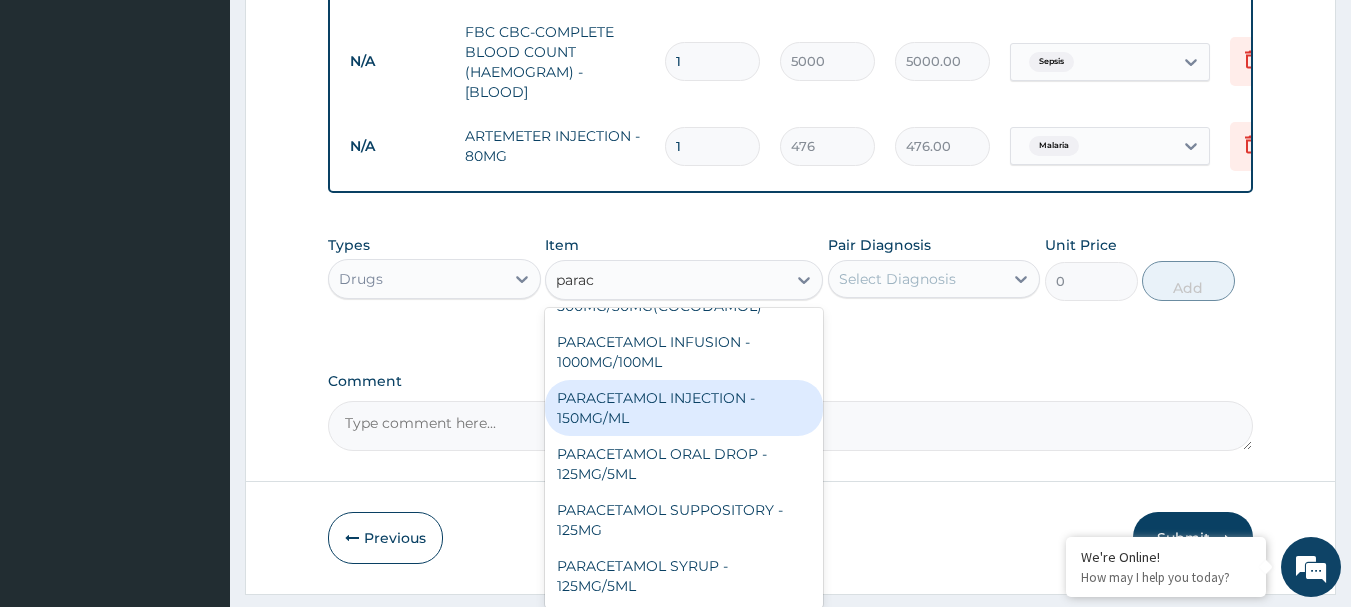 click on "PARACETAMOL INJECTION - 150MG/ML" at bounding box center (684, 408) 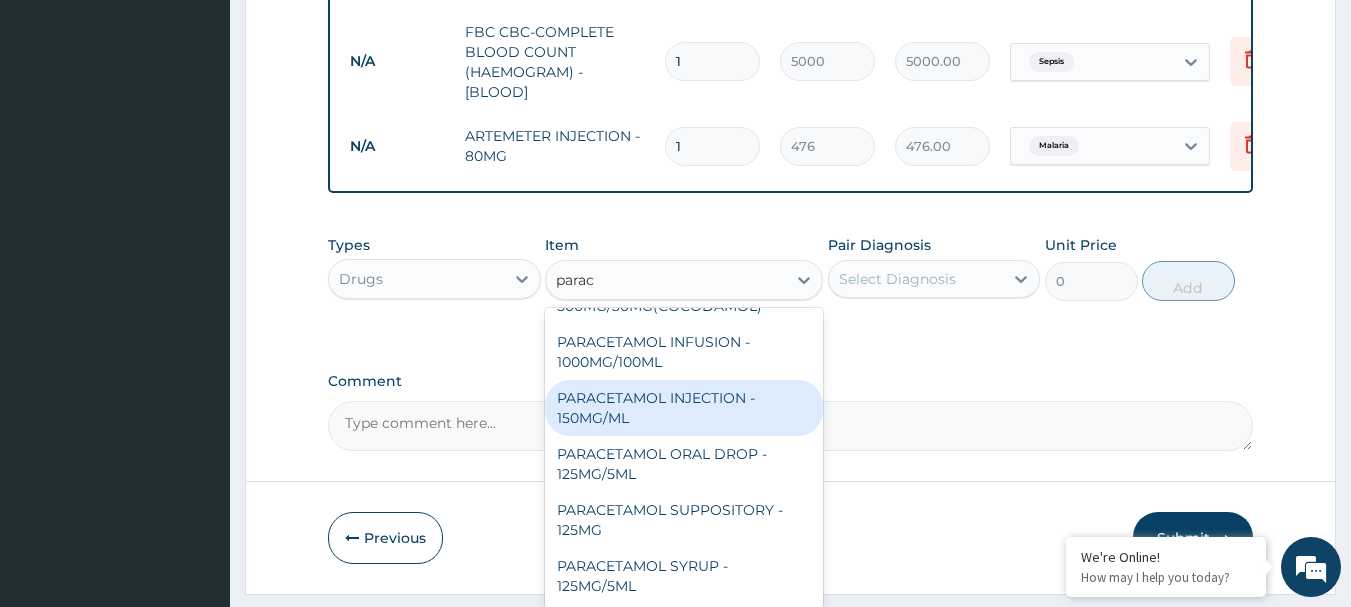 type 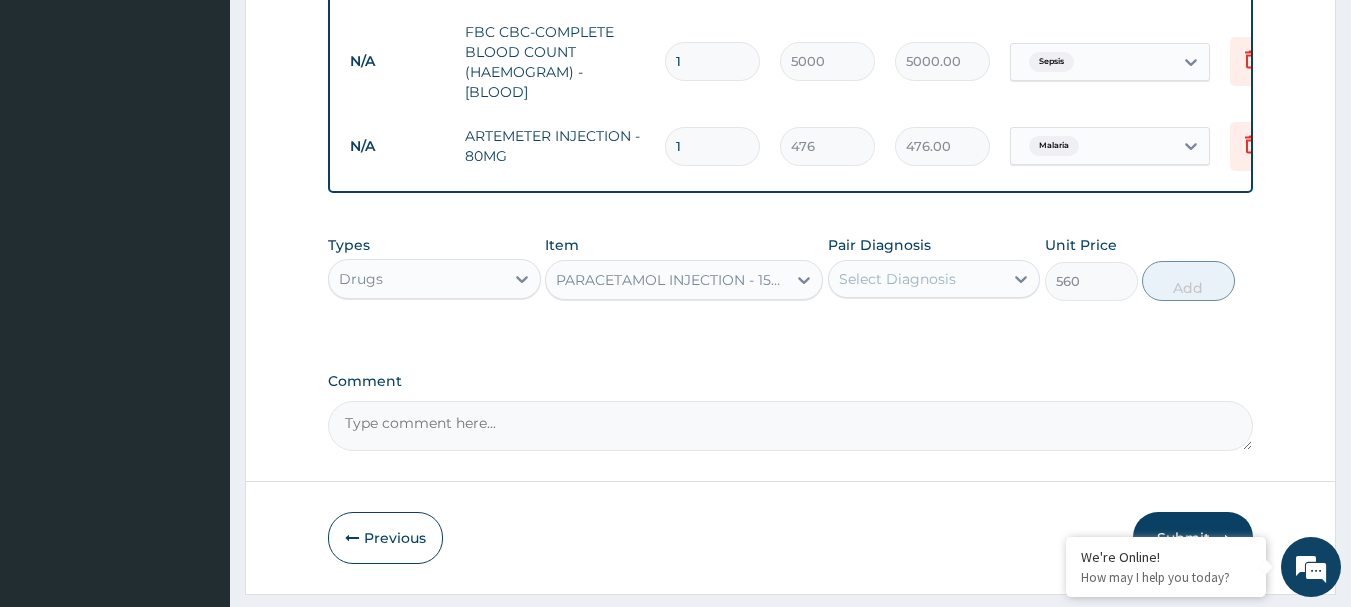 click on "Select Diagnosis" at bounding box center [916, 279] 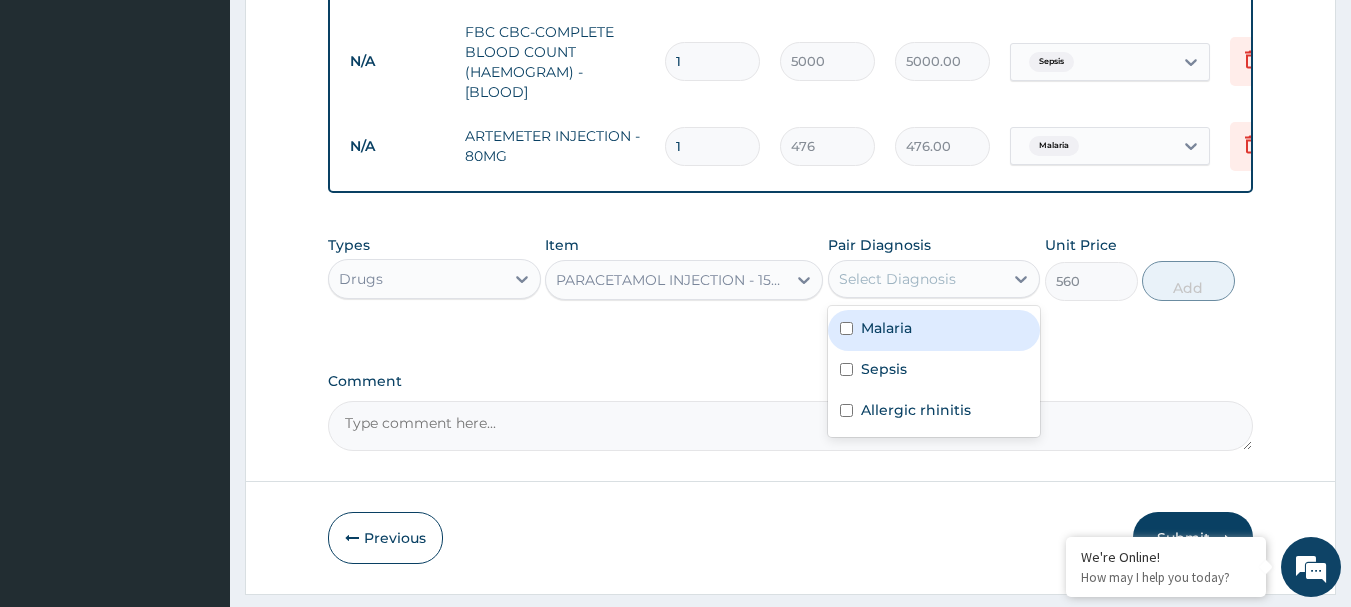click on "Malaria" at bounding box center [886, 328] 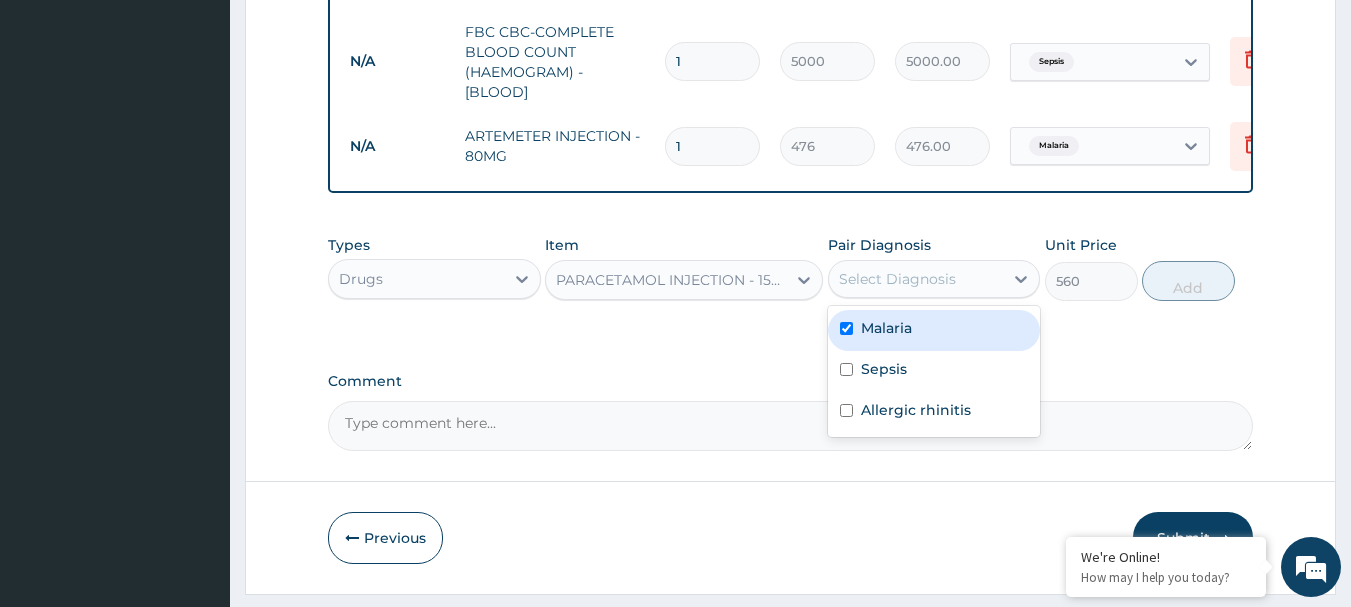checkbox on "true" 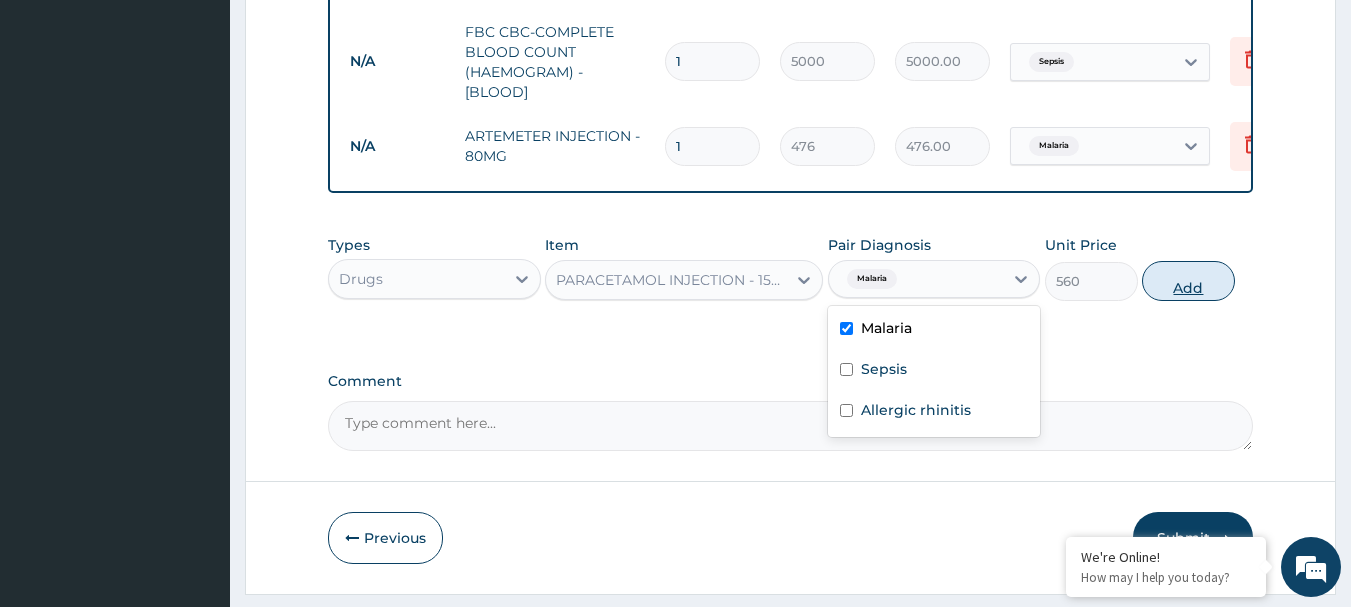 click on "Add" at bounding box center [1188, 281] 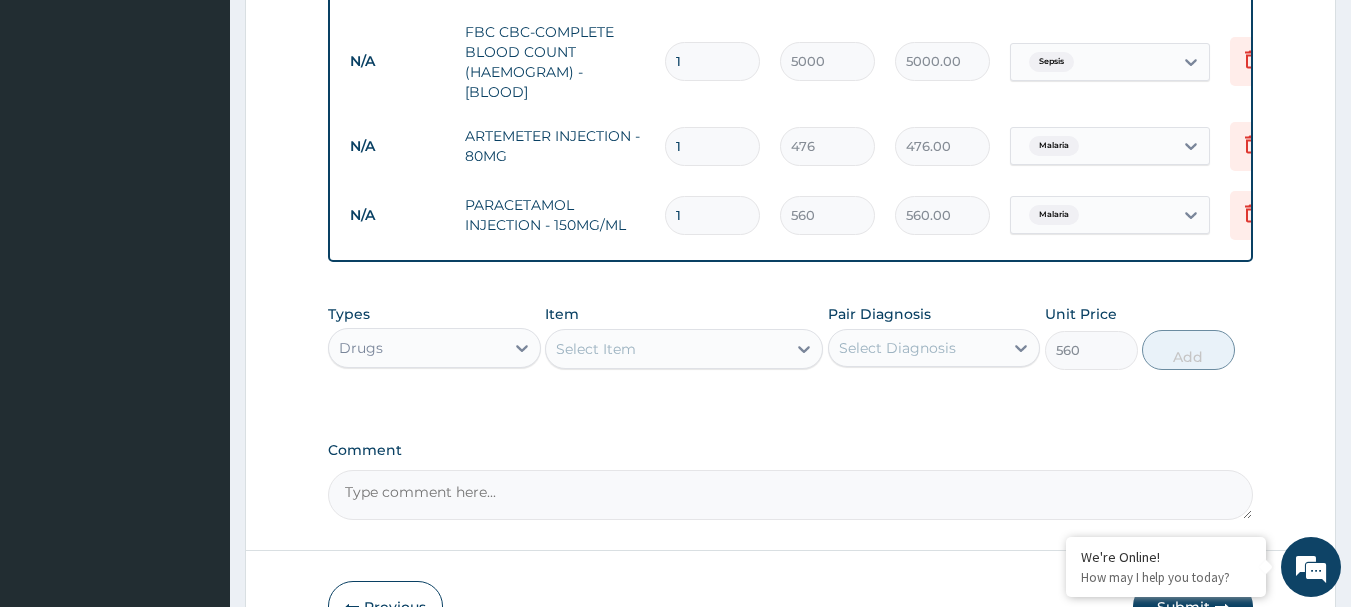 type on "0" 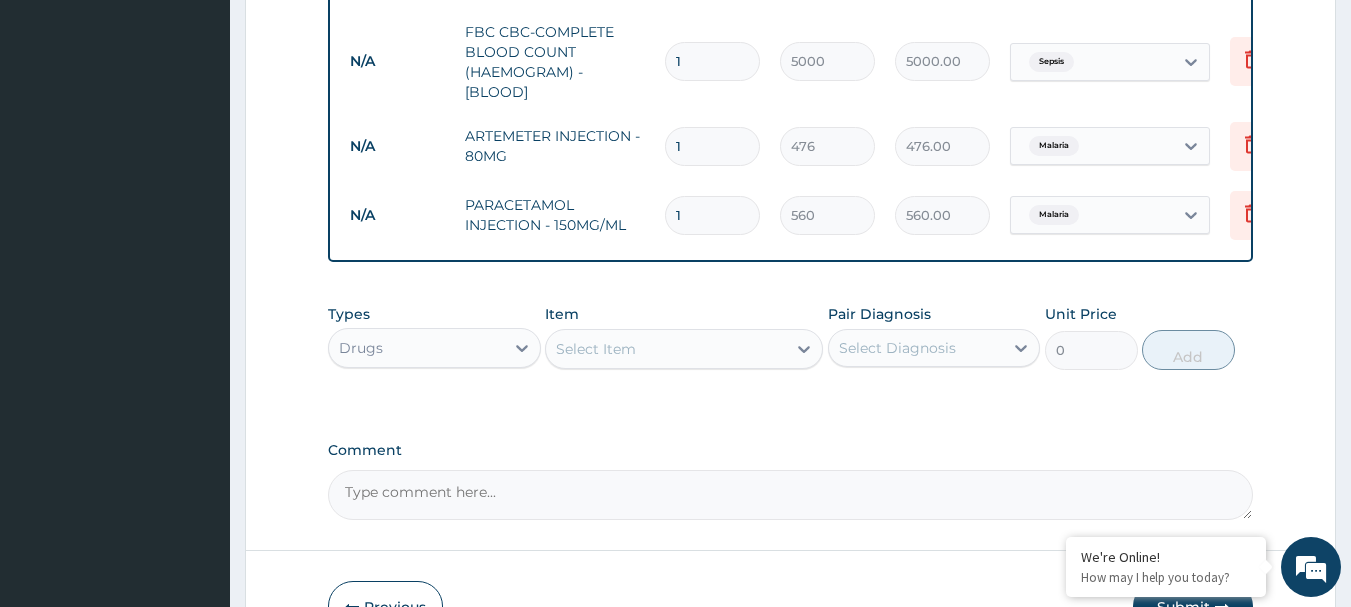 click on "Select Item" at bounding box center [596, 349] 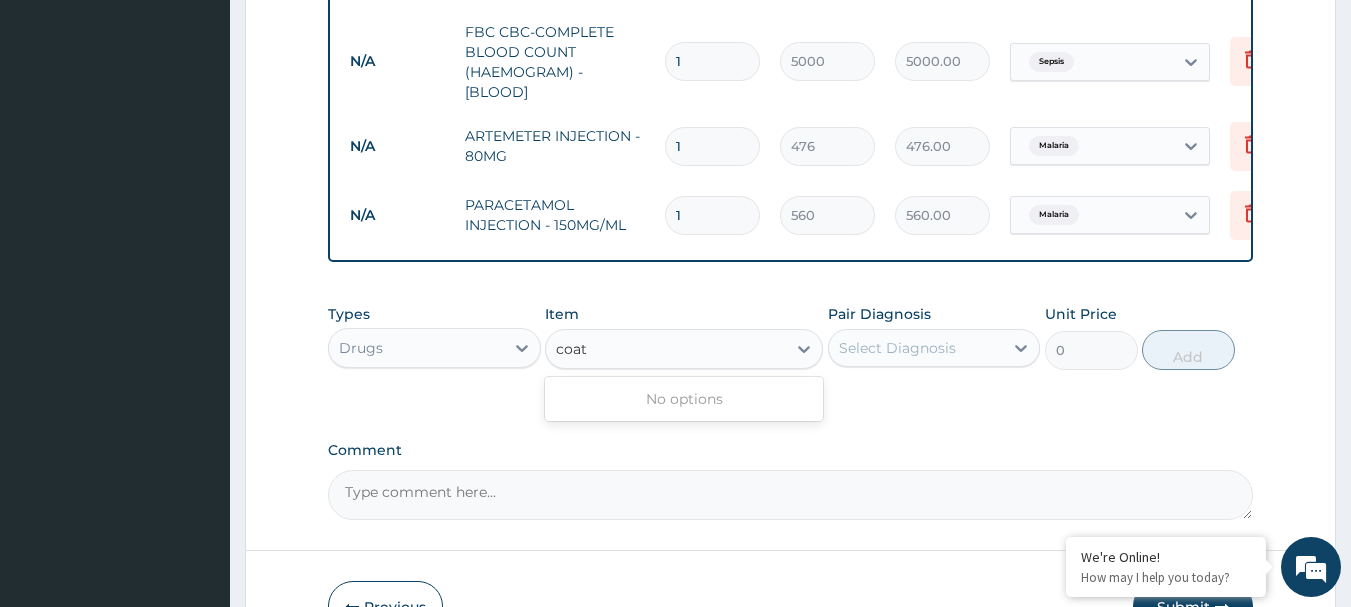 type on "coa" 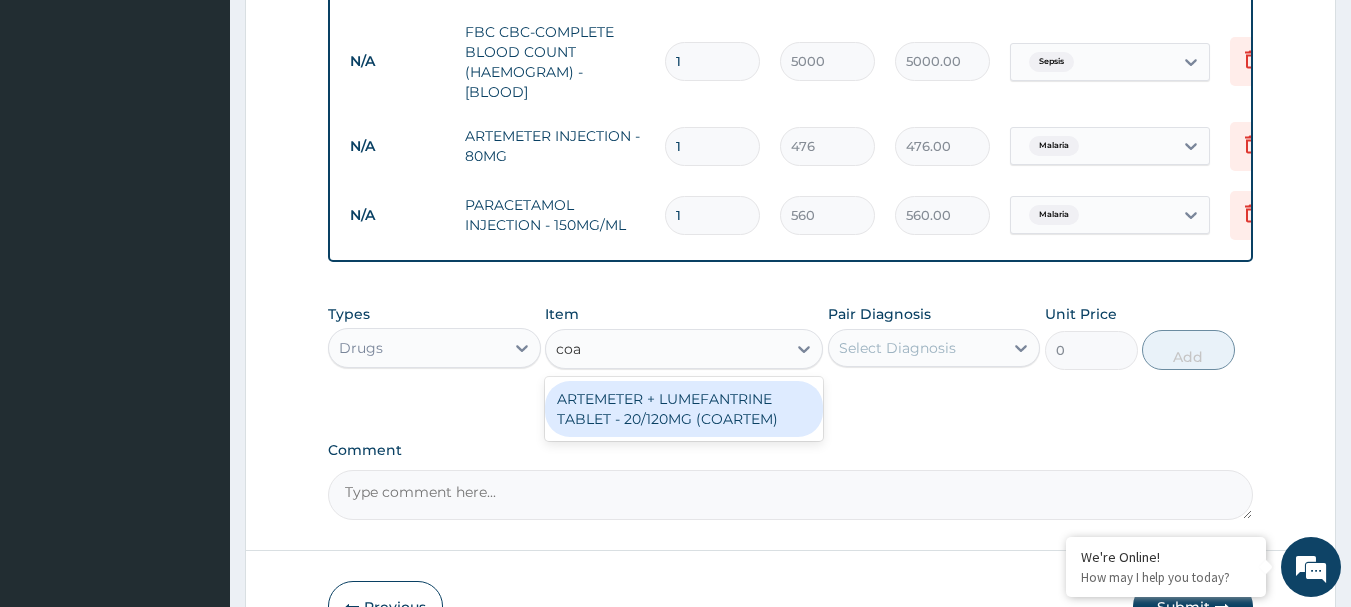 click on "ARTEMETER + LUMEFANTRINE TABLET - 20/120MG (COARTEM)" at bounding box center (684, 409) 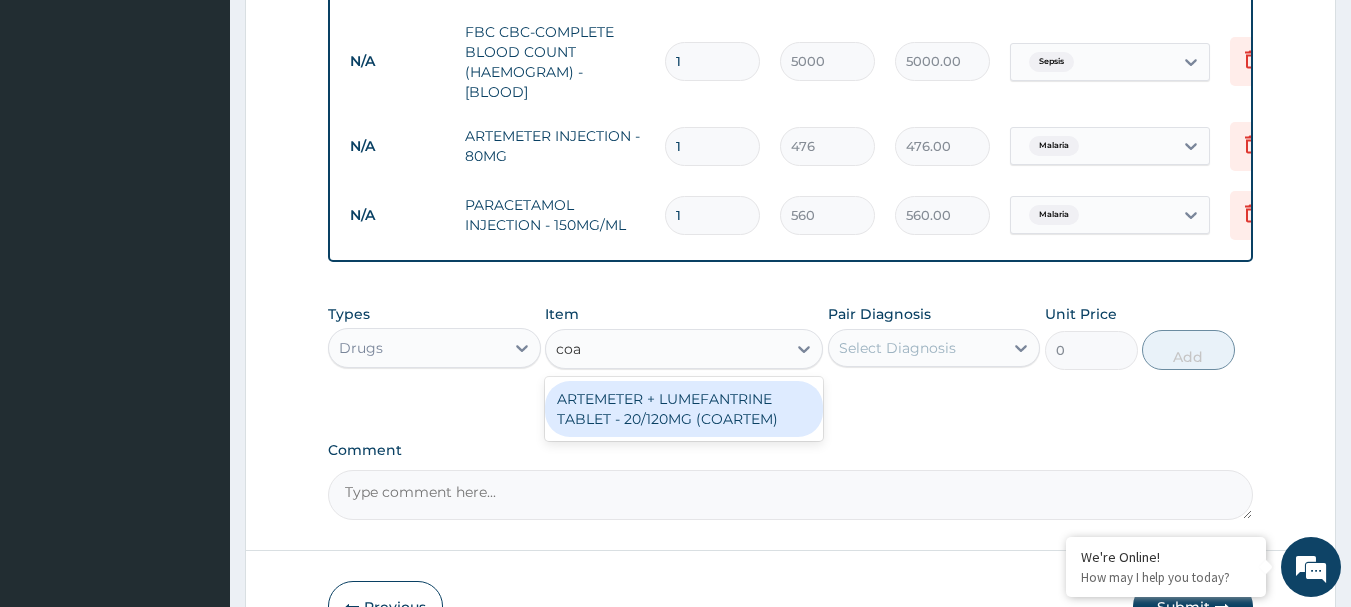 type 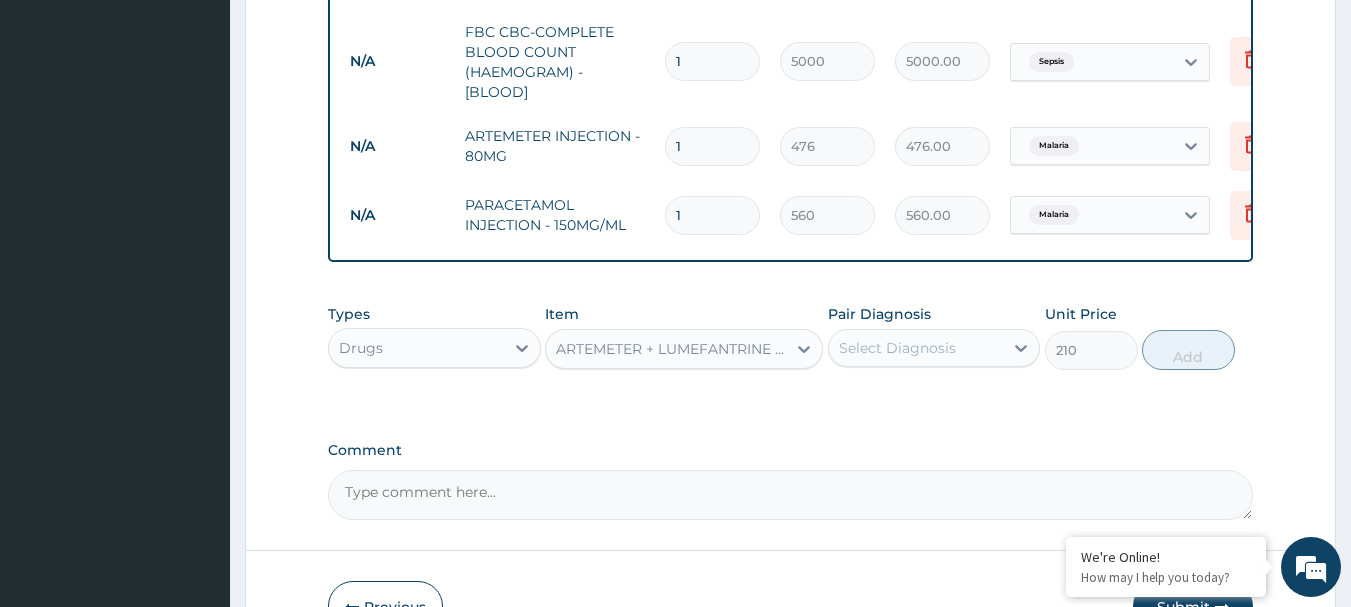click on "Select Diagnosis" at bounding box center [934, 348] 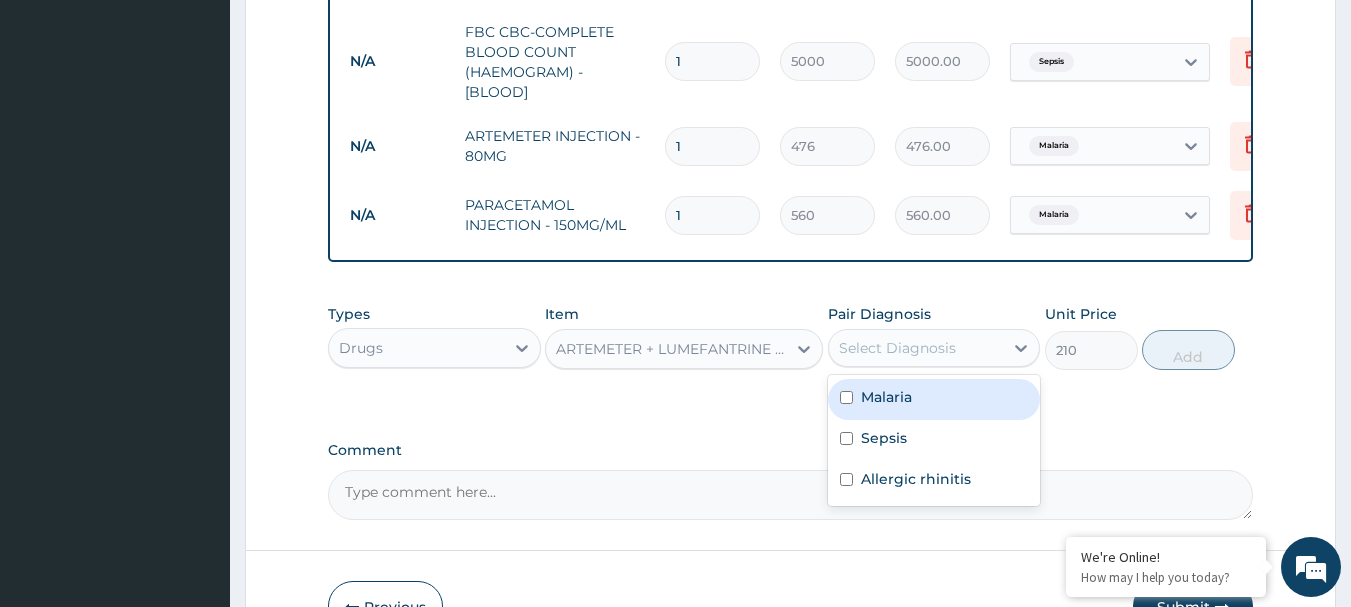drag, startPoint x: 893, startPoint y: 418, endPoint x: 926, endPoint y: 414, distance: 33.24154 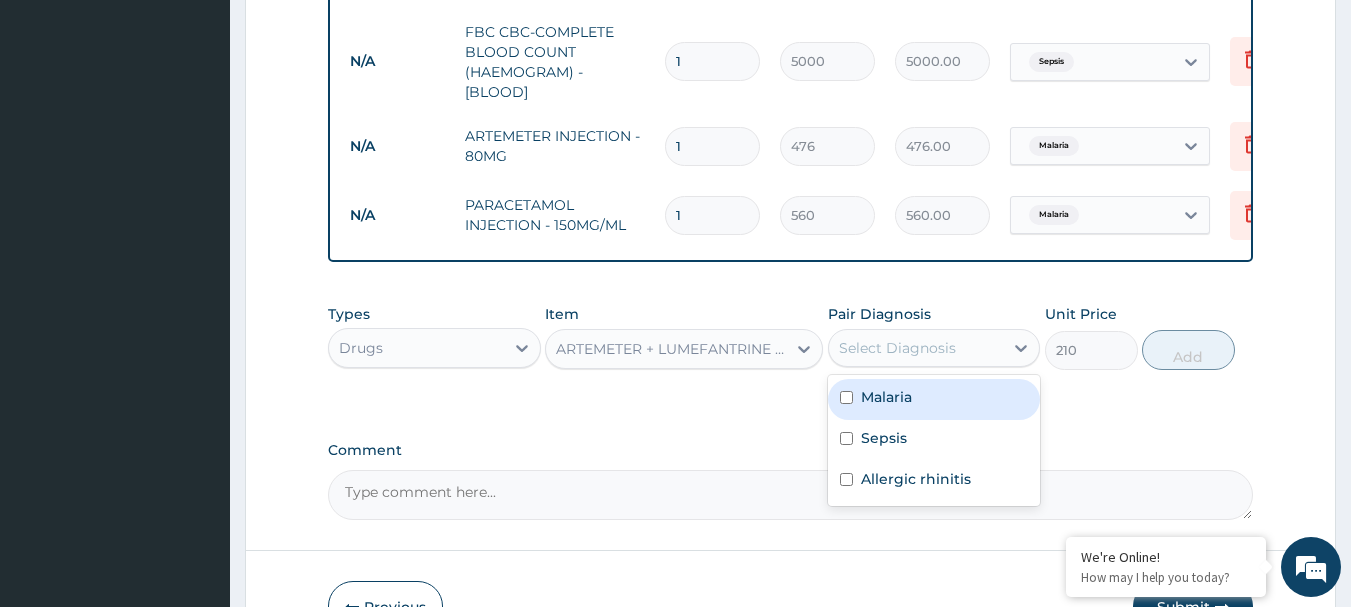 click on "Malaria" at bounding box center (886, 397) 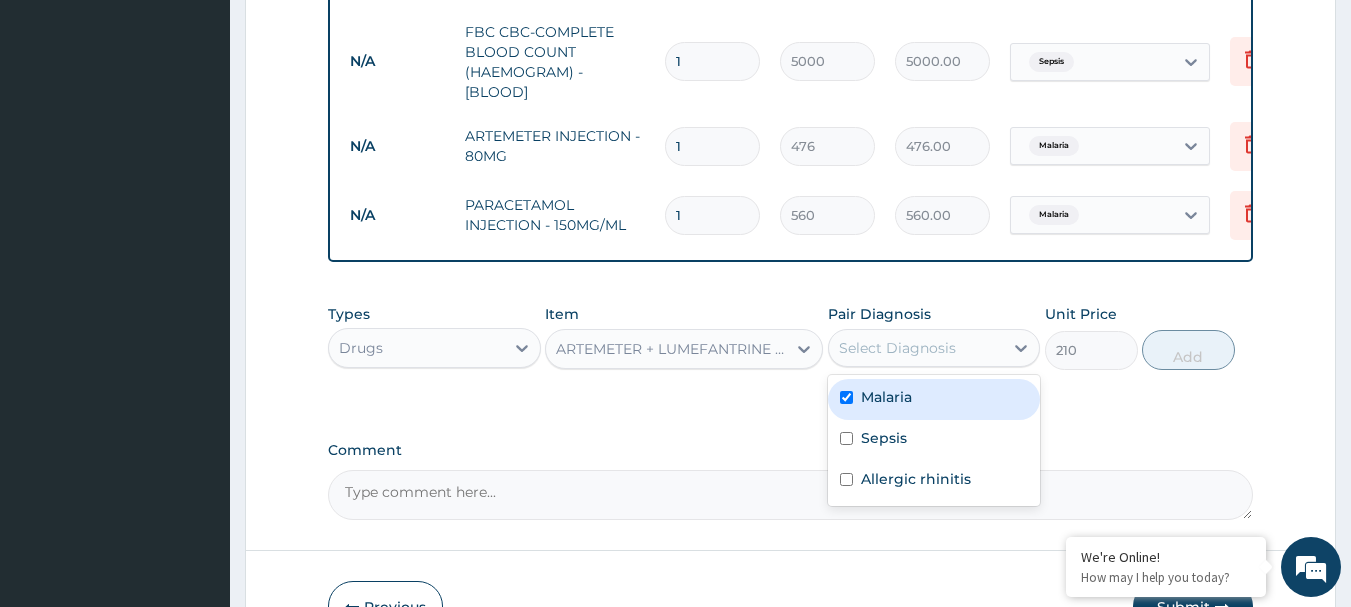 checkbox on "true" 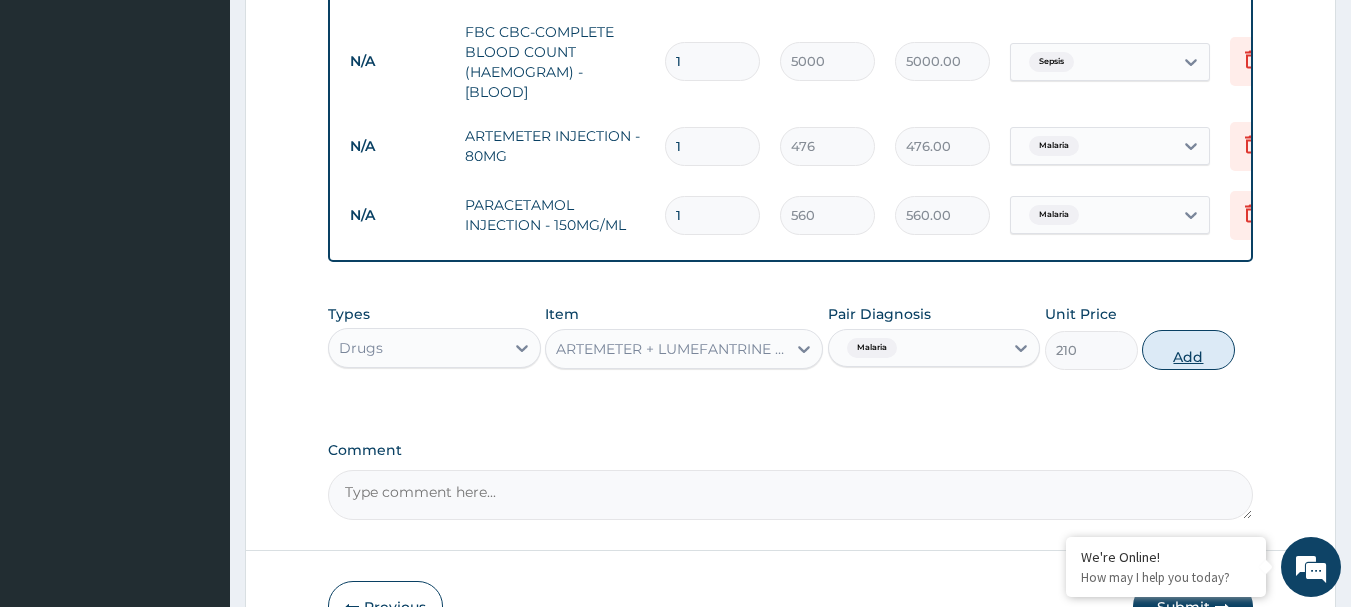 click on "Add" at bounding box center [1188, 350] 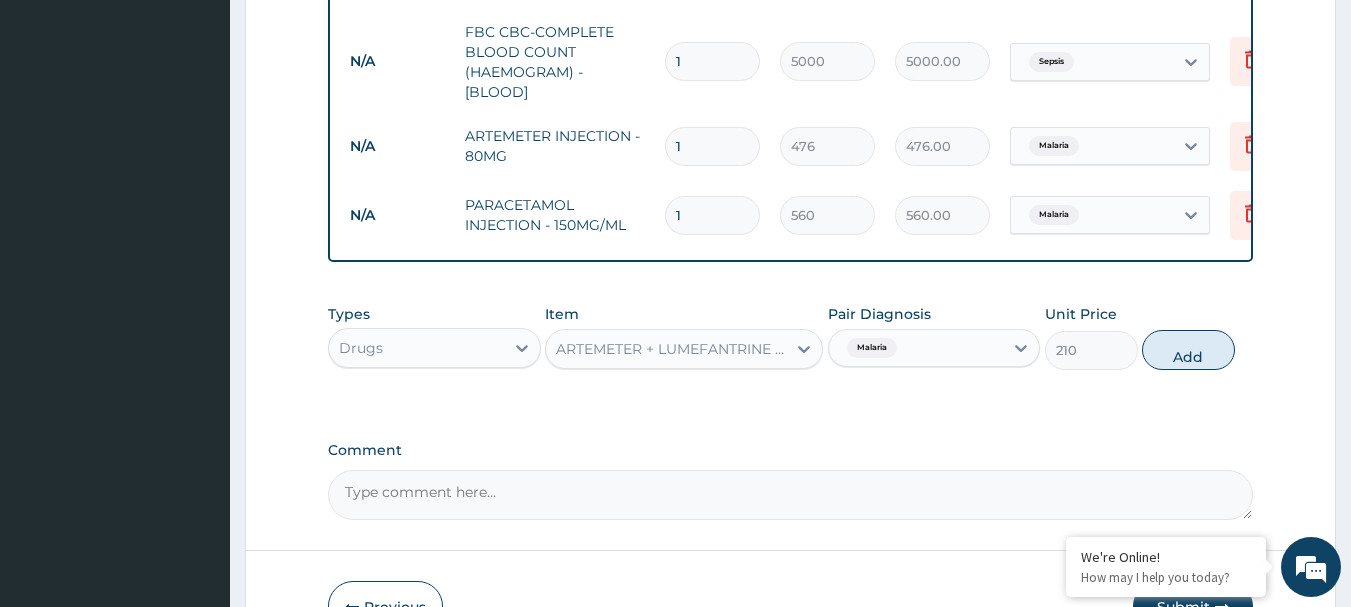 type on "0" 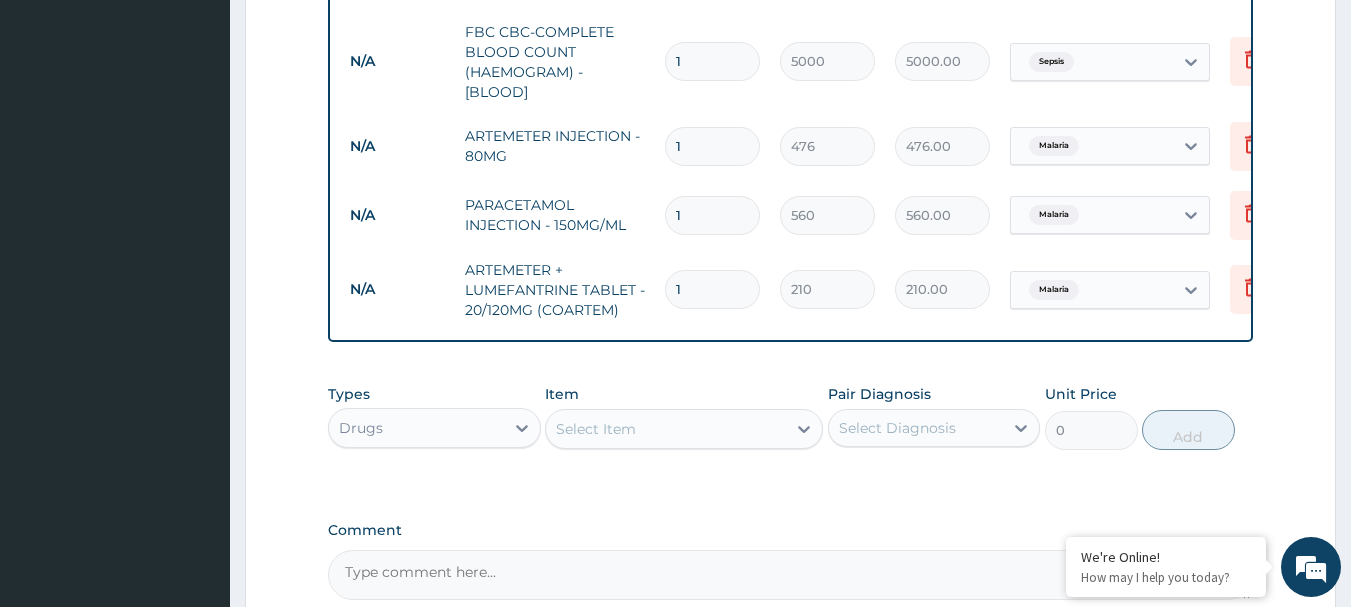 type 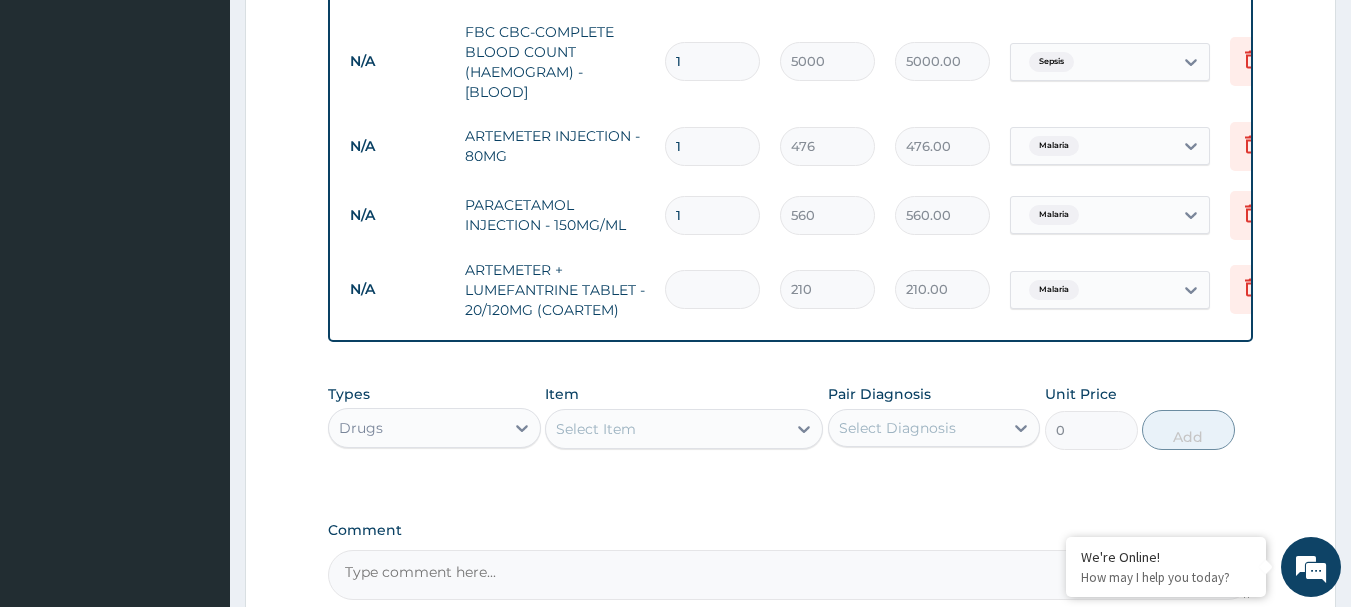 type on "0.00" 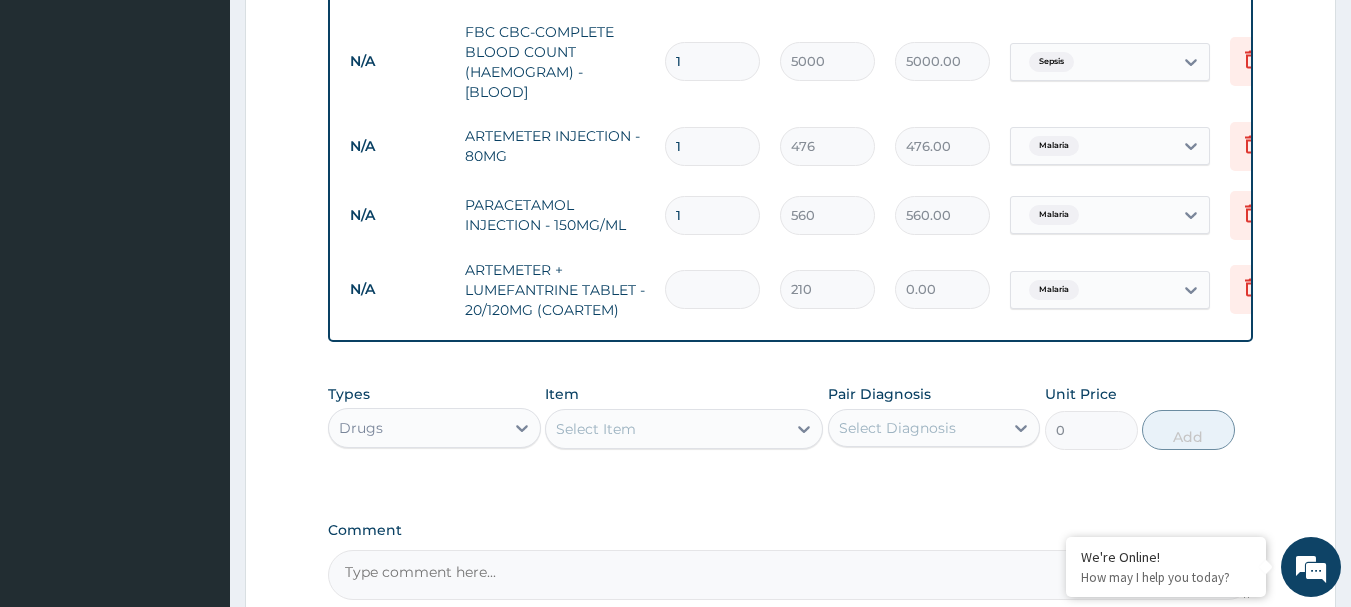 type on "5" 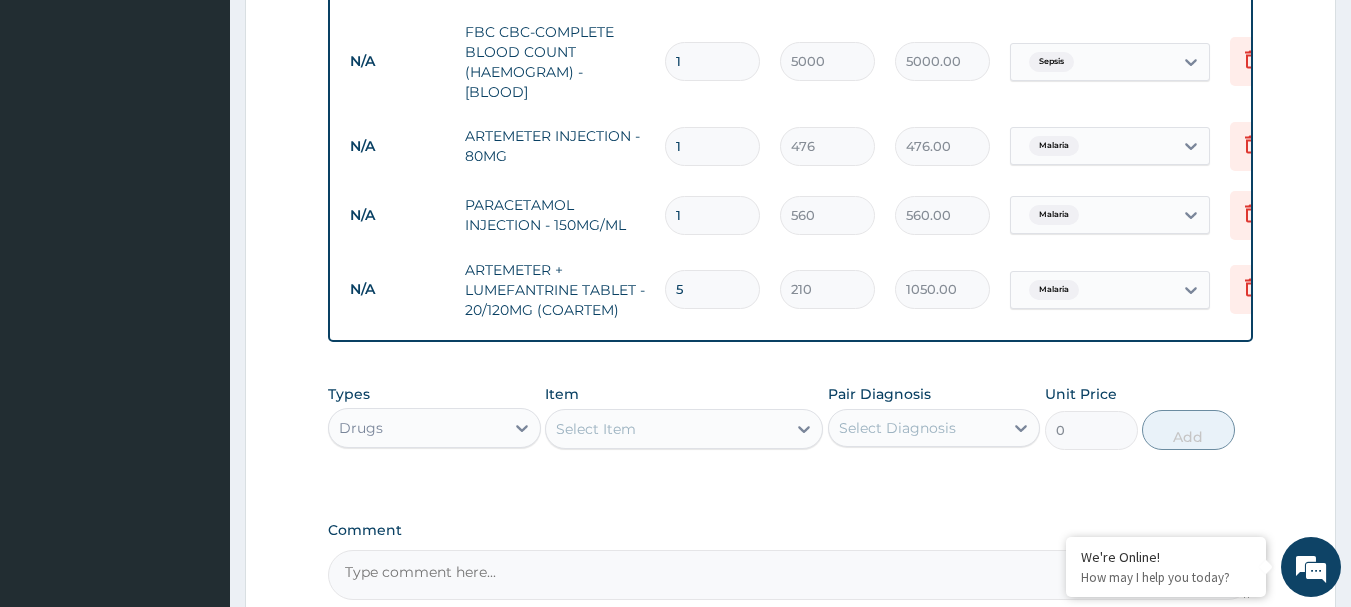 type 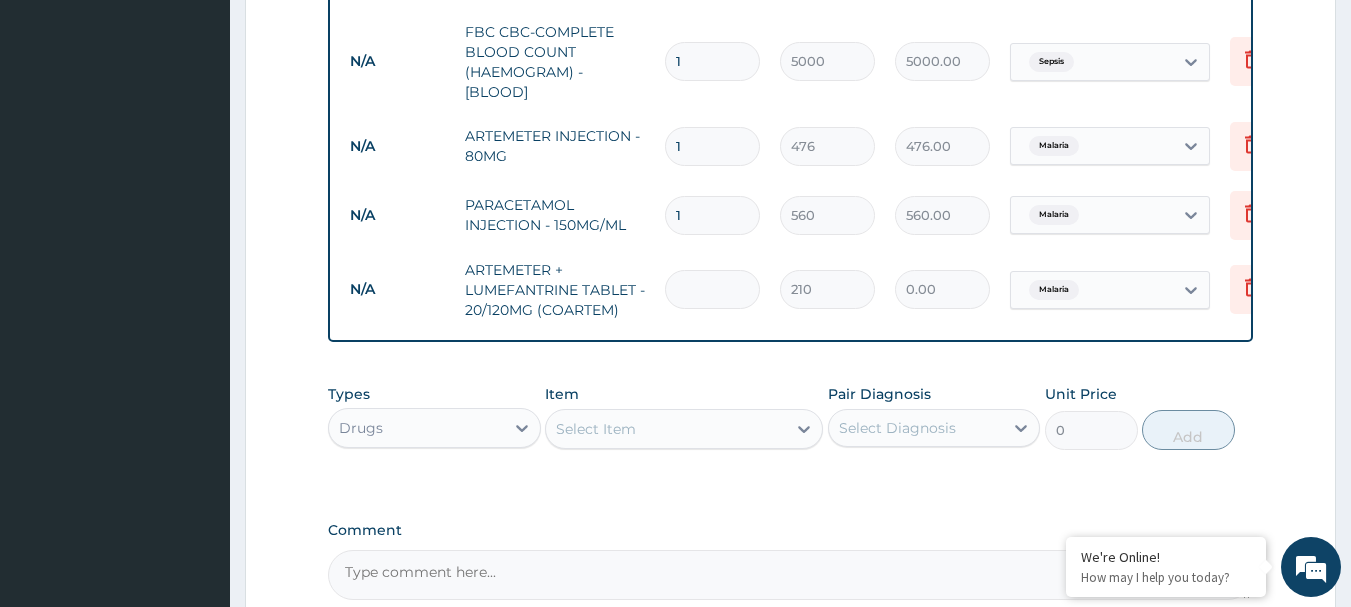 type on "6" 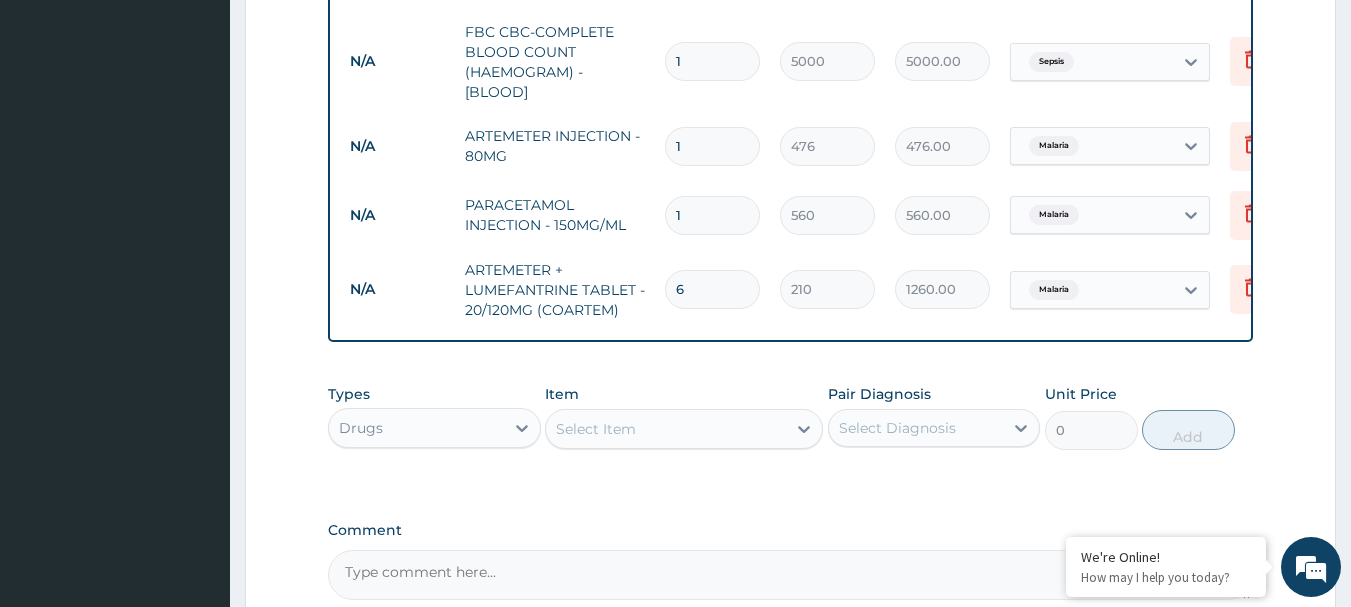 type on "6" 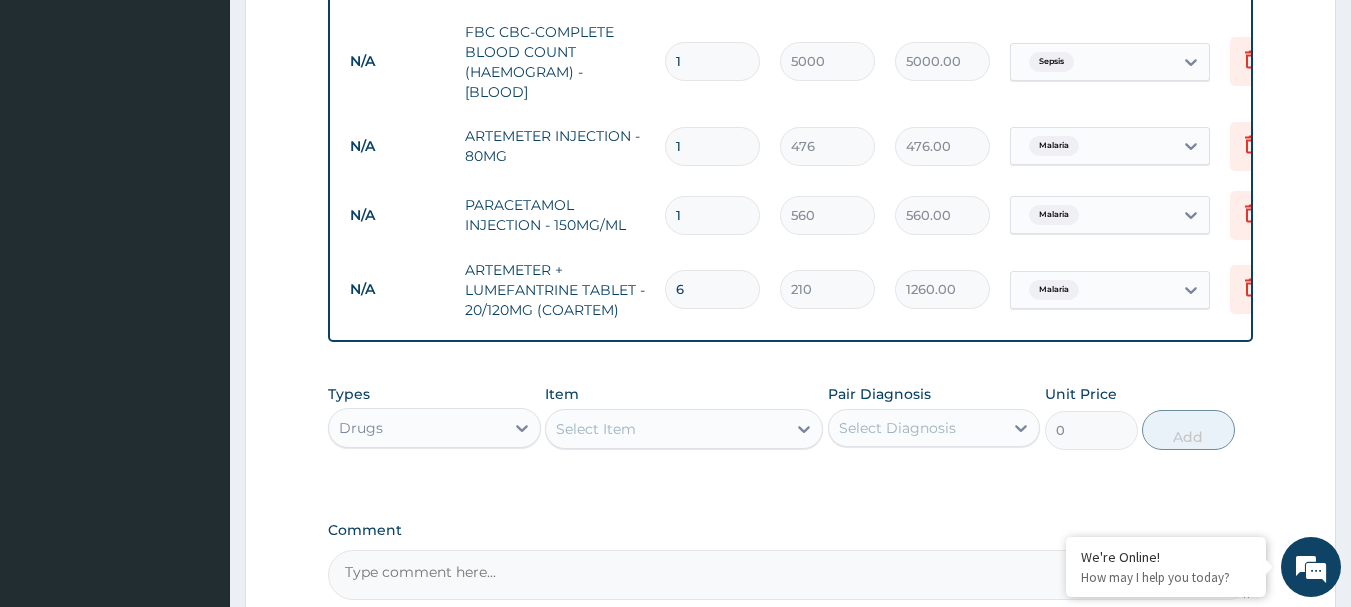click on "Select Item" at bounding box center (666, 429) 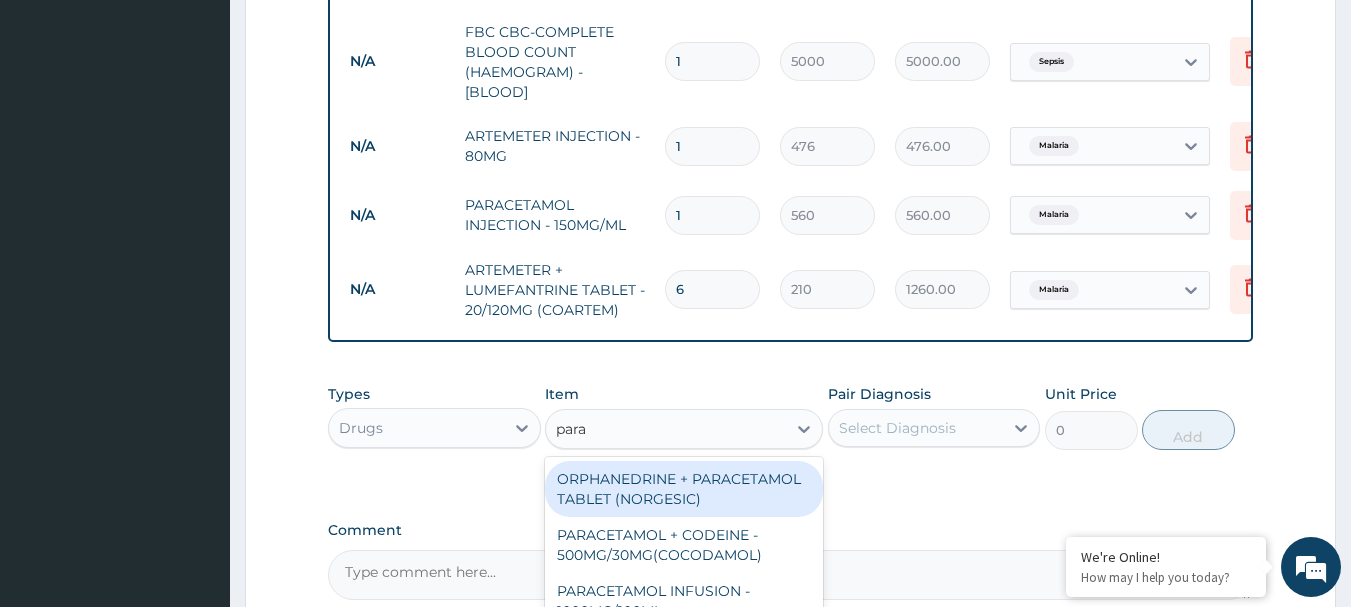 type on "parac" 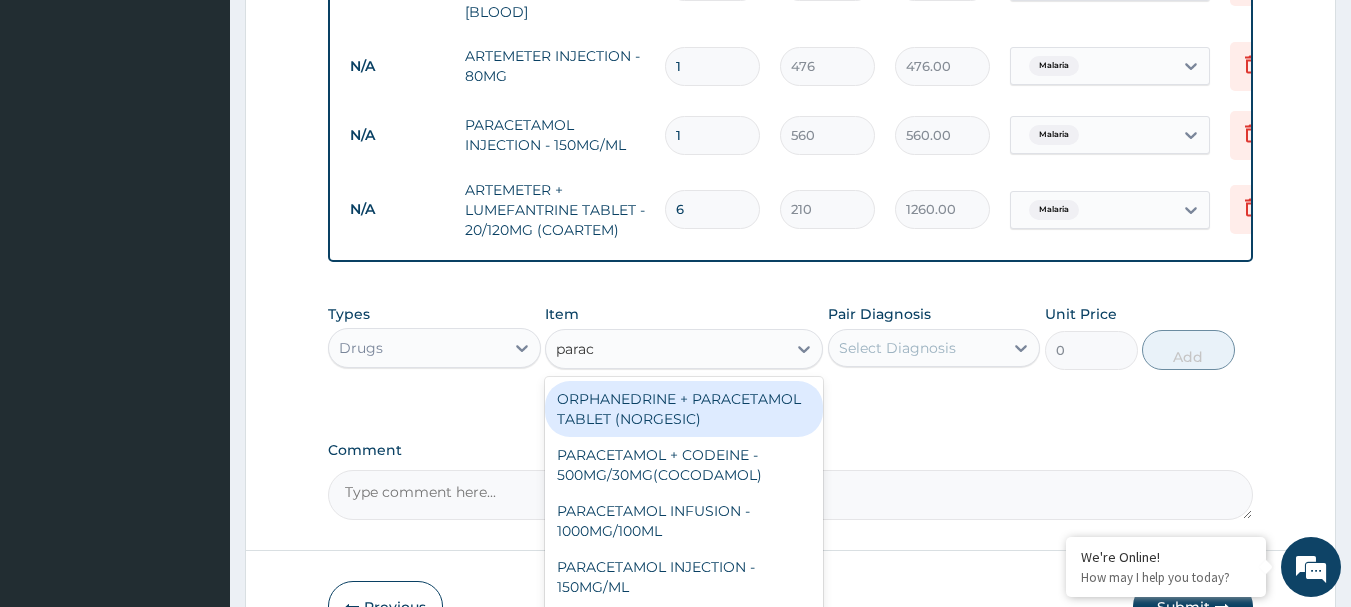 scroll, scrollTop: 1164, scrollLeft: 0, axis: vertical 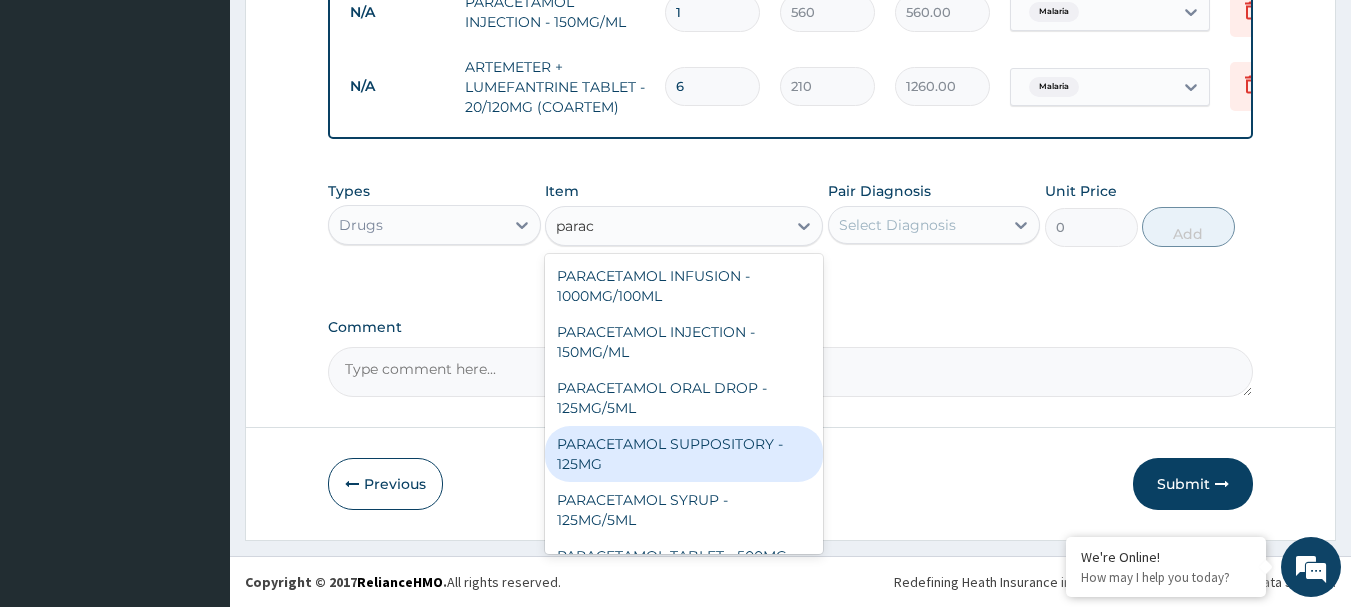 click on "PARACETAMOL SUPPOSITORY - 125MG" at bounding box center [684, 454] 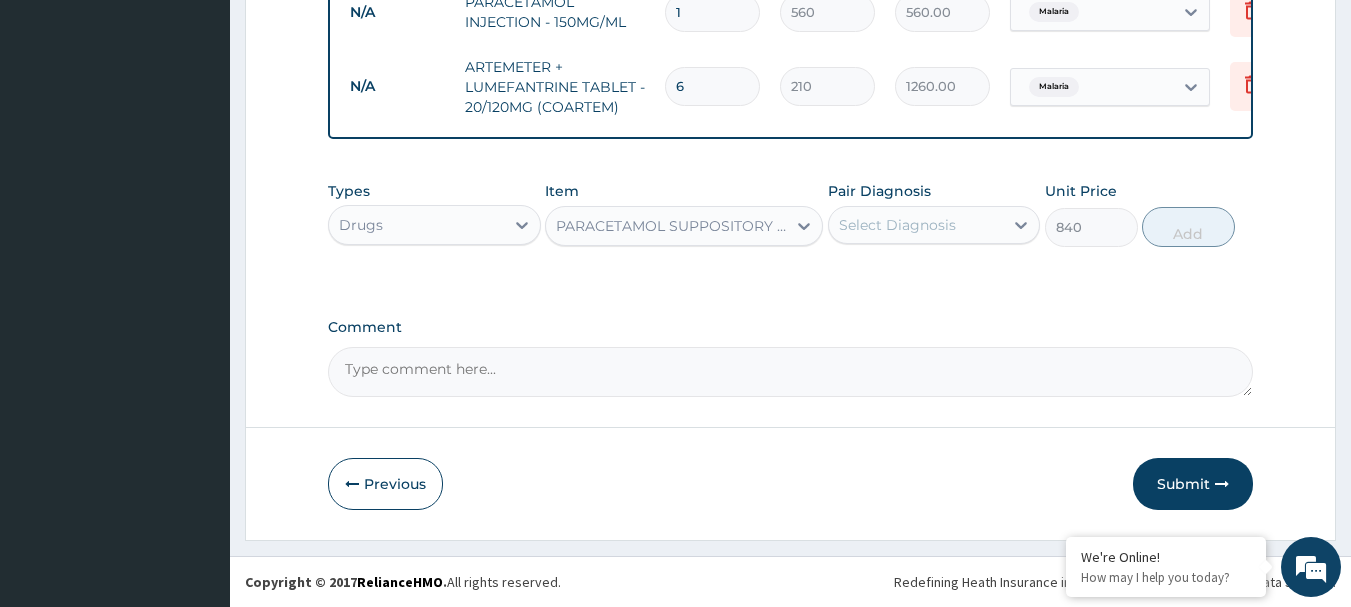 click on "PARACETAMOL SUPPOSITORY - 125MG" at bounding box center (672, 226) 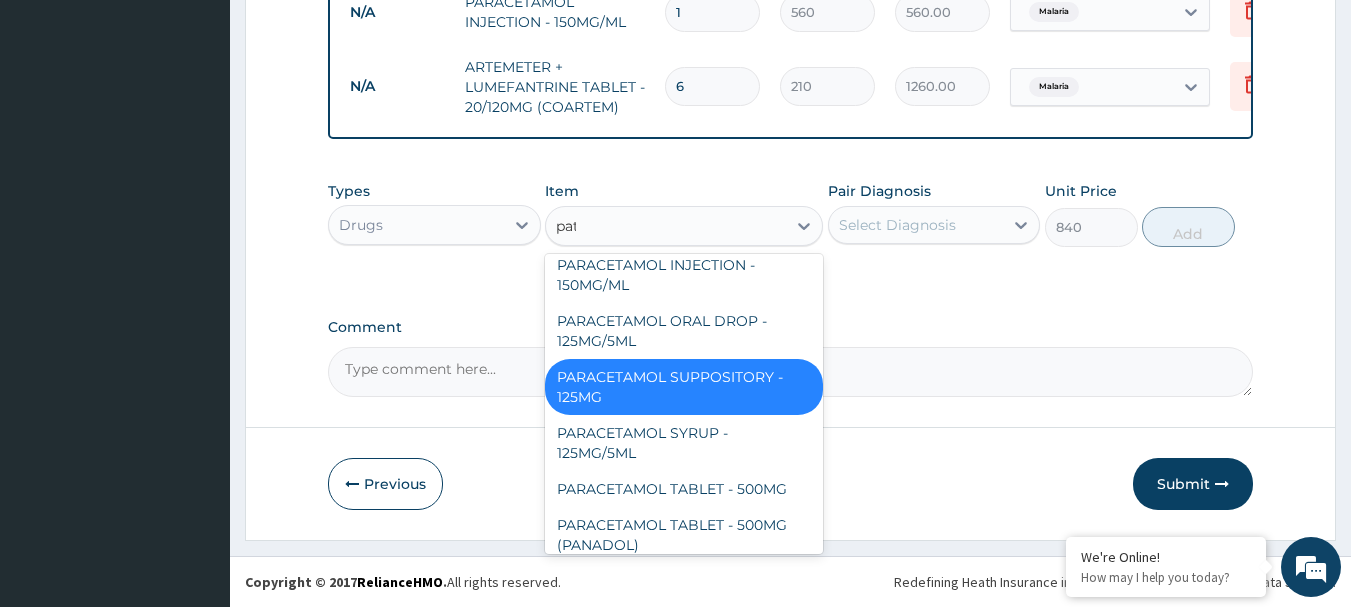 scroll, scrollTop: 0, scrollLeft: 0, axis: both 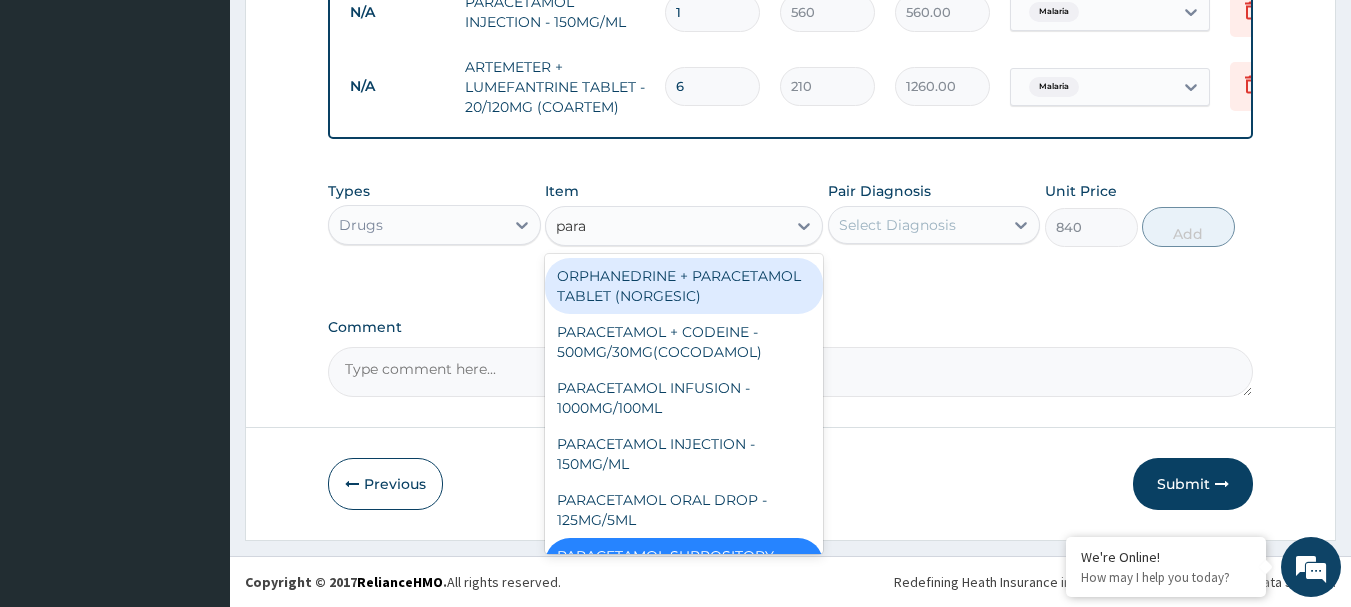 type on "parac" 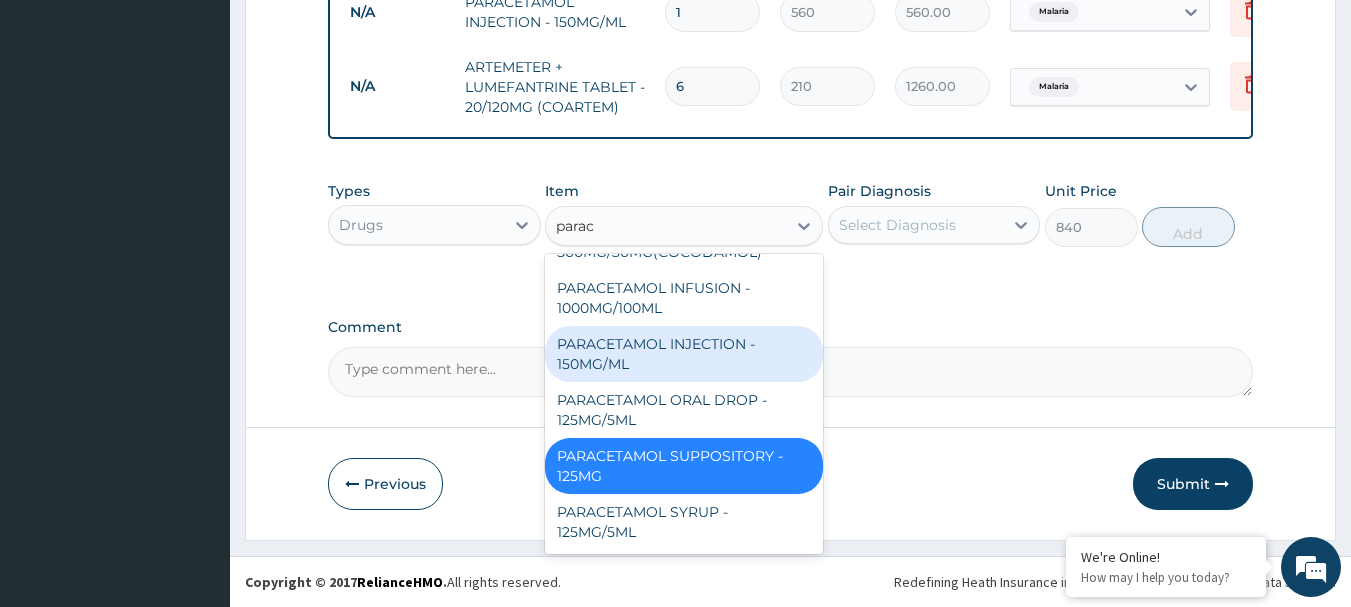 scroll, scrollTop: 212, scrollLeft: 0, axis: vertical 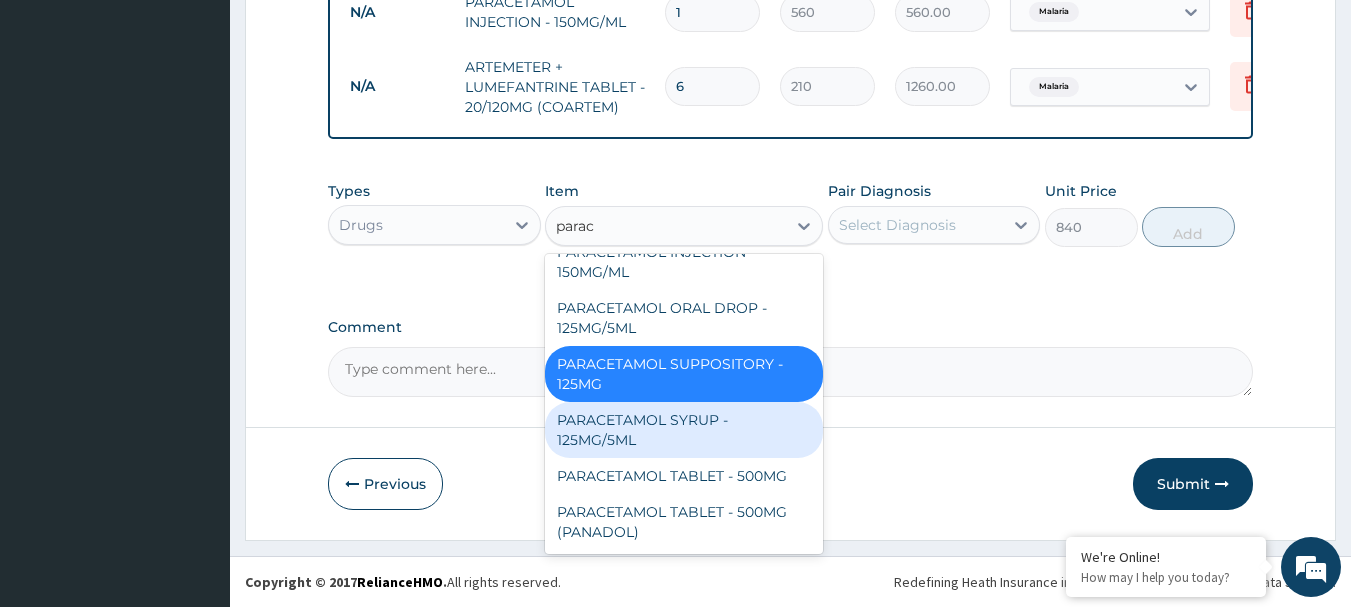 click on "PARACETAMOL SYRUP - 125MG/5ML" at bounding box center [684, 430] 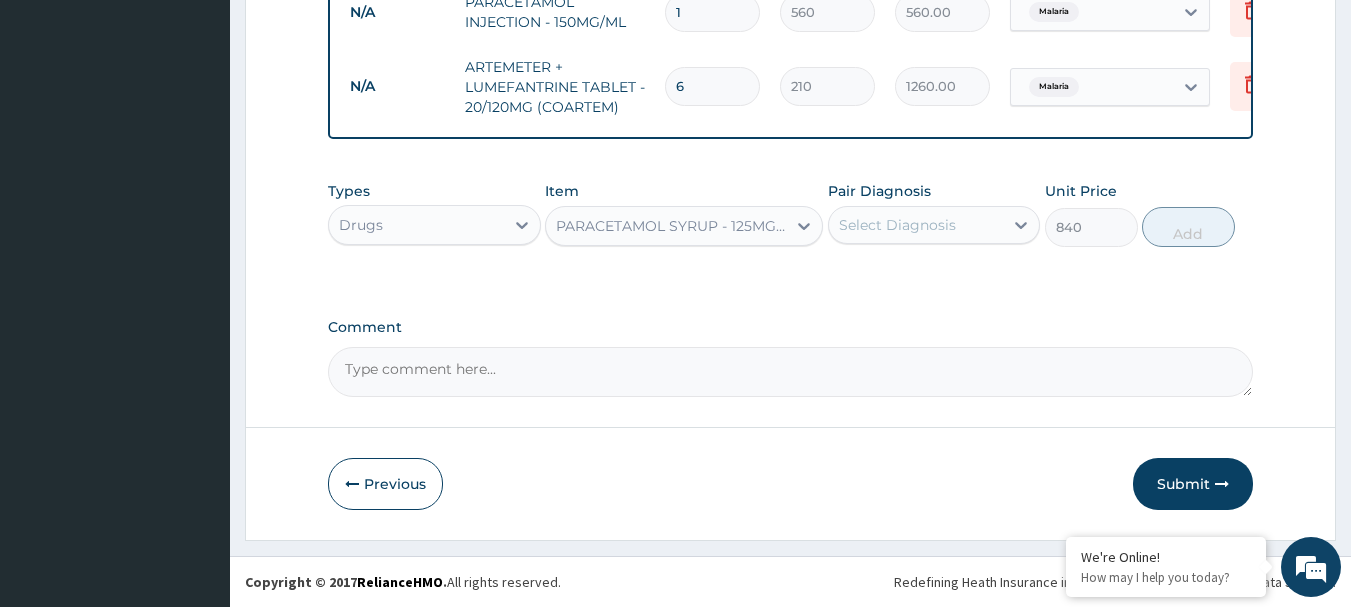 click on "Select Diagnosis" at bounding box center [916, 225] 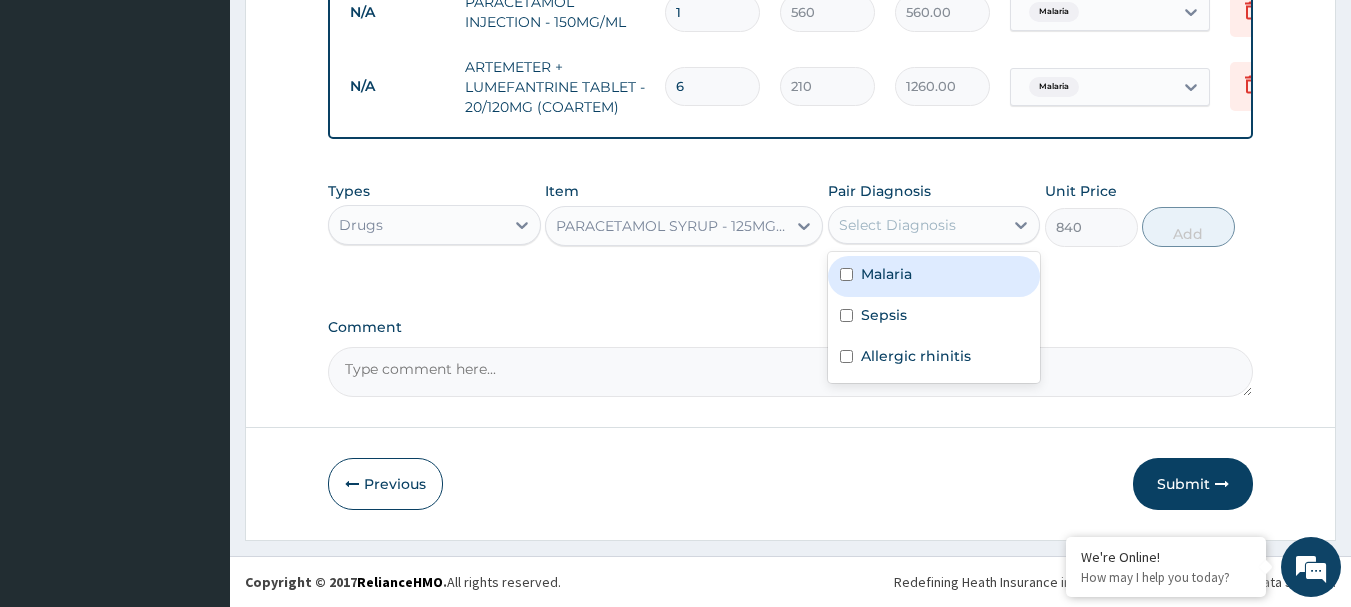 click on "Malaria" at bounding box center (934, 276) 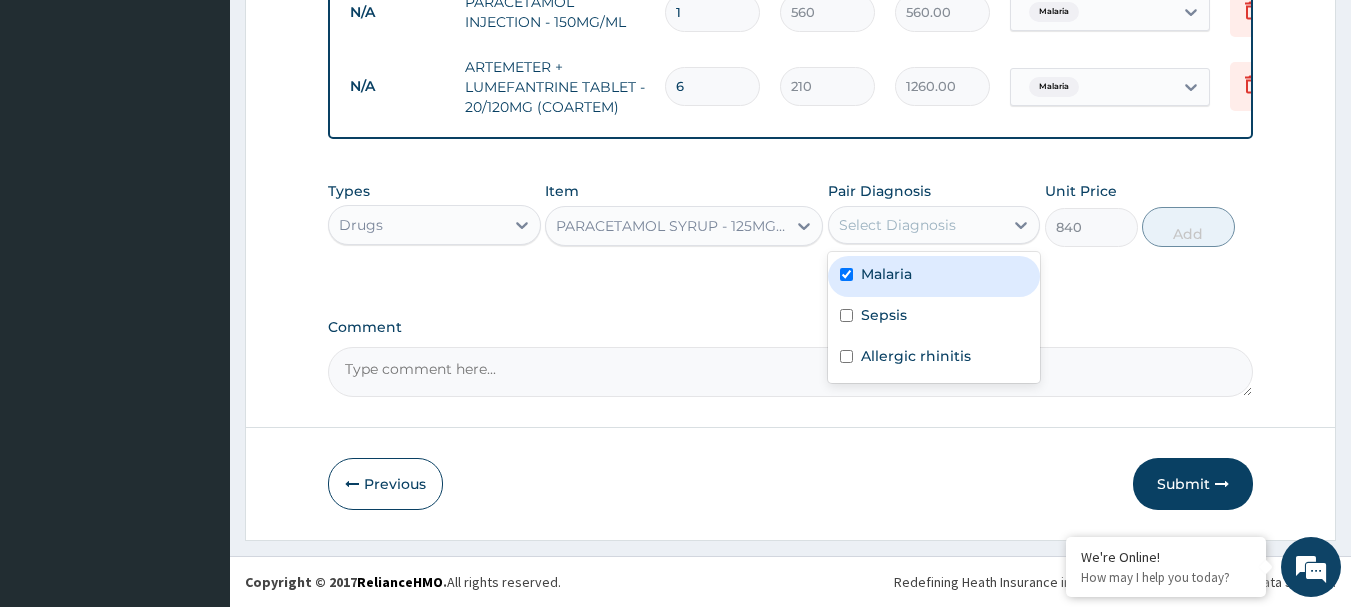 checkbox on "true" 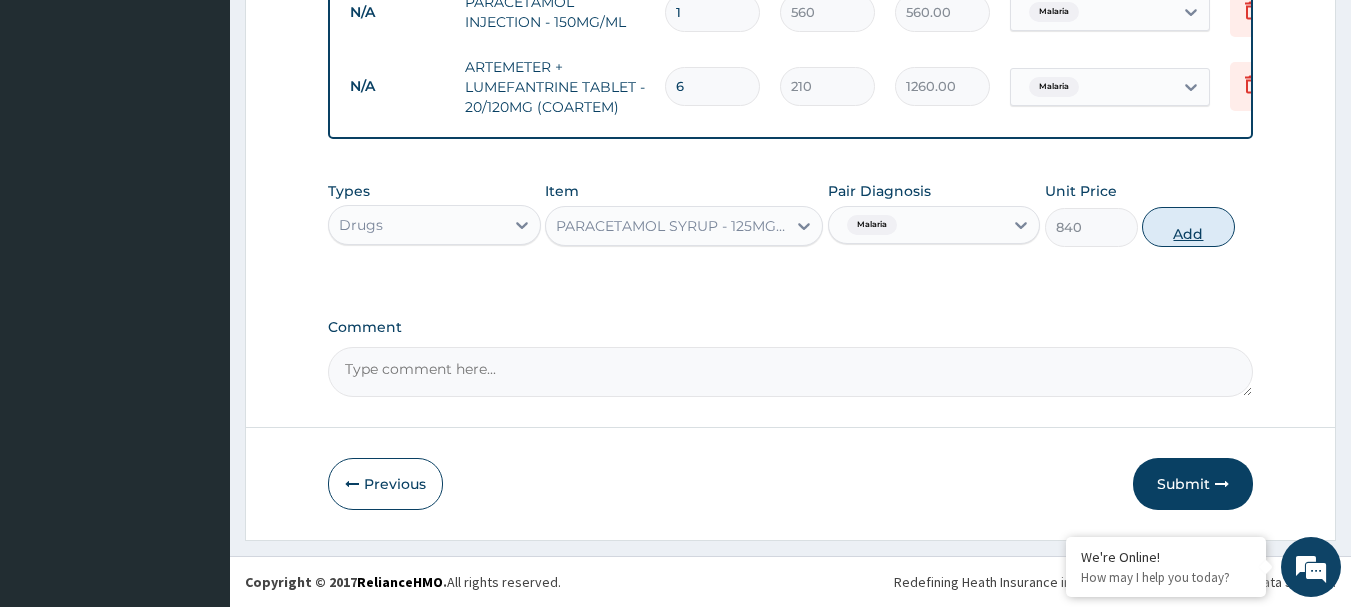 click on "Add" at bounding box center [1188, 227] 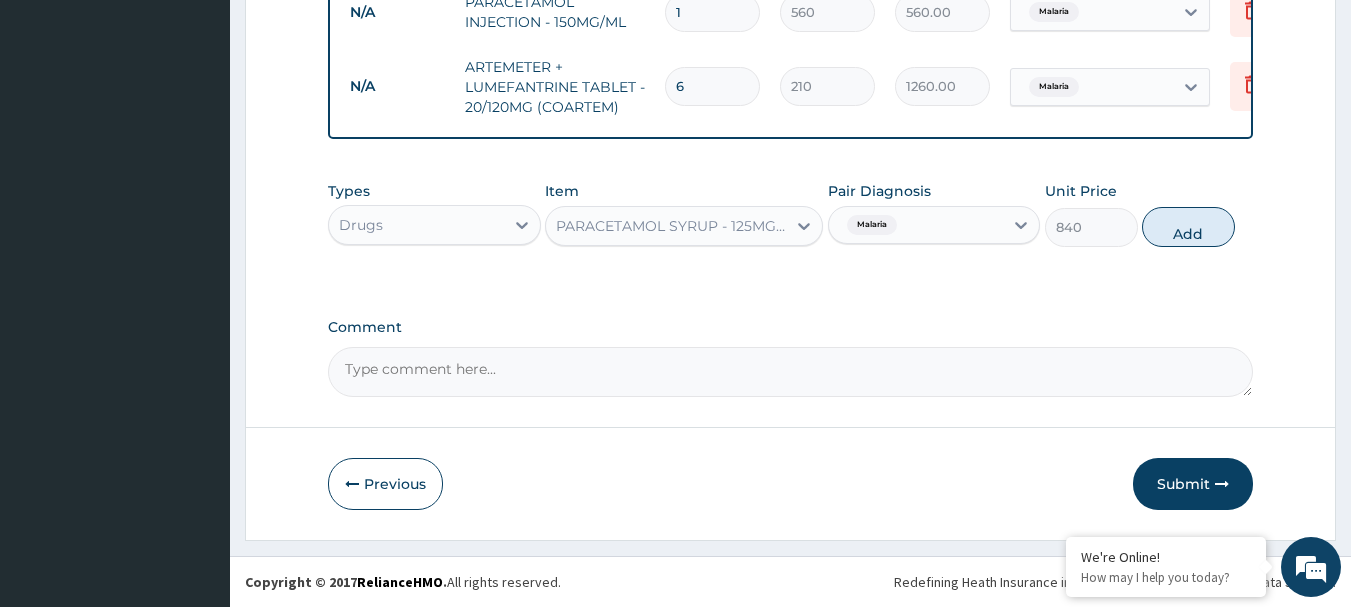 type on "0" 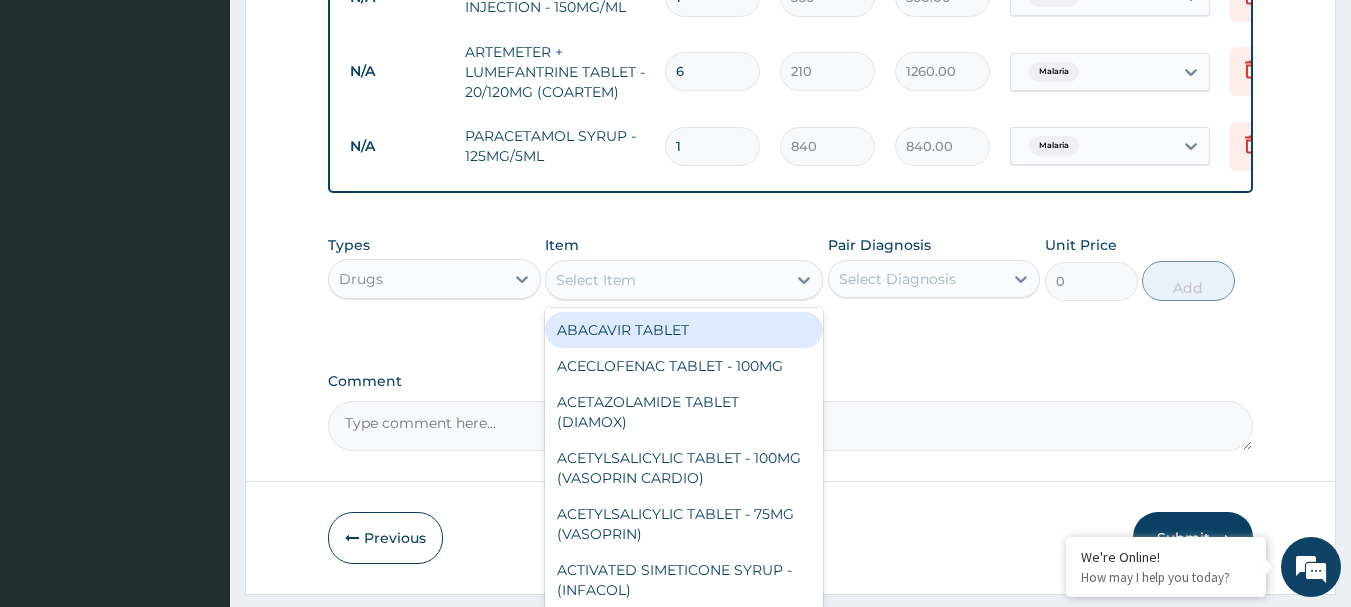 click on "Select Item" at bounding box center (666, 280) 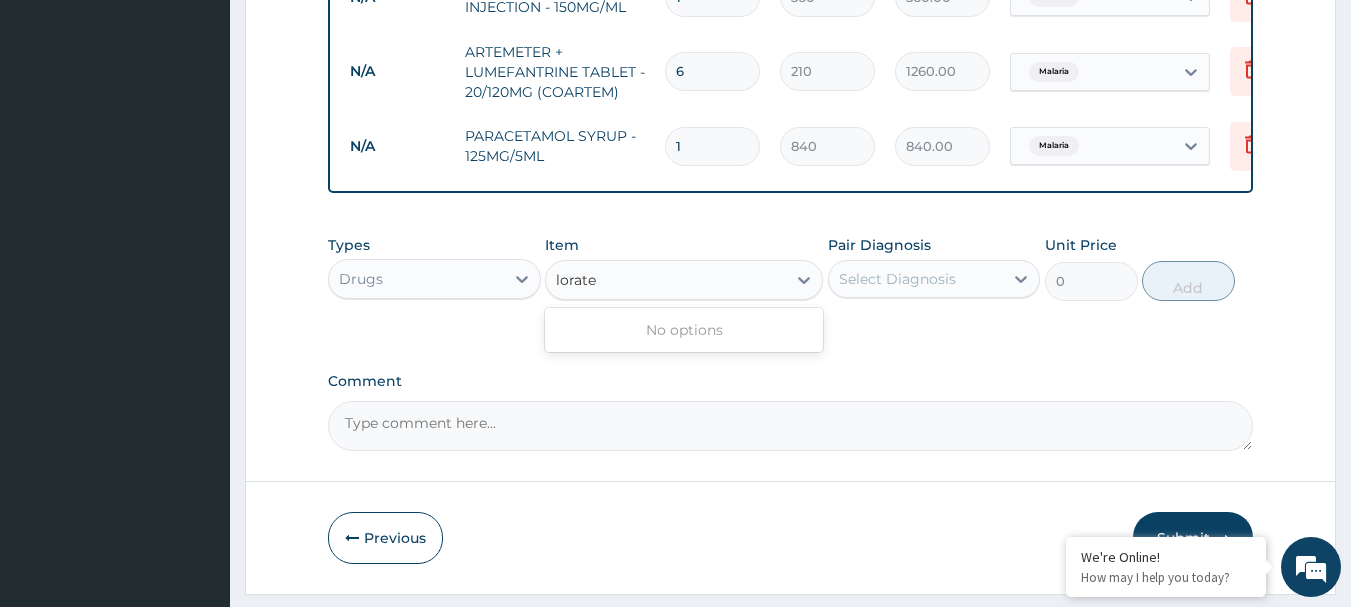 type on "lorat" 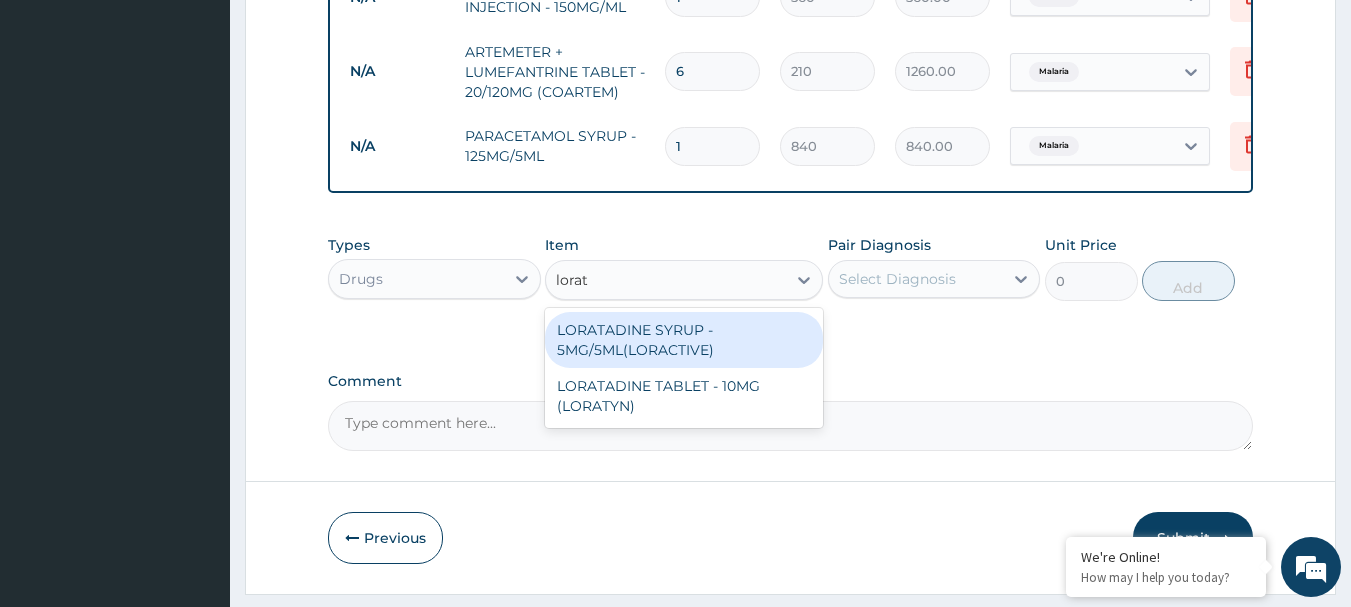 click on "LORATADINE SYRUP - 5MG/5ML(LORACTIVE)" at bounding box center (684, 340) 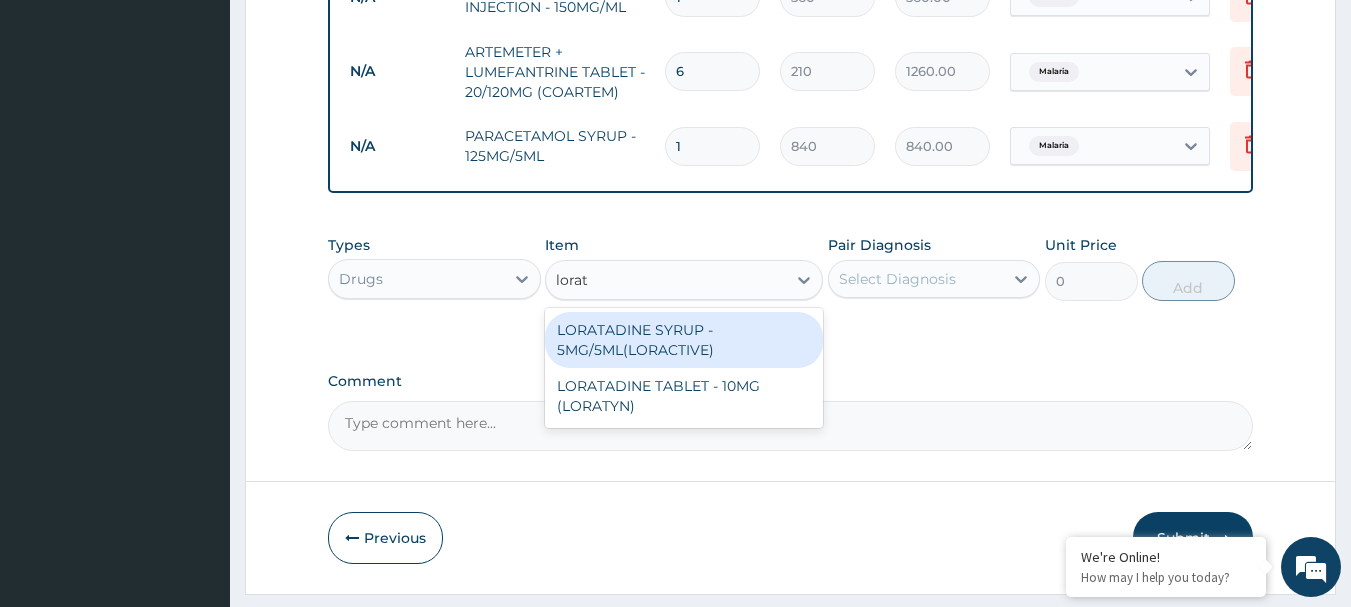 type 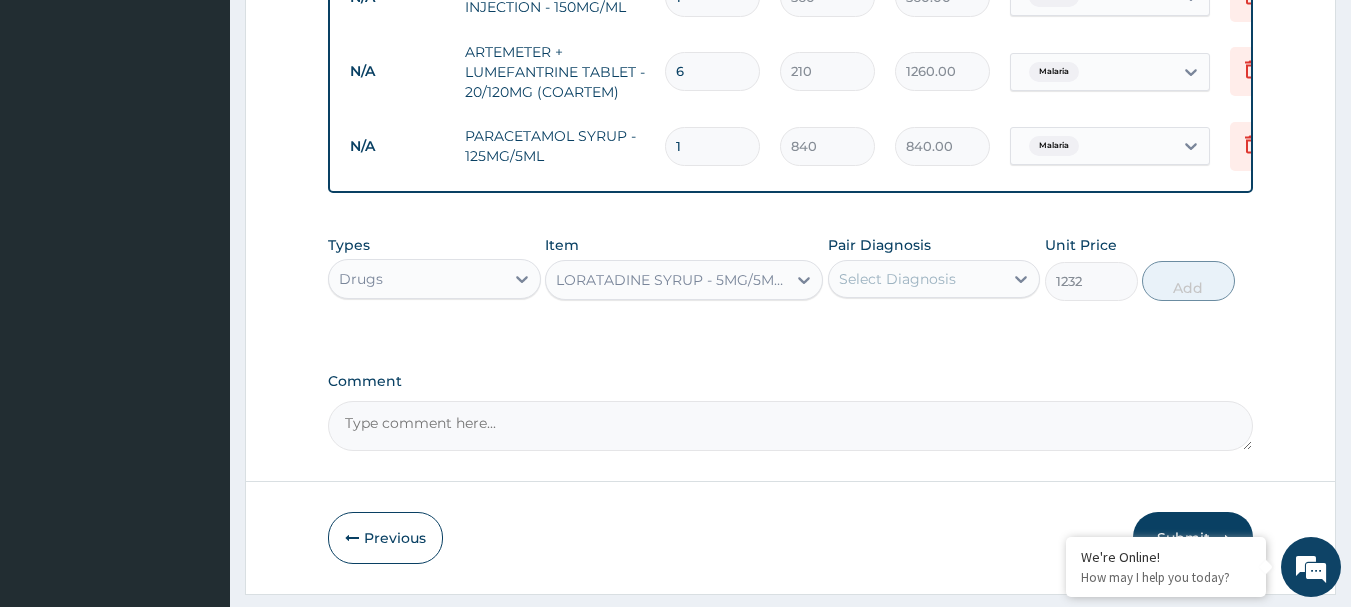 click on "Select Diagnosis" at bounding box center [897, 279] 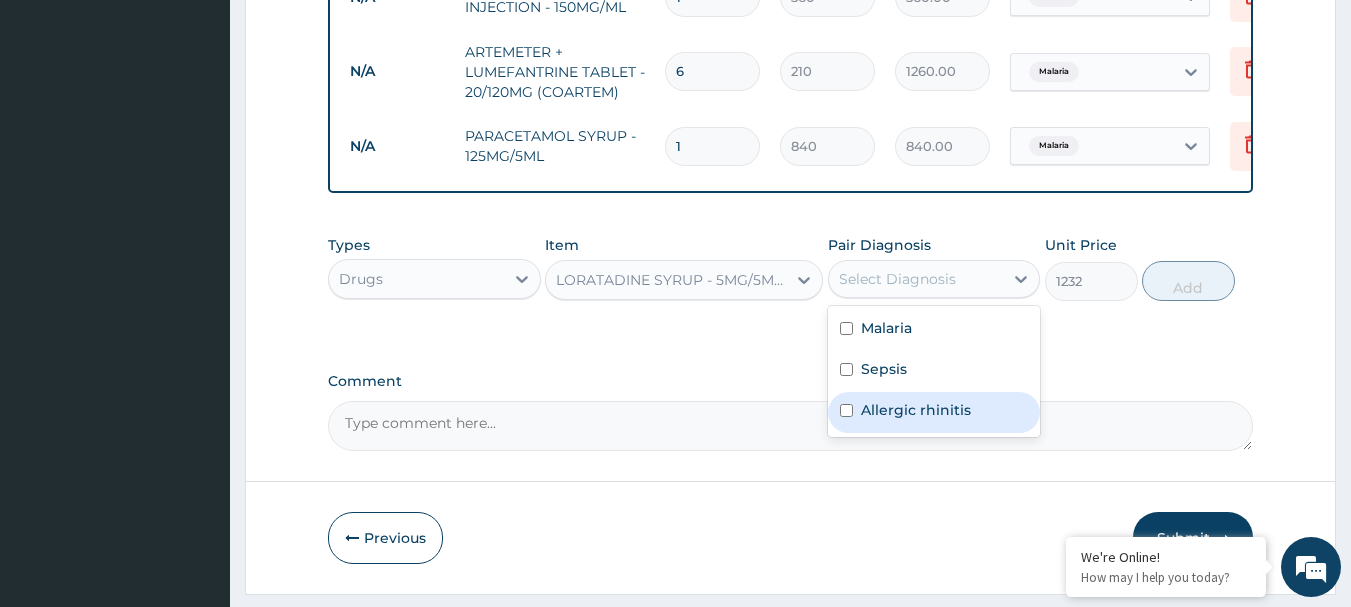 click on "Allergic rhinitis" at bounding box center (916, 410) 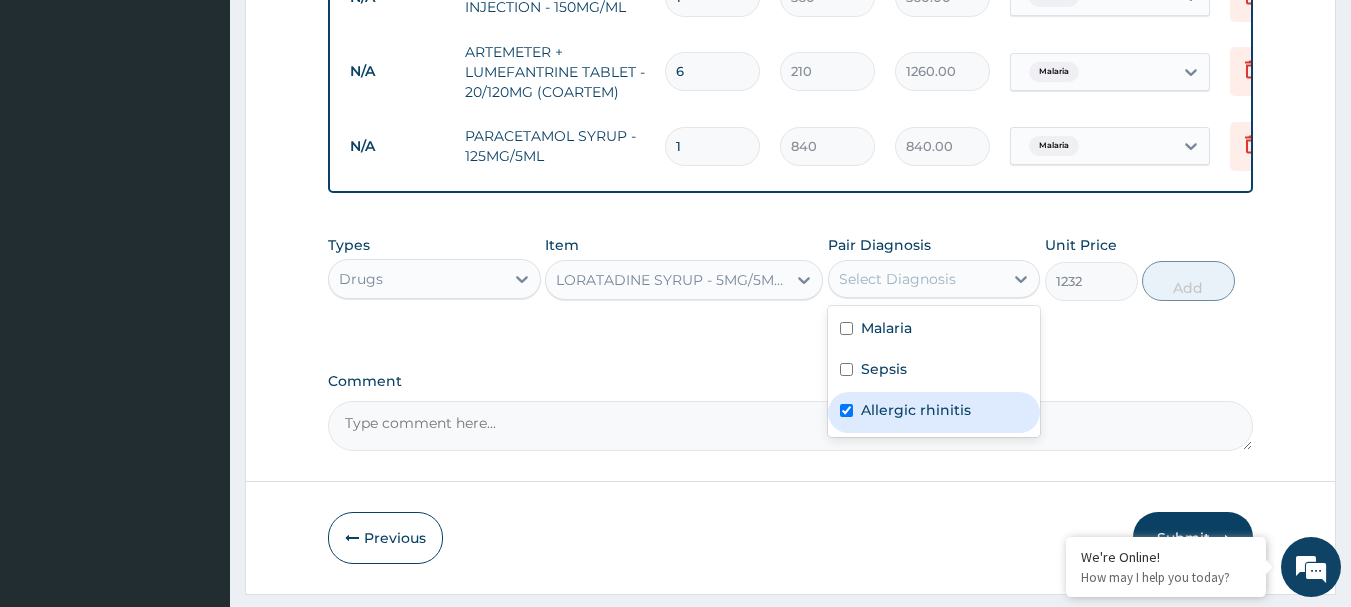 checkbox on "true" 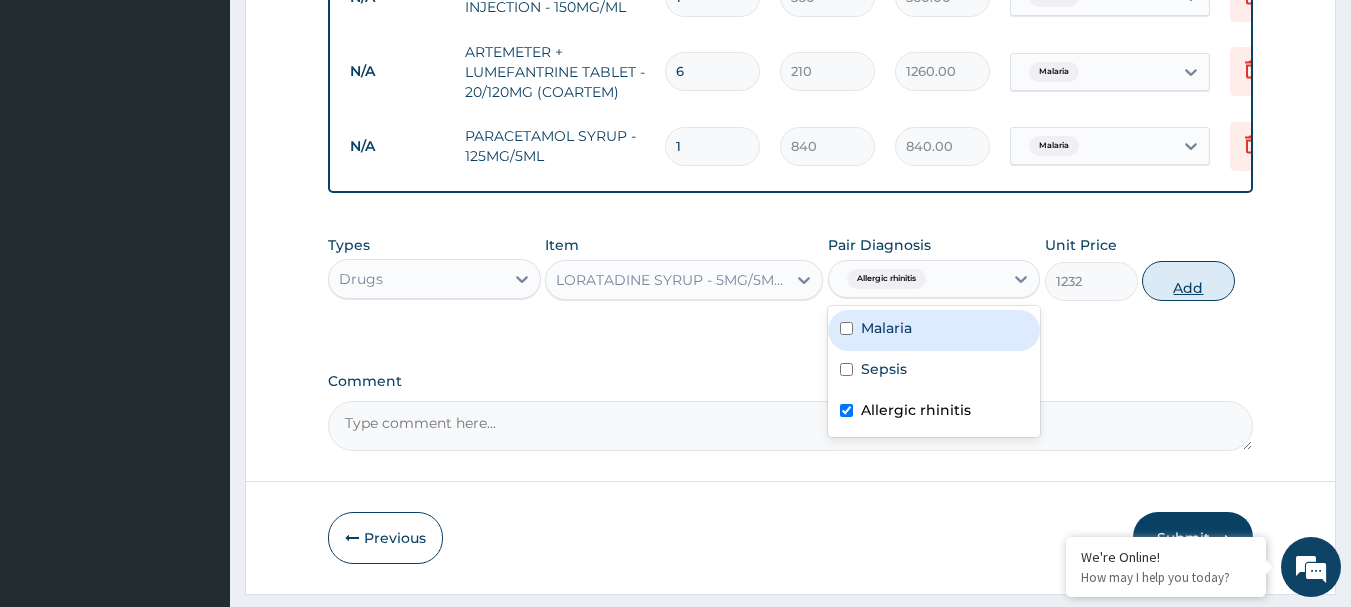 click on "Add" at bounding box center (1188, 281) 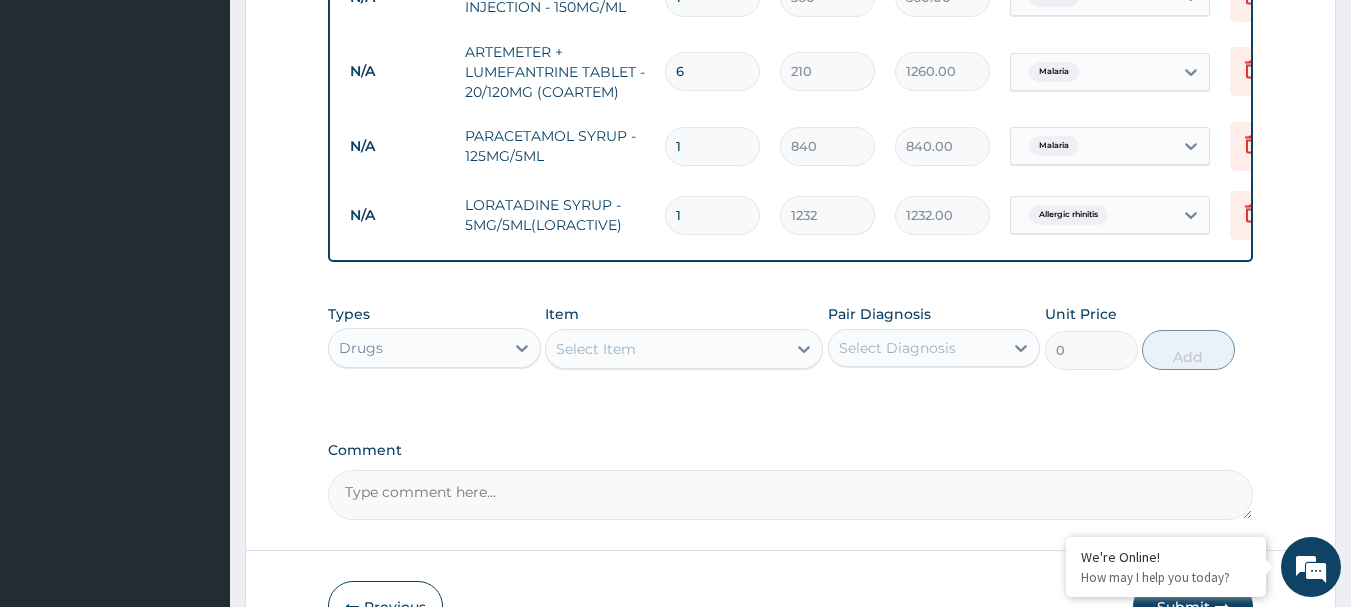 click on "Select Item" at bounding box center [666, 349] 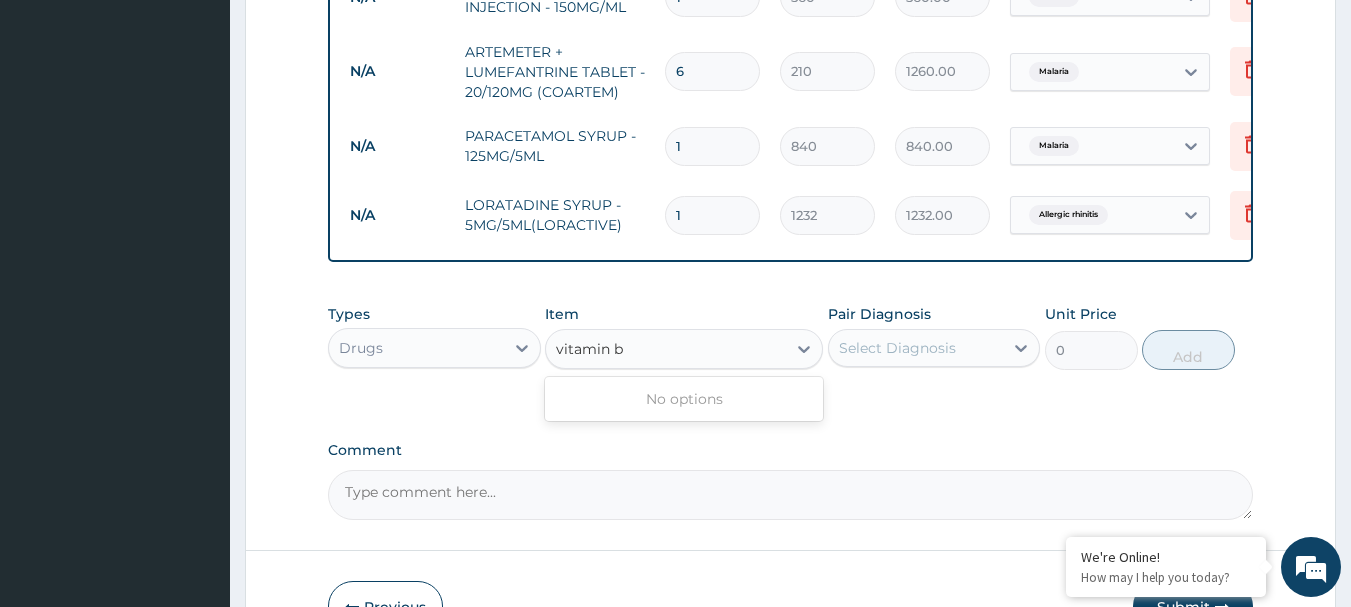 scroll, scrollTop: 0, scrollLeft: 0, axis: both 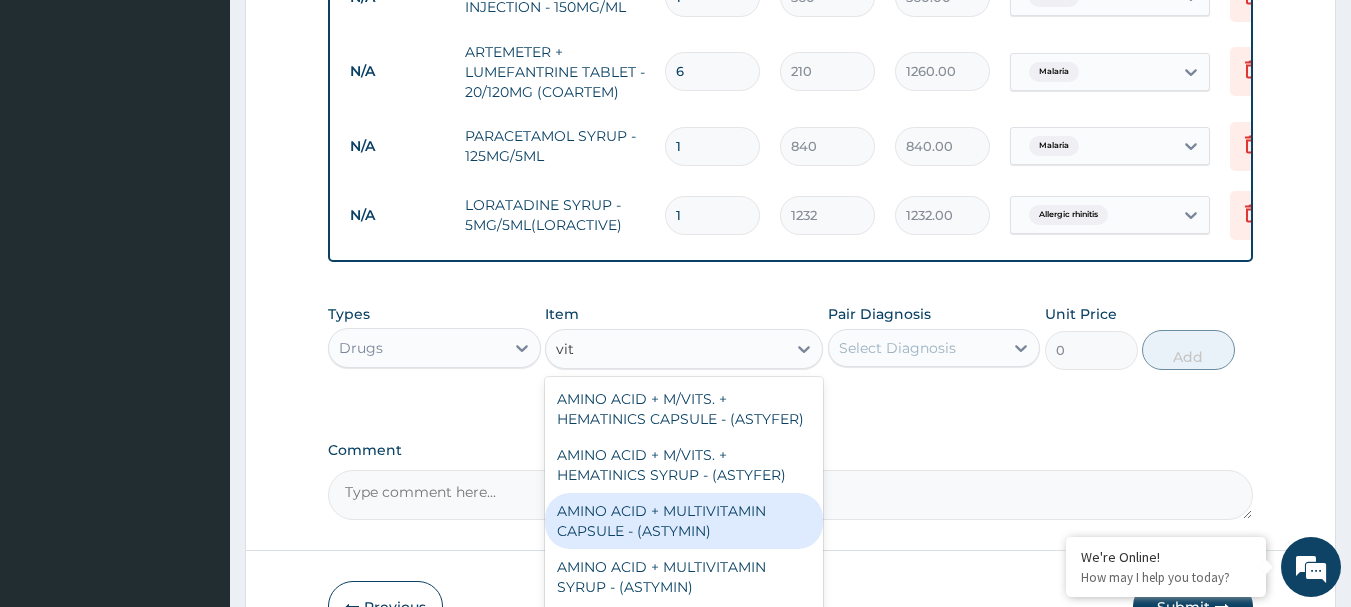 type on "vit b" 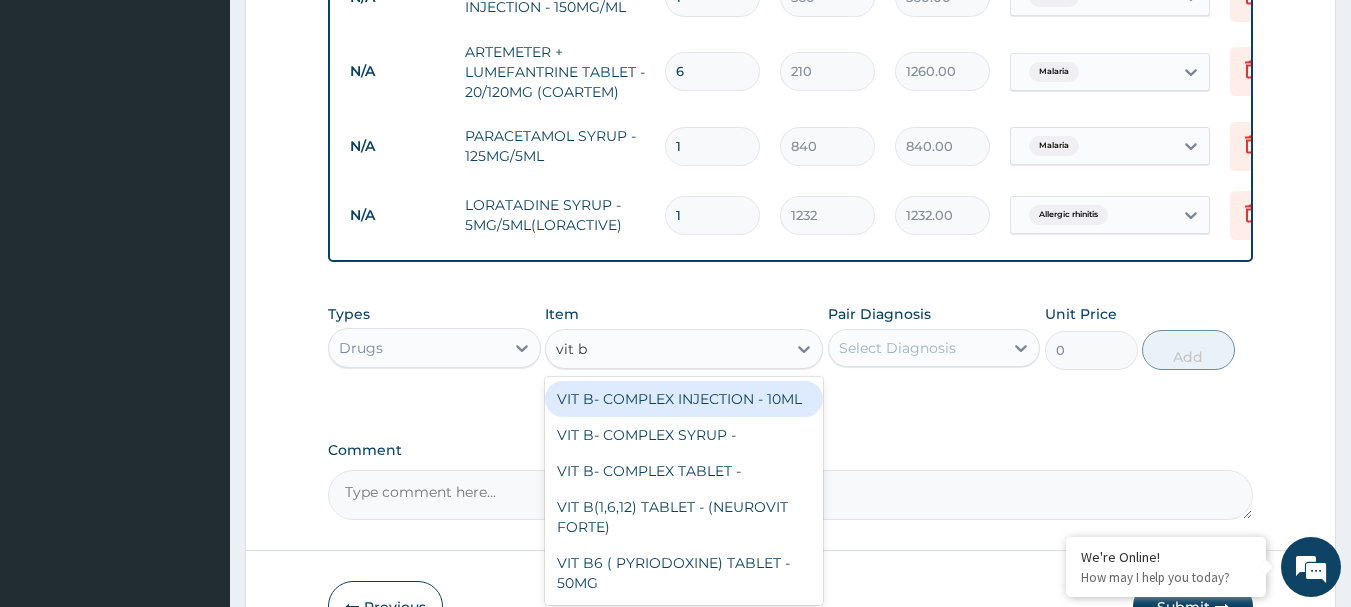 click on "VIT B- COMPLEX INJECTION - 10ML" at bounding box center [684, 399] 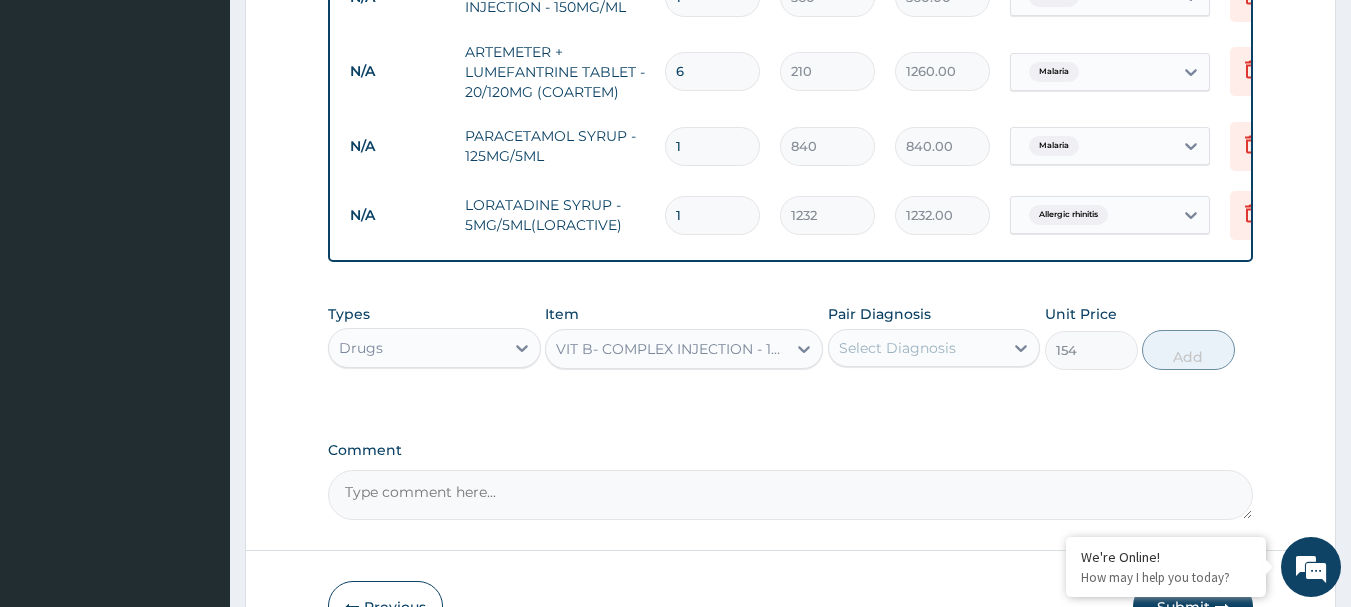 click on "Select Diagnosis" at bounding box center (897, 348) 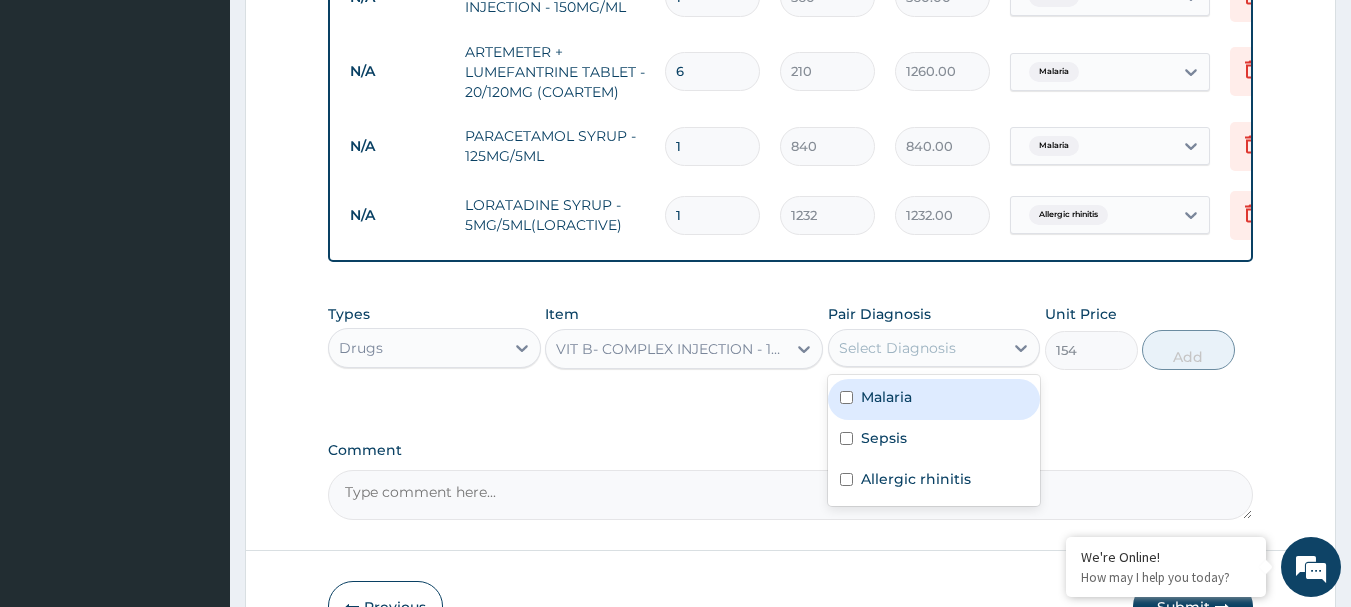 click on "Malaria" at bounding box center [934, 399] 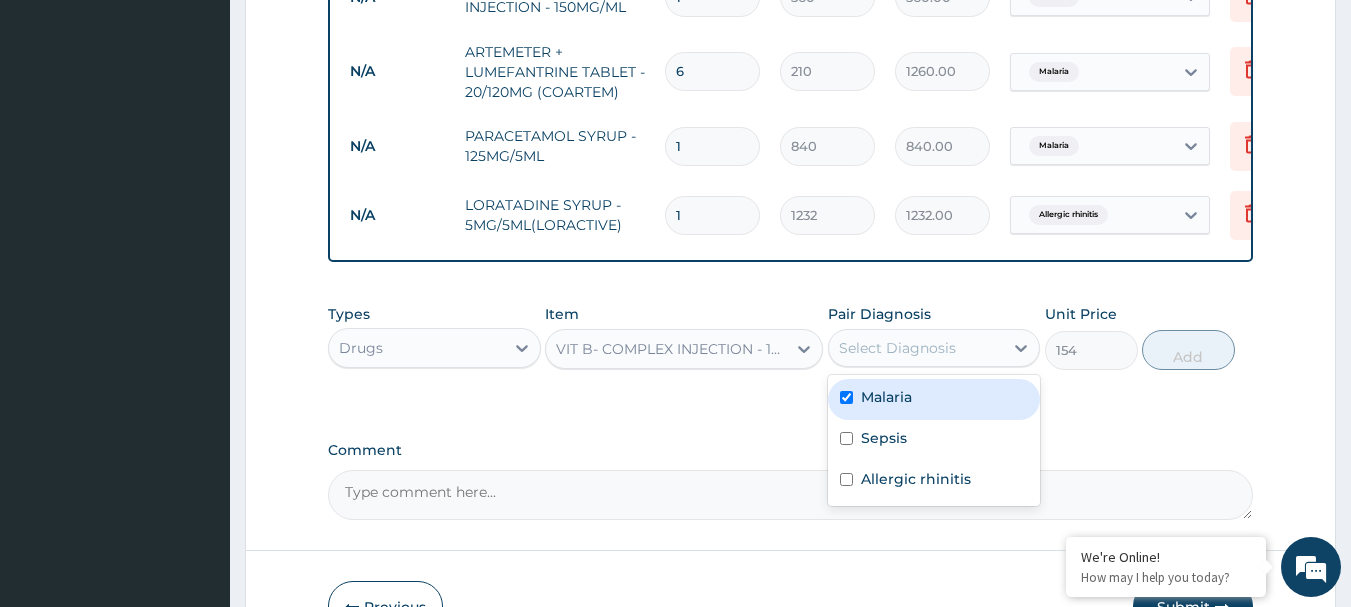 checkbox on "true" 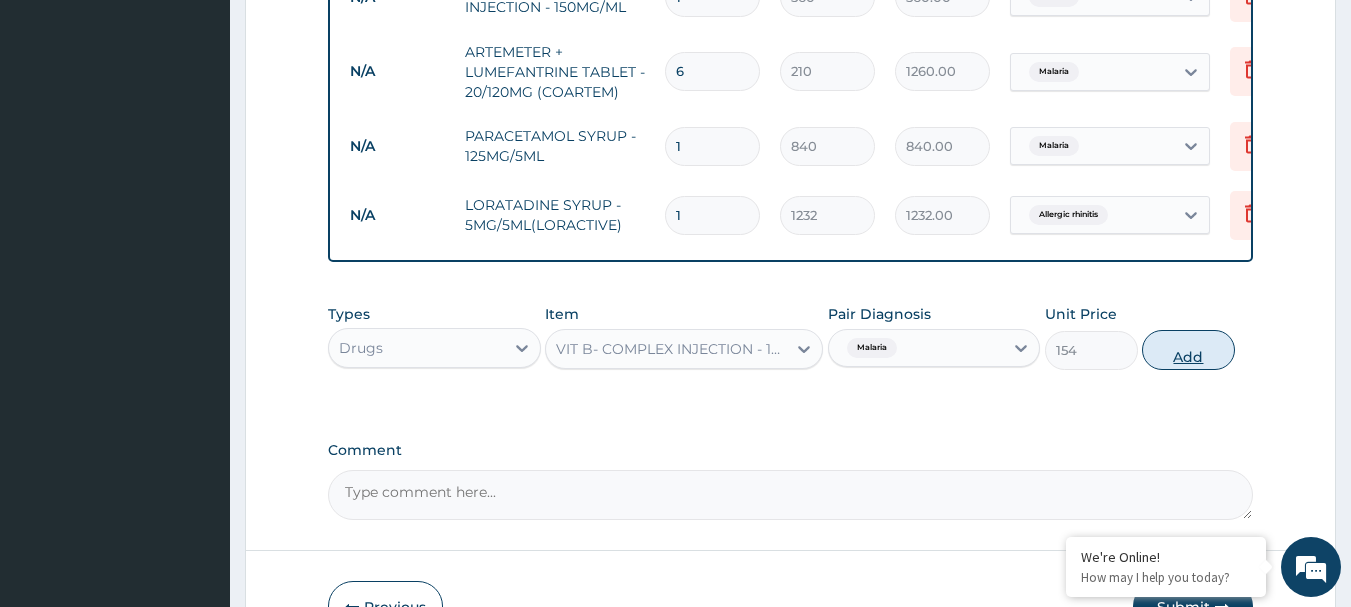 click on "Add" at bounding box center (1188, 350) 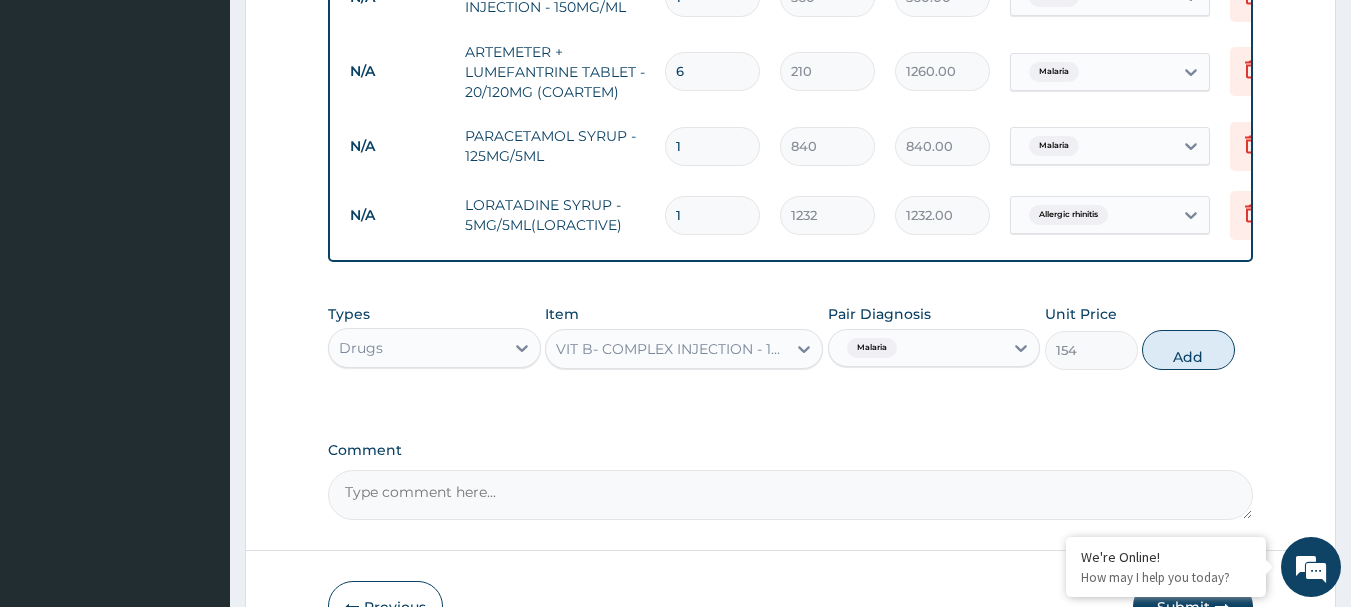 type on "0" 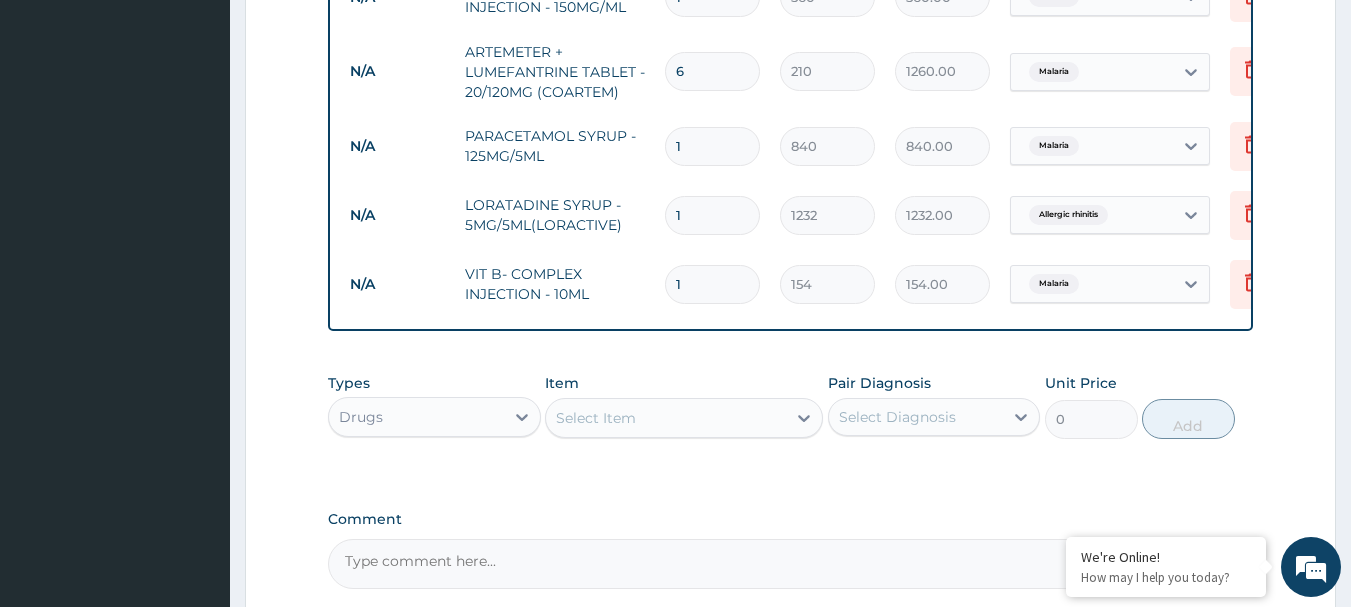 click on "Select Item" at bounding box center (666, 418) 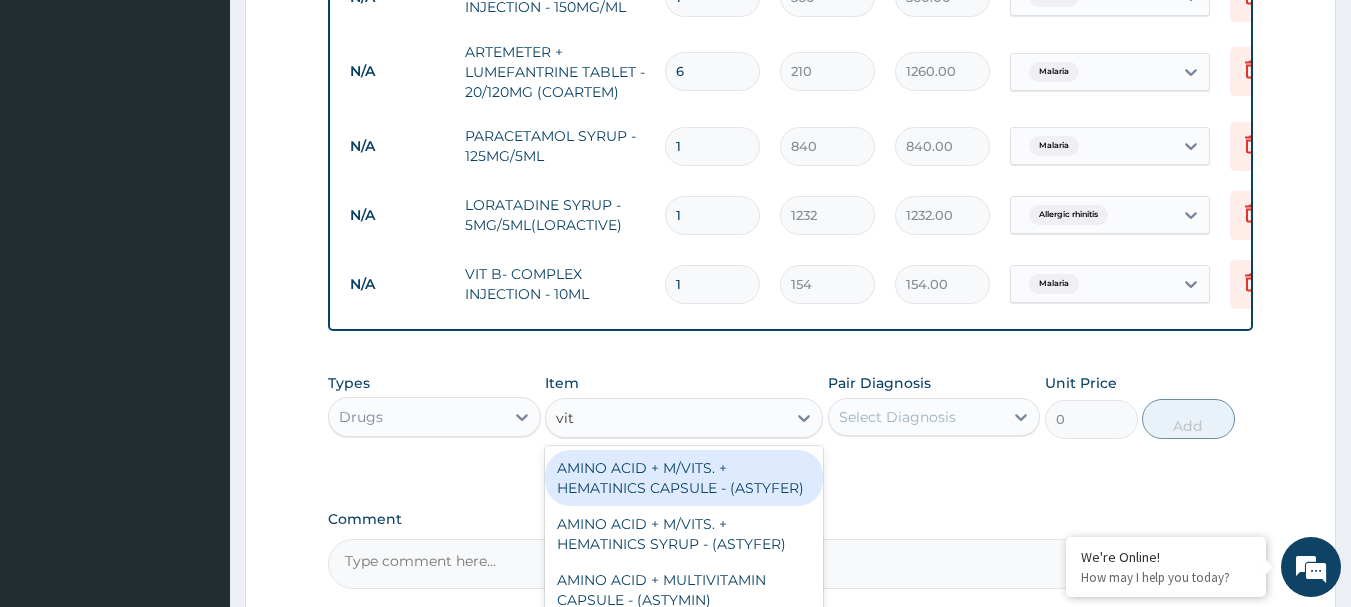 type on "vit b" 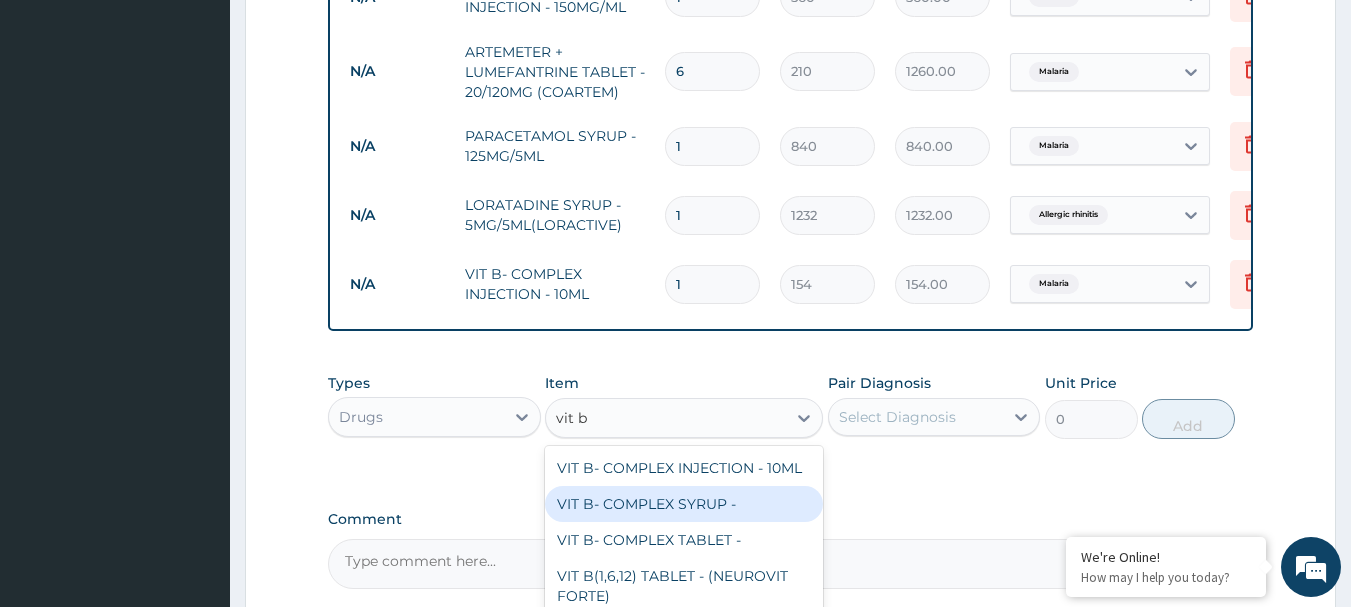 click on "VIT B- COMPLEX SYRUP -" at bounding box center (684, 504) 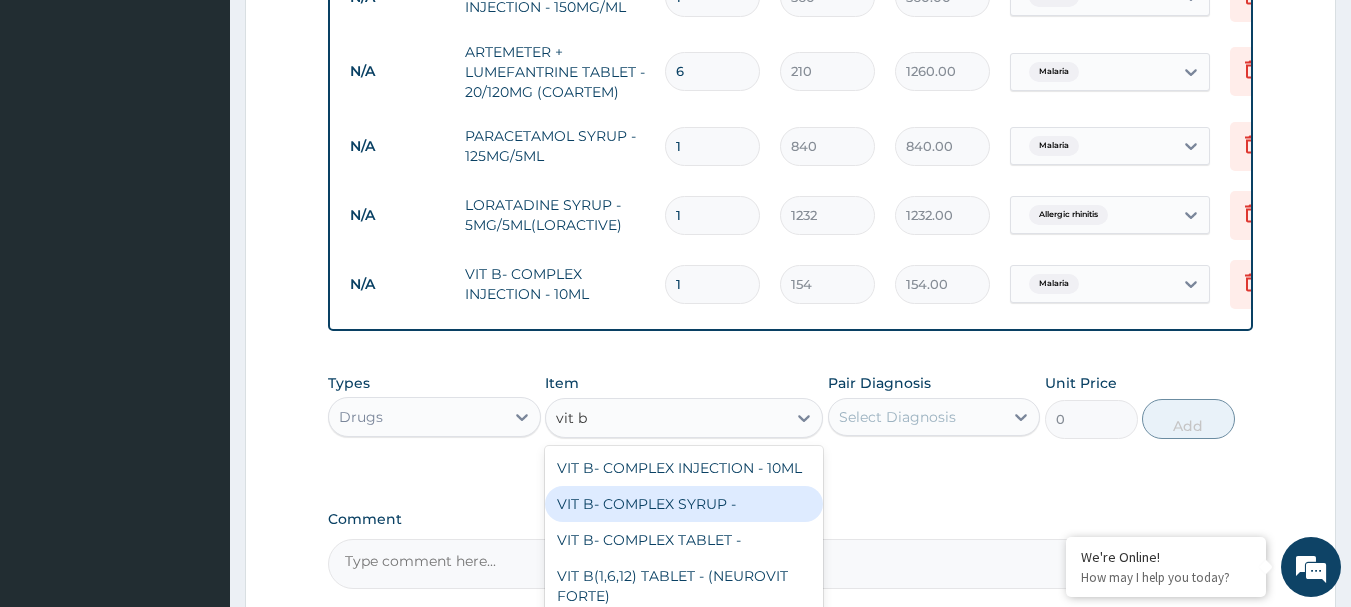 type 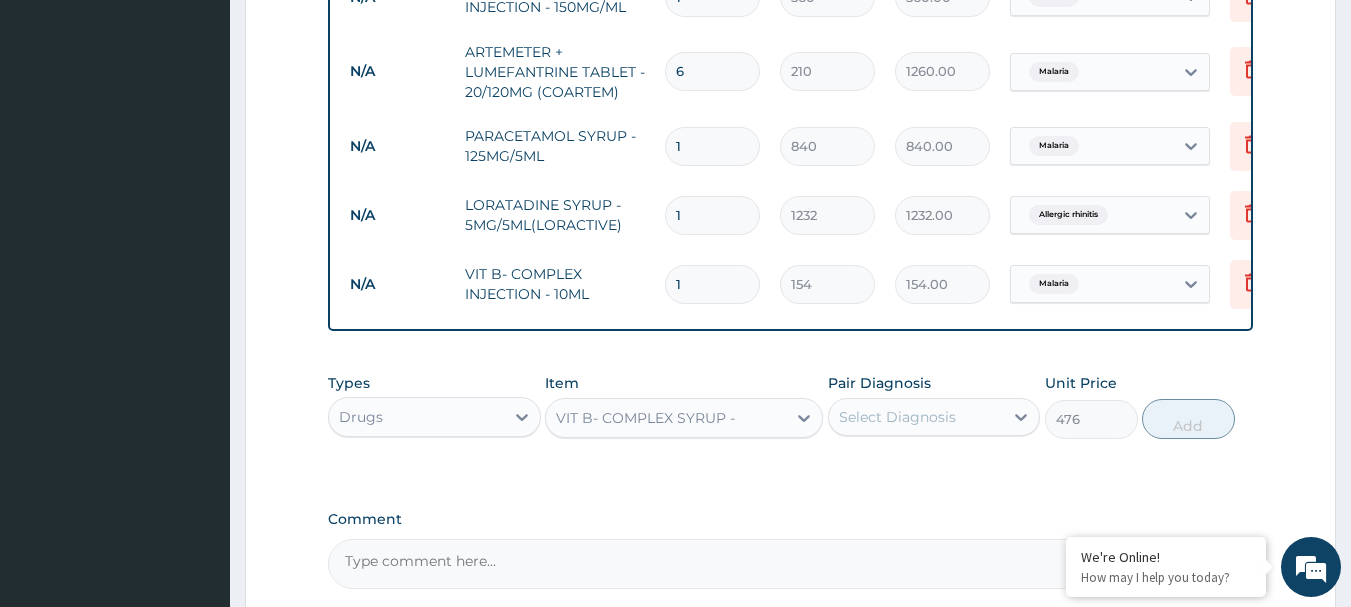 click on "Select Diagnosis" at bounding box center (916, 417) 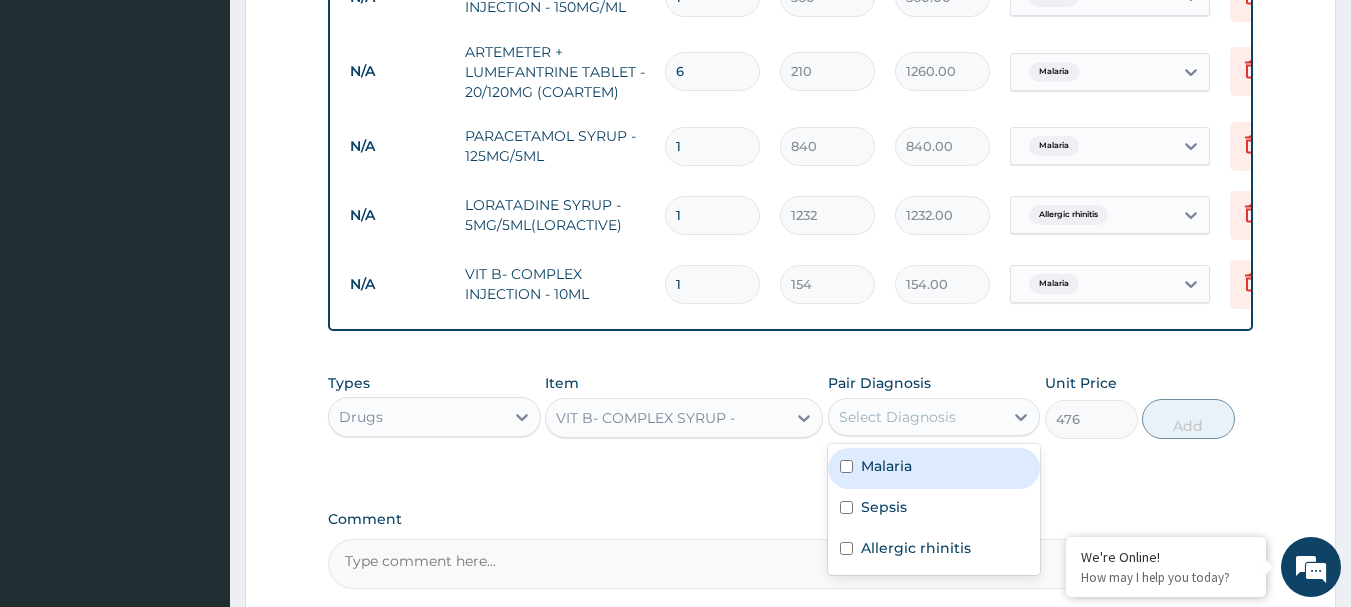click on "Malaria" at bounding box center [934, 468] 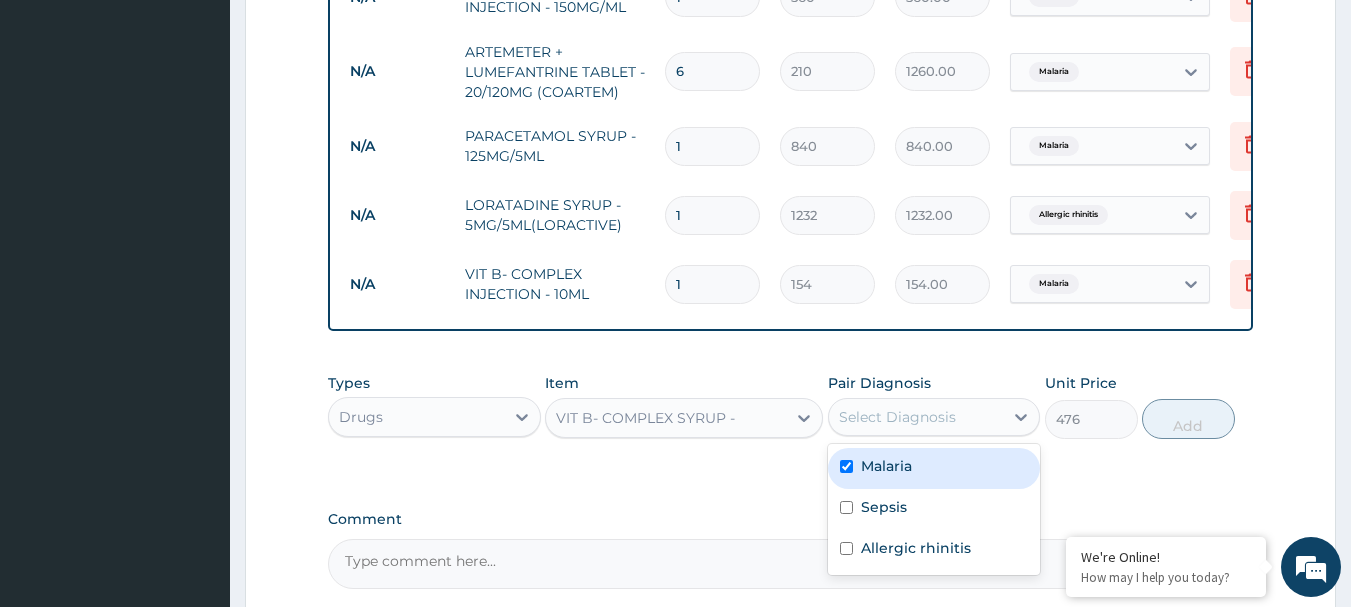 checkbox on "true" 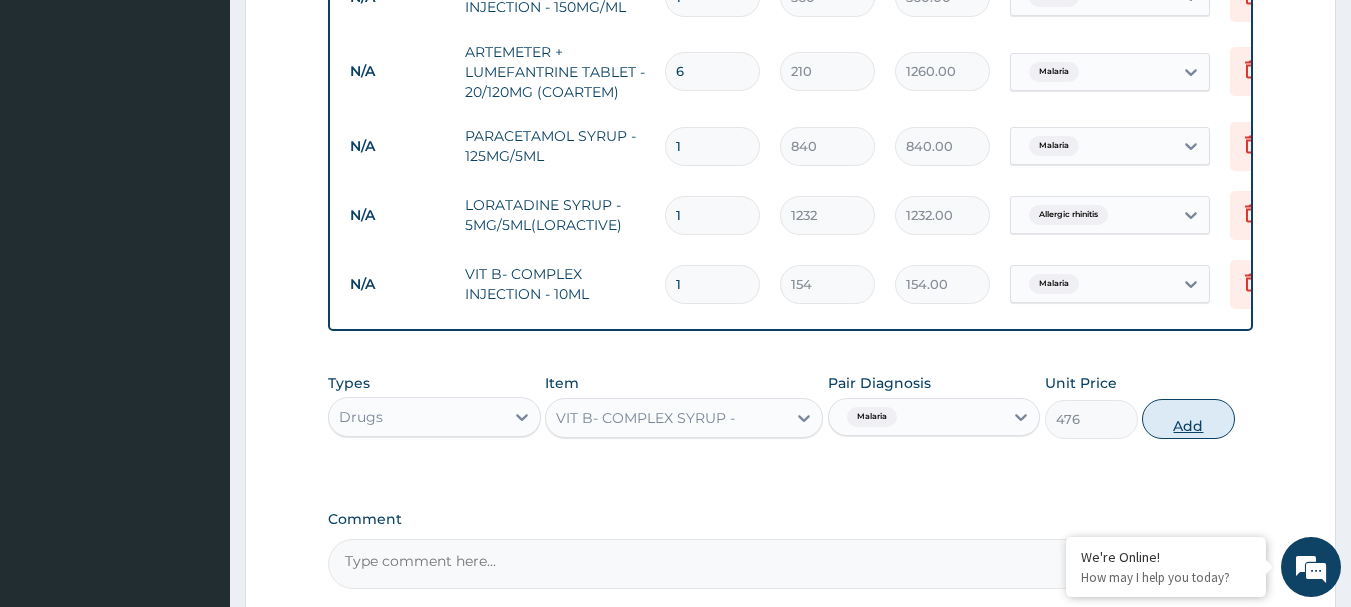 click on "Add" at bounding box center (1188, 419) 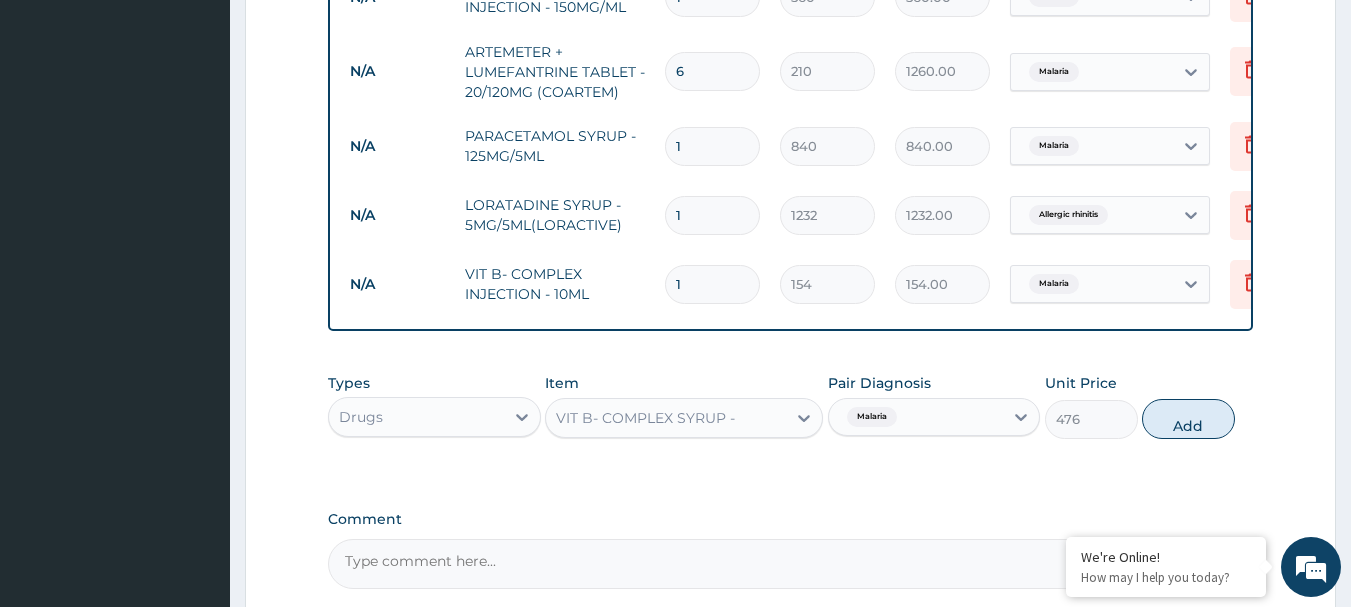 type on "0" 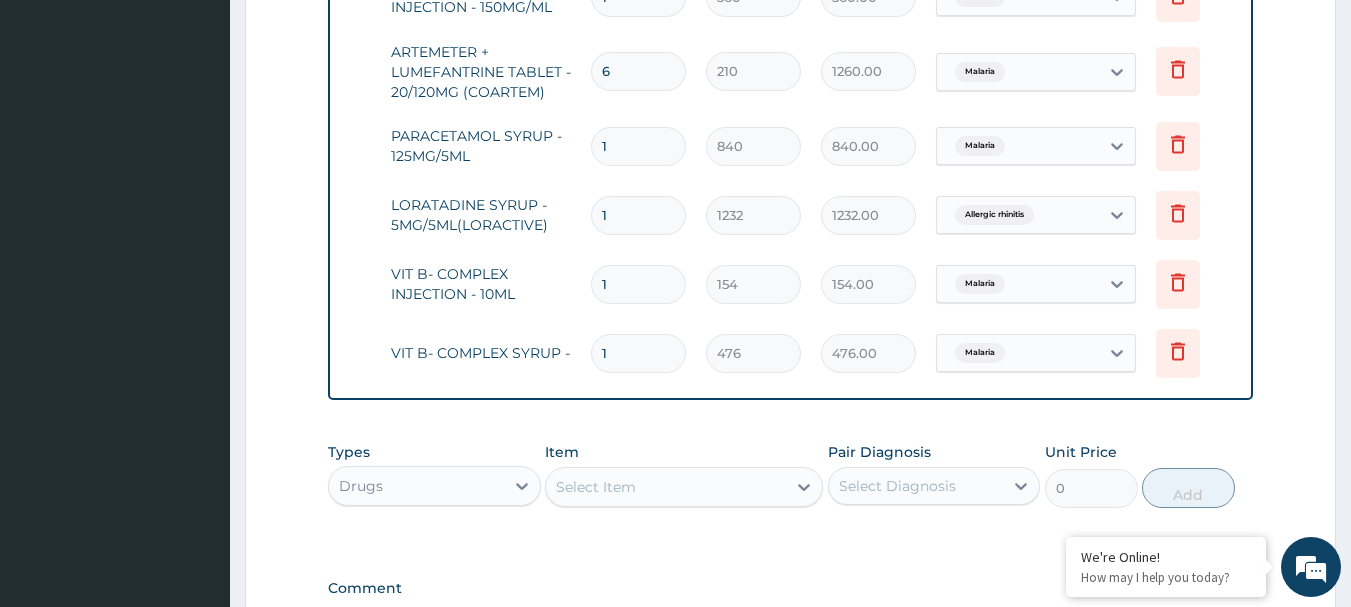 scroll, scrollTop: 0, scrollLeft: 78, axis: horizontal 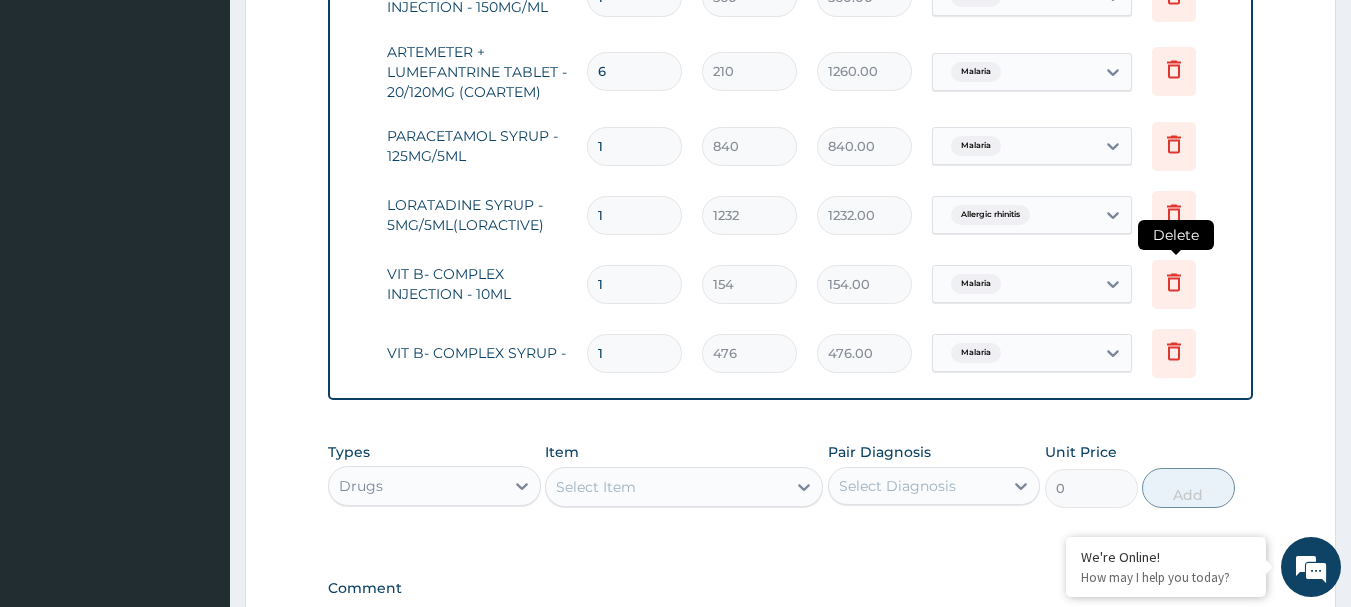 click 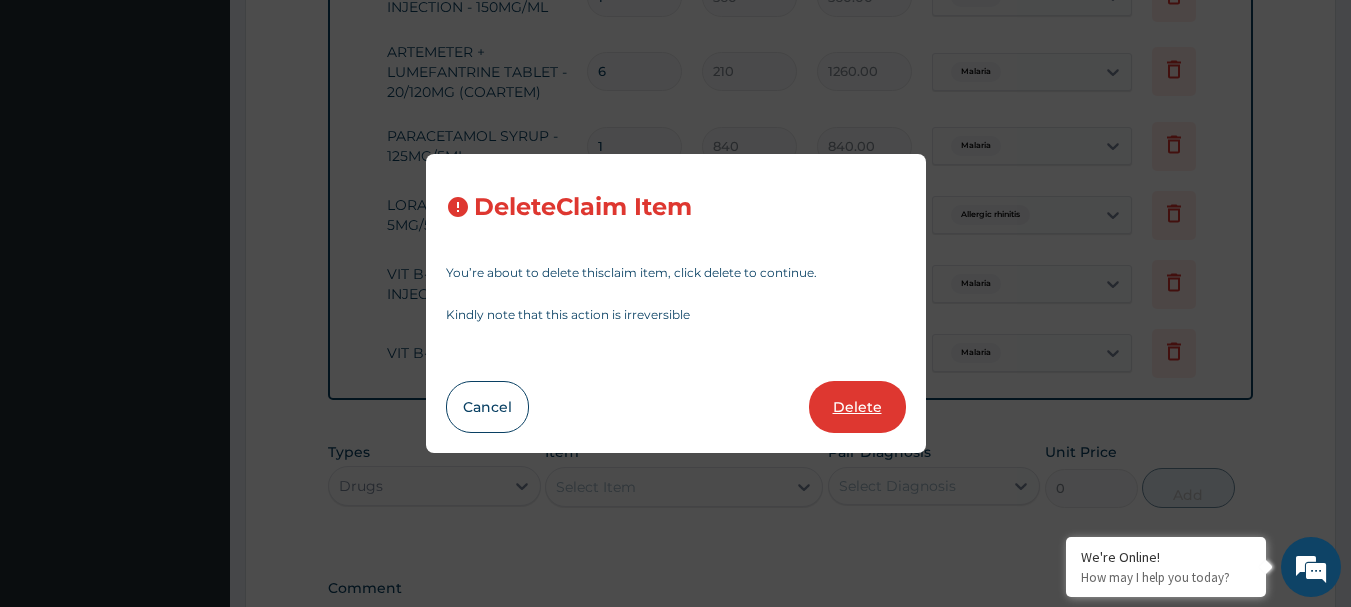 click on "Delete" at bounding box center (857, 407) 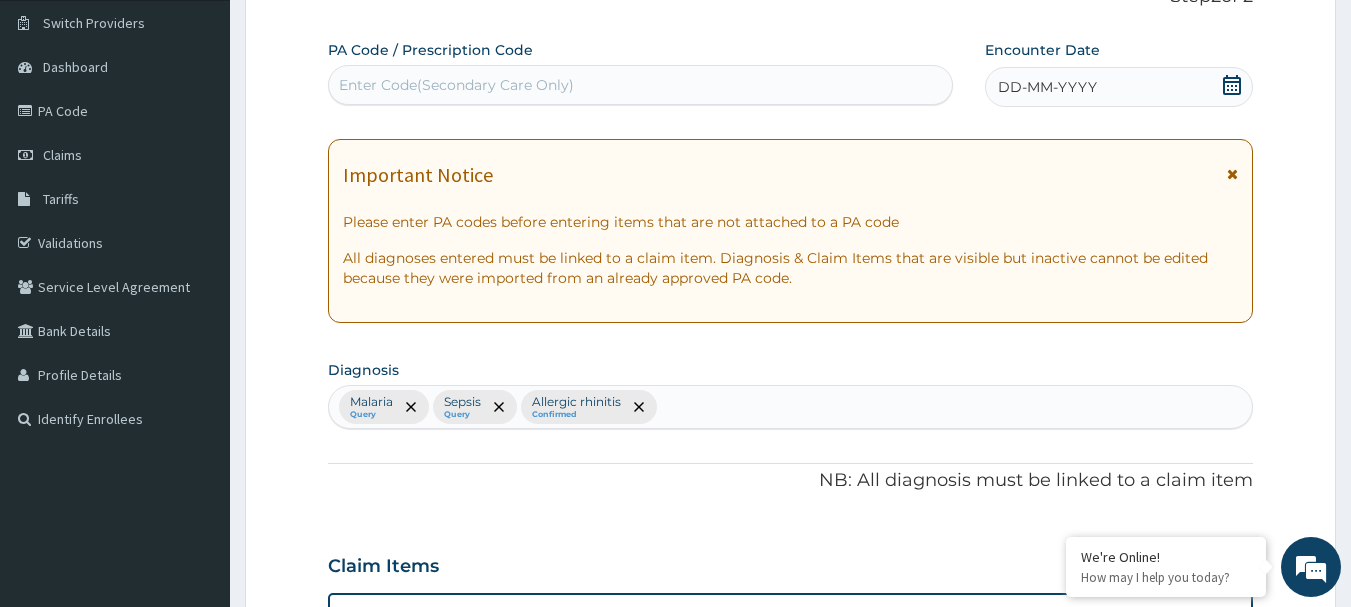 scroll, scrollTop: 0, scrollLeft: 0, axis: both 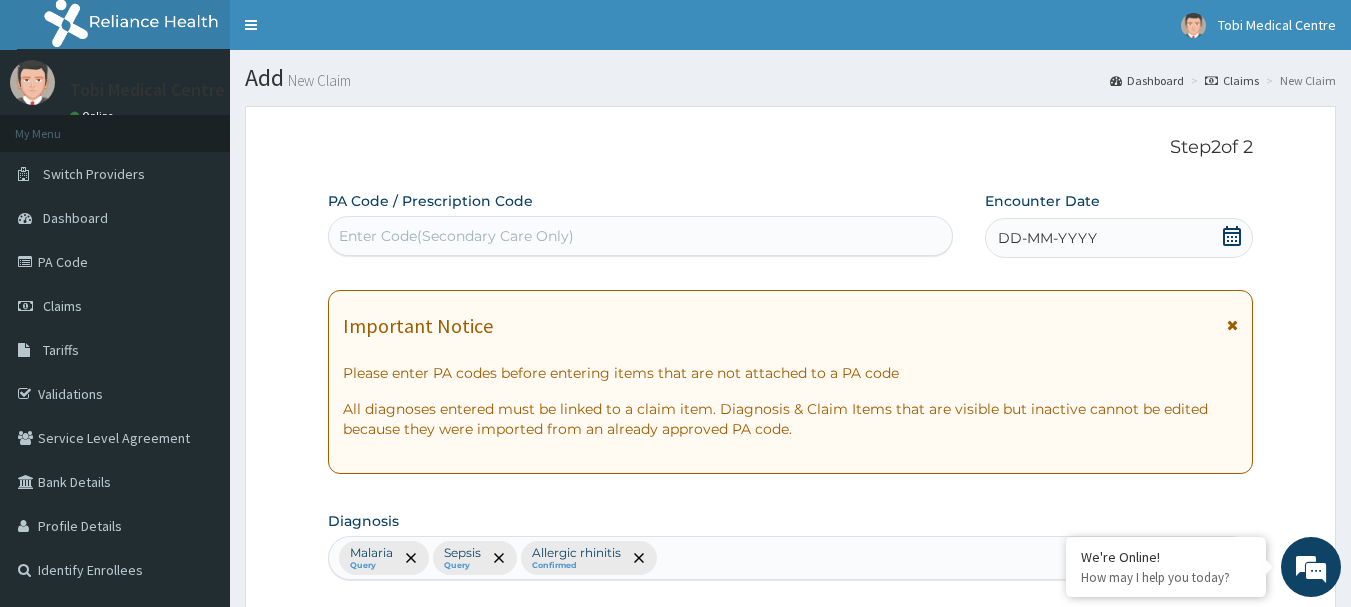 drag, startPoint x: 1237, startPoint y: 245, endPoint x: 1216, endPoint y: 257, distance: 24.186773 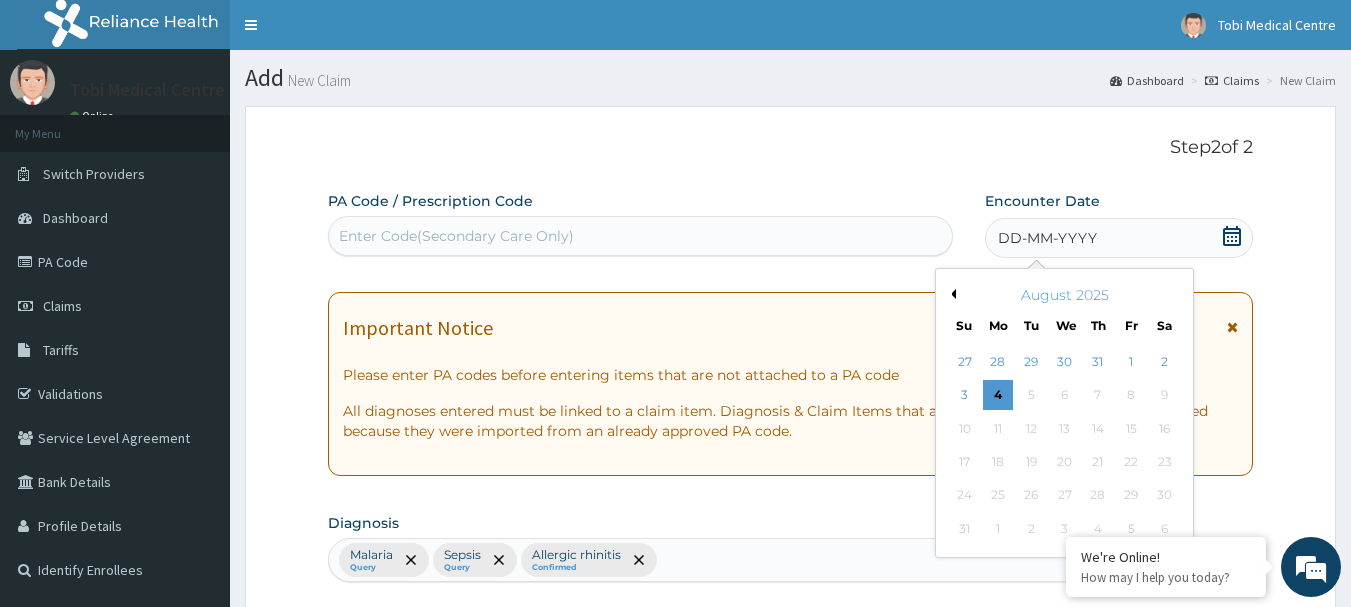 click on "Previous Month" at bounding box center (951, 294) 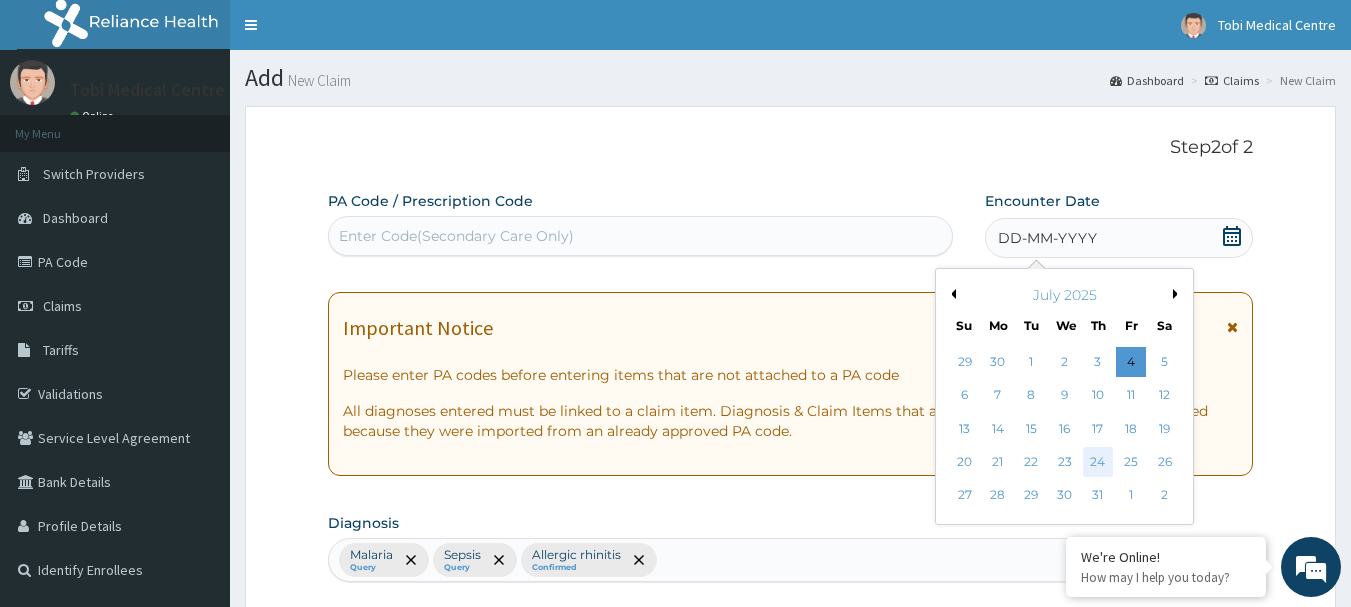 click on "24" at bounding box center [1098, 462] 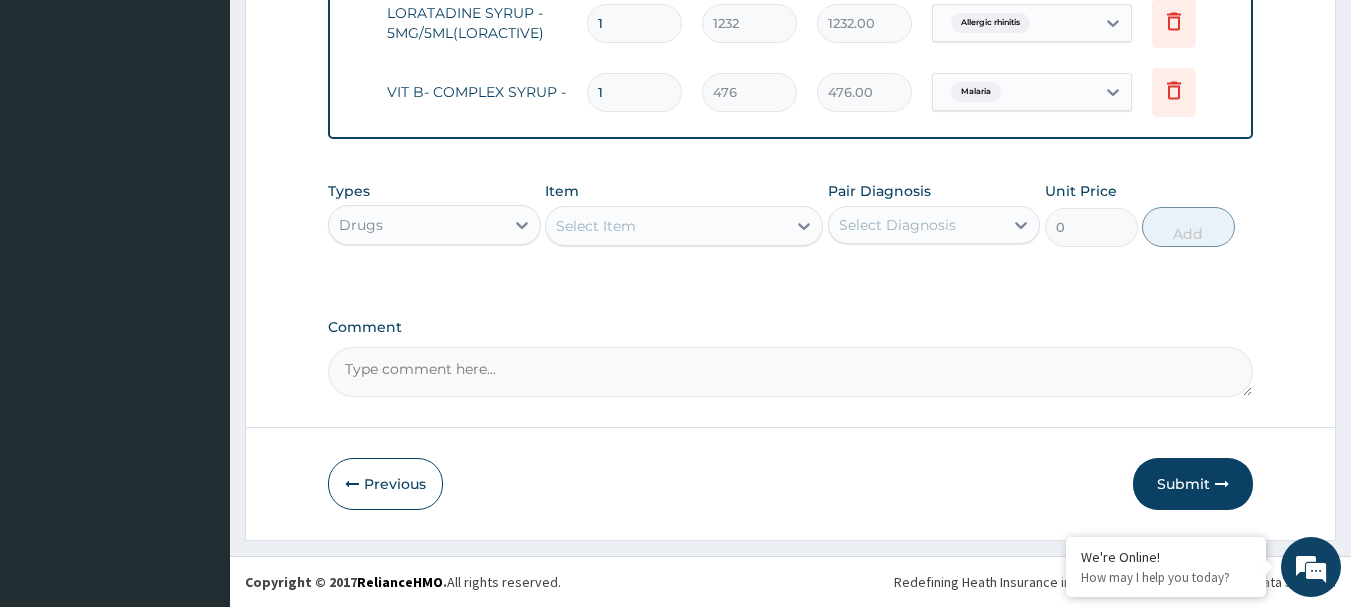 scroll, scrollTop: 1371, scrollLeft: 0, axis: vertical 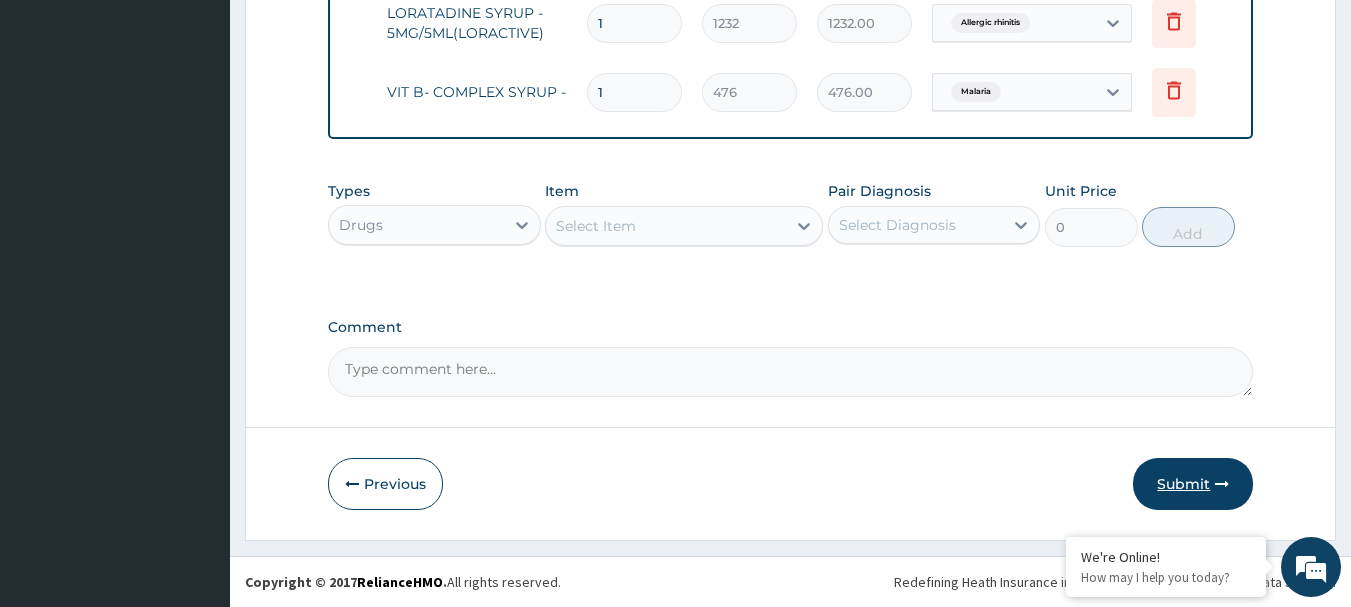 click on "Submit" at bounding box center (1193, 484) 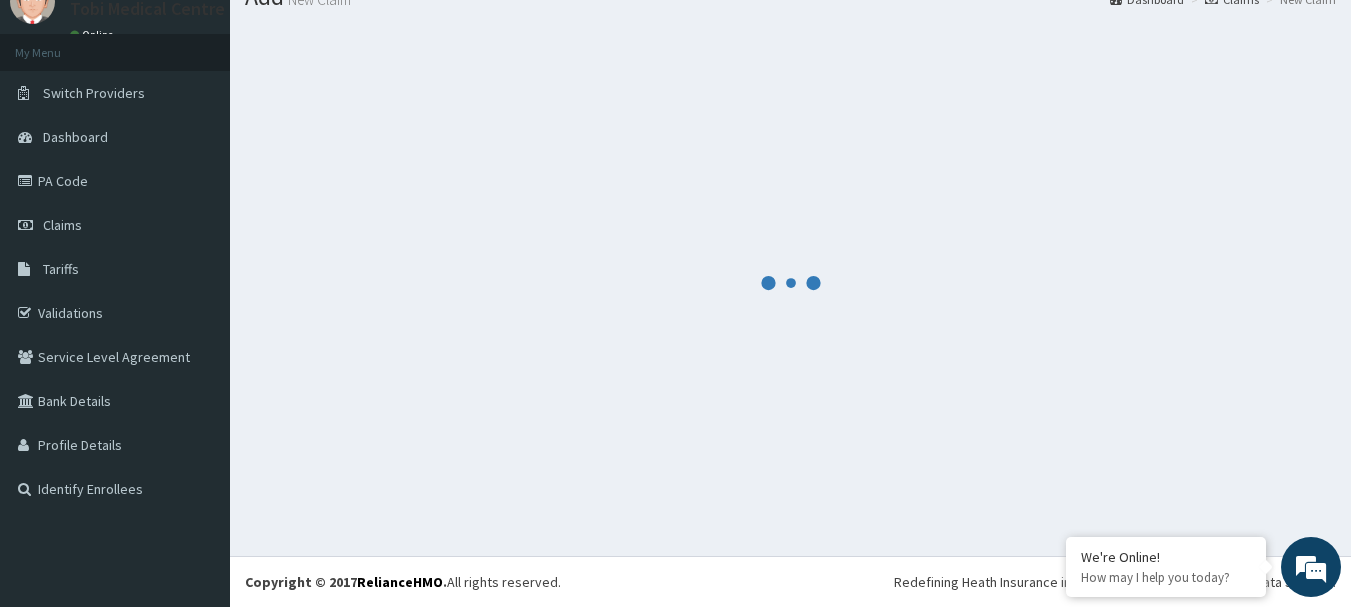 scroll, scrollTop: 1371, scrollLeft: 0, axis: vertical 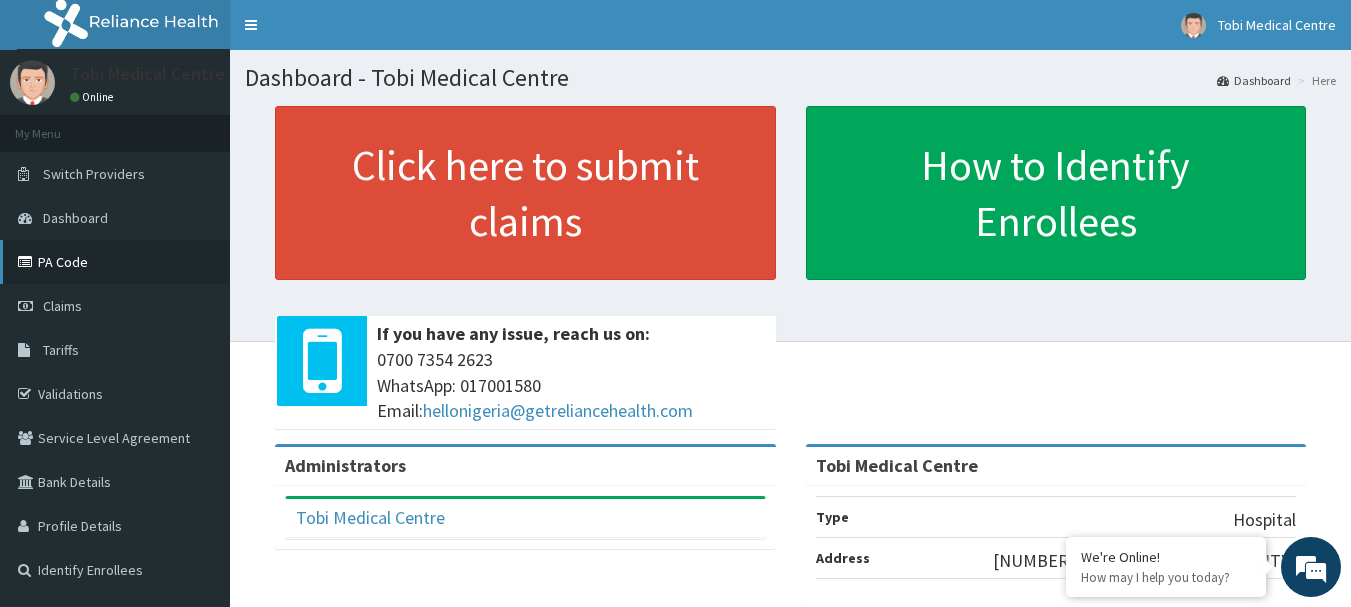 click on "PA Code" at bounding box center [115, 262] 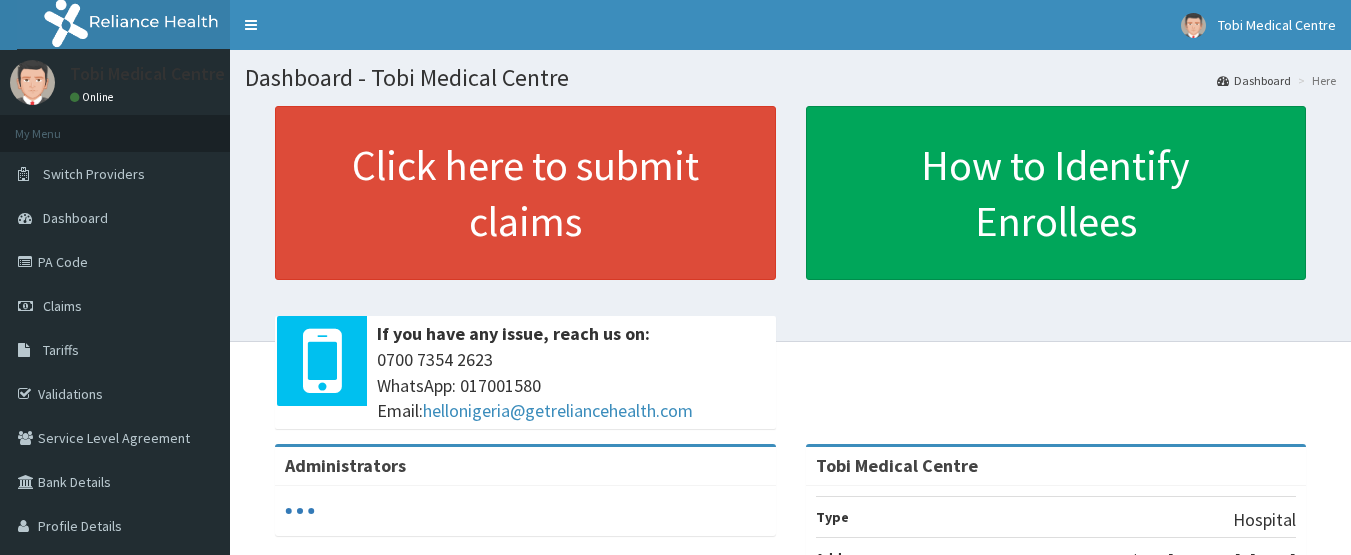scroll, scrollTop: 0, scrollLeft: 0, axis: both 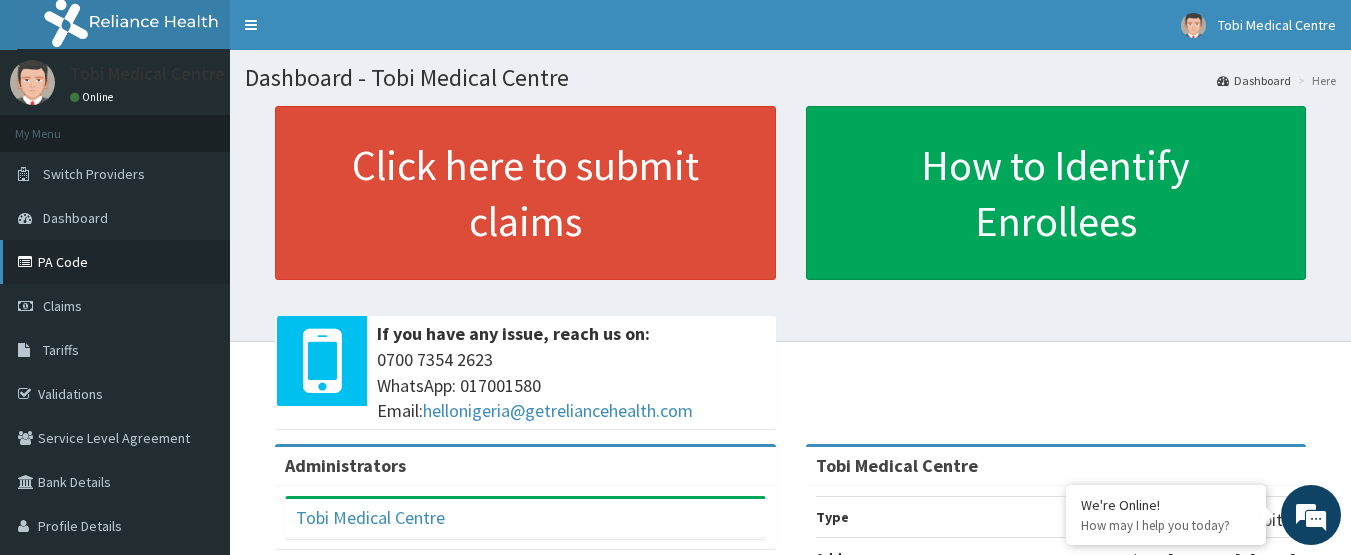 click on "PA Code" at bounding box center (115, 262) 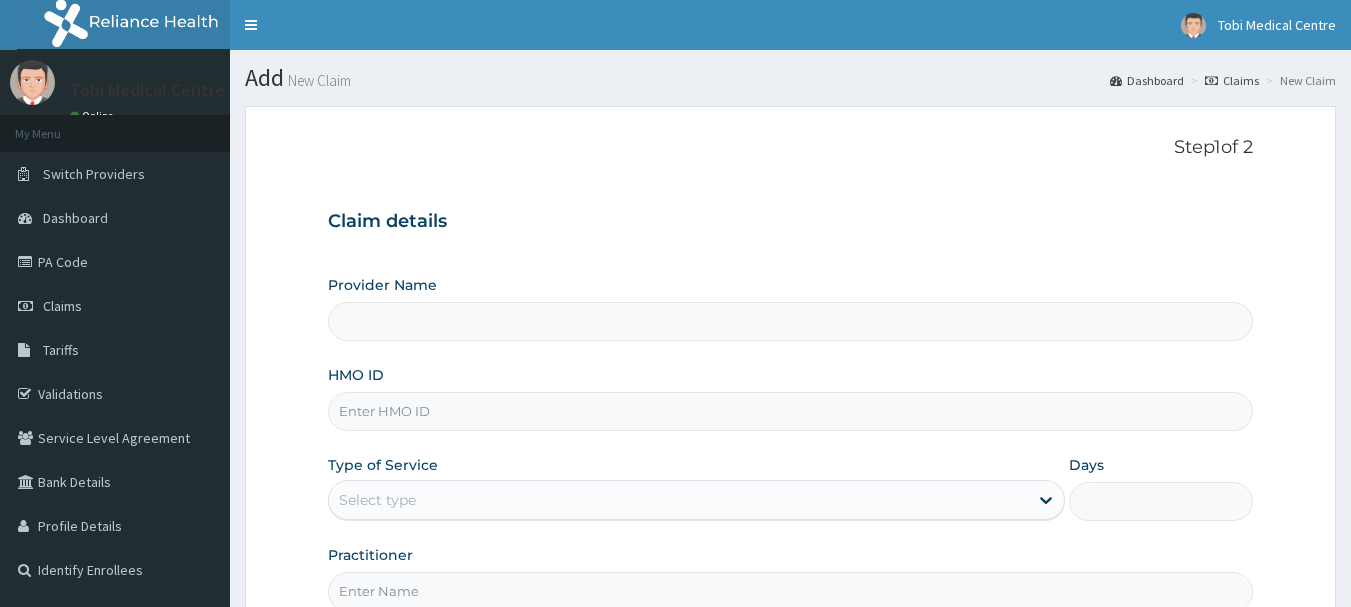 scroll, scrollTop: 0, scrollLeft: 0, axis: both 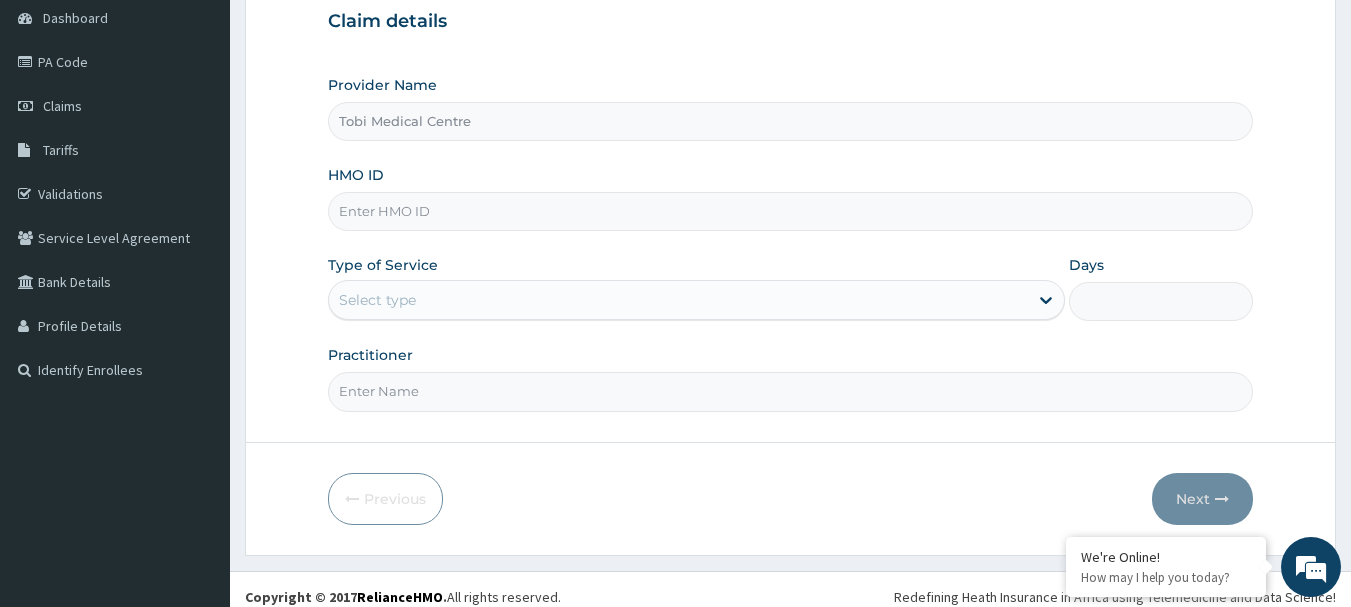 click on "HMO ID" at bounding box center (791, 211) 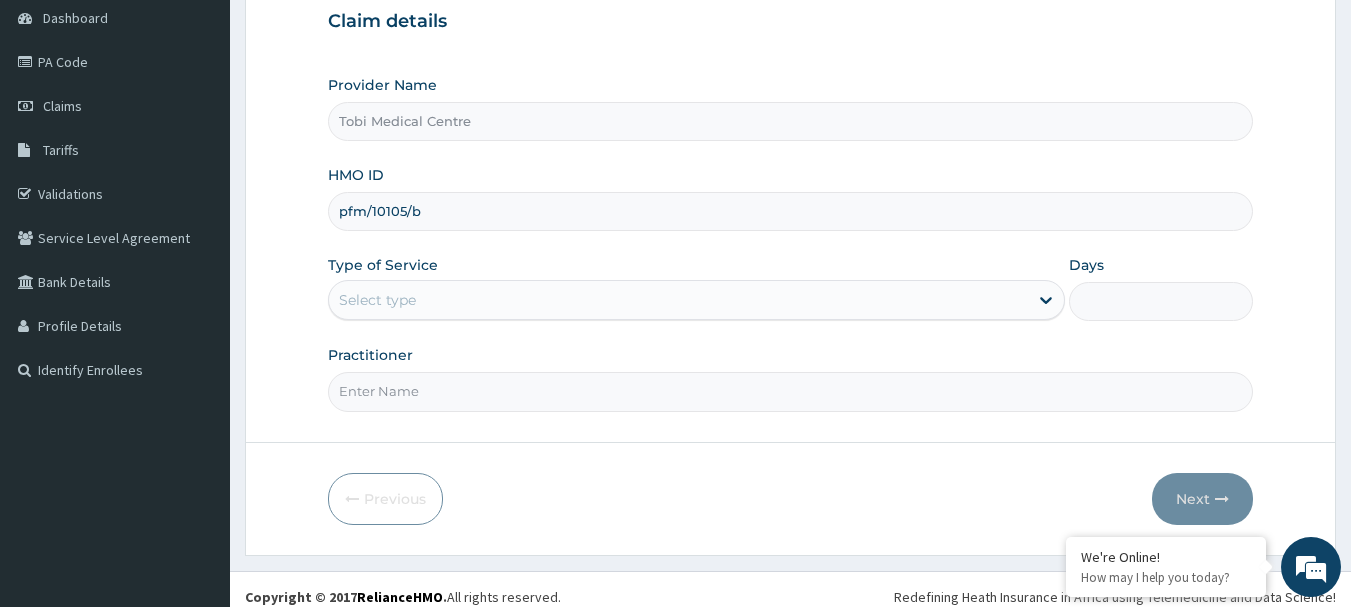type on "pfm/10105/b" 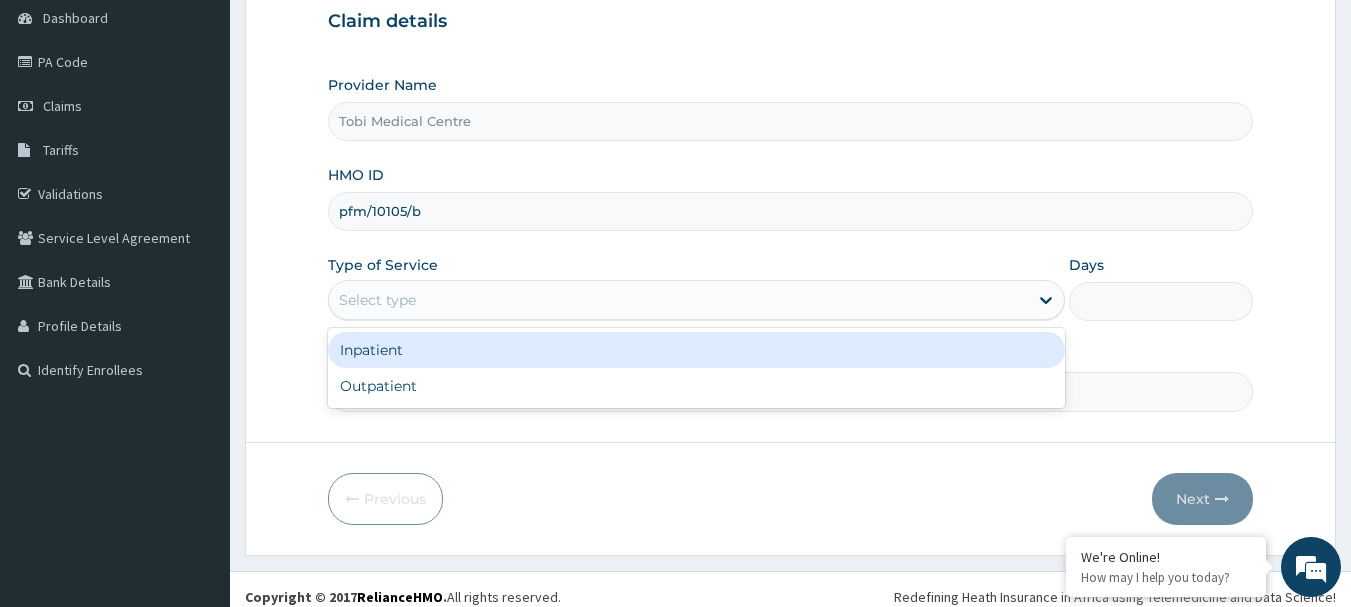 click on "Select type" at bounding box center (678, 300) 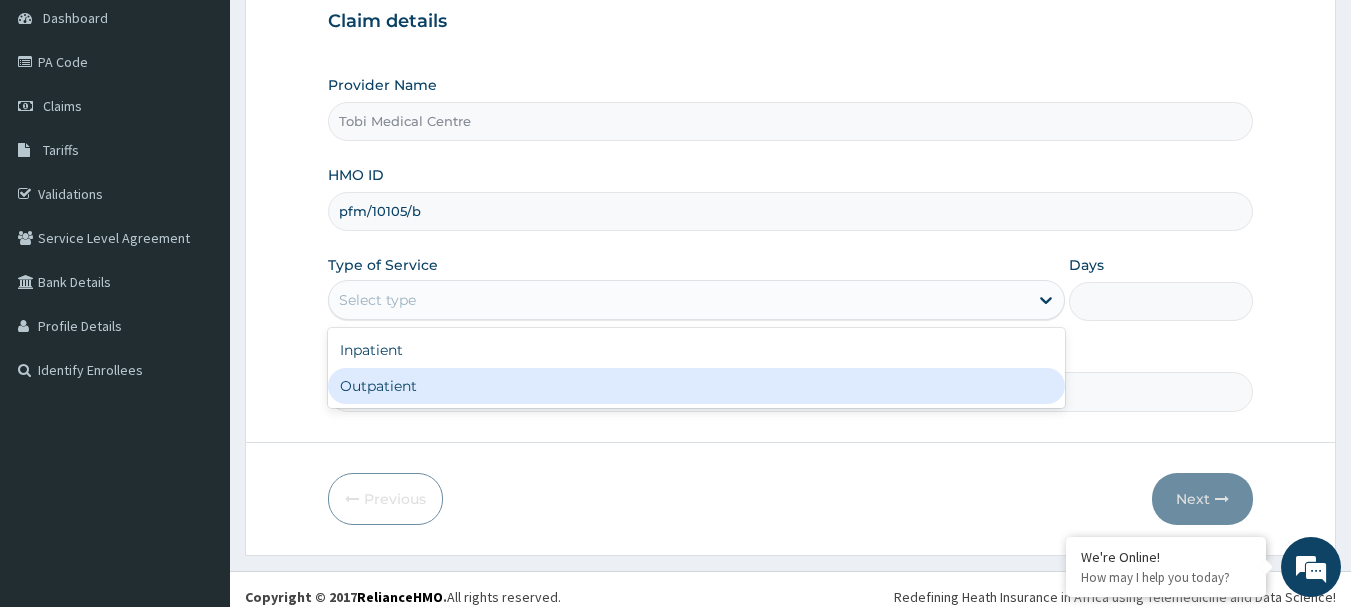 click on "Outpatient" at bounding box center [696, 386] 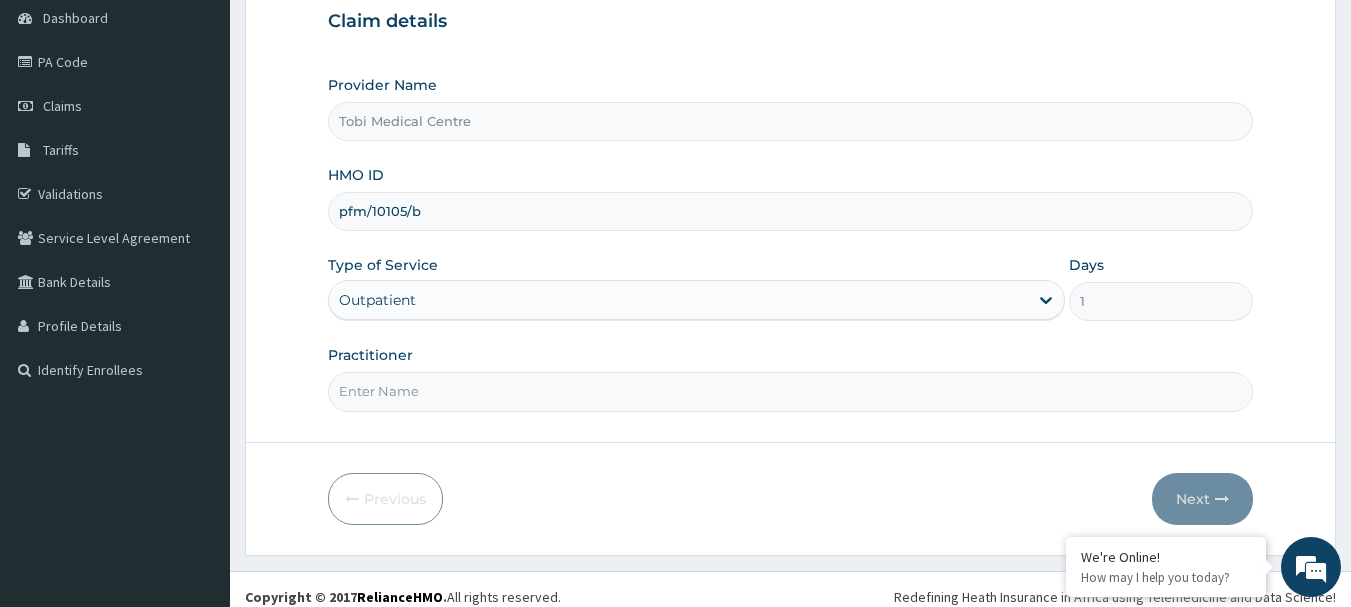 click on "Practitioner" at bounding box center [791, 391] 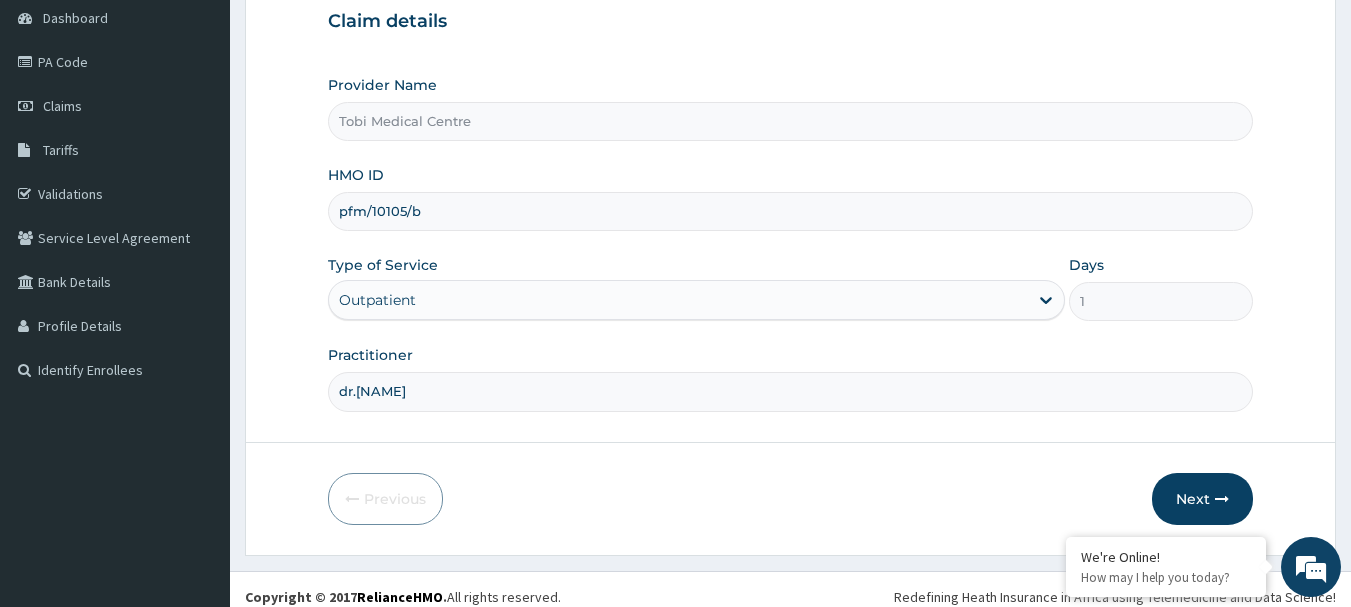 scroll, scrollTop: 215, scrollLeft: 0, axis: vertical 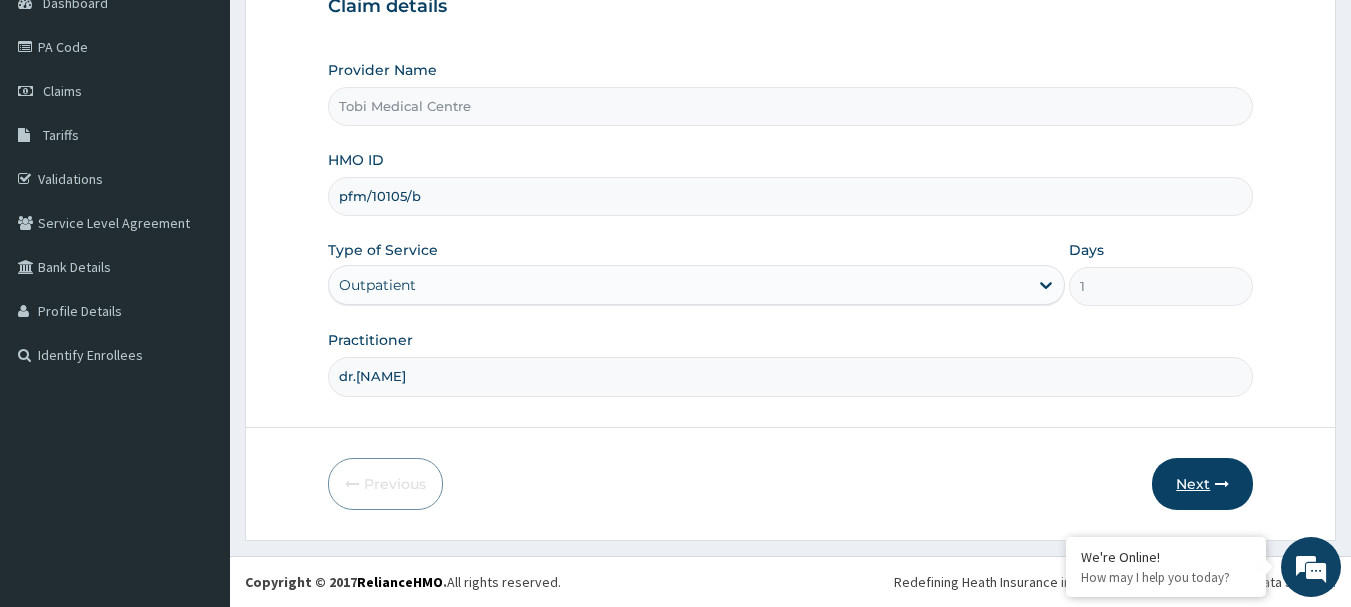type on "dr.[NAME]" 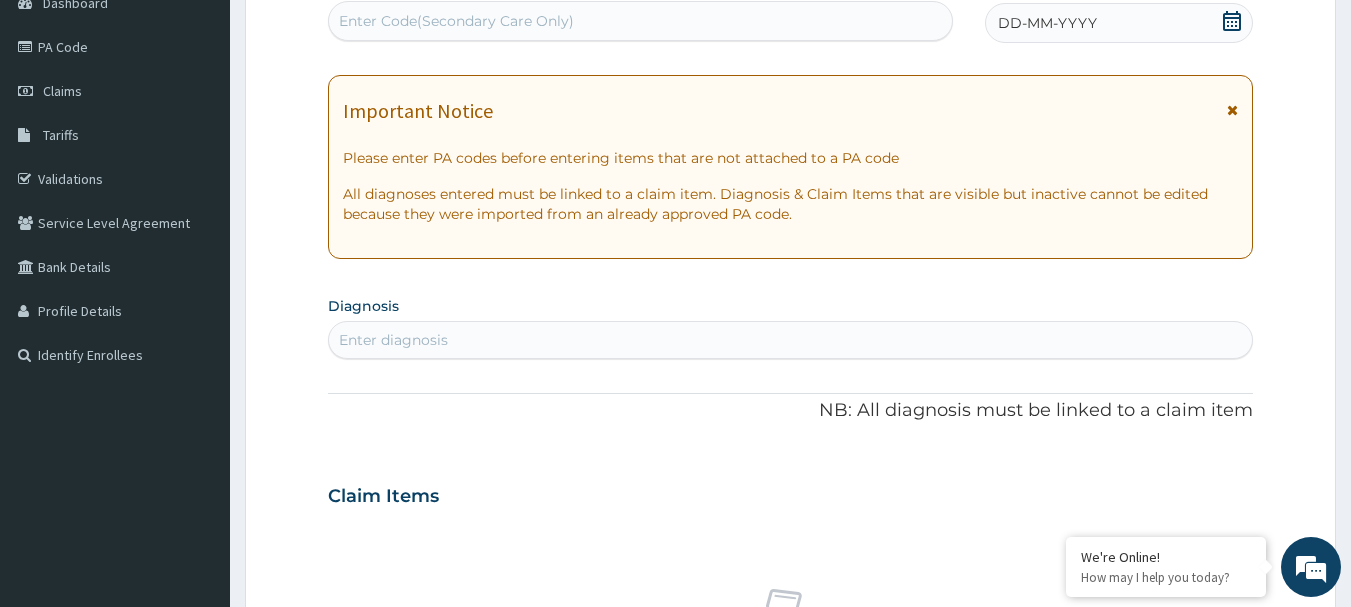 click on "Enter diagnosis" at bounding box center (791, 340) 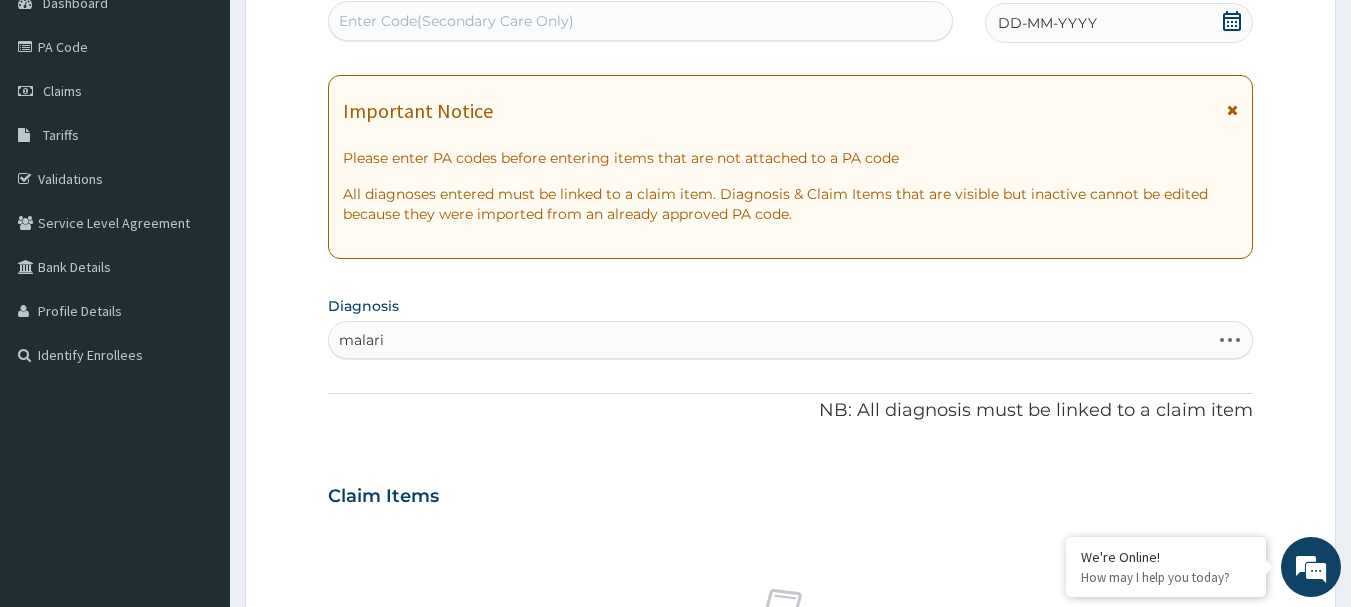 type on "malaria" 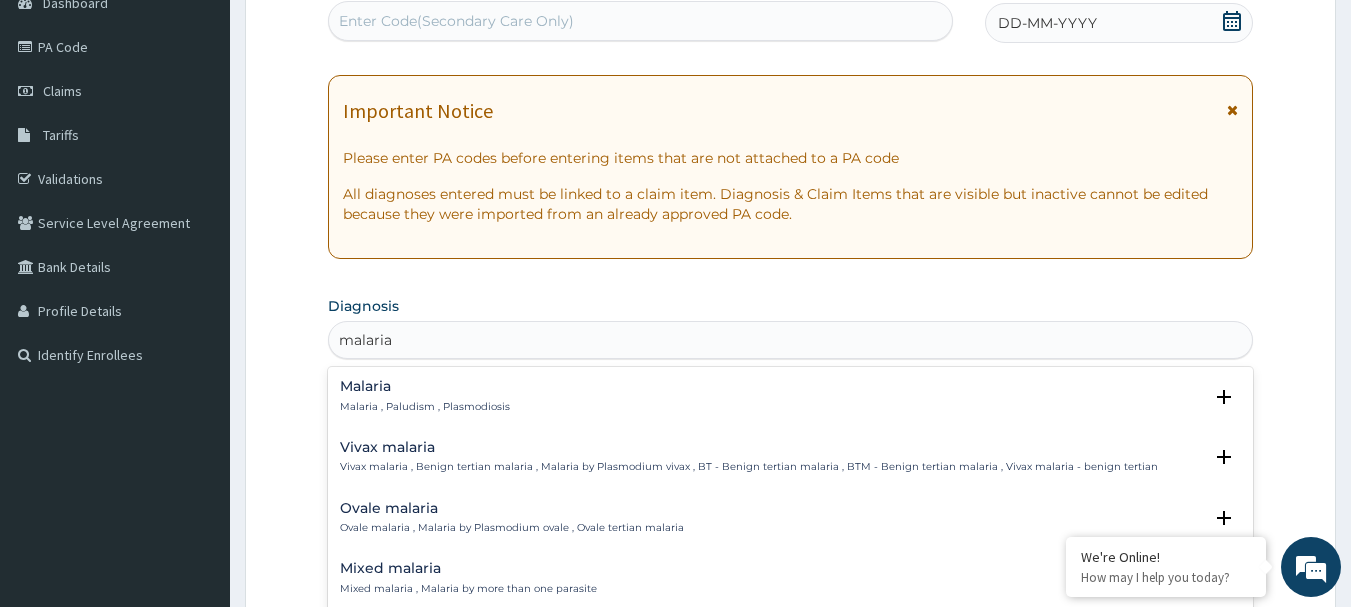 click on "Malaria , Paludism , Plasmodiosis" at bounding box center (425, 407) 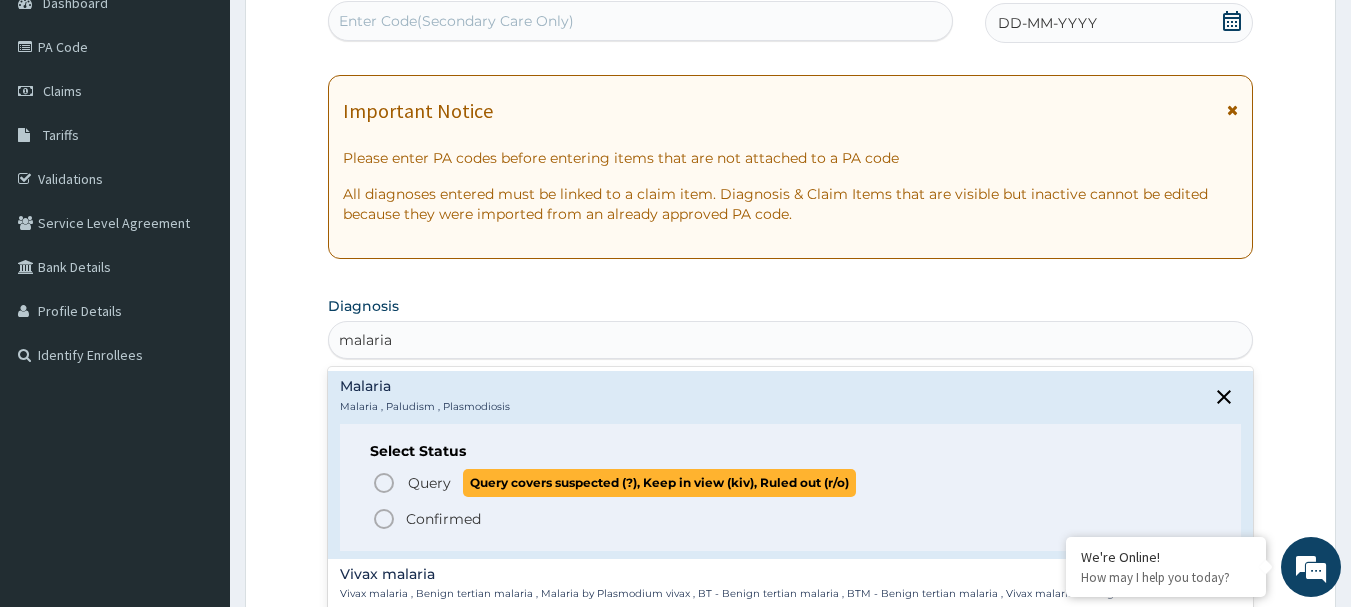 click on "Query" at bounding box center (429, 483) 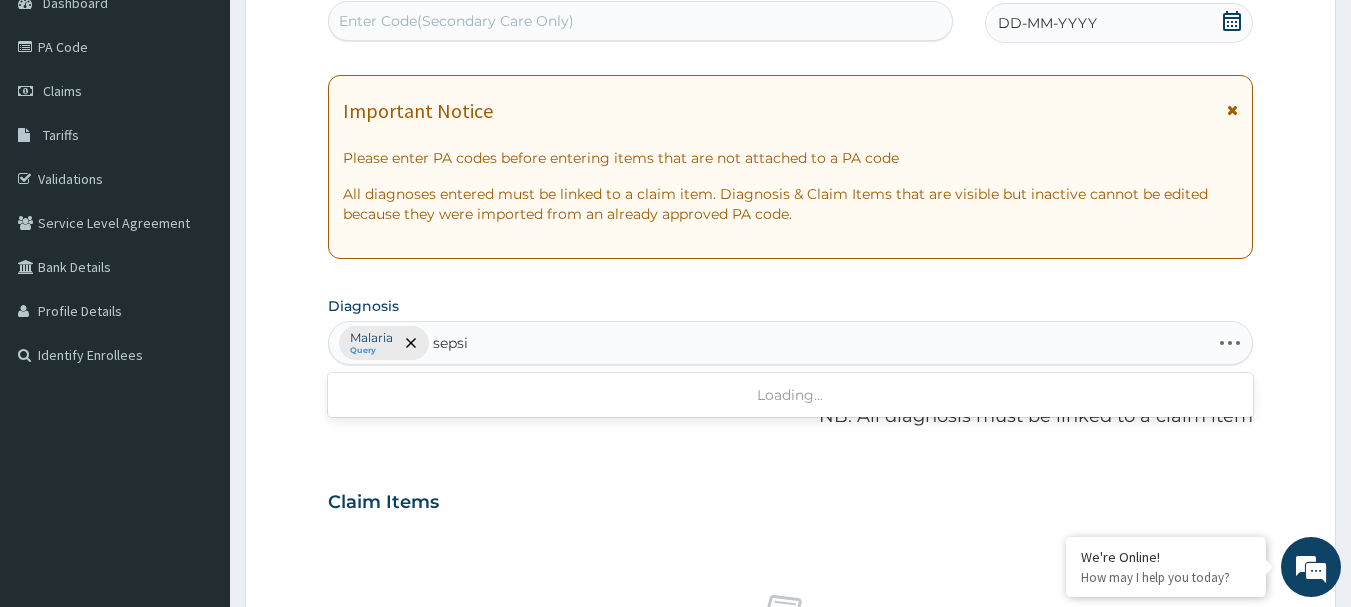 type on "sepsis" 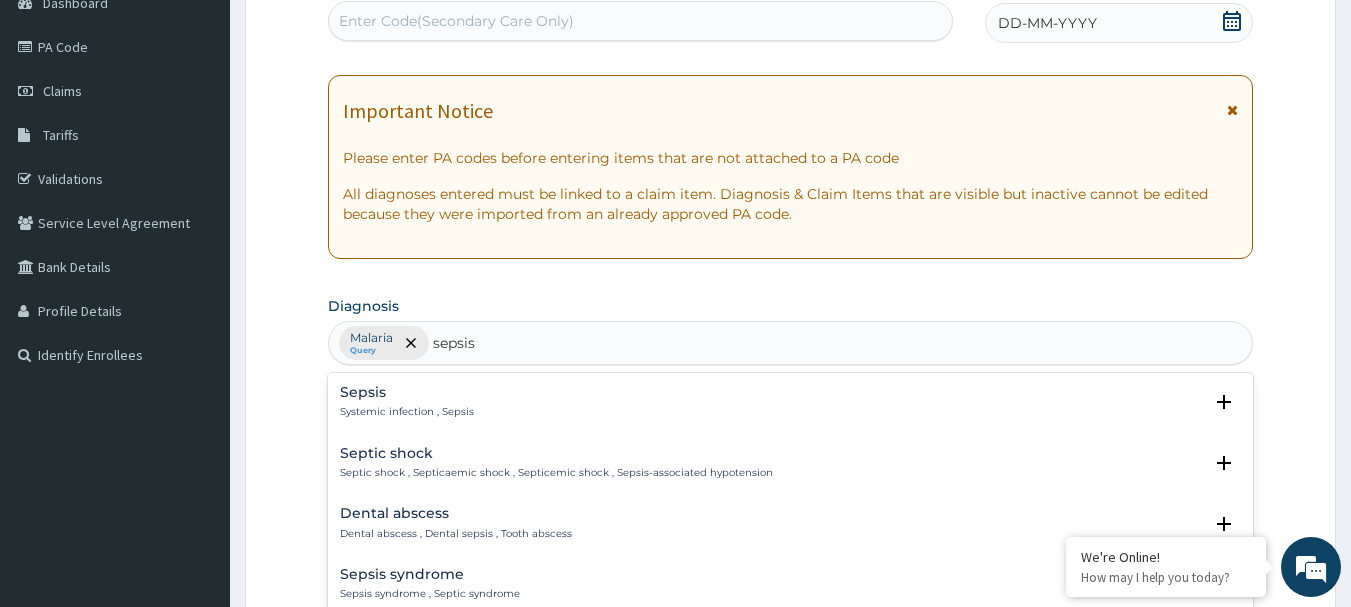 click on "Systemic infection , Sepsis" at bounding box center [407, 412] 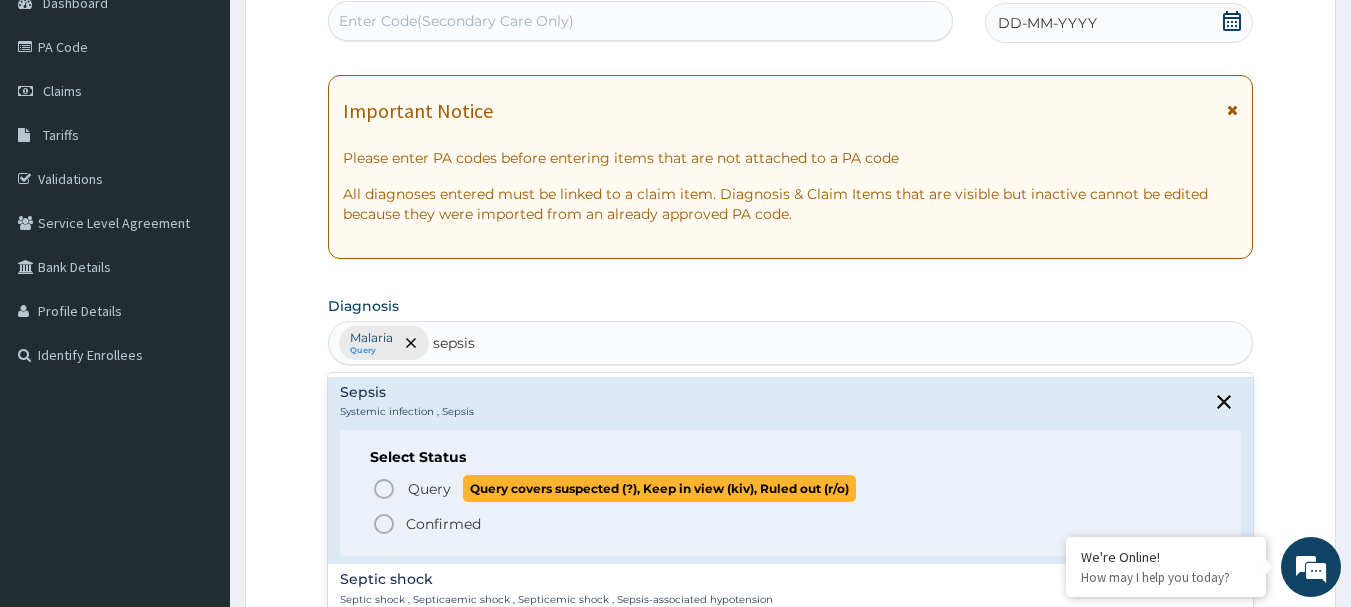 click 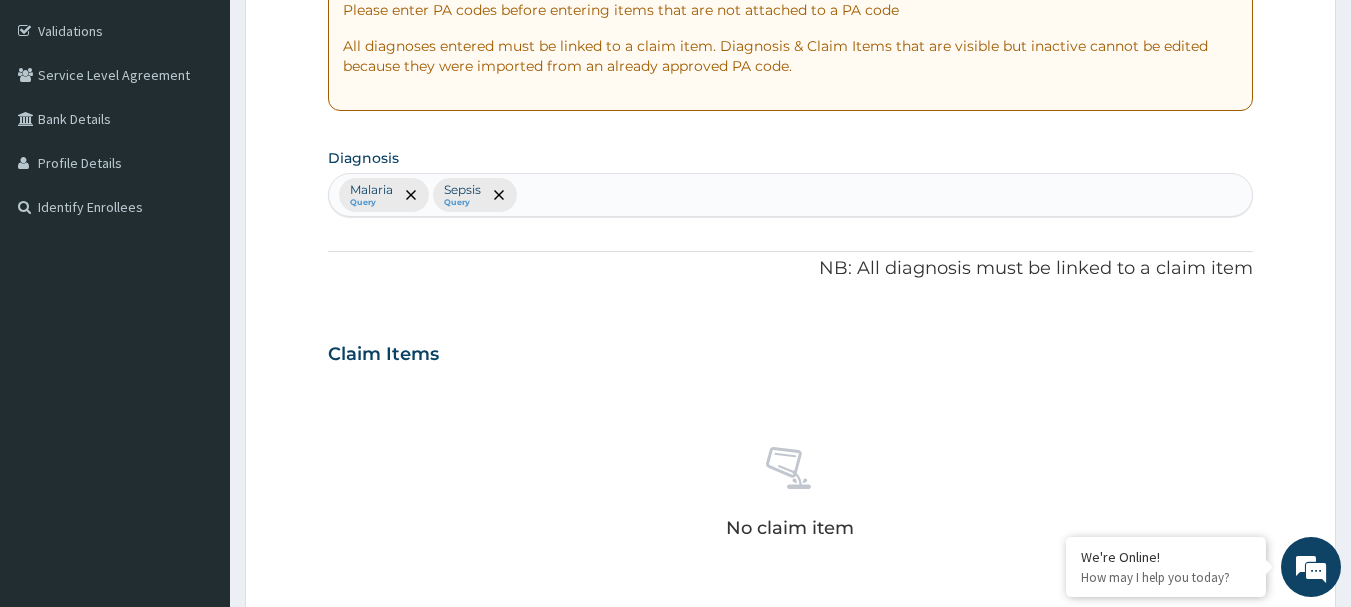 scroll, scrollTop: 415, scrollLeft: 0, axis: vertical 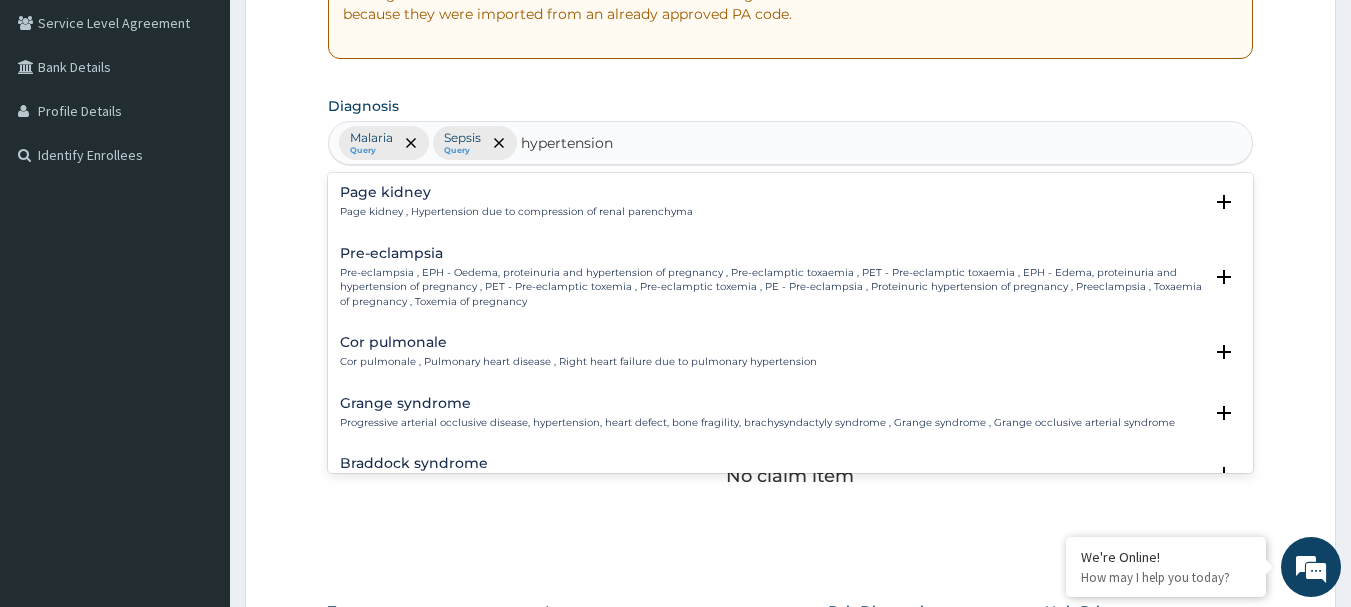 type on "hypertension" 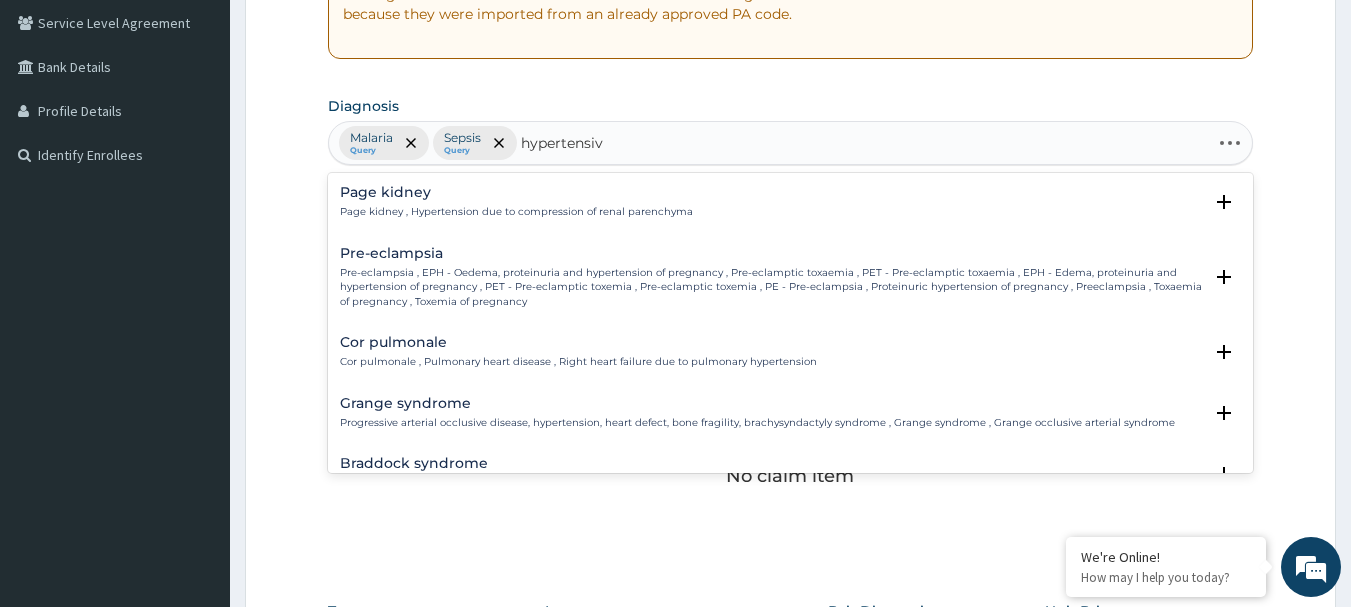 type on "hypertensive" 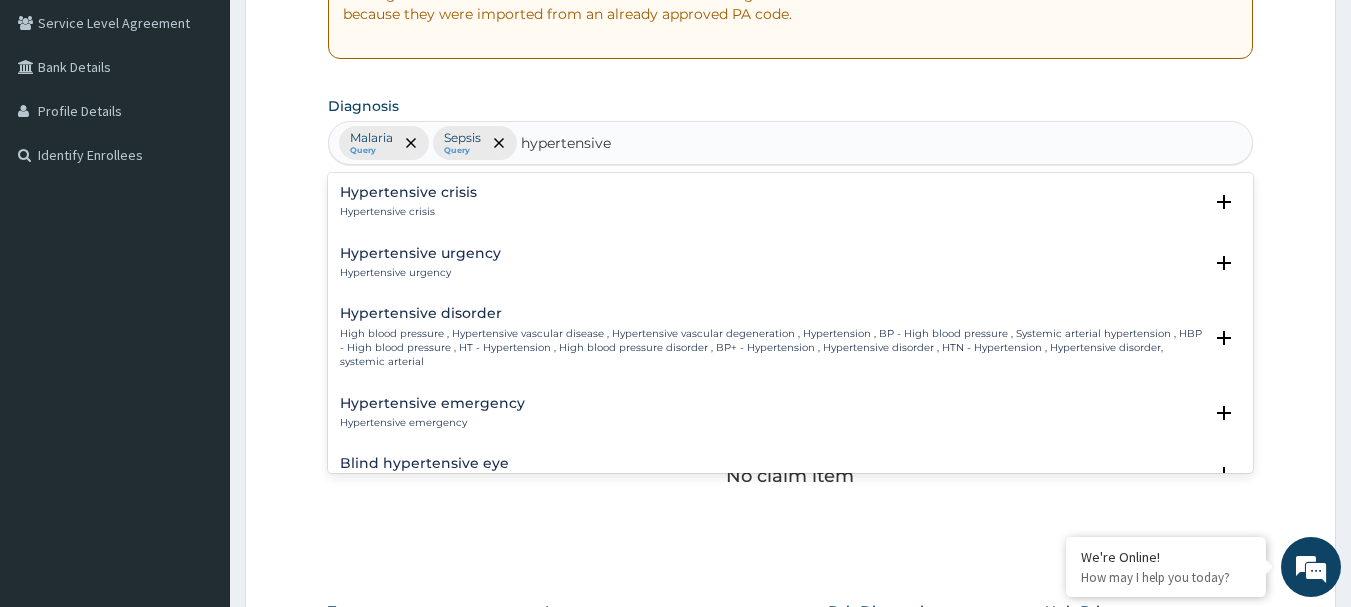 click on "Hypertensive crisis Hypertensive crisis" at bounding box center [408, 202] 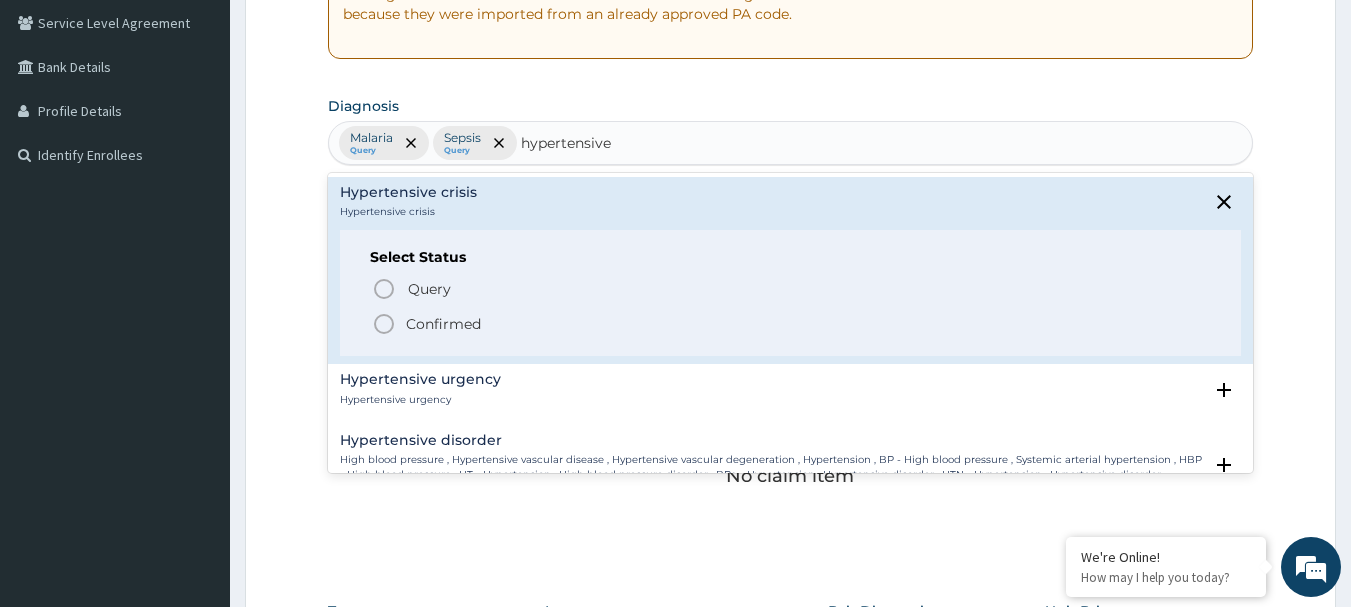 click on "Confirmed" at bounding box center [443, 324] 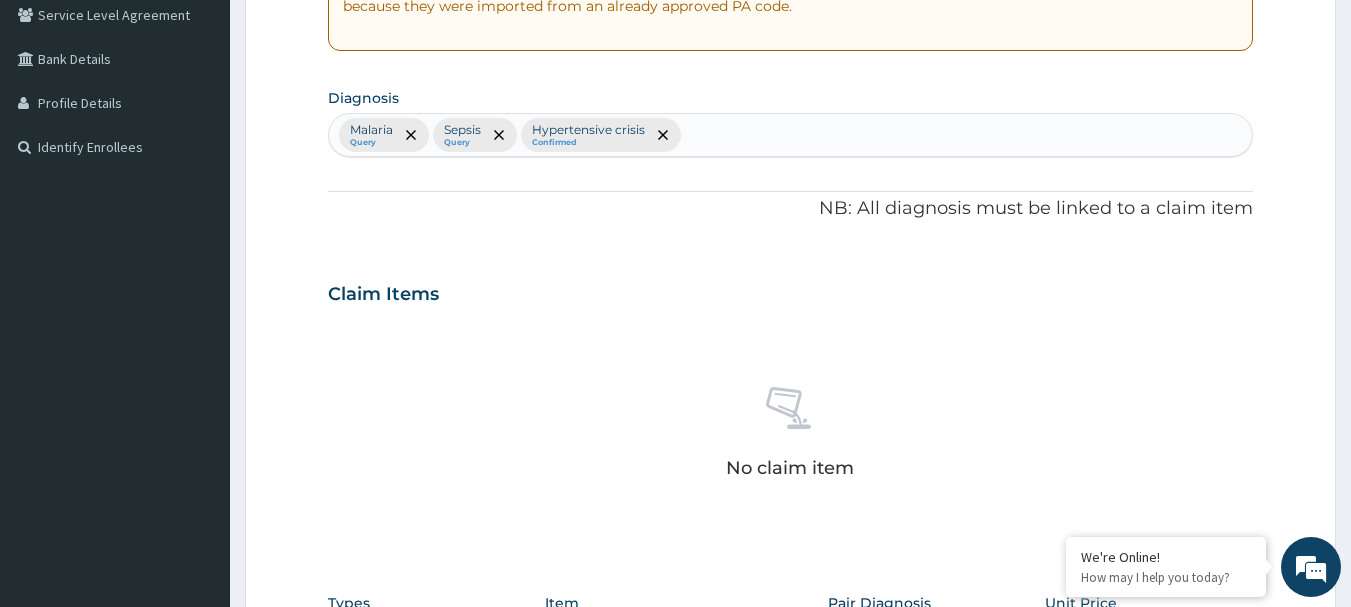 scroll, scrollTop: 715, scrollLeft: 0, axis: vertical 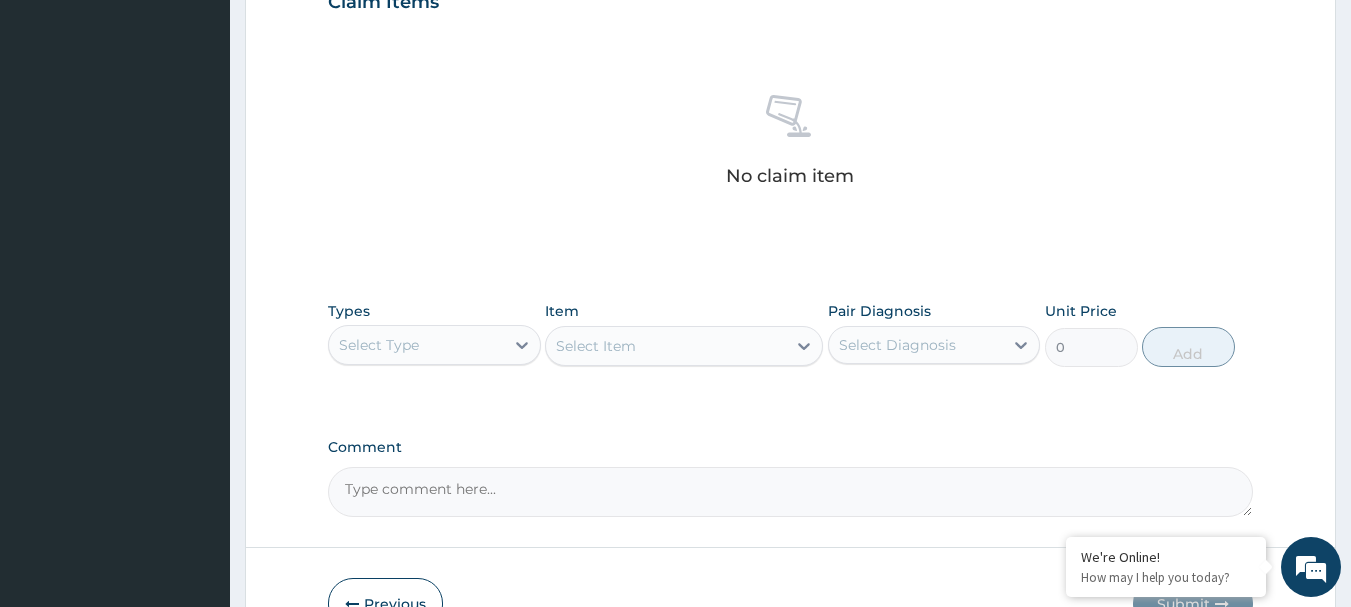click on "Select Type" at bounding box center (434, 345) 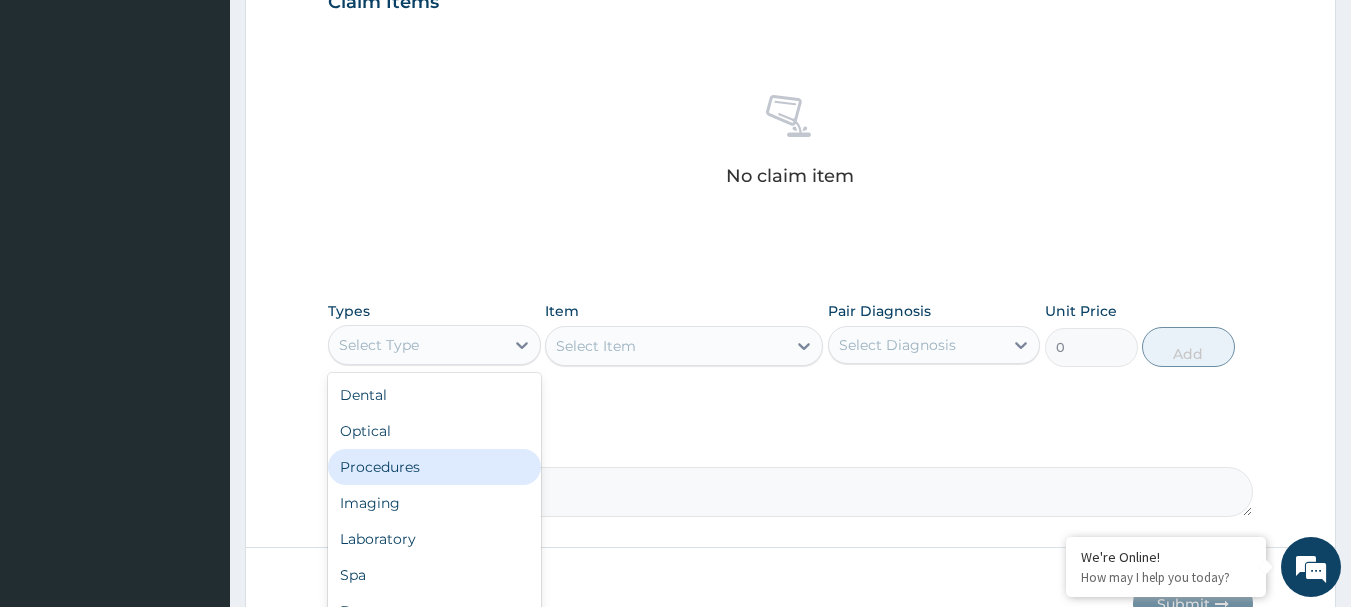 click on "Procedures" at bounding box center [434, 467] 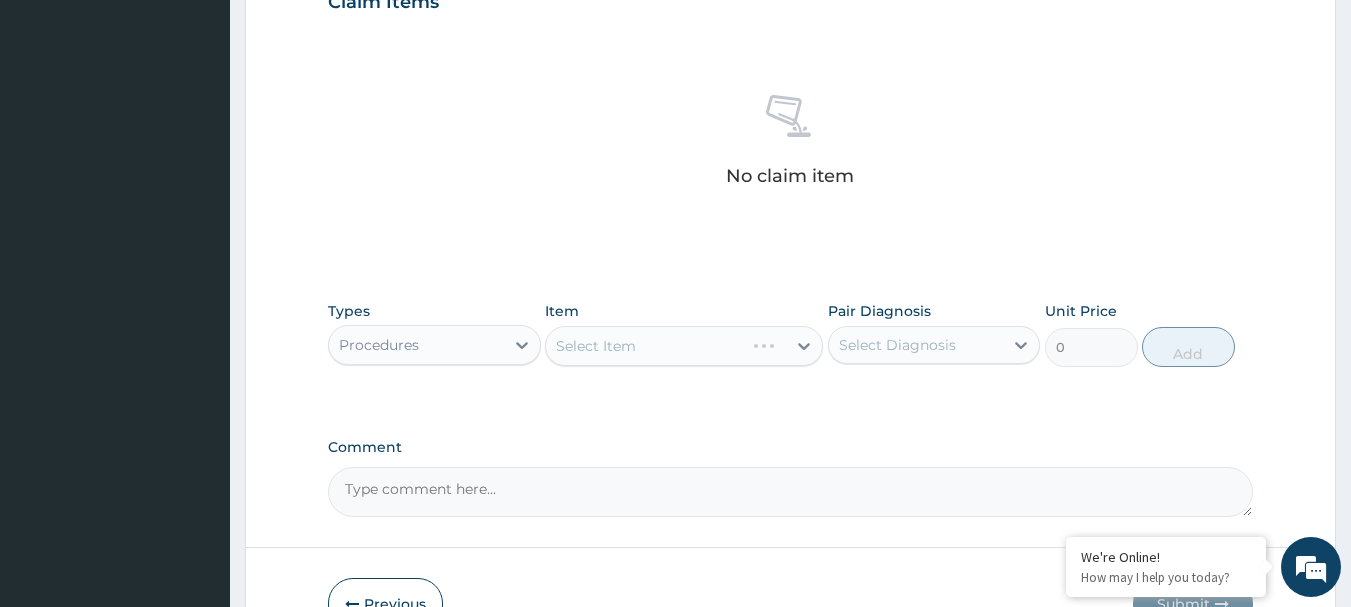 click on "Select Item" at bounding box center (684, 346) 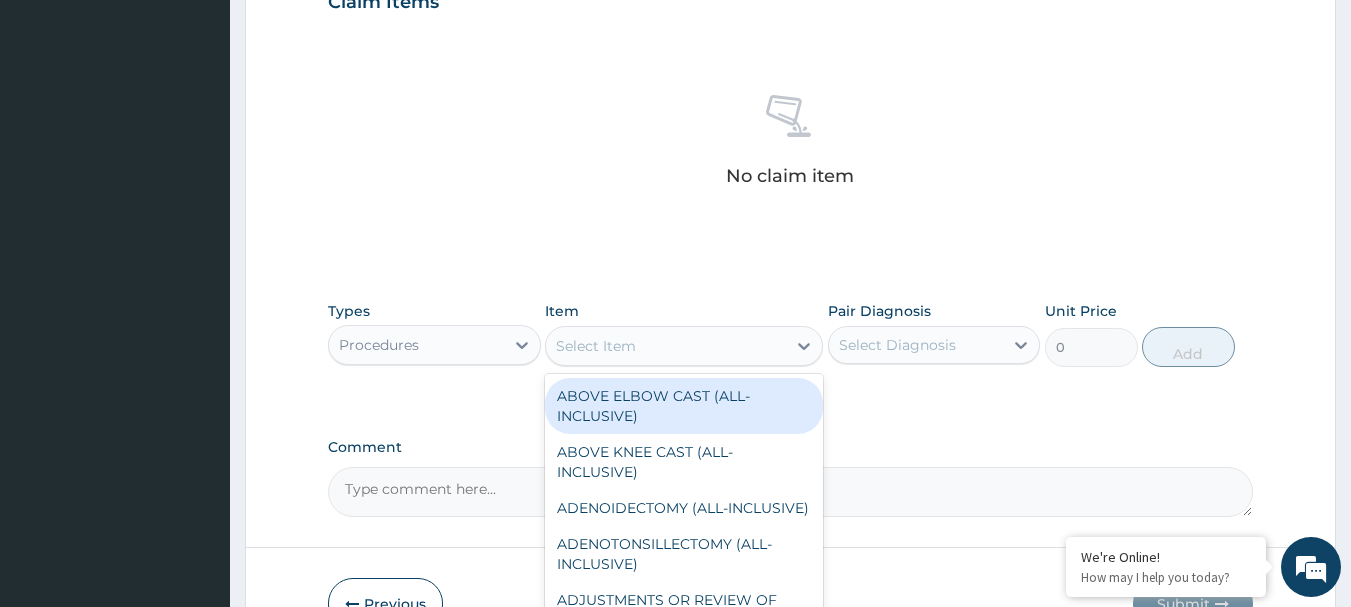 click on "Select Item" at bounding box center (666, 346) 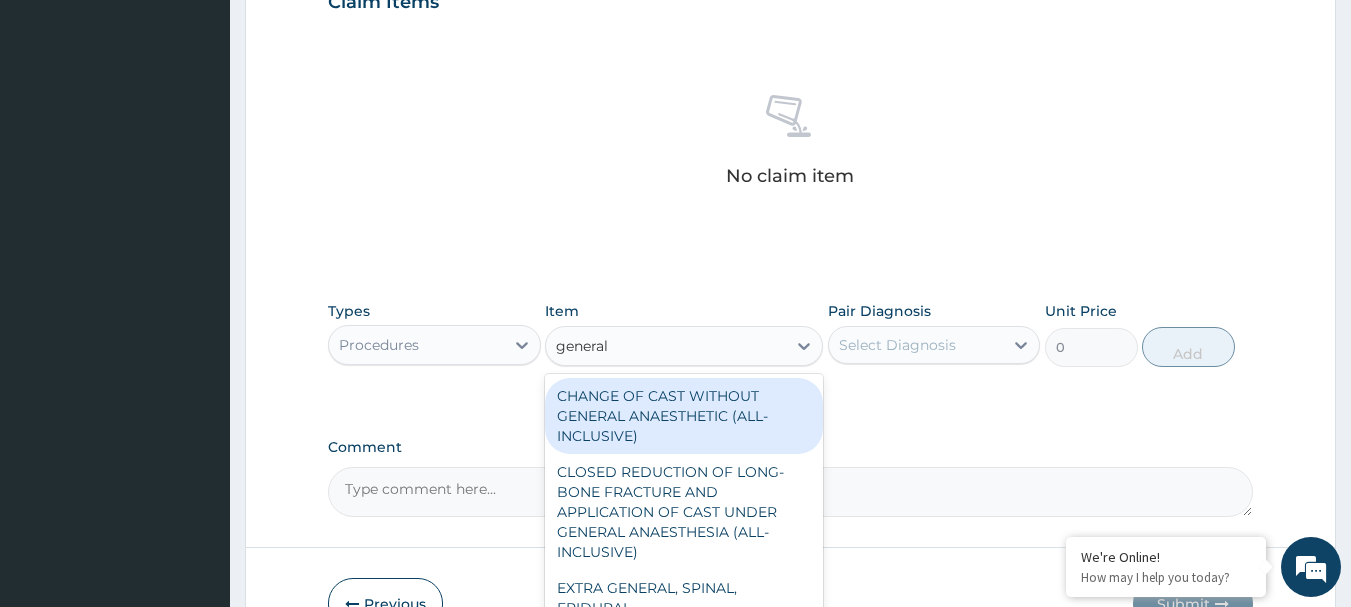 type on "general p" 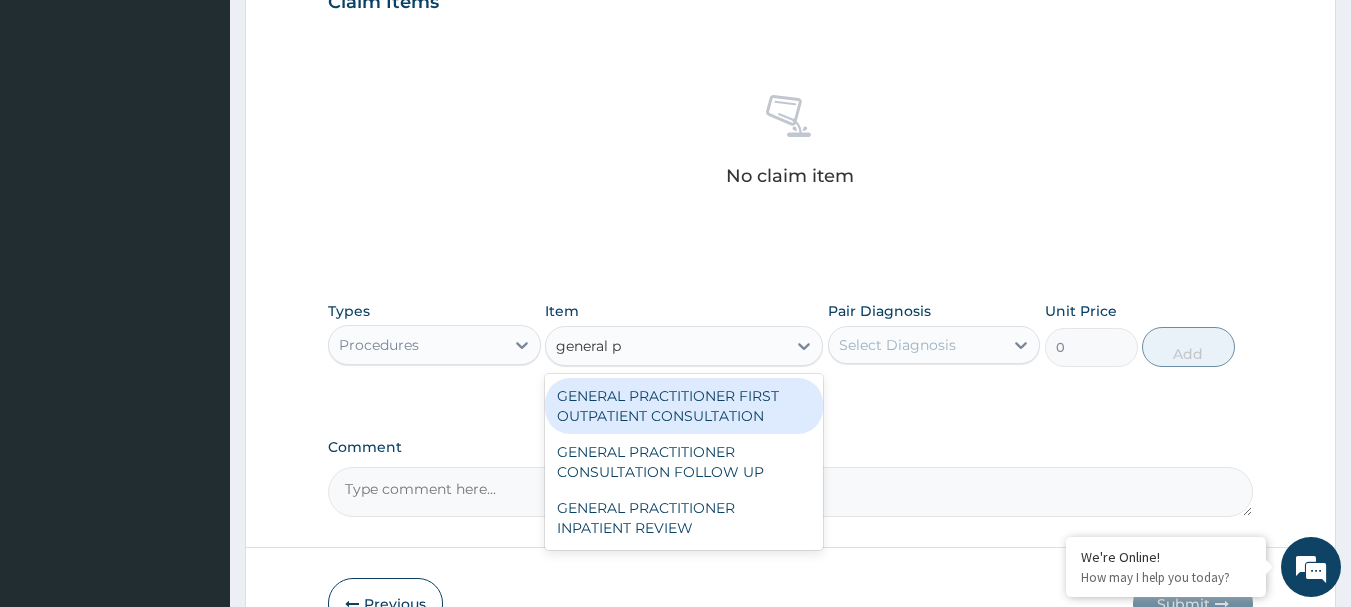 click on "GENERAL PRACTITIONER FIRST OUTPATIENT CONSULTATION" at bounding box center [684, 406] 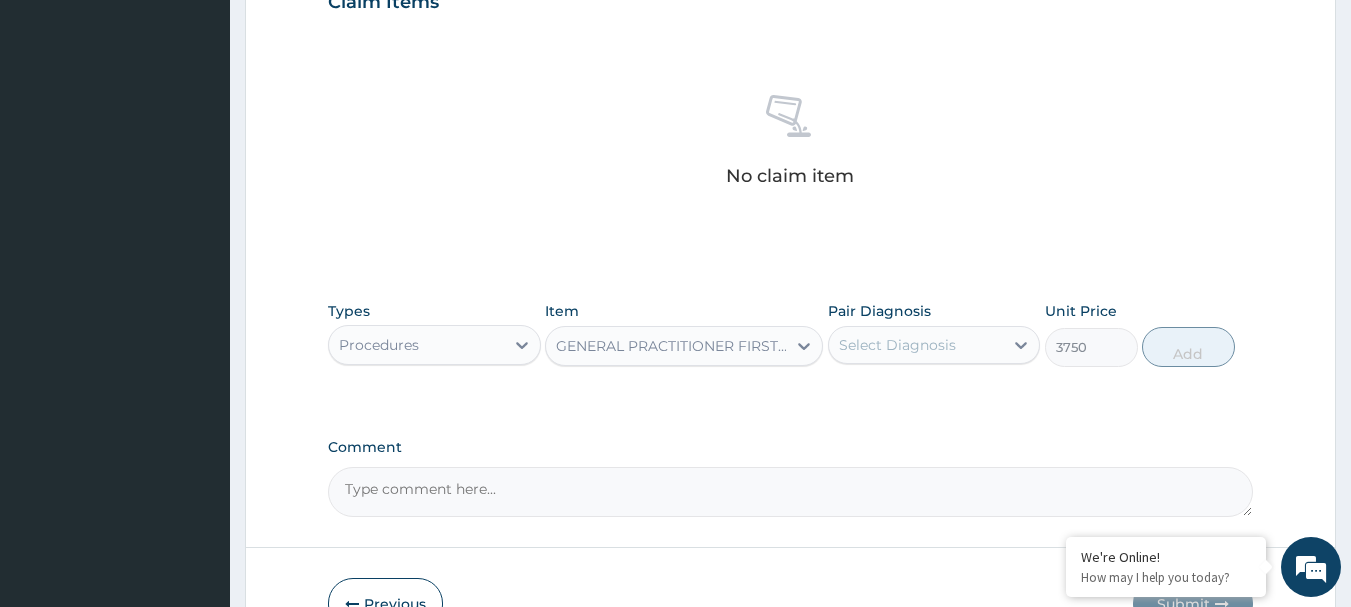 click on "Select Diagnosis" at bounding box center (897, 345) 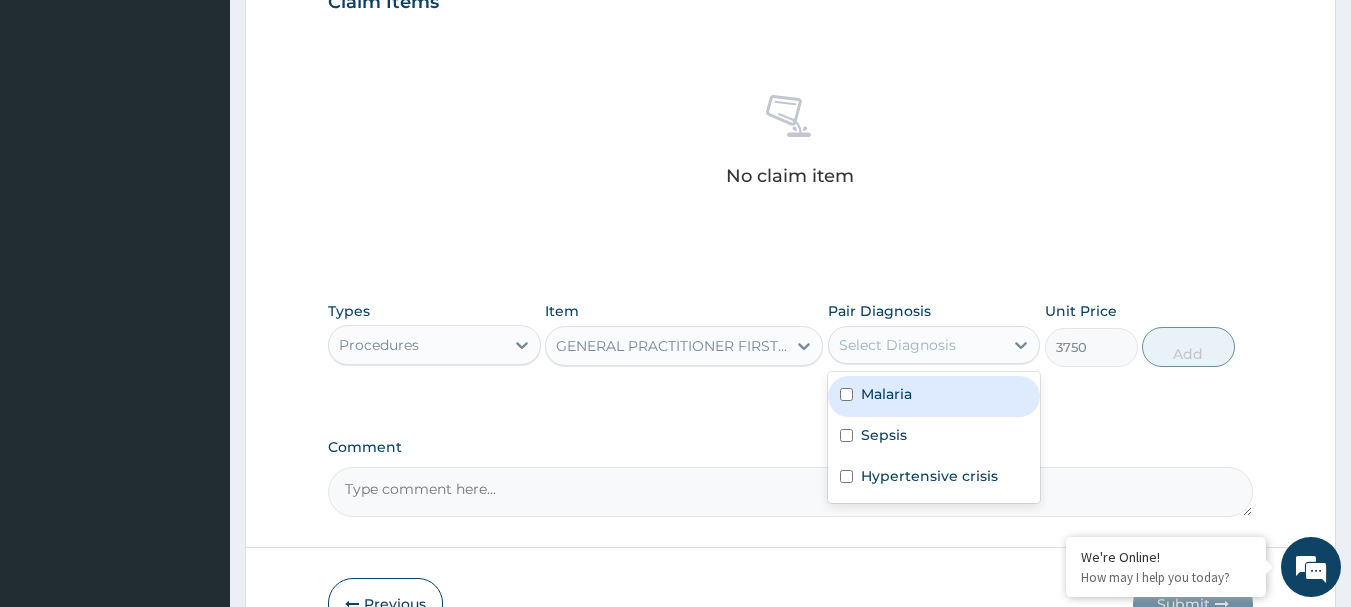 click on "Malaria" at bounding box center [934, 396] 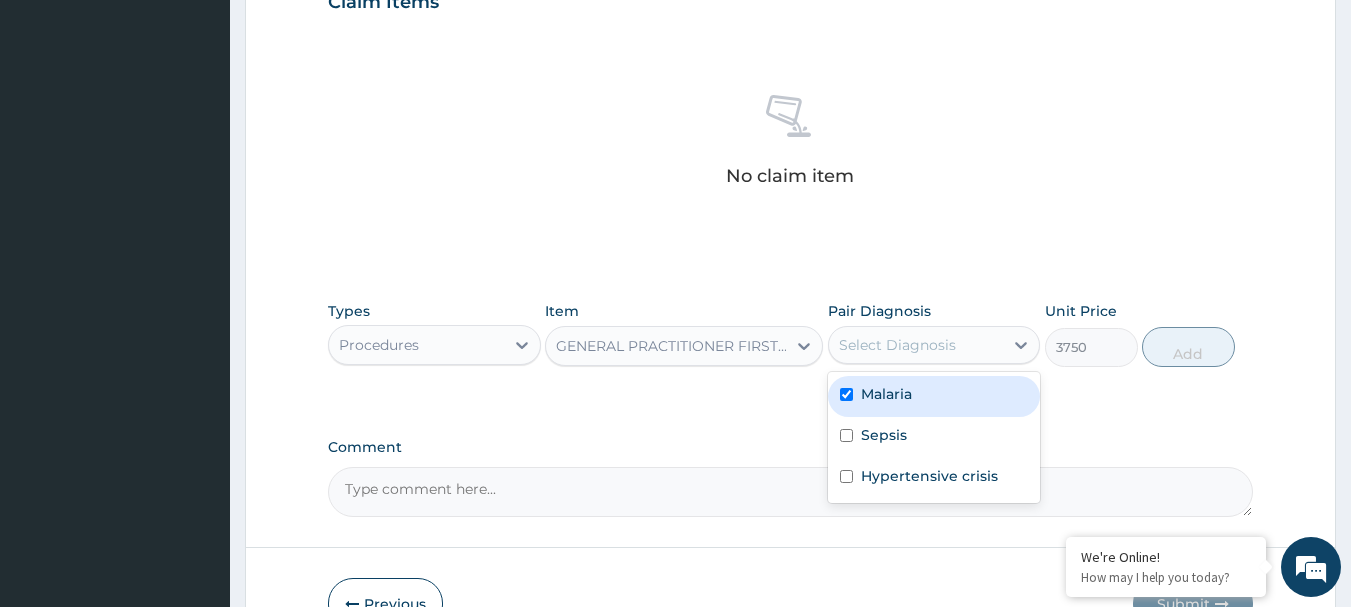 checkbox on "true" 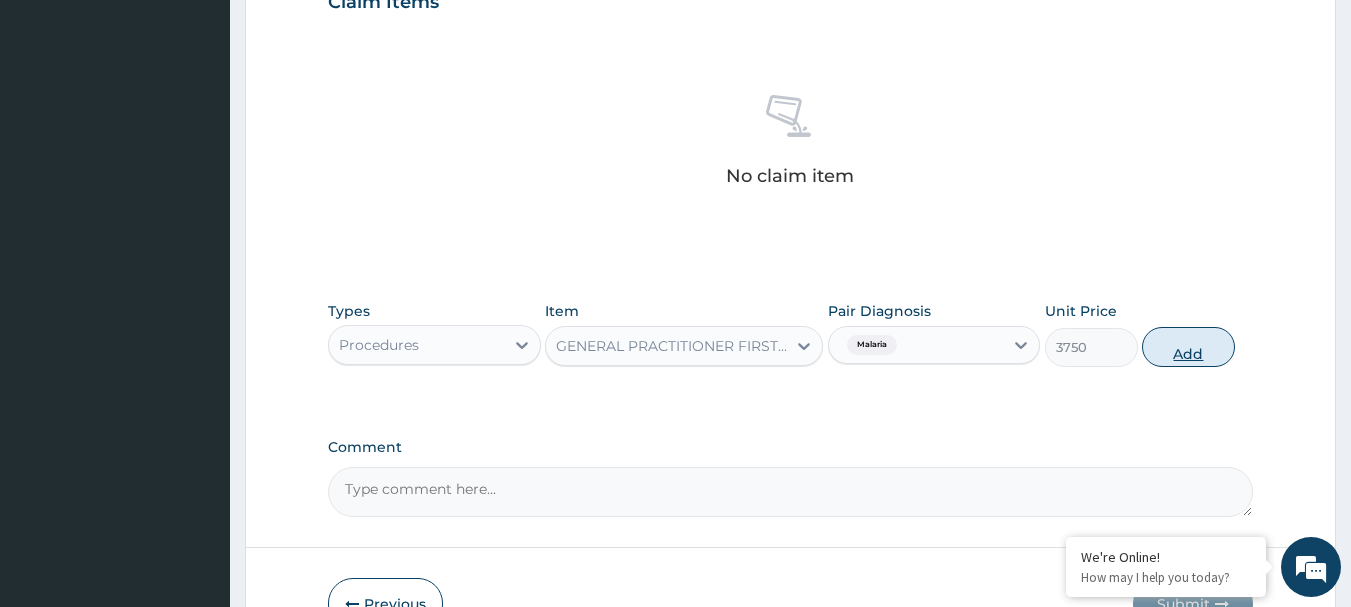 click on "Add" at bounding box center [1188, 347] 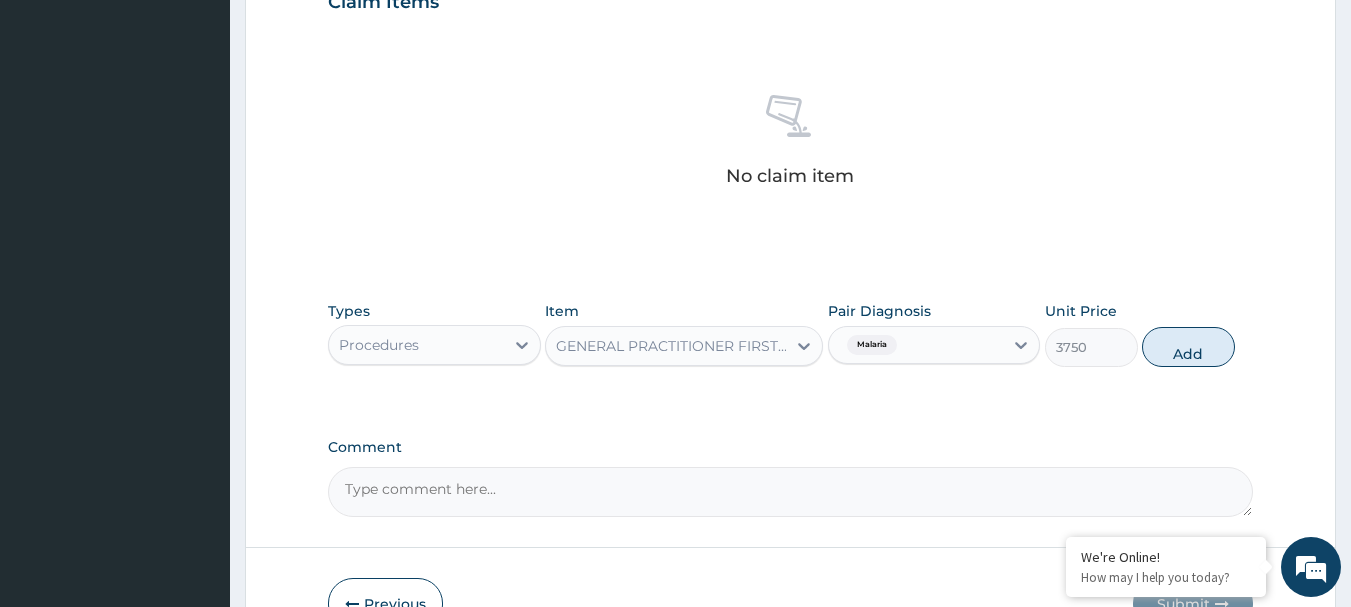 type on "0" 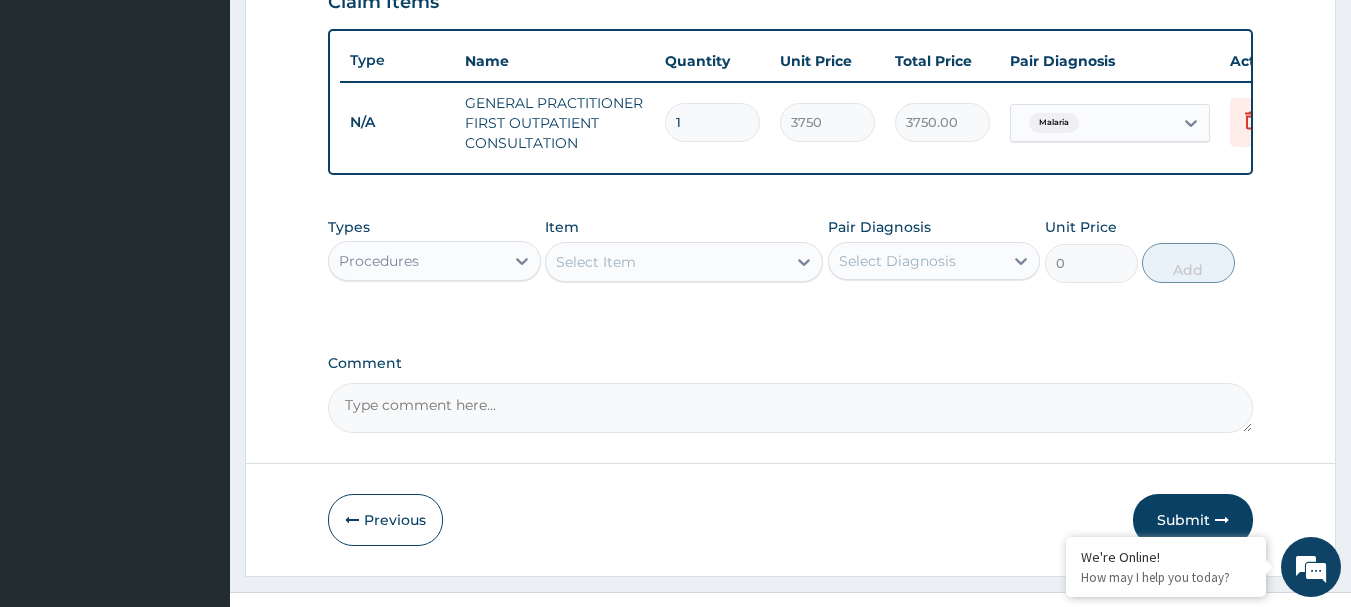 click on "Procedures" at bounding box center [416, 261] 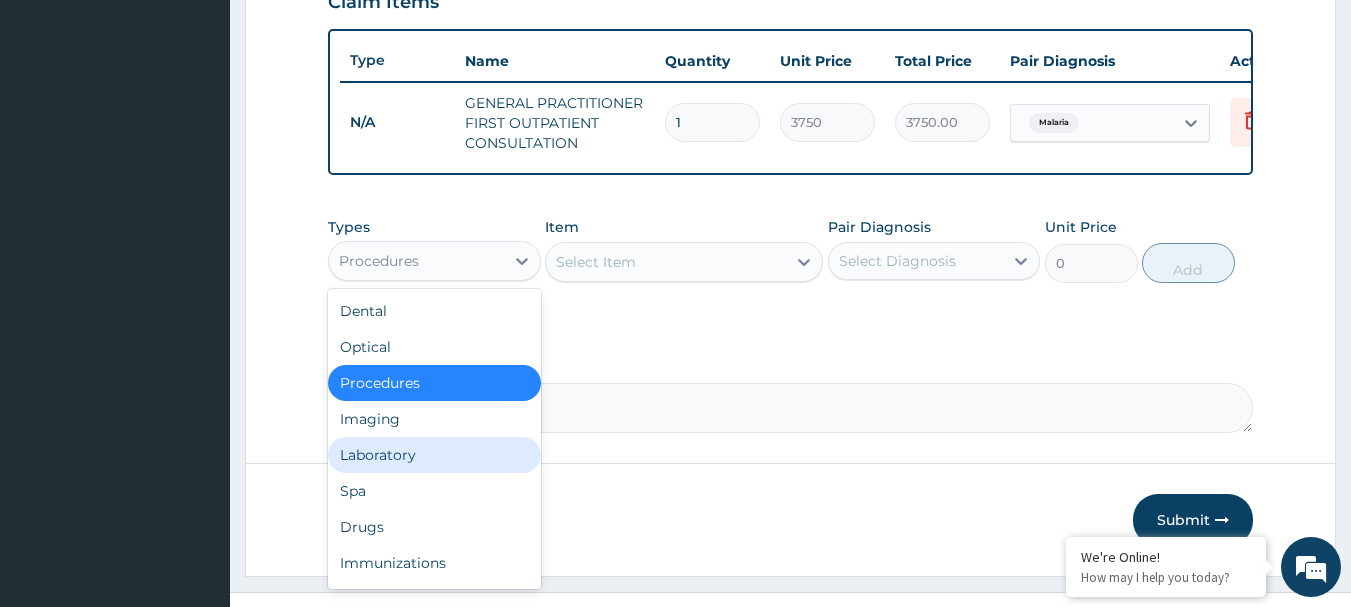 click on "Laboratory" at bounding box center (434, 455) 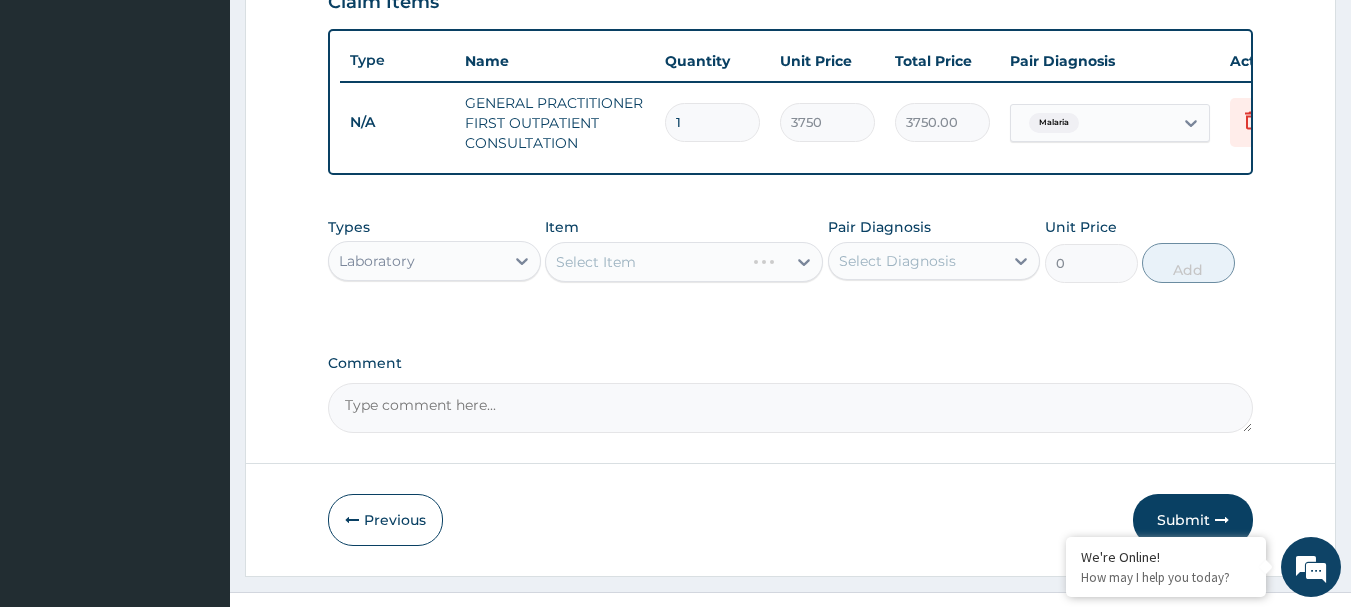 click on "Select Item" at bounding box center (684, 262) 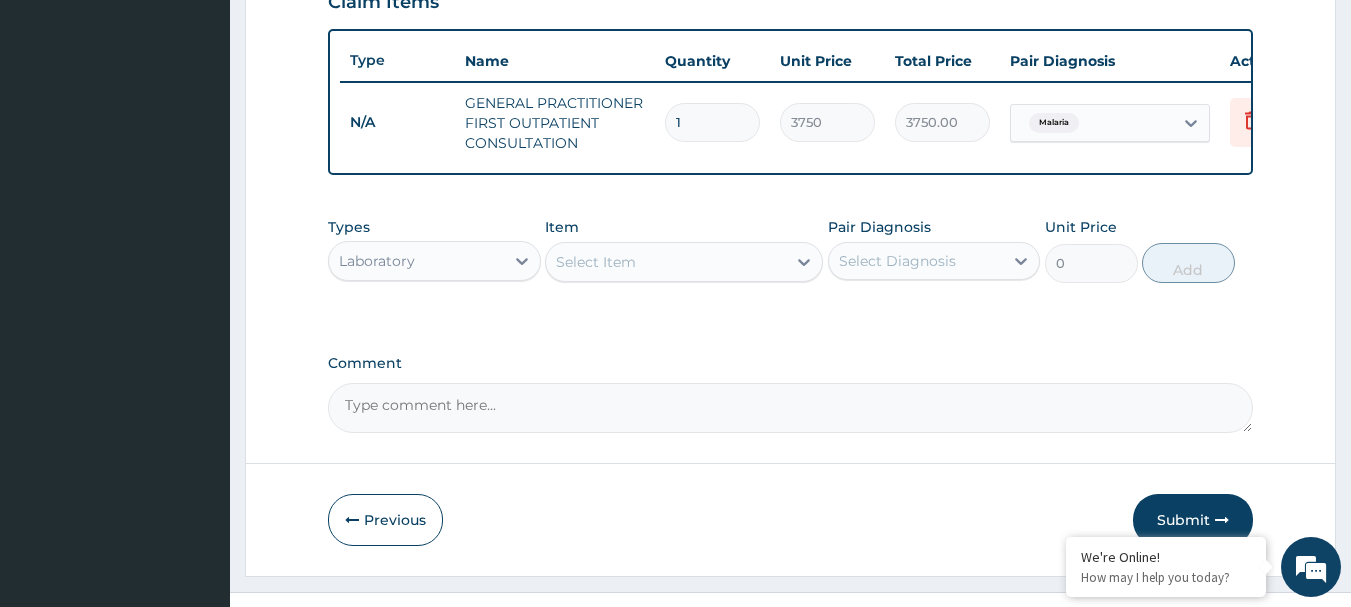 click on "Select Item" at bounding box center [684, 262] 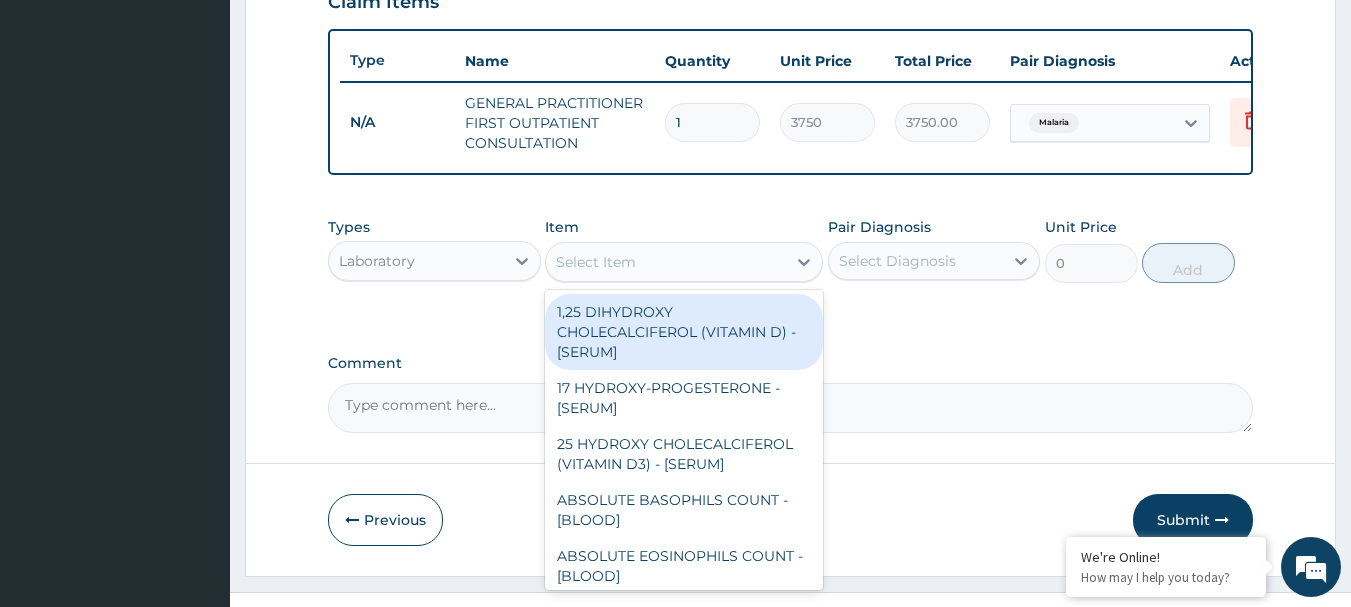 click on "Select Item" at bounding box center [666, 262] 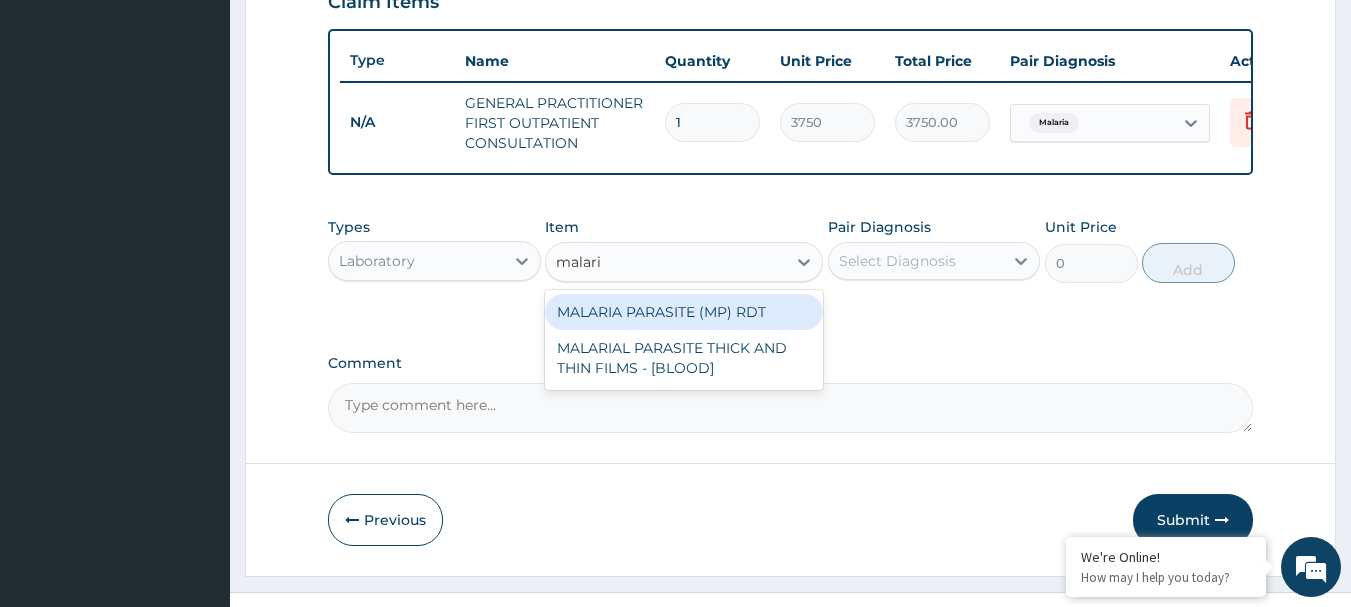 type on "malaria" 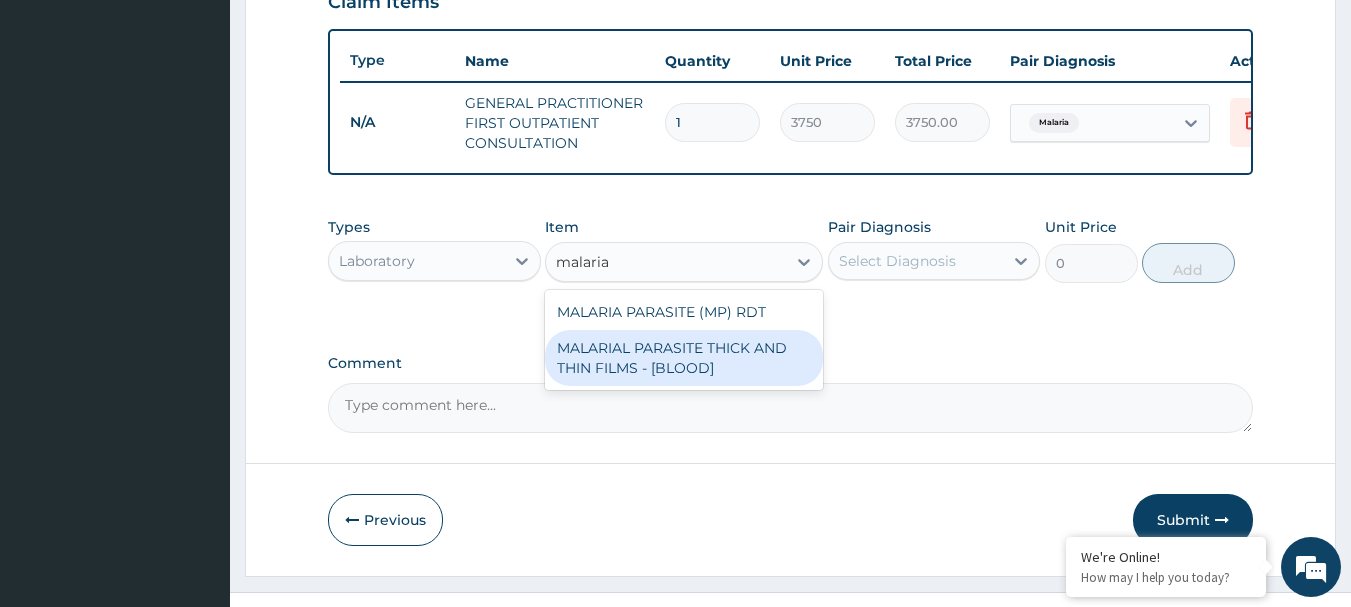 click on "MALARIAL PARASITE THICK AND THIN FILMS - [BLOOD]" at bounding box center [684, 358] 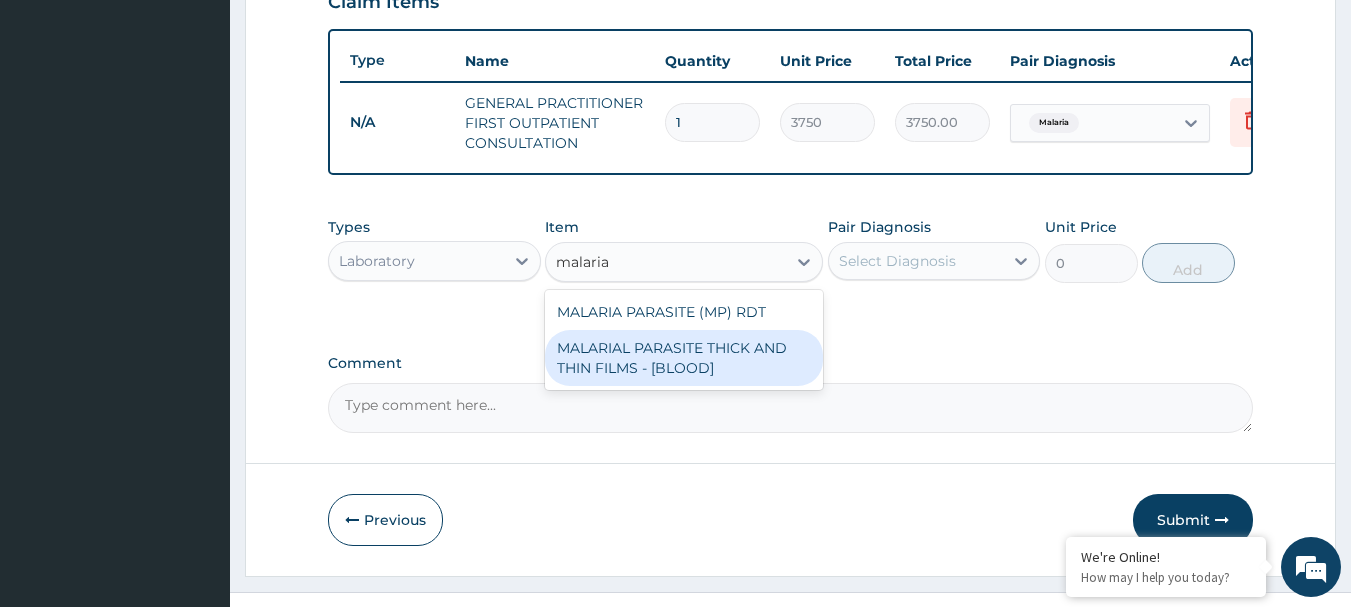 type 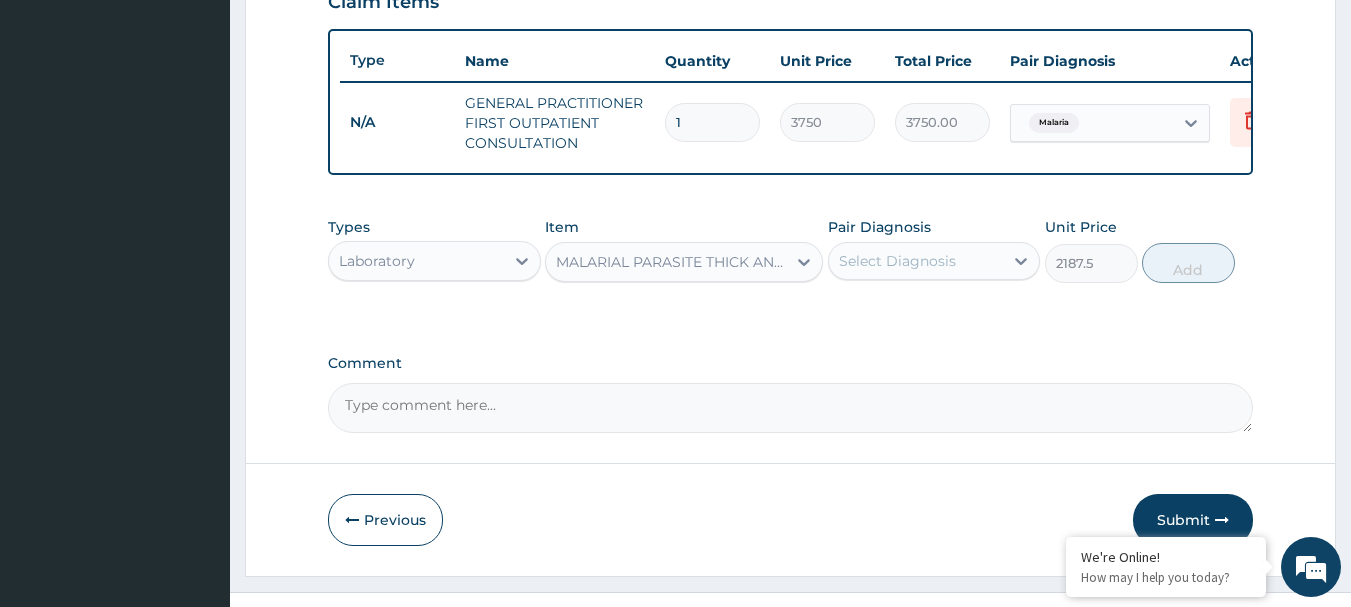 click on "Select Diagnosis" at bounding box center [897, 261] 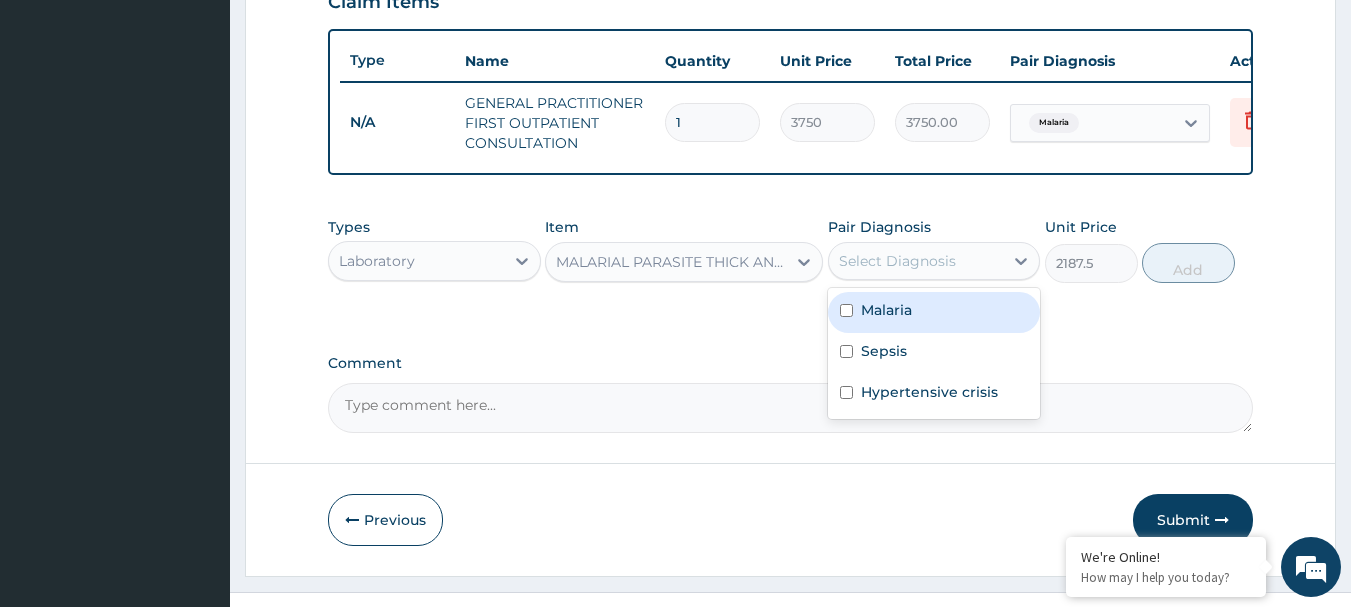 click on "Malaria" at bounding box center (886, 310) 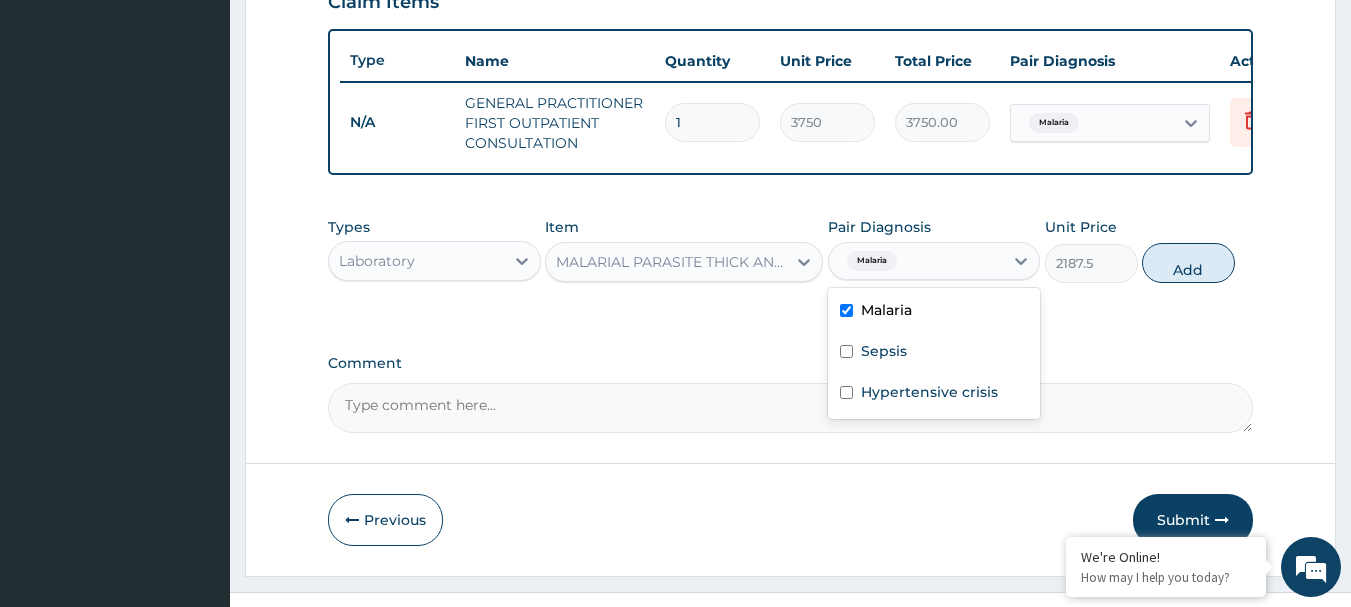 checkbox on "true" 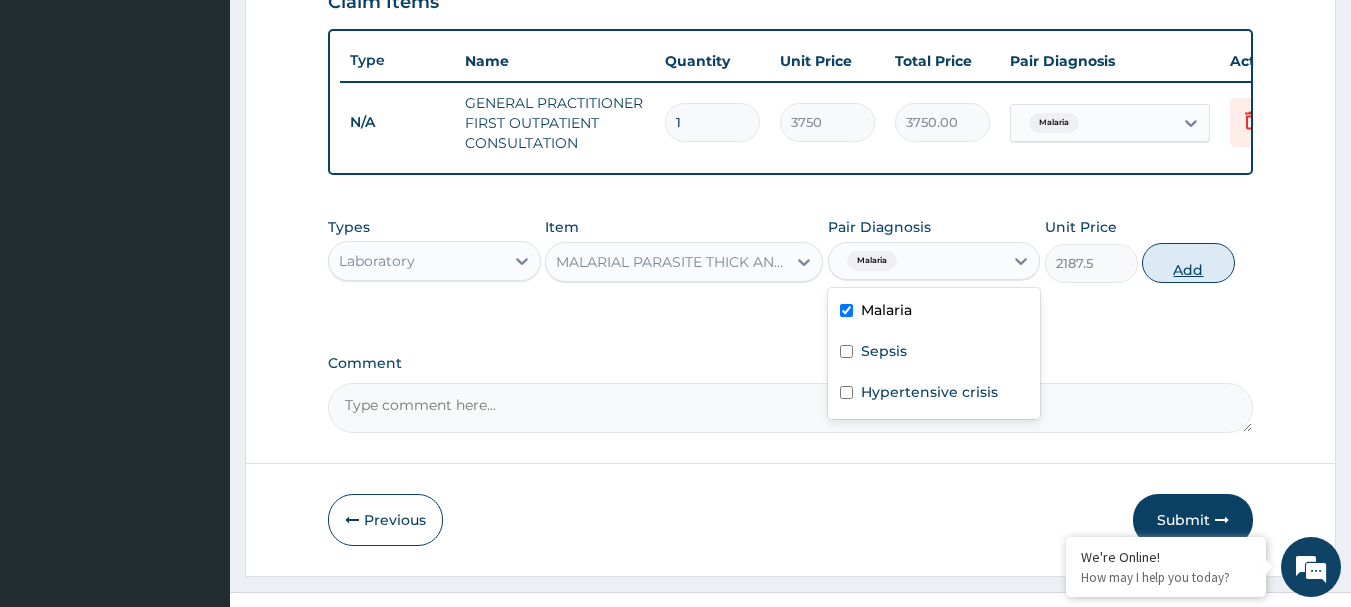 click on "Add" at bounding box center [1188, 263] 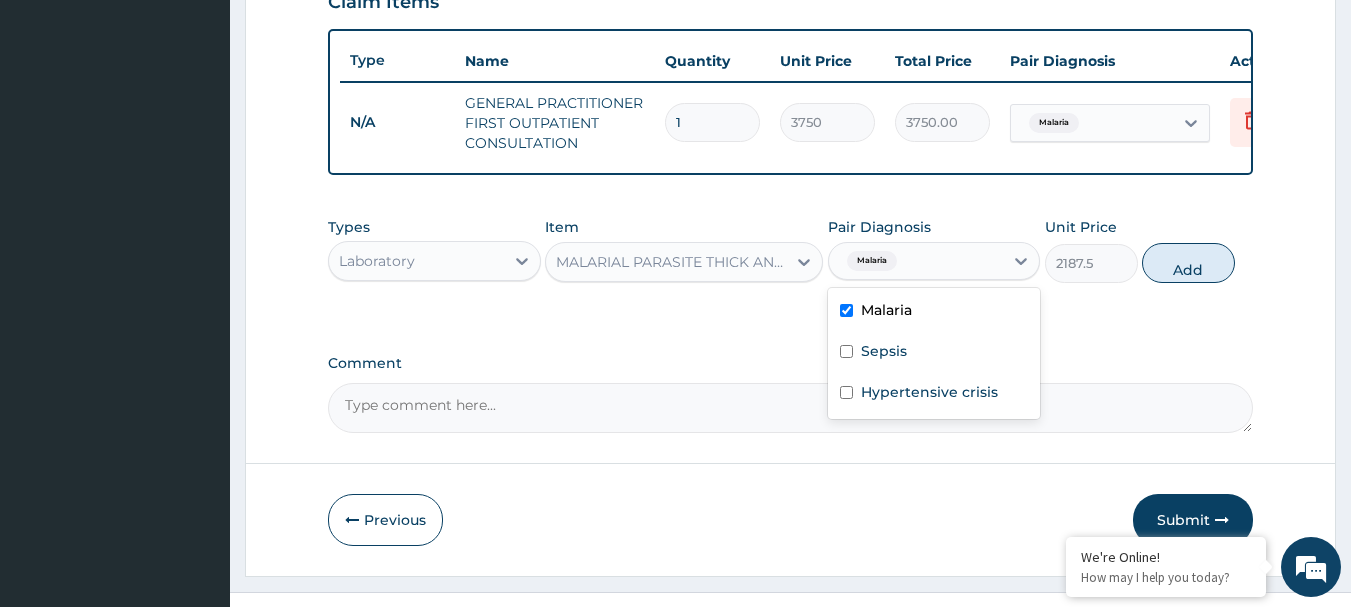 type on "0" 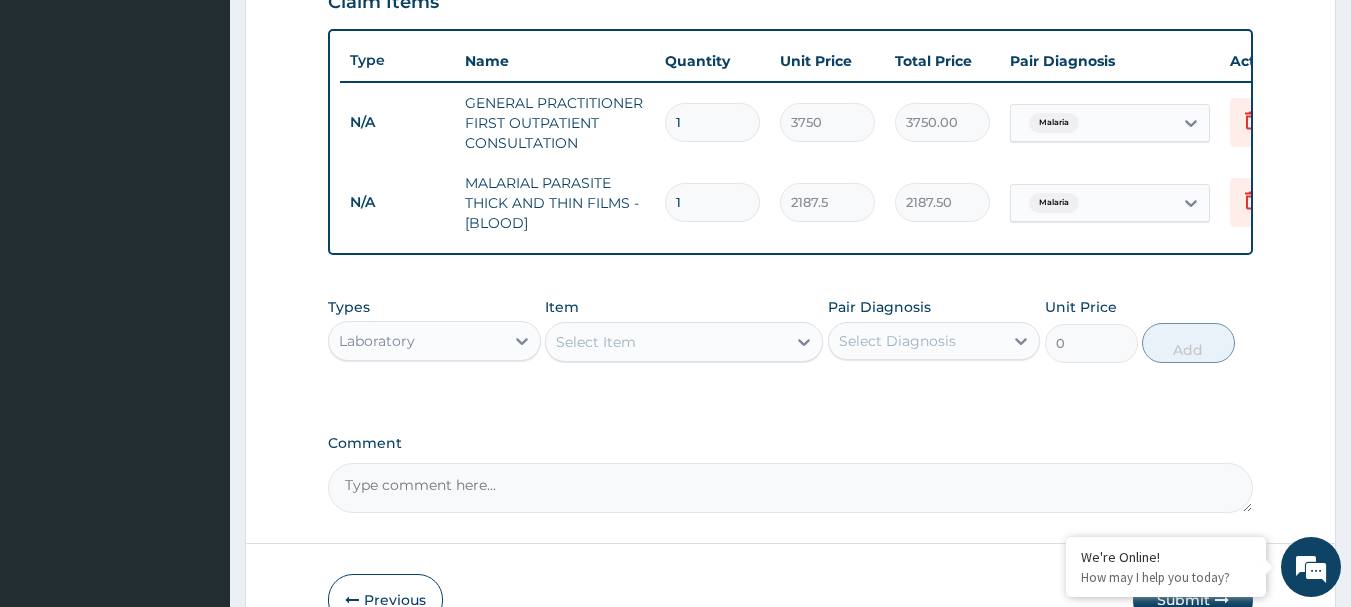 click on "Select Item" at bounding box center (596, 342) 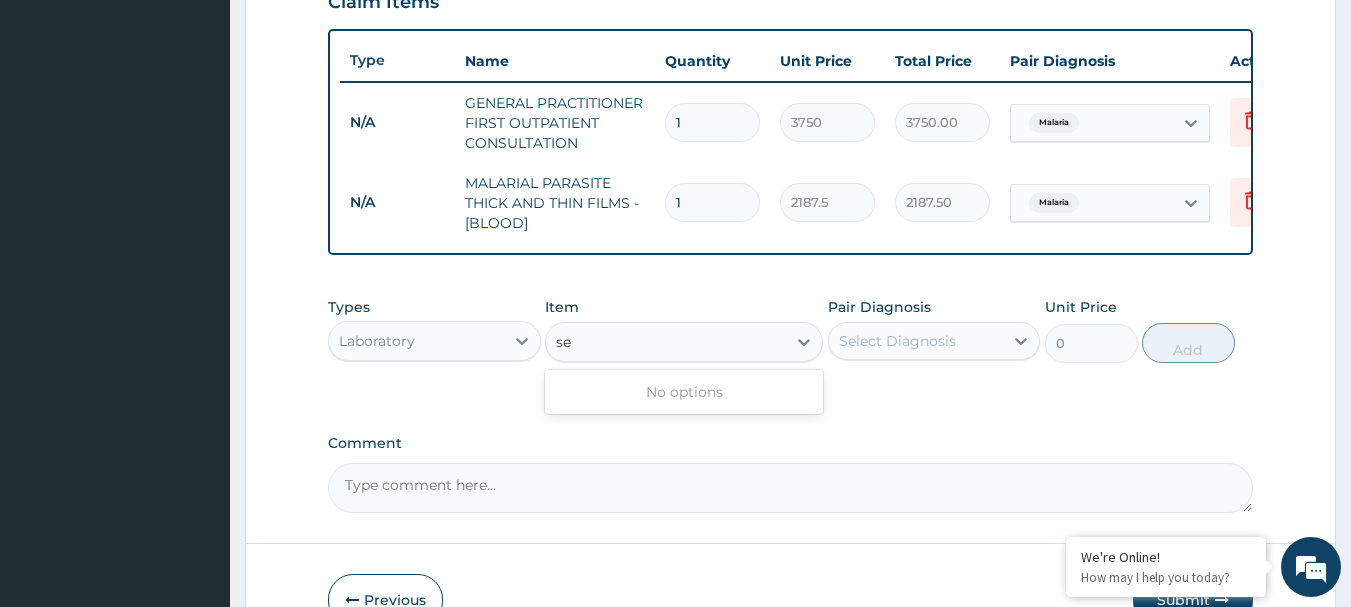 type on "s" 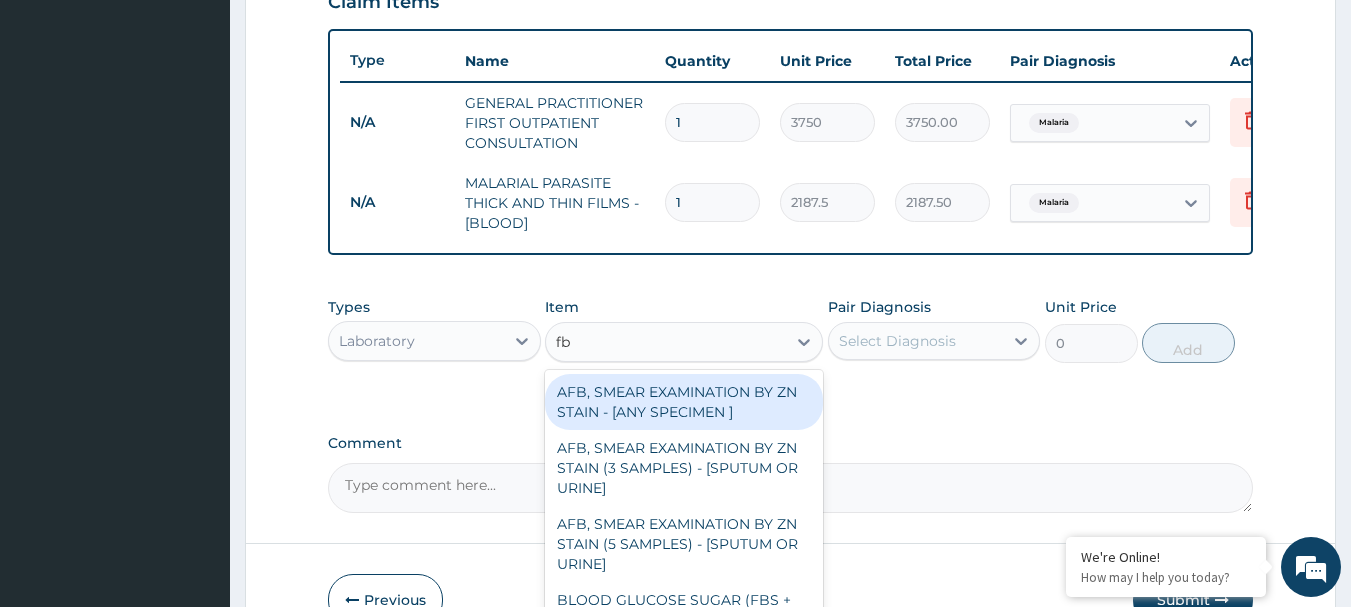type on "fbc" 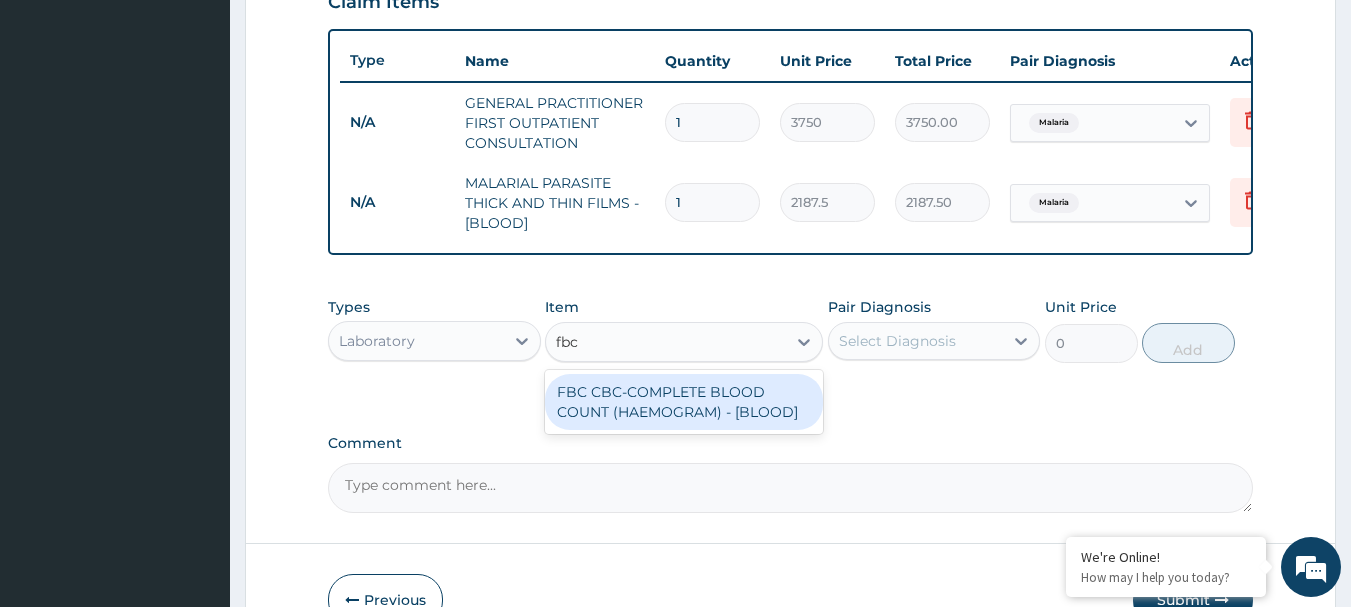 click on "FBC CBC-COMPLETE BLOOD COUNT (HAEMOGRAM) - [BLOOD]" at bounding box center (684, 402) 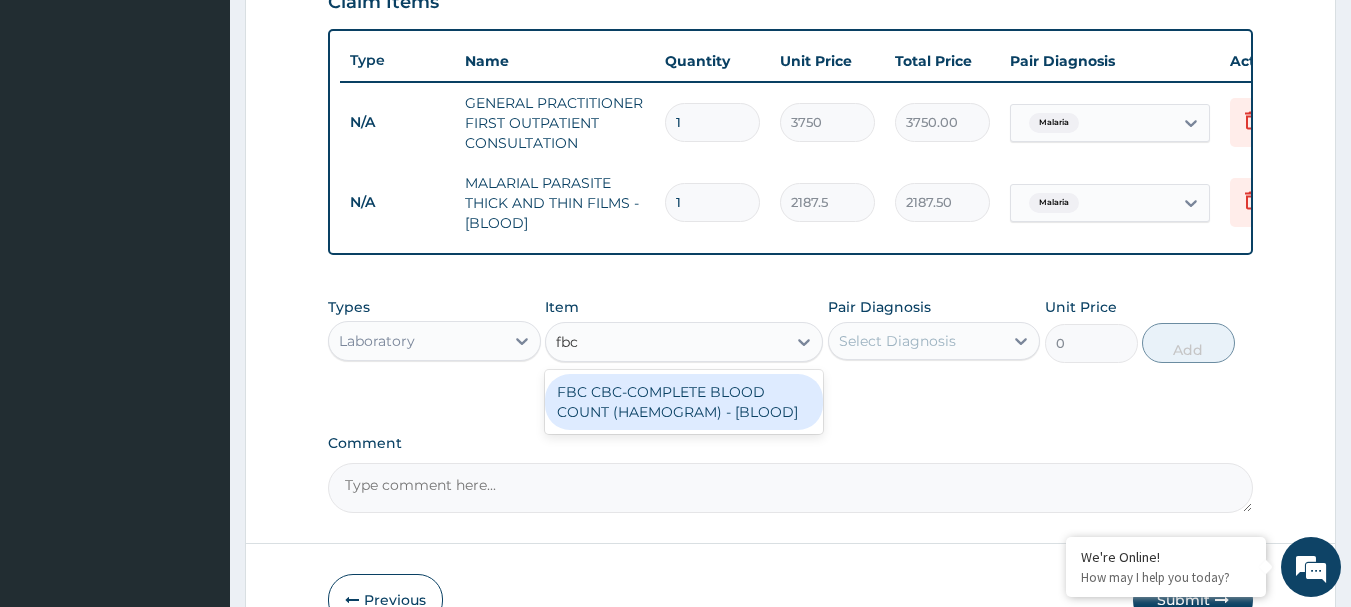 type 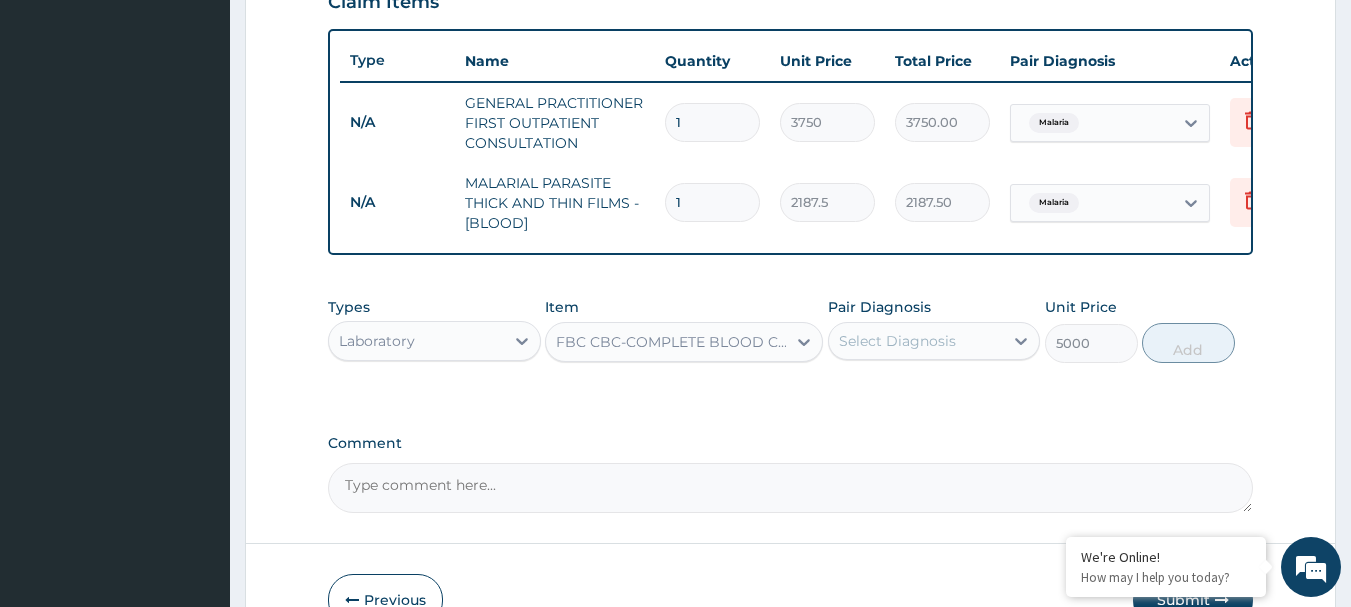 click on "Select Diagnosis" at bounding box center (897, 341) 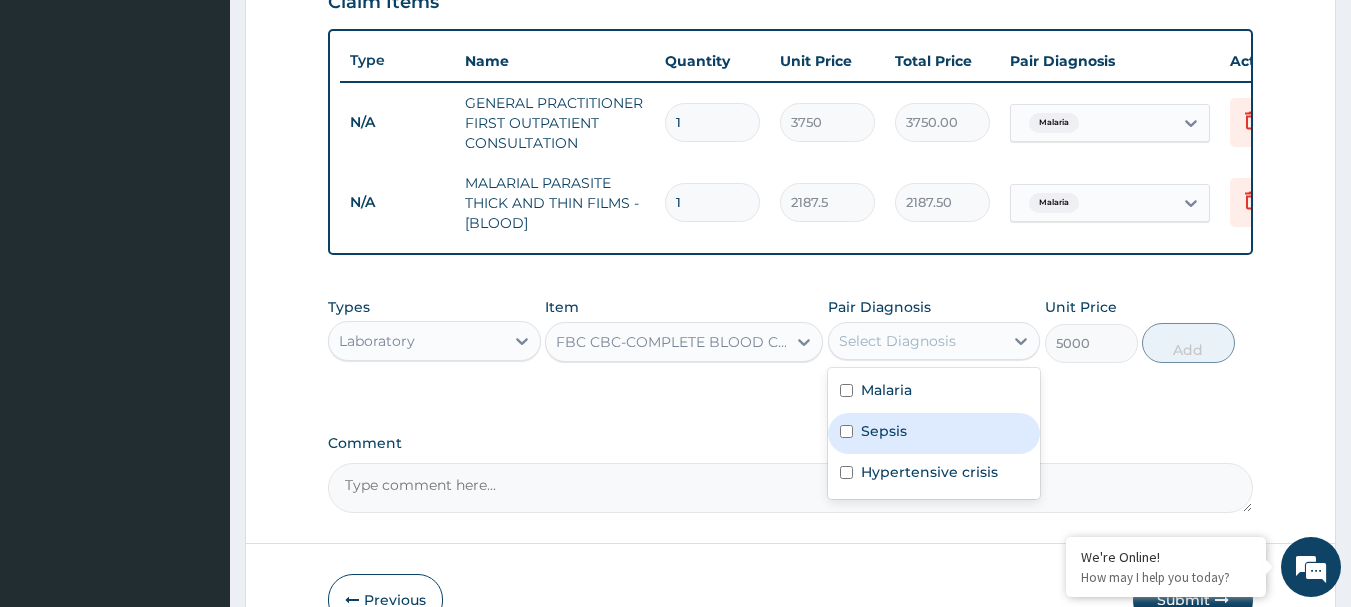 click on "Sepsis" at bounding box center (884, 431) 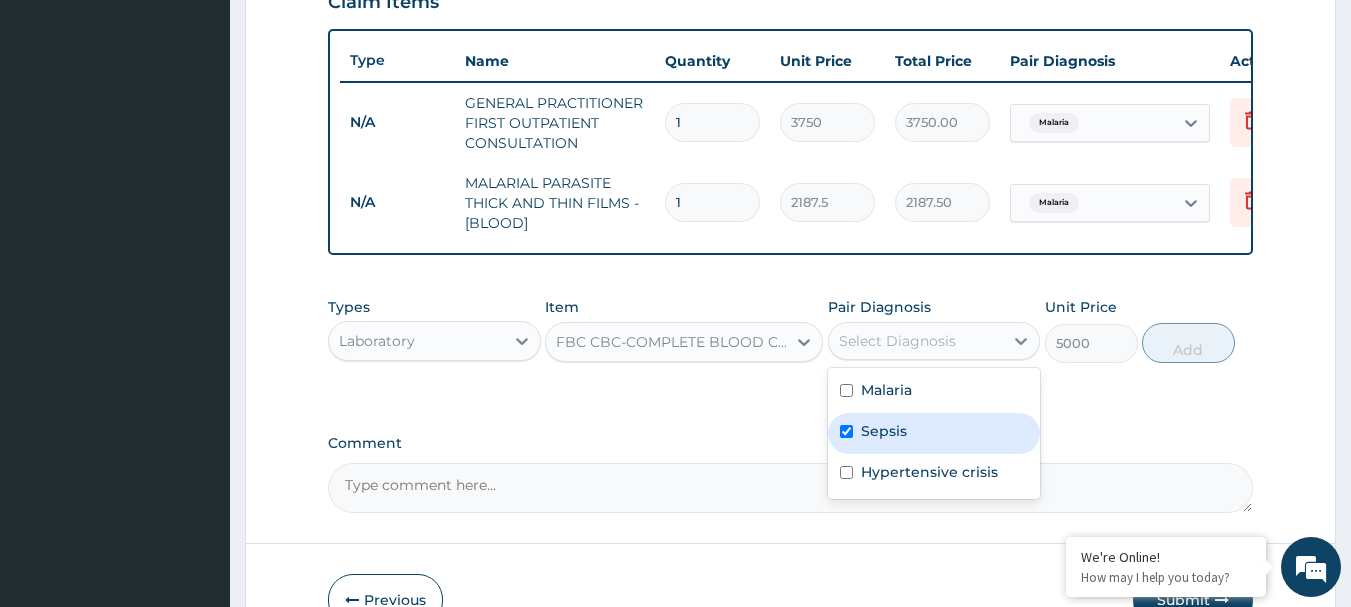 checkbox on "true" 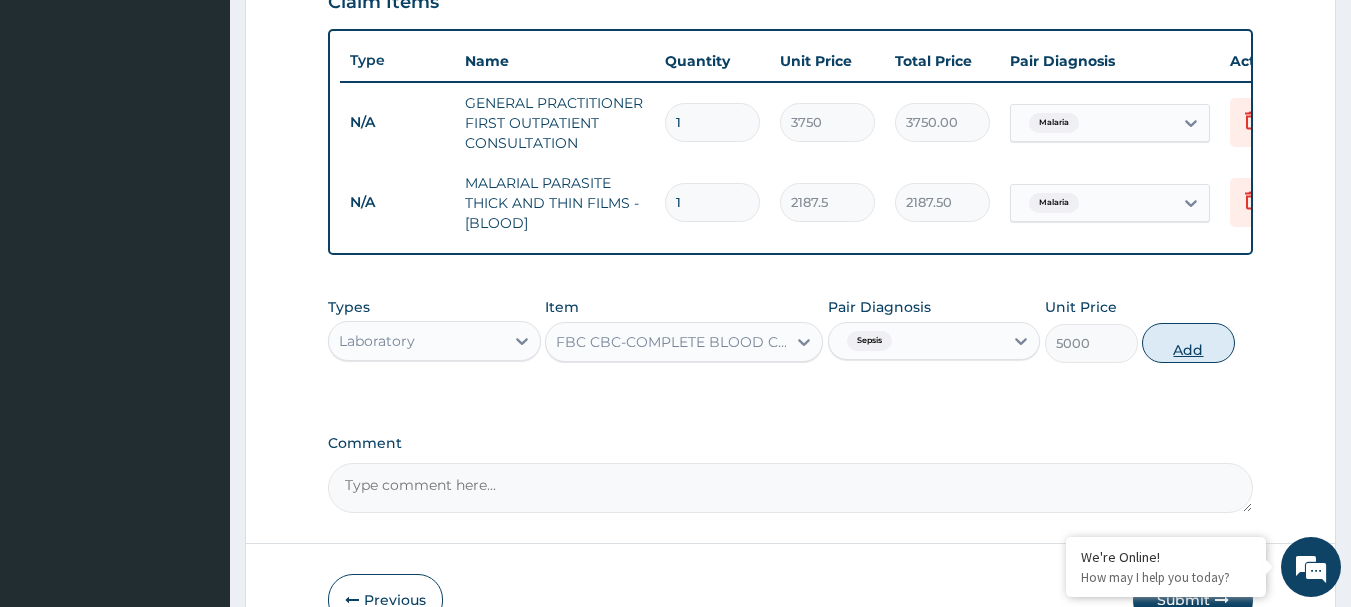 click on "Add" at bounding box center (1188, 343) 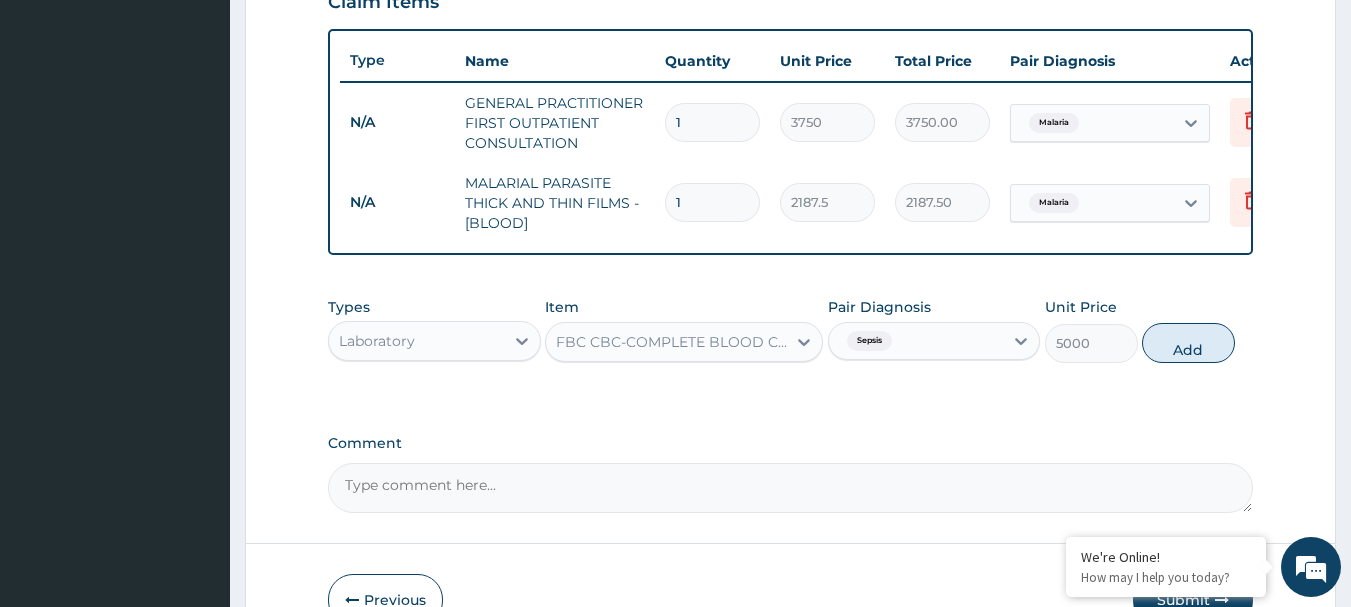 type on "0" 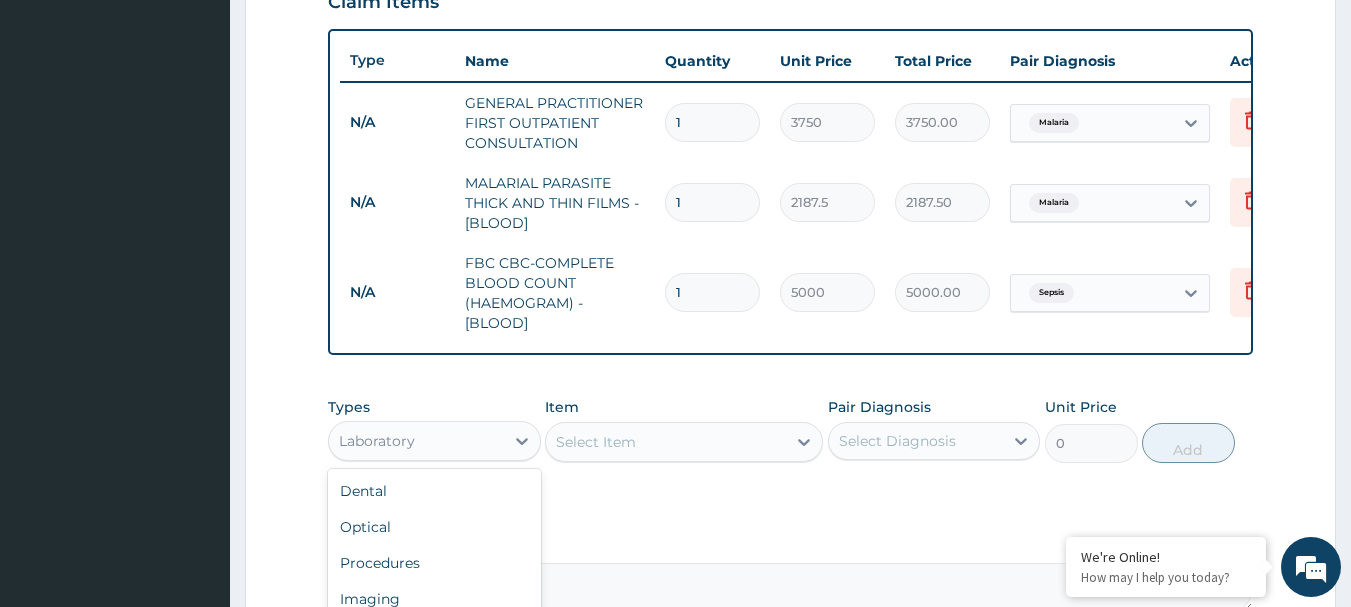 click on "Laboratory" at bounding box center [416, 441] 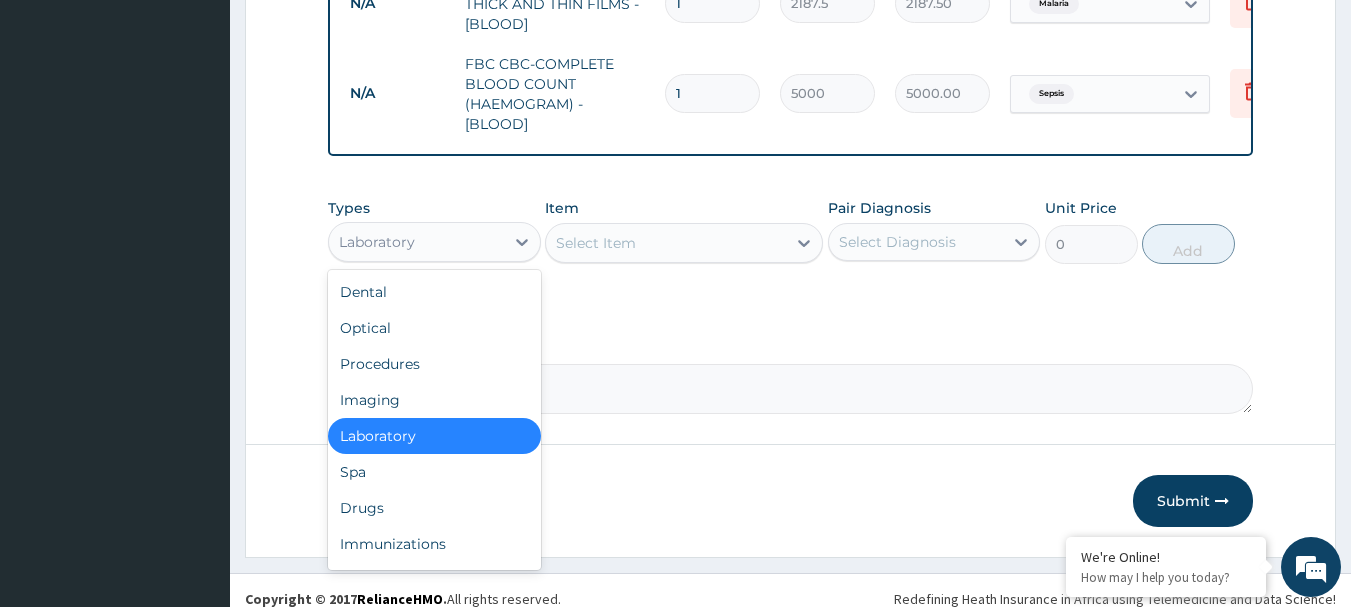 scroll, scrollTop: 946, scrollLeft: 0, axis: vertical 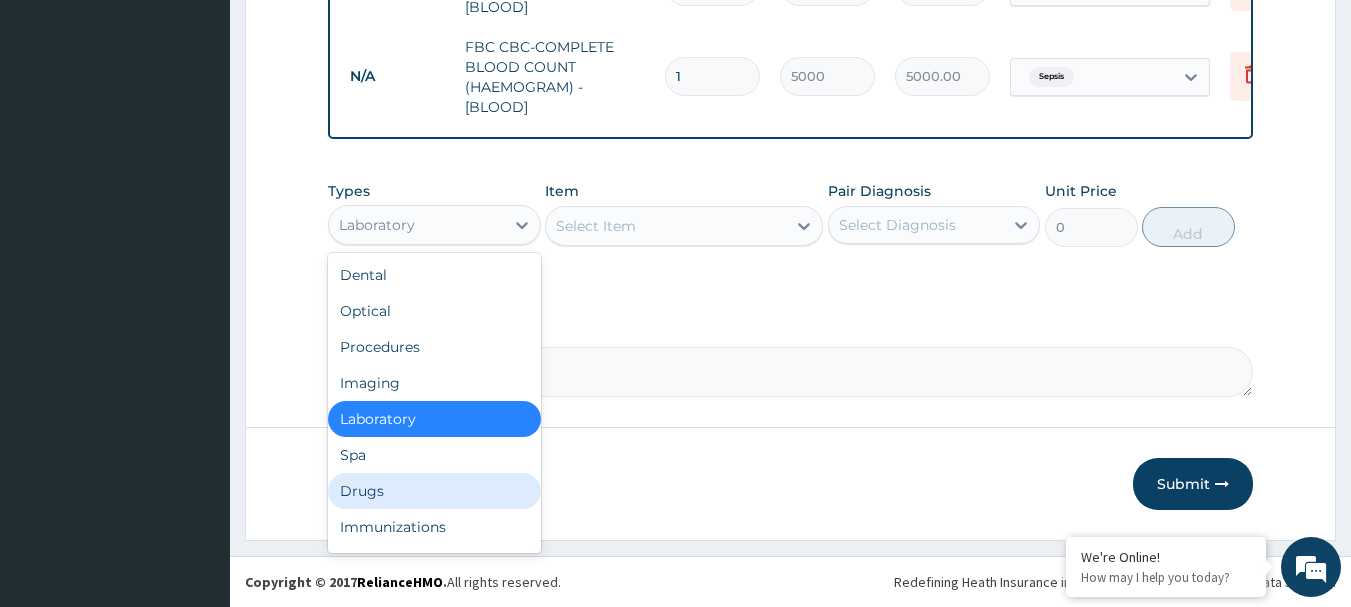 click on "Drugs" at bounding box center (434, 491) 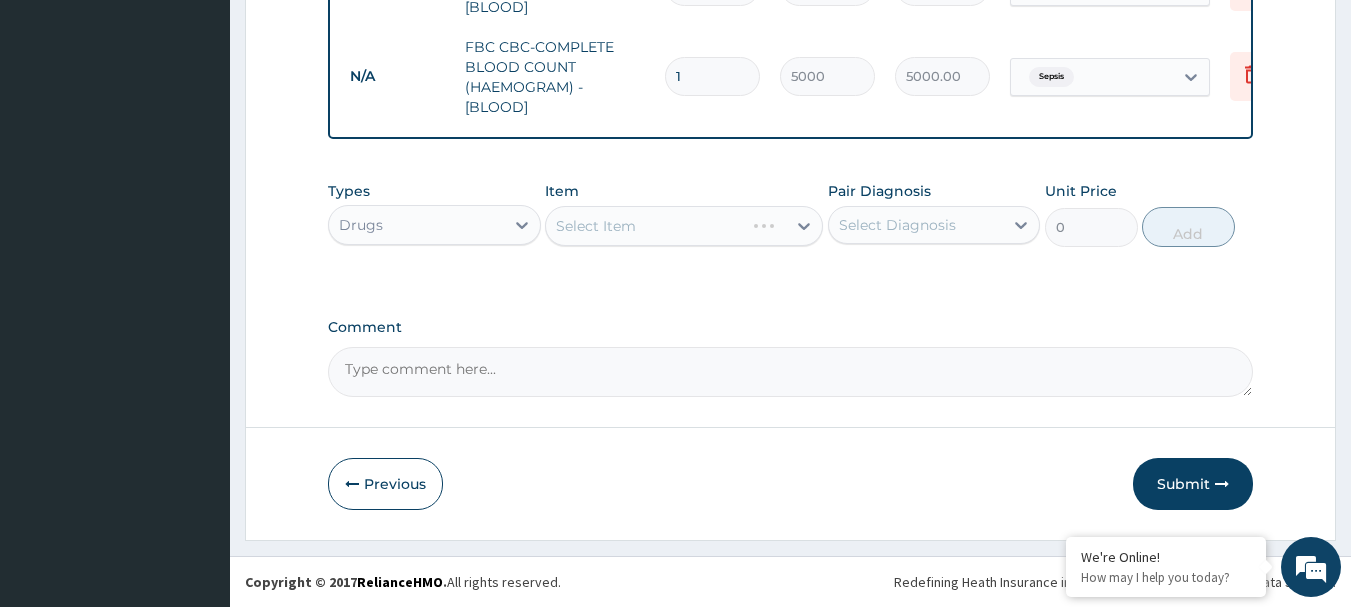 click on "Select Item" at bounding box center [684, 226] 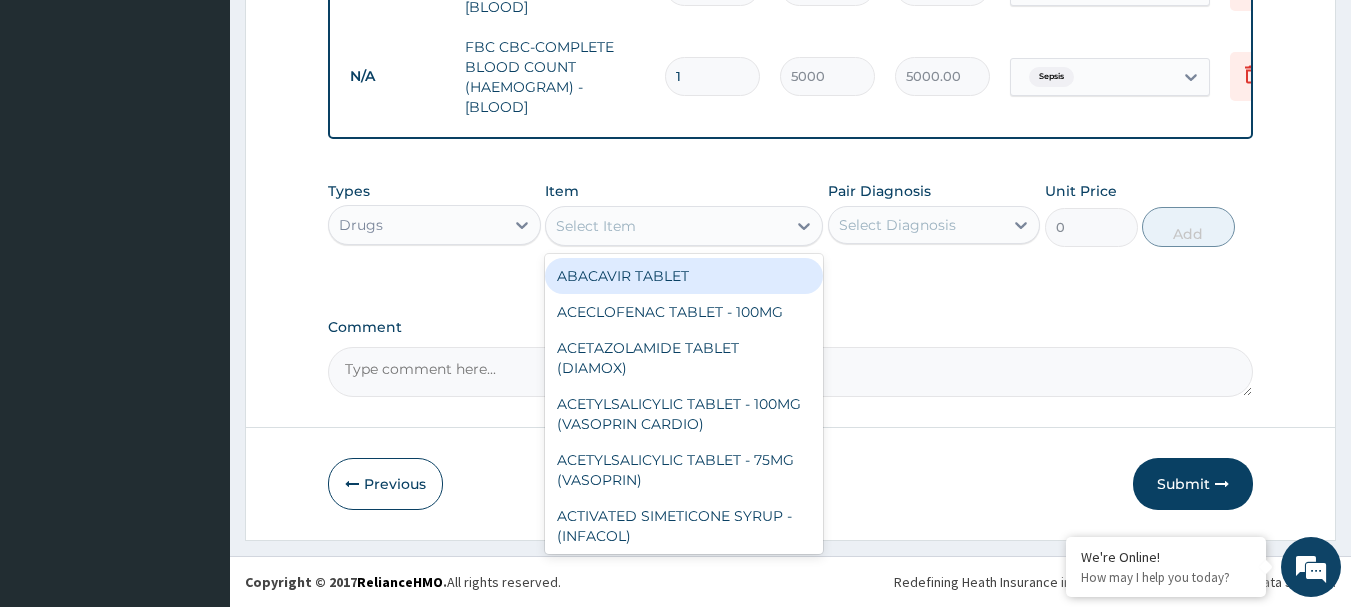 click on "Select Item" at bounding box center [666, 226] 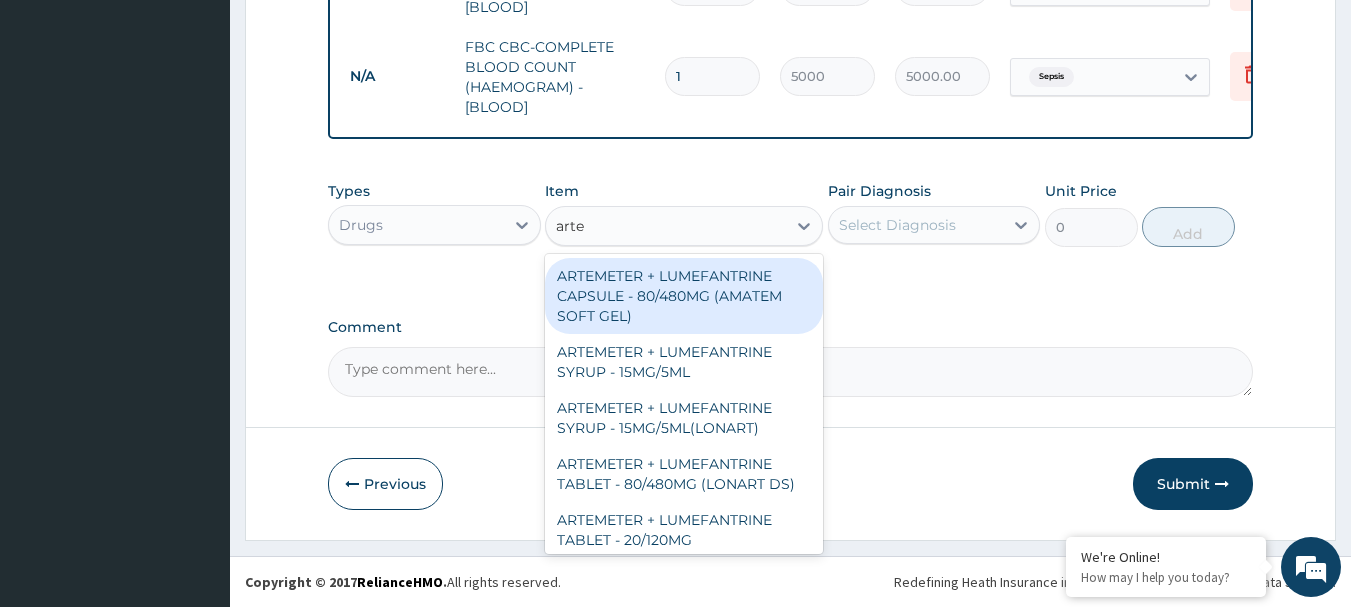 type on "artem" 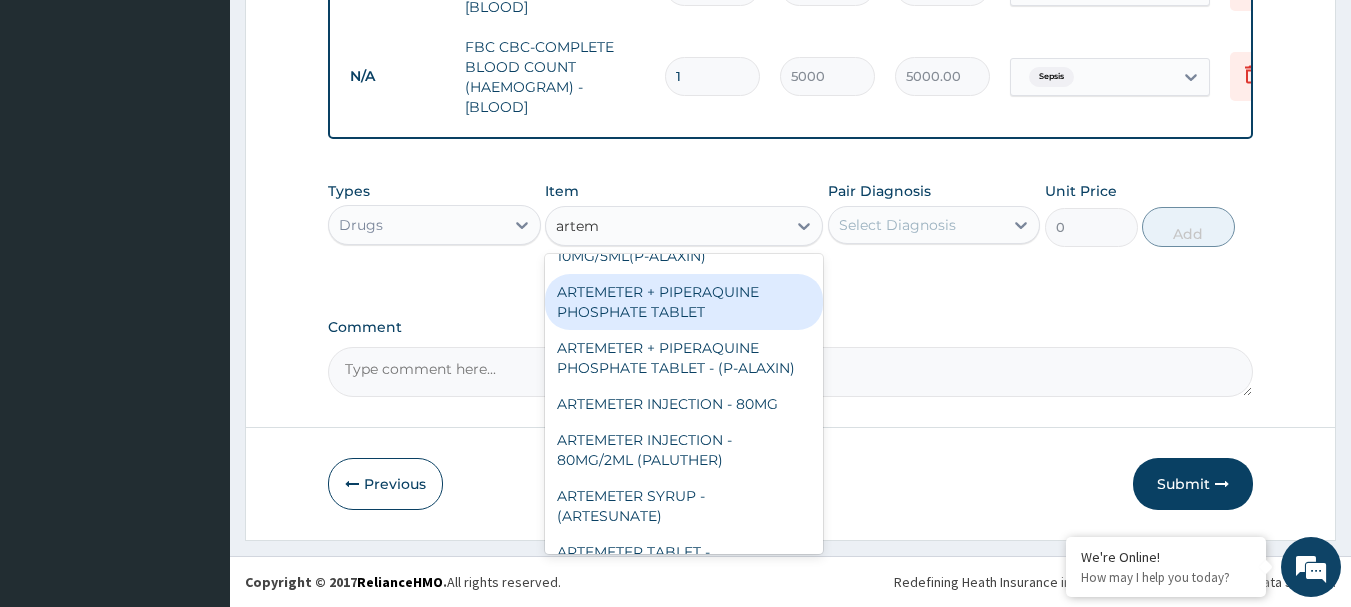 scroll, scrollTop: 500, scrollLeft: 0, axis: vertical 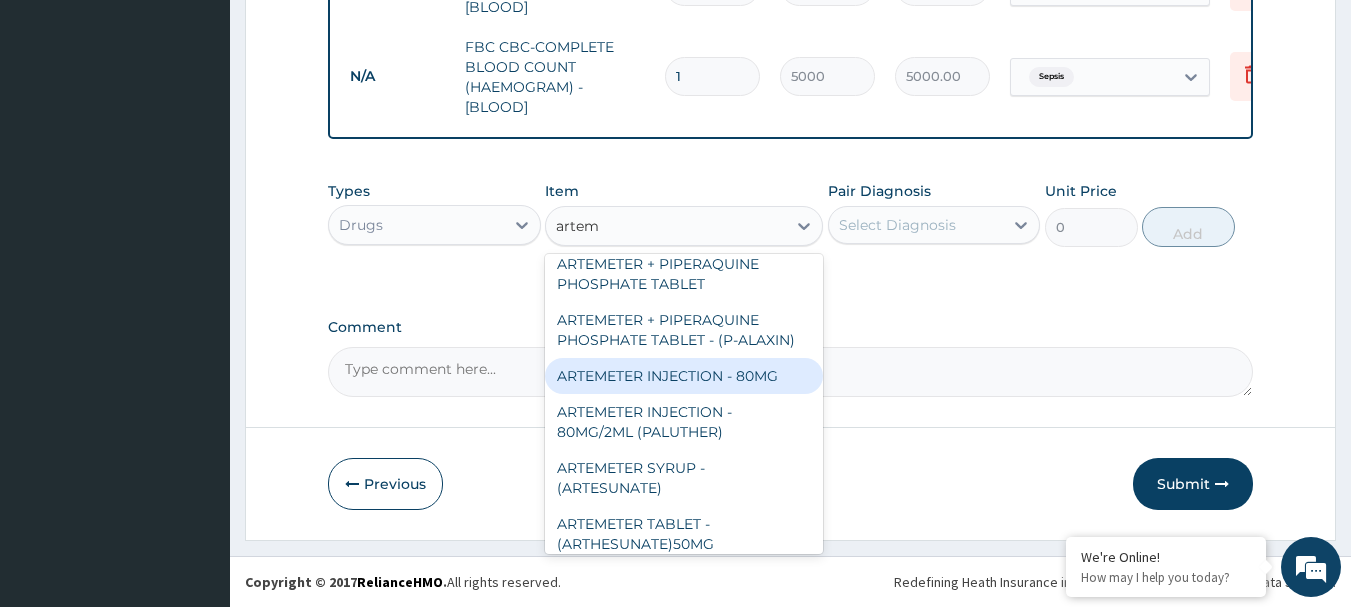 click on "ARTEMETER INJECTION - 80MG" at bounding box center (684, 376) 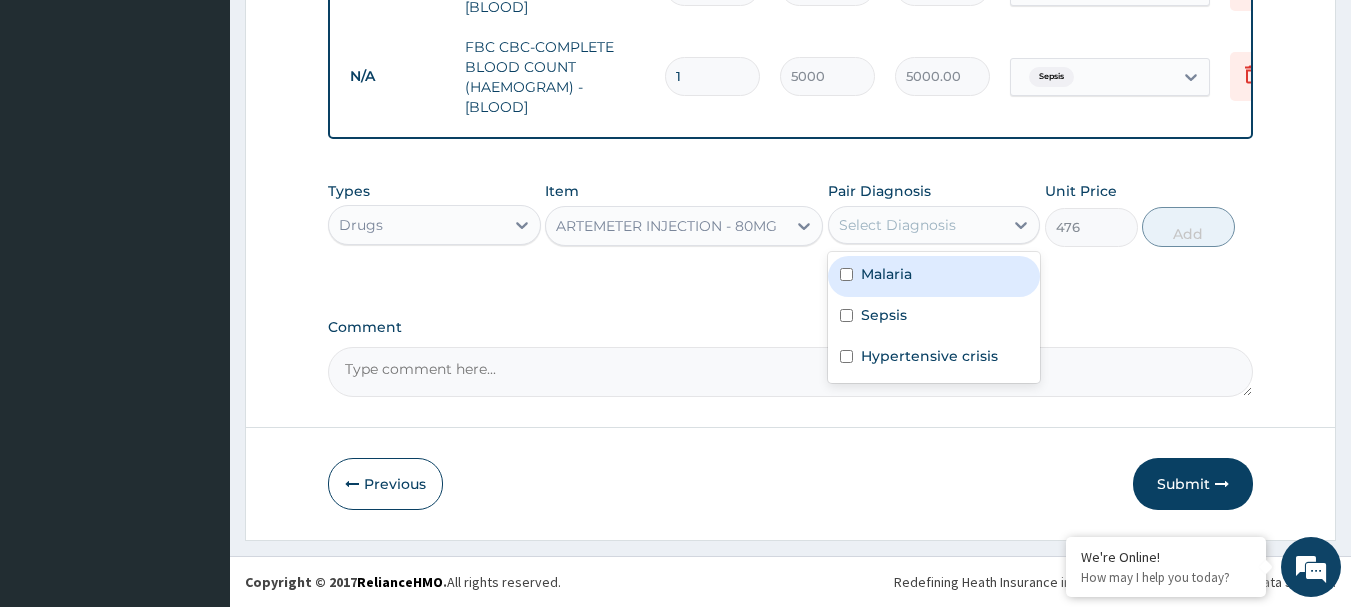 click on "Select Diagnosis" at bounding box center (934, 225) 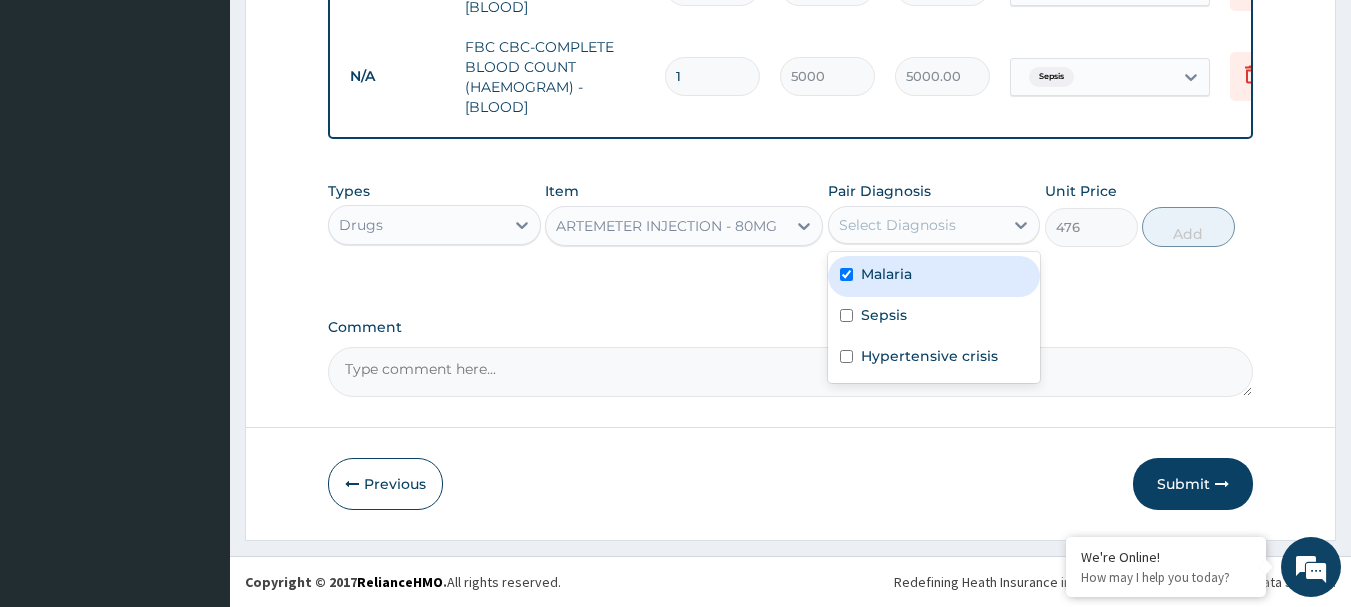 checkbox on "true" 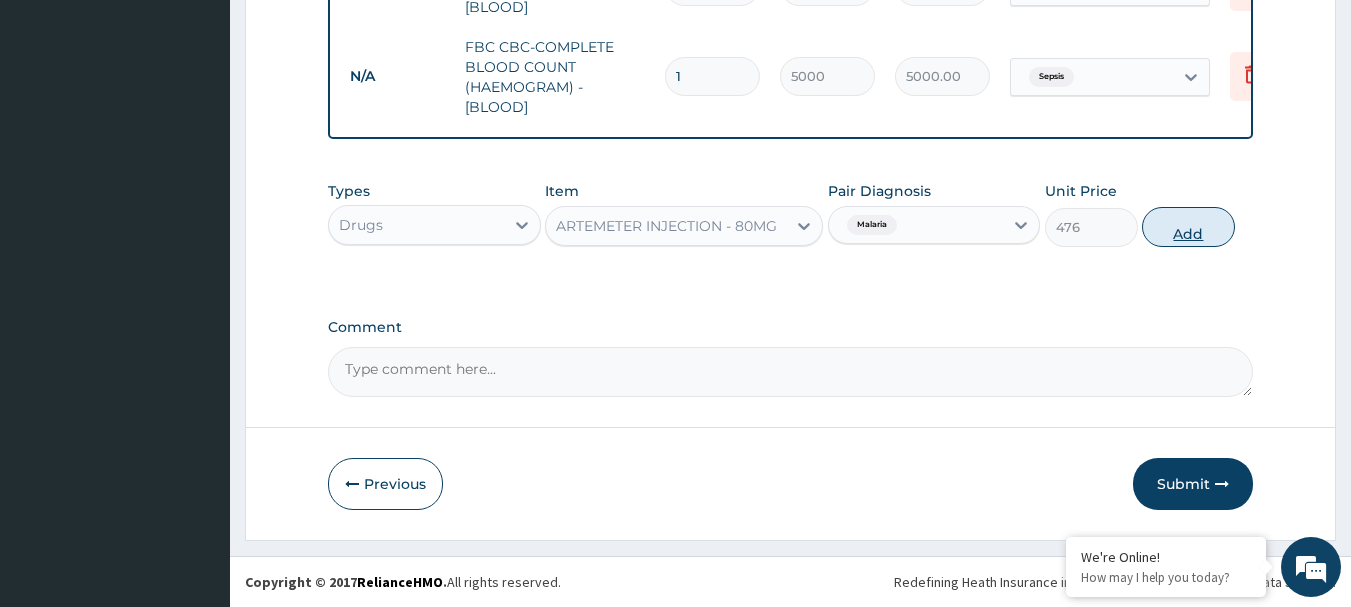 click on "Add" at bounding box center [1188, 227] 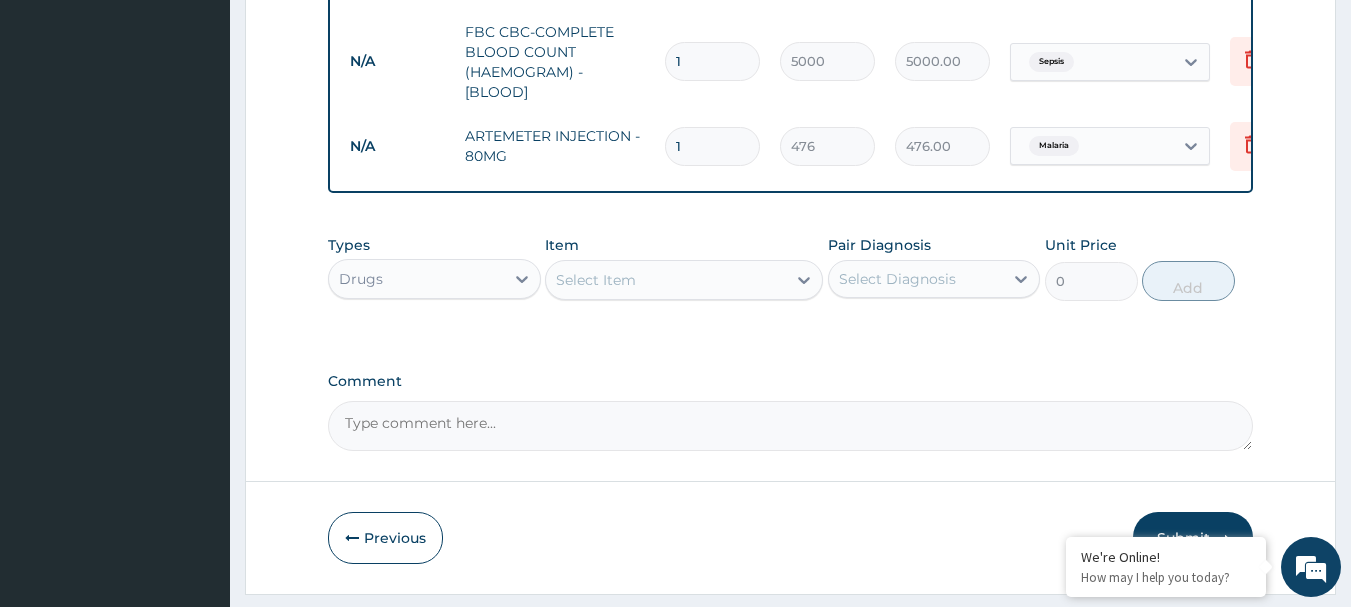 type 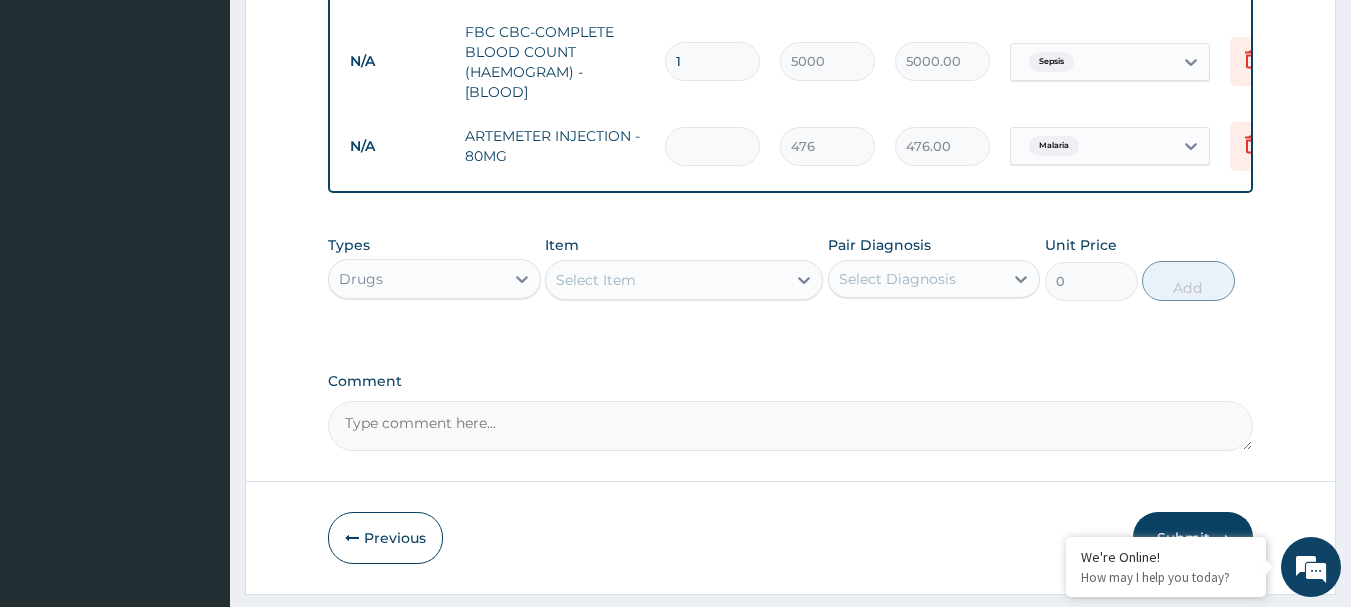 type on "0.00" 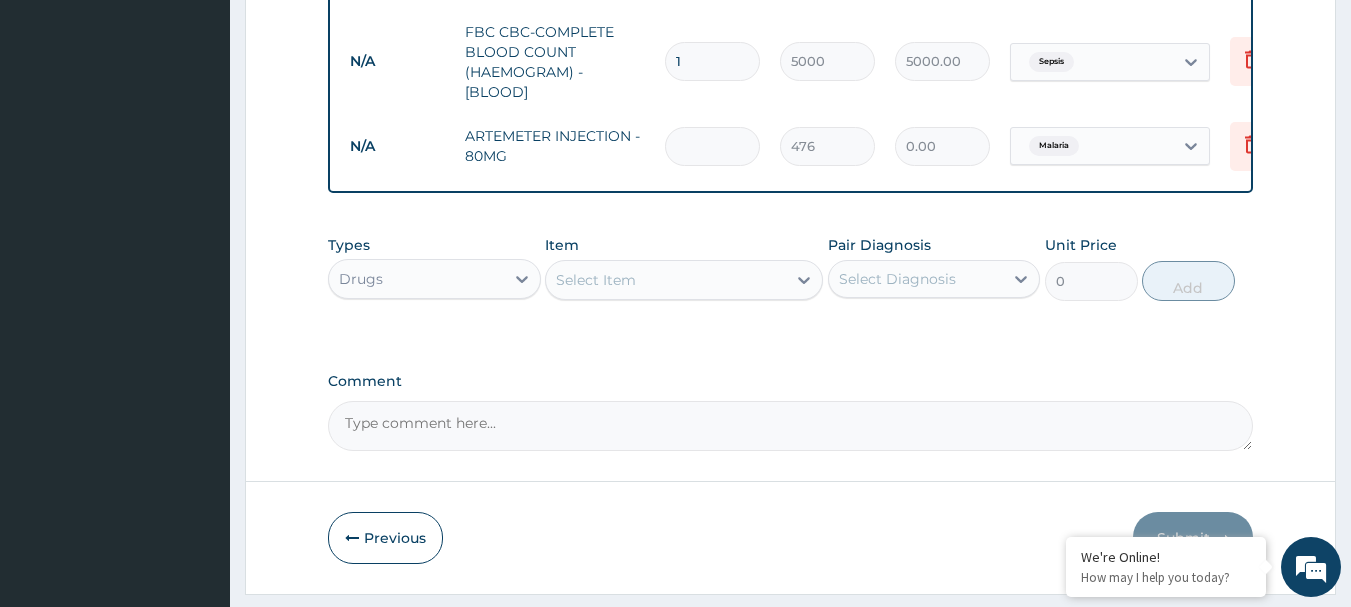 type on "2" 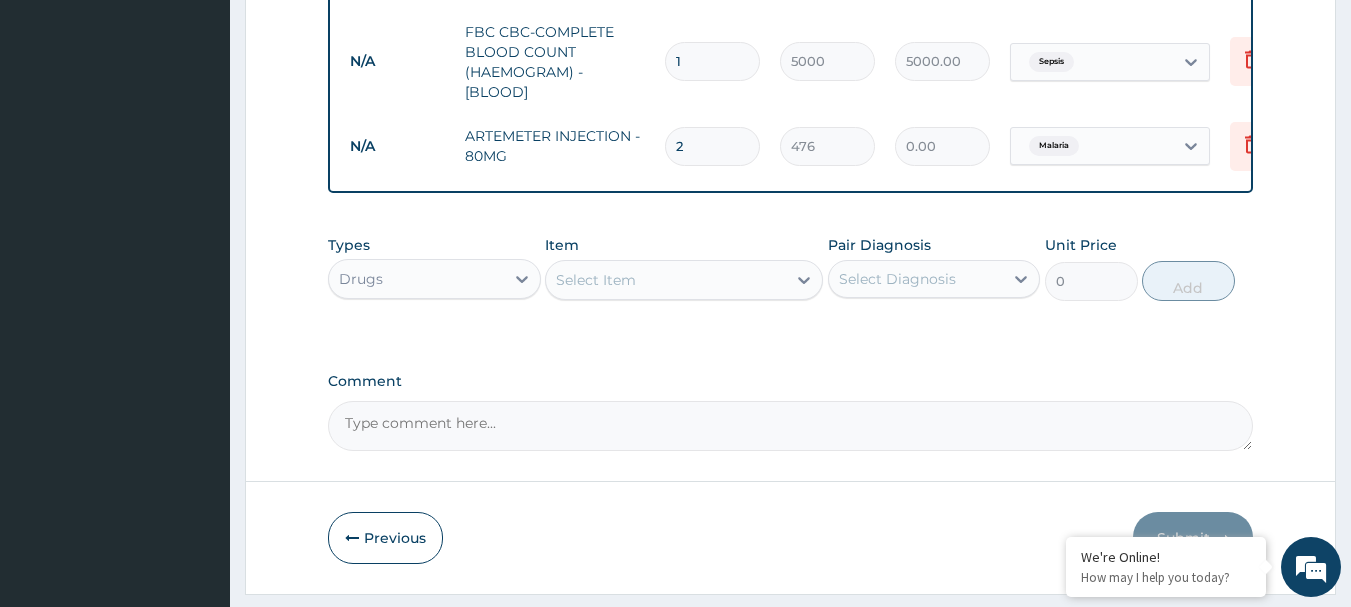 type on "952.00" 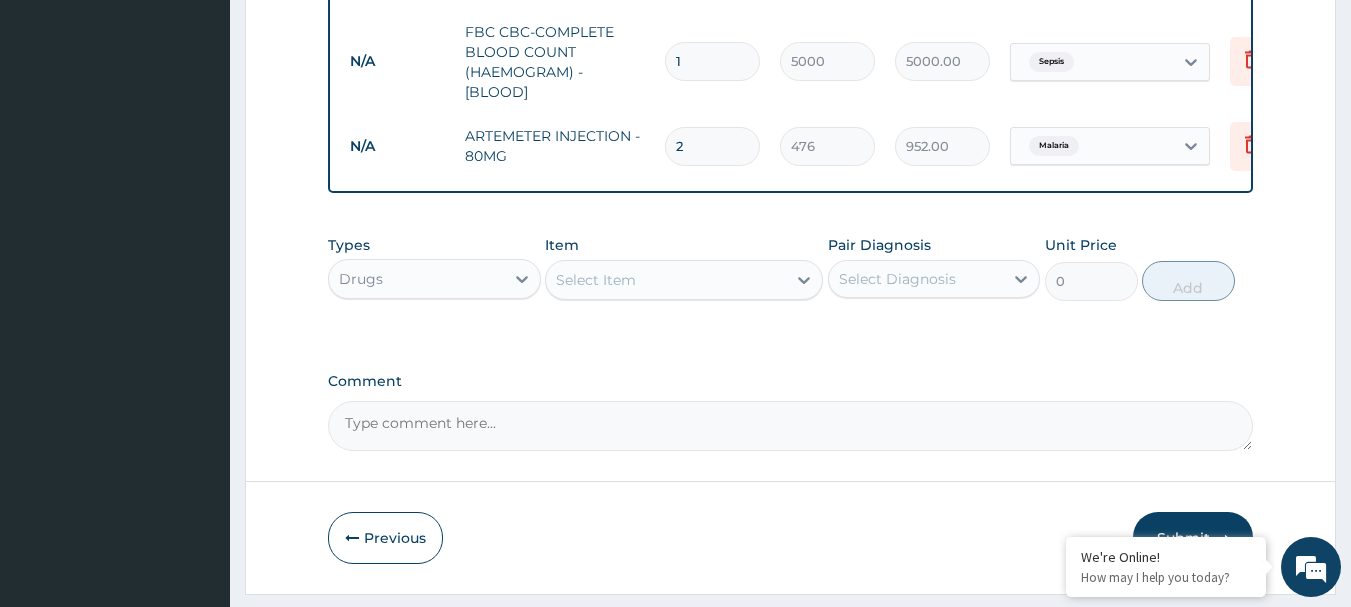 type on "2" 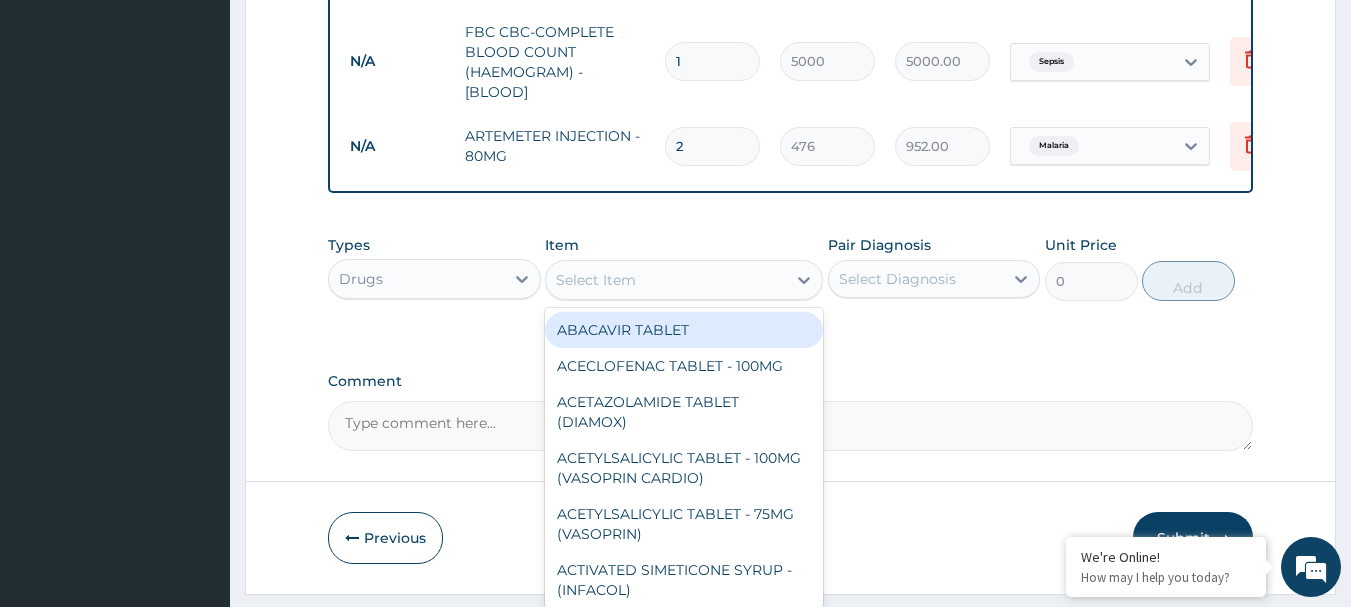 click on "Select Item" at bounding box center [684, 280] 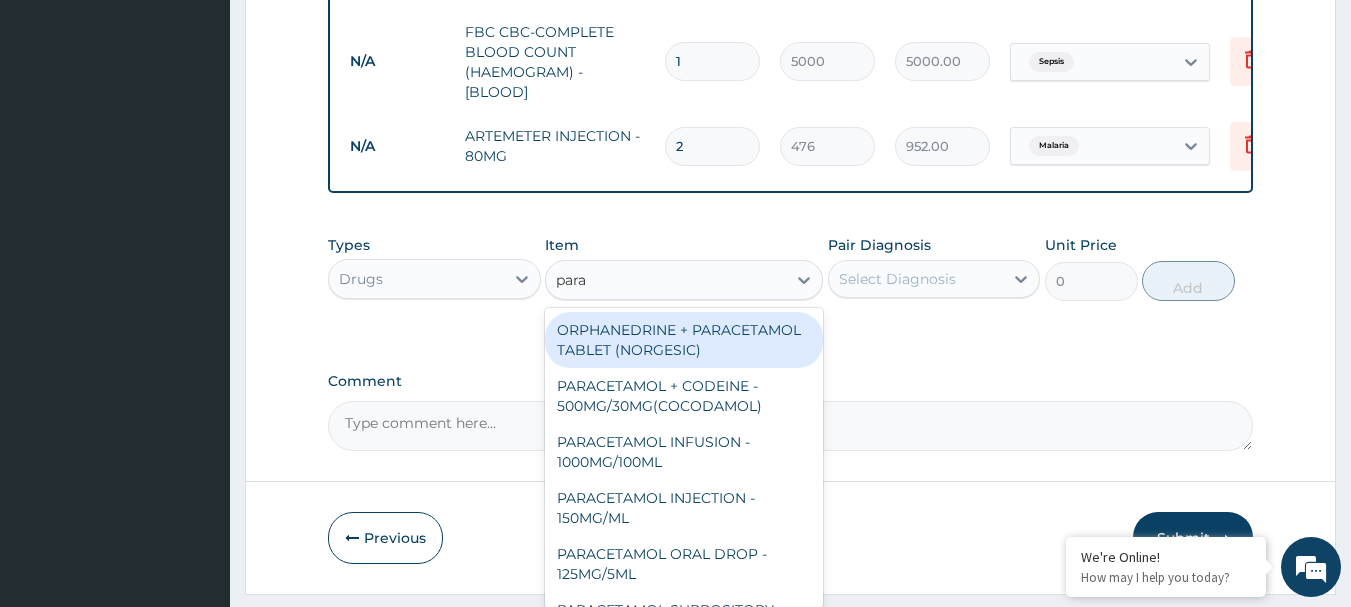 type on "parac" 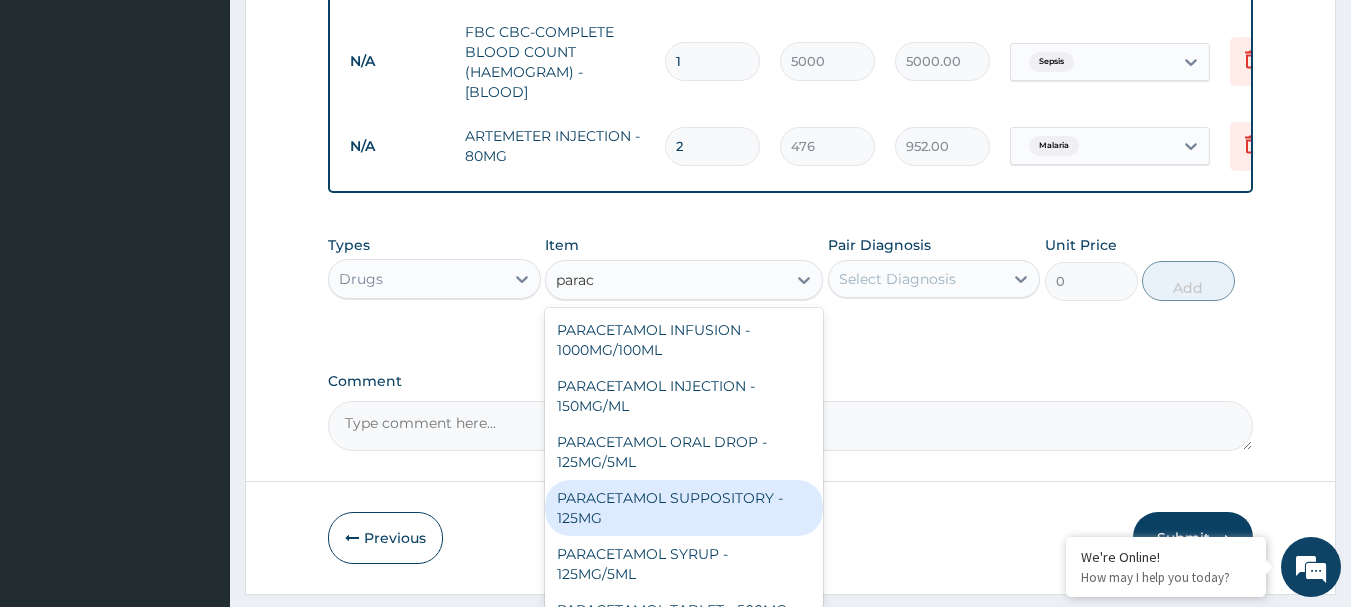 scroll, scrollTop: 12, scrollLeft: 0, axis: vertical 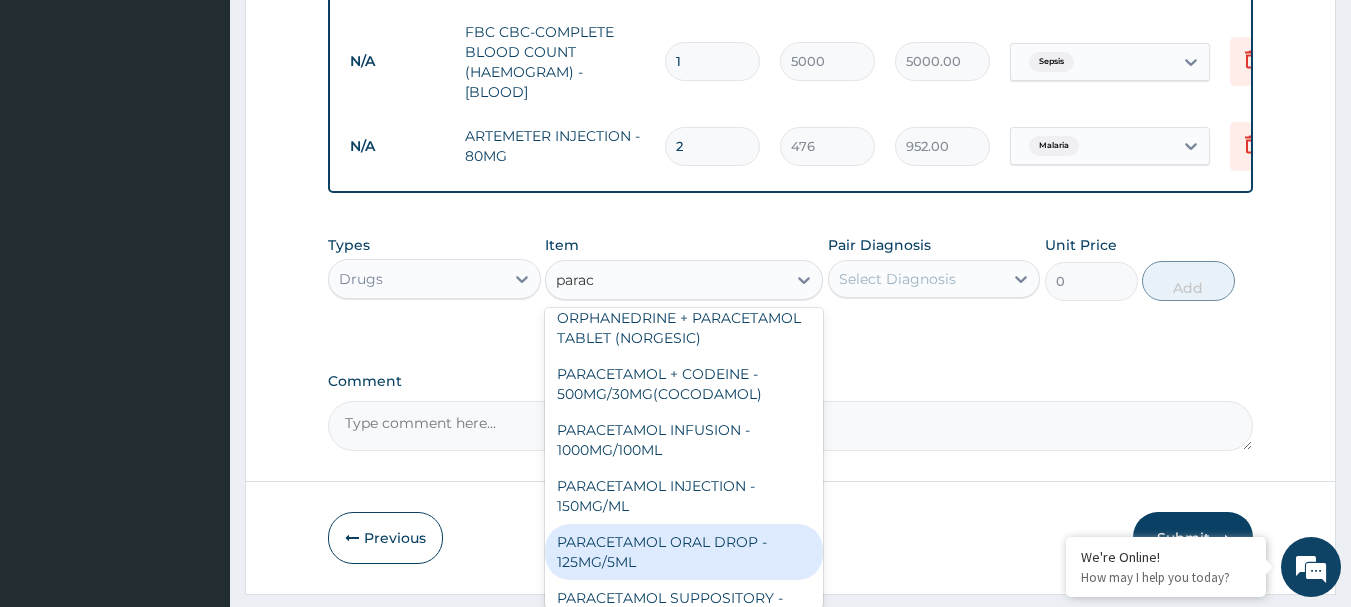 click on "PARACETAMOL ORAL DROP - 125MG/5ML" at bounding box center (684, 552) 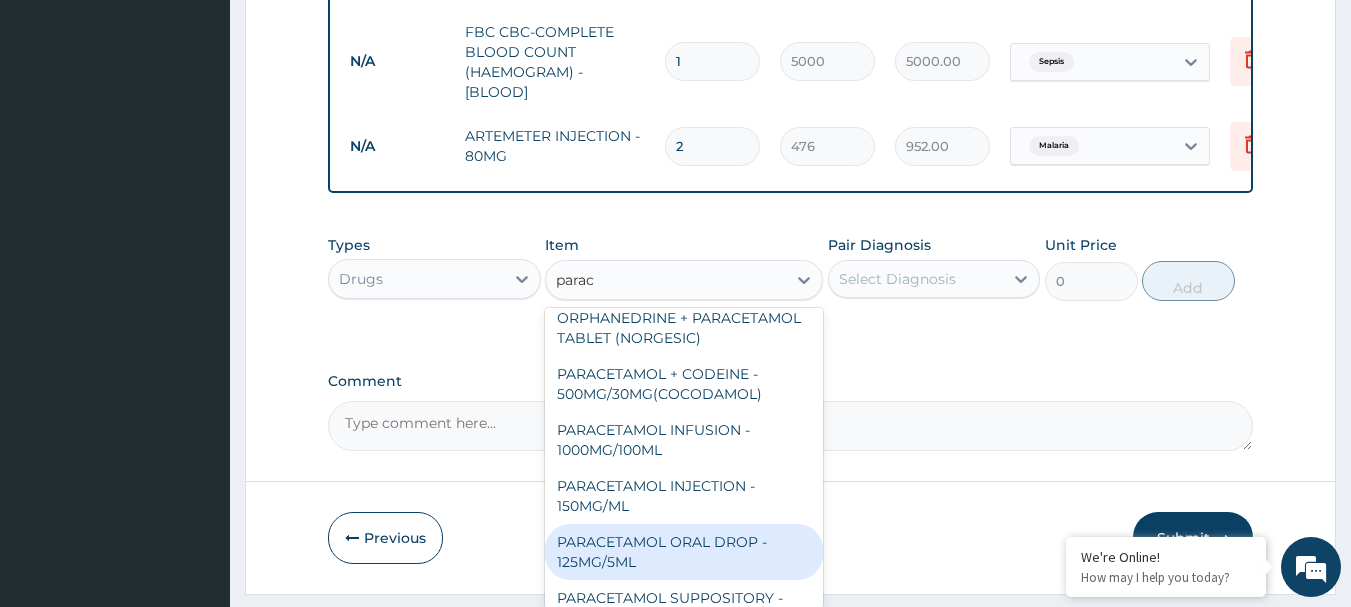 type 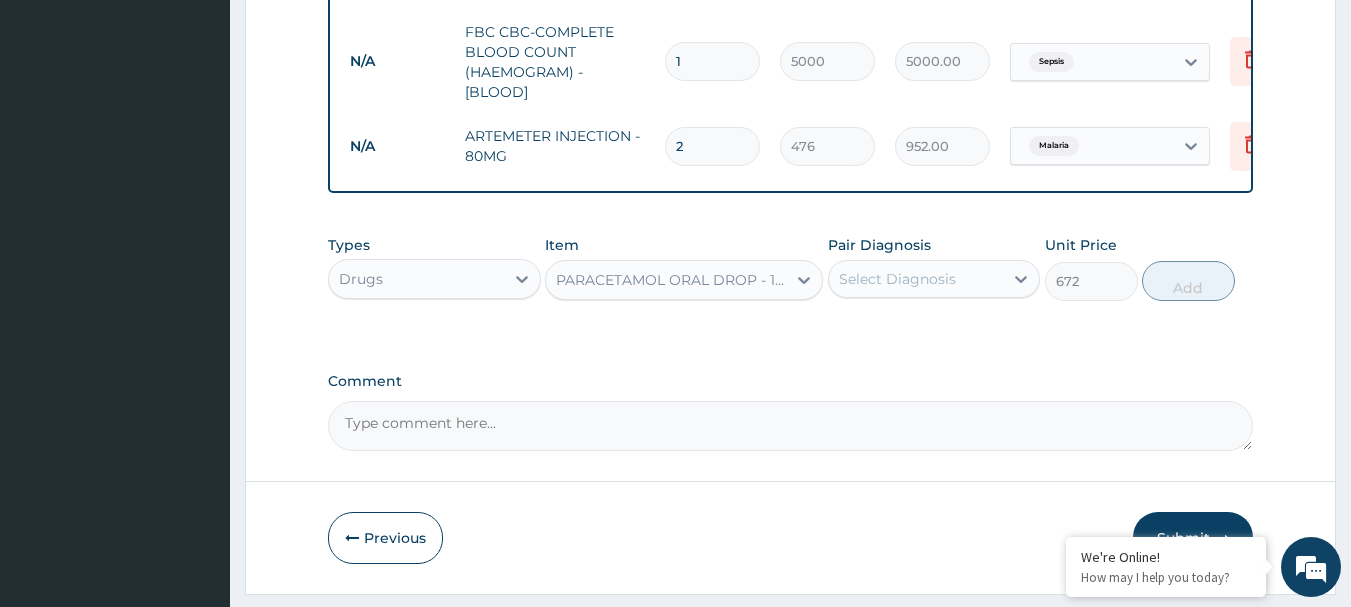 click on "PARACETAMOL ORAL DROP - 125MG/5ML" at bounding box center (666, 280) 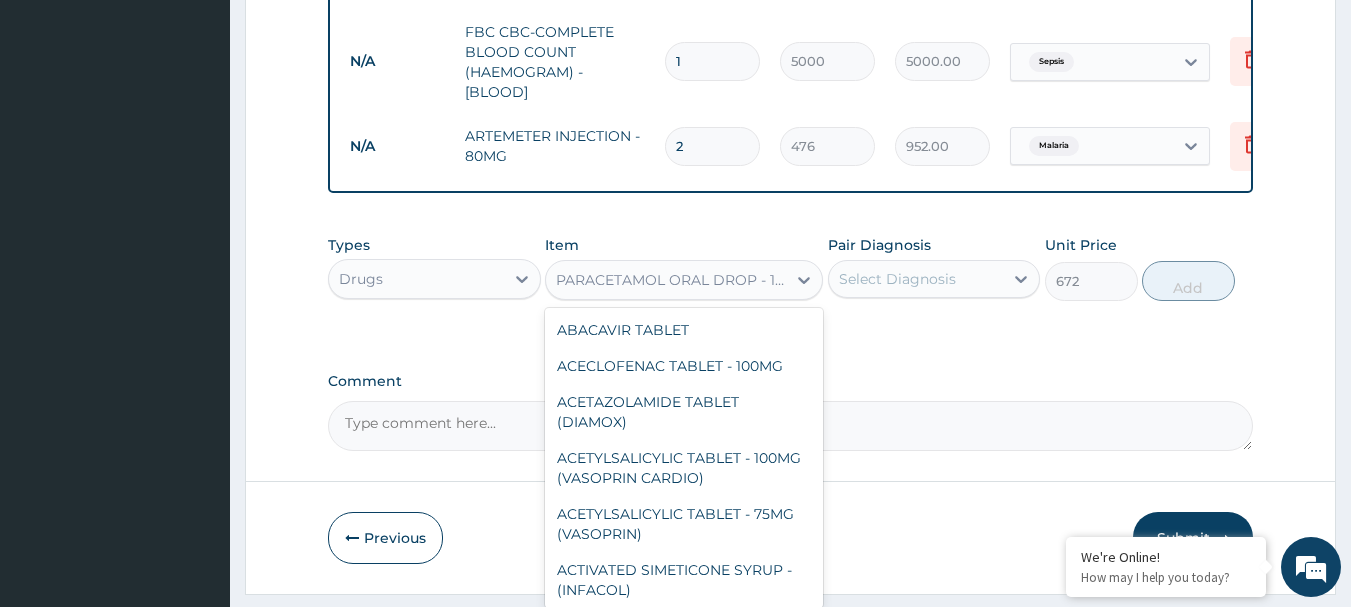 scroll, scrollTop: 31259, scrollLeft: 0, axis: vertical 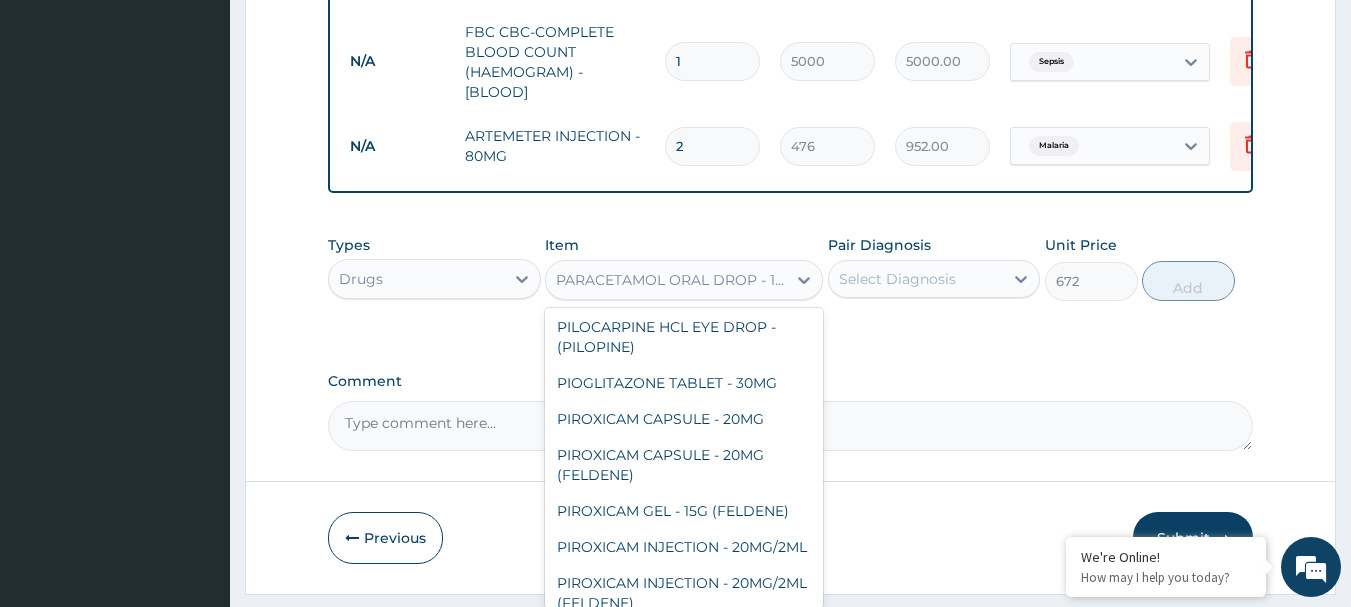type on "p" 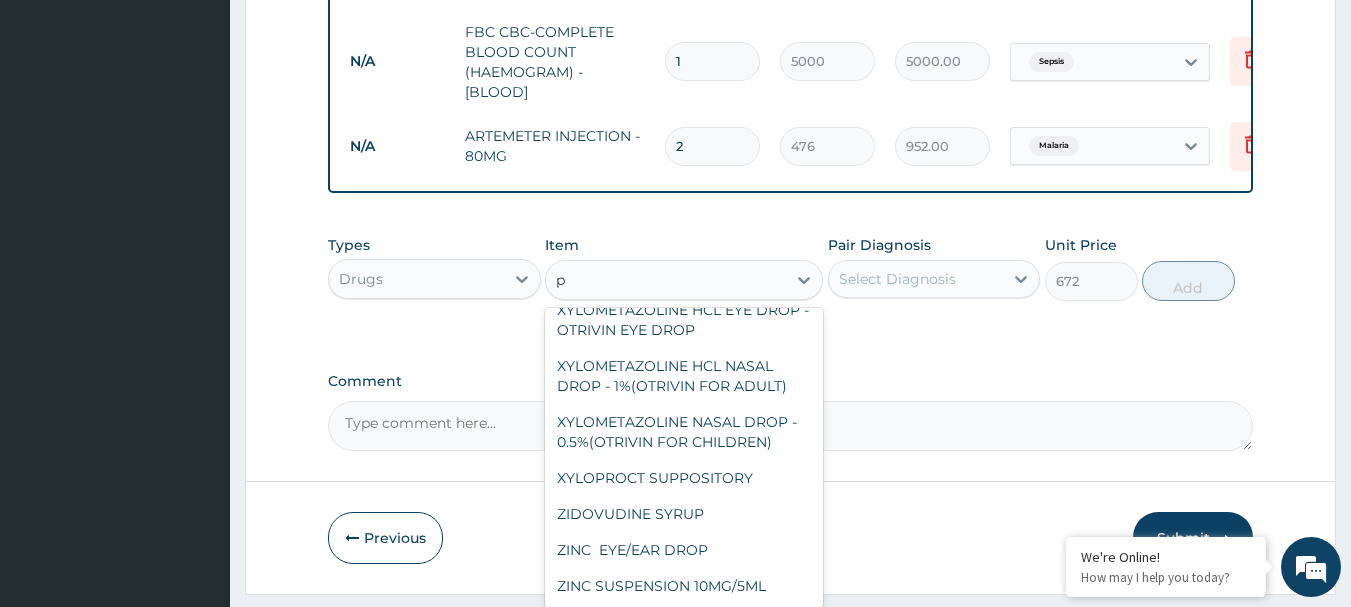 scroll, scrollTop: 19123, scrollLeft: 0, axis: vertical 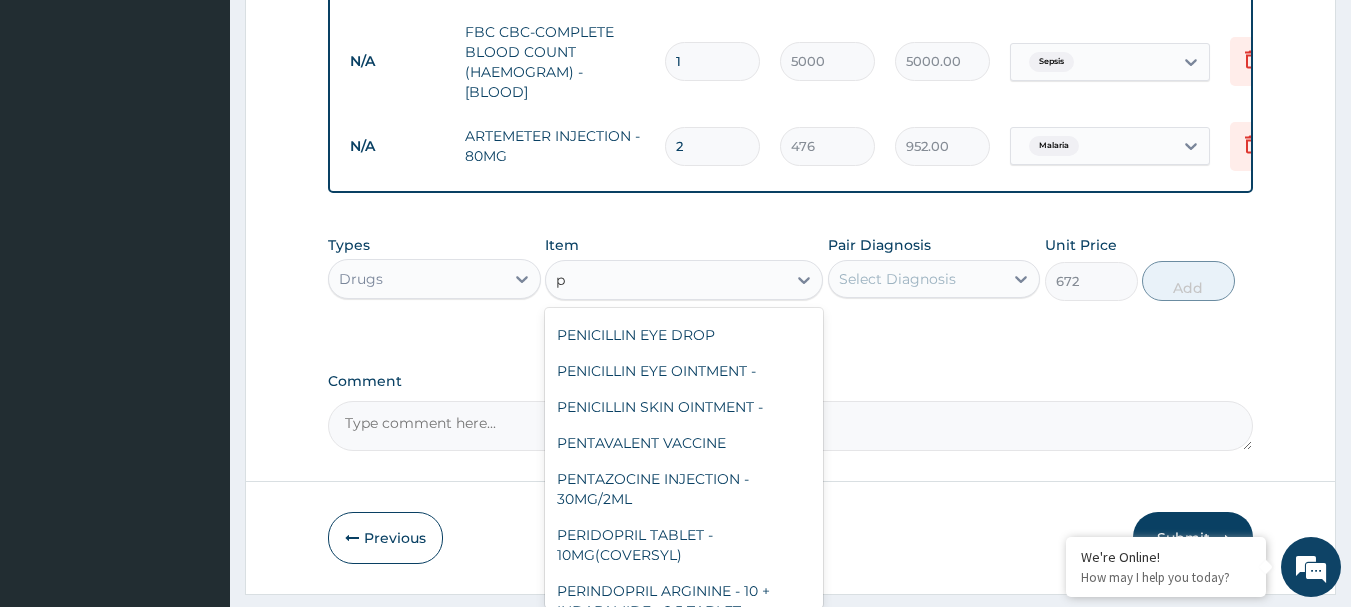 click on "PARACETAMOL INJECTION - 150MG/ML" at bounding box center [684, -175] 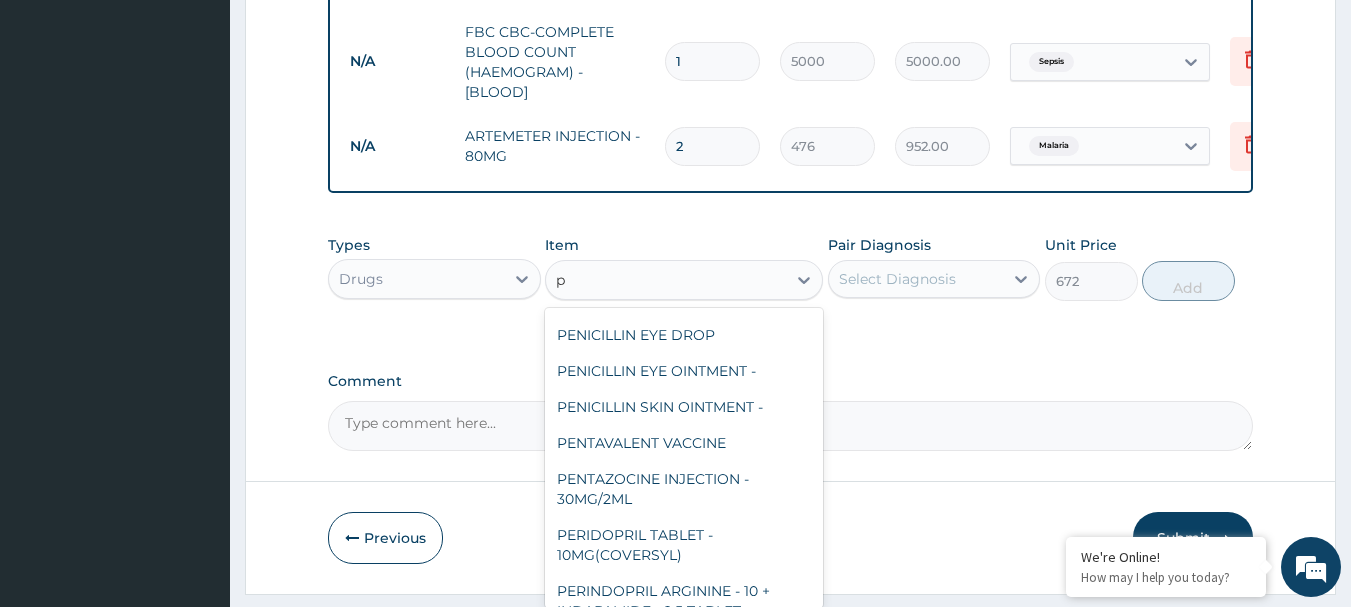 type 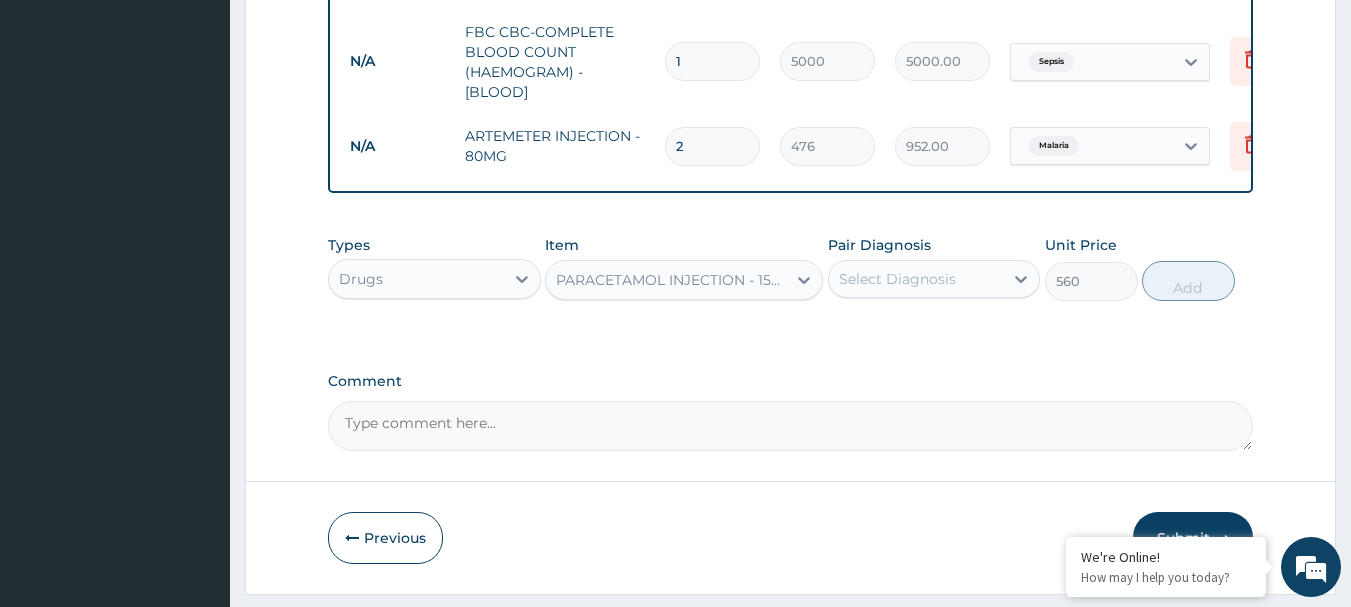 click on "Select Diagnosis" at bounding box center (916, 279) 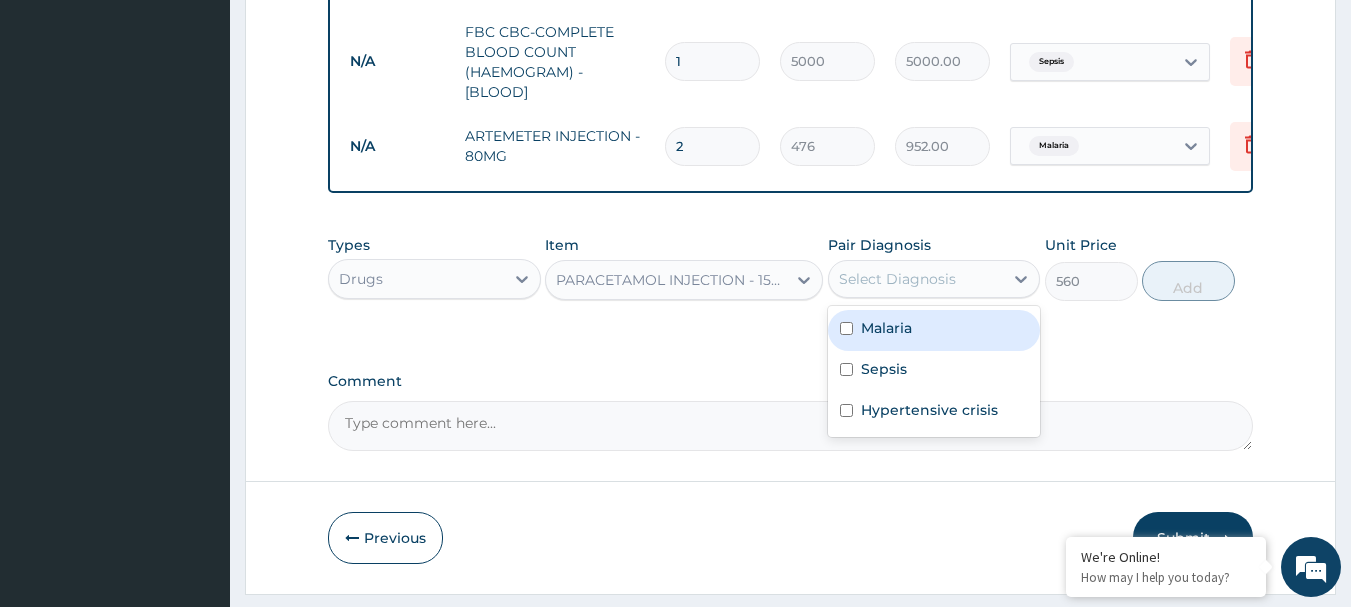 click on "Malaria" at bounding box center [886, 328] 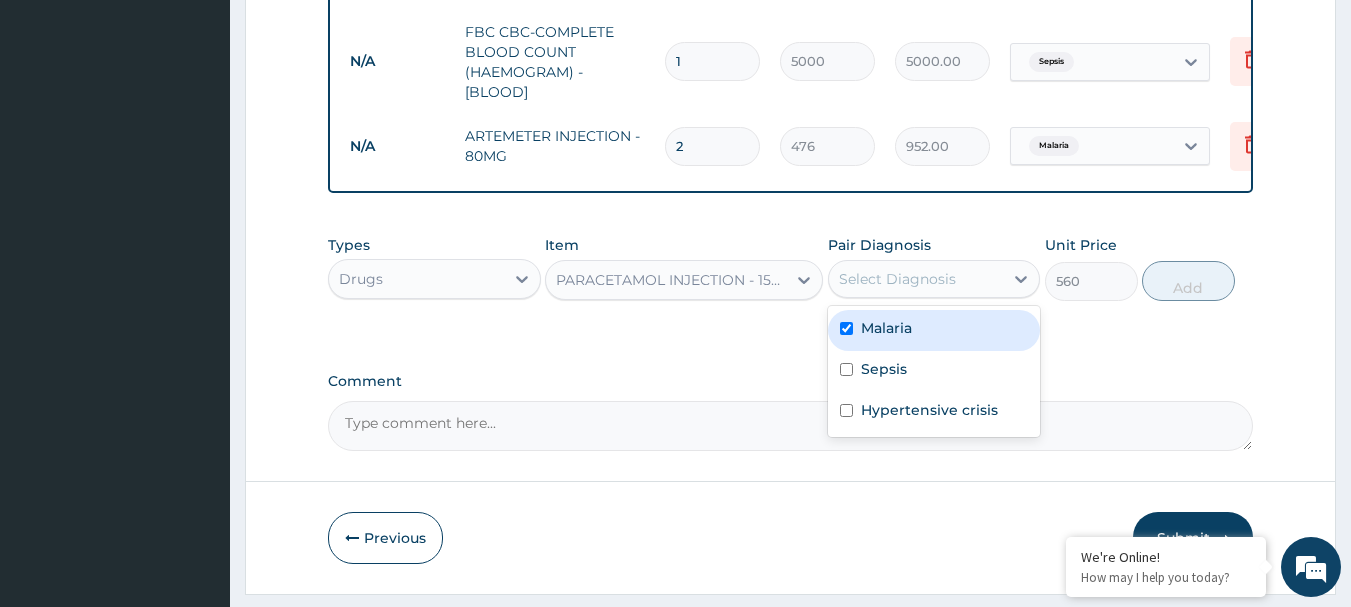 checkbox on "true" 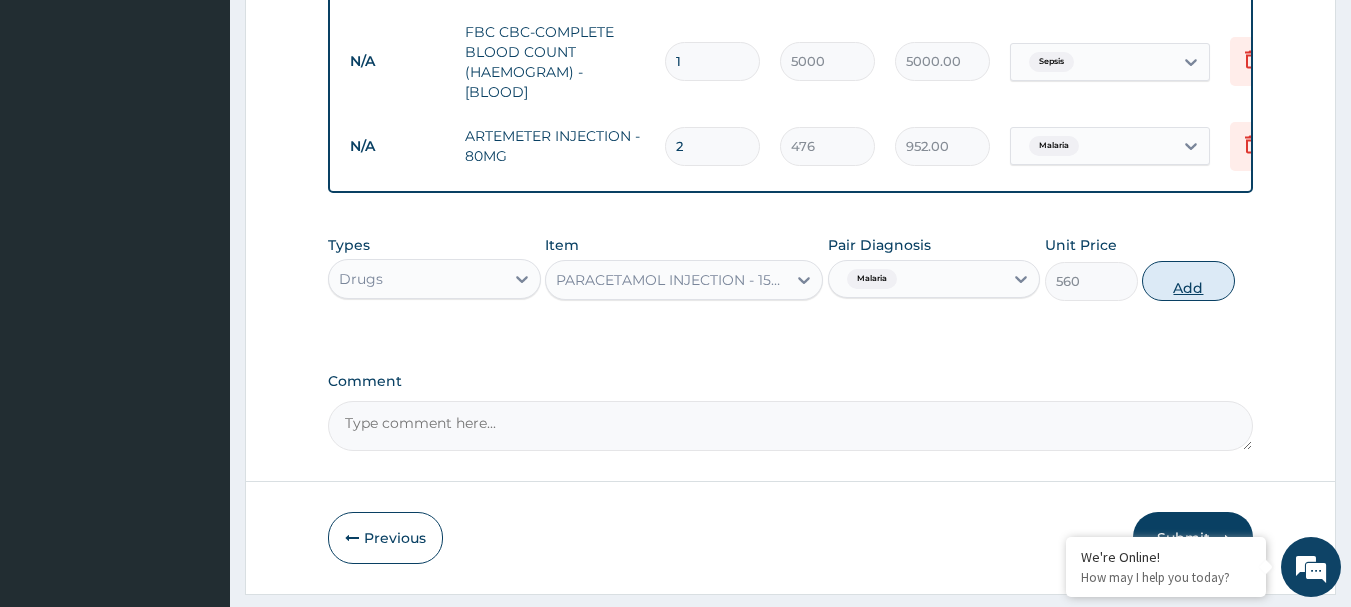 click on "Add" at bounding box center [1188, 281] 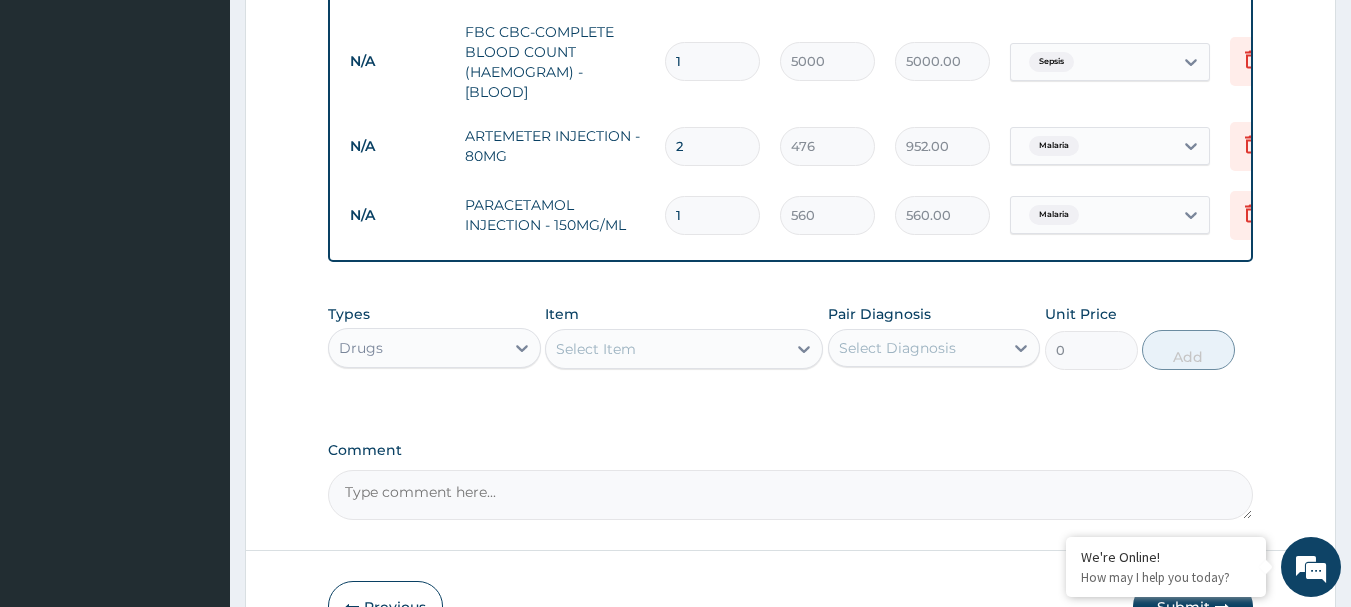 type 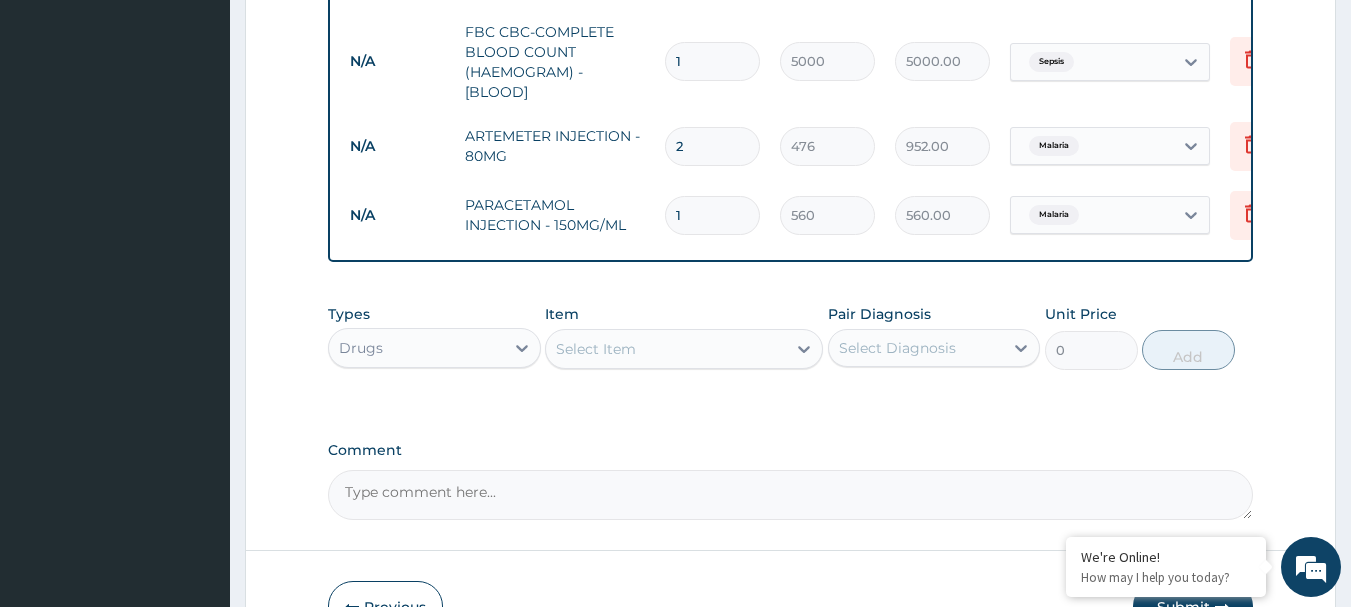 type on "0.00" 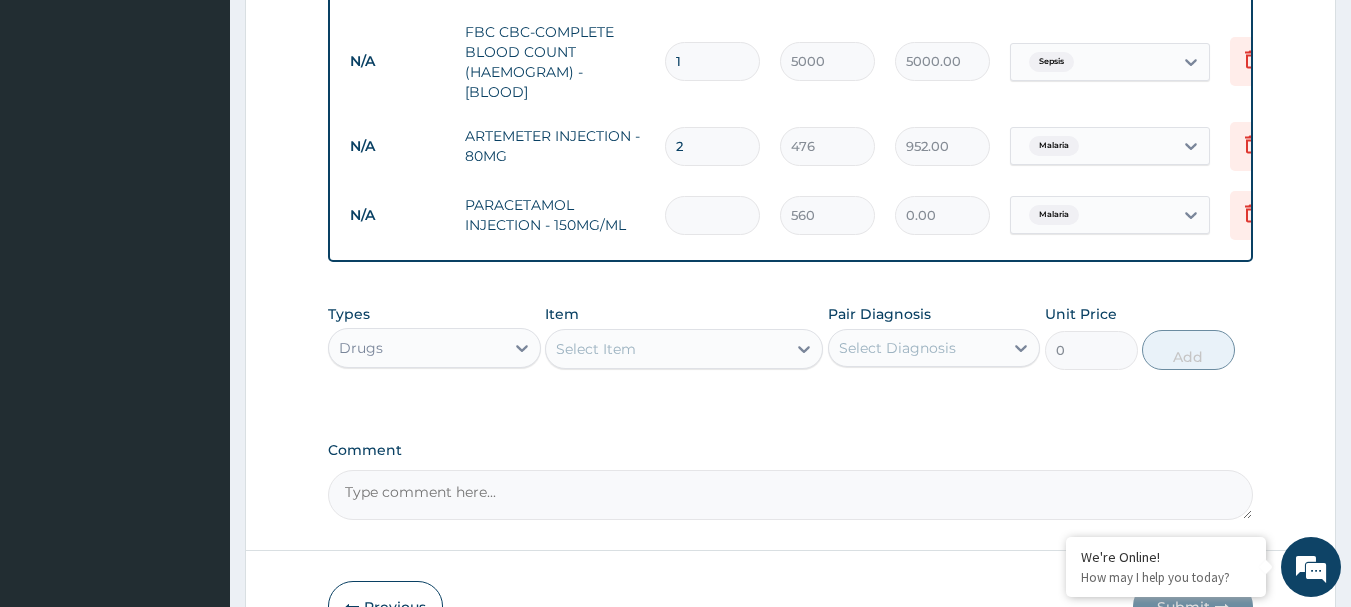 type on "4" 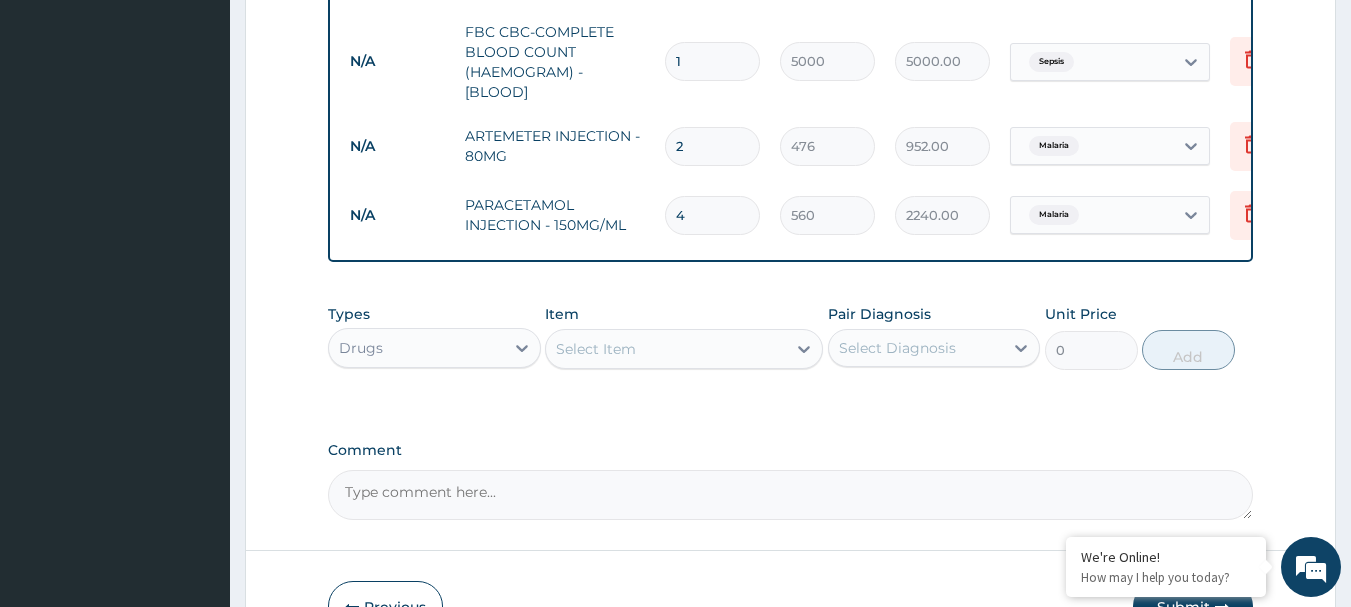 type on "4" 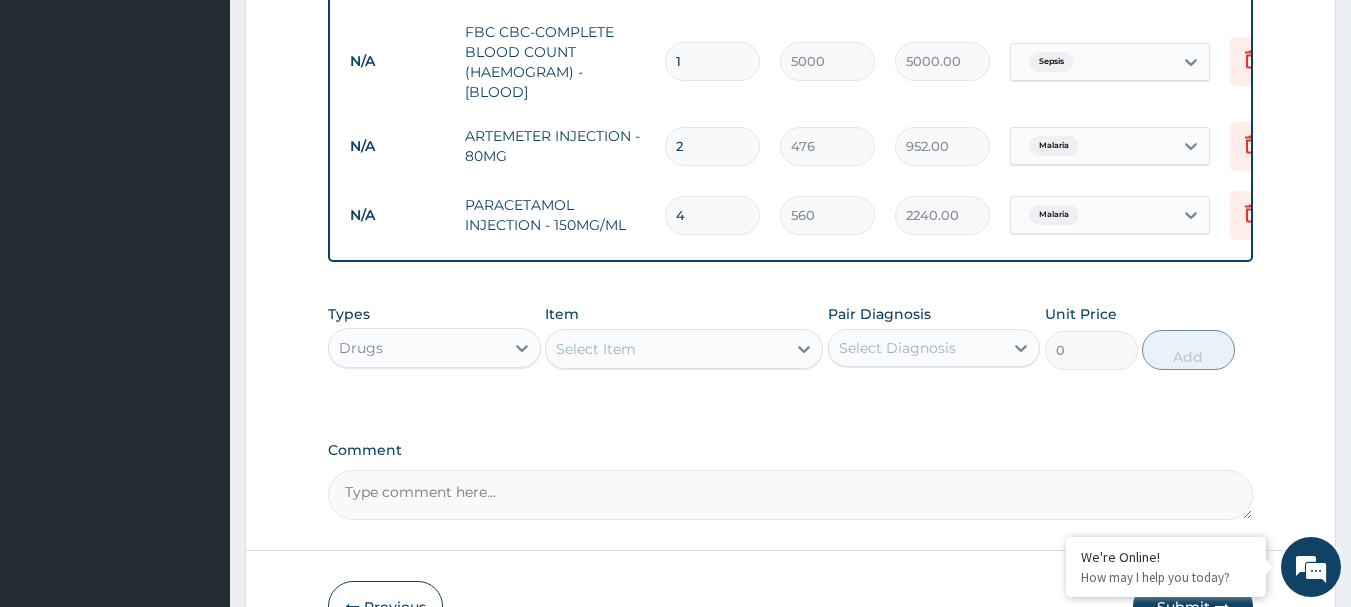 click on "Select Item" at bounding box center (666, 349) 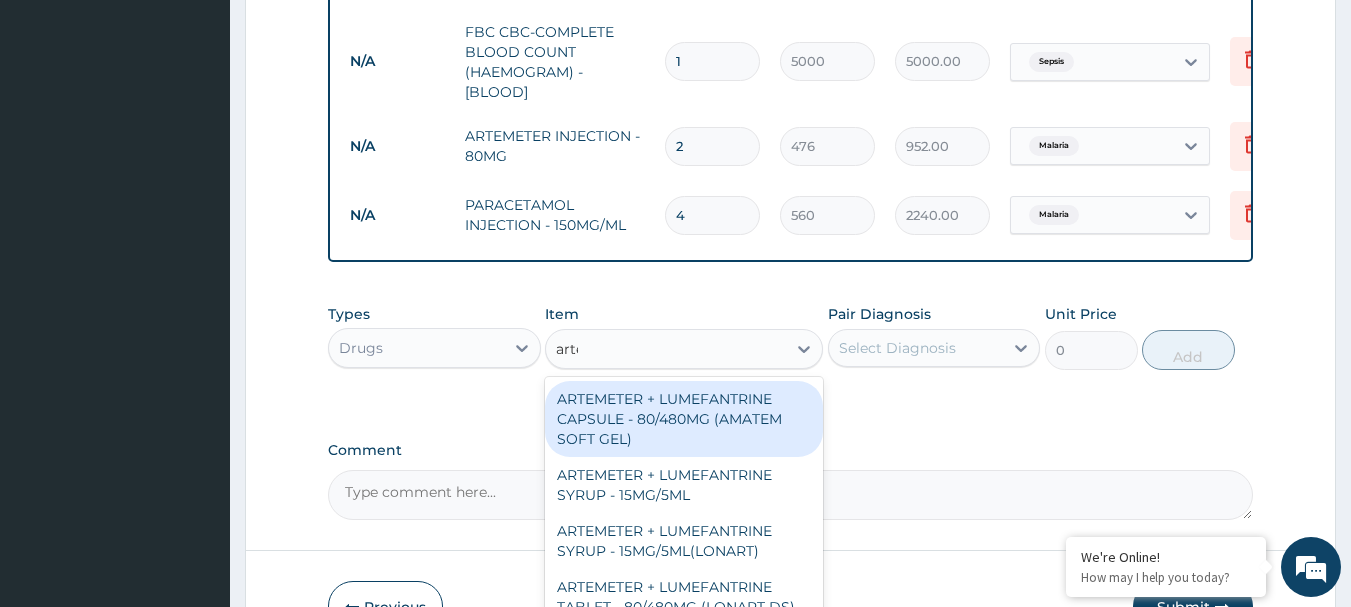 type on "artem" 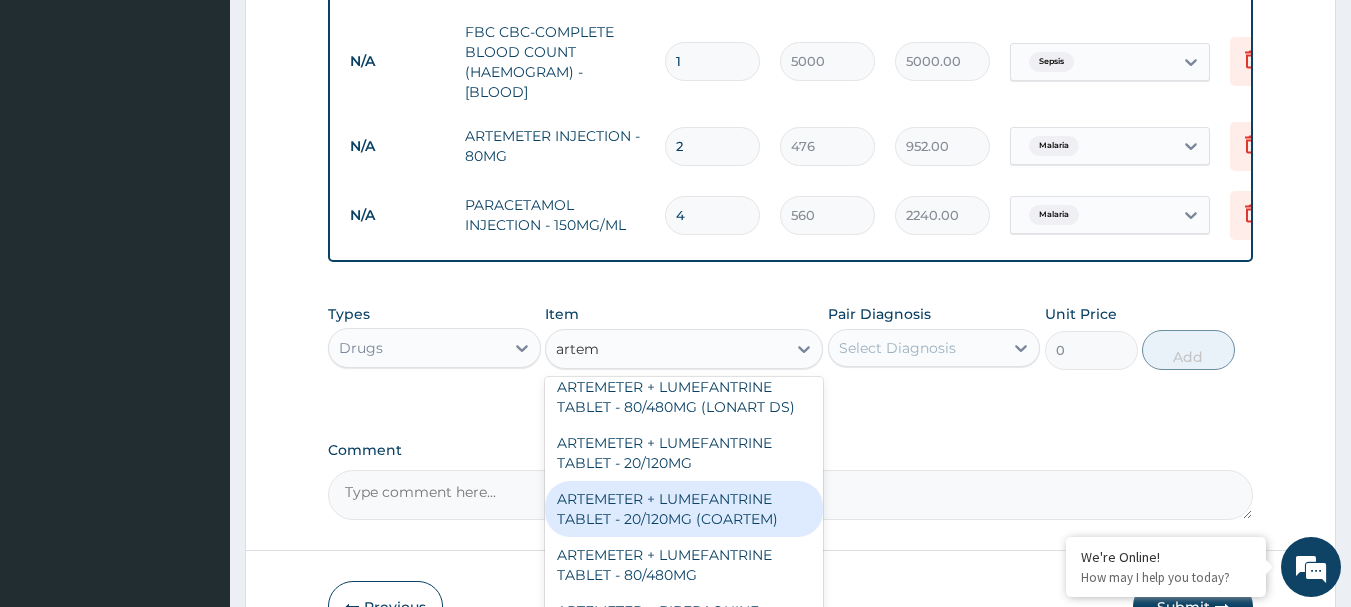 scroll, scrollTop: 300, scrollLeft: 0, axis: vertical 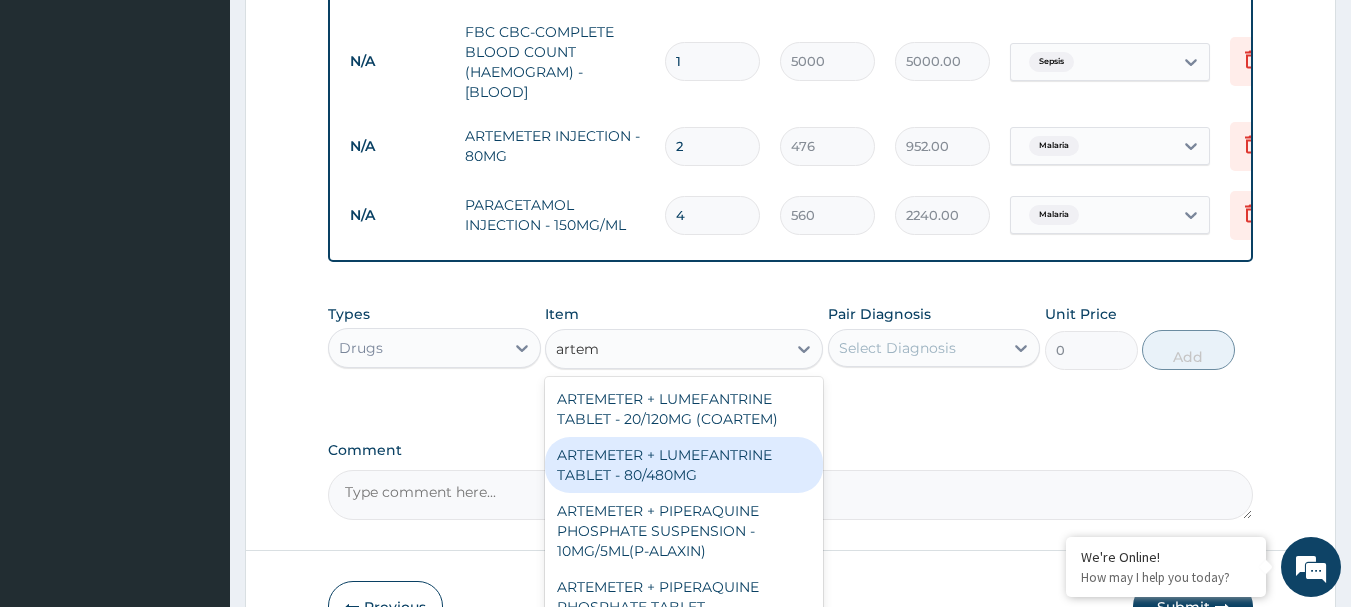 click on "ARTEMETER + LUMEFANTRINE TABLET - 80/480MG" at bounding box center (684, 465) 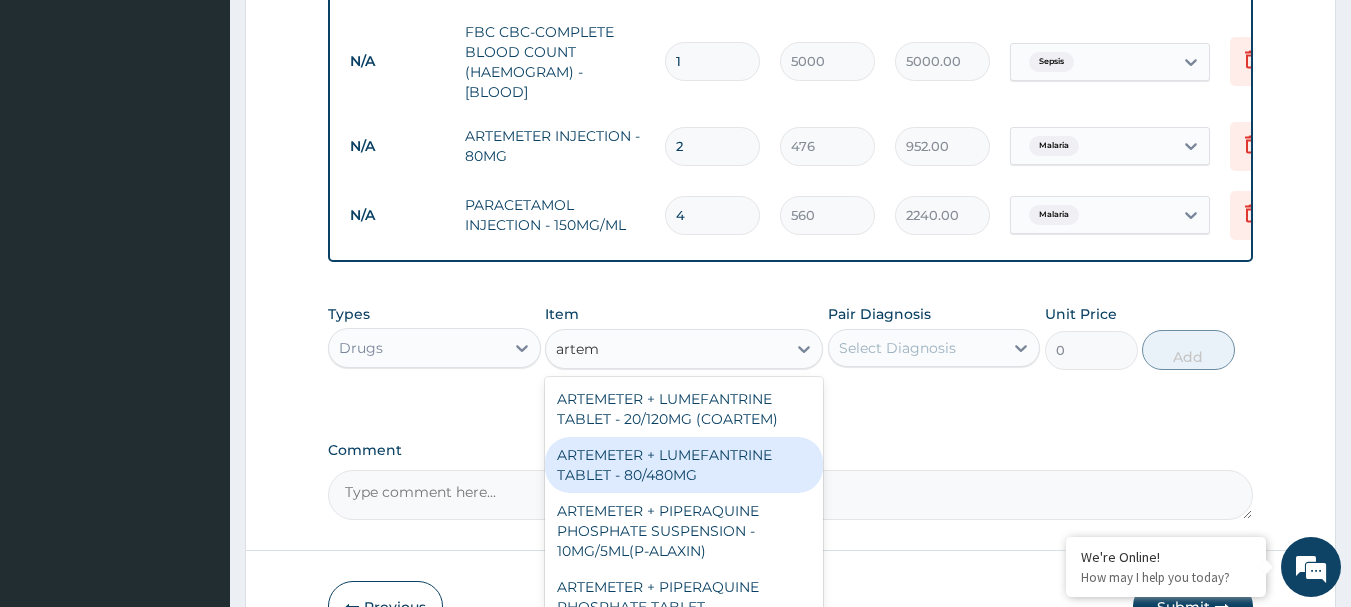 type 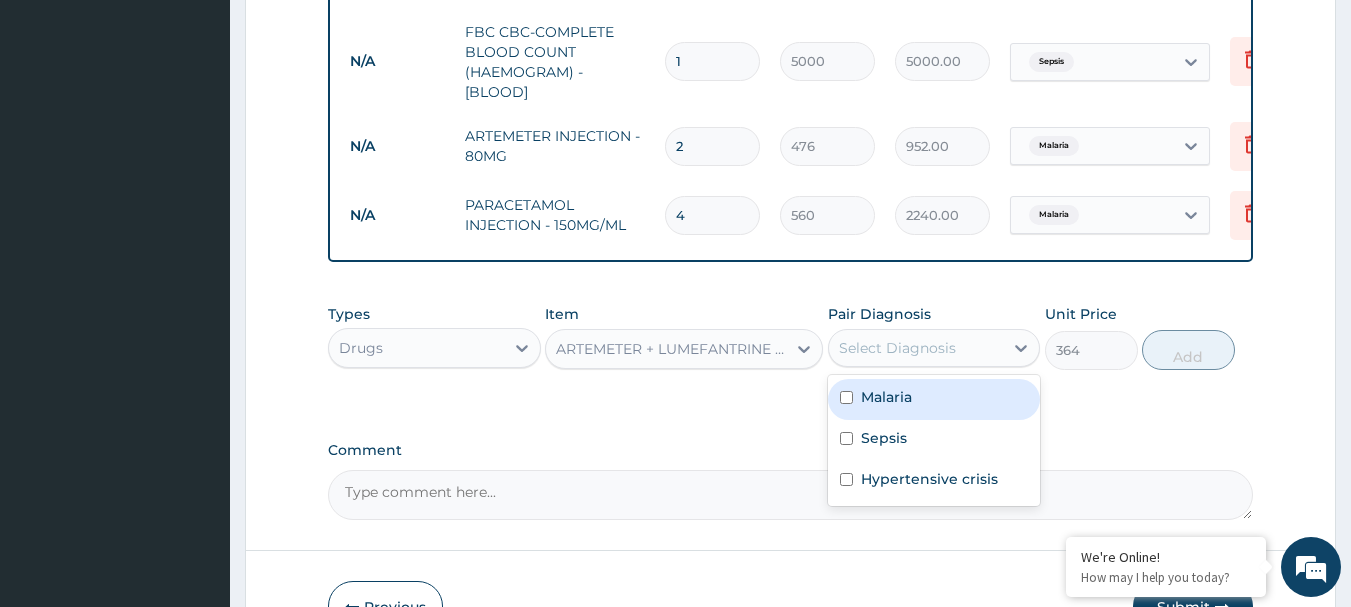 click on "Select Diagnosis" at bounding box center (897, 348) 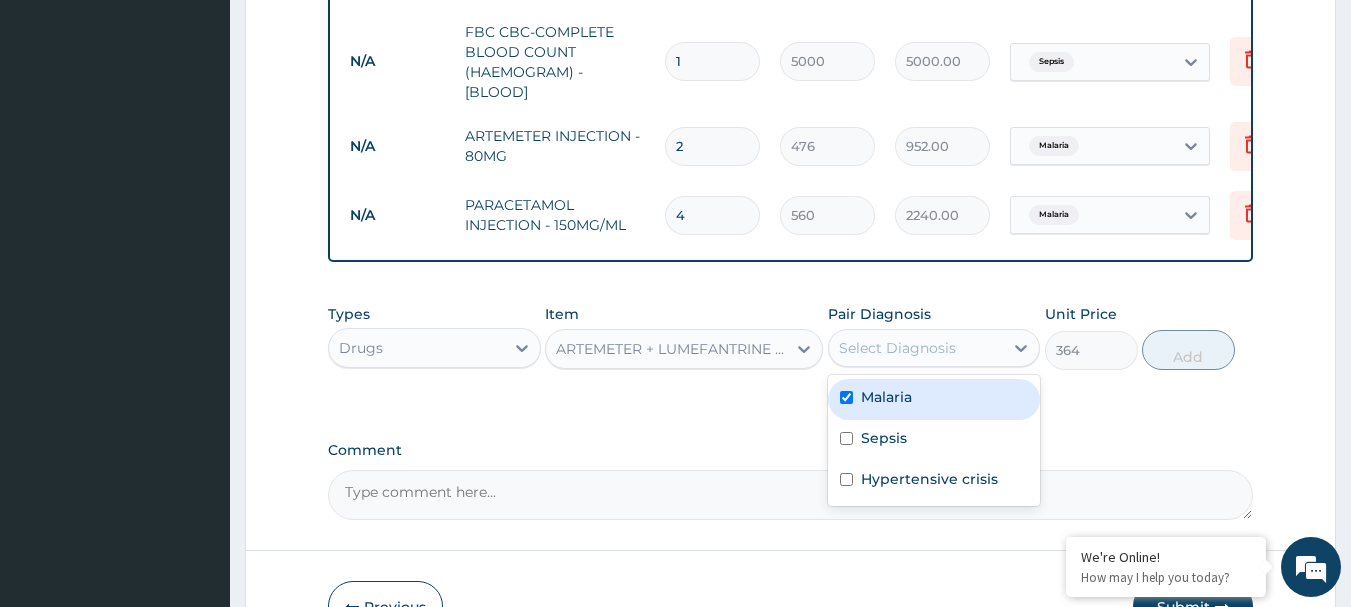 checkbox on "true" 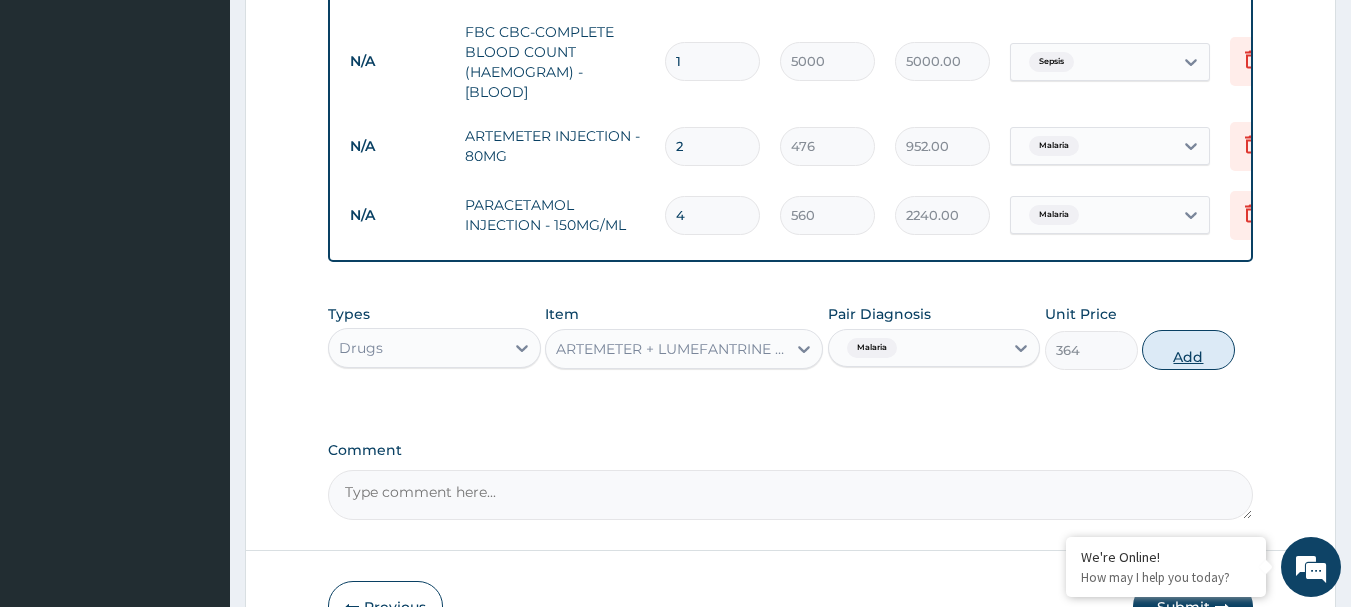click on "Add" at bounding box center (1188, 350) 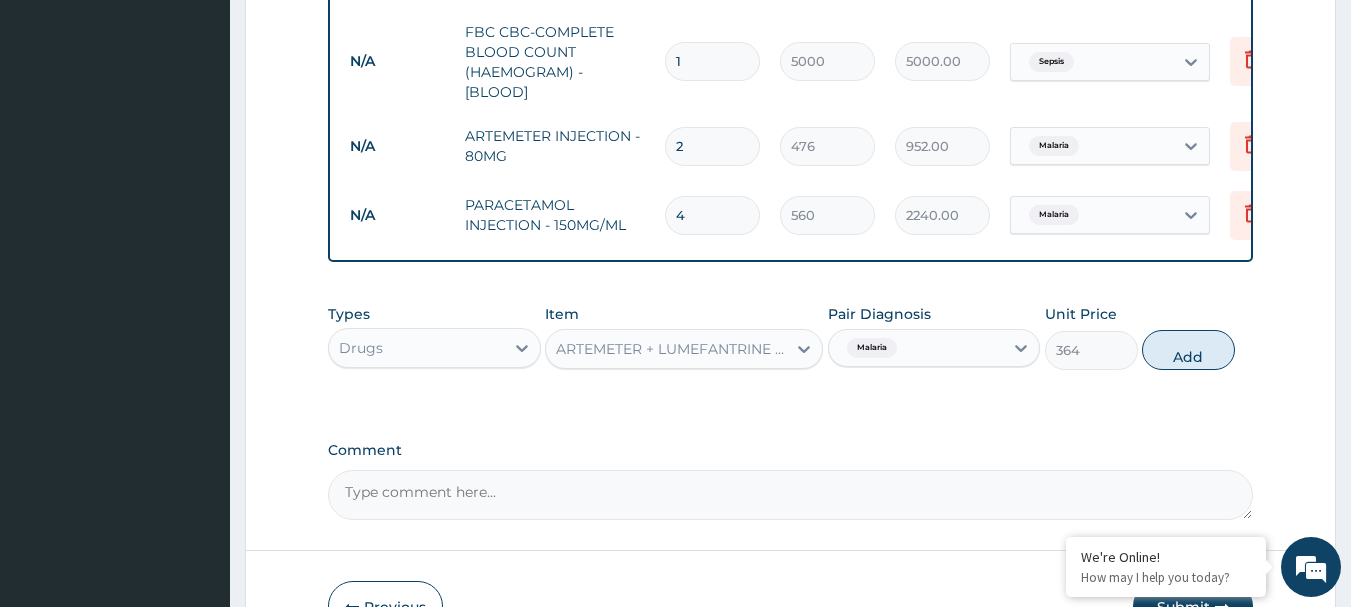 type on "0" 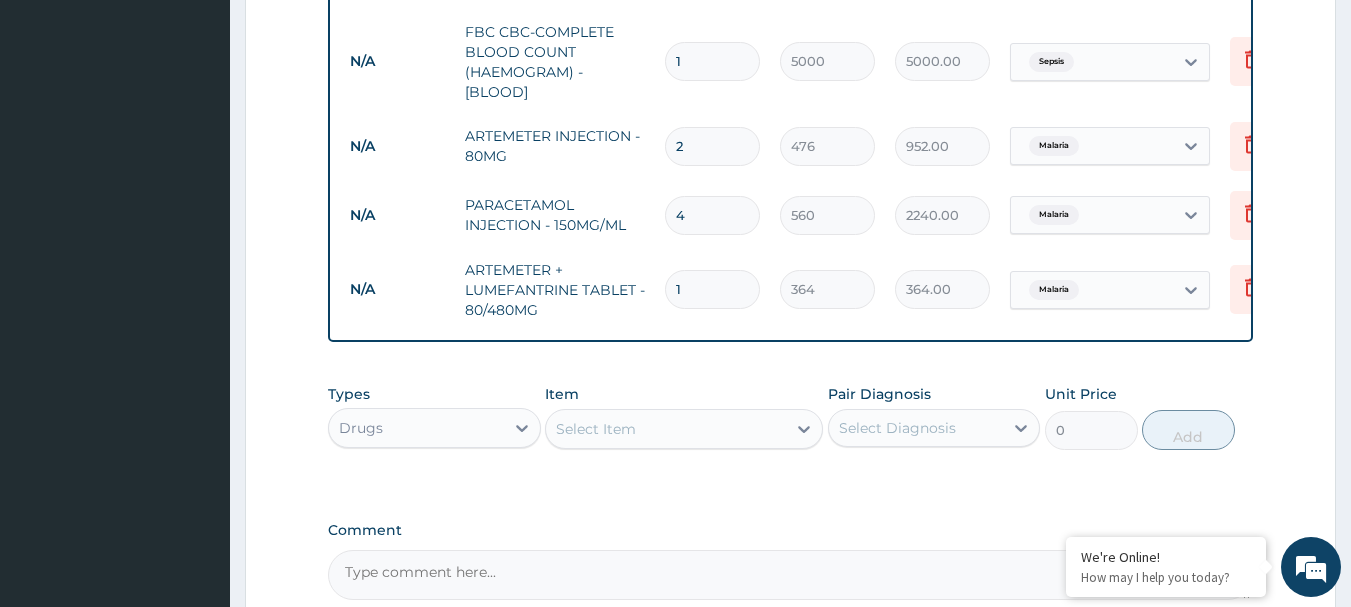 type 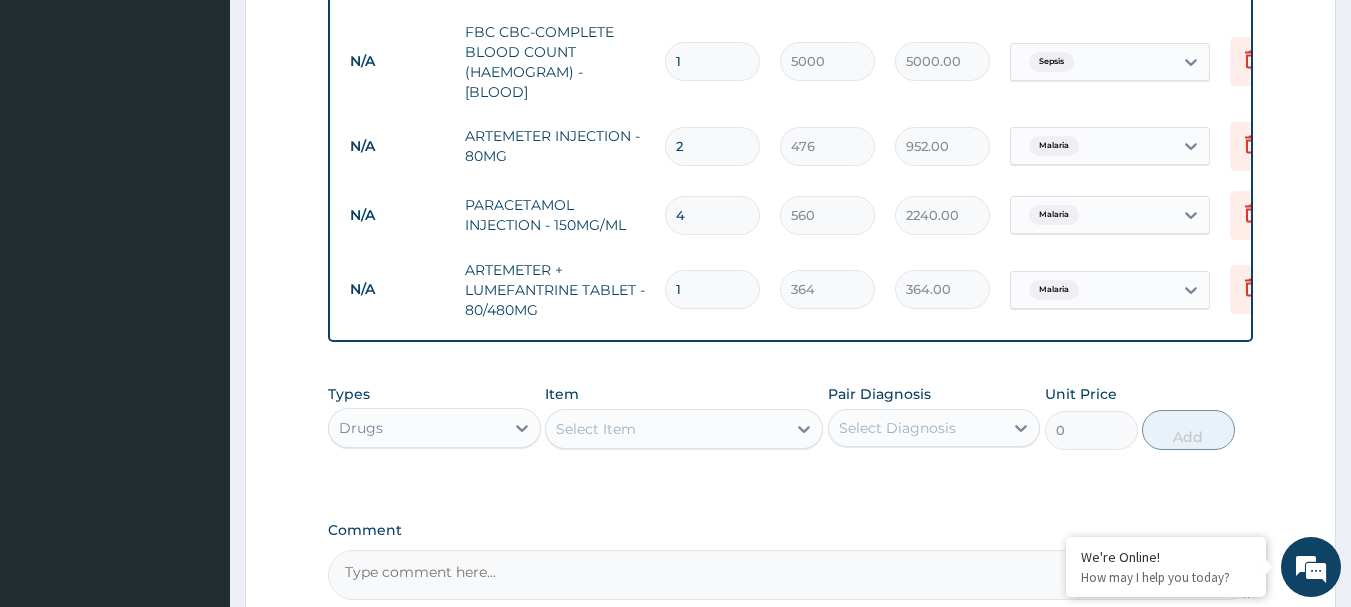 type on "0.00" 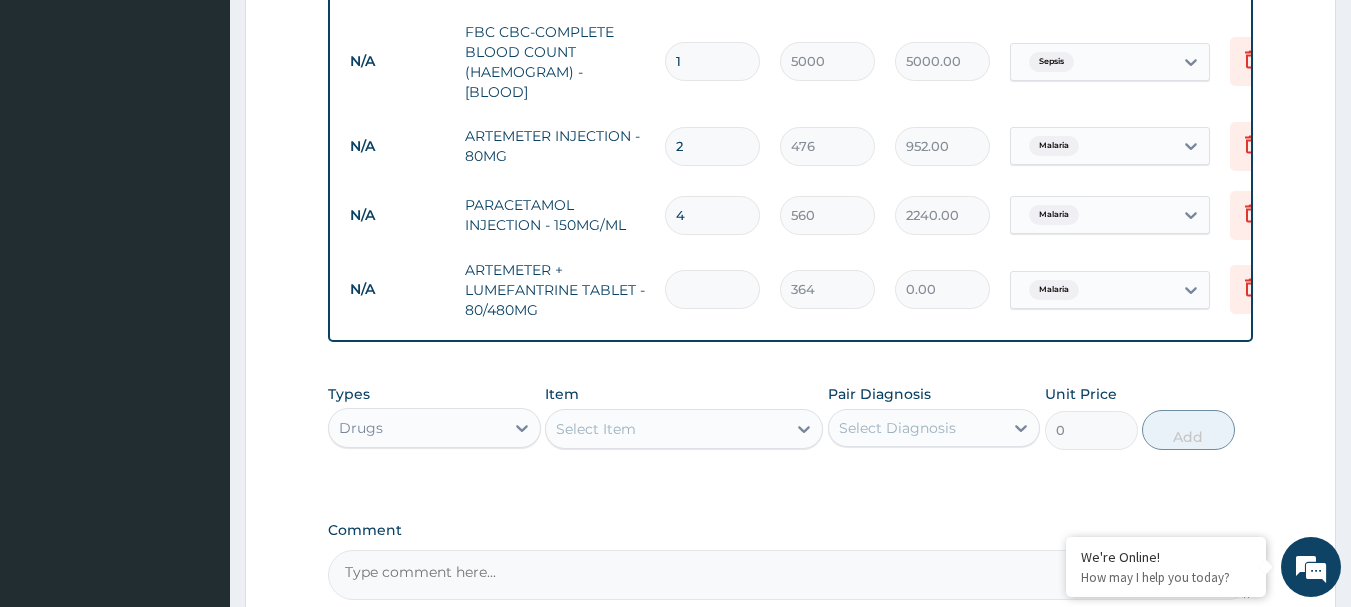 type on "6" 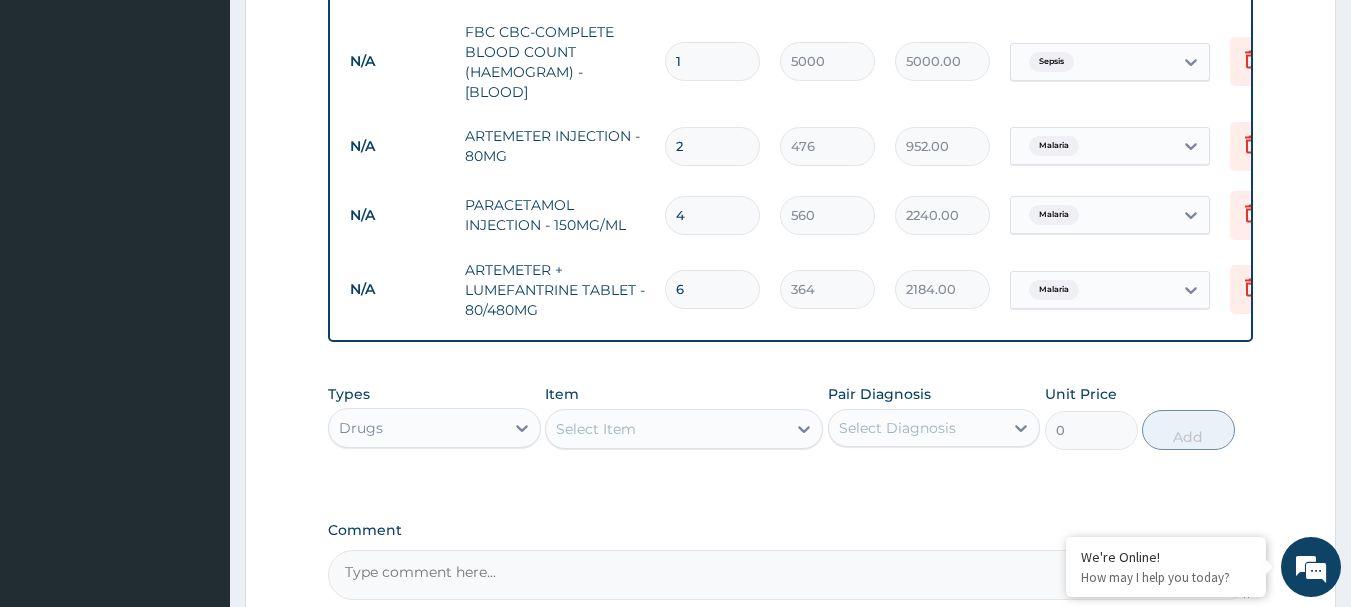 type on "6" 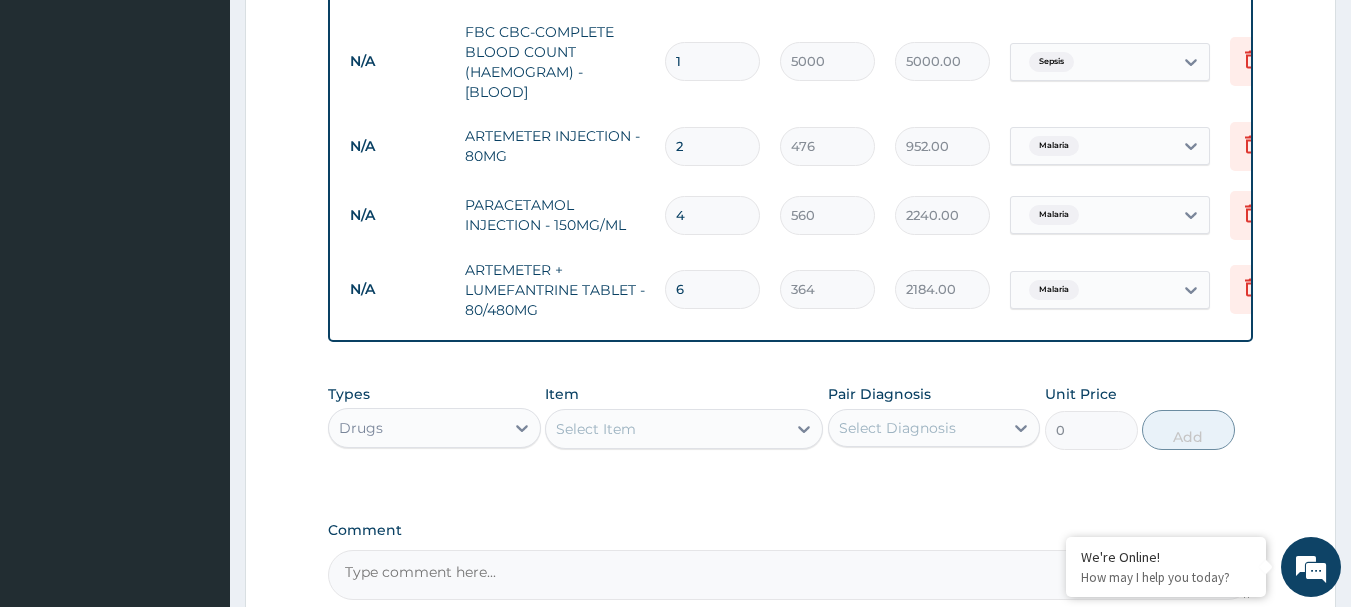 click on "Pair Diagnosis" at bounding box center (879, 394) 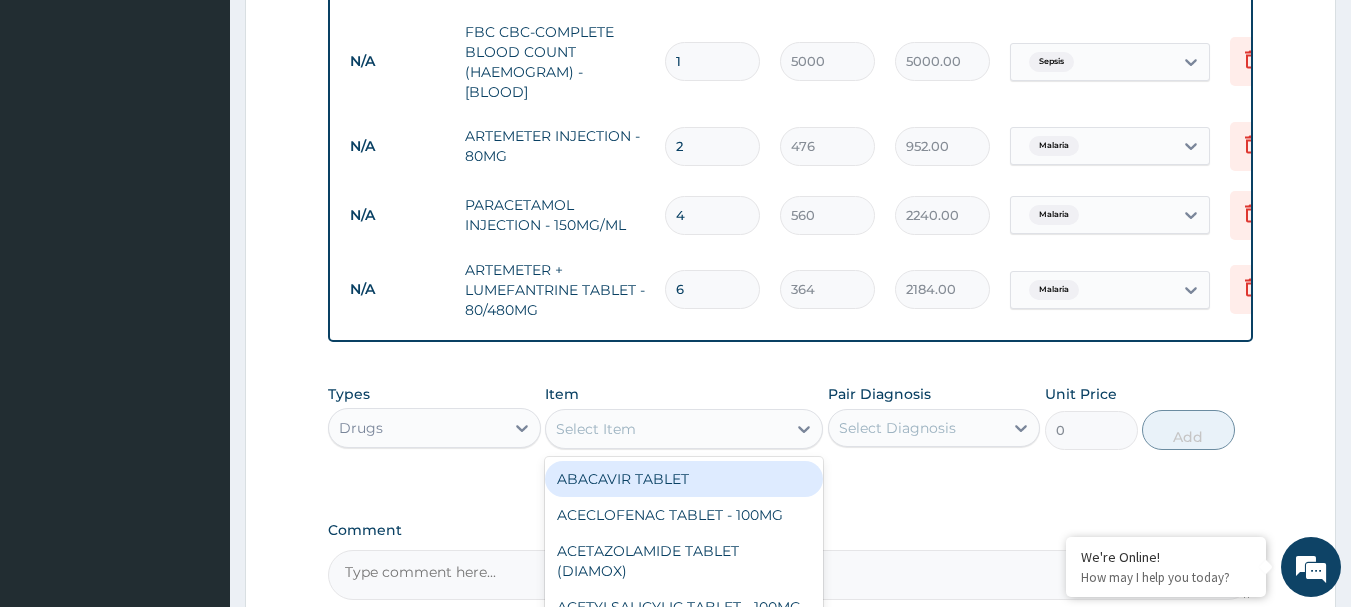 click on "Select Item" at bounding box center (666, 429) 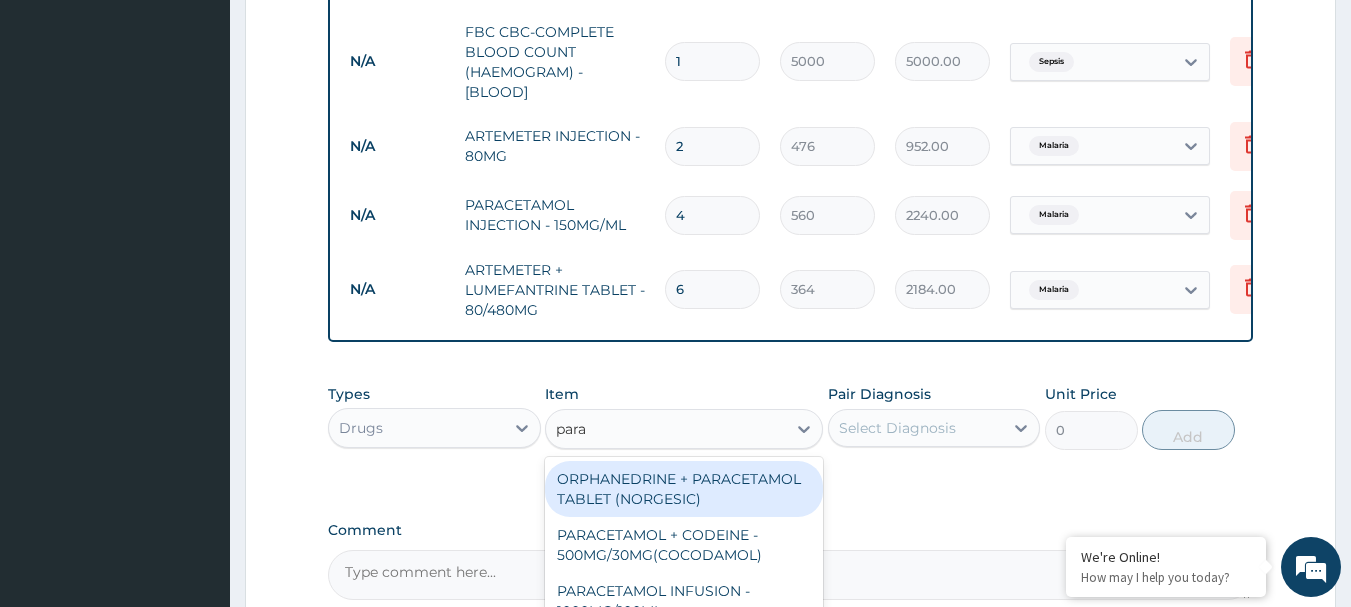 type on "parac" 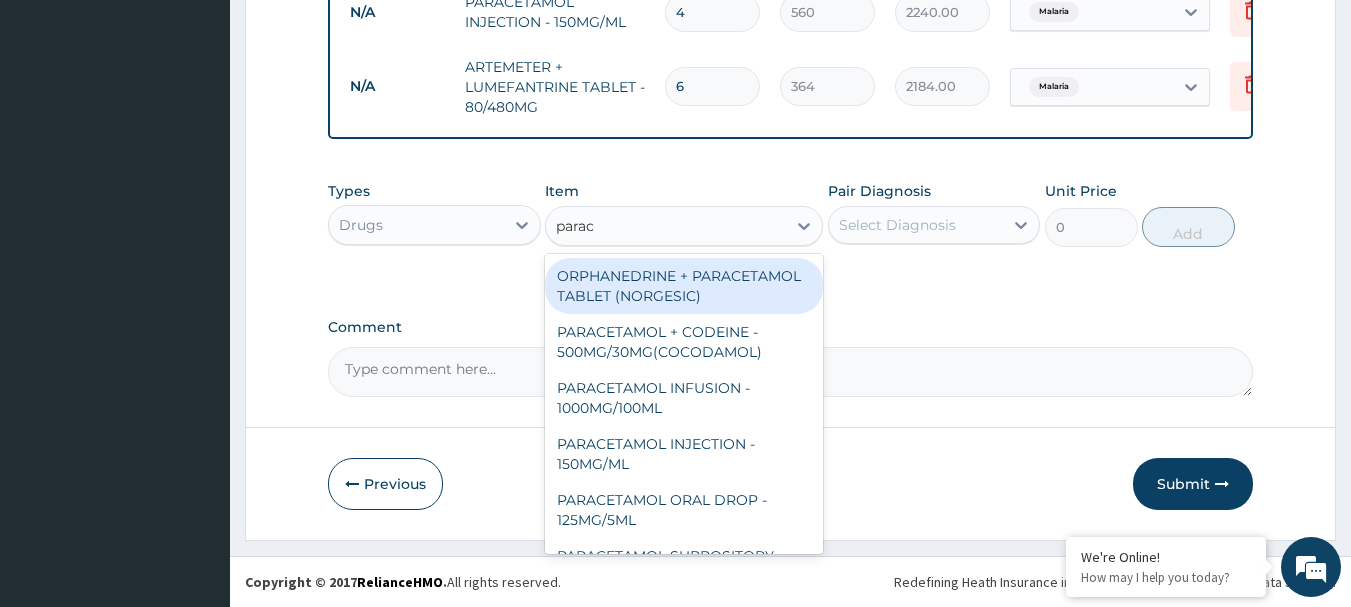 scroll, scrollTop: 1164, scrollLeft: 0, axis: vertical 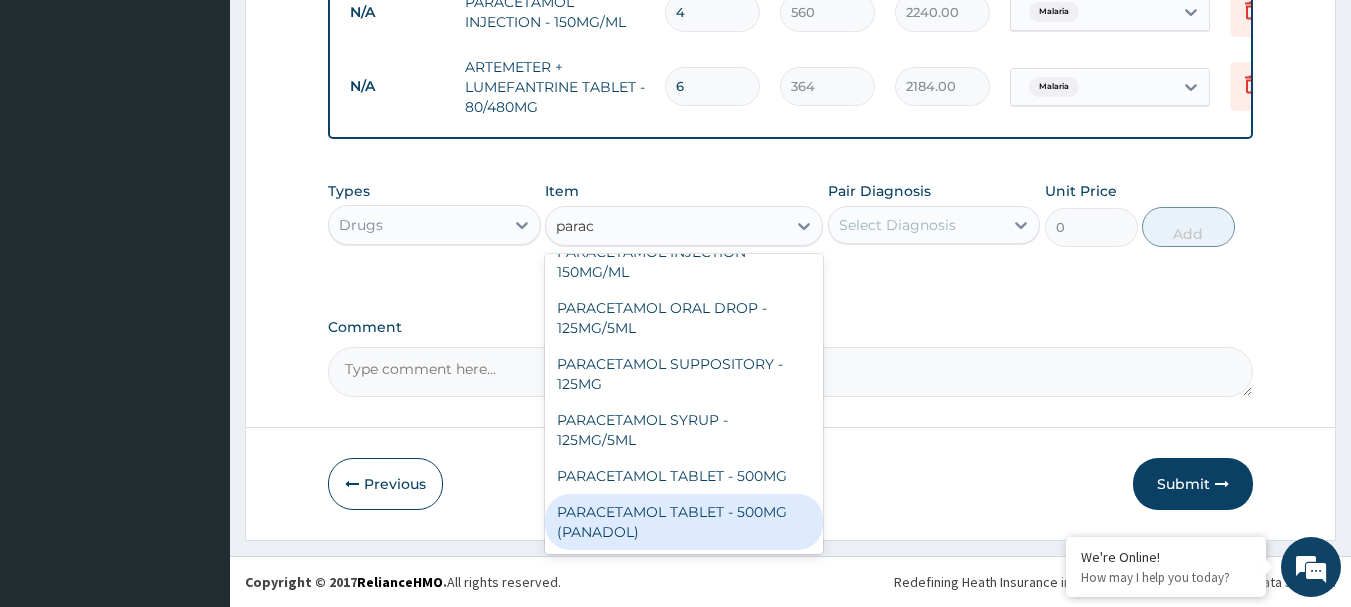 click on "PARACETAMOL TABLET - 500MG (PANADOL)" at bounding box center (684, 522) 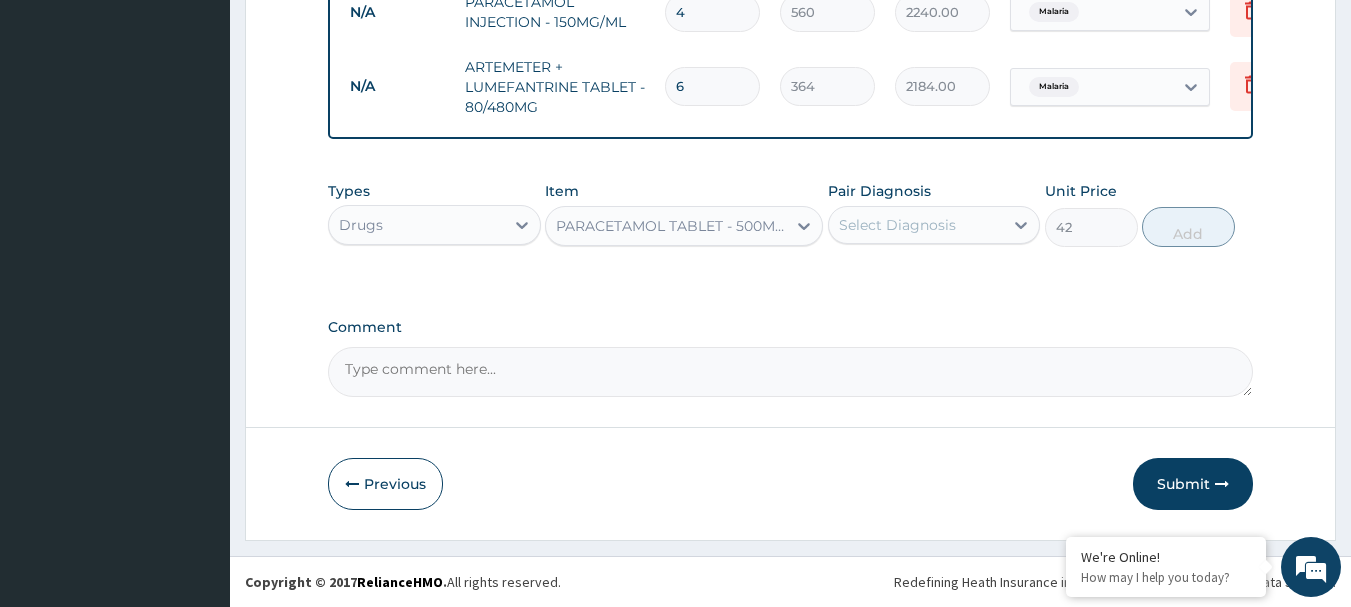 click on "Select Diagnosis" at bounding box center (897, 225) 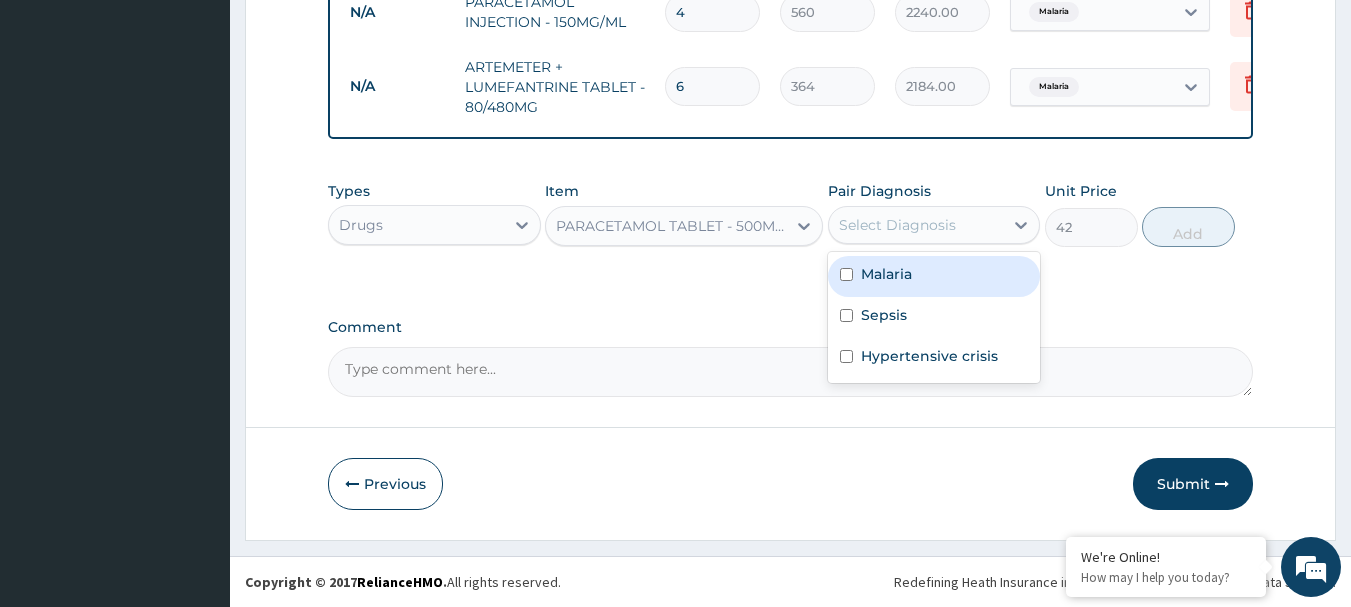 click on "Malaria" at bounding box center (886, 274) 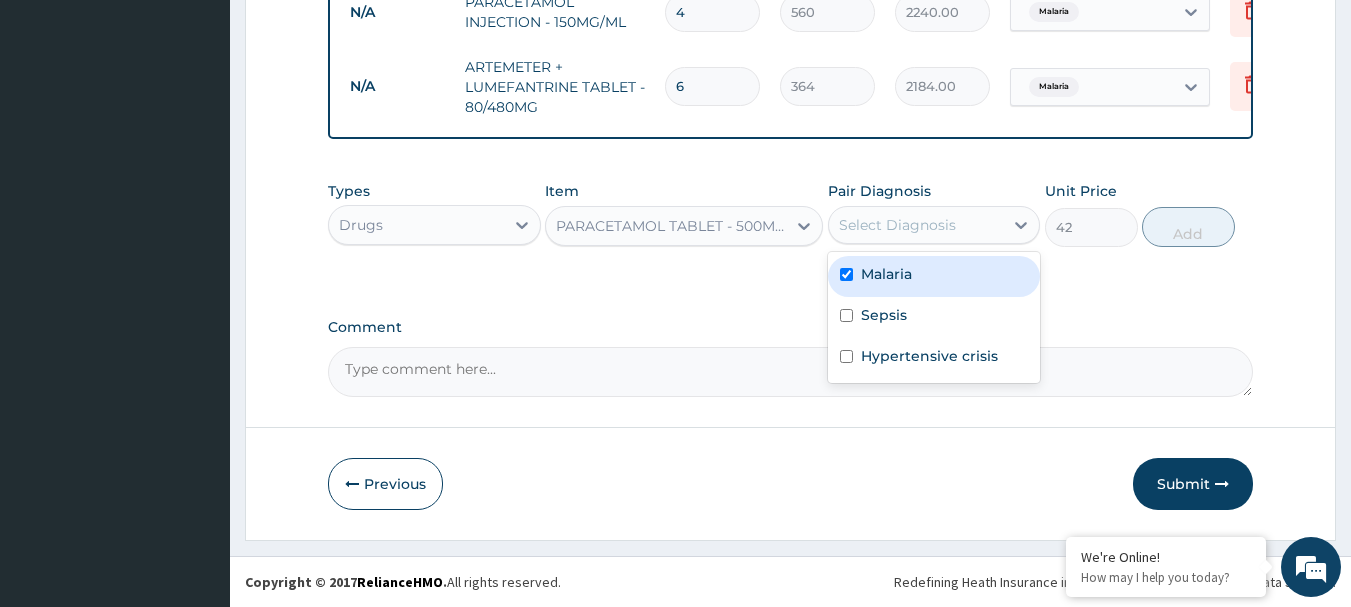 checkbox on "true" 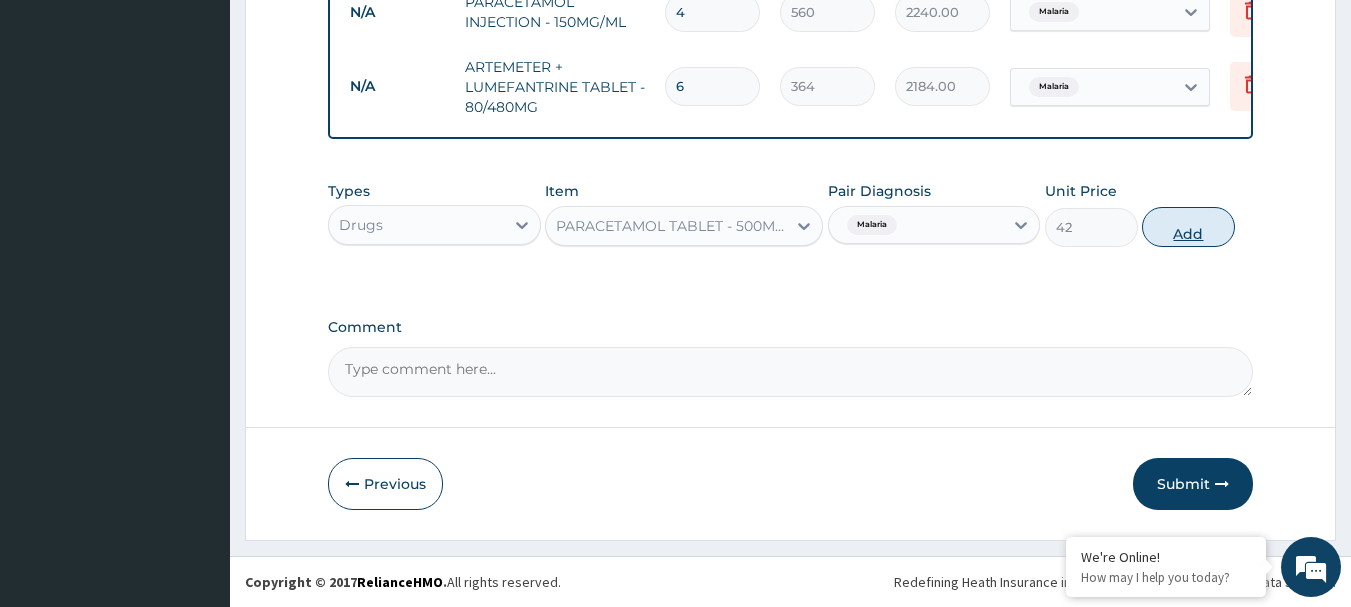click on "Add" at bounding box center (1188, 227) 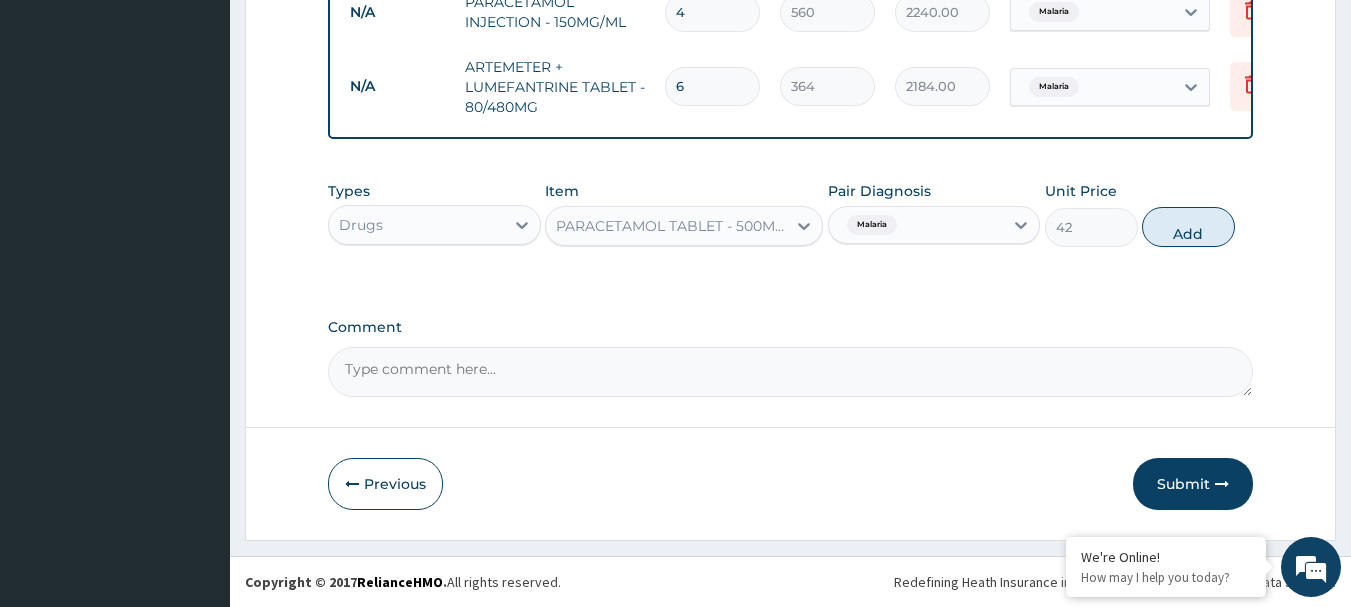 type on "0" 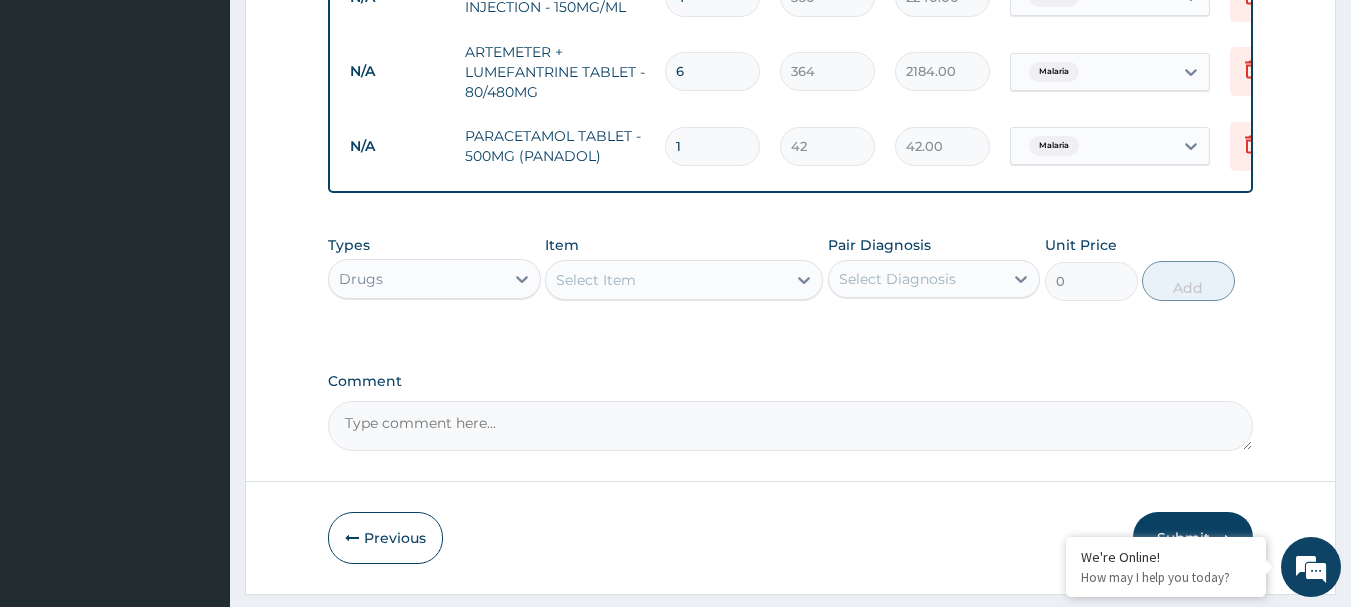 type on "18" 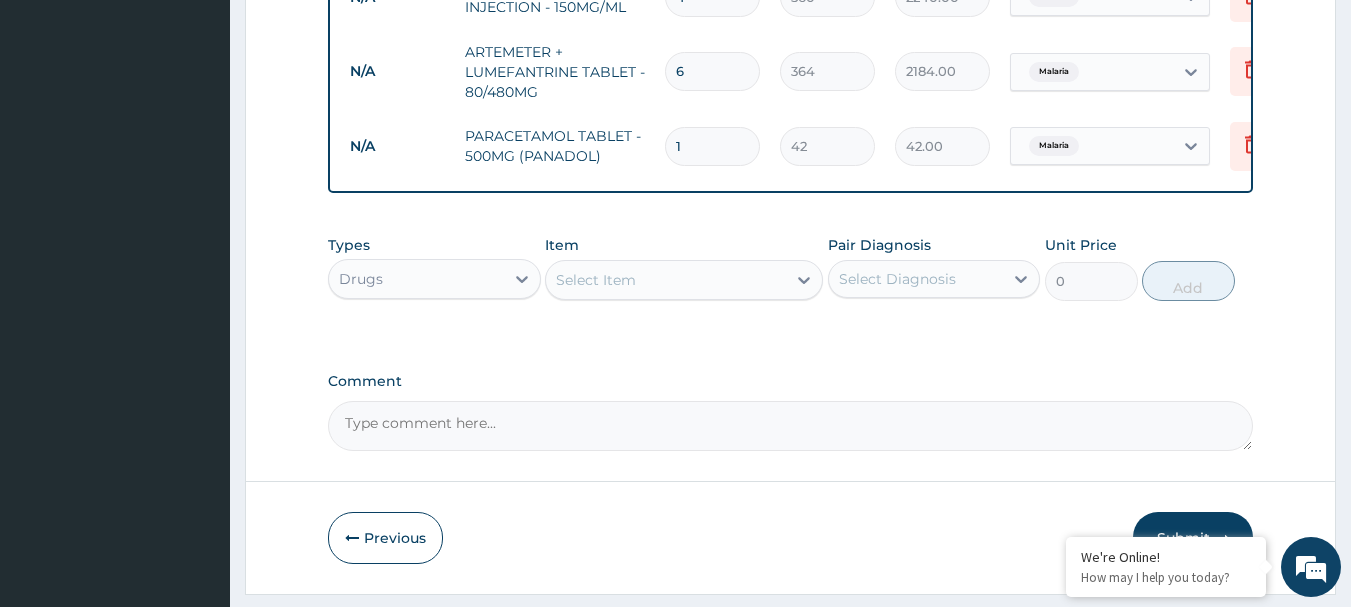 type on "756.00" 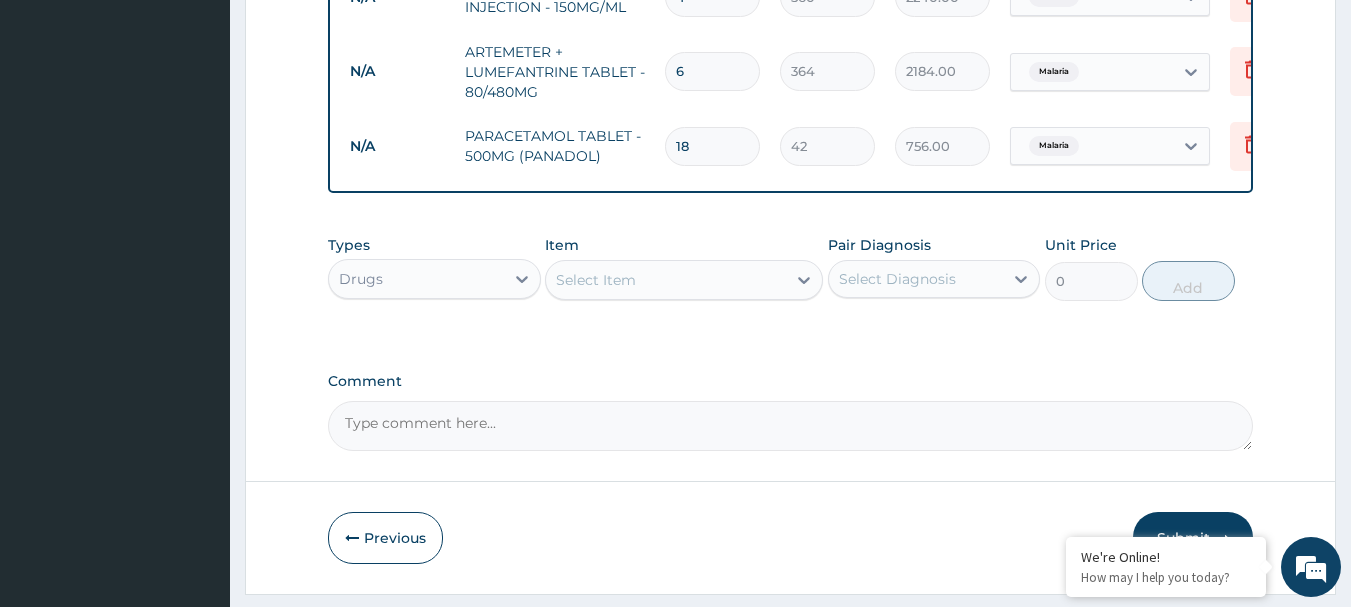 type on "18" 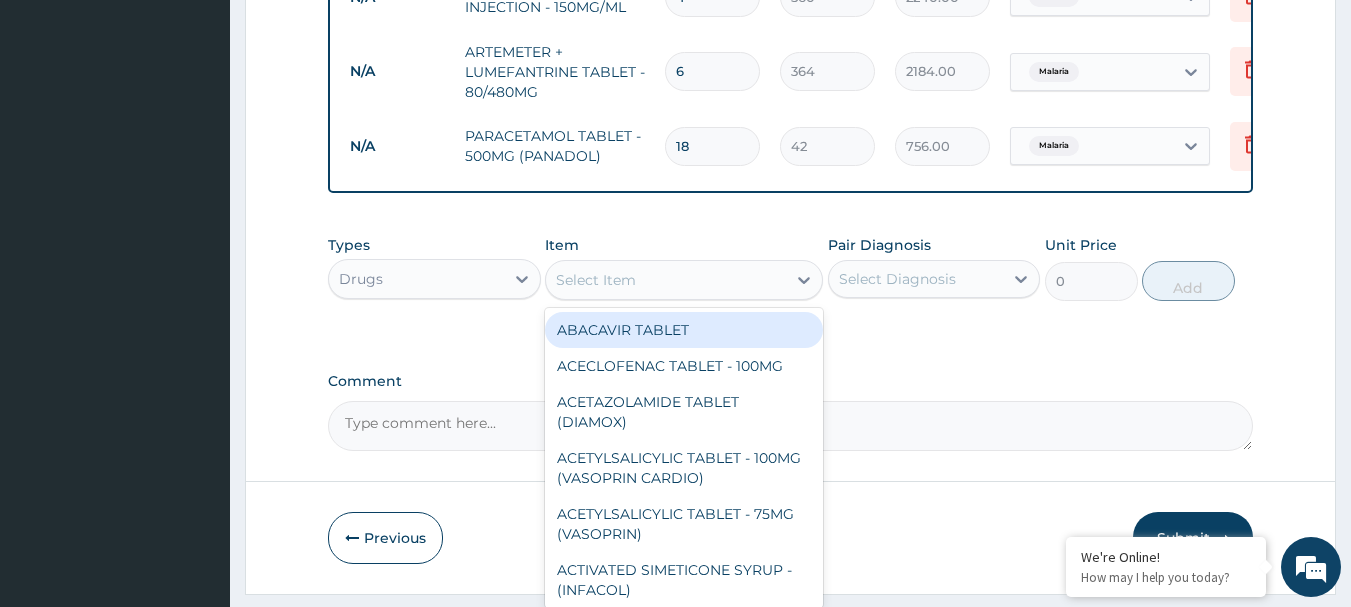 click on "Select Item" at bounding box center [666, 280] 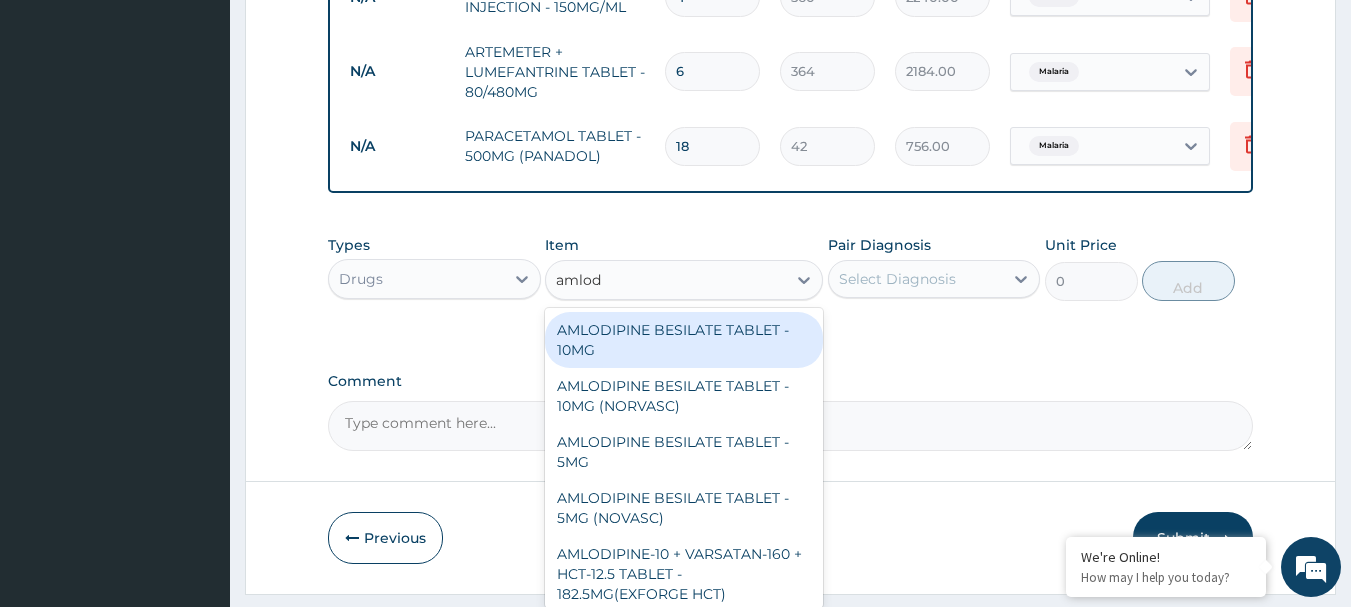 type on "amlodi" 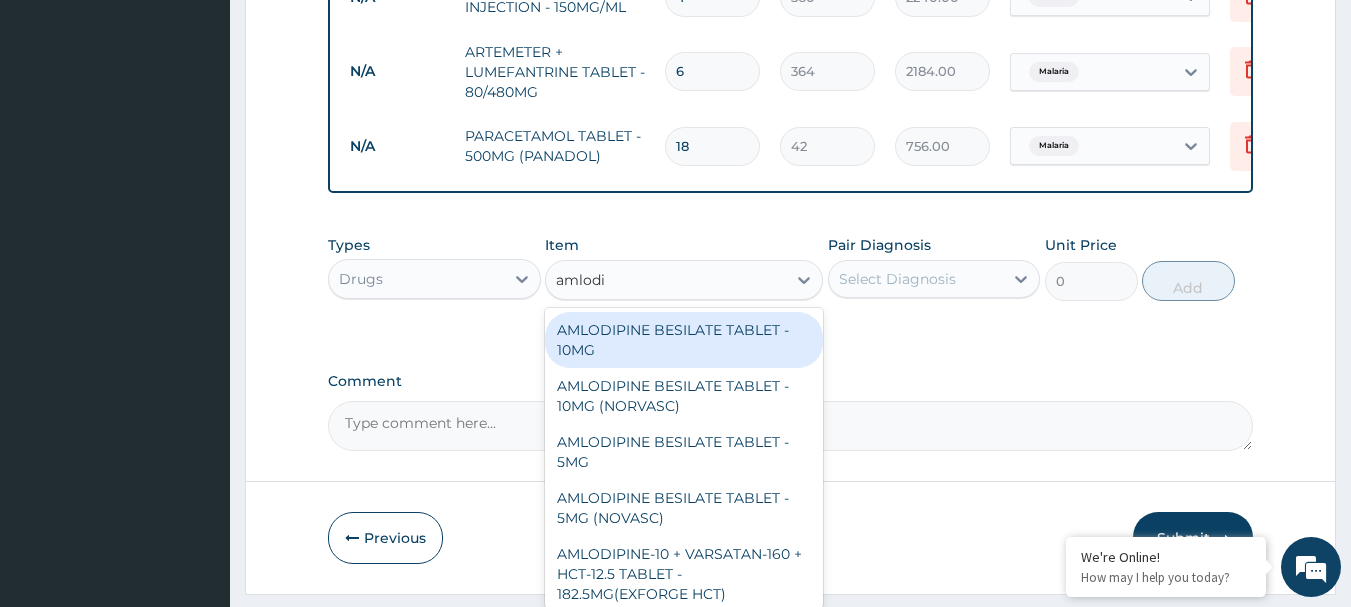 click on "AMLODIPINE BESILATE TABLET - 10MG" at bounding box center (684, 340) 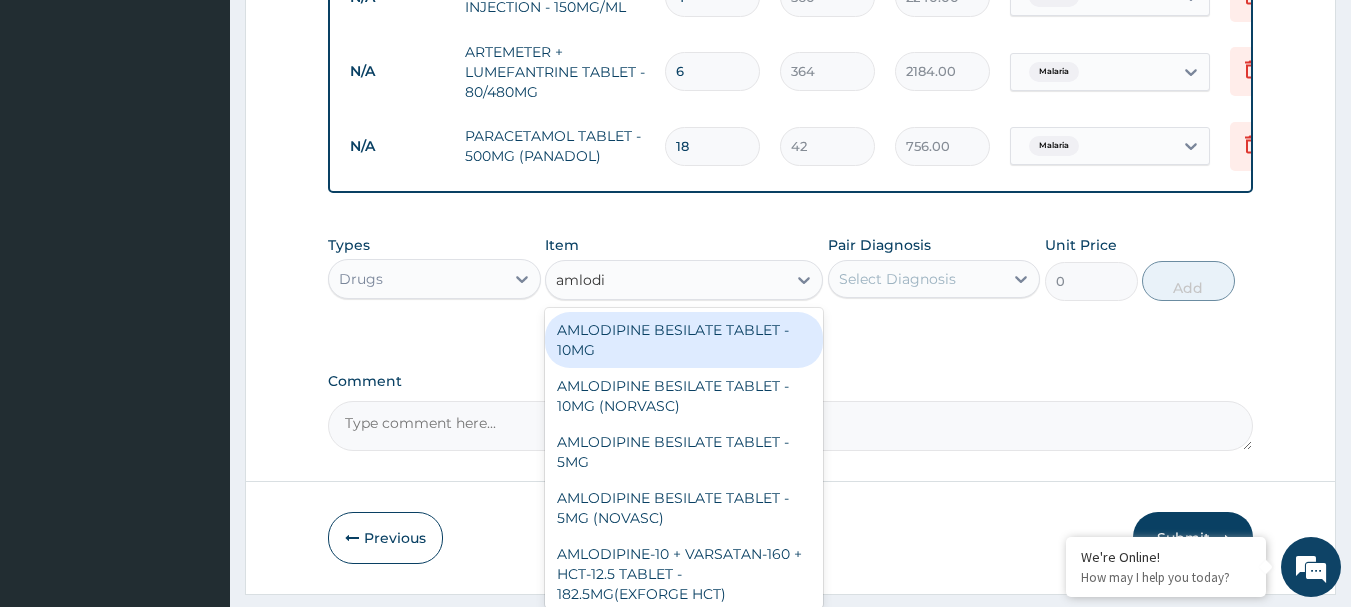 type 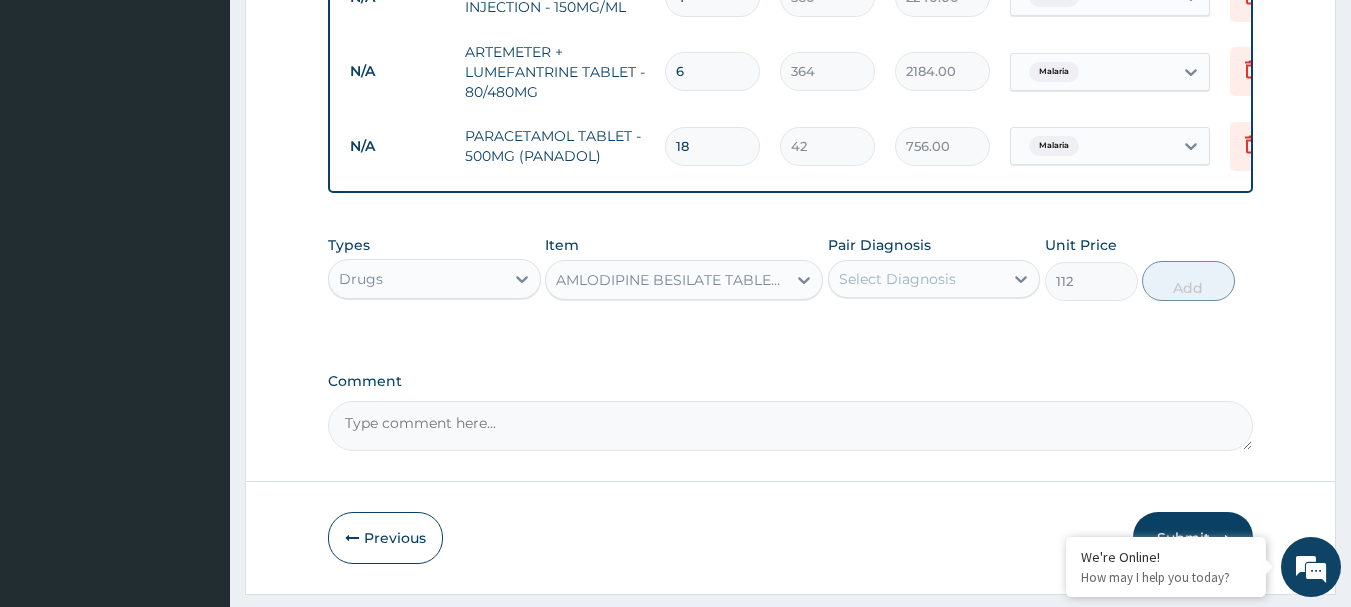 click on "Select Diagnosis" at bounding box center (897, 279) 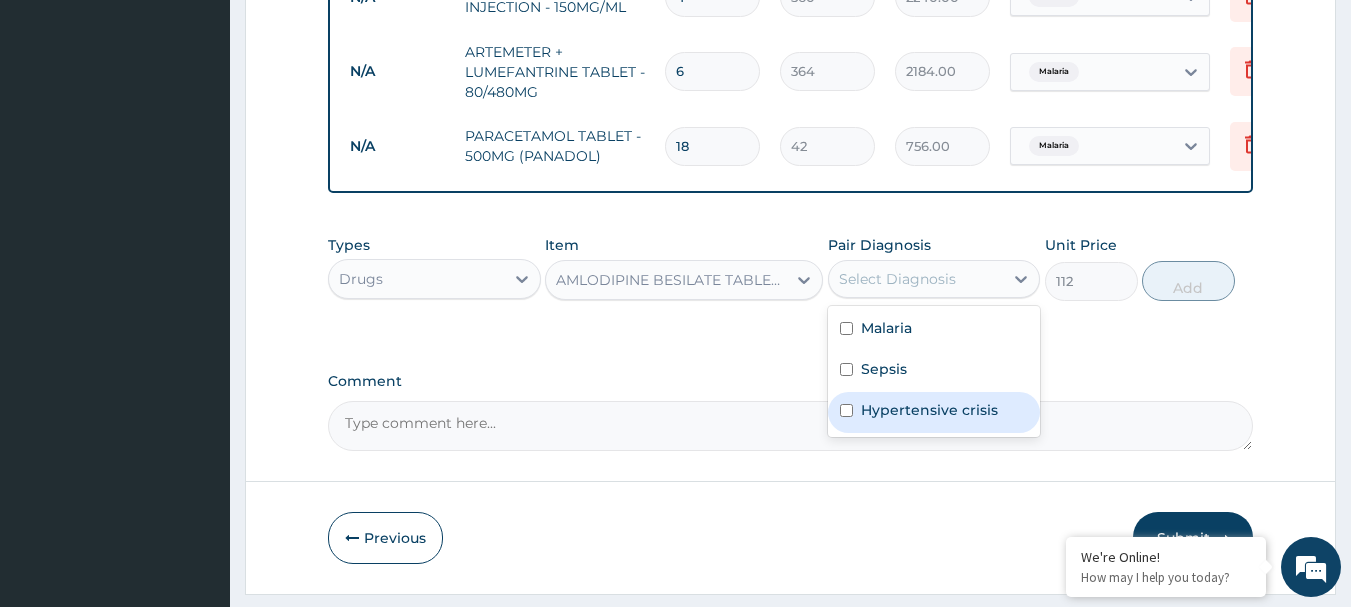 click on "Hypertensive crisis" at bounding box center (934, 412) 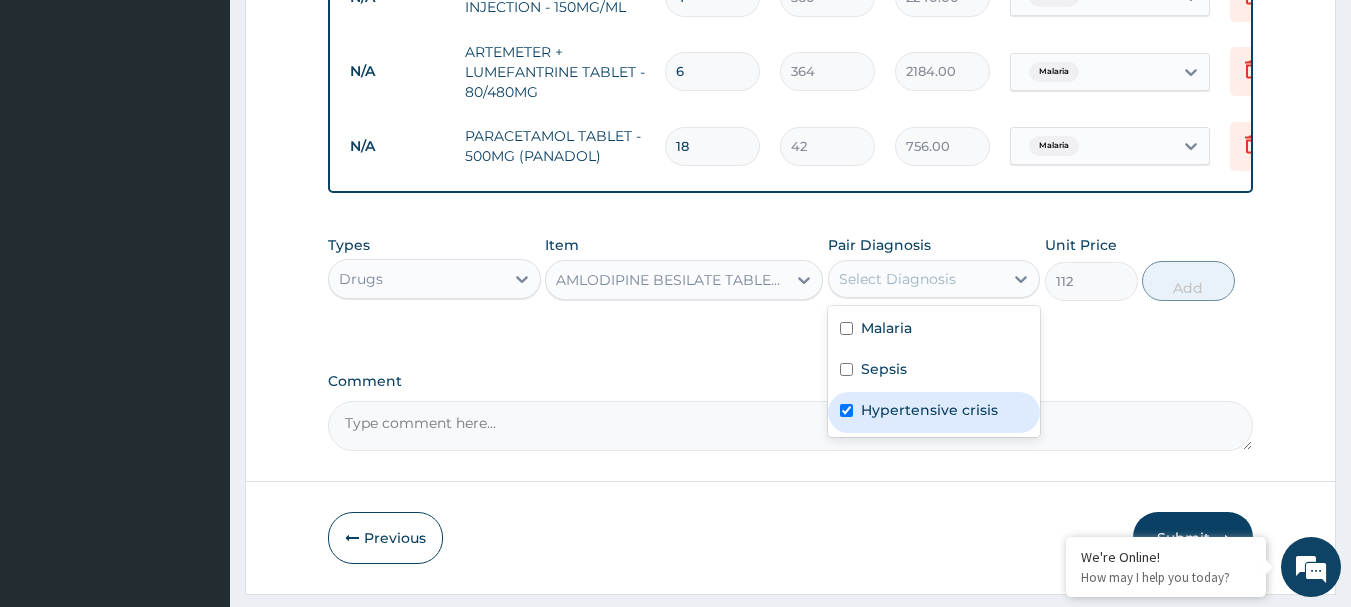 checkbox on "true" 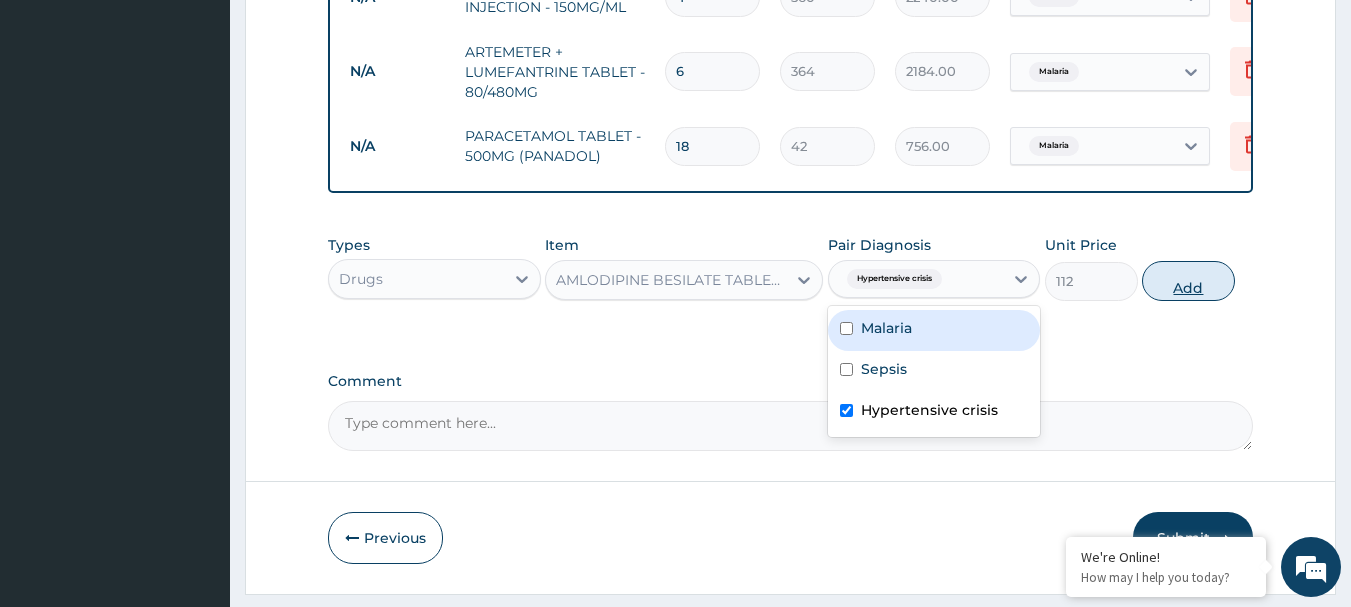 click on "Add" at bounding box center (1188, 281) 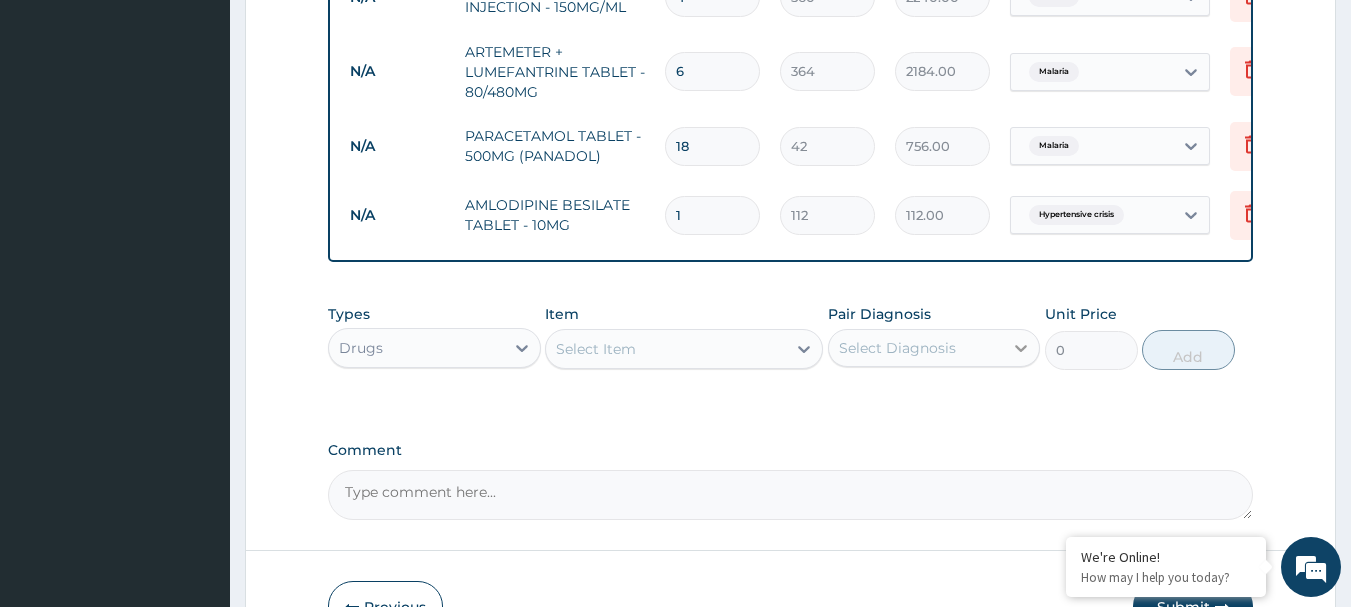 type on "13" 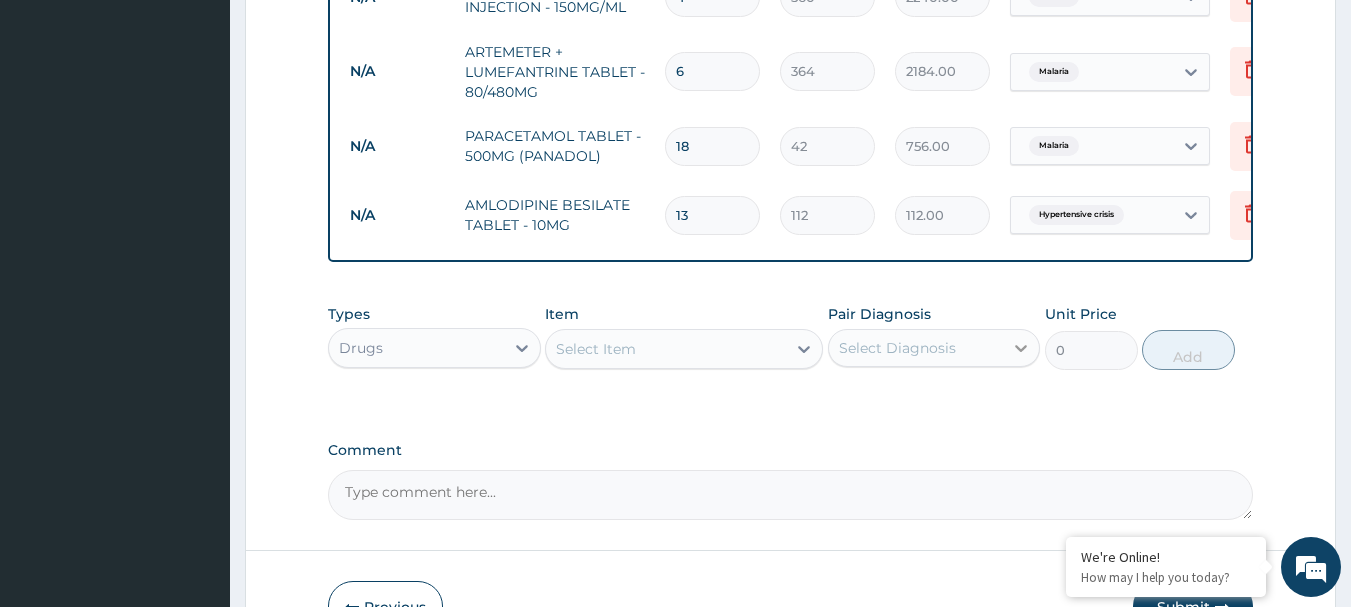 type on "1456.00" 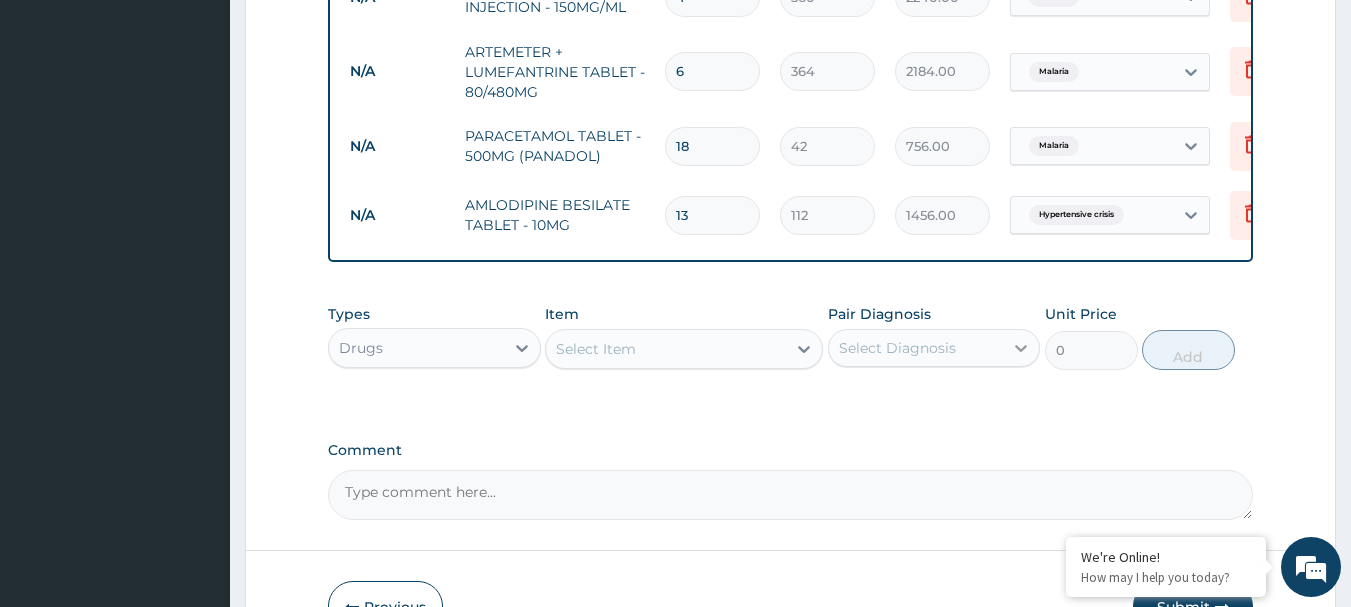 type on "130" 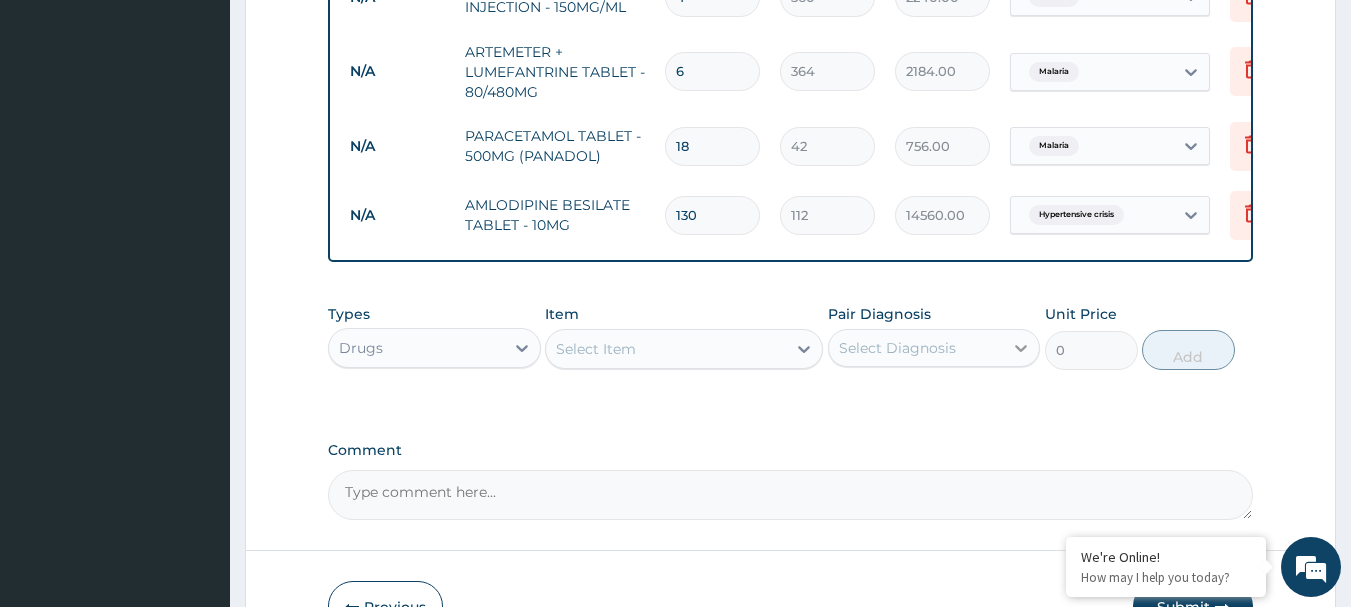 type on "13" 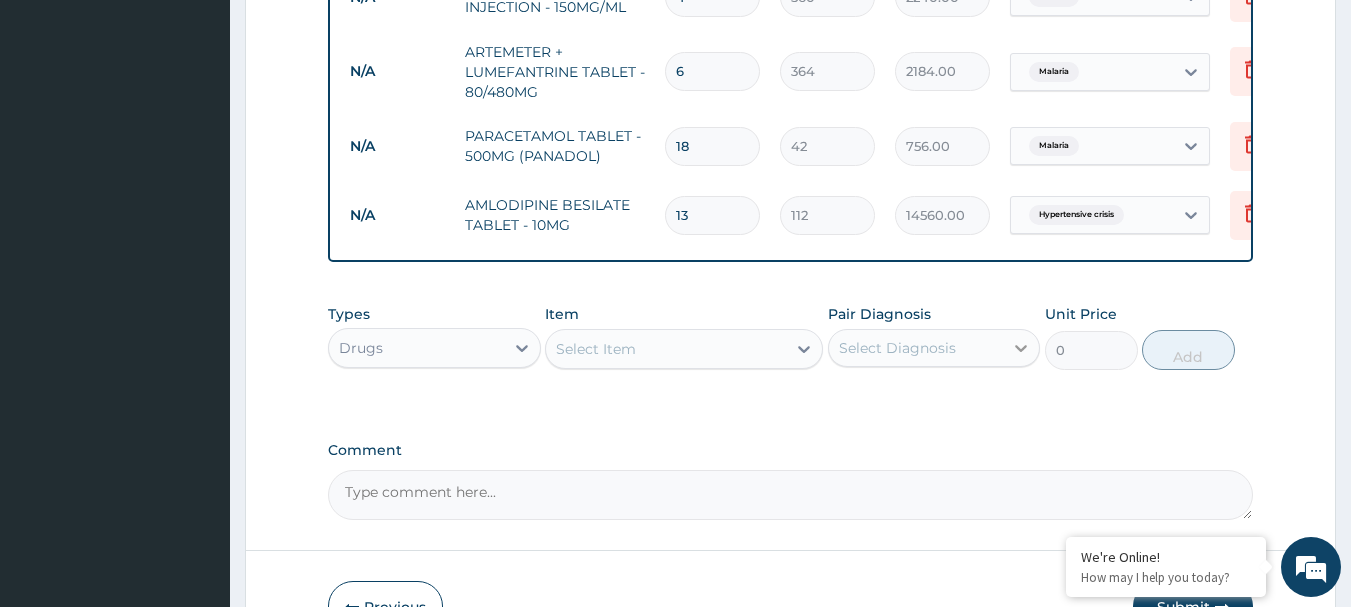 type on "1456.00" 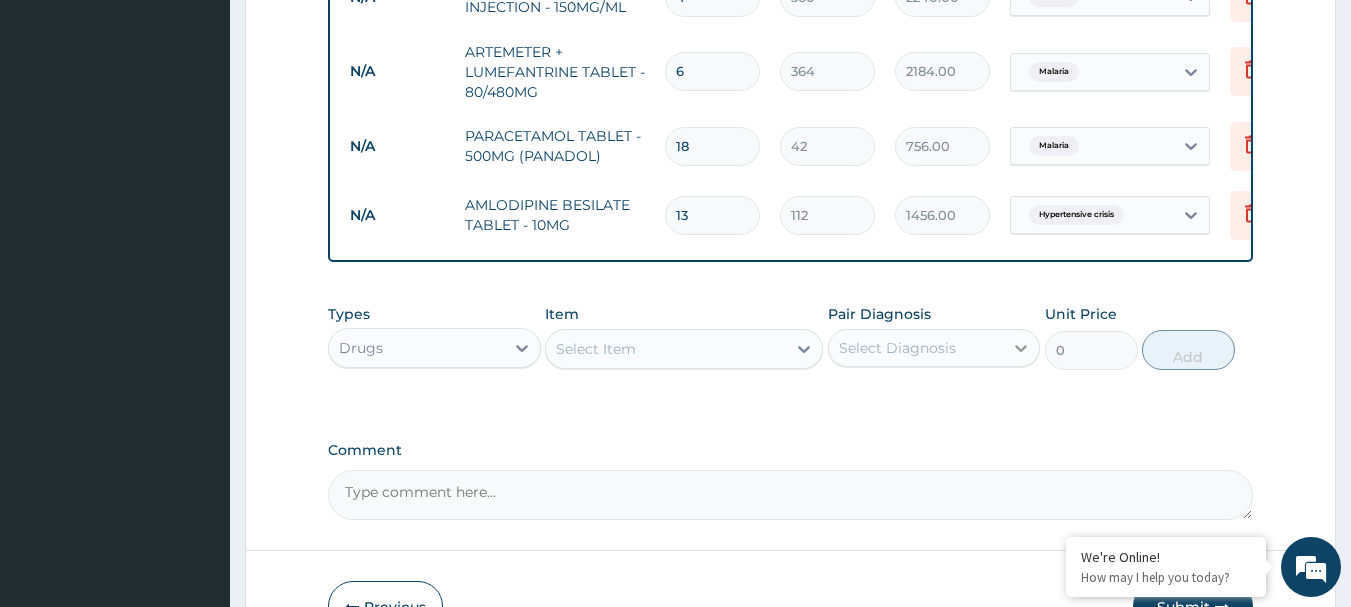 type on "1" 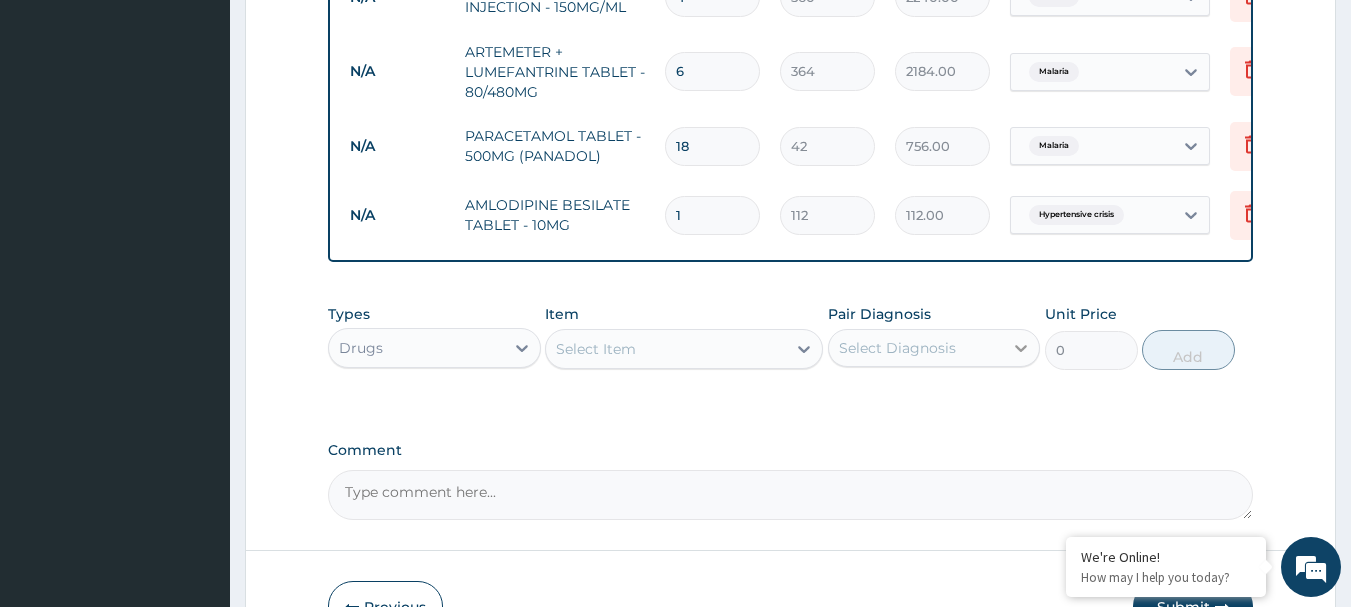 type 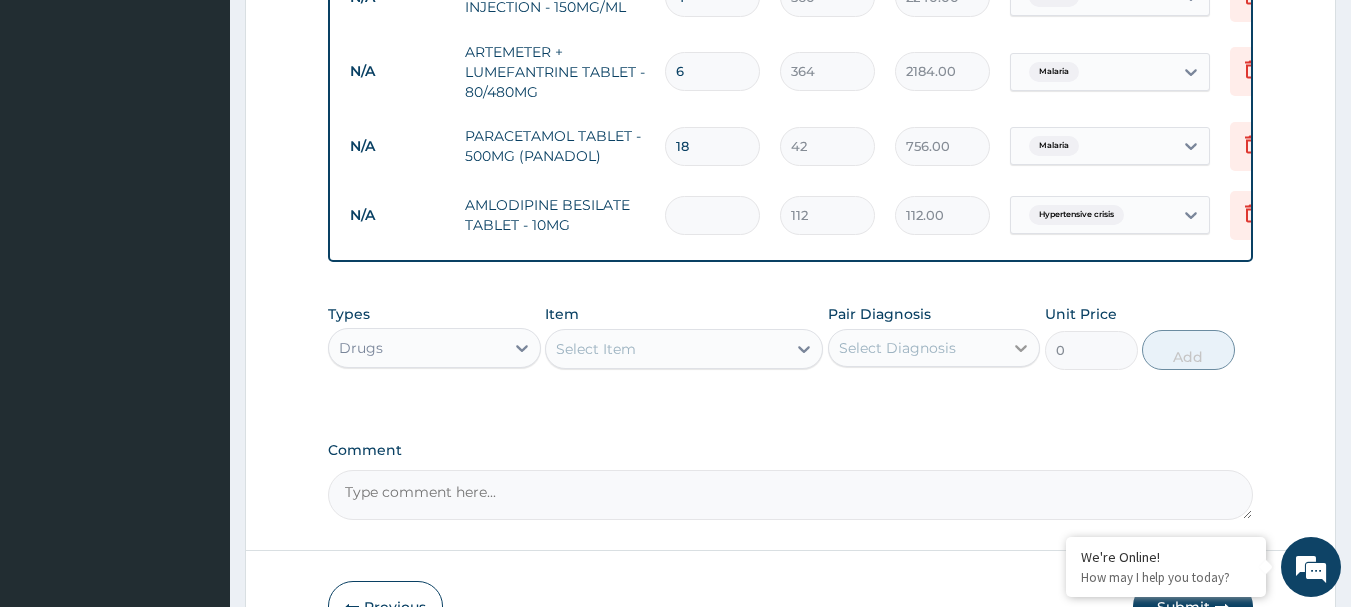 type on "0.00" 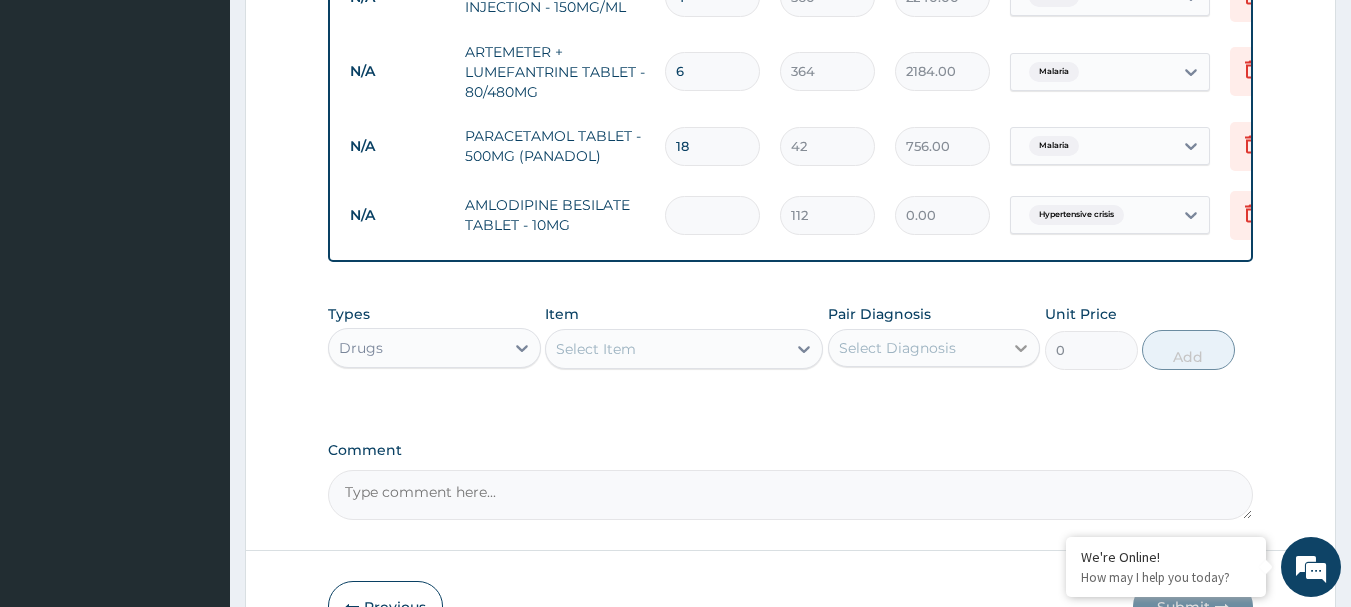 type on "3" 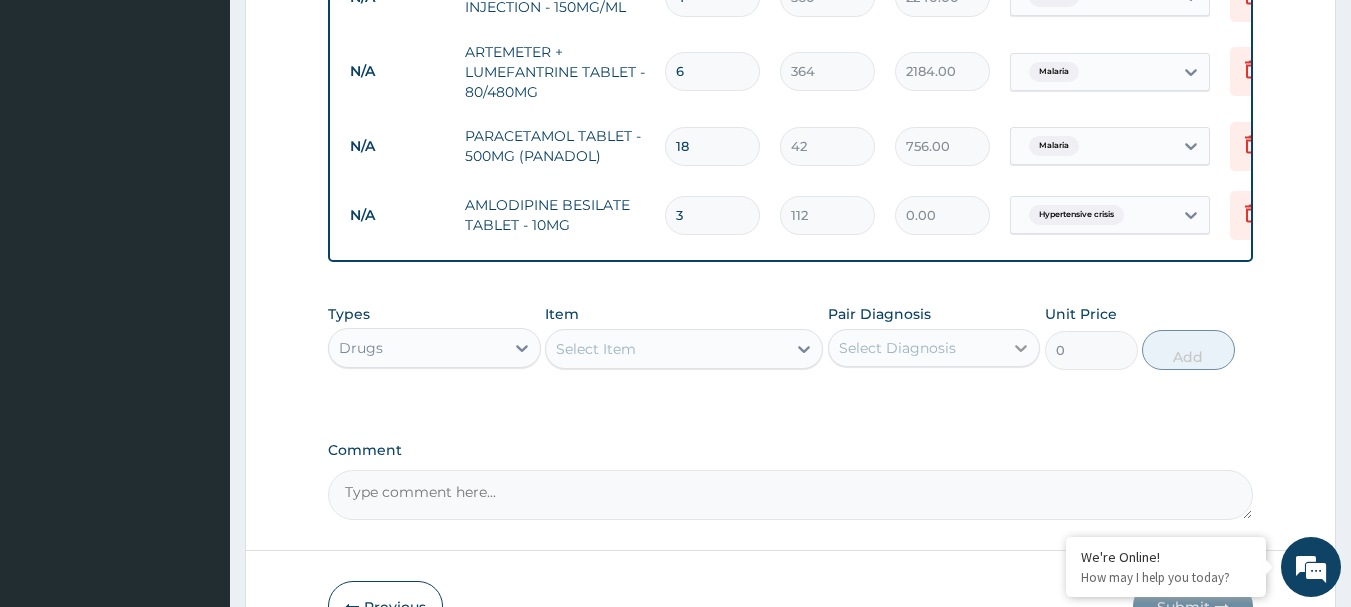 type on "336.00" 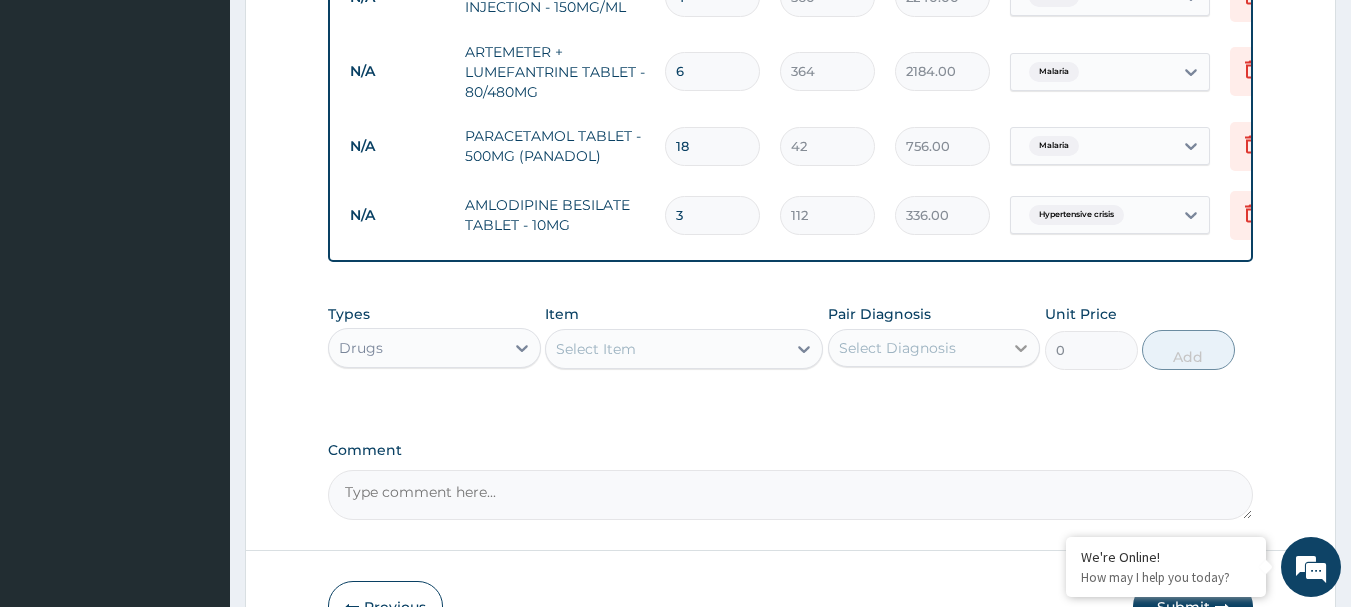 type on "30" 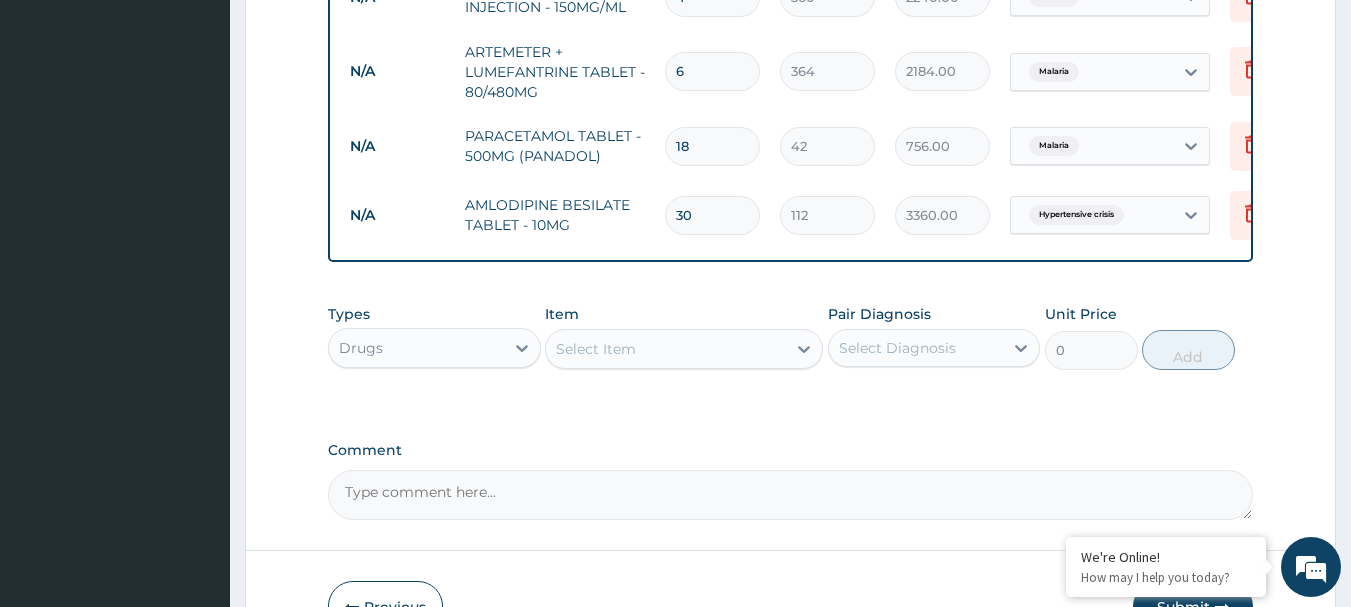 type on "30" 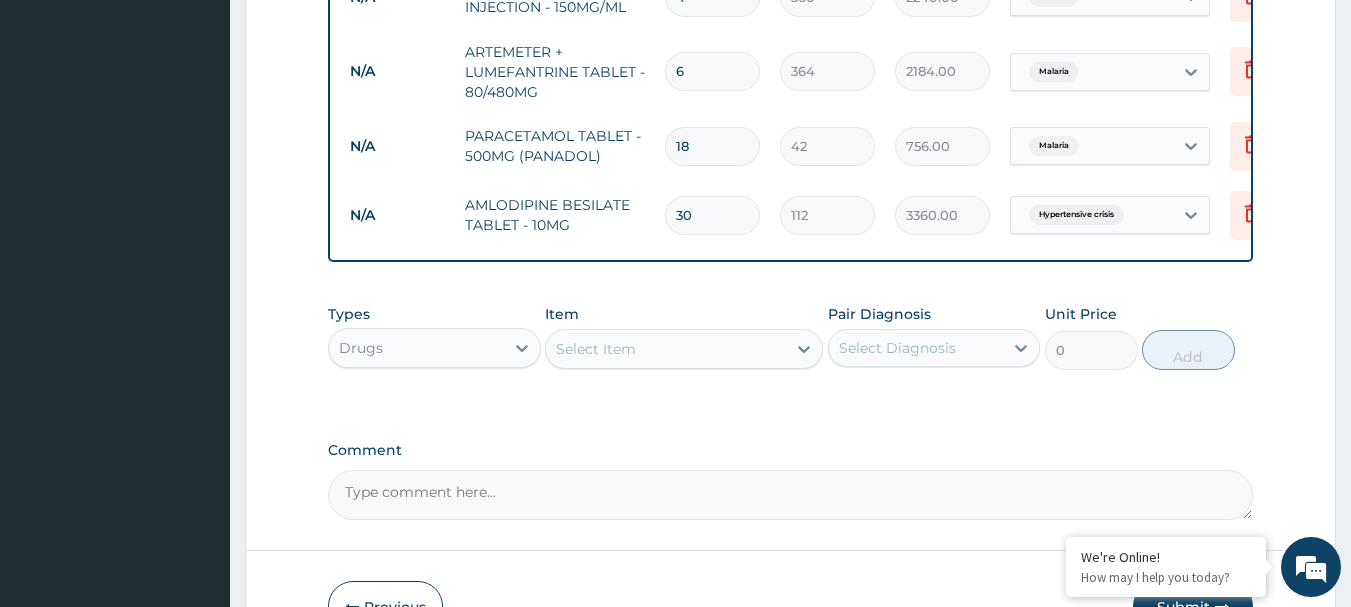 click on "Select Item" at bounding box center (666, 349) 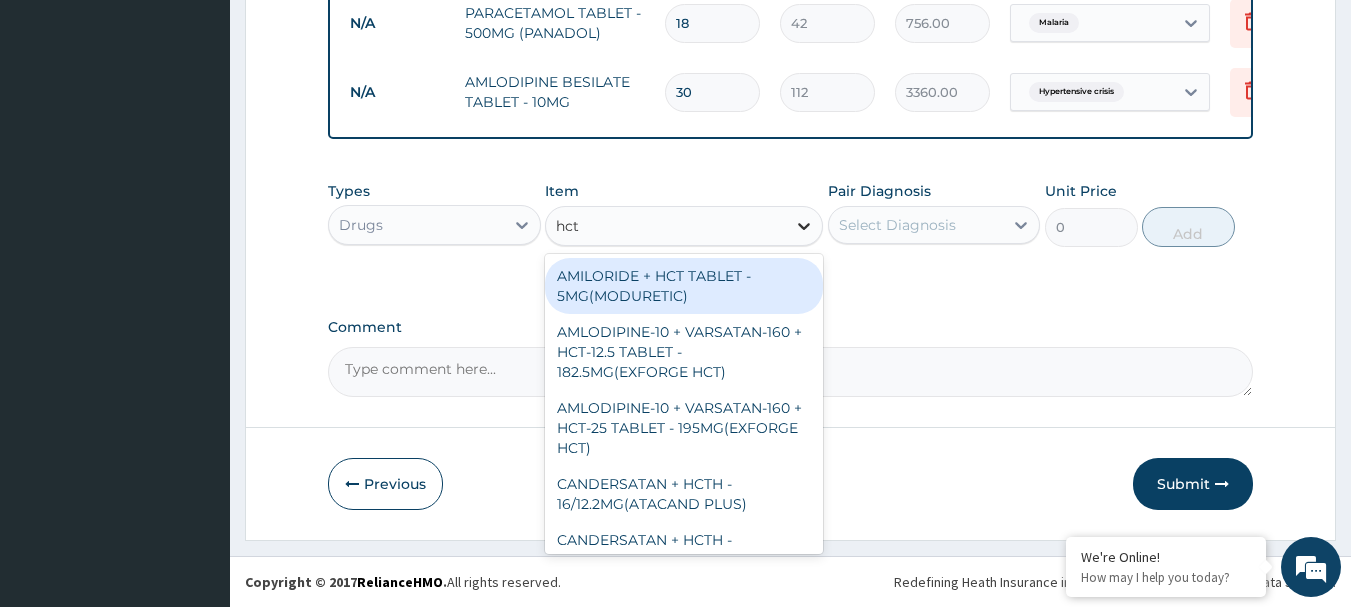 scroll, scrollTop: 1302, scrollLeft: 0, axis: vertical 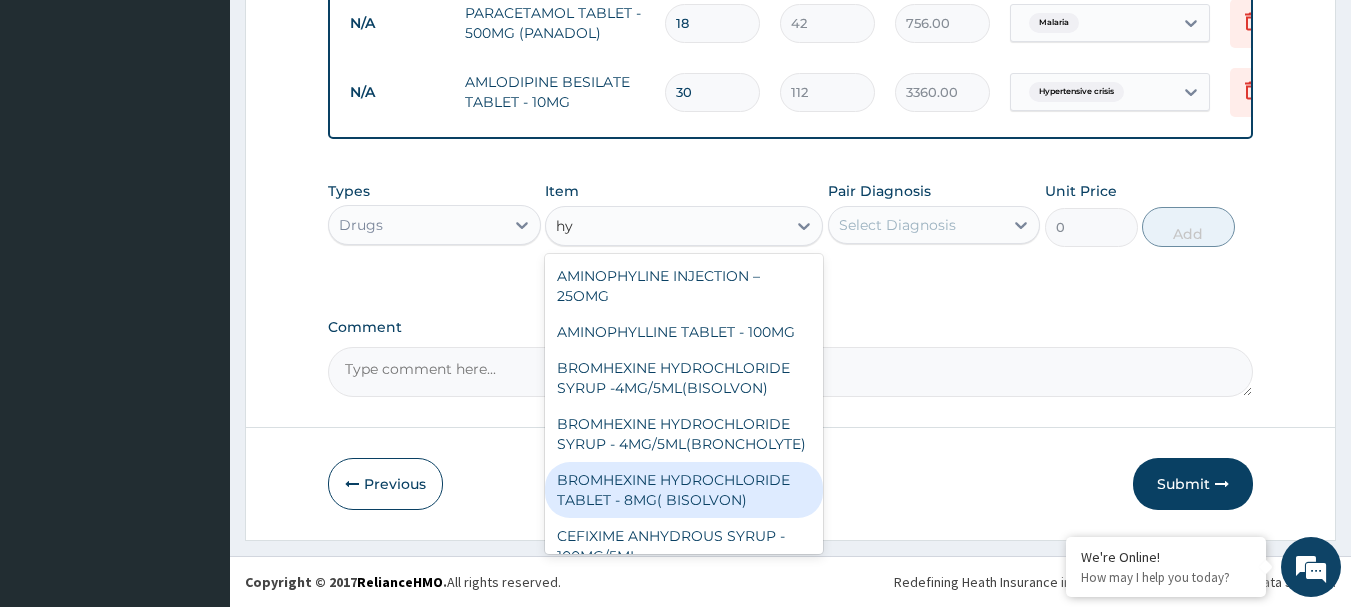 type on "h" 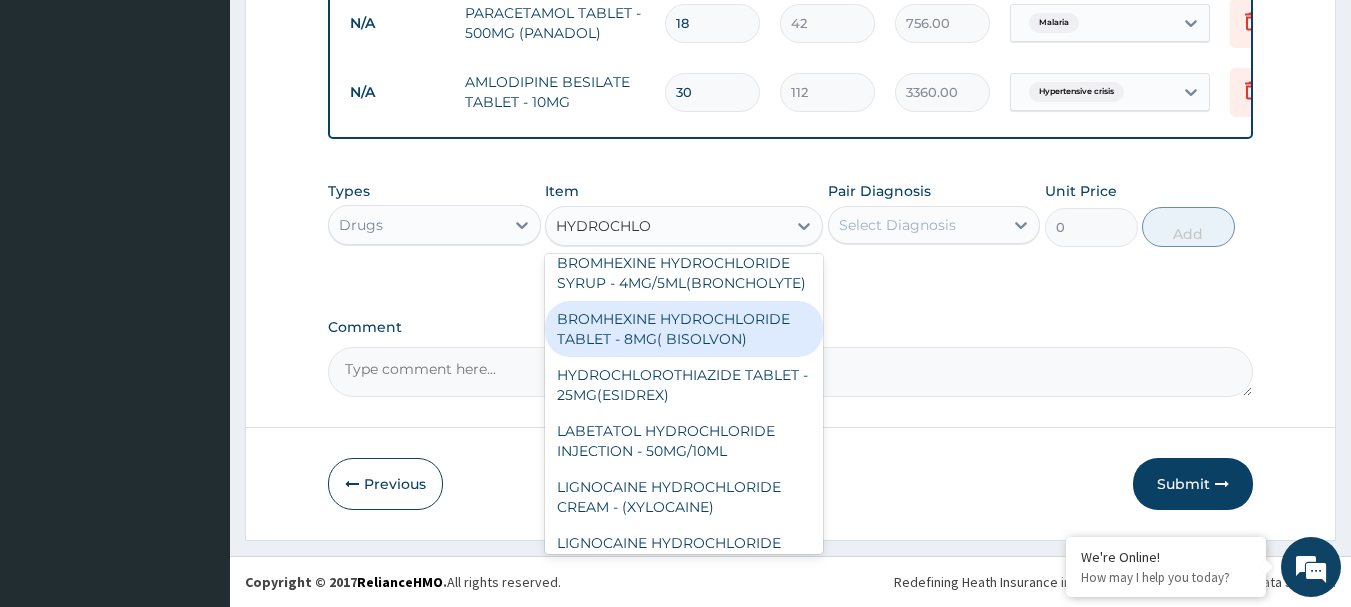 scroll, scrollTop: 100, scrollLeft: 0, axis: vertical 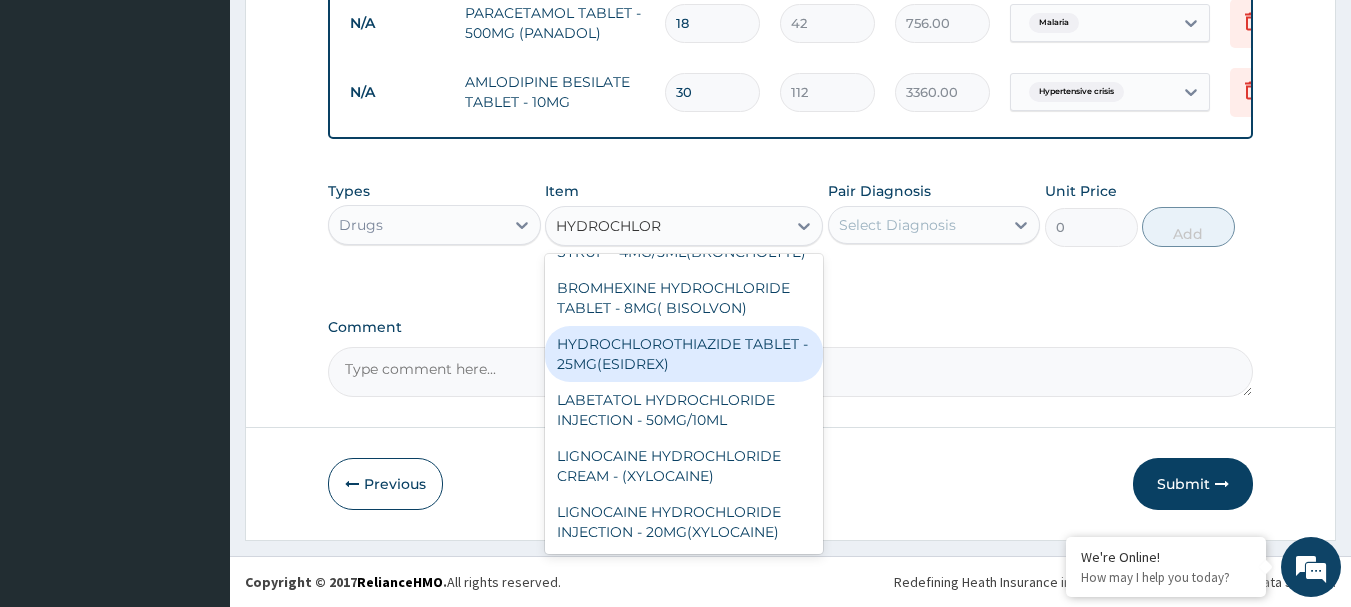 type on "HYDROCHLORO" 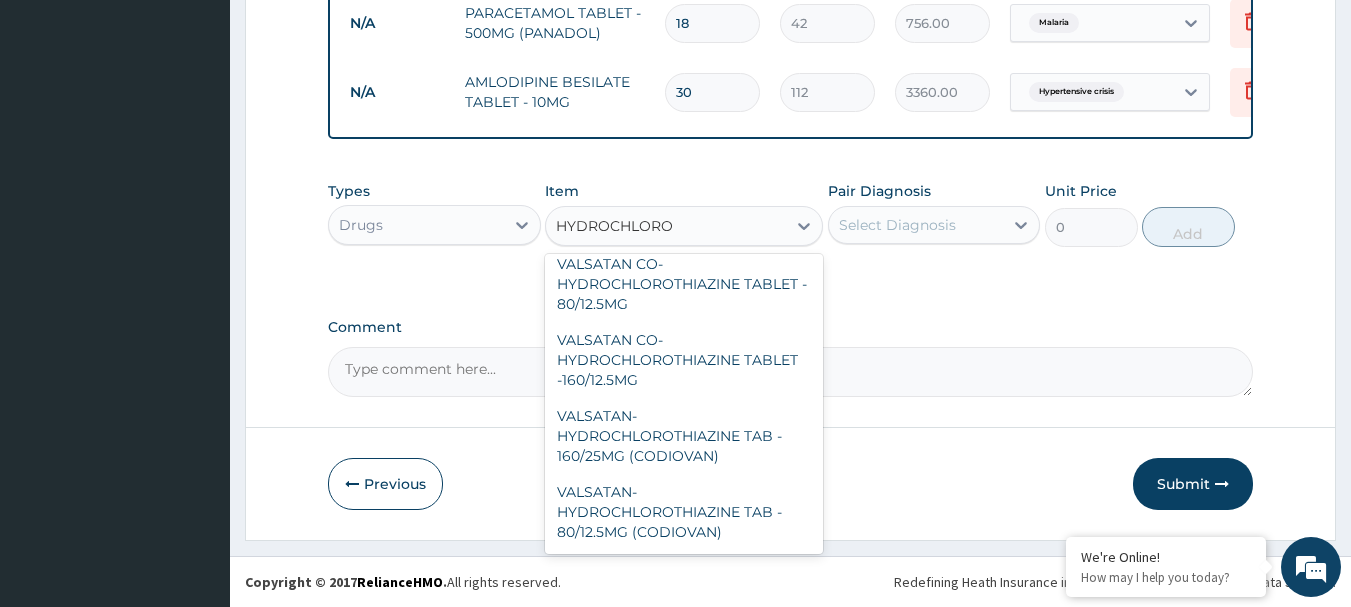 scroll, scrollTop: 0, scrollLeft: 0, axis: both 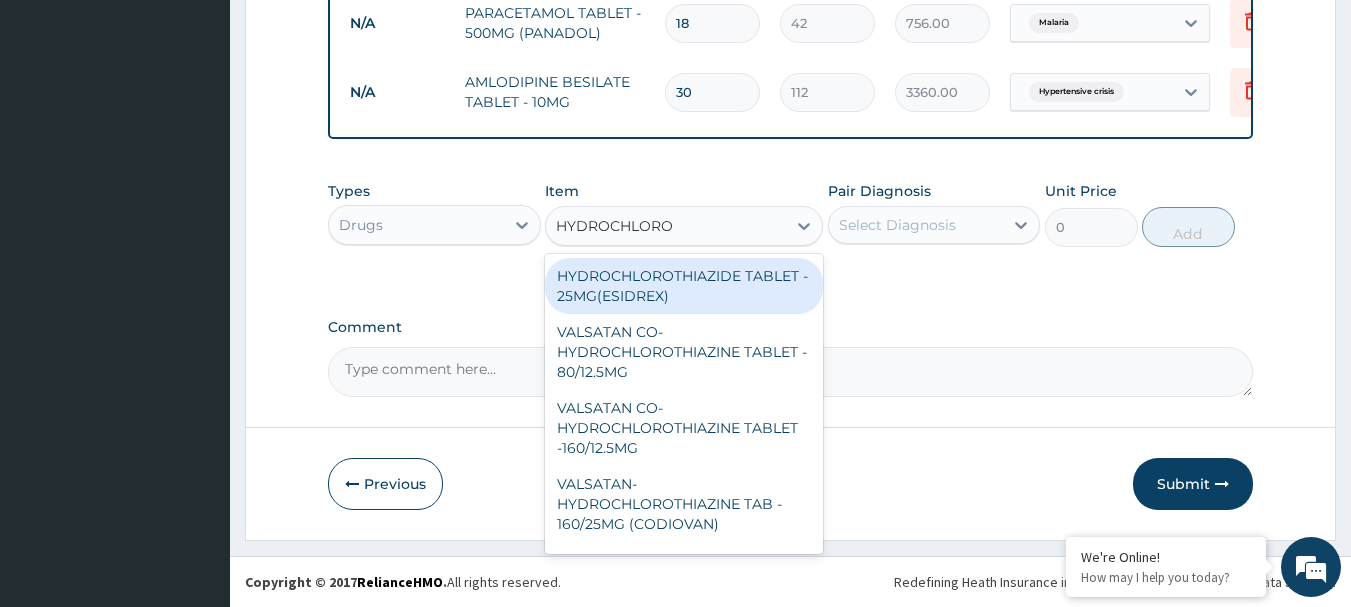 click on "HYDROCHLOROTHIAZIDE TABLET - 25MG(ESIDREX)" at bounding box center (684, 286) 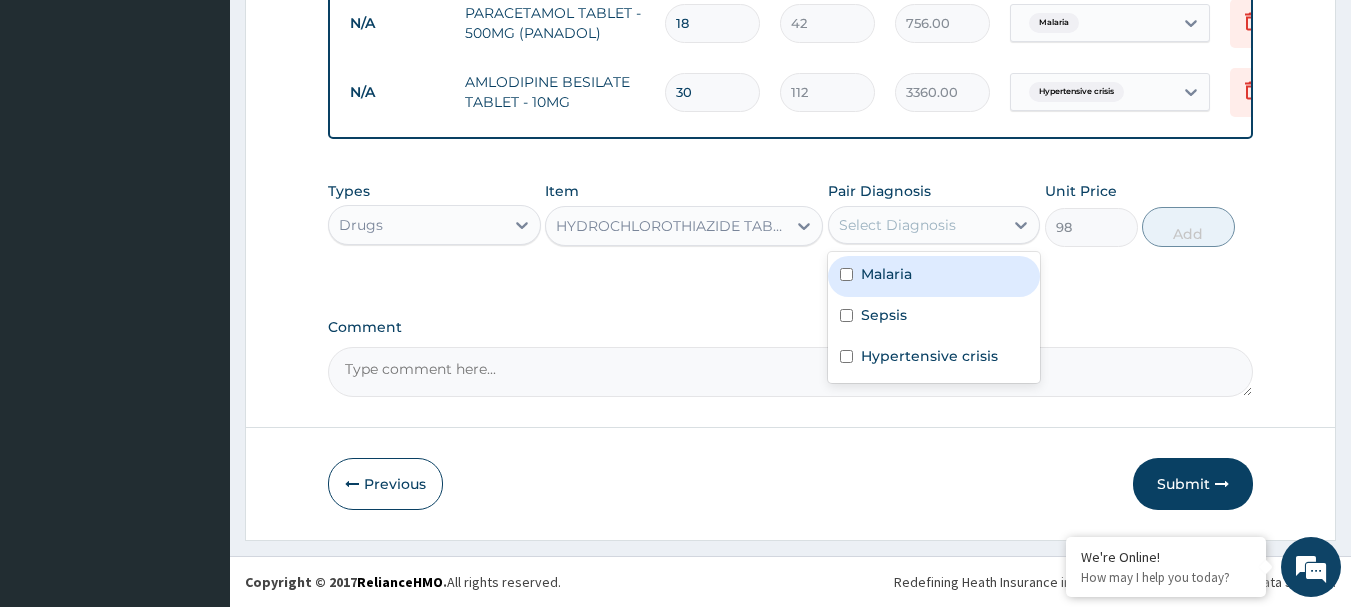 click on "Select Diagnosis" at bounding box center [897, 225] 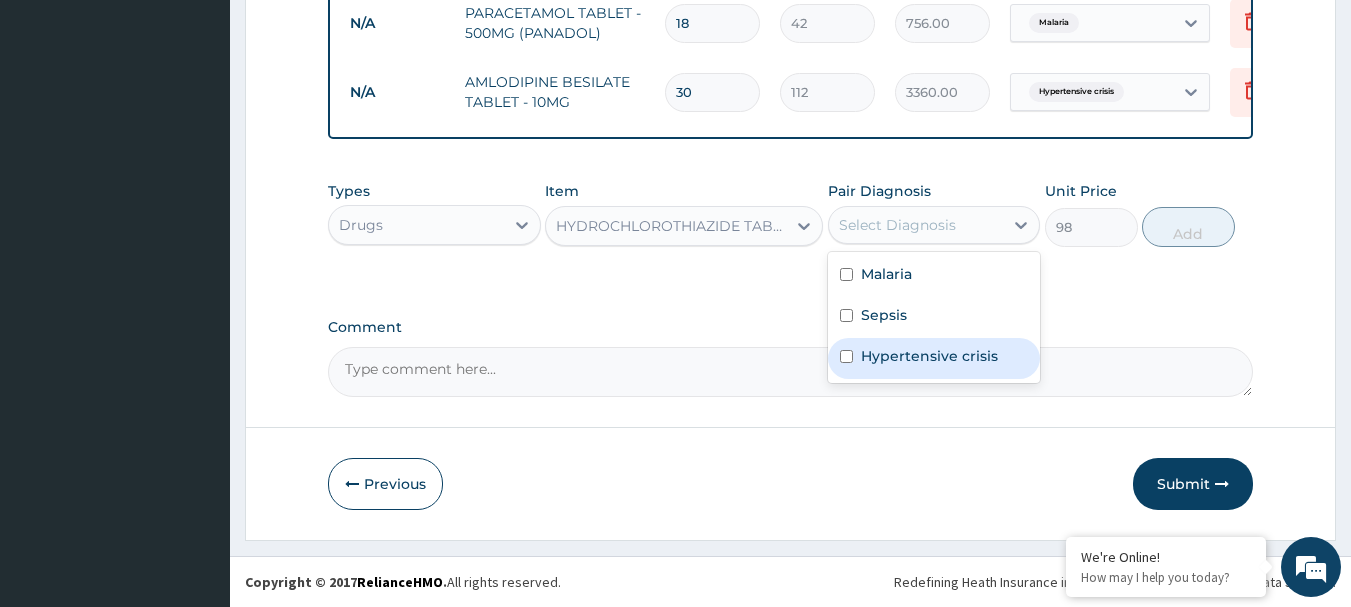 click on "Hypertensive crisis" at bounding box center [929, 356] 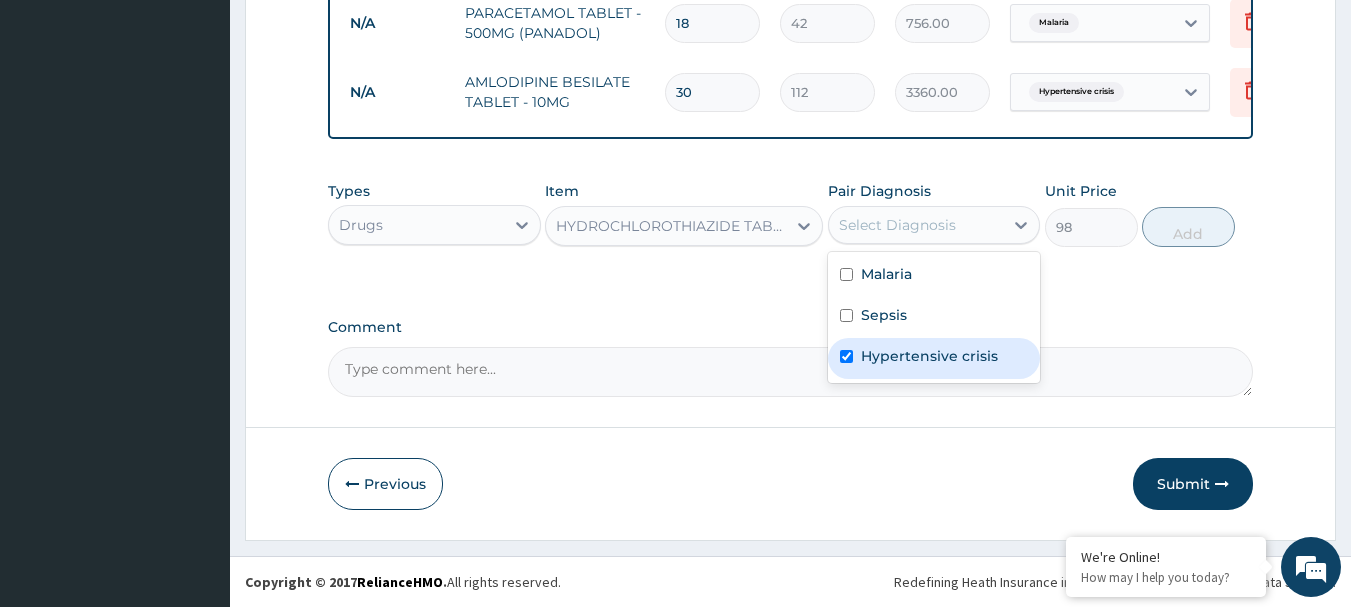 checkbox on "true" 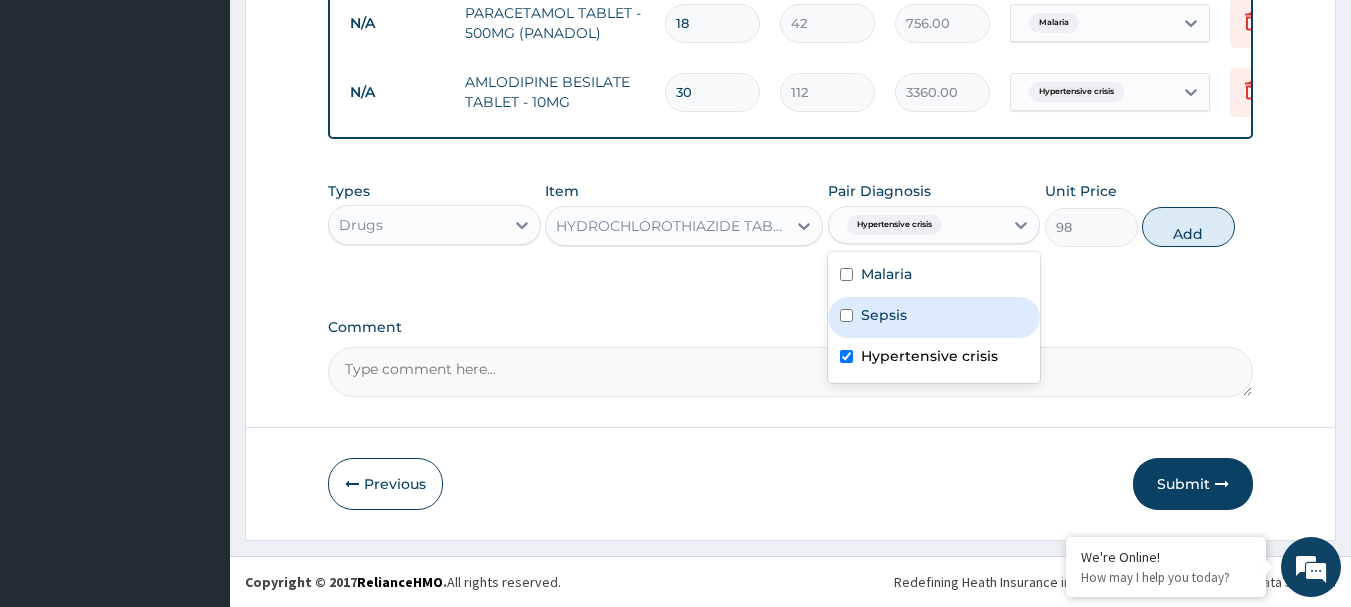 click on "Add" at bounding box center [1188, 227] 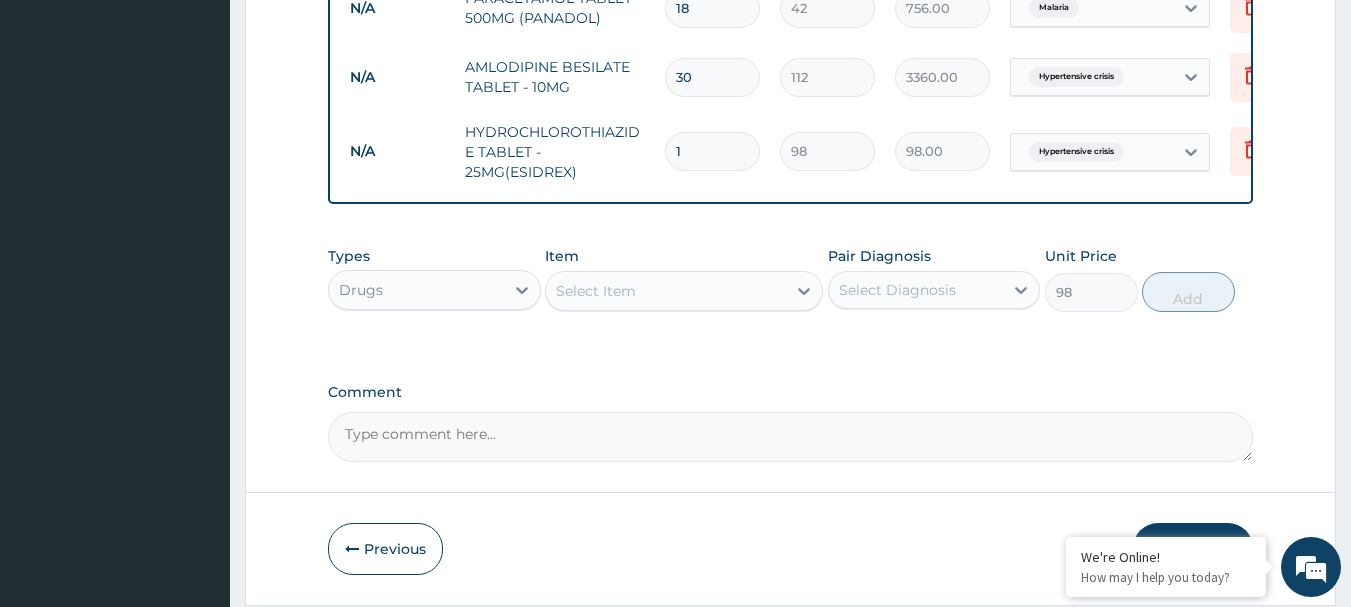 type on "0" 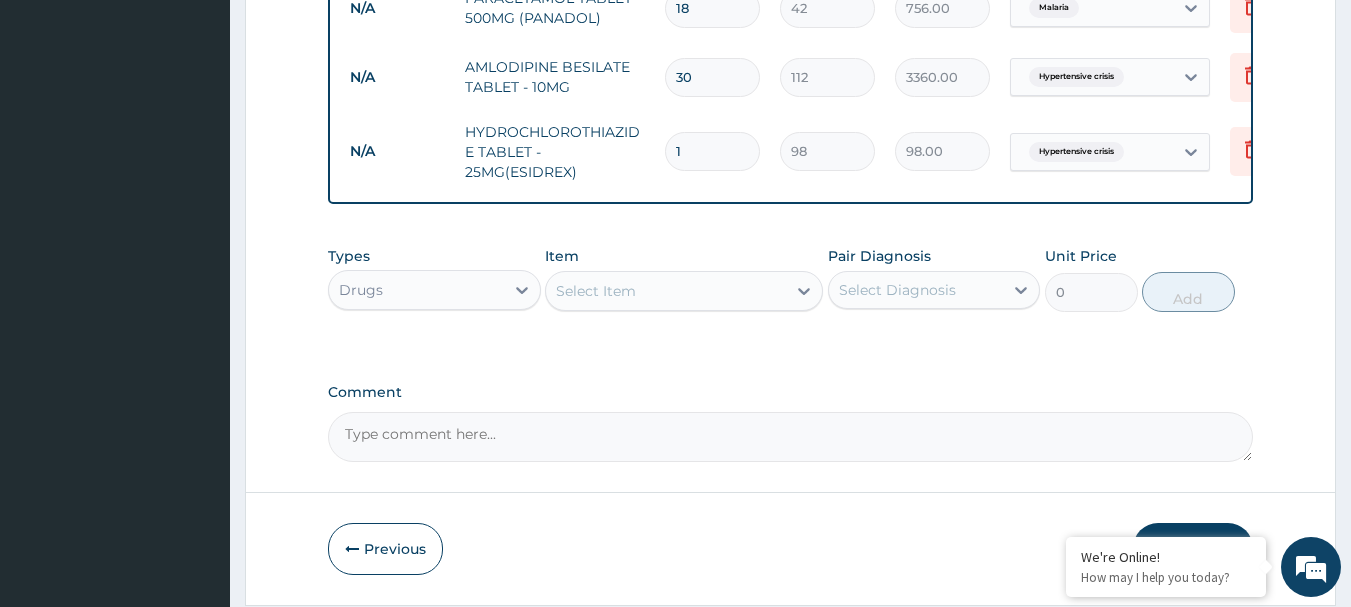 type 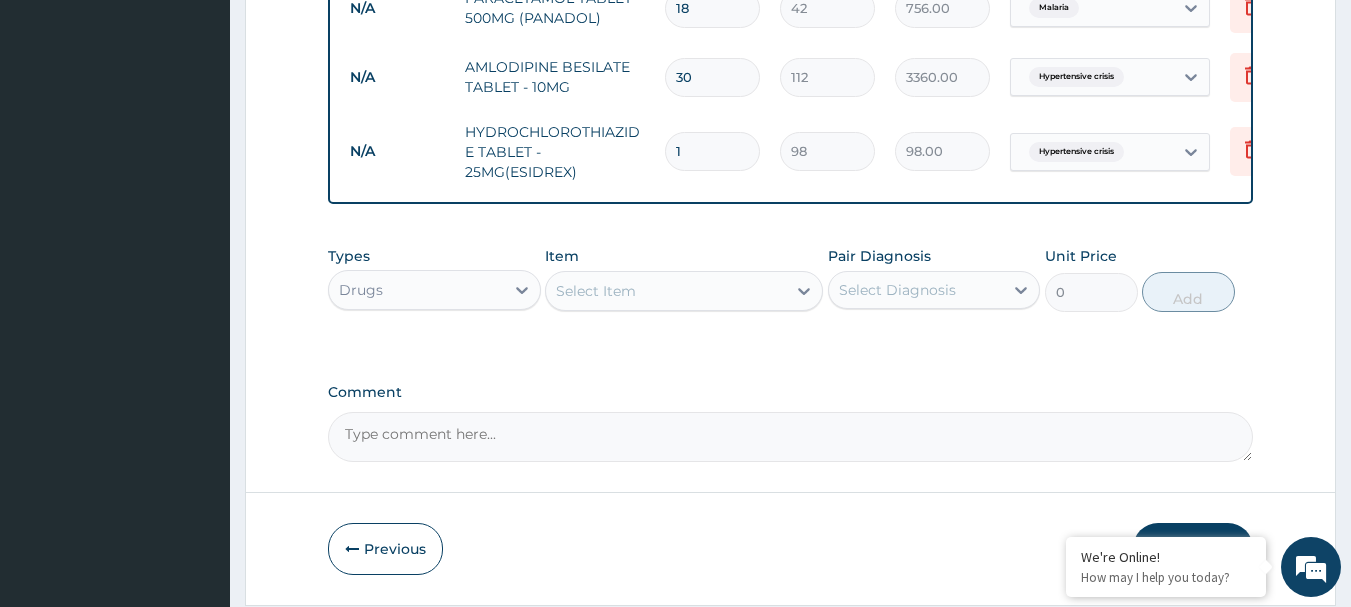 type on "0.00" 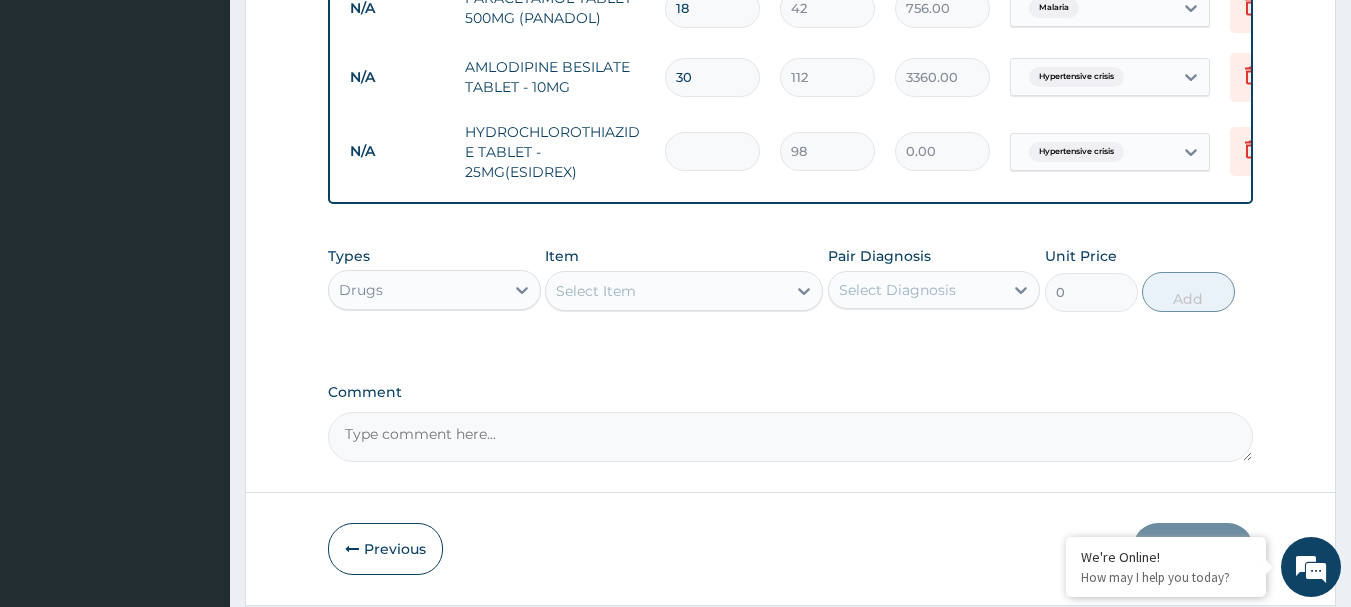 type on "3" 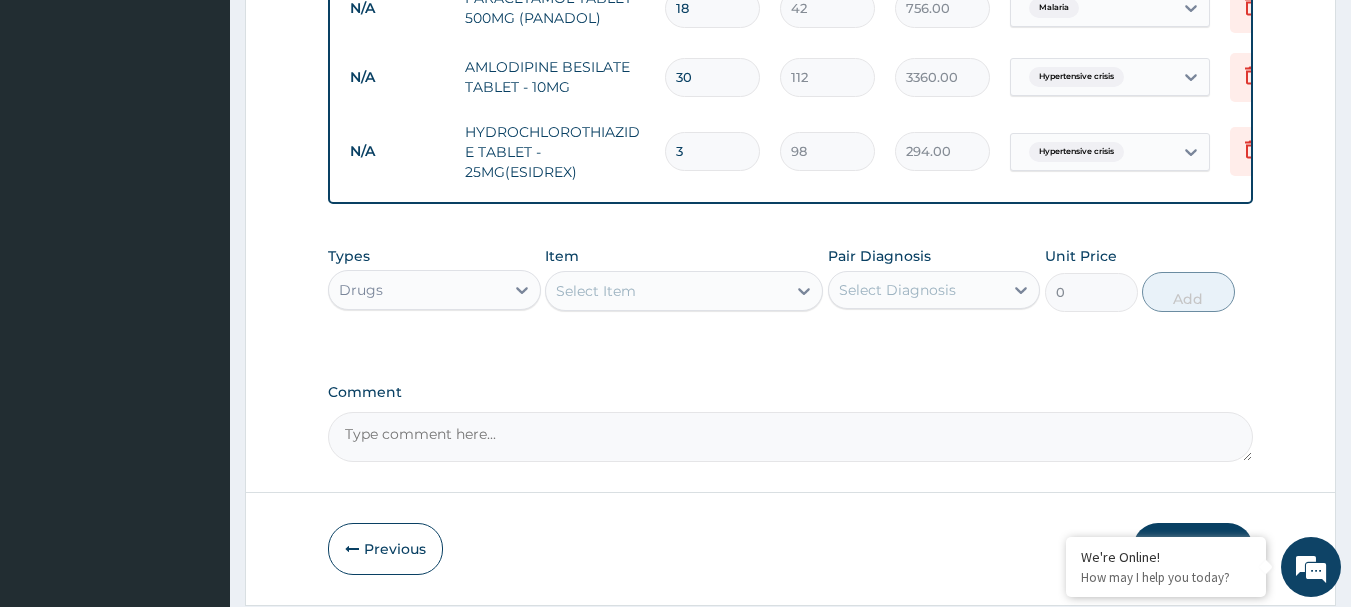 type on "30" 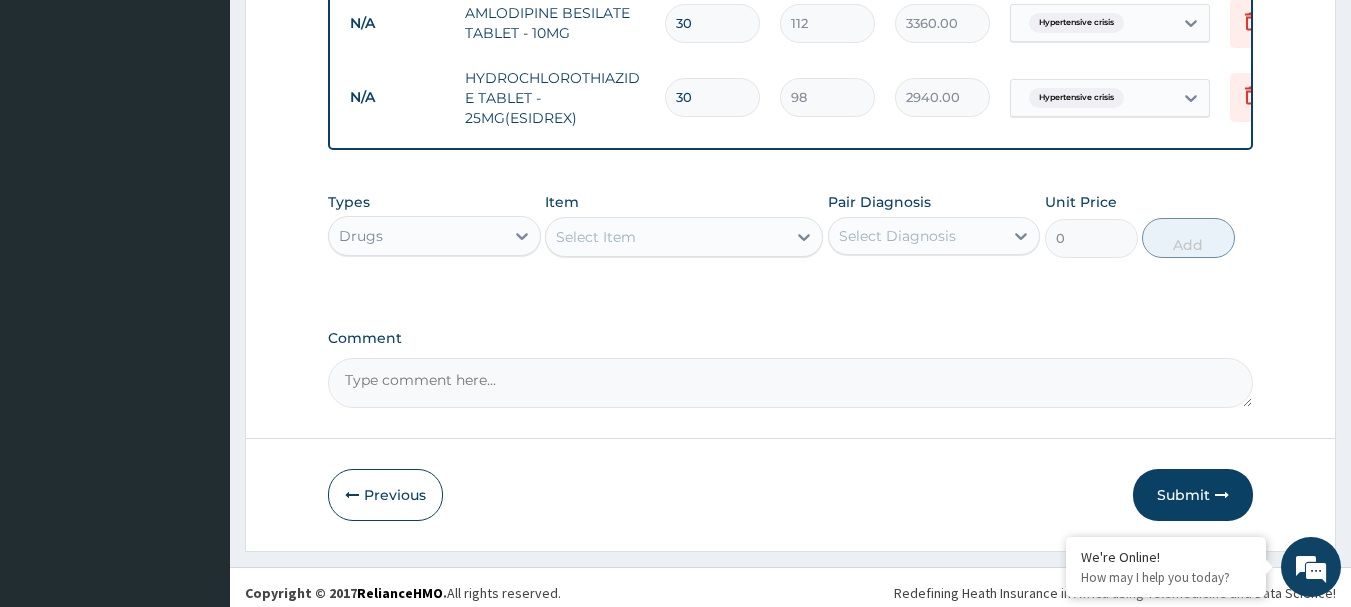 scroll, scrollTop: 1382, scrollLeft: 0, axis: vertical 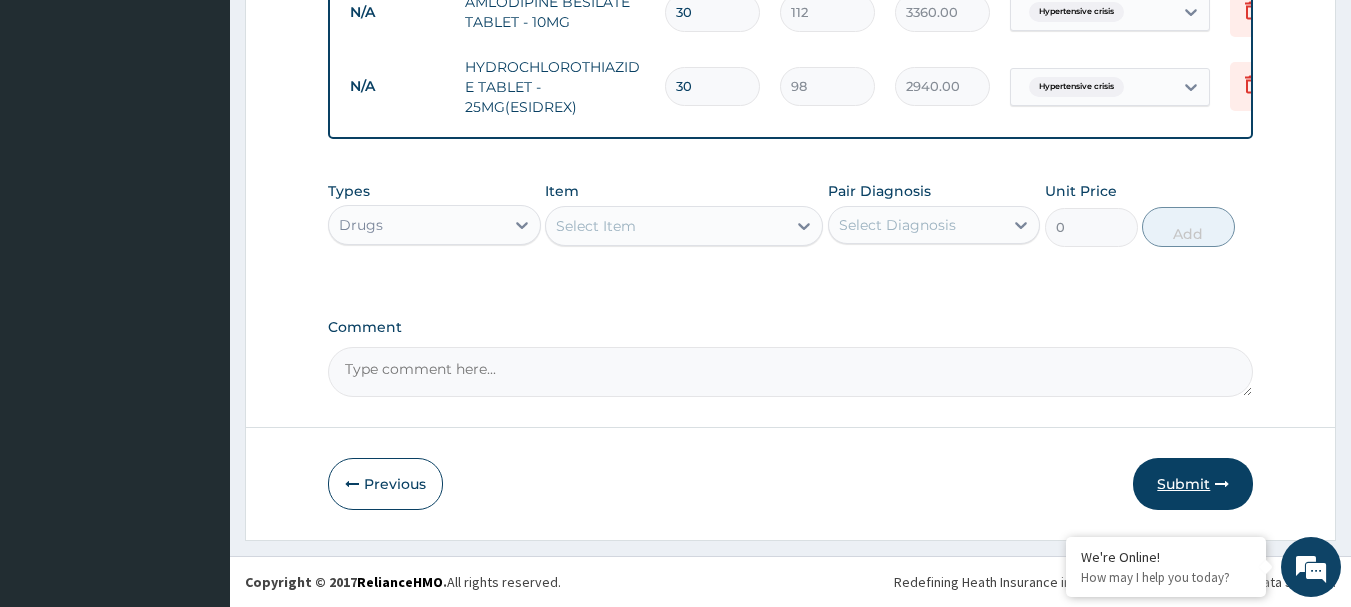 type on "30" 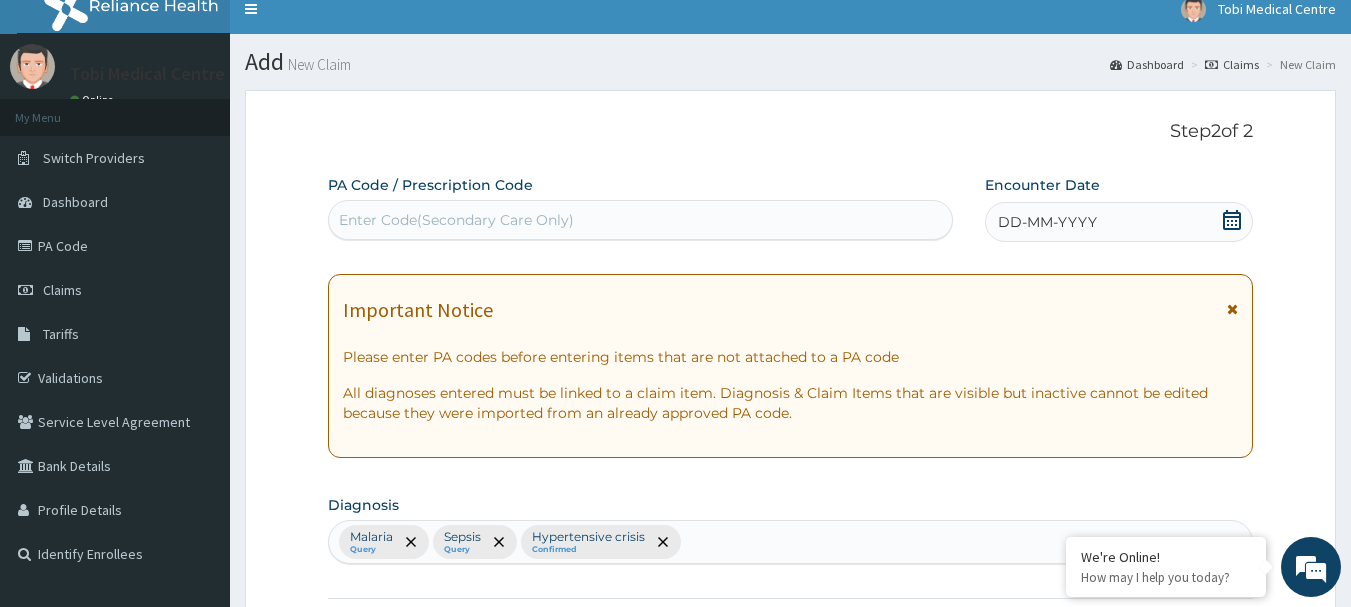 scroll, scrollTop: 0, scrollLeft: 0, axis: both 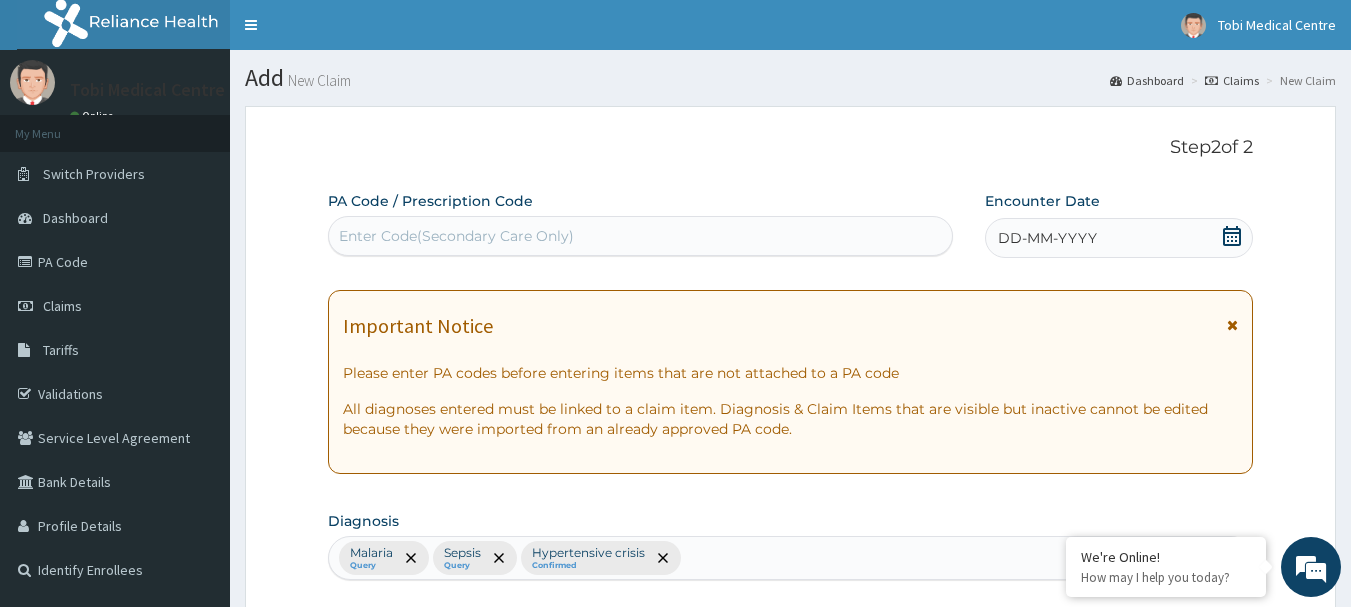 click 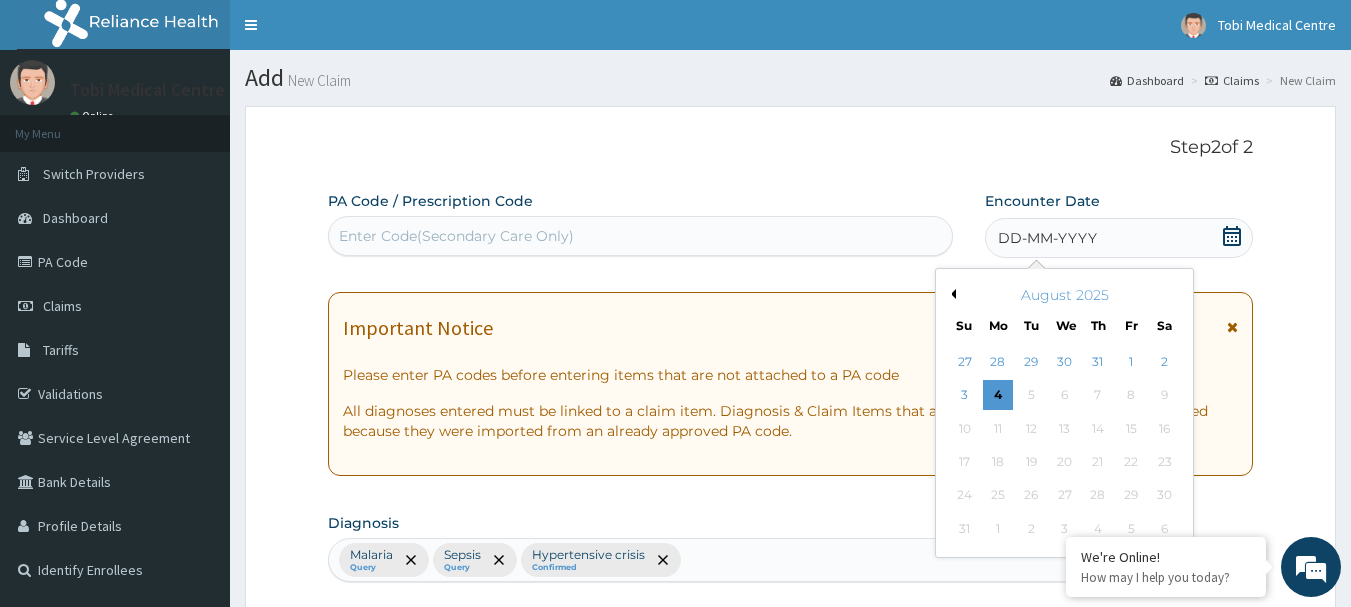 click on "Previous Month" at bounding box center (951, 294) 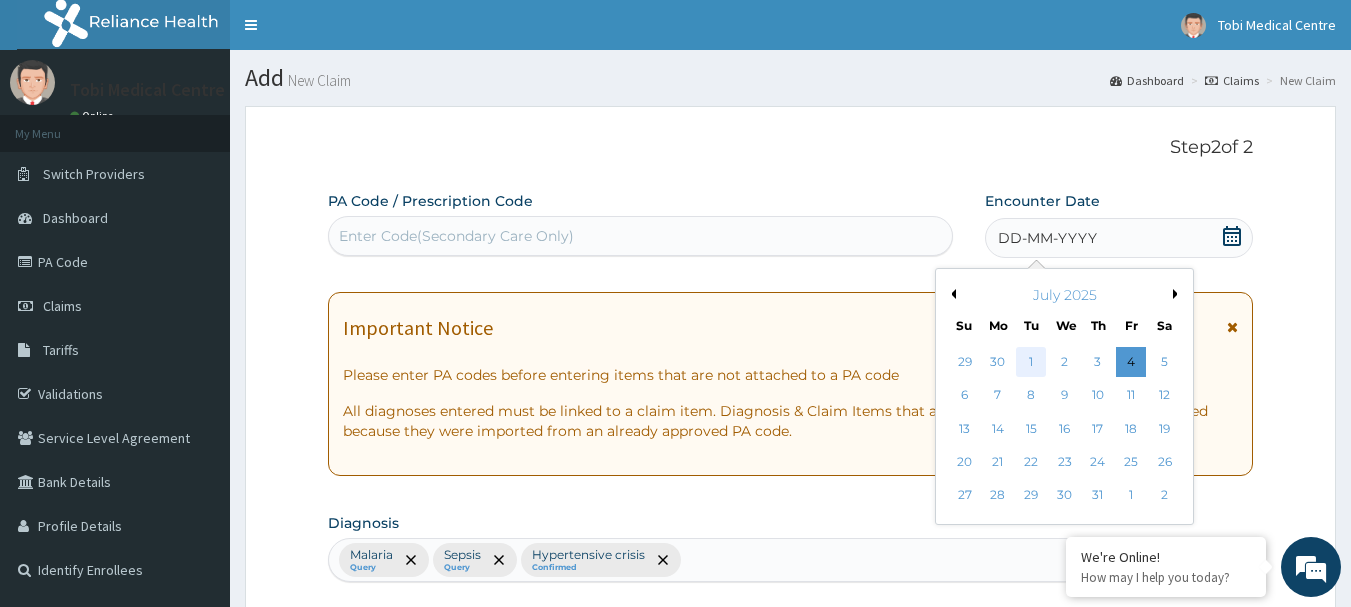 click on "1" at bounding box center (1032, 362) 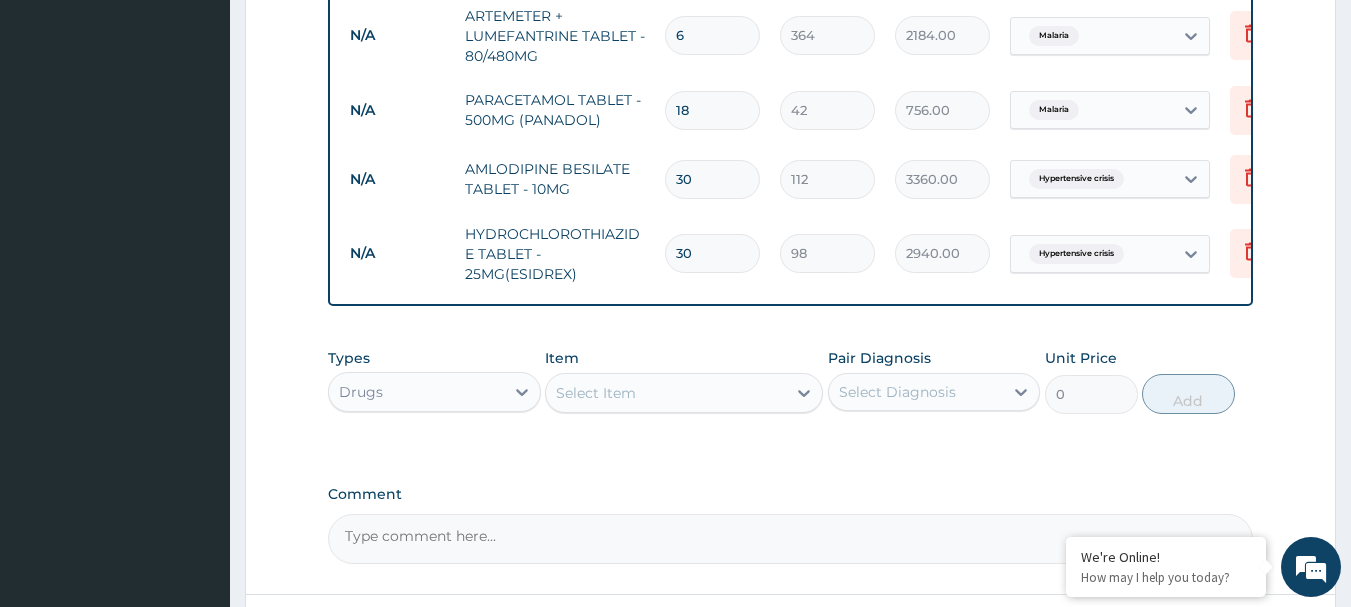 scroll, scrollTop: 1382, scrollLeft: 0, axis: vertical 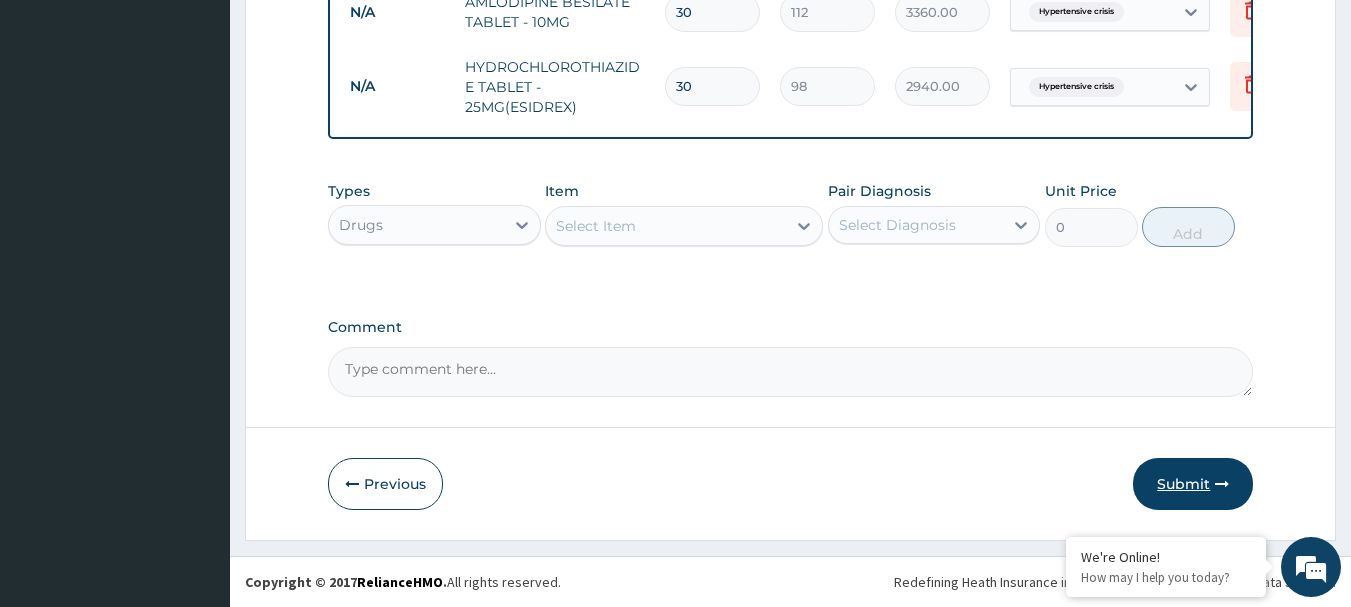 click on "Submit" at bounding box center (1193, 484) 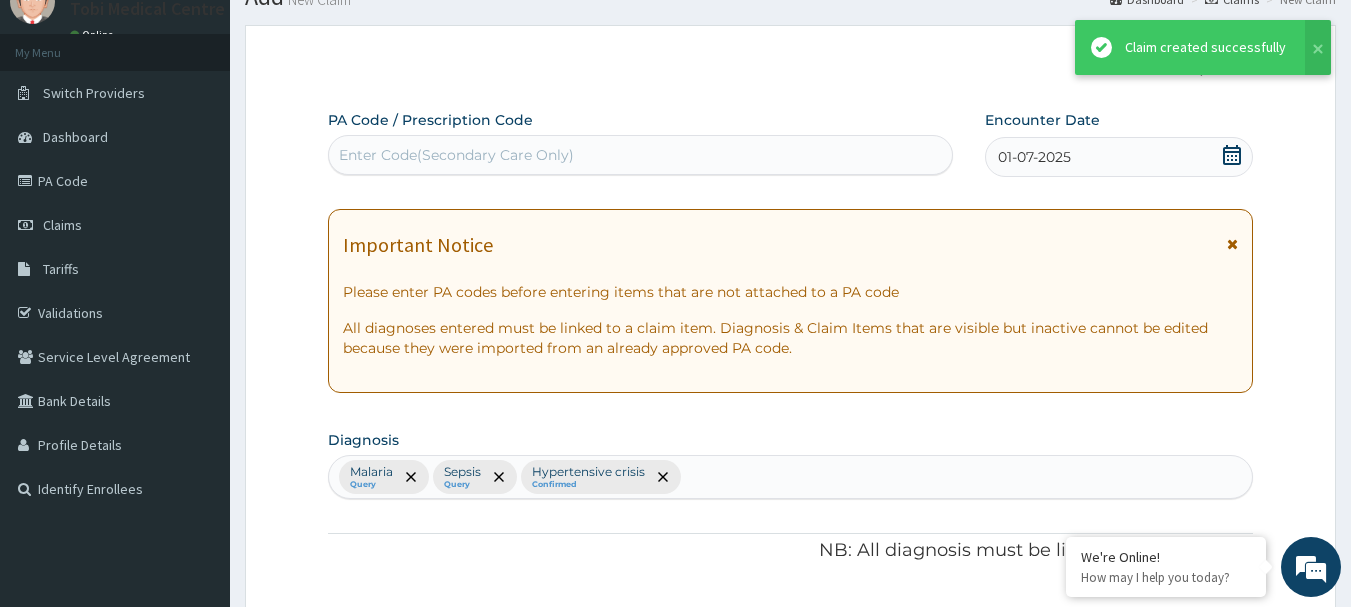 scroll, scrollTop: 1382, scrollLeft: 0, axis: vertical 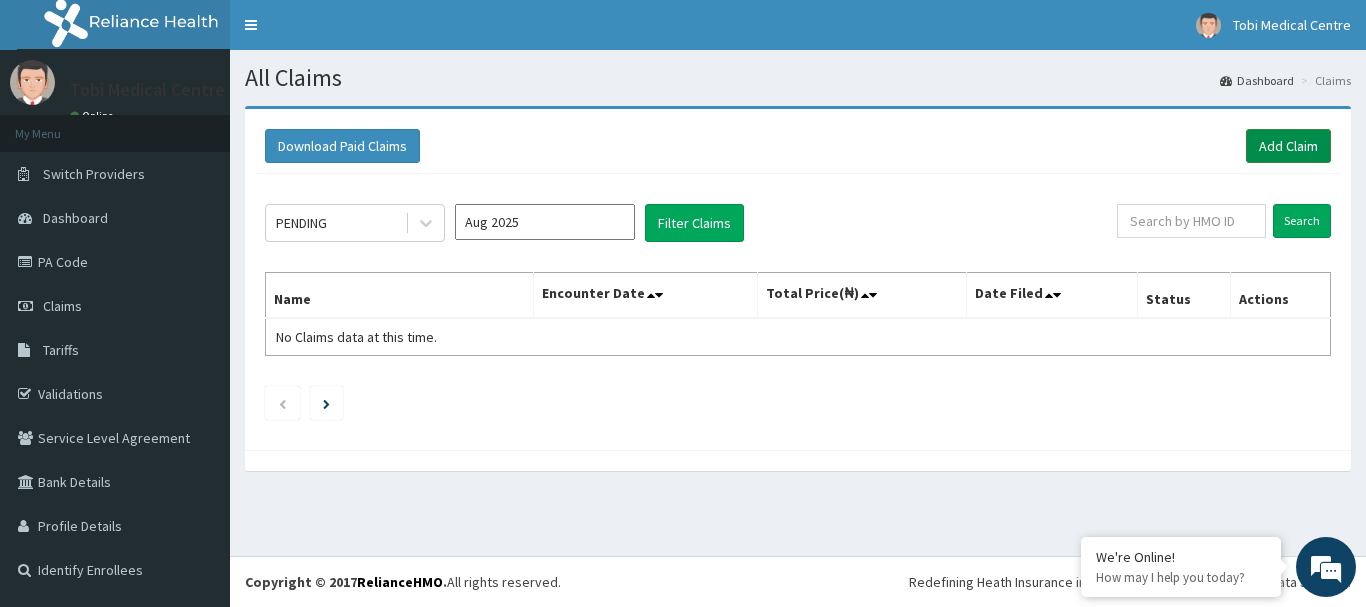 click on "Add Claim" at bounding box center [1288, 146] 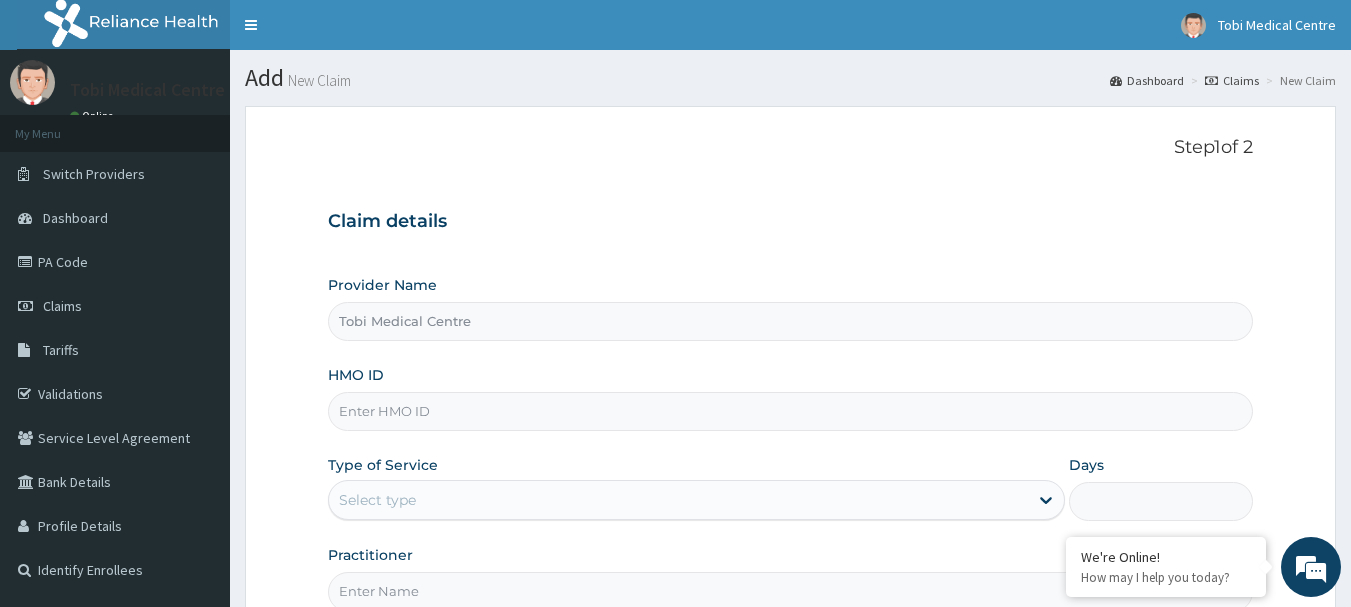scroll, scrollTop: 0, scrollLeft: 0, axis: both 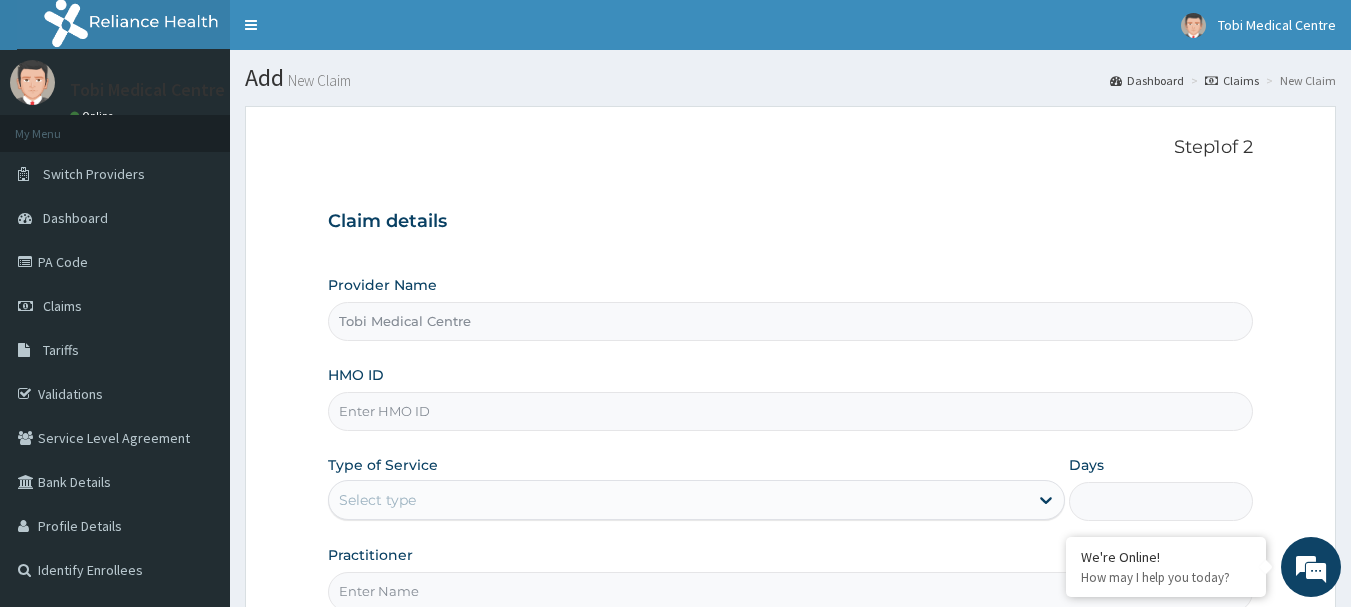 click on "HMO ID" at bounding box center [791, 411] 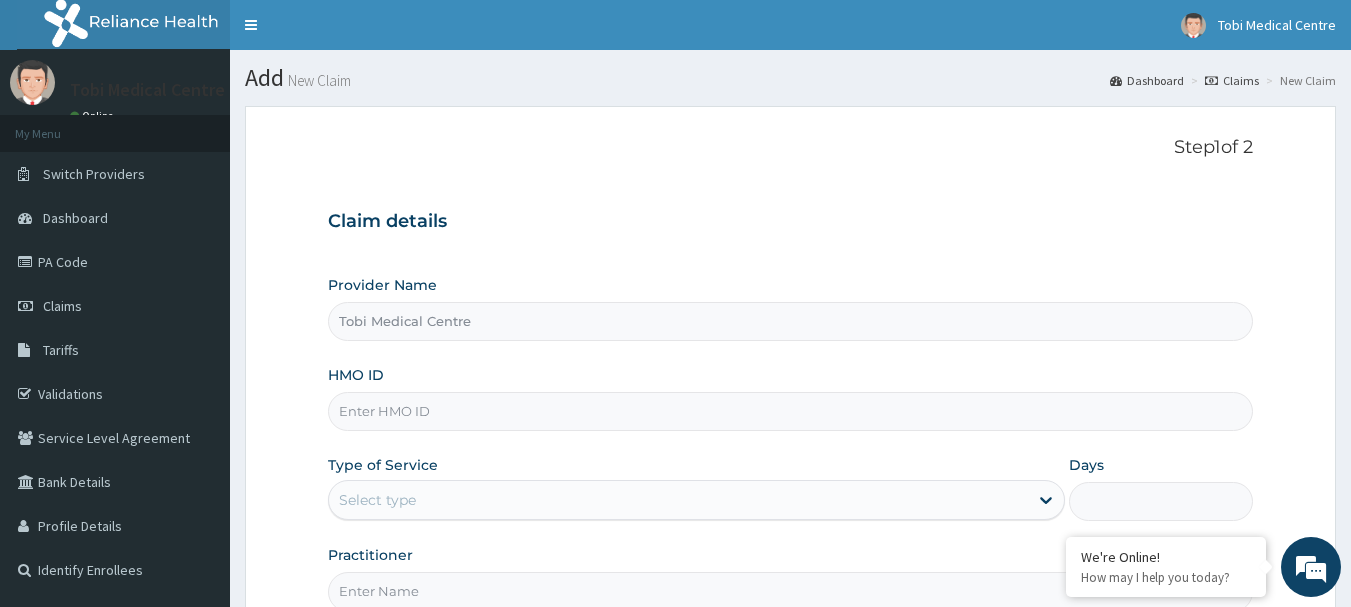paste on "CRH/10072/A" 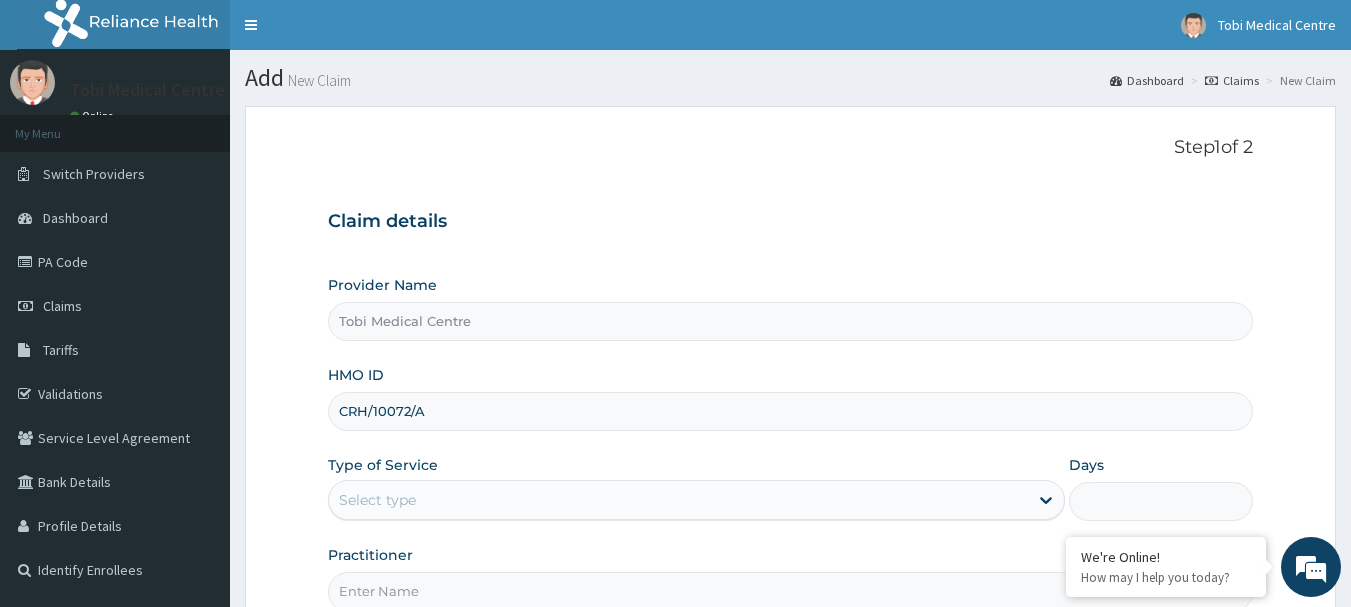 type on "CRH/10072/A" 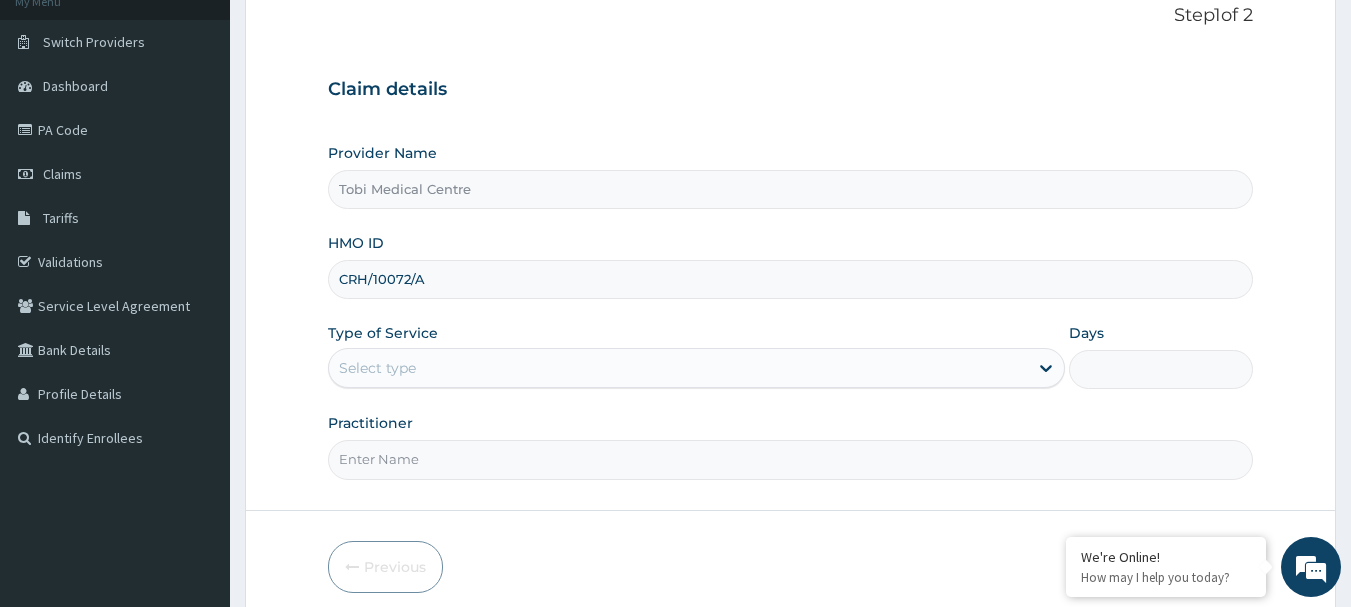 scroll, scrollTop: 200, scrollLeft: 0, axis: vertical 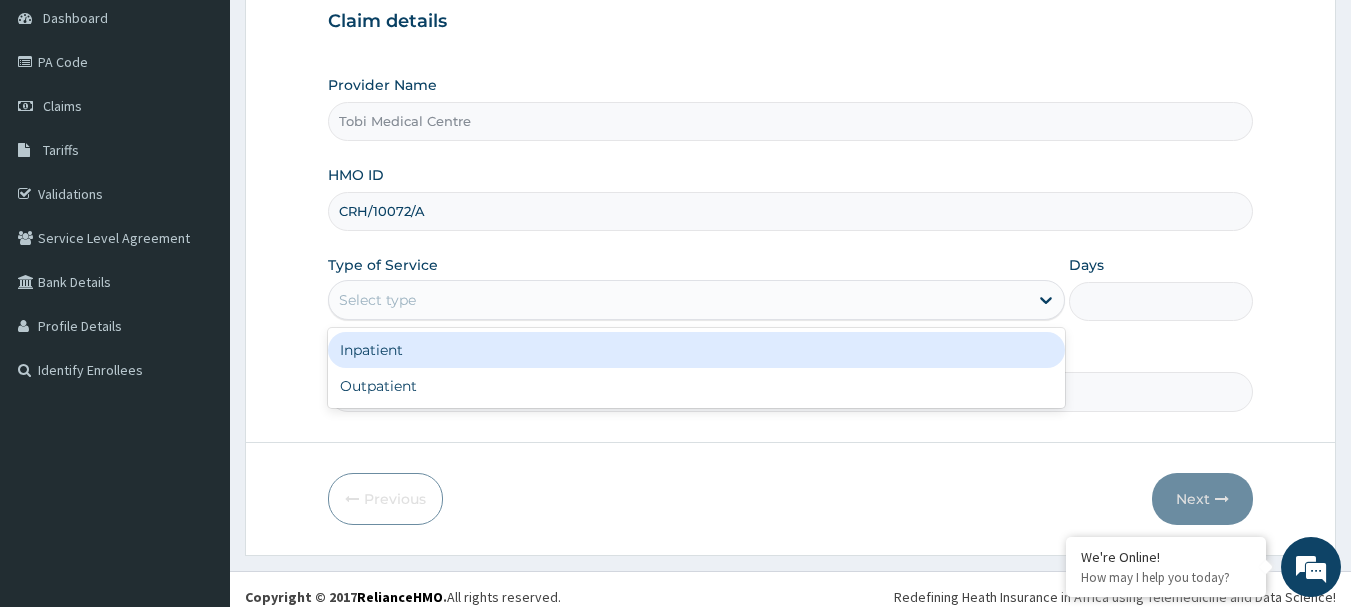 click on "Select type" at bounding box center (678, 300) 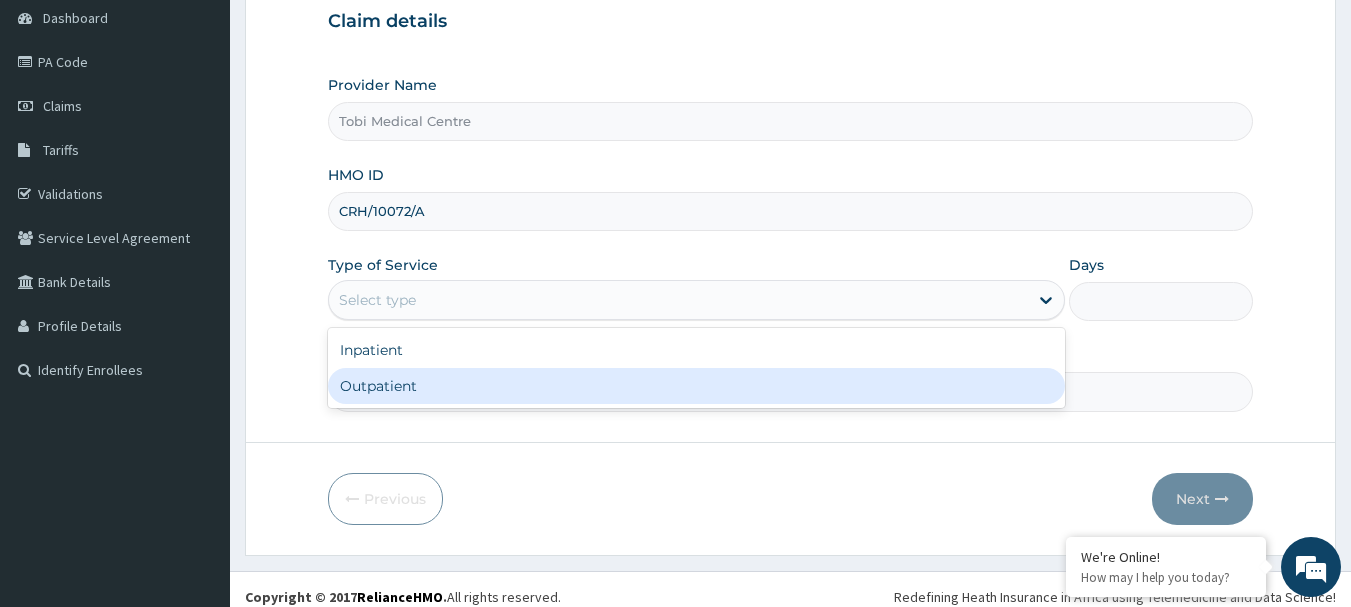 click on "Outpatient" at bounding box center (696, 386) 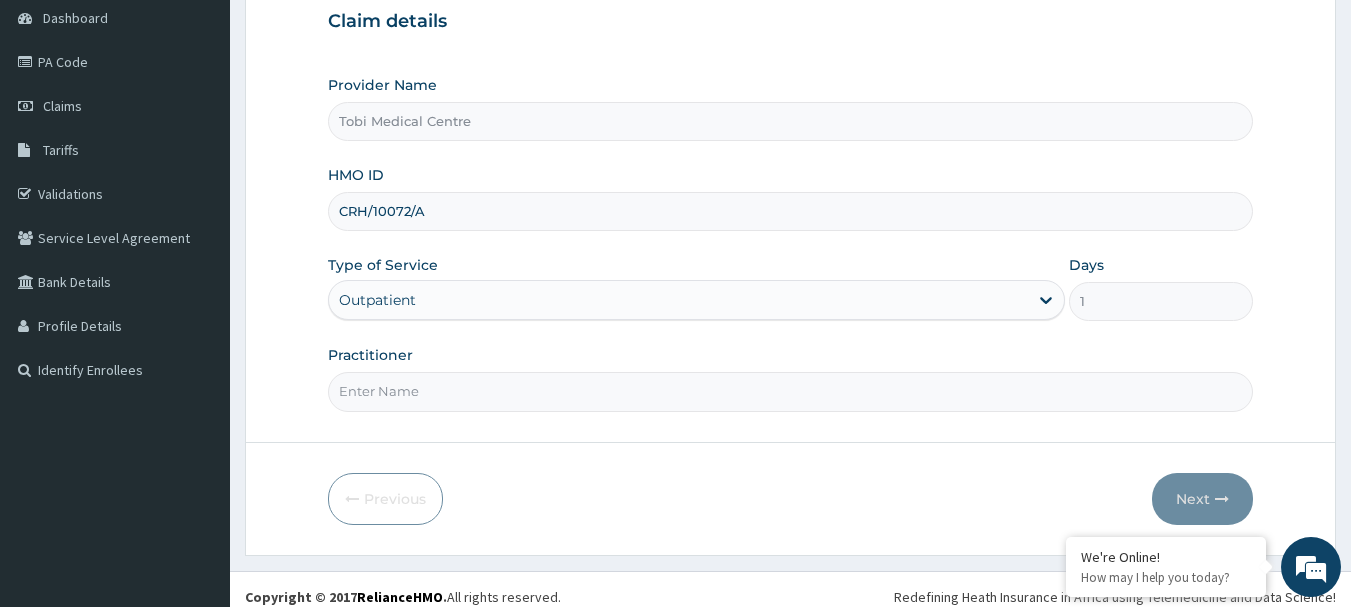 click on "Practitioner" at bounding box center [791, 391] 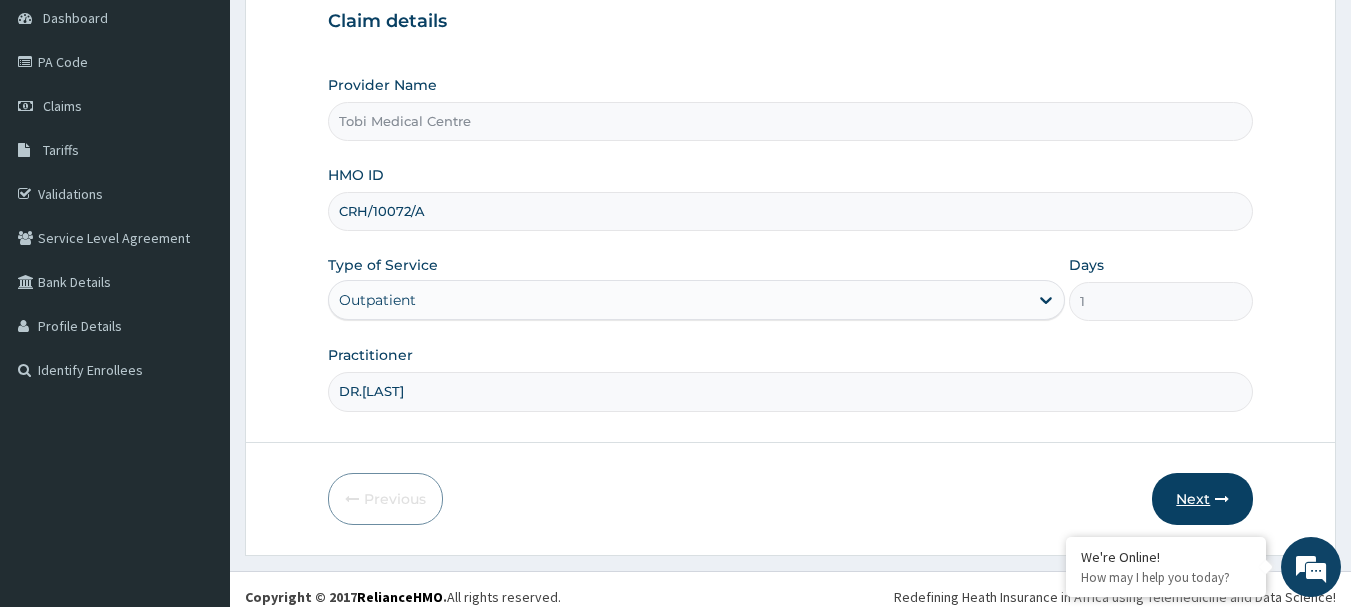 type on "DR.LEWIS" 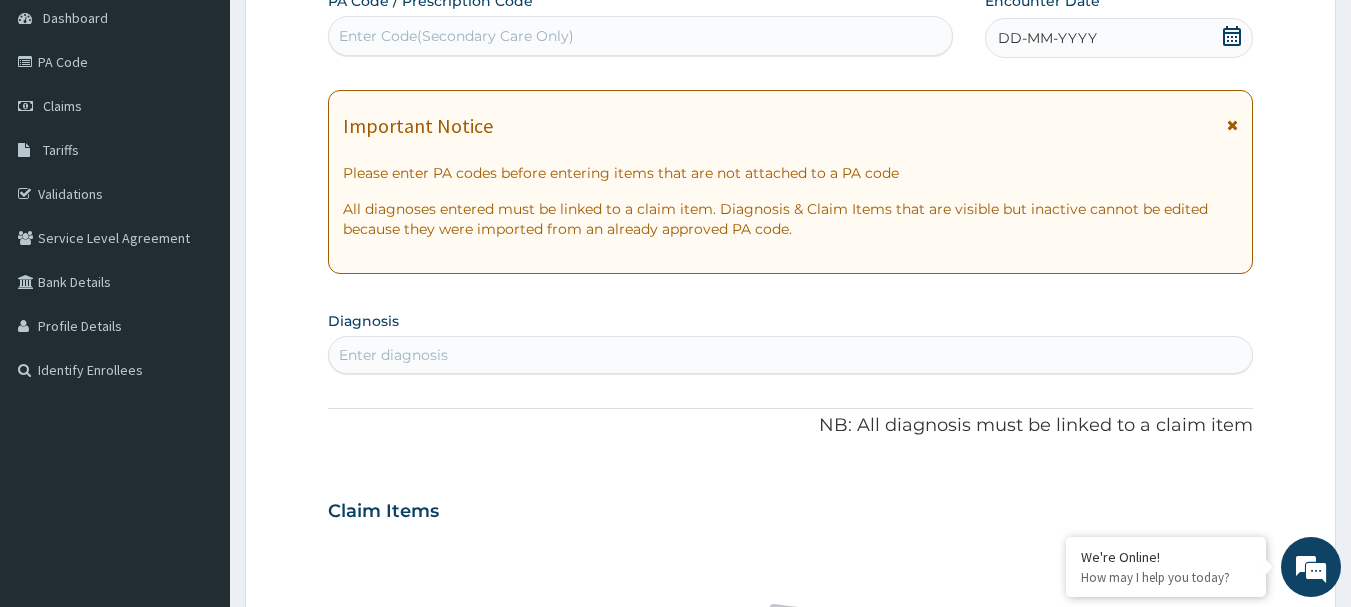click on "Enter Code(Secondary Care Only)" at bounding box center (641, 36) 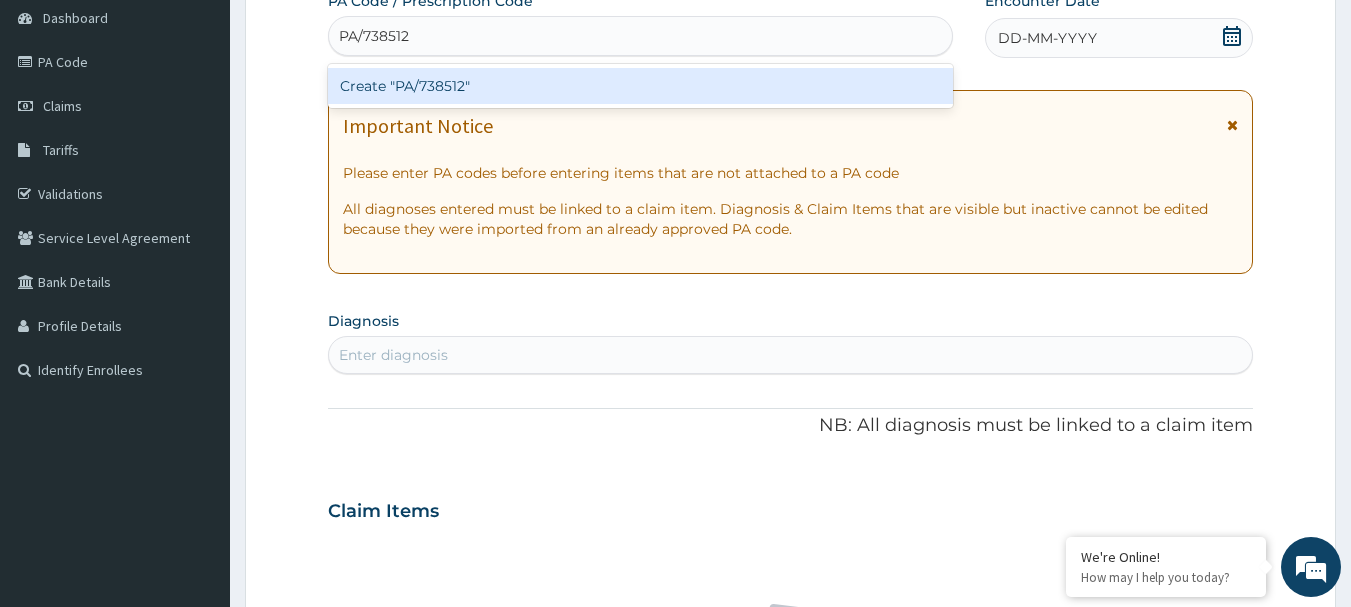 click on "Create "PA/738512"" at bounding box center (641, 86) 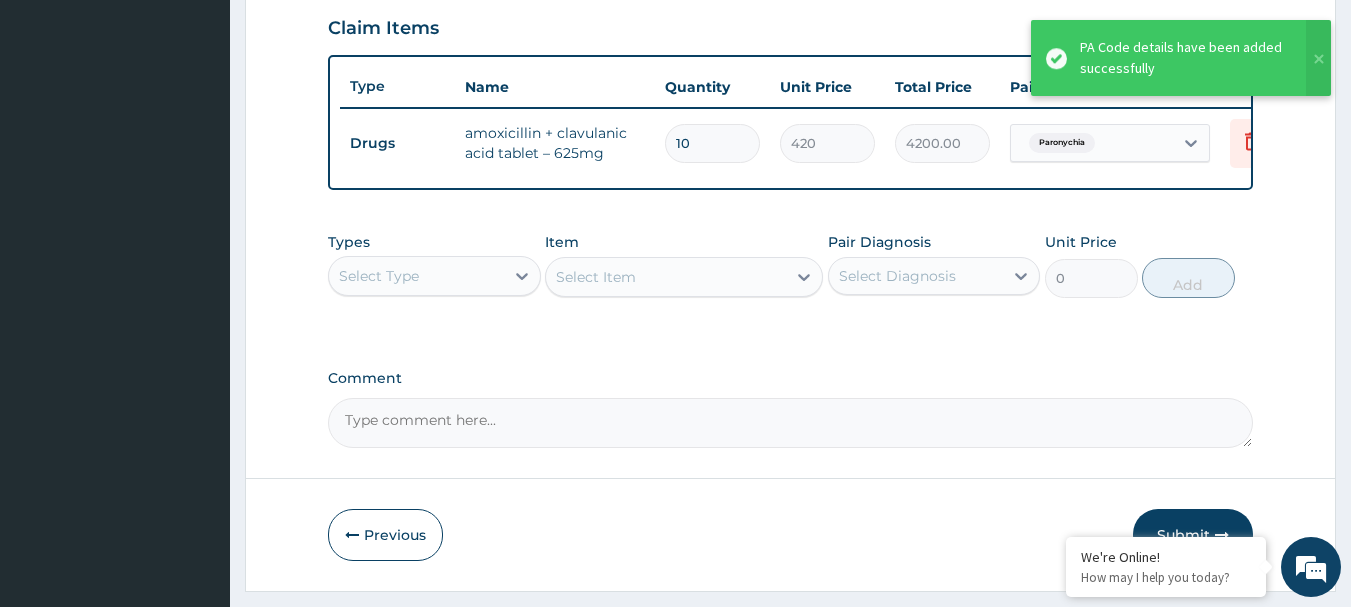 scroll, scrollTop: 755, scrollLeft: 0, axis: vertical 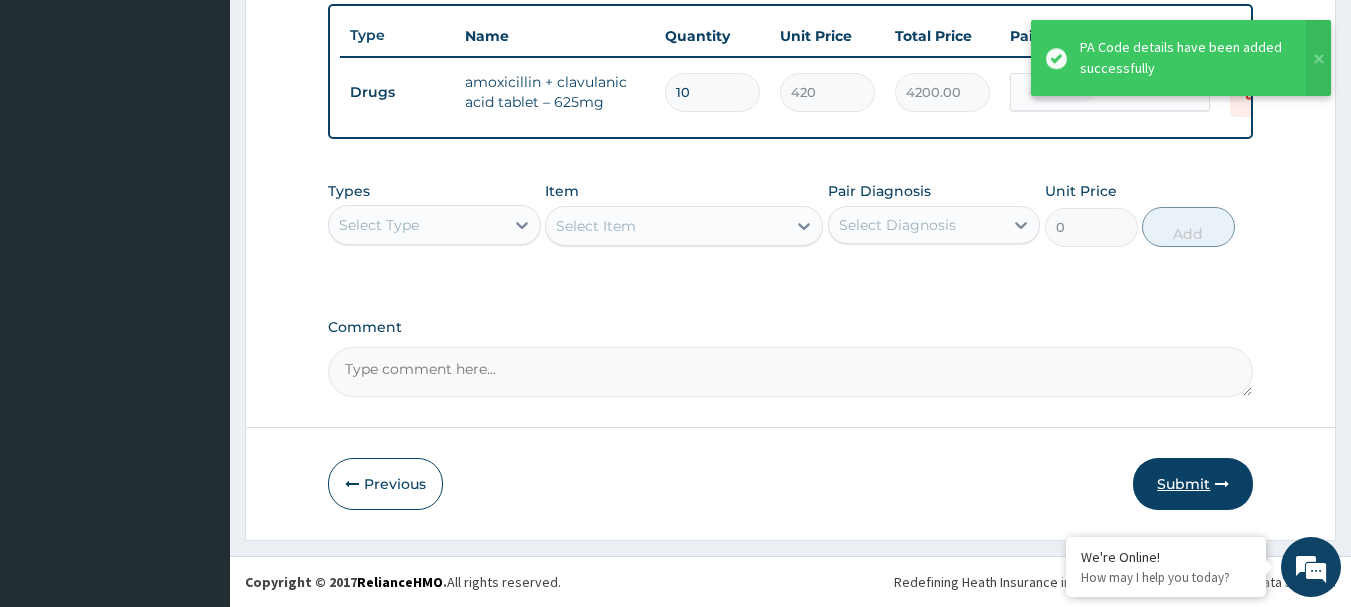 click on "Submit" at bounding box center (1193, 484) 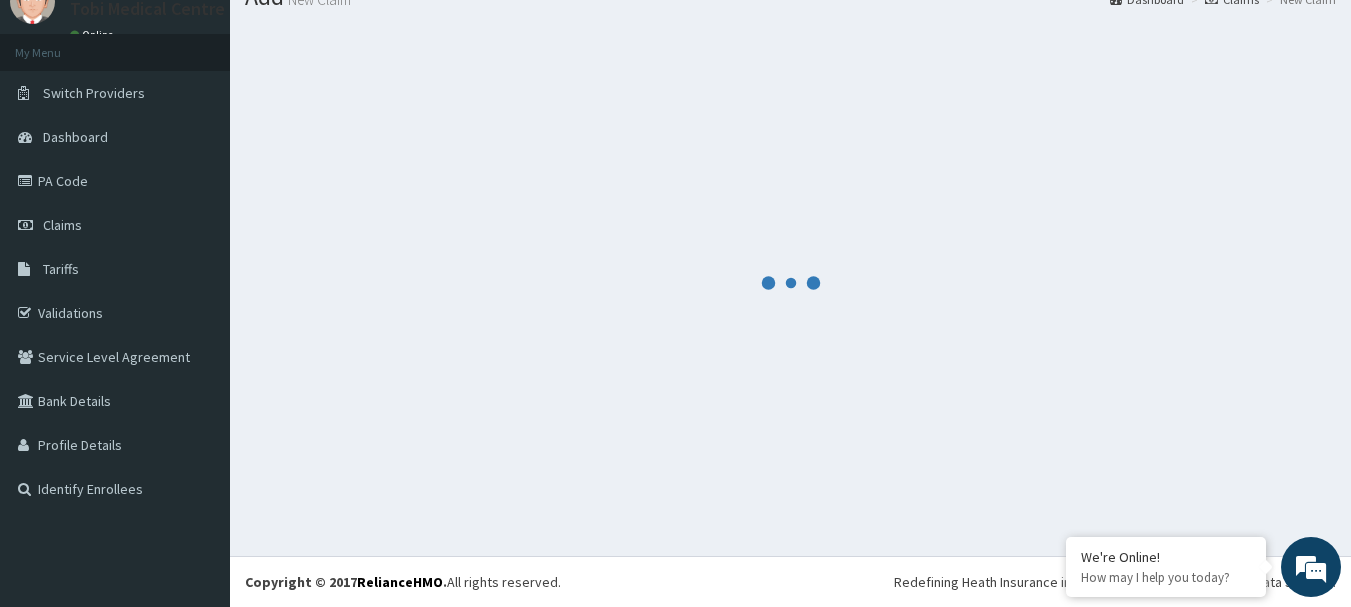 scroll, scrollTop: 755, scrollLeft: 0, axis: vertical 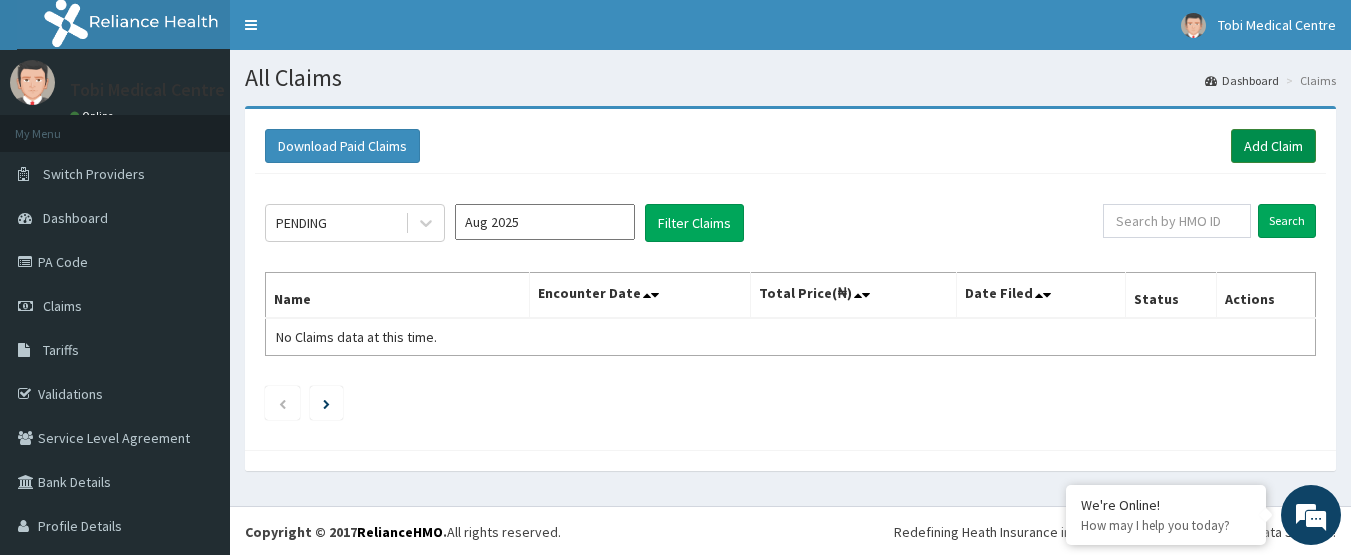 click on "Add Claim" at bounding box center [1273, 146] 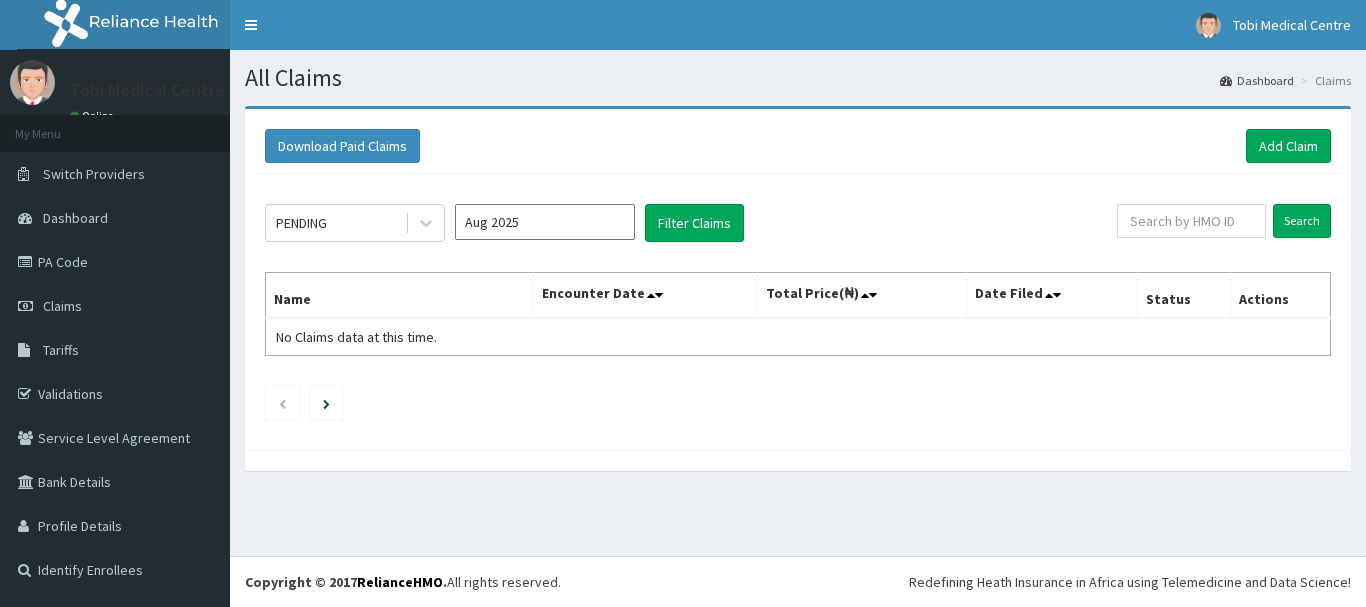 scroll, scrollTop: 0, scrollLeft: 0, axis: both 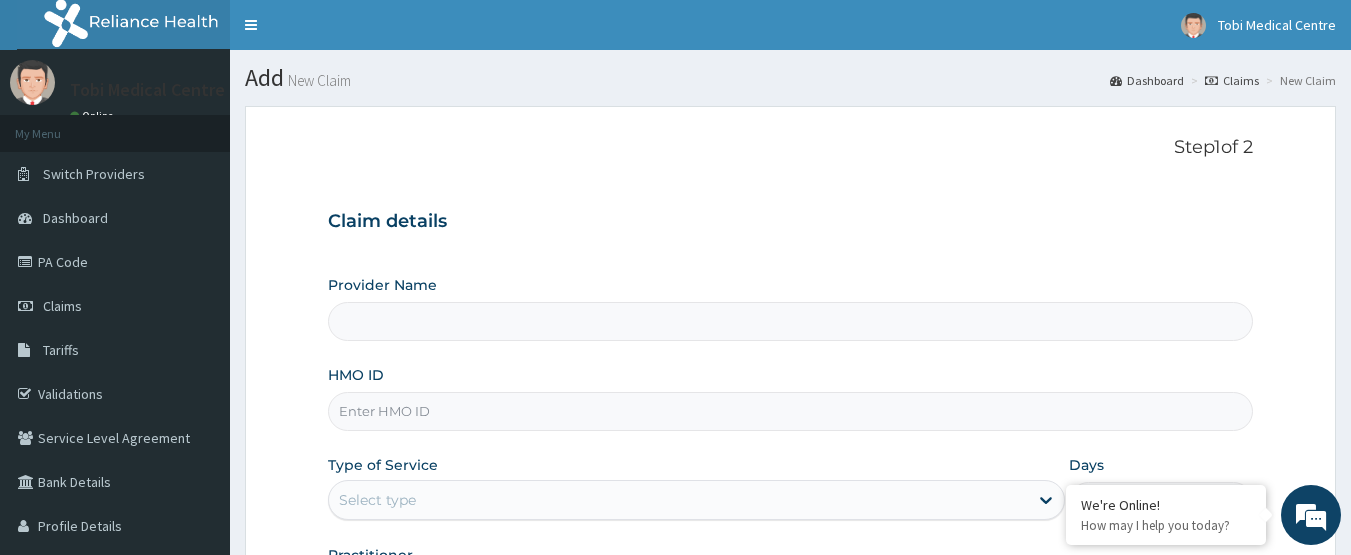 type on "Tobi Medical Centre" 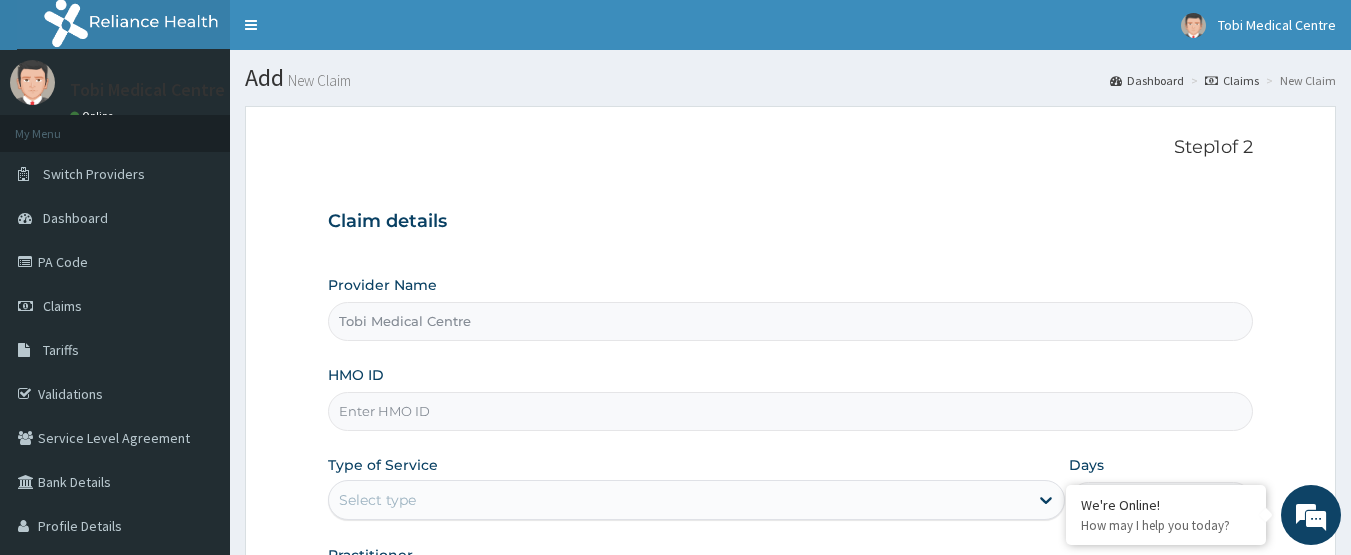 scroll, scrollTop: 0, scrollLeft: 0, axis: both 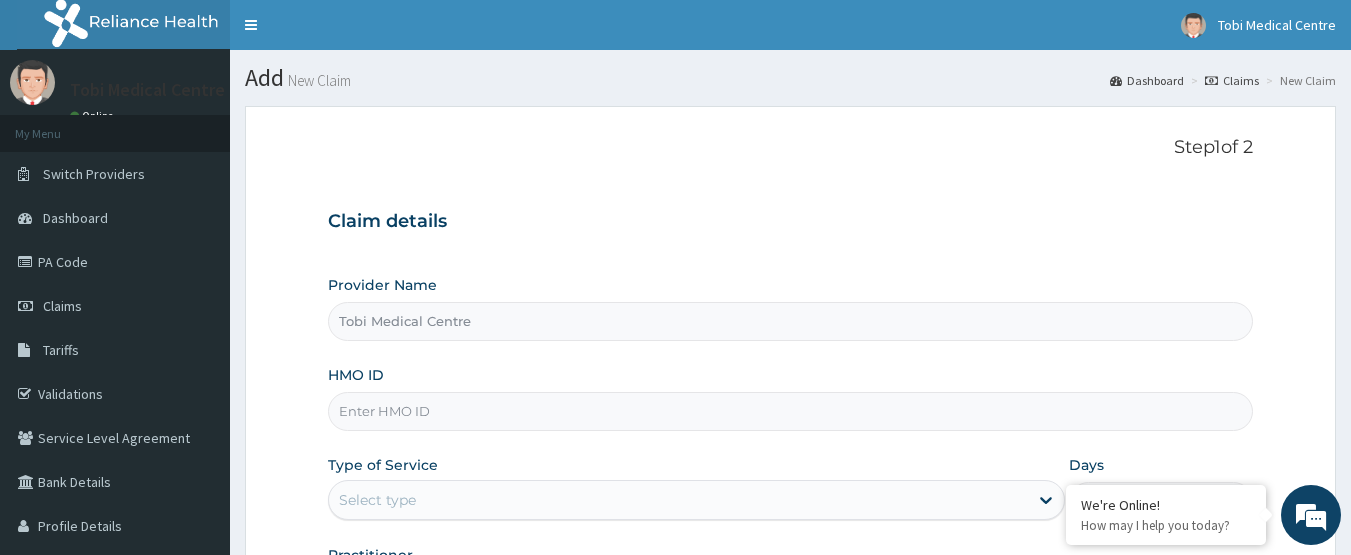 click on "HMO ID" at bounding box center (791, 411) 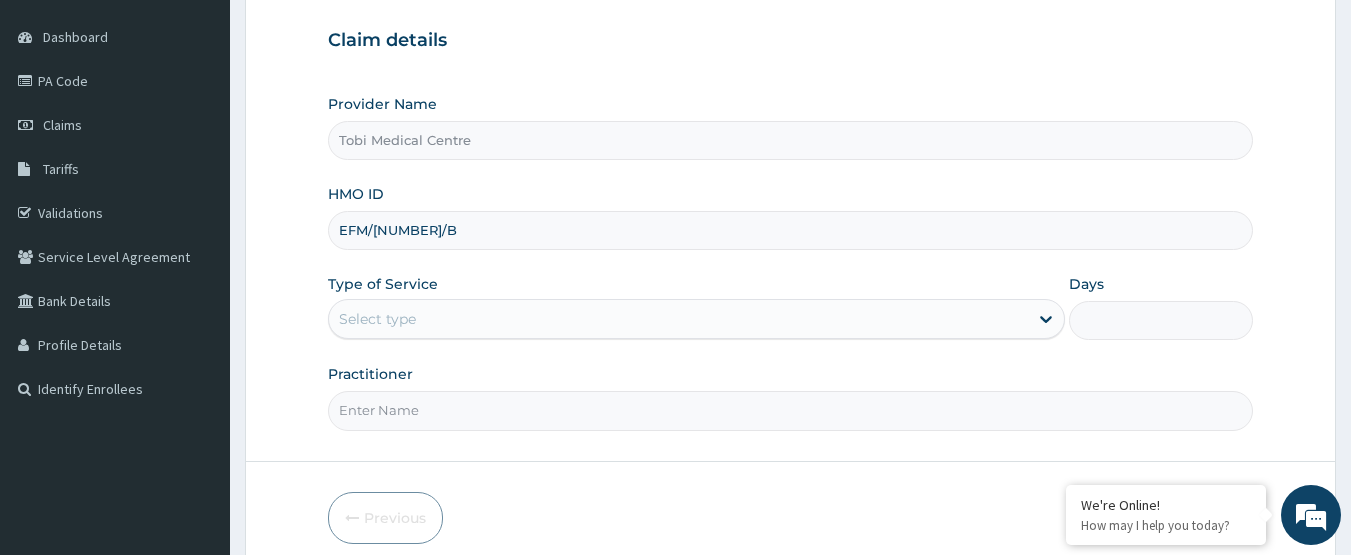 scroll, scrollTop: 200, scrollLeft: 0, axis: vertical 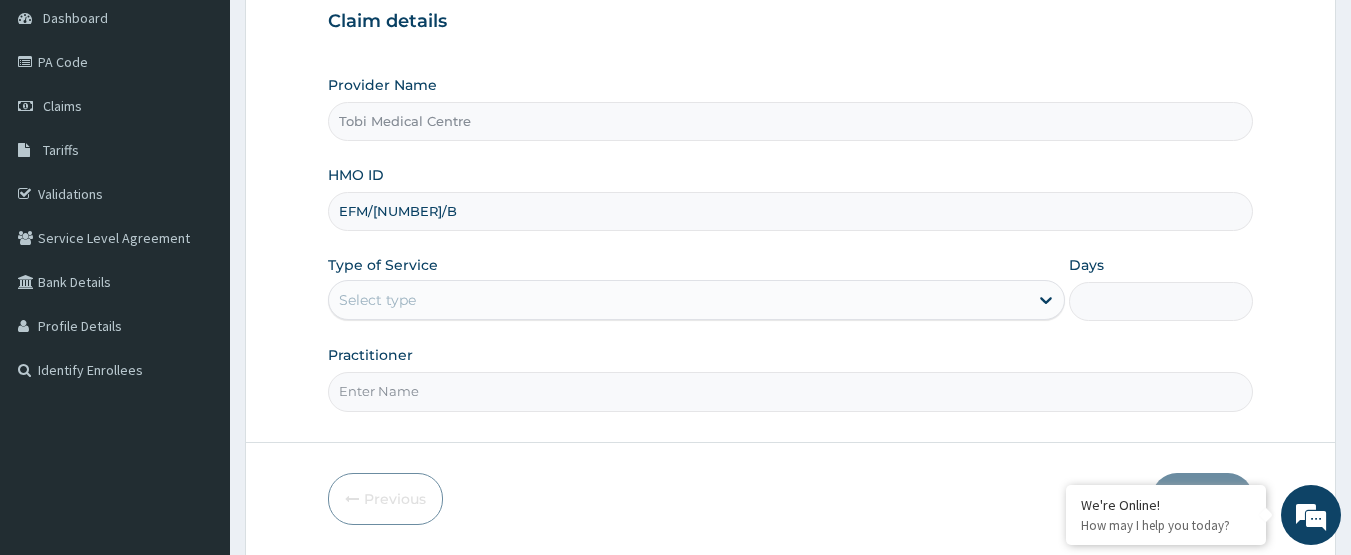 type on "EFM/[NUMBER]/B" 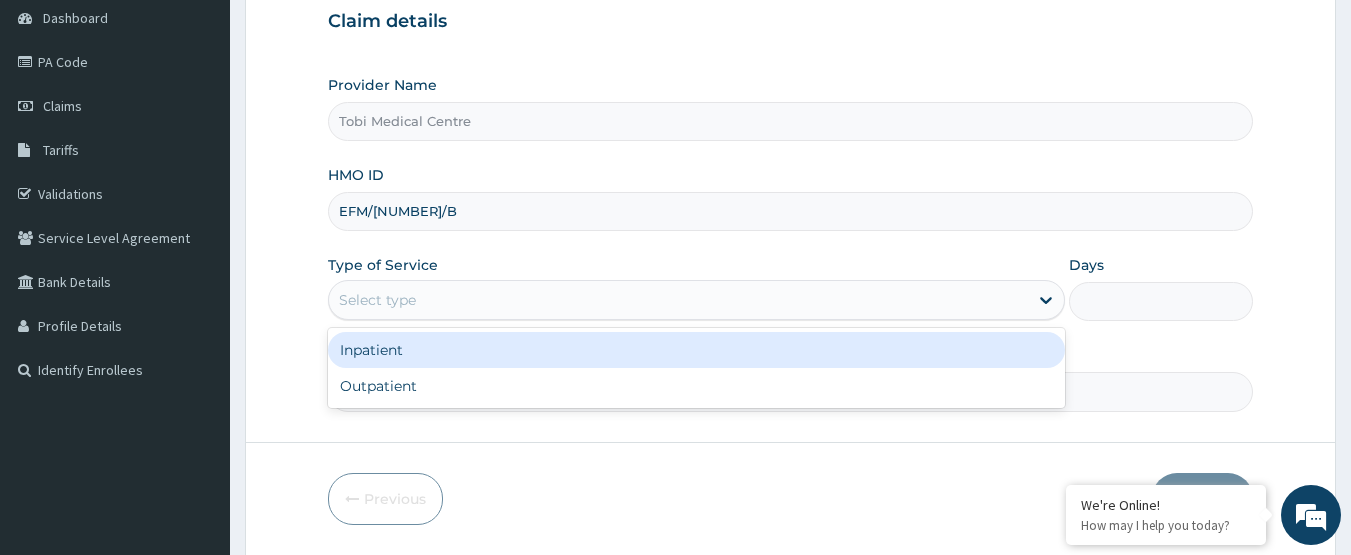 click on "Select type" at bounding box center (377, 300) 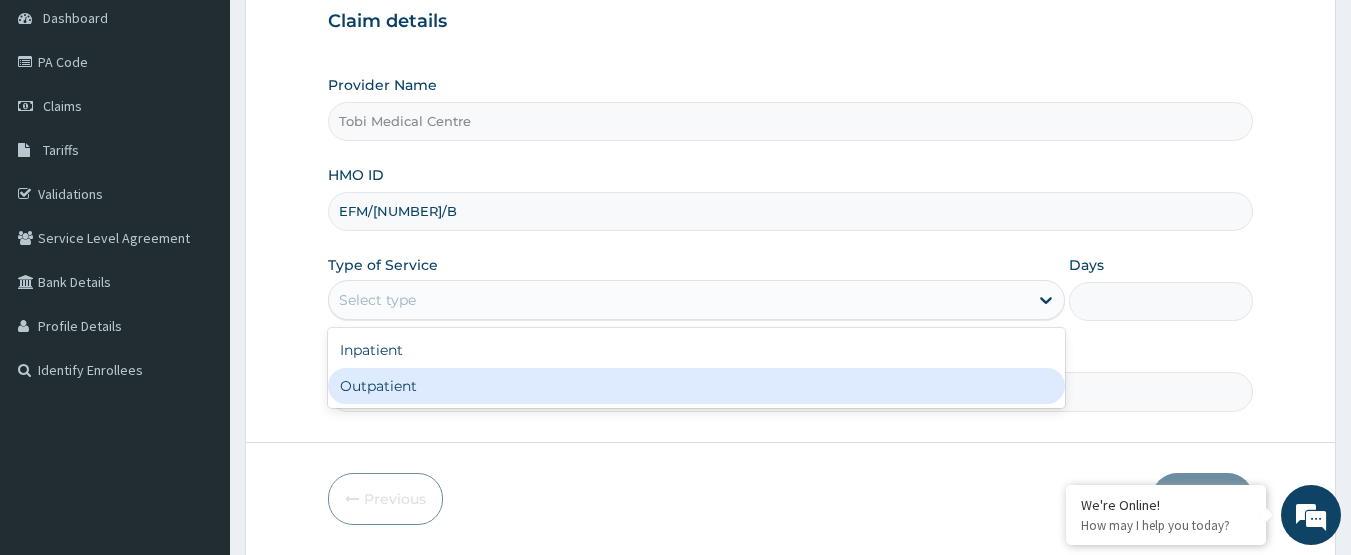 click on "Outpatient" at bounding box center [696, 386] 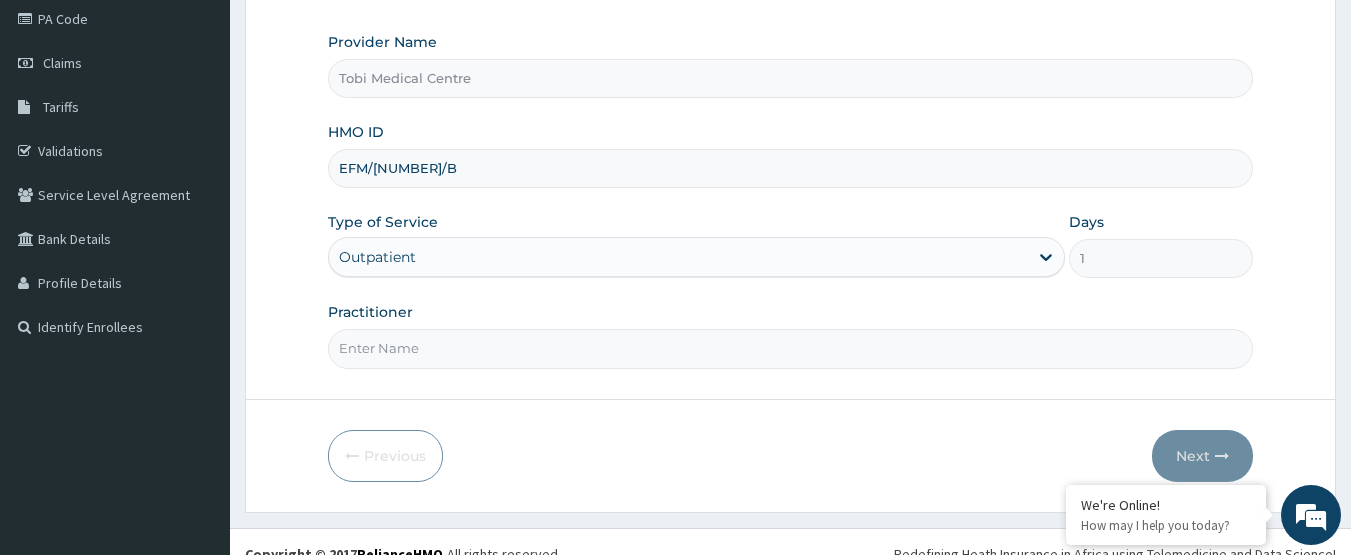 scroll, scrollTop: 267, scrollLeft: 0, axis: vertical 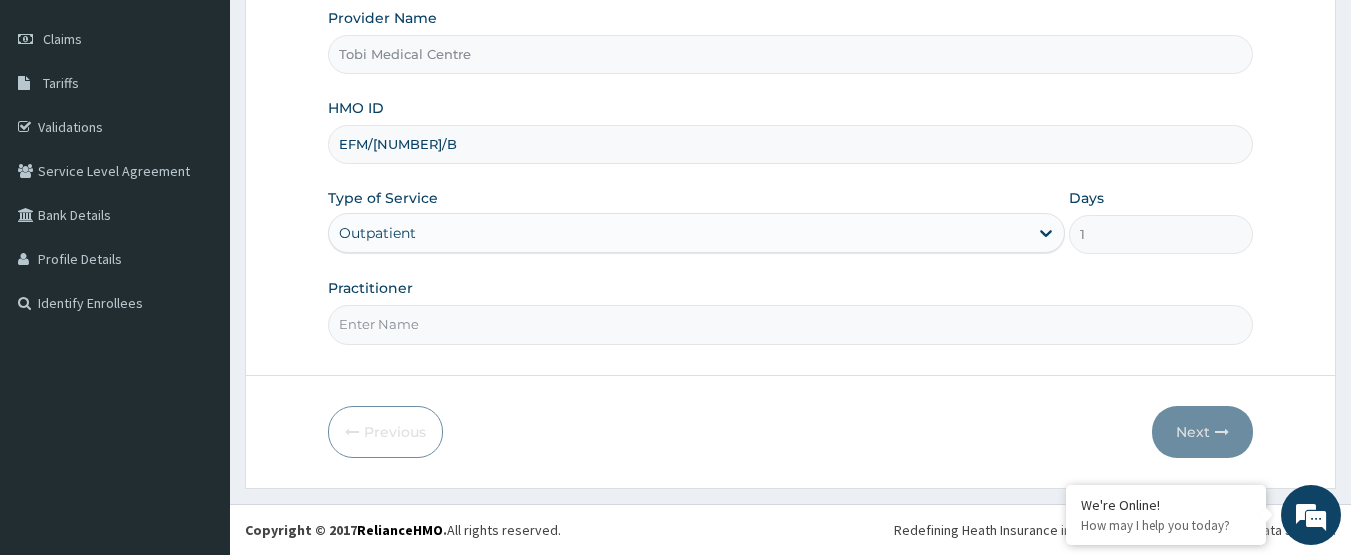 click on "Practitioner" at bounding box center [791, 324] 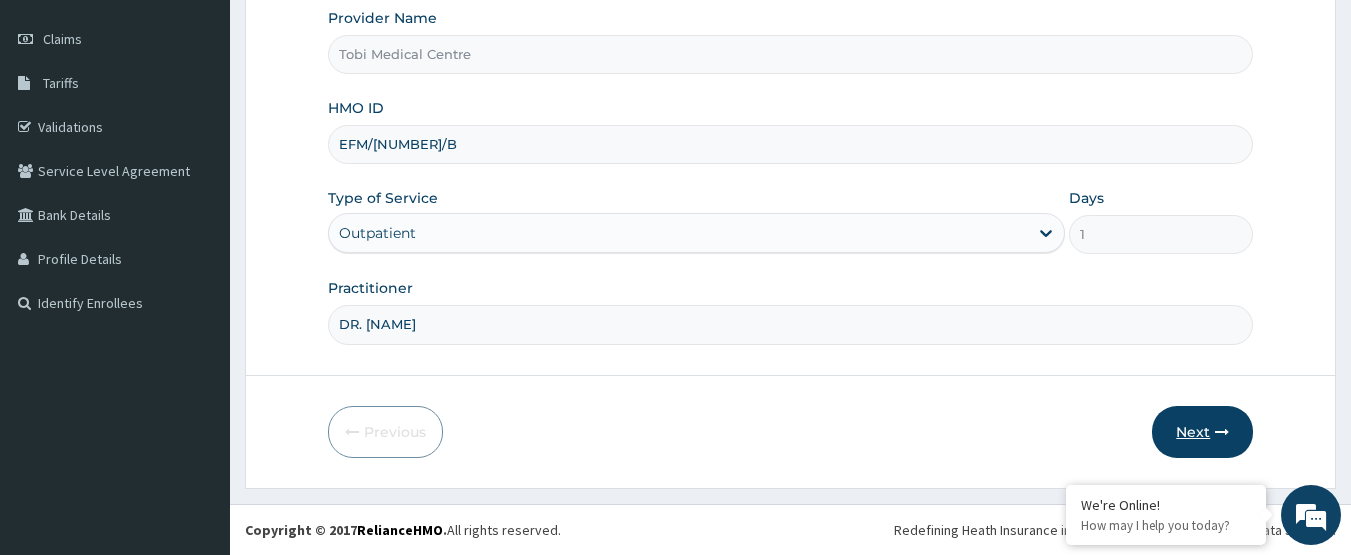 type on "DR. [NAME]" 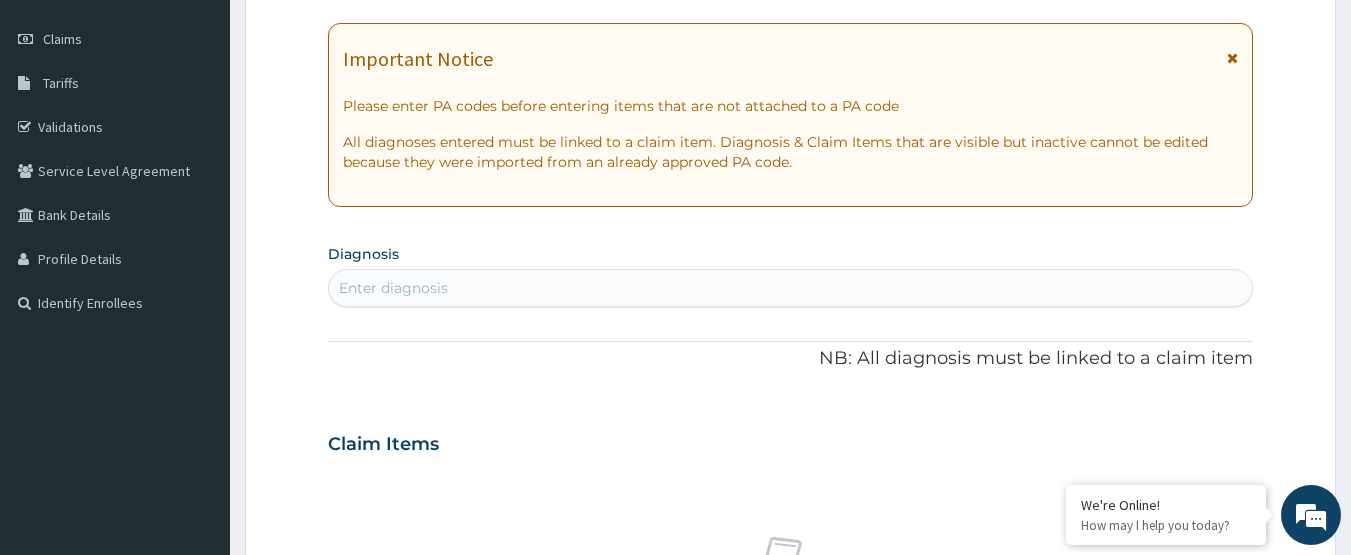 click on "Enter diagnosis" at bounding box center (791, 288) 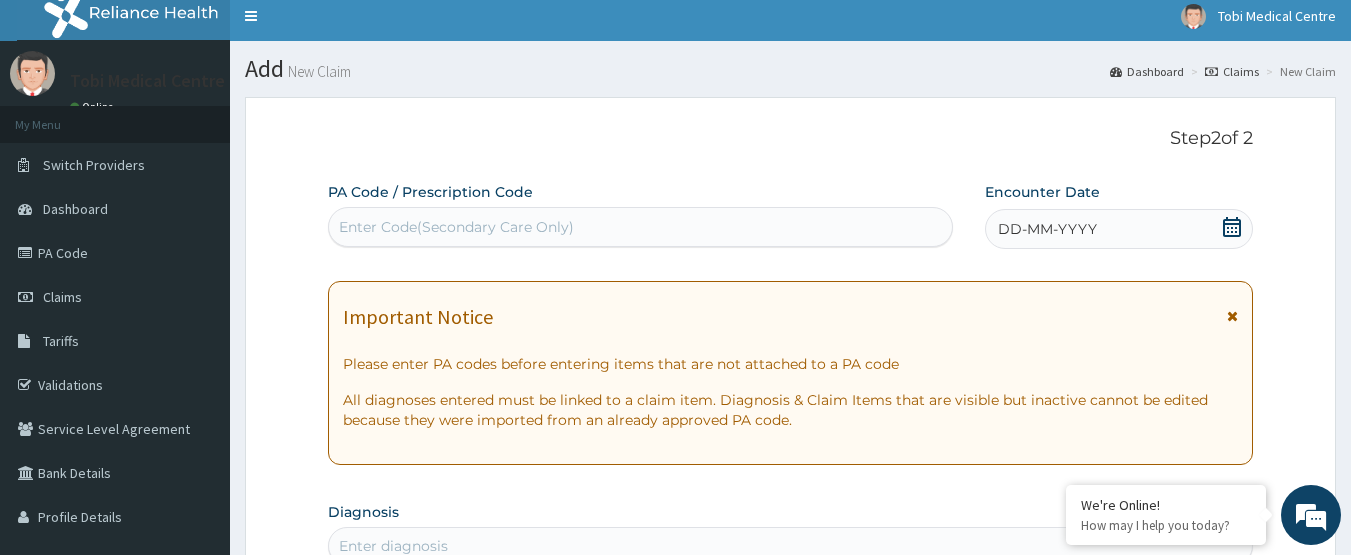 scroll, scrollTop: 0, scrollLeft: 0, axis: both 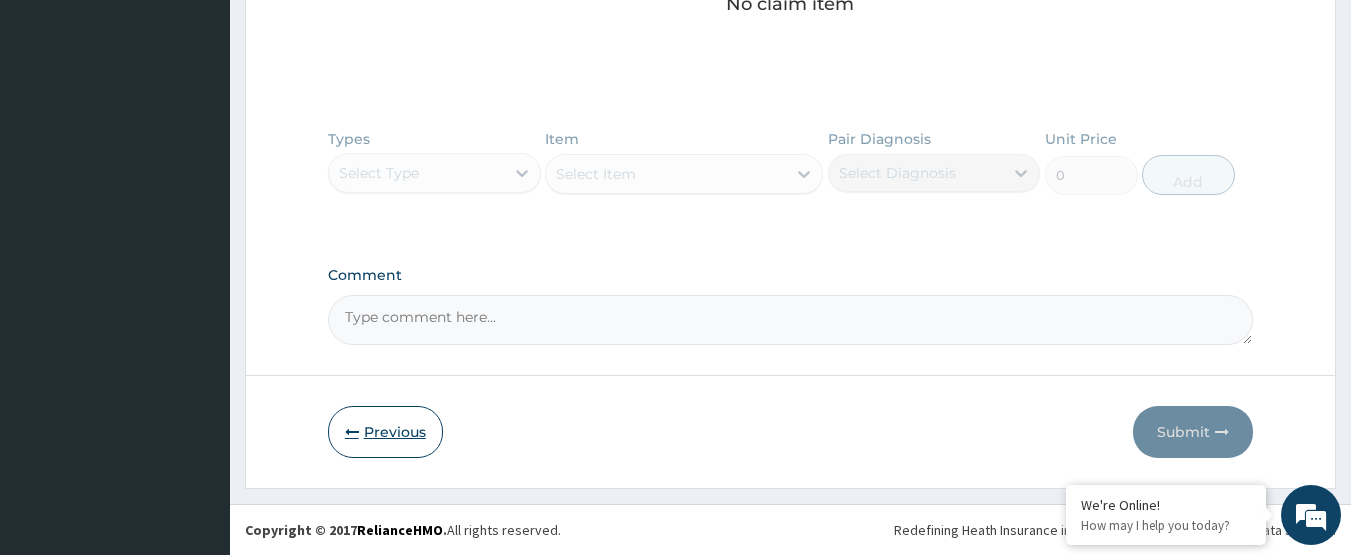click on "Previous" at bounding box center (385, 432) 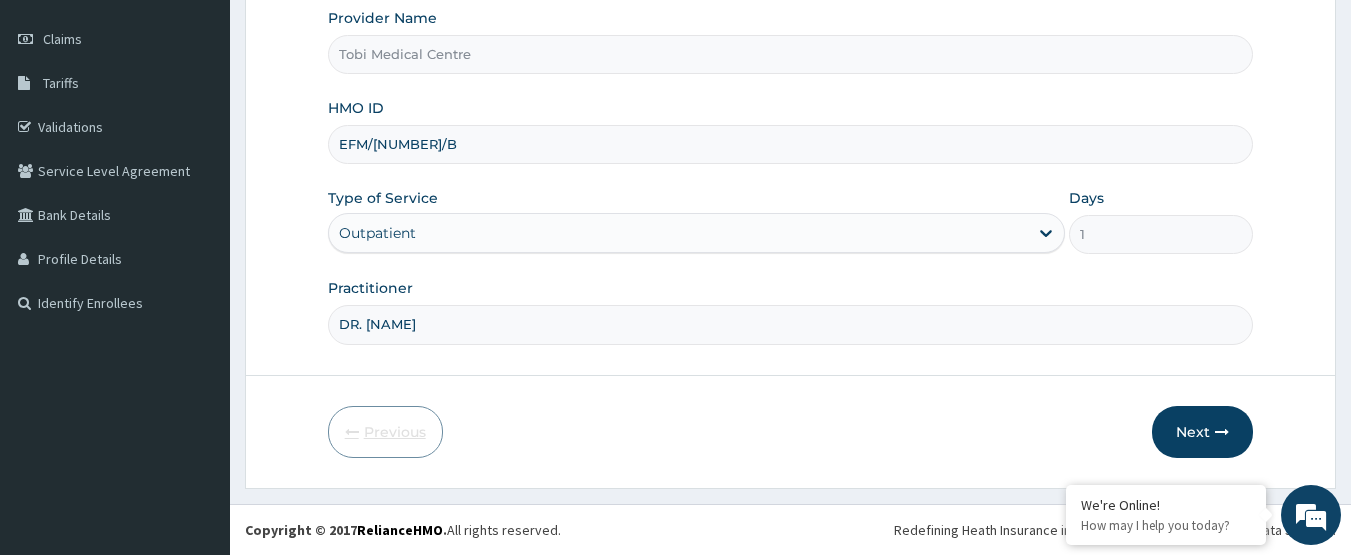 scroll, scrollTop: 267, scrollLeft: 0, axis: vertical 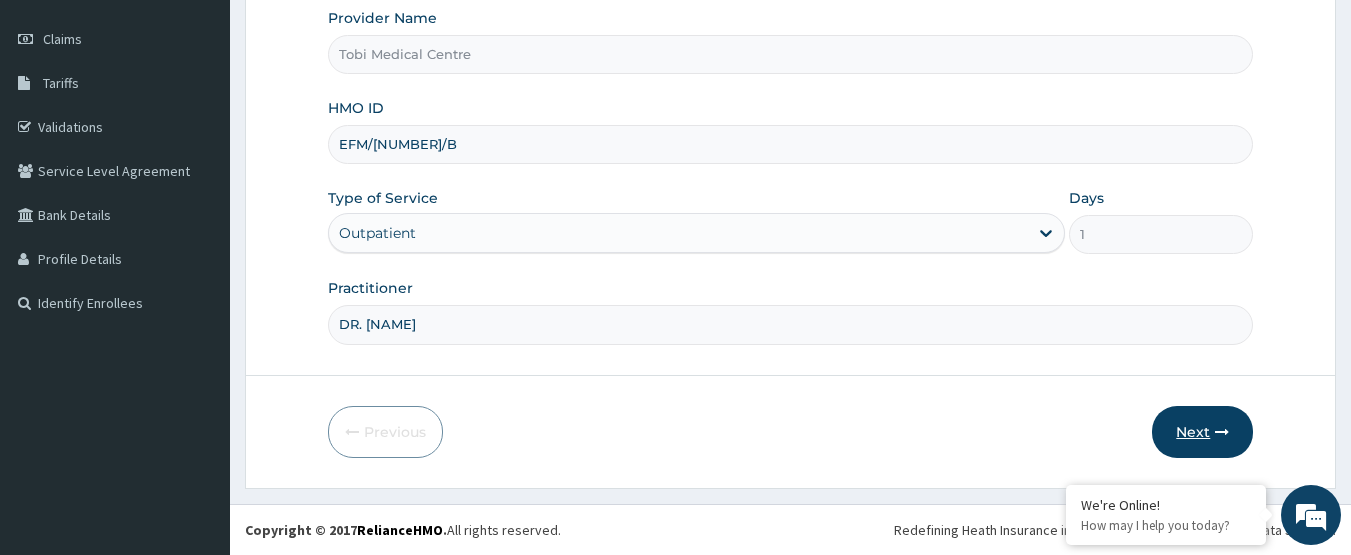 click on "Next" at bounding box center (1202, 432) 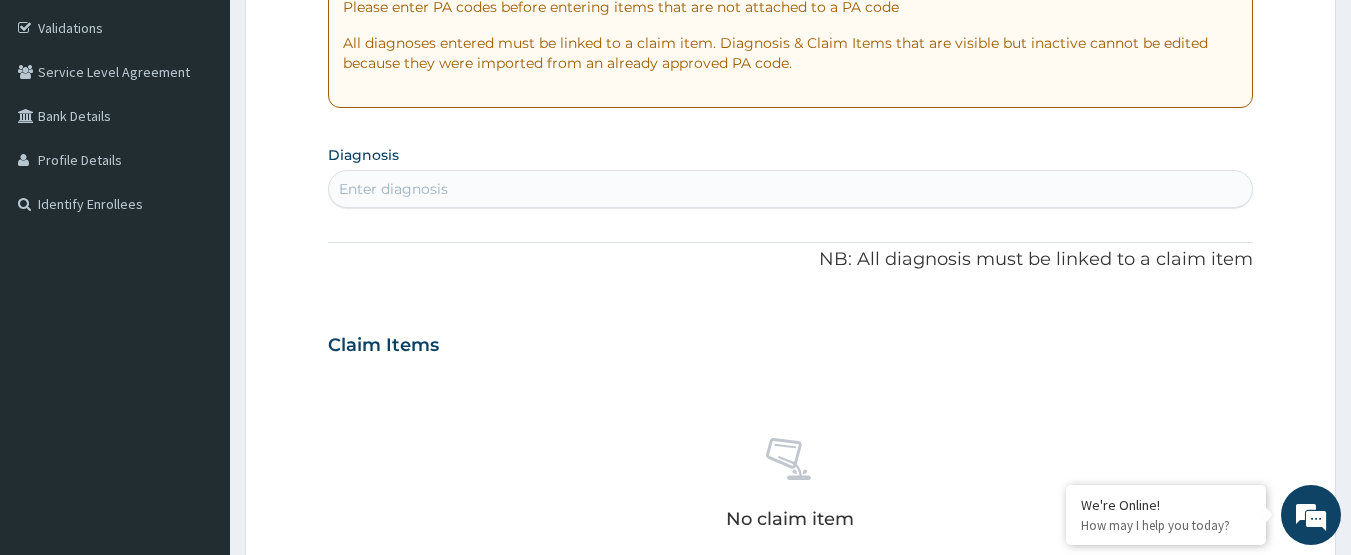 scroll, scrollTop: 367, scrollLeft: 0, axis: vertical 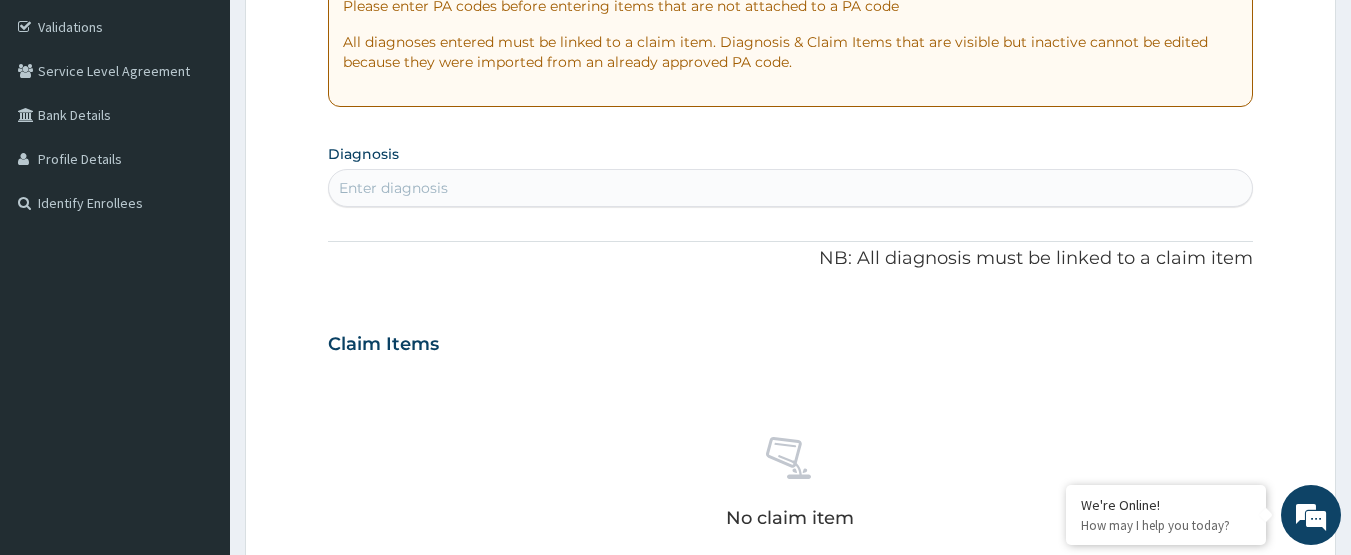 click on "Enter diagnosis" at bounding box center [791, 188] 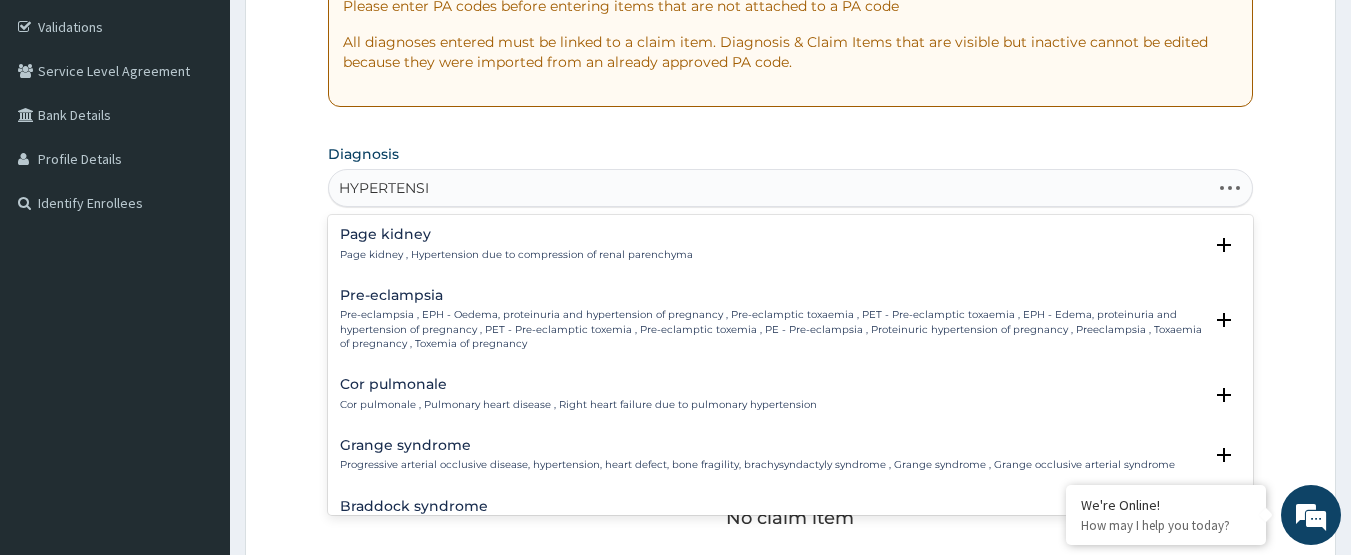 type on "HYPERTENSIV" 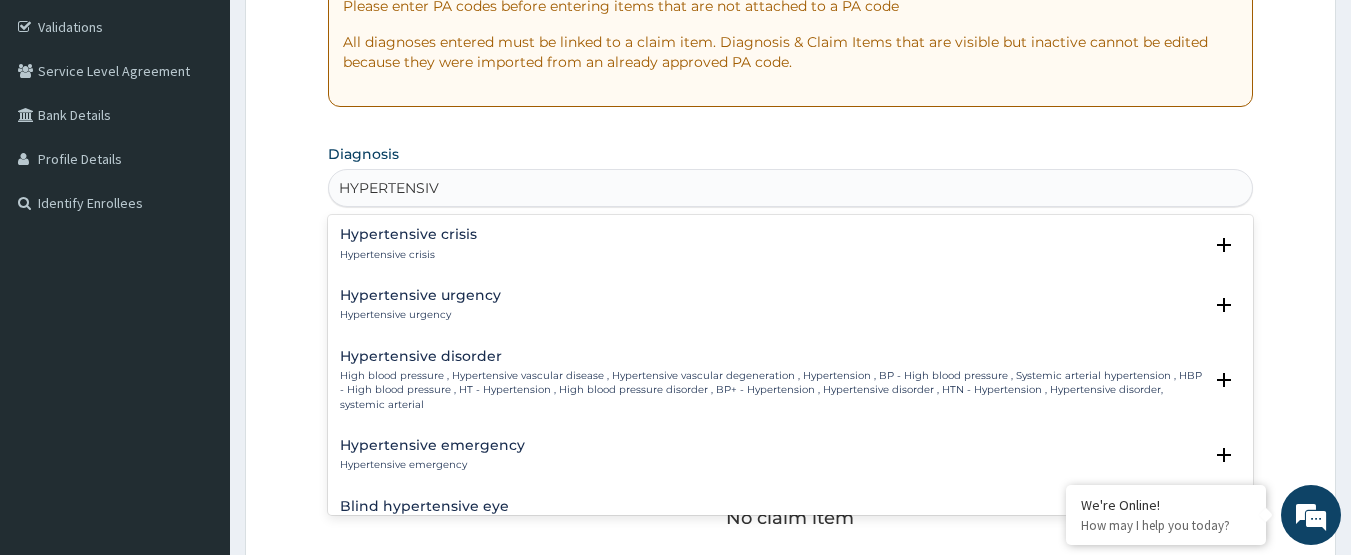 click on "Hypertensive urgency" at bounding box center (420, 295) 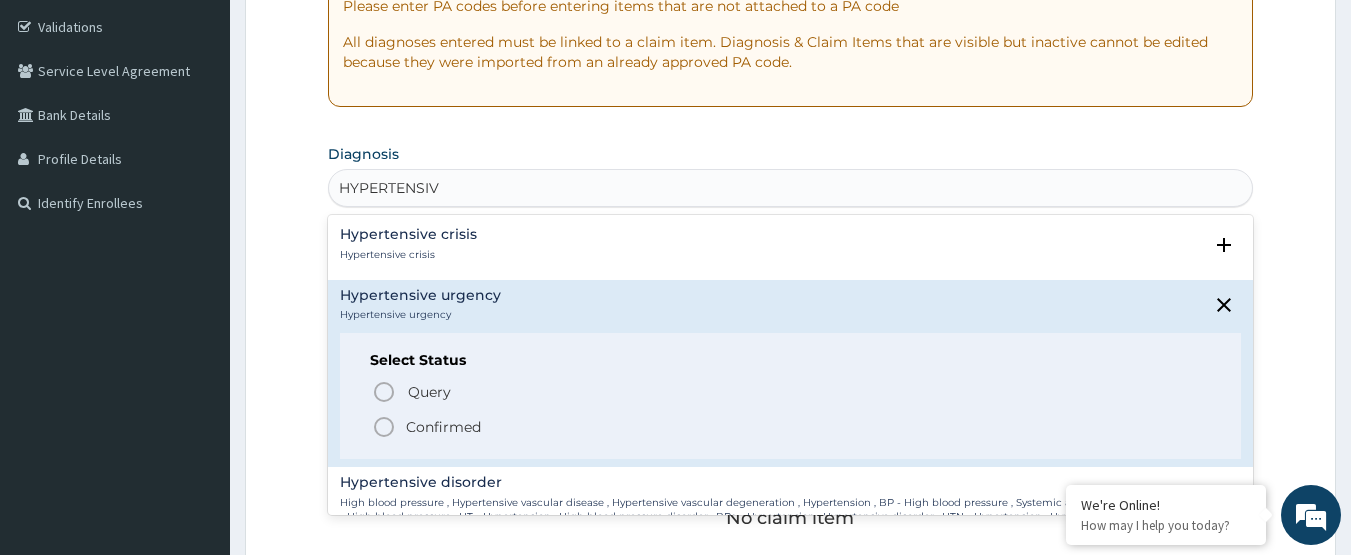 click on "Confirmed" at bounding box center (443, 427) 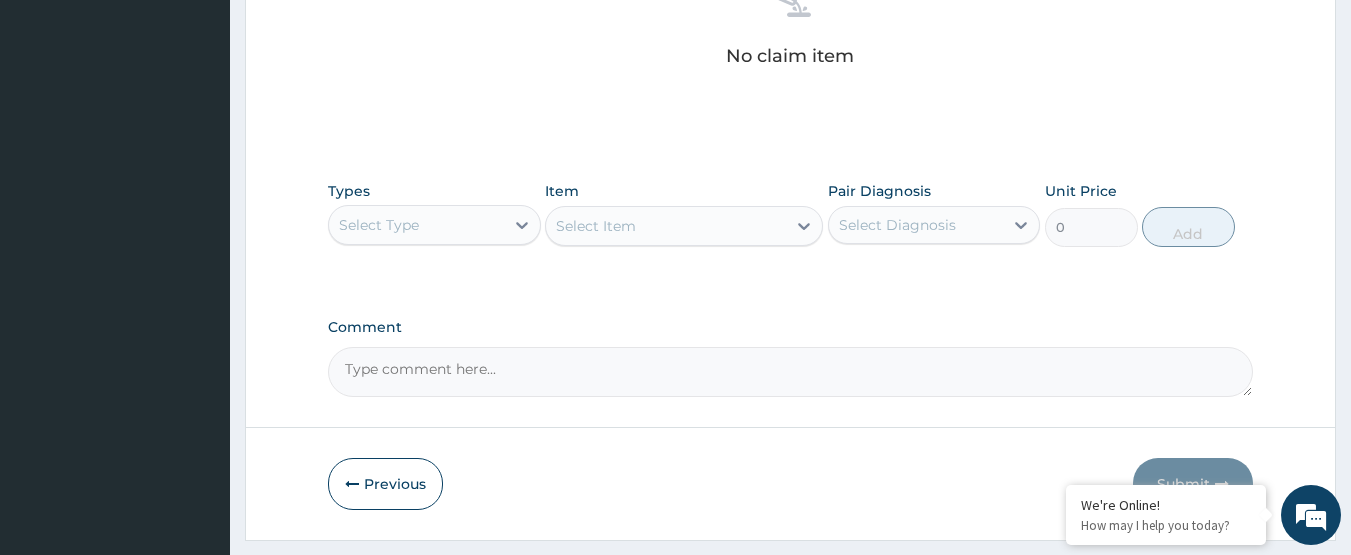 scroll, scrollTop: 867, scrollLeft: 0, axis: vertical 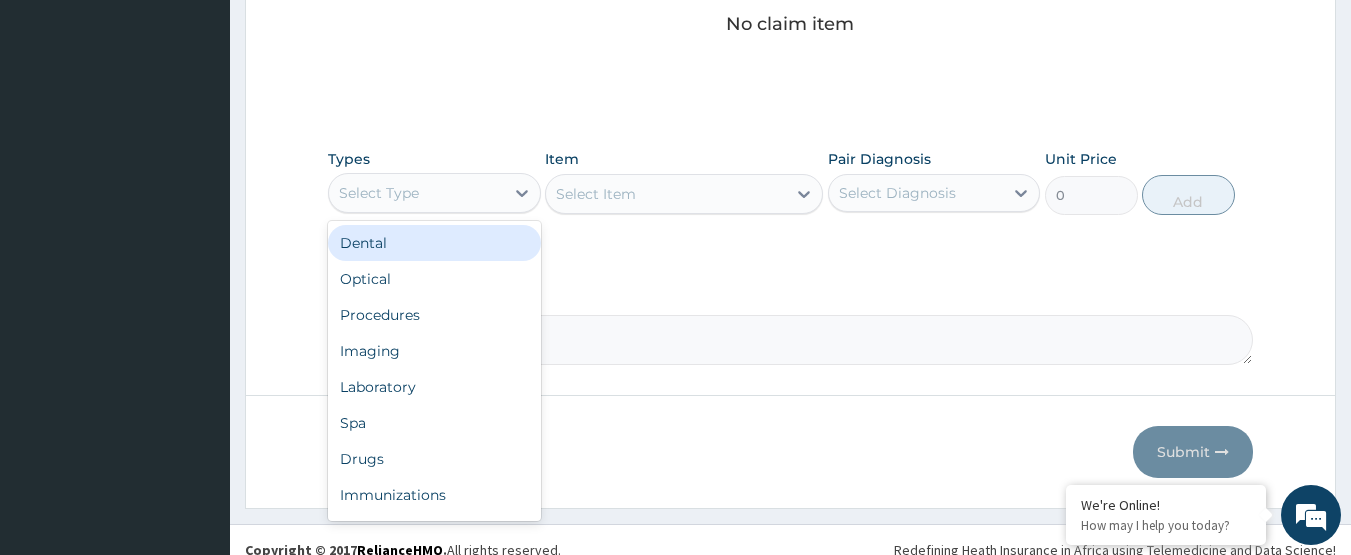 click on "Select Type" at bounding box center [416, 193] 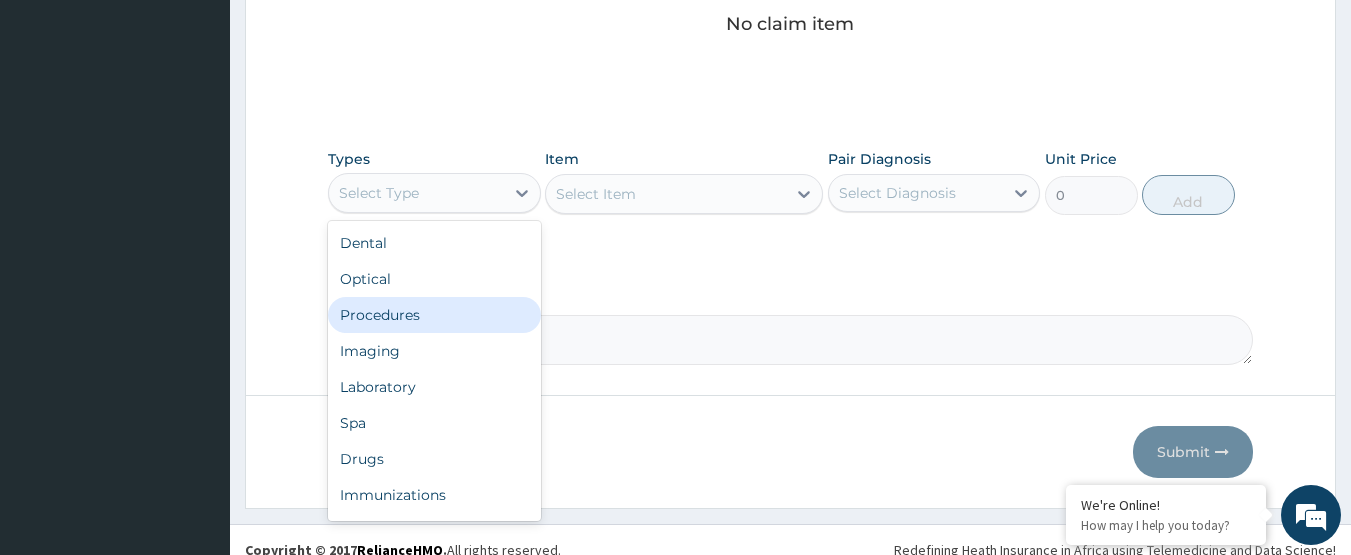 click on "Procedures" at bounding box center [434, 315] 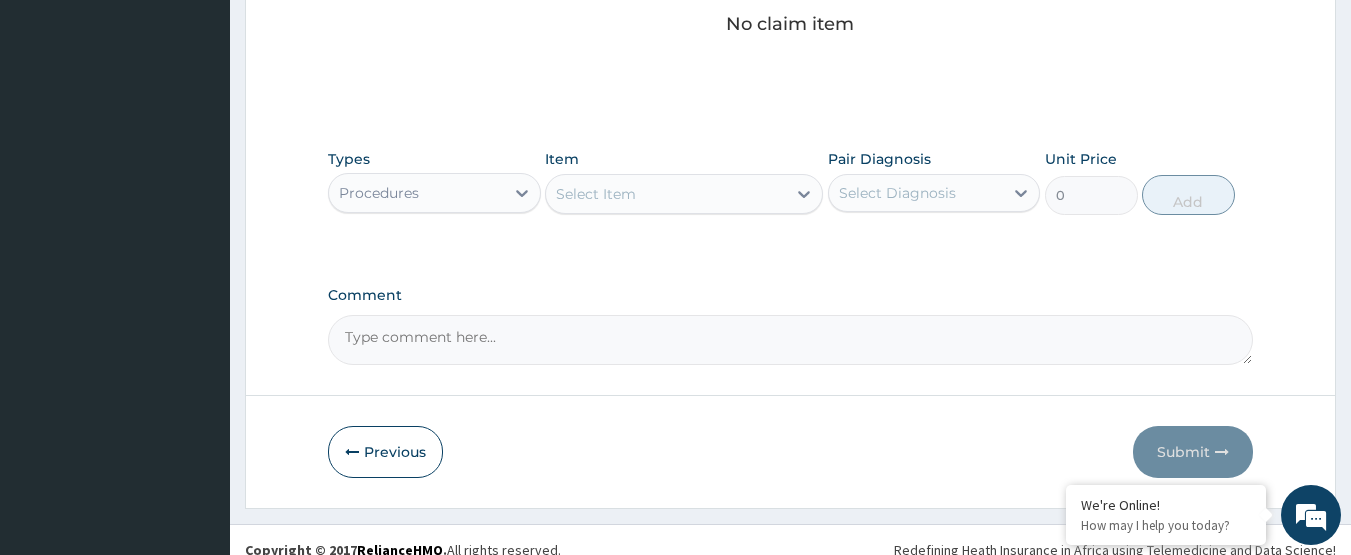 click on "Select Item" at bounding box center (596, 194) 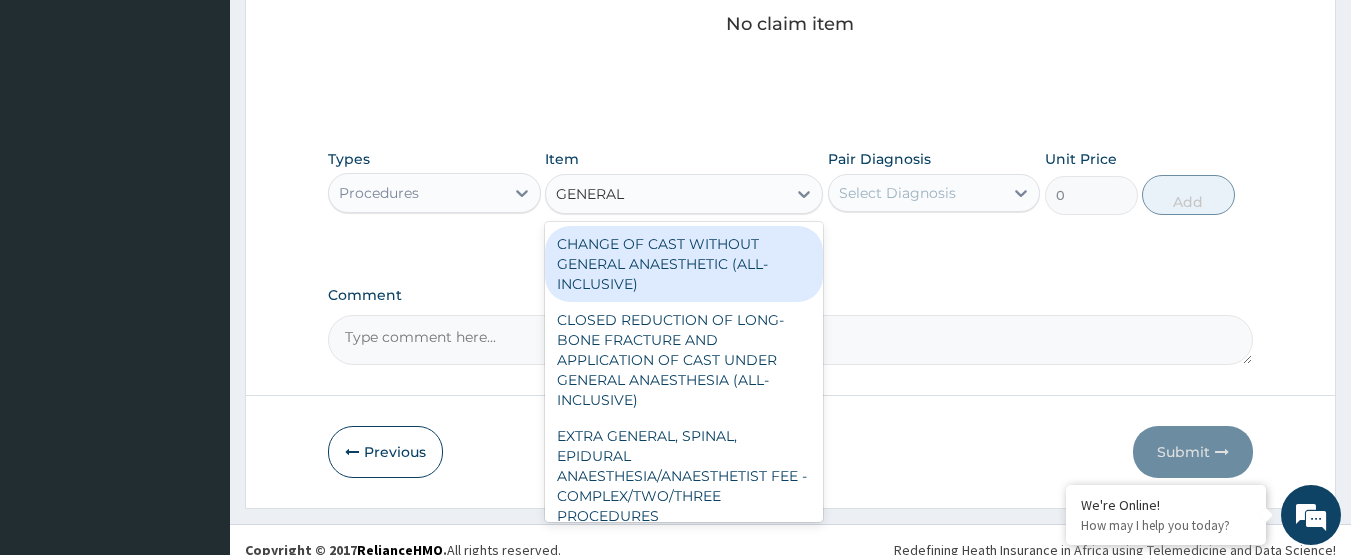 type on "GENERAL P" 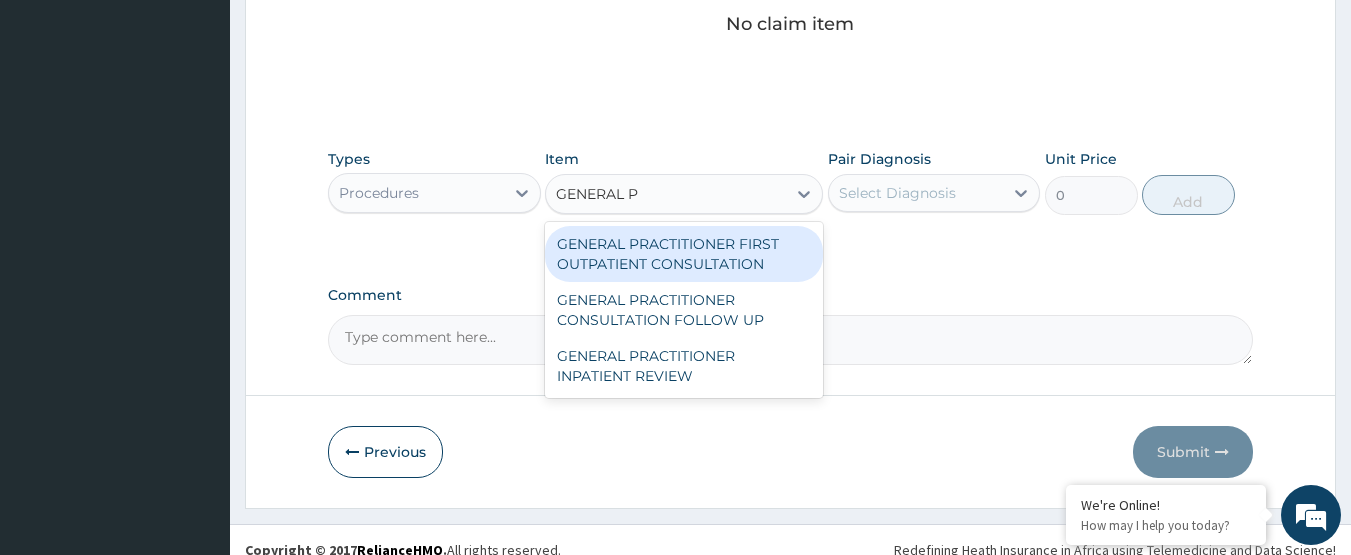 click on "GENERAL PRACTITIONER FIRST OUTPATIENT CONSULTATION" at bounding box center (684, 254) 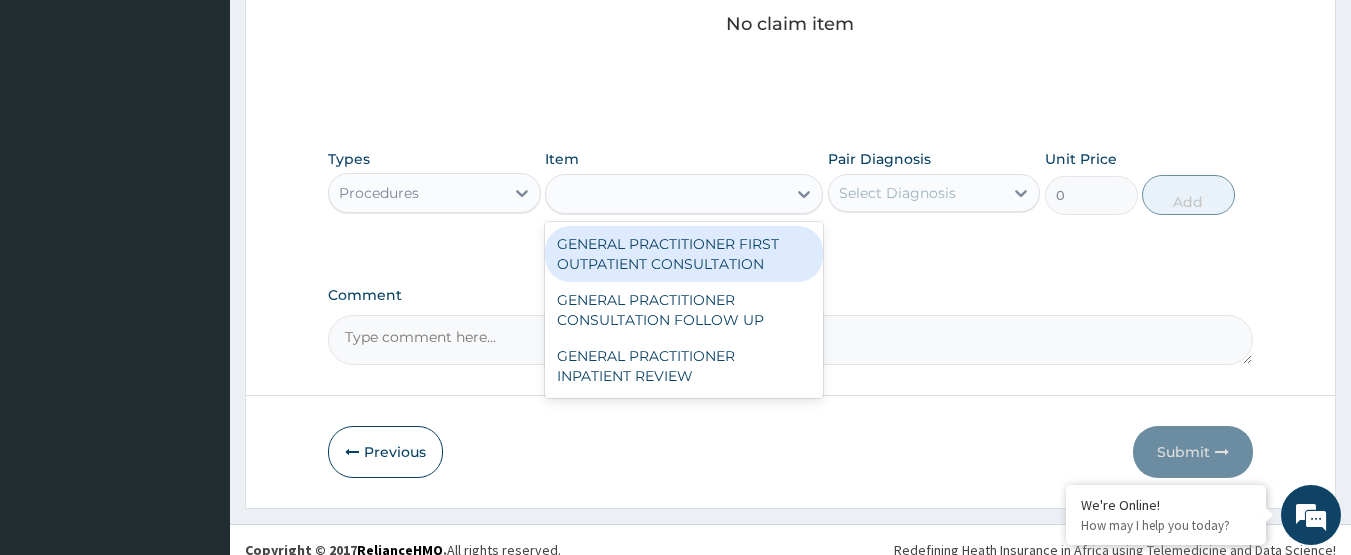 type on "3750" 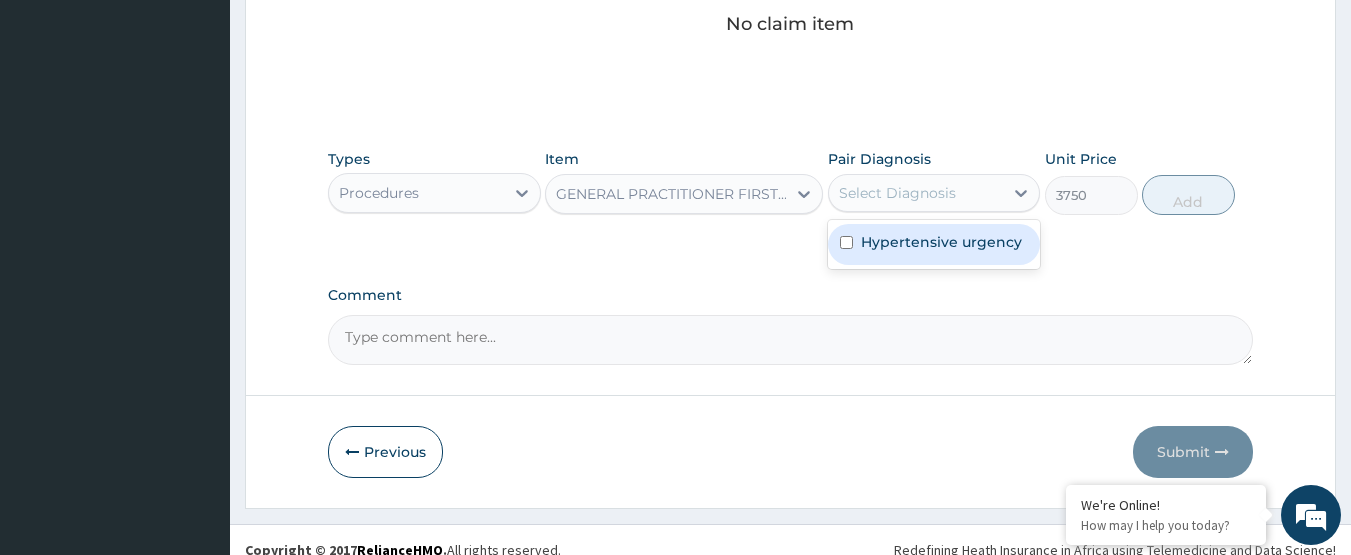 click on "Select Diagnosis" at bounding box center [897, 193] 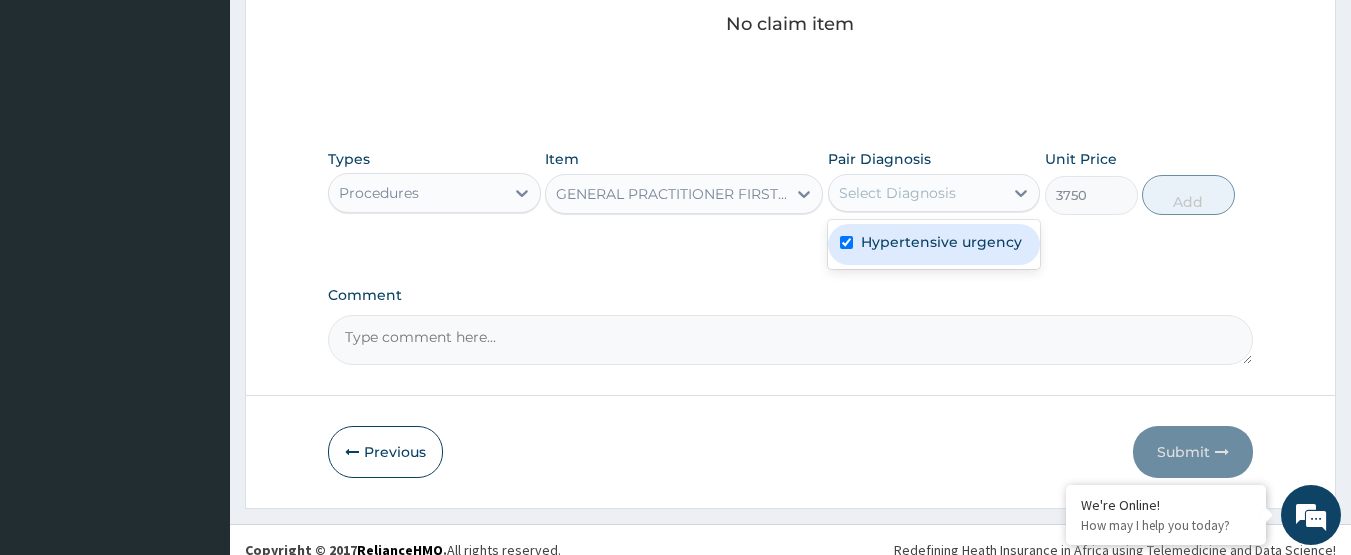 checkbox on "true" 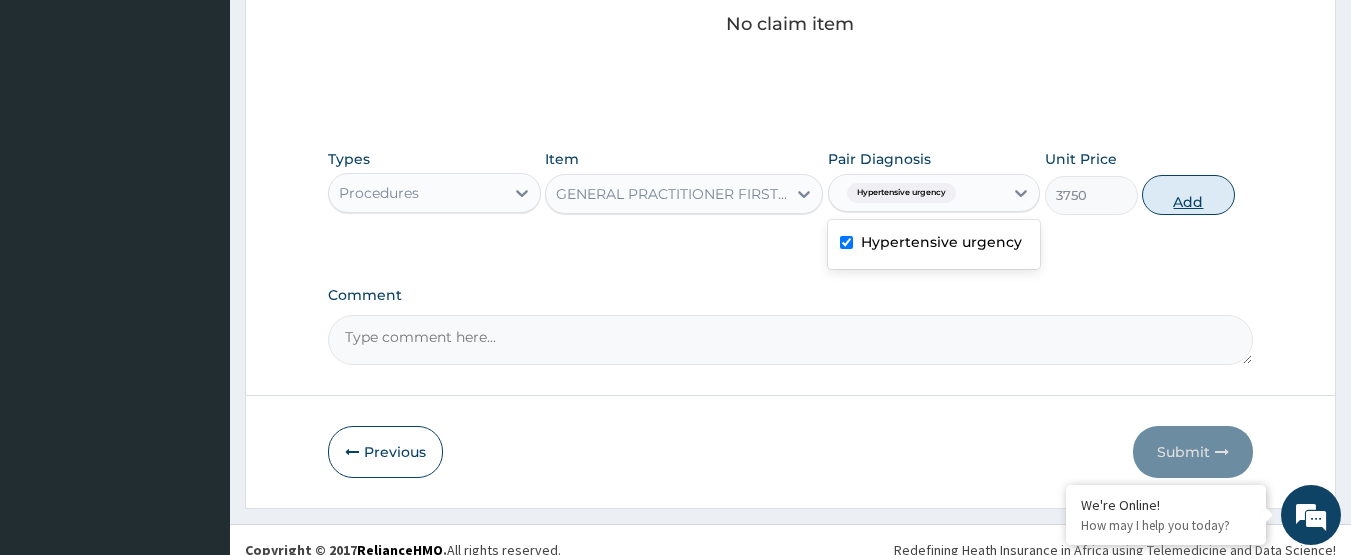 click on "Add" at bounding box center (1188, 195) 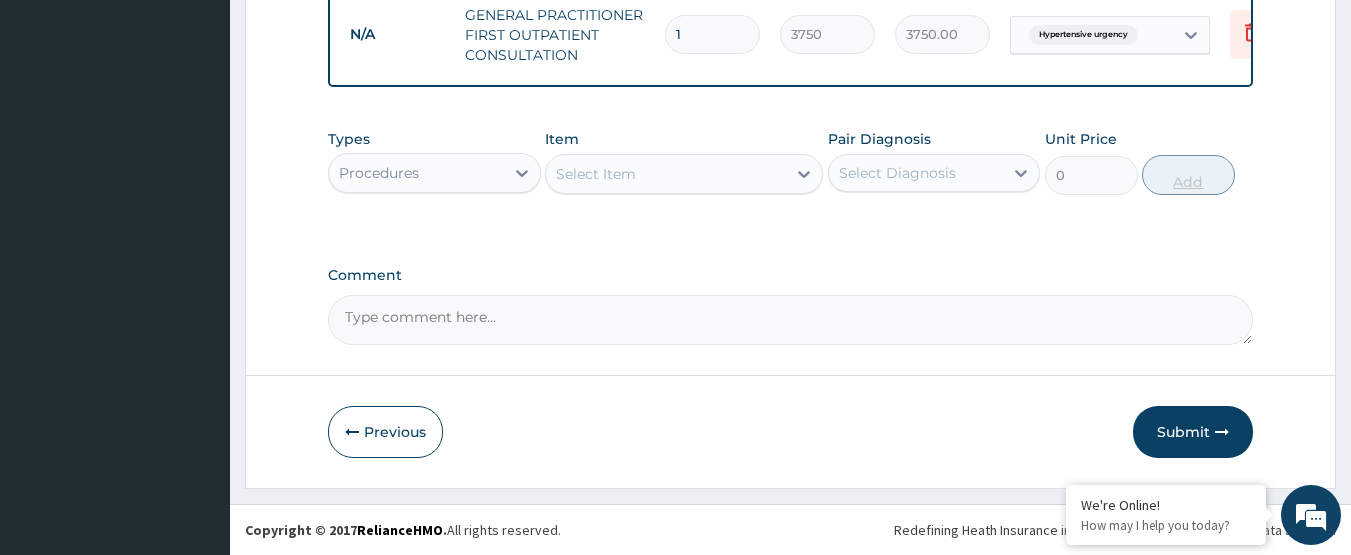 scroll, scrollTop: 818, scrollLeft: 0, axis: vertical 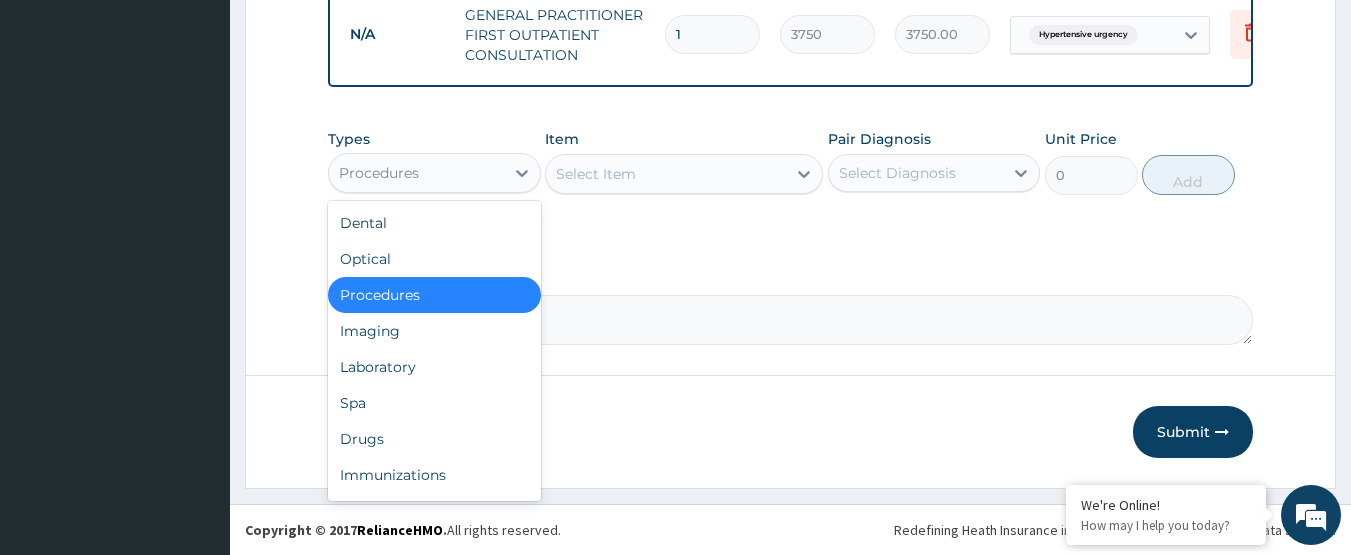 click on "Procedures" at bounding box center [416, 173] 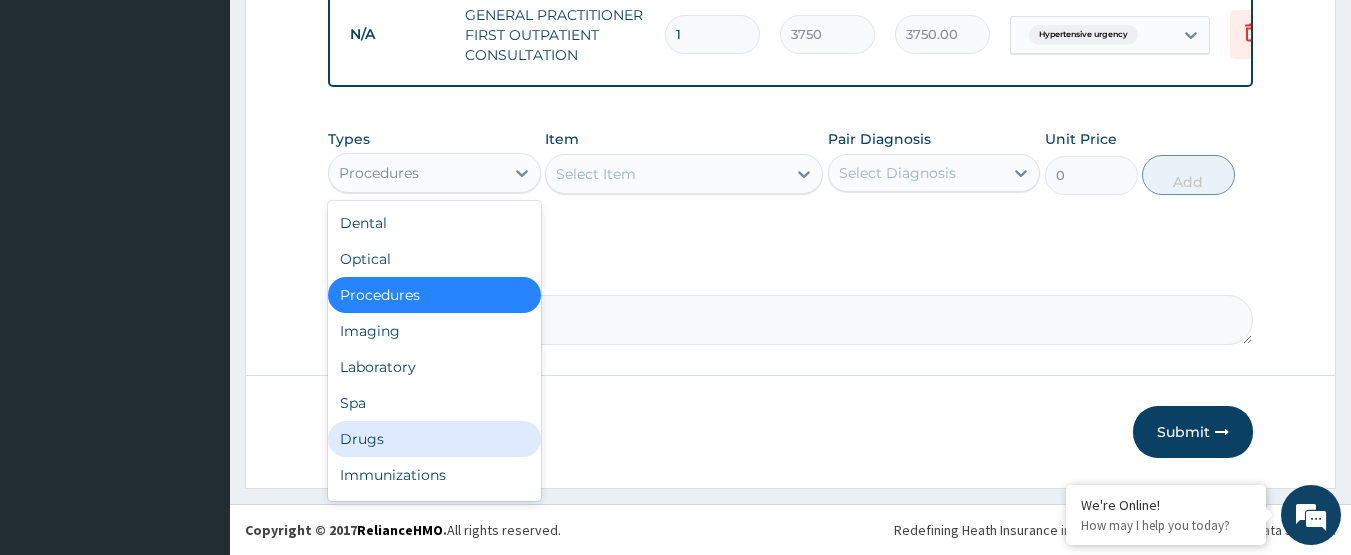click on "Drugs" at bounding box center (434, 439) 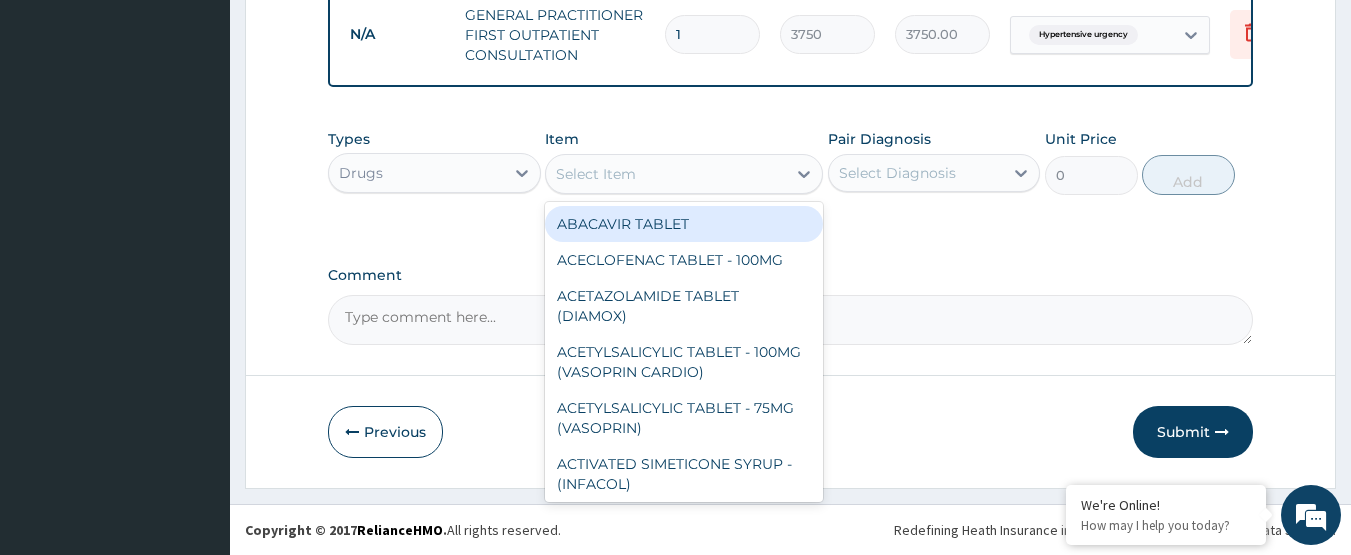 click on "Select Item" at bounding box center (666, 174) 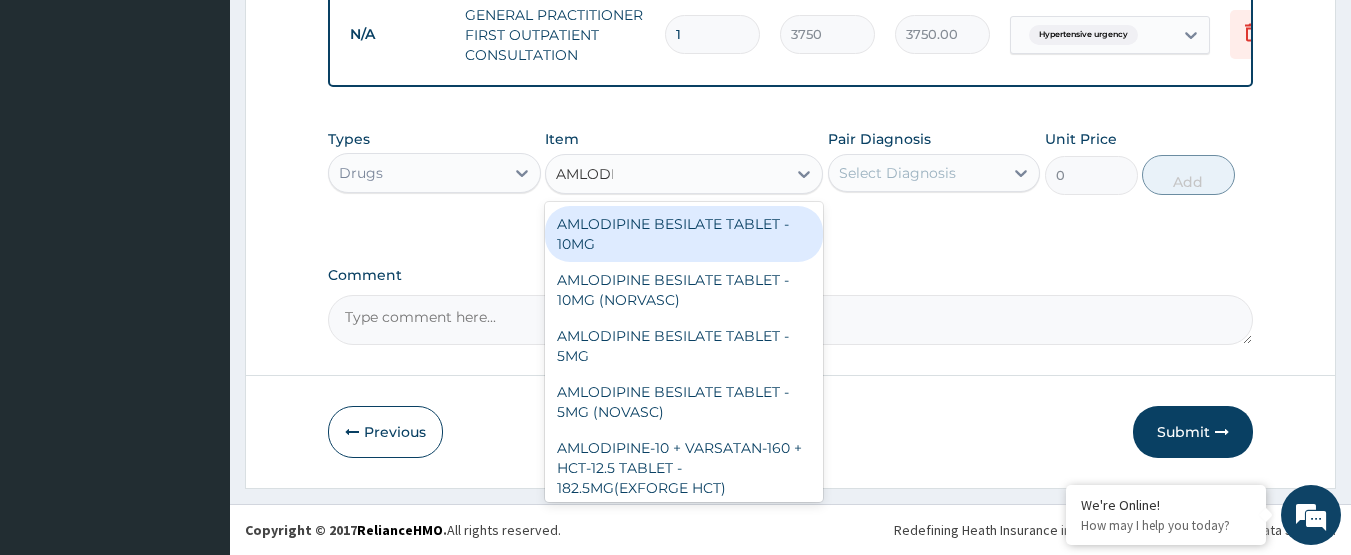 type on "AMLODIP" 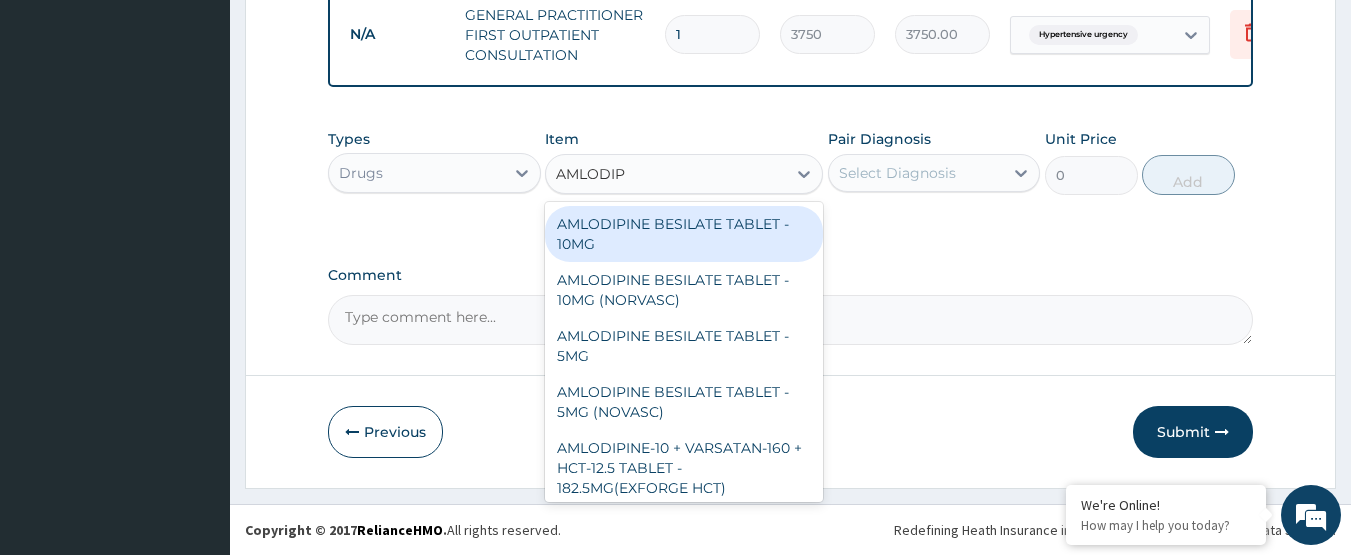 click on "AMLODIPINE BESILATE TABLET - 10MG" at bounding box center (684, 234) 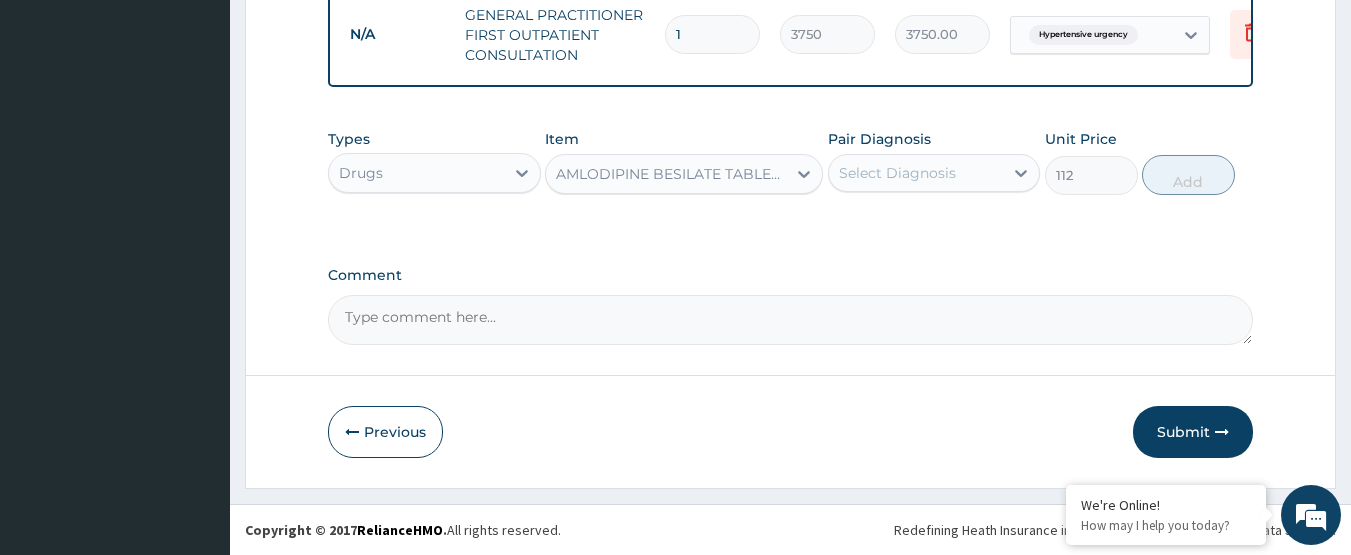 click on "Select Diagnosis" at bounding box center (916, 173) 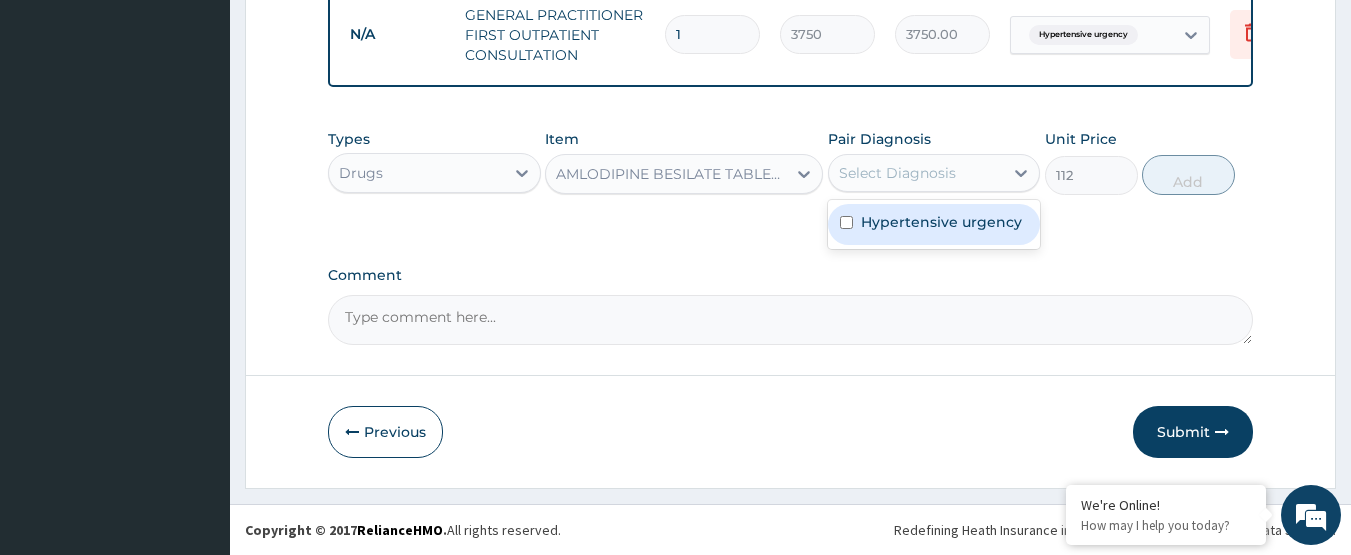 click on "Hypertensive urgency" at bounding box center (941, 222) 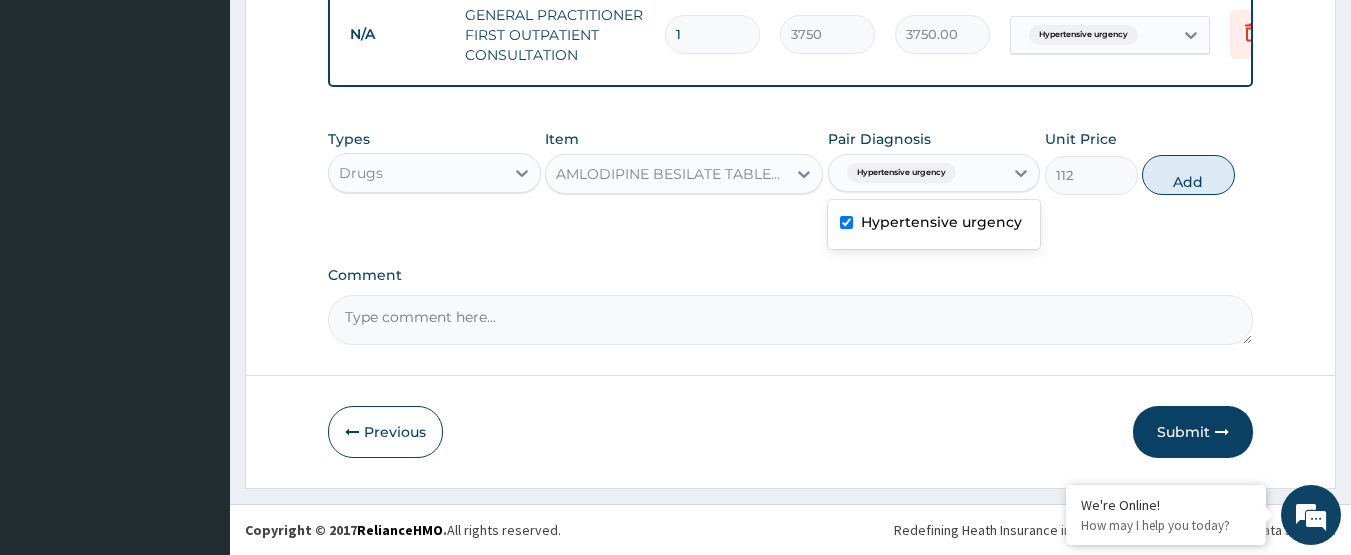 checkbox on "true" 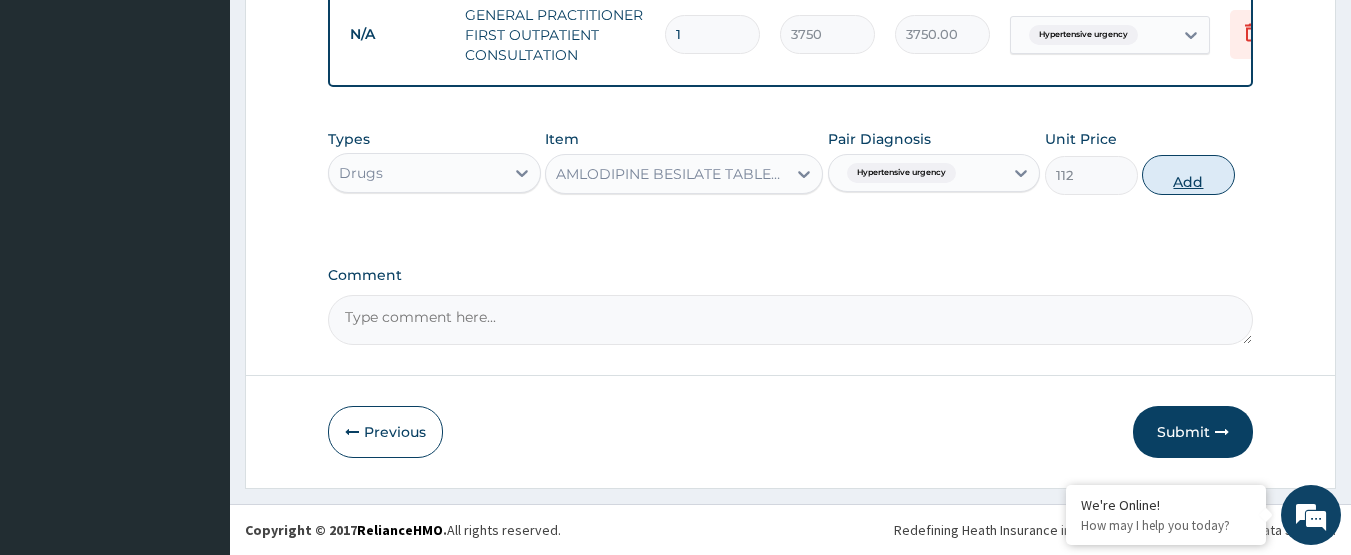 click on "Add" at bounding box center [1188, 175] 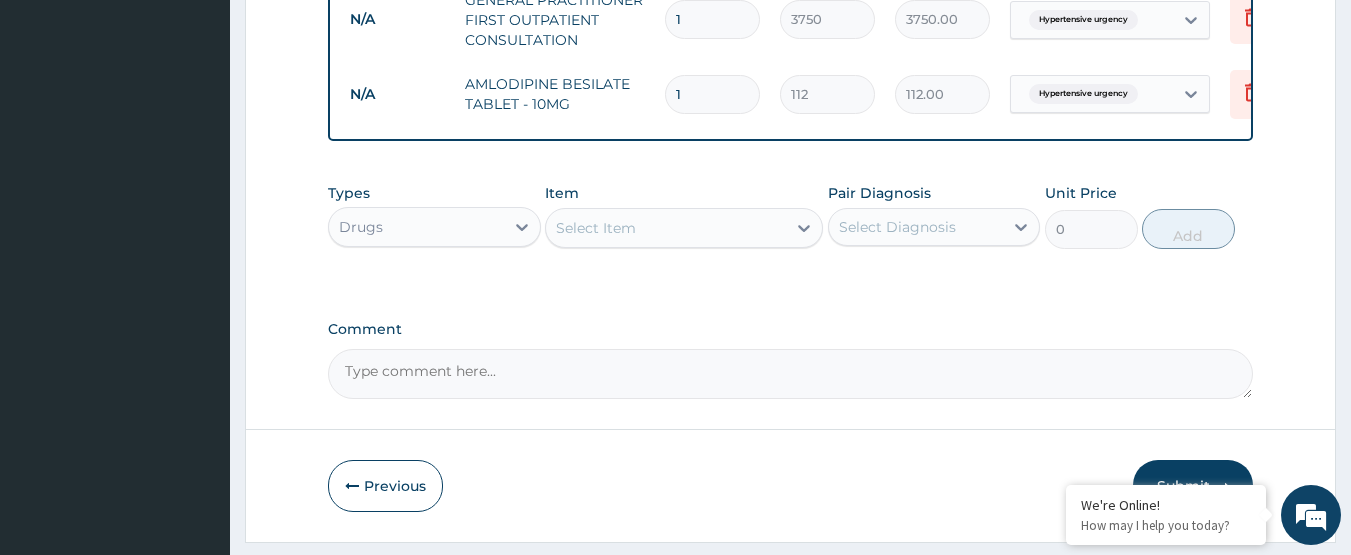 type on "15" 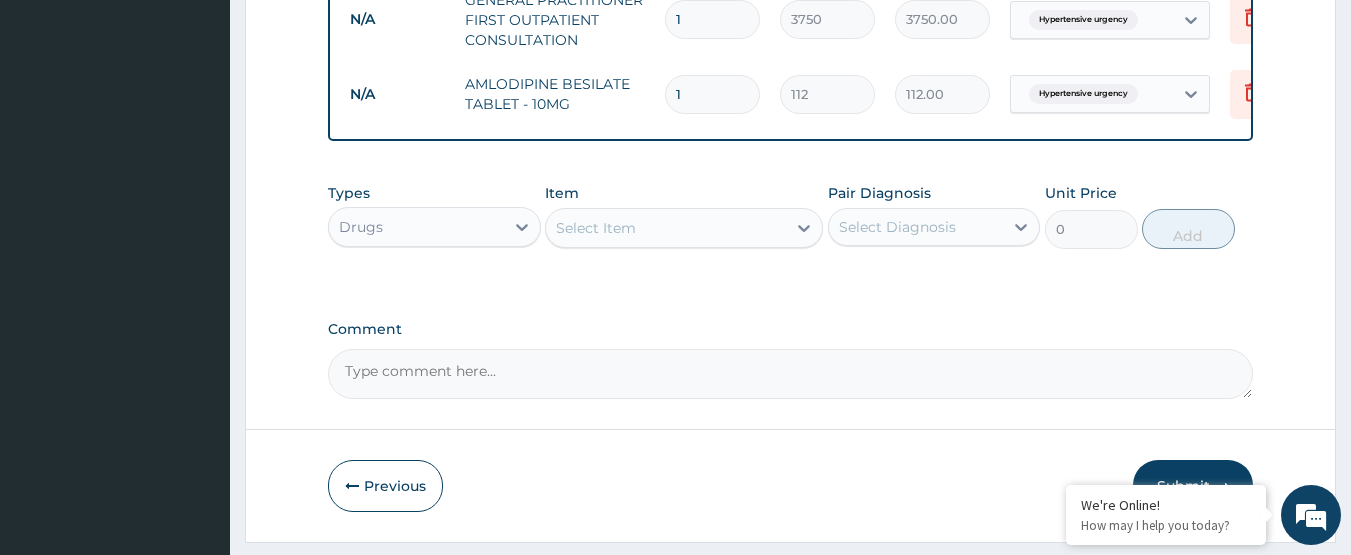 type on "1680.00" 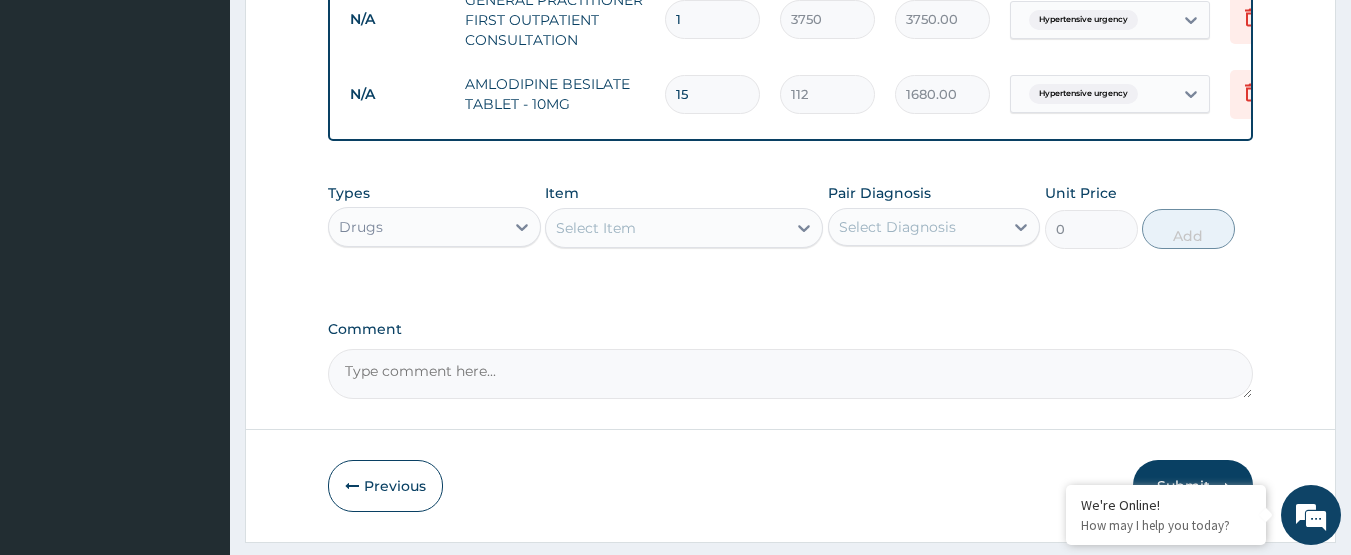 type on "15" 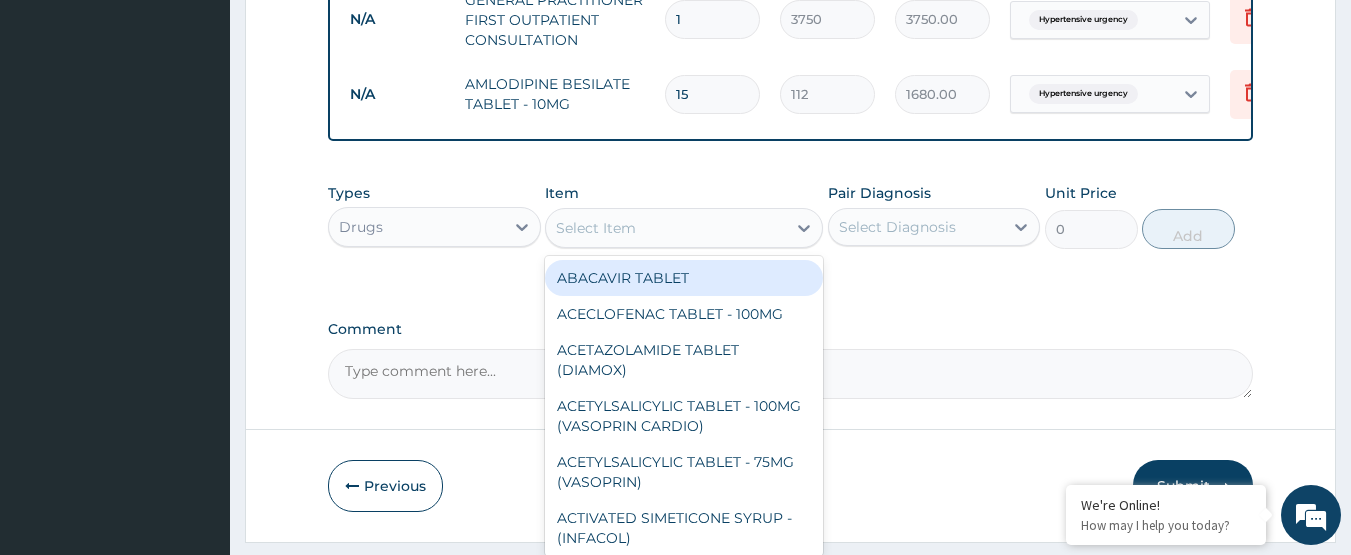 click on "Select Item" at bounding box center (666, 228) 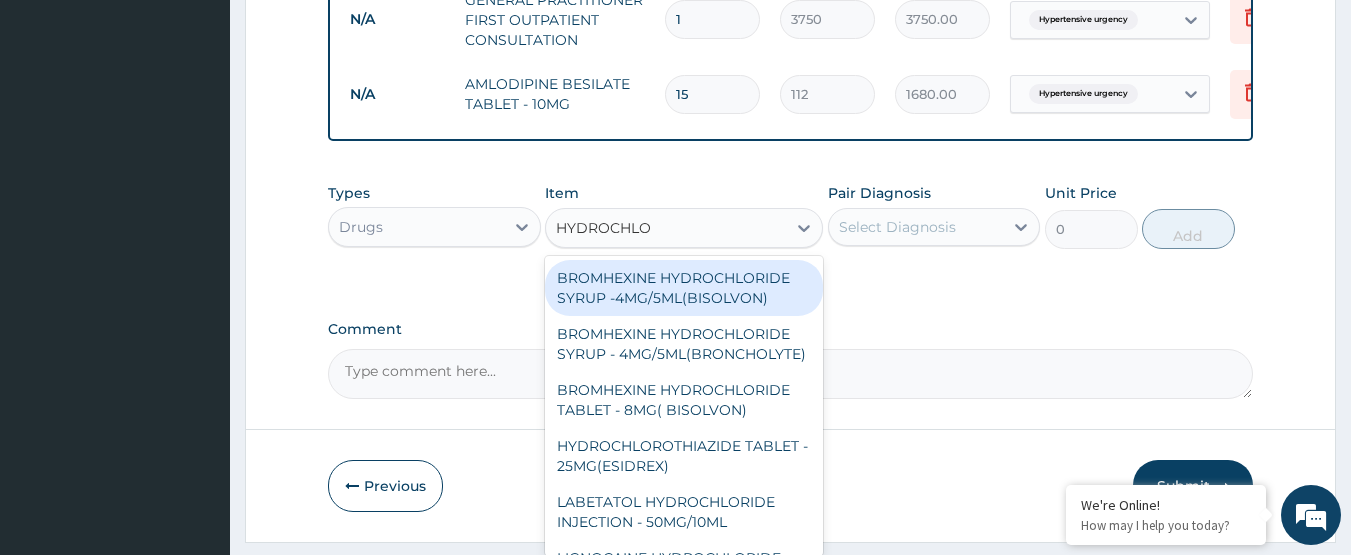 type on "HYDROCHLOR" 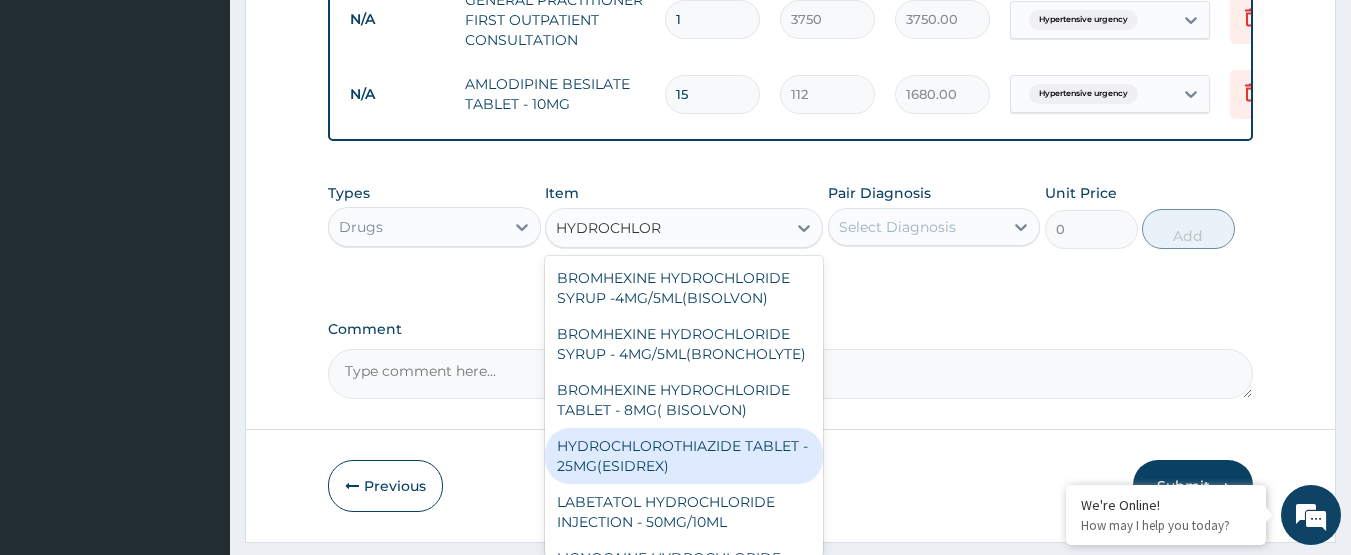 click on "HYDROCHLOROTHIAZIDE TABLET - 25MG(ESIDREX)" at bounding box center [684, 456] 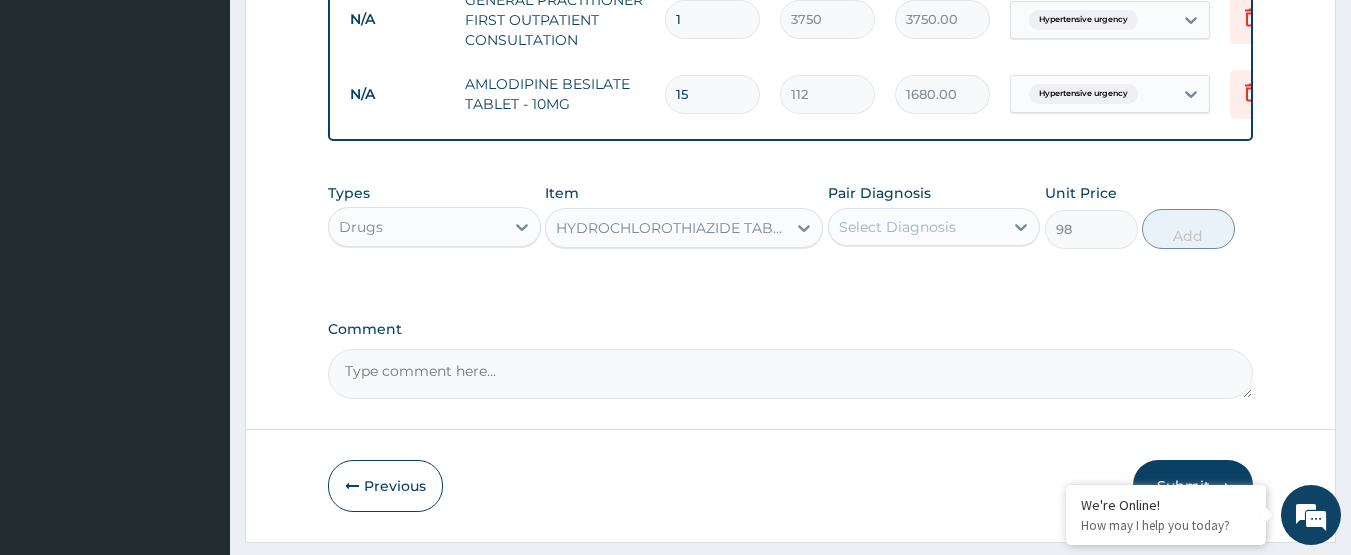 click on "Select Diagnosis" at bounding box center (916, 227) 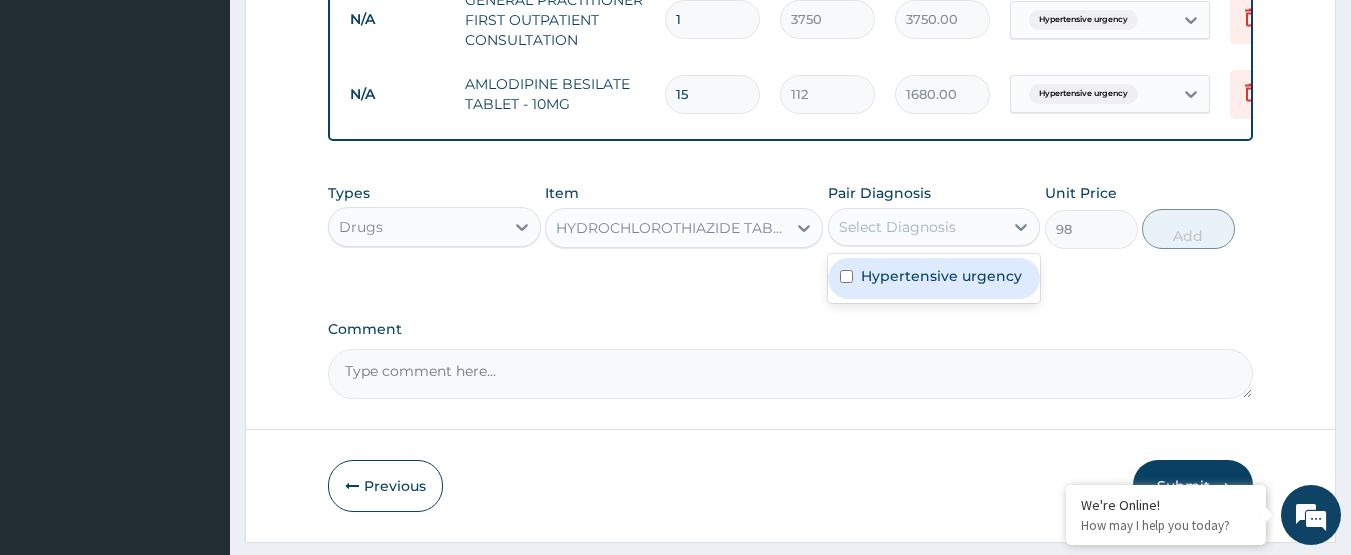 click on "Hypertensive urgency" at bounding box center (941, 276) 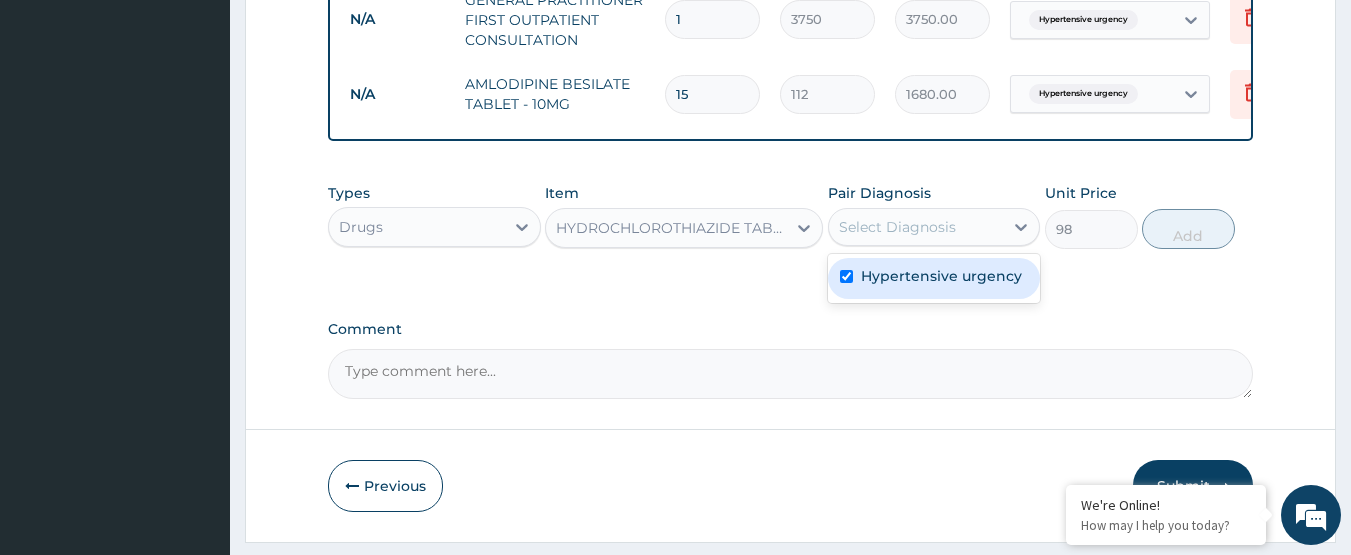 checkbox on "true" 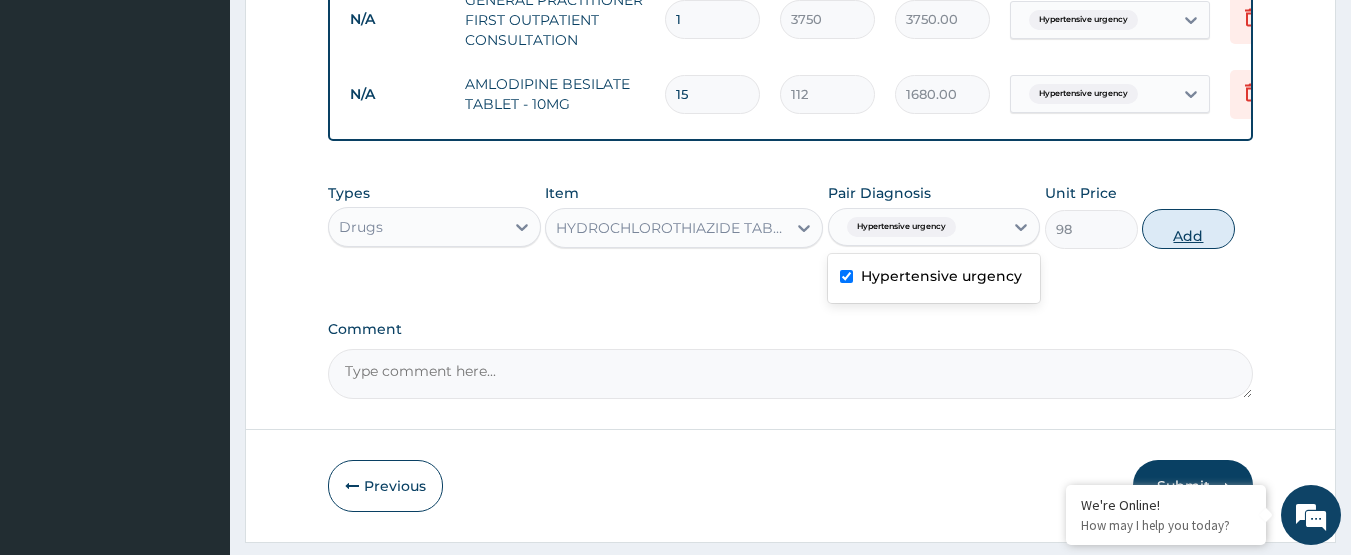click on "Add" at bounding box center [1188, 229] 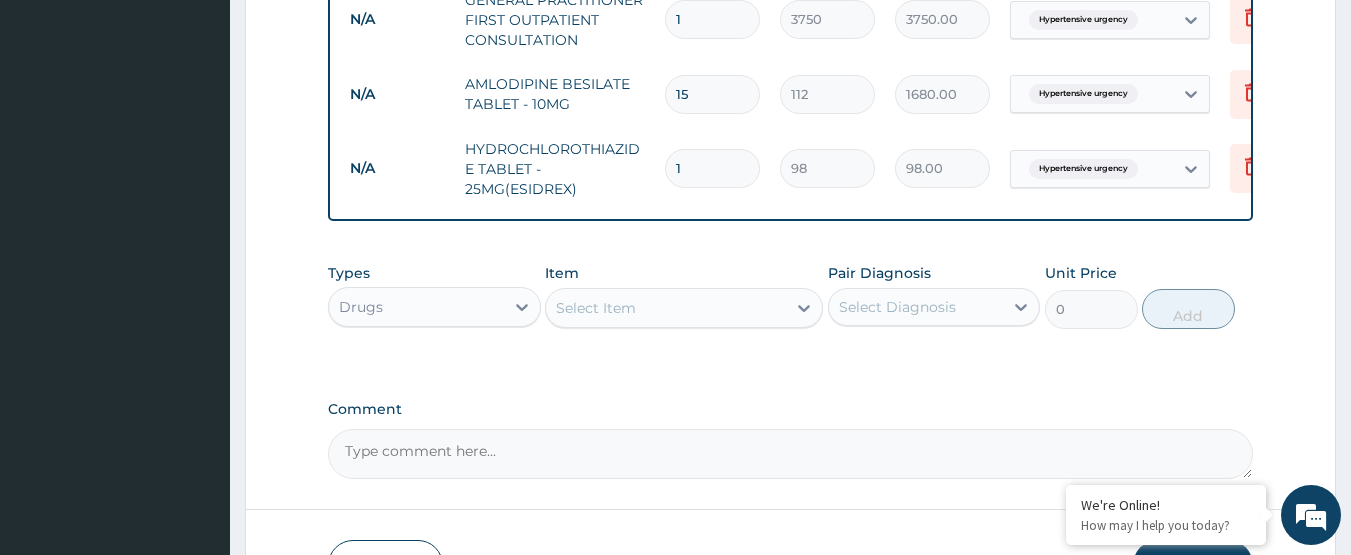 type on "15" 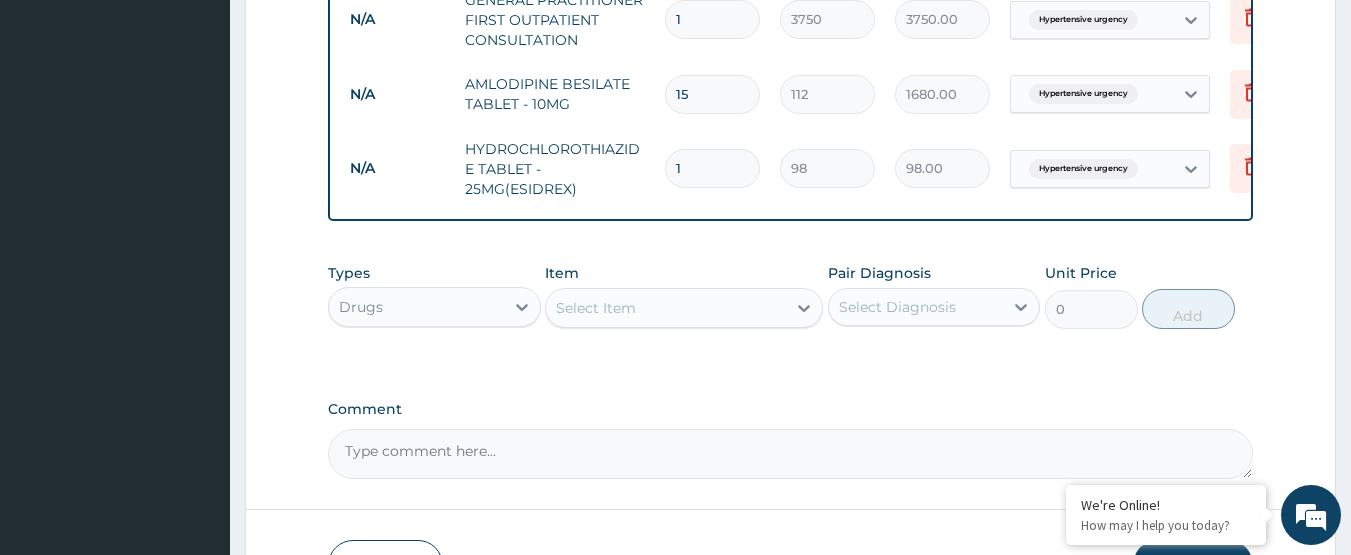 type on "1470.00" 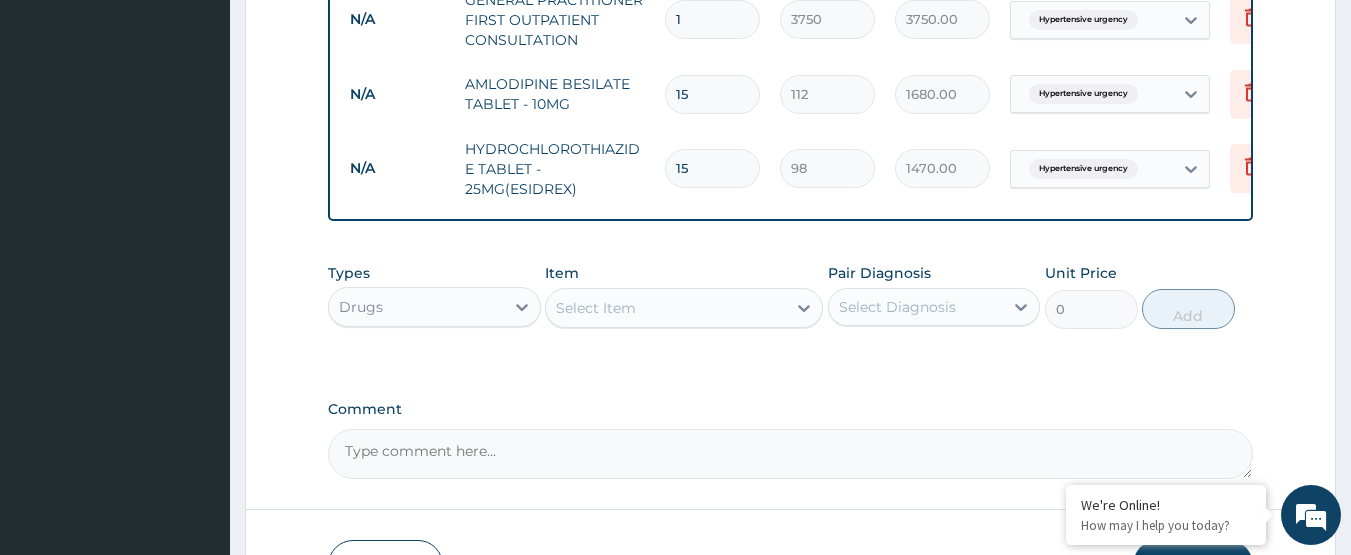 type on "15" 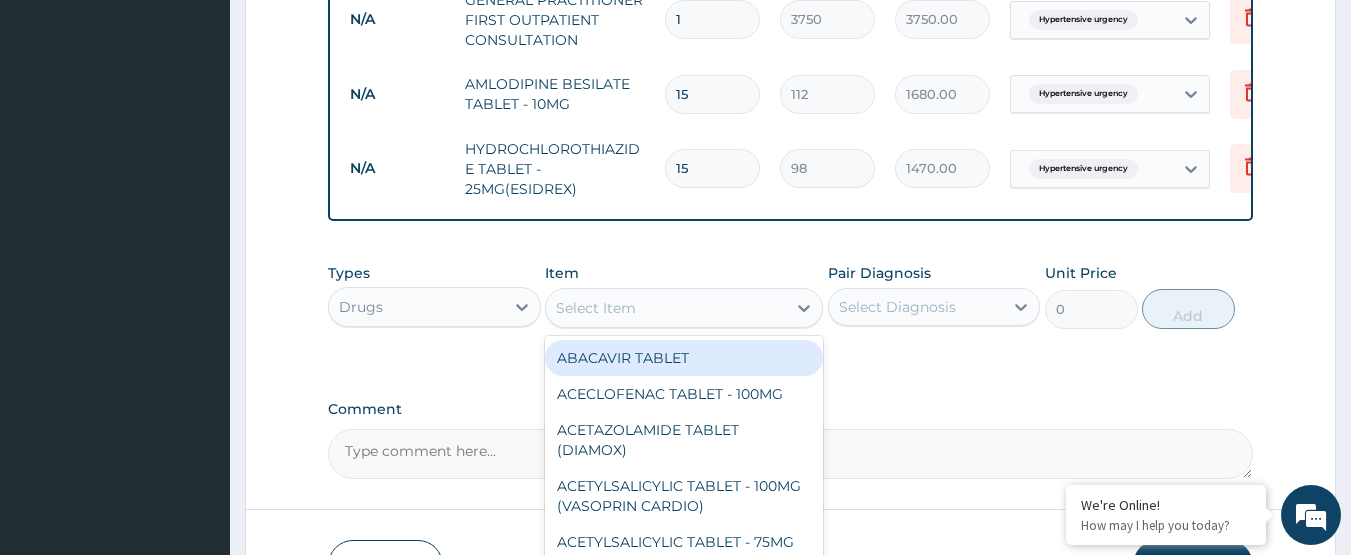 click on "Select Item" at bounding box center [666, 308] 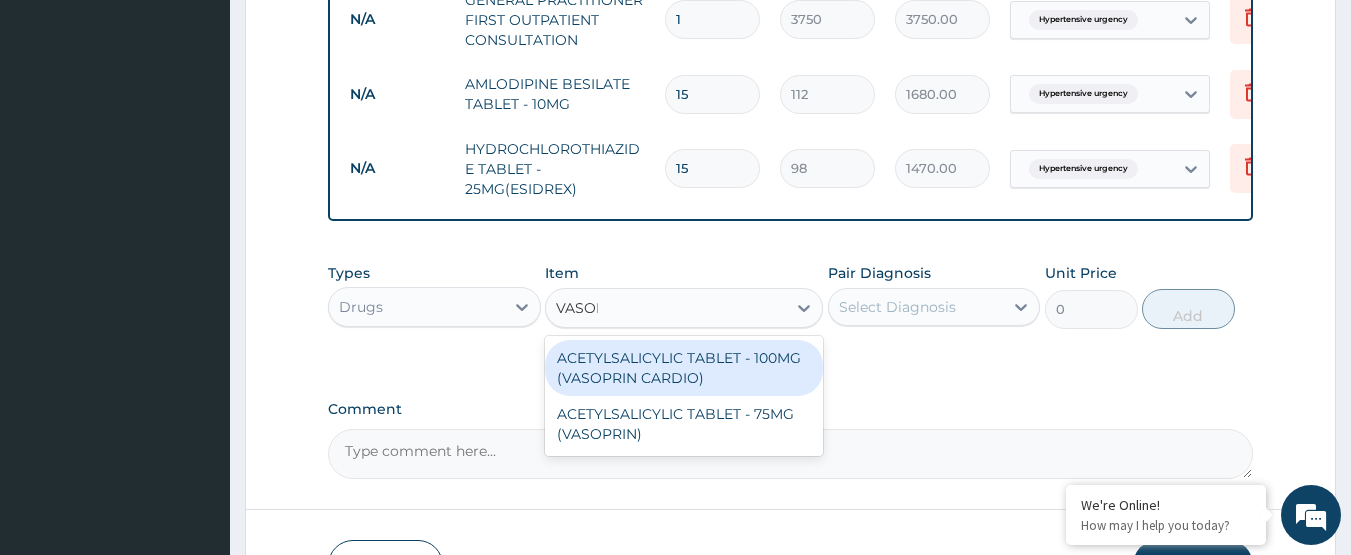 type on "VASOP" 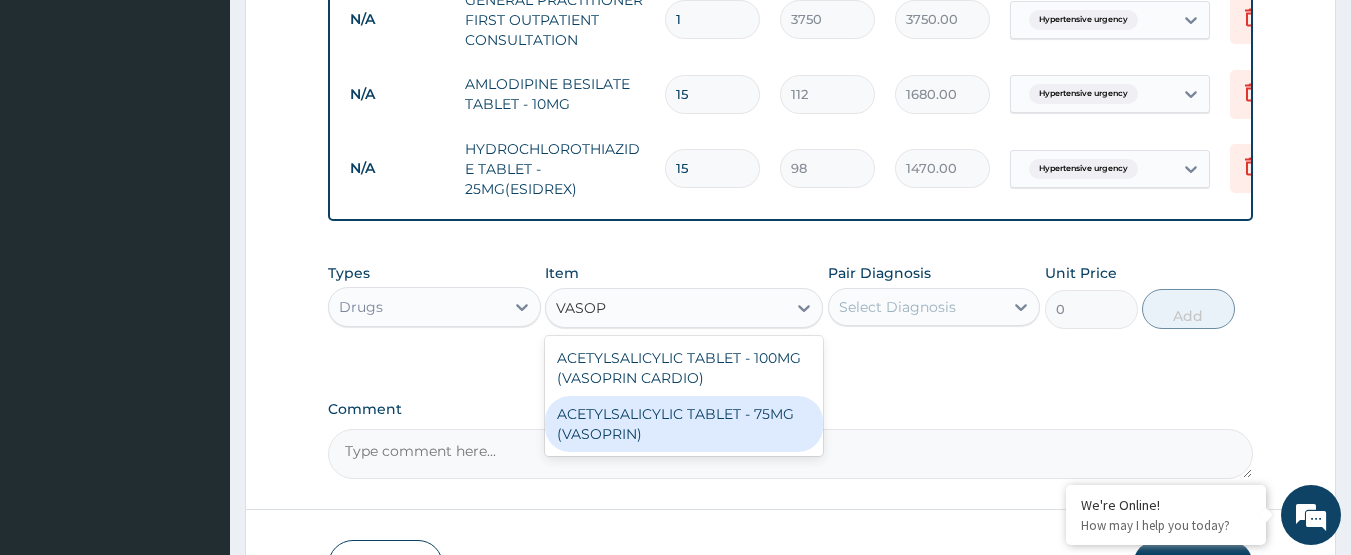 click on "ACETYLSALICYLIC  TABLET - 75MG (VASOPRIN)" at bounding box center [684, 424] 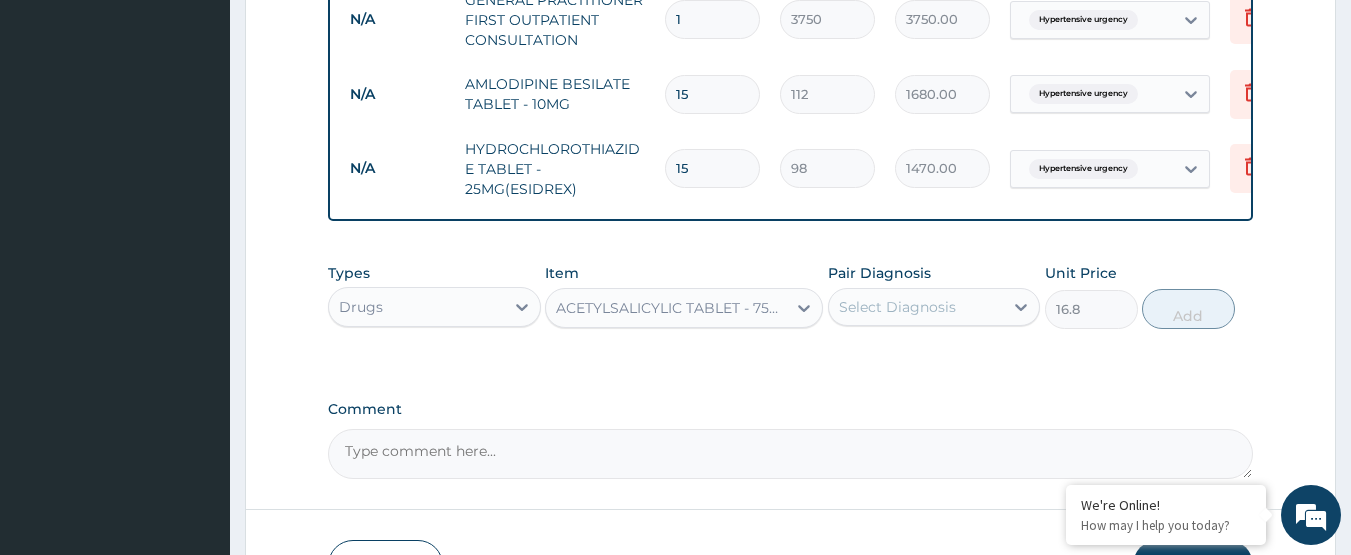 click on "Select Diagnosis" at bounding box center (897, 307) 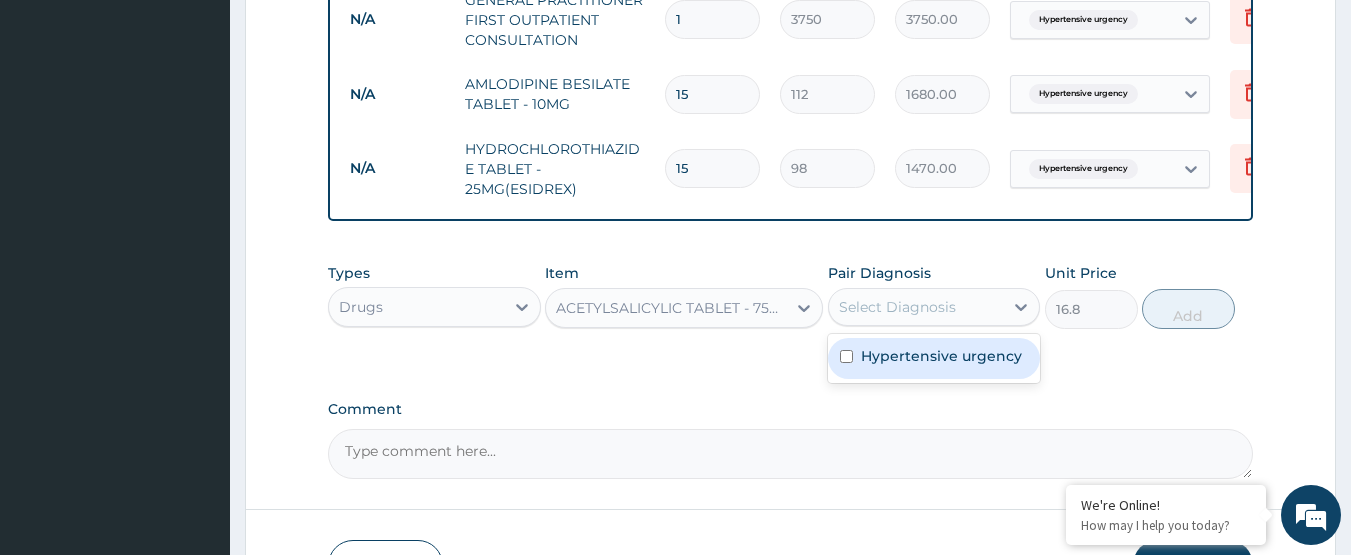 click on "ACETYLSALICYLIC  TABLET - 75MG (VASOPRIN)" at bounding box center [672, 308] 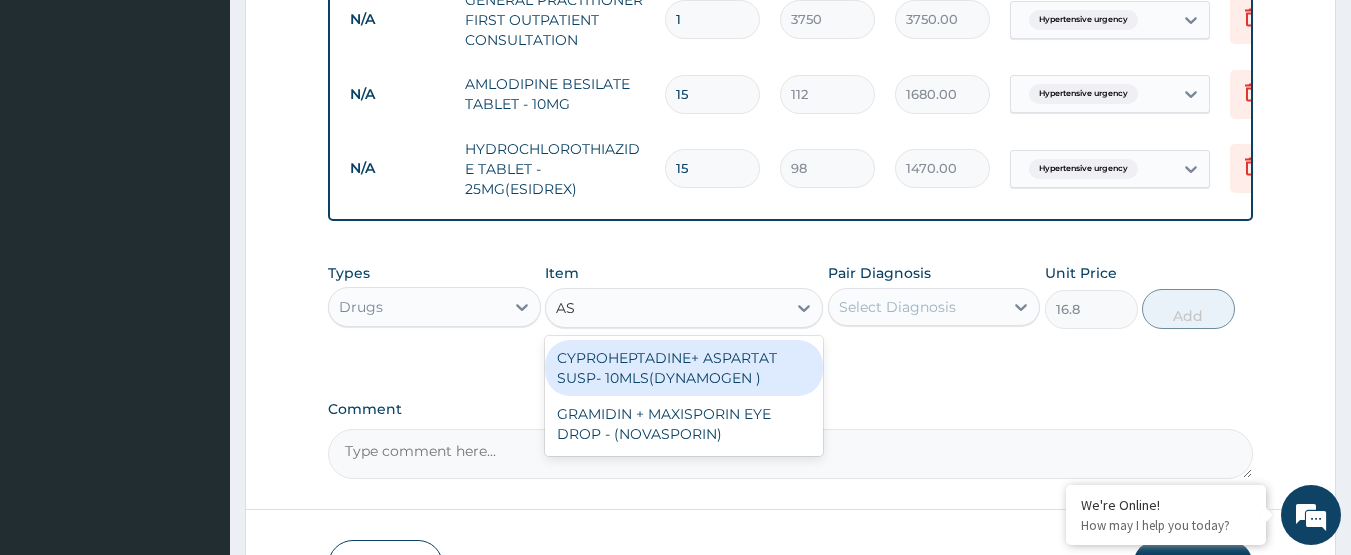 type on "A" 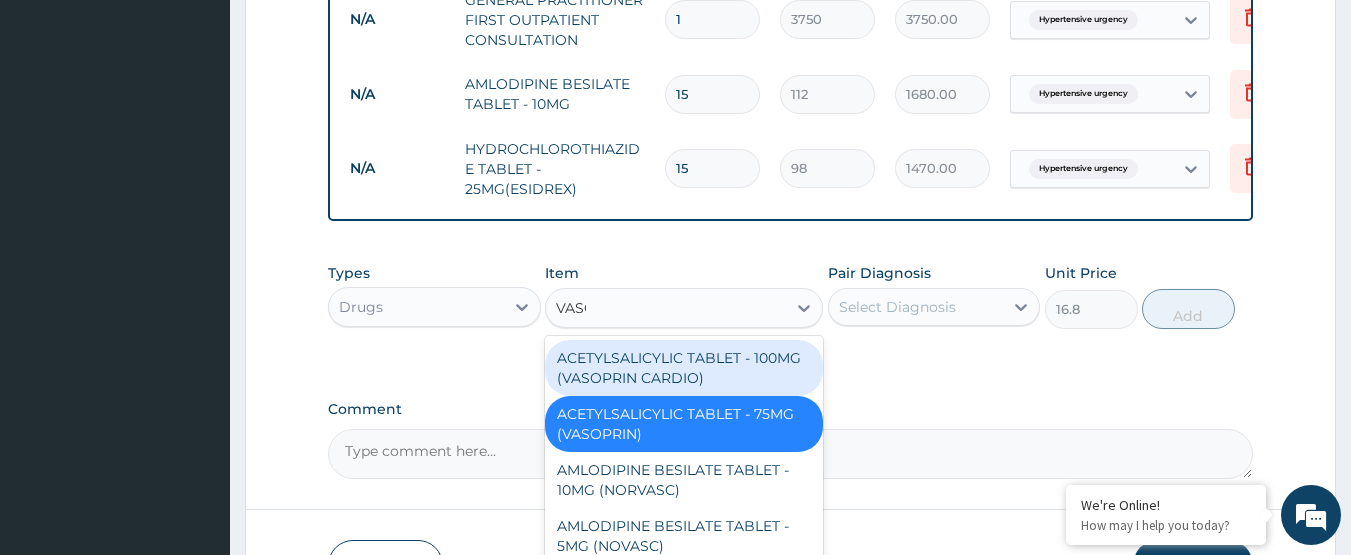 type on "VASOP" 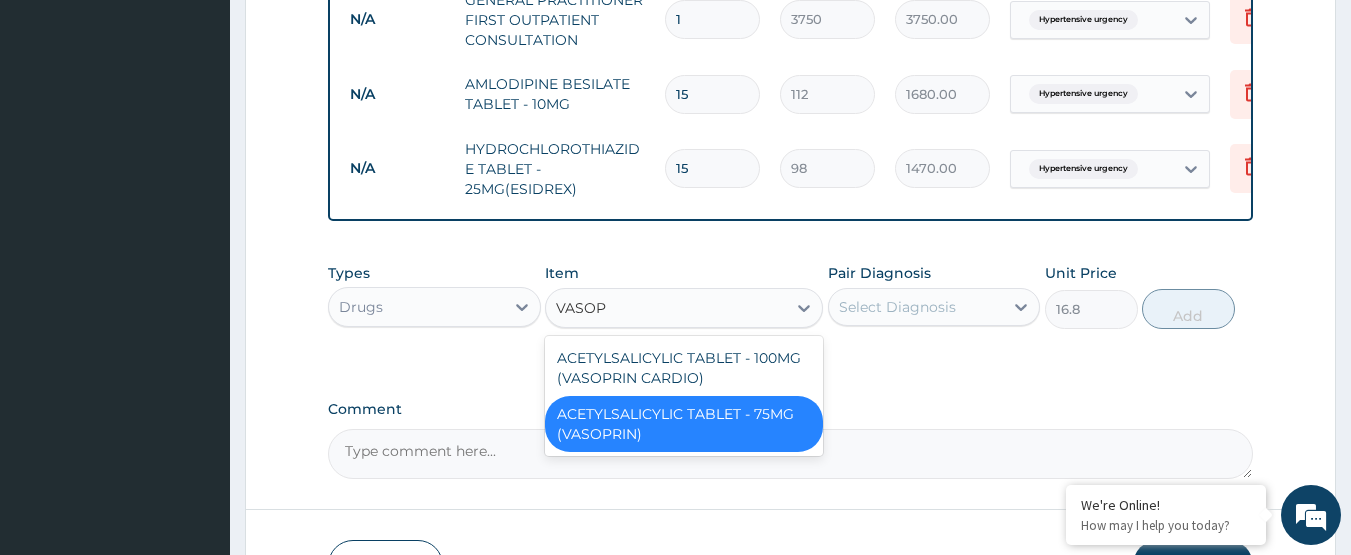 click on "ACETYLSALICYLIC  TABLET - 75MG (VASOPRIN)" at bounding box center (684, 424) 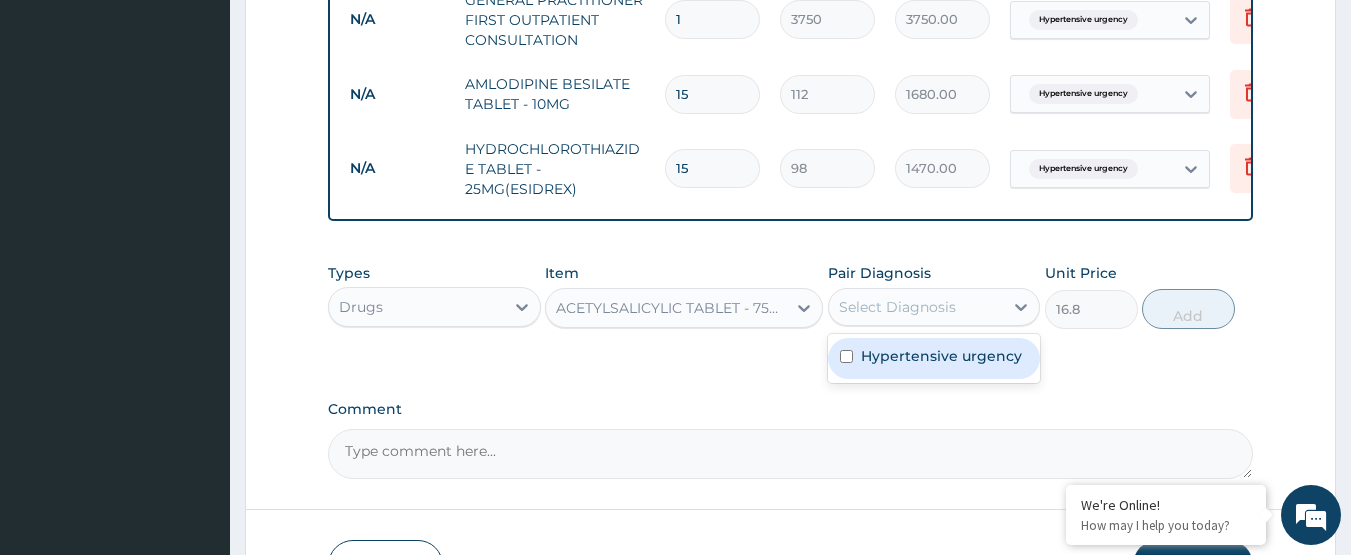 click on "Select Diagnosis" at bounding box center [897, 307] 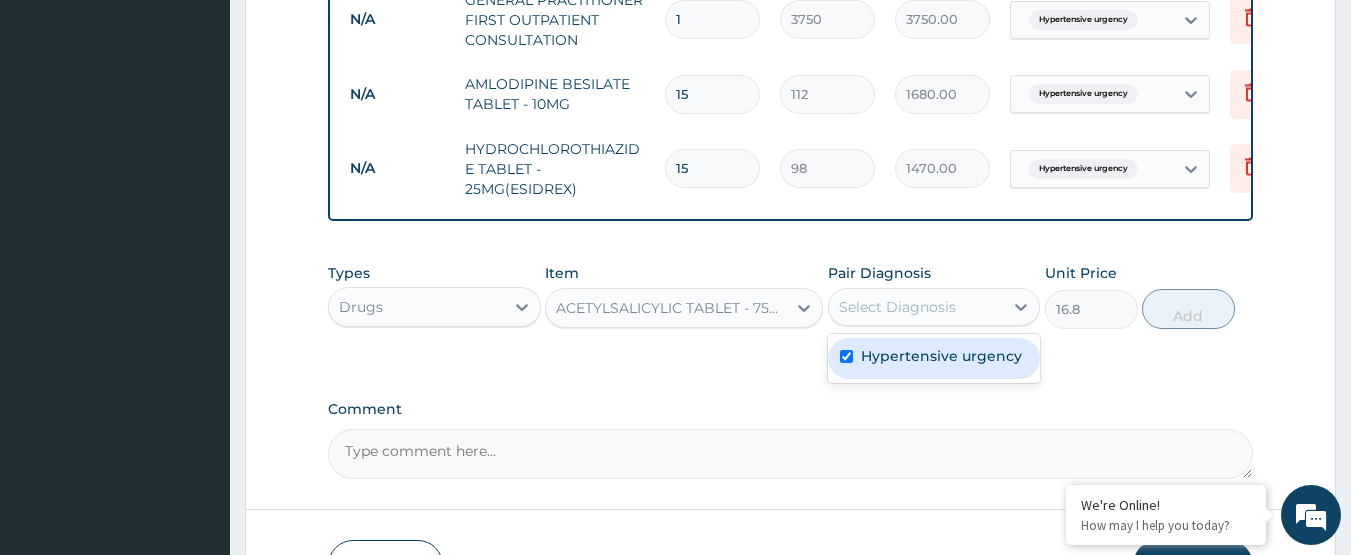 checkbox on "true" 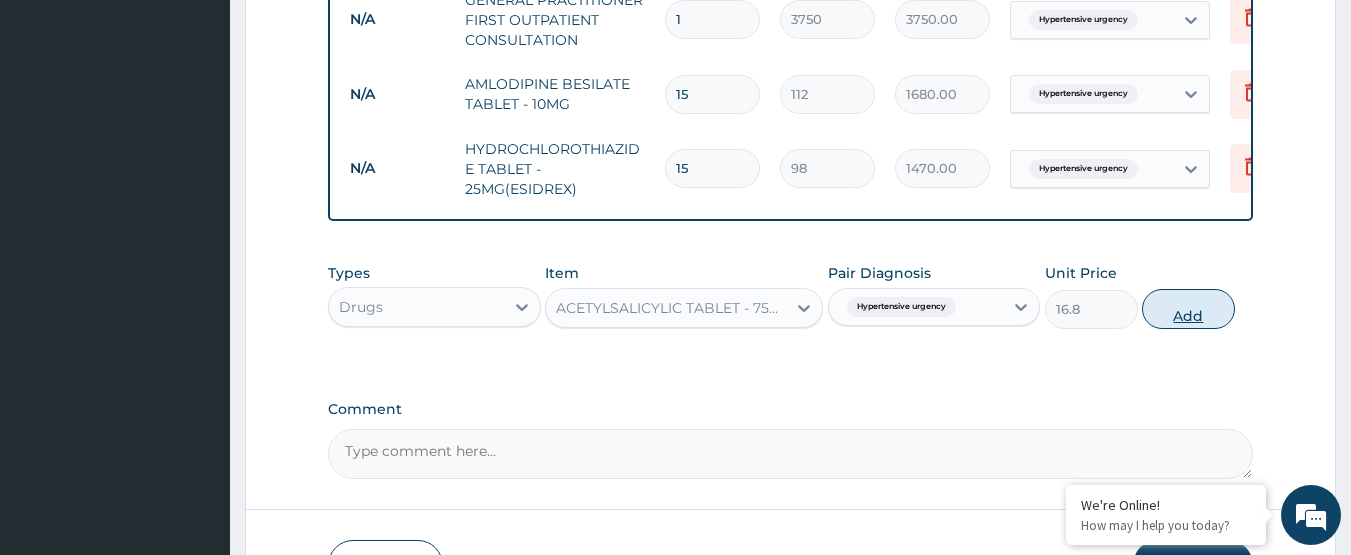 click on "Add" at bounding box center [1188, 309] 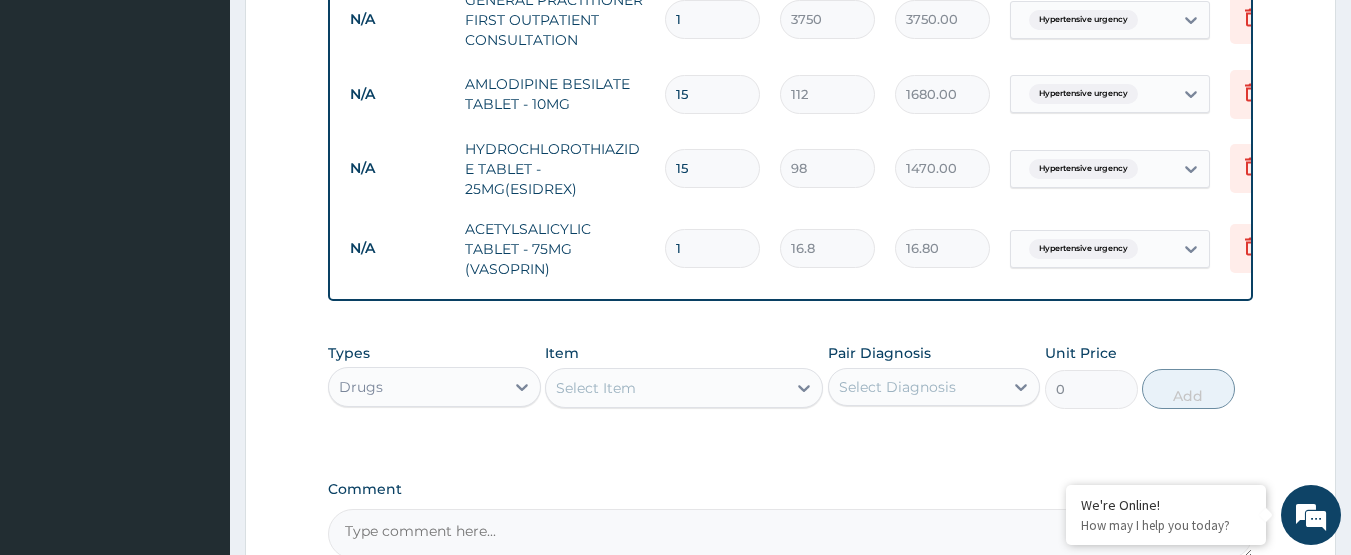 type on "15" 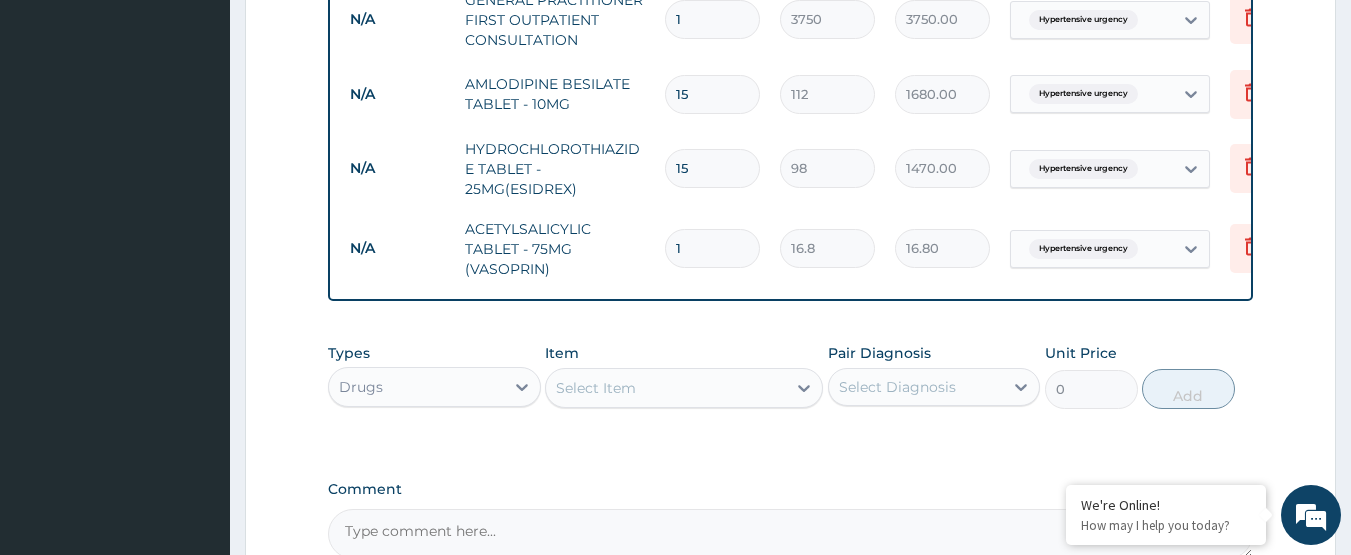 type on "252.00" 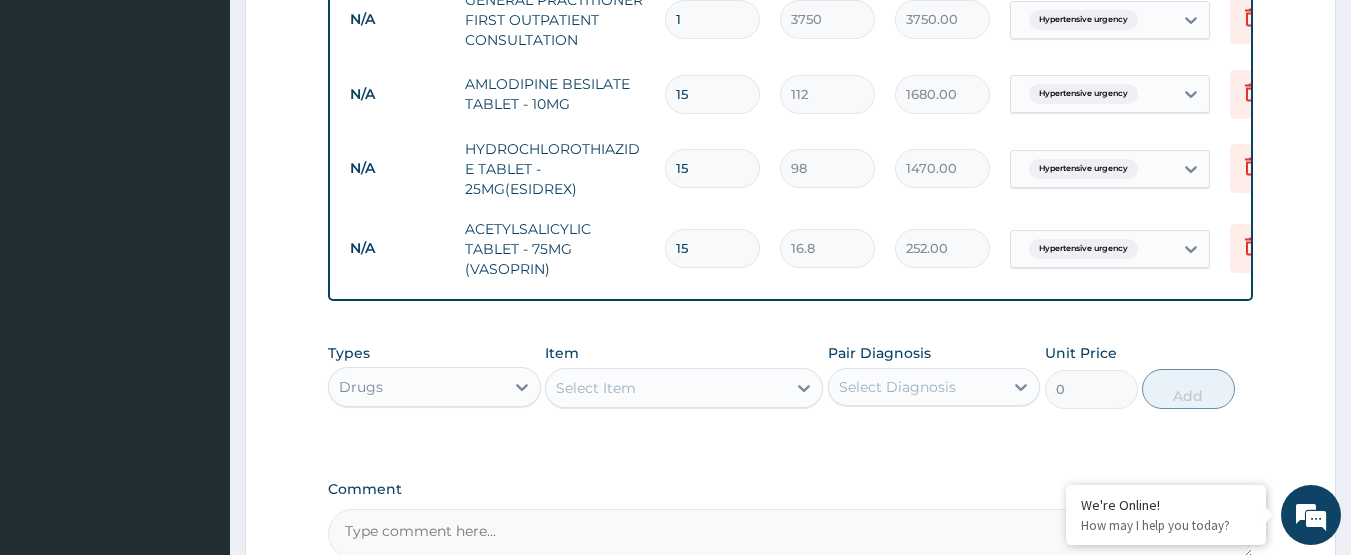 type on "15" 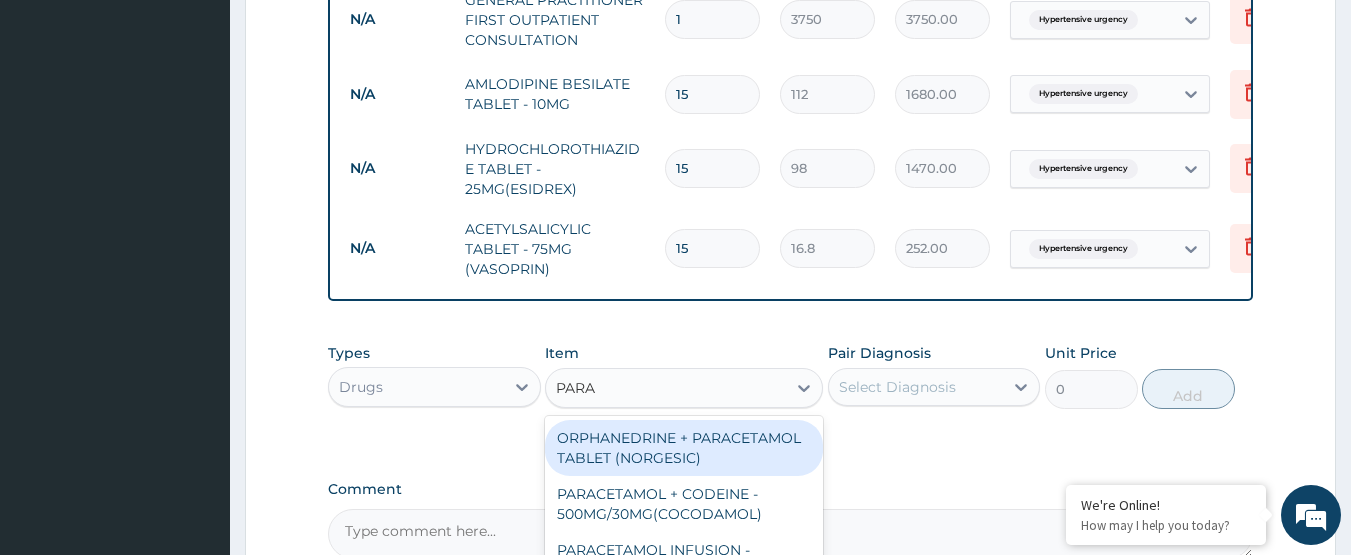 type on "PARAC" 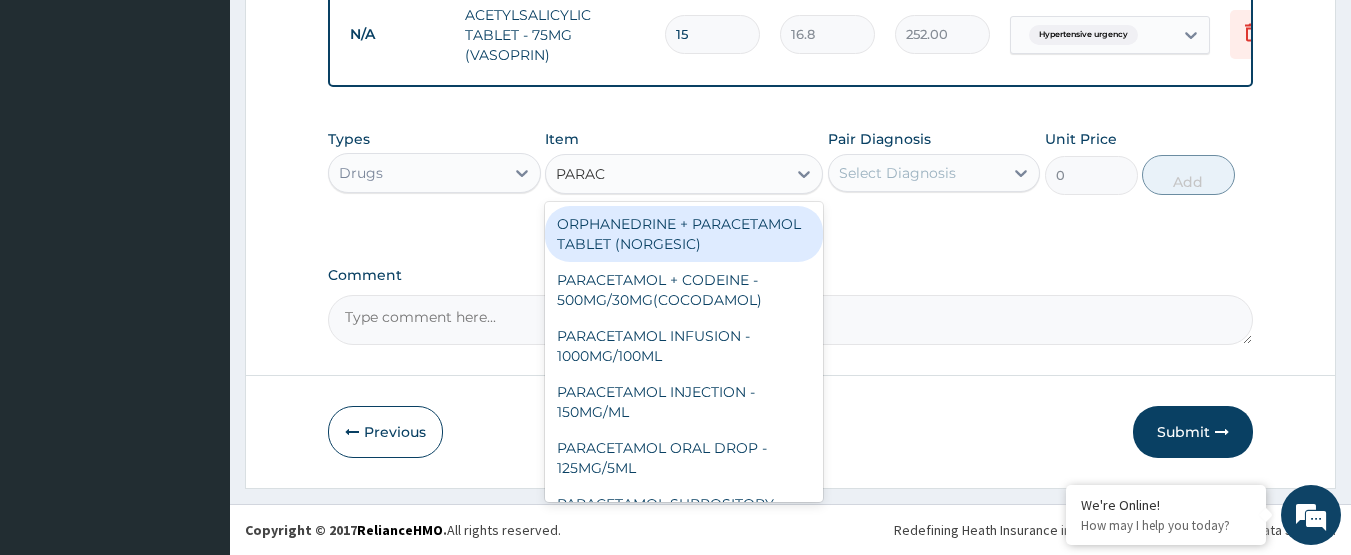 scroll, scrollTop: 1047, scrollLeft: 0, axis: vertical 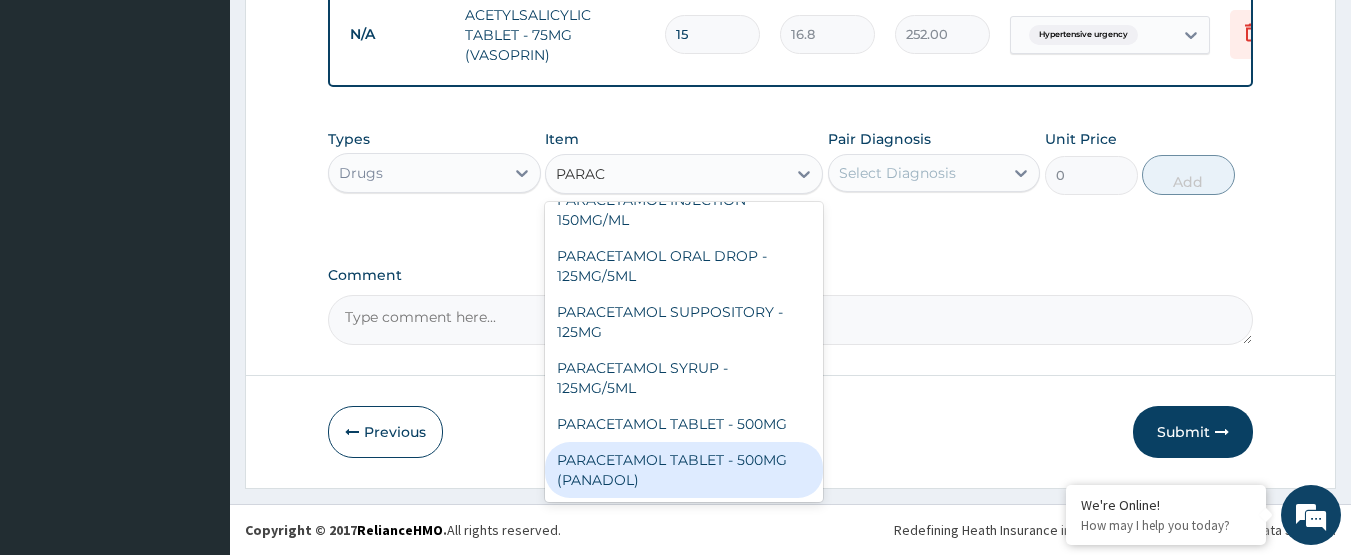 click on "PARACETAMOL TABLET - 500MG (PANADOL)" at bounding box center (684, 470) 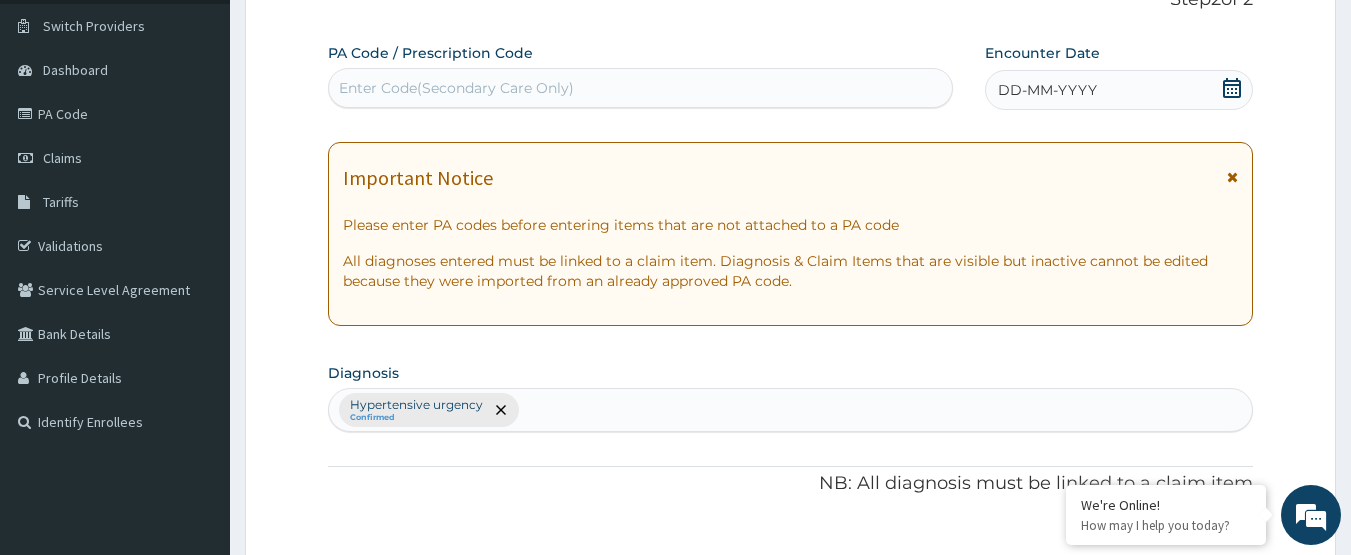 scroll, scrollTop: 147, scrollLeft: 0, axis: vertical 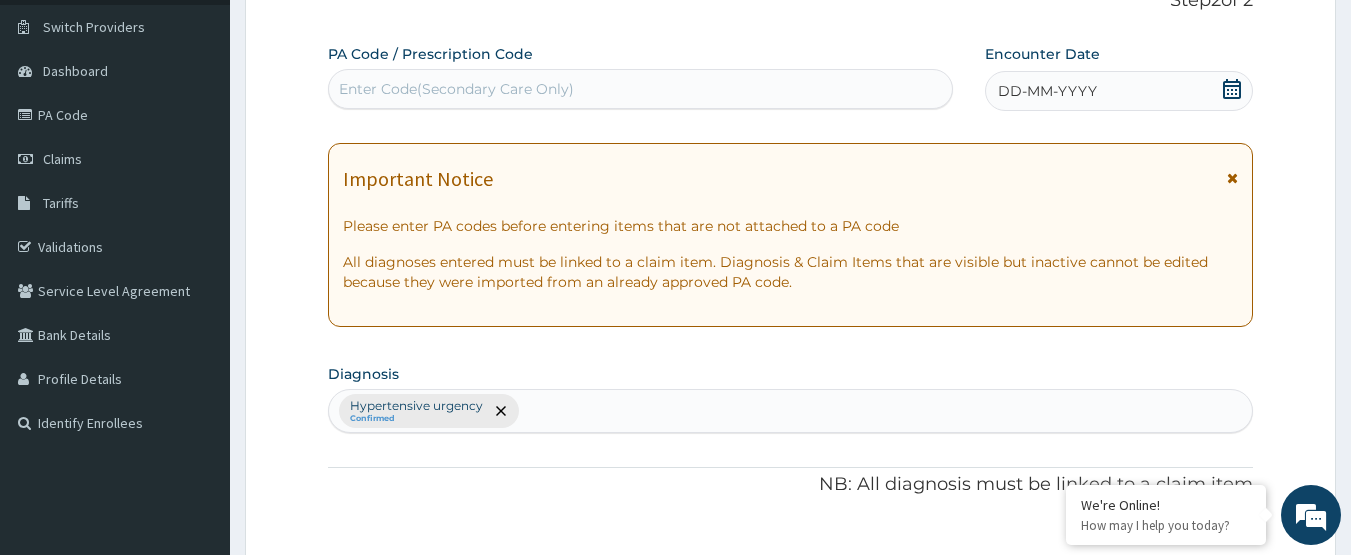 click on "Hypertensive urgency Confirmed" at bounding box center [791, 411] 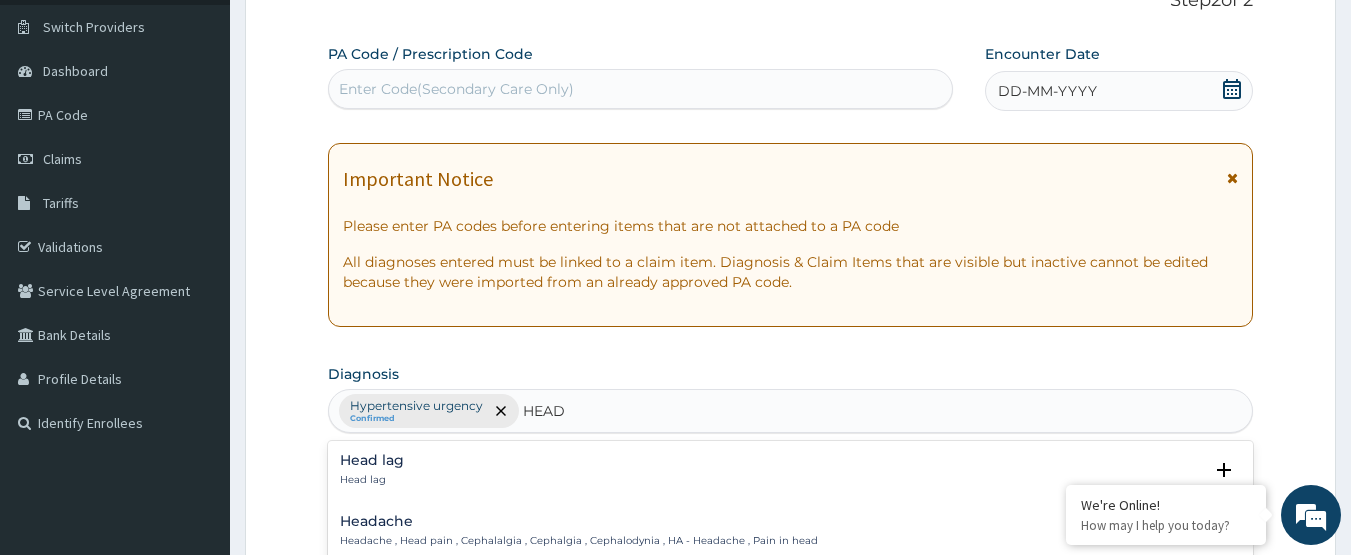 type on "HEADA" 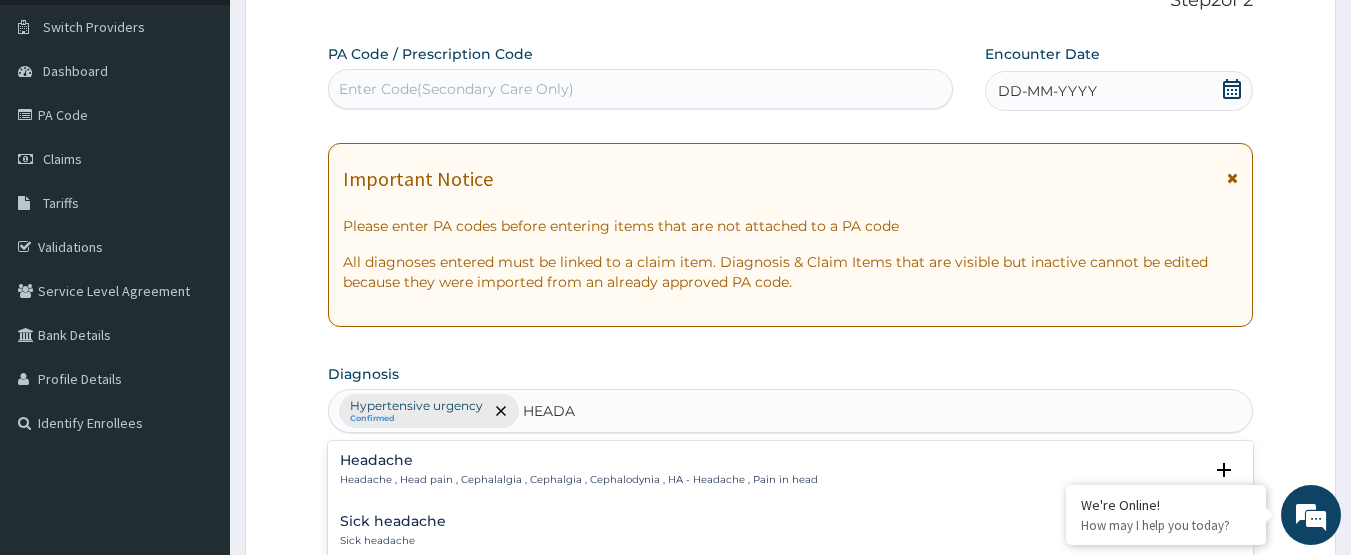 click on "Headache" at bounding box center [579, 460] 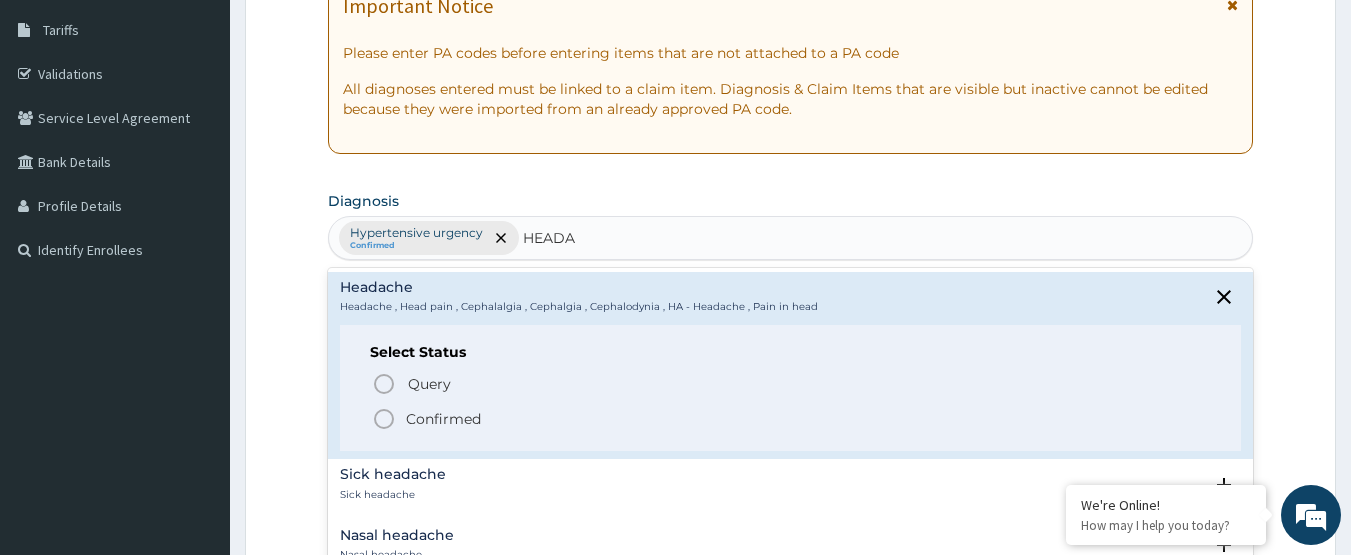 scroll, scrollTop: 347, scrollLeft: 0, axis: vertical 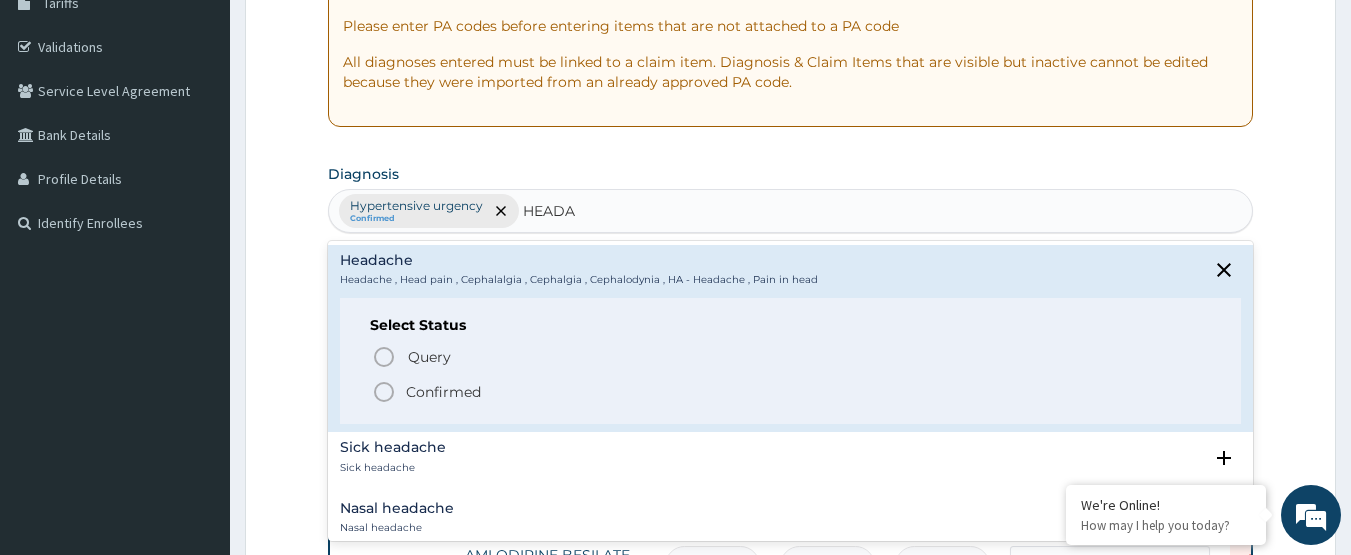 click on "Confirmed" at bounding box center [443, 392] 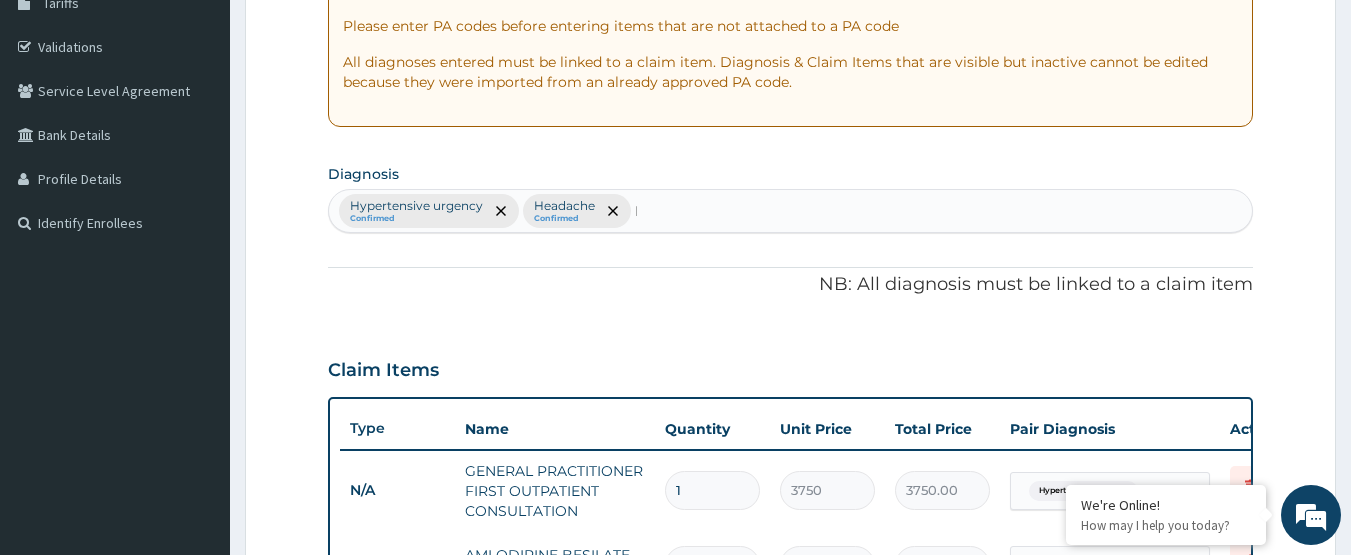 type 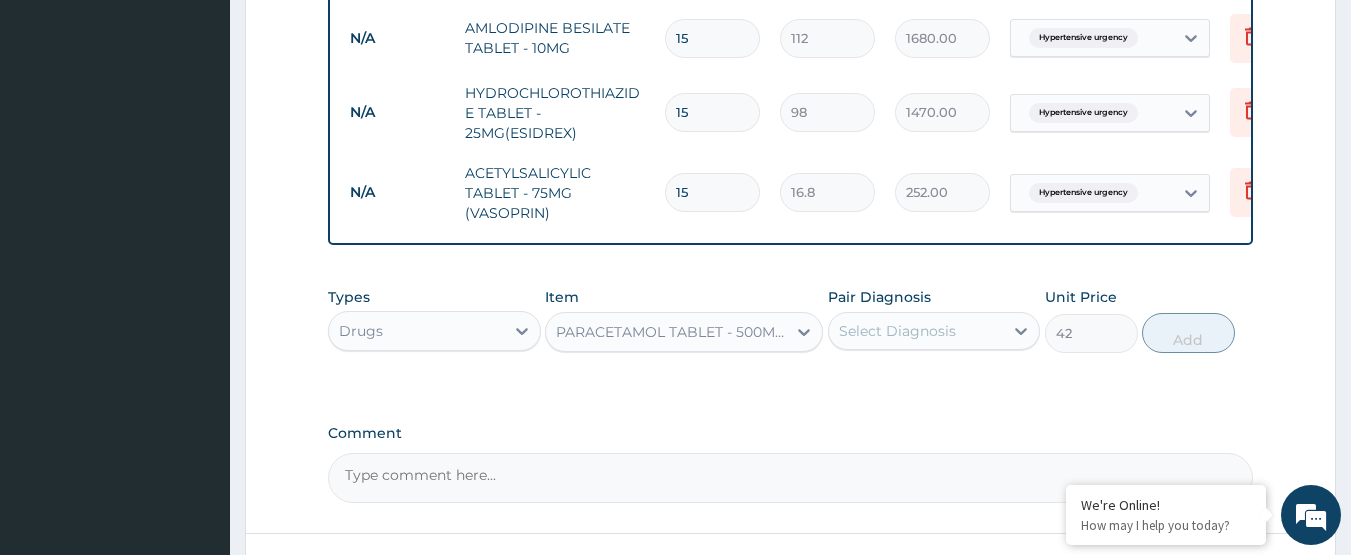 scroll, scrollTop: 1047, scrollLeft: 0, axis: vertical 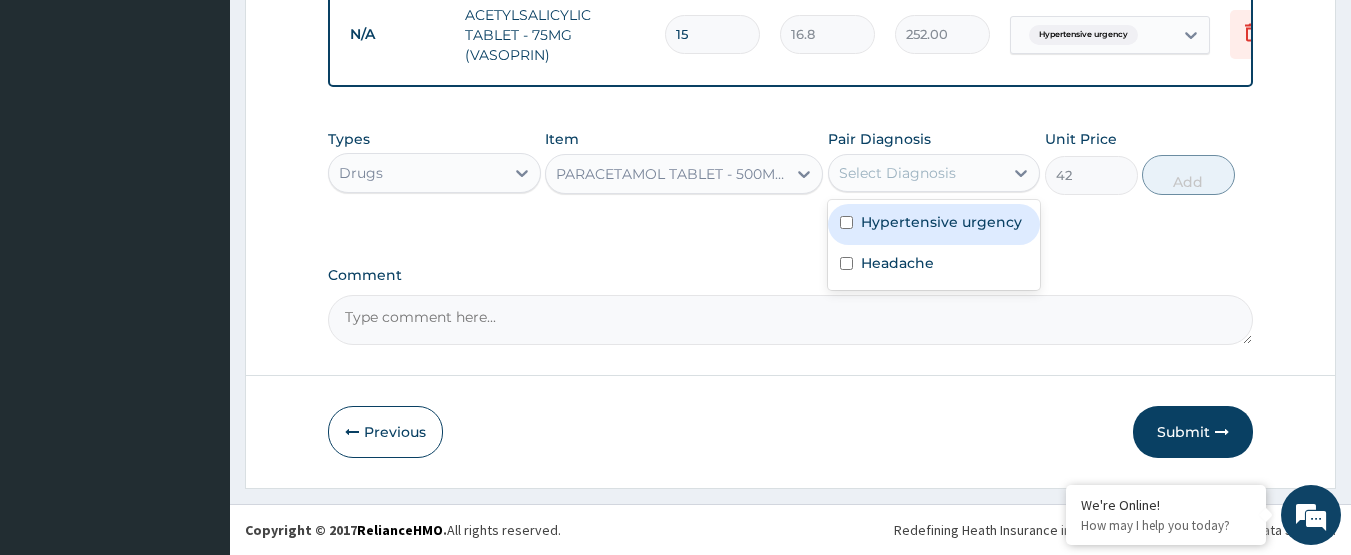 click on "Select Diagnosis" at bounding box center [897, 173] 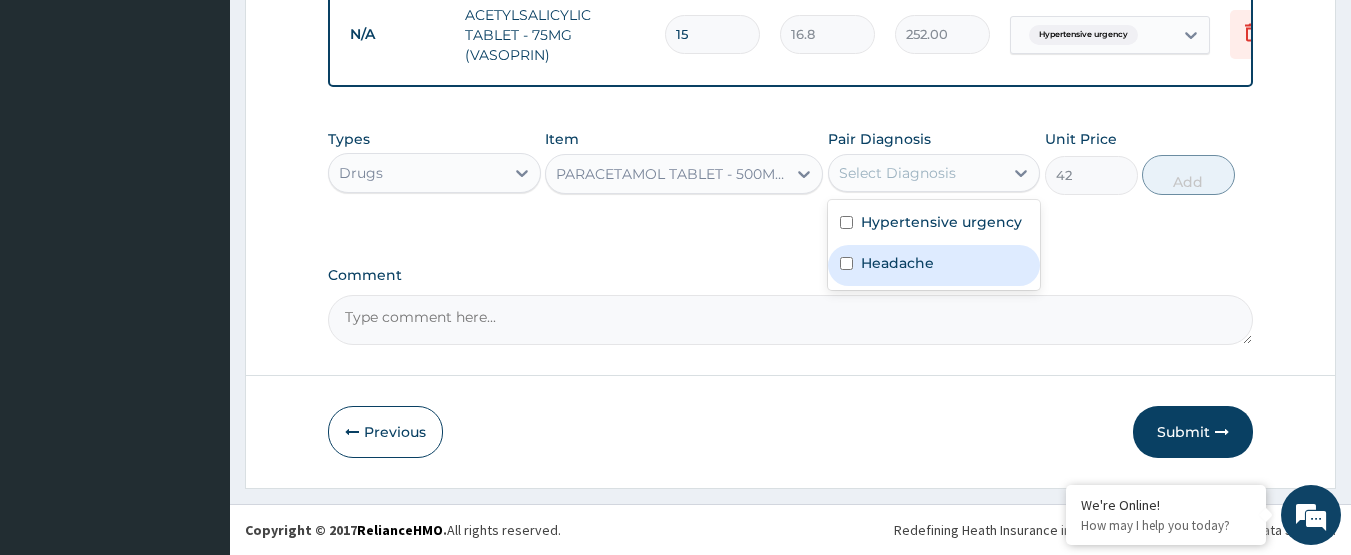 drag, startPoint x: 885, startPoint y: 269, endPoint x: 1132, endPoint y: 299, distance: 248.81519 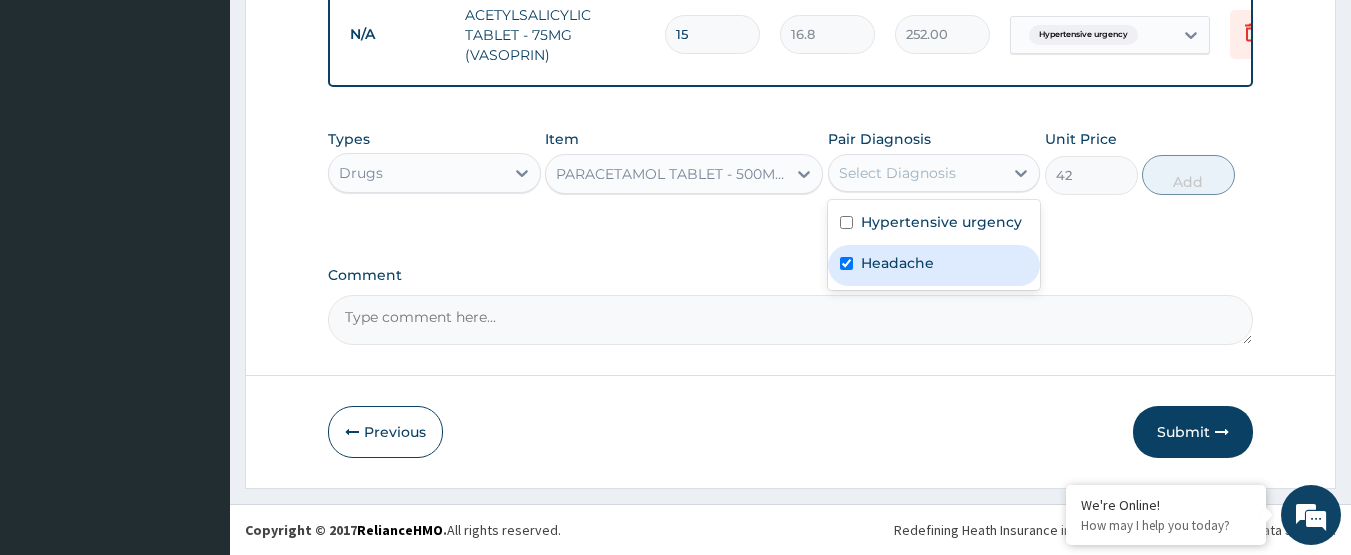 checkbox on "true" 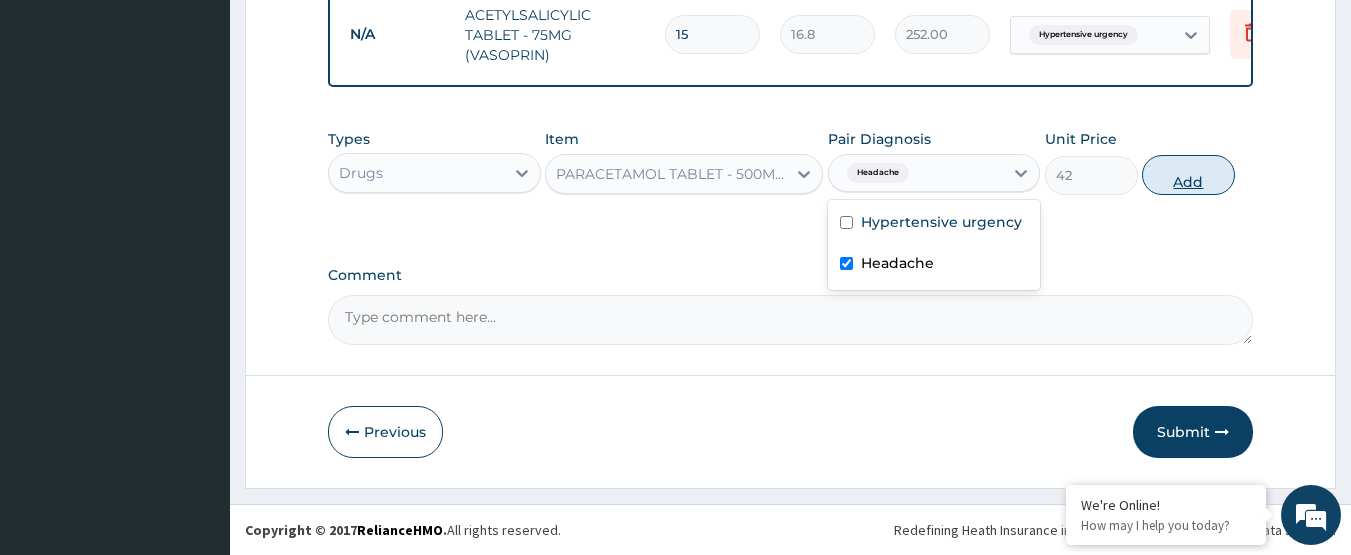 click on "Add" at bounding box center (1188, 175) 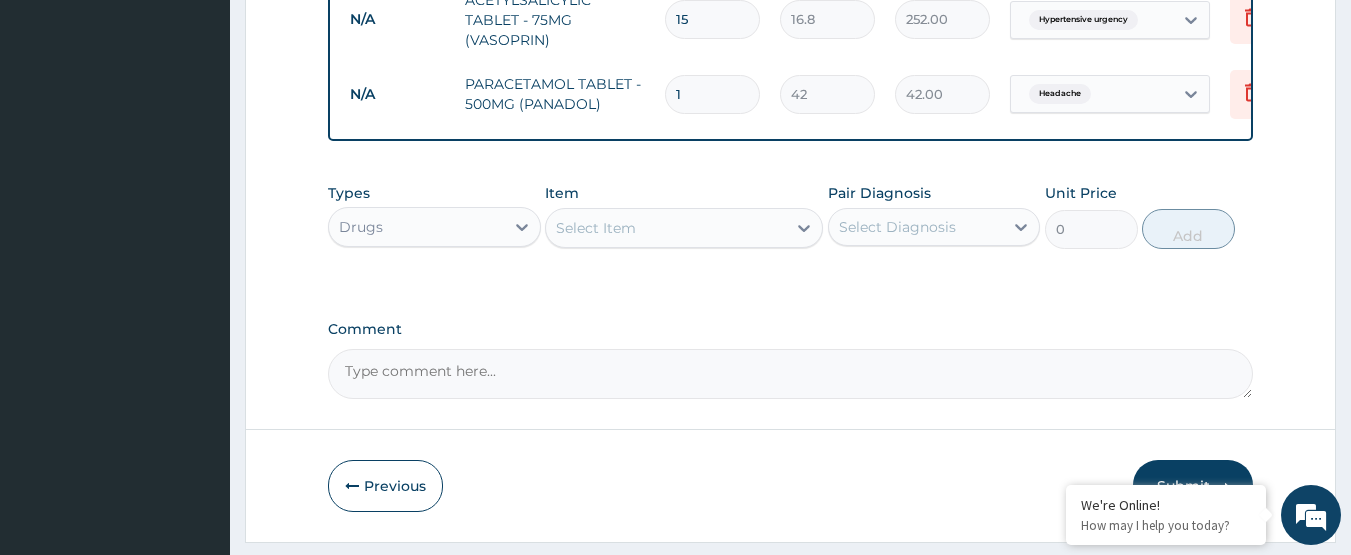 type on "18" 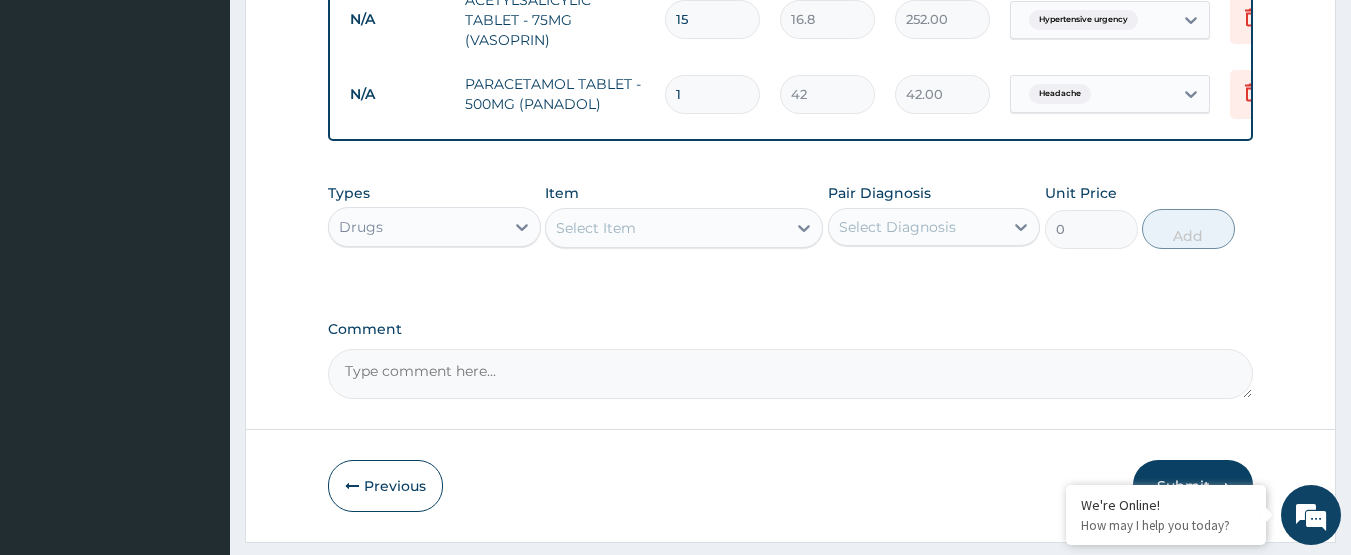 type on "756.00" 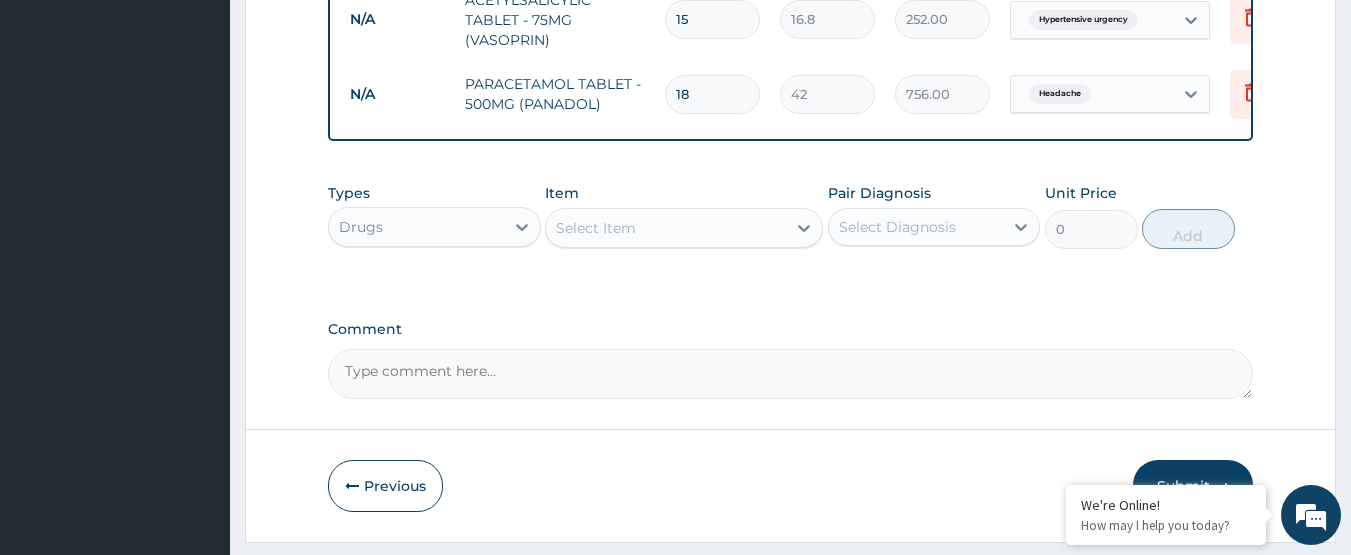 type on "18" 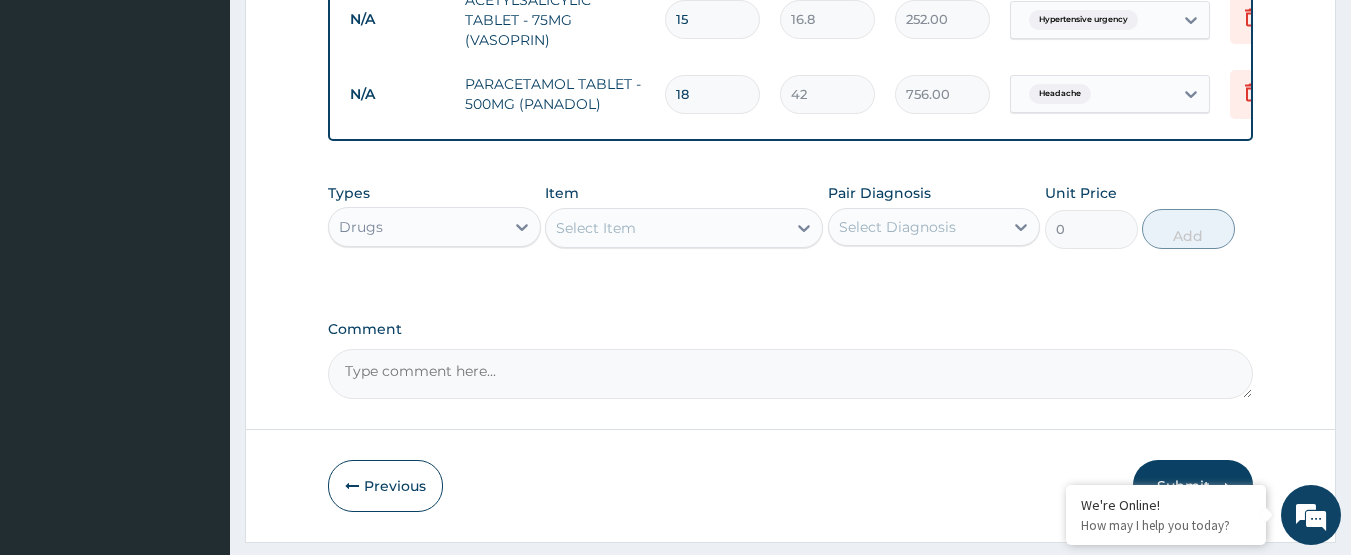 click on "Types Drugs Item Select Item Pair Diagnosis Select Diagnosis Unit Price 0 Add" at bounding box center (791, 231) 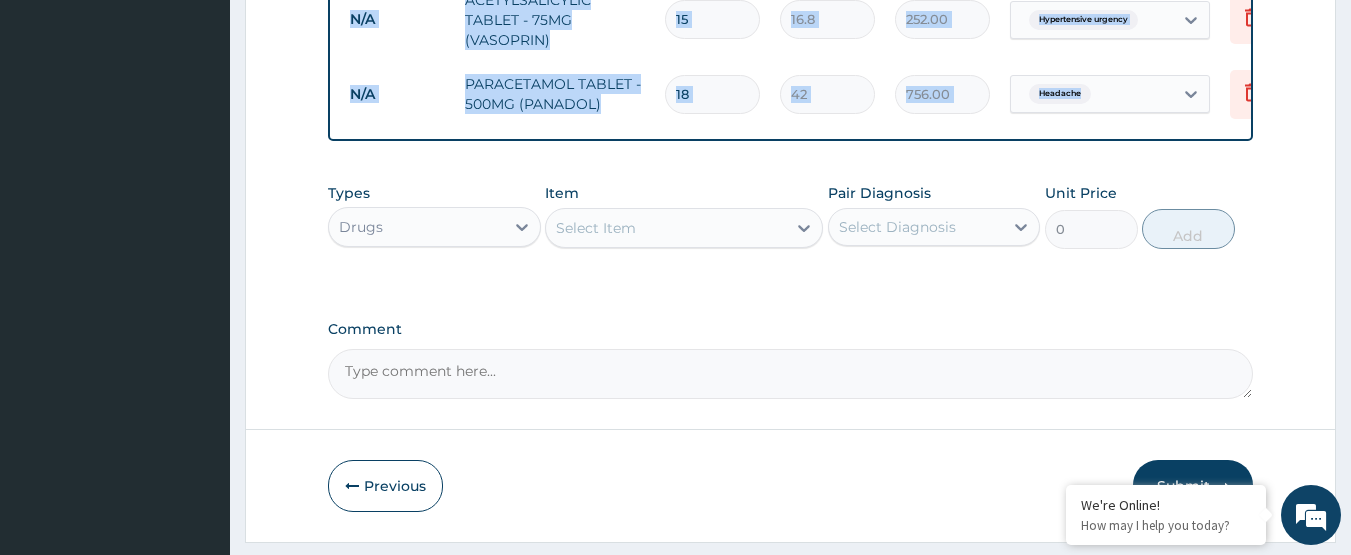 click on "Step  2  of 2 PA Code / Prescription Code Enter Code(Secondary Care Only) Encounter Date DD-MM-YYYY Important Notice Please enter PA codes before entering items that are not attached to a PA code   All diagnoses entered must be linked to a claim item. Diagnosis & Claim Items that are visible but inactive cannot be edited because they were imported from an already approved PA code. Diagnosis Hypertensive urgency Confirmed Headache Confirmed NB: All diagnosis must be linked to a claim item Claim Items Type Name Quantity Unit Price Total Price Pair Diagnosis Actions N/A GENERAL PRACTITIONER FIRST OUTPATIENT CONSULTATION 1 3750 3750.00 Hypertensive urgency Delete N/A AMLODIPINE BESILATE TABLET - 10MG 15 112 1680.00 Hypertensive urgency Delete N/A HYDROCHLOROTHIAZIDE TABLET - 25MG(ESIDREX) 15 98 1470.00 Hypertensive urgency Delete N/A ACETYLSALICYLIC  TABLET - 75MG (VASOPRIN) 15 16.8 252.00 Hypertensive urgency Delete N/A PARACETAMOL TABLET - 500MG (PANADOL) 18 42 756.00 0" at bounding box center [790, -200] 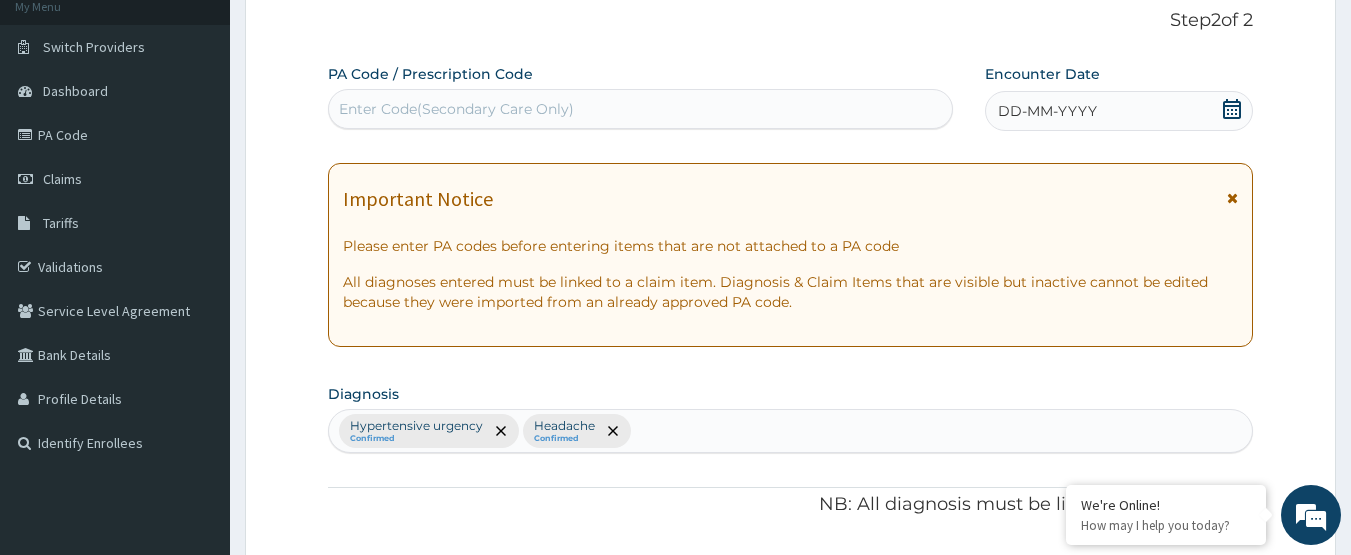 scroll, scrollTop: 114, scrollLeft: 0, axis: vertical 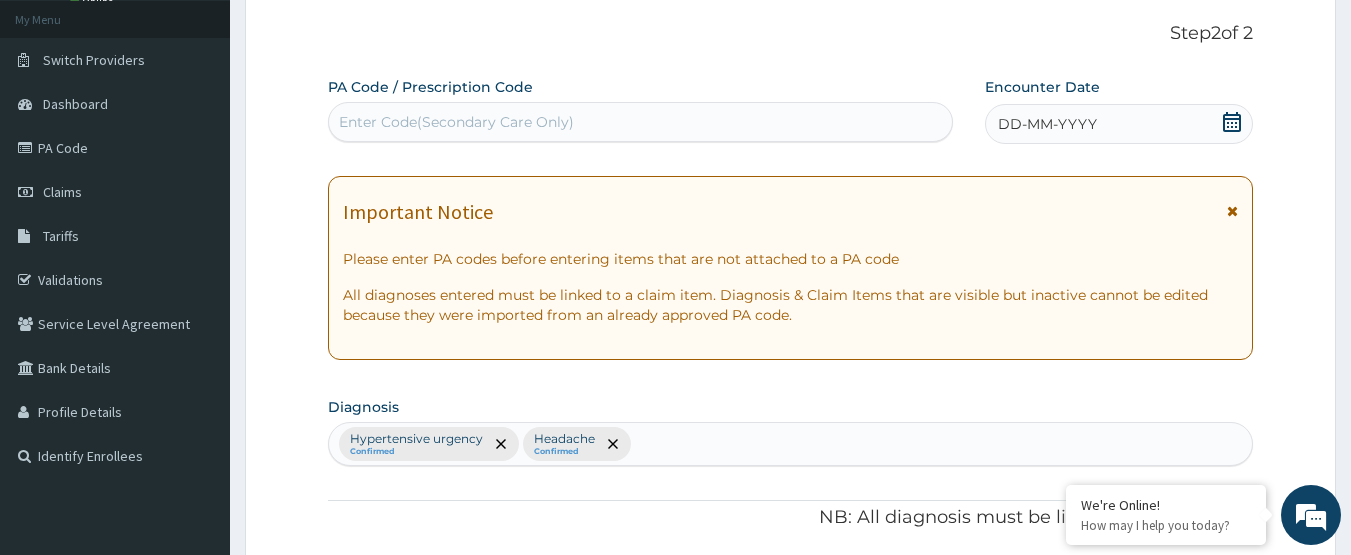 click 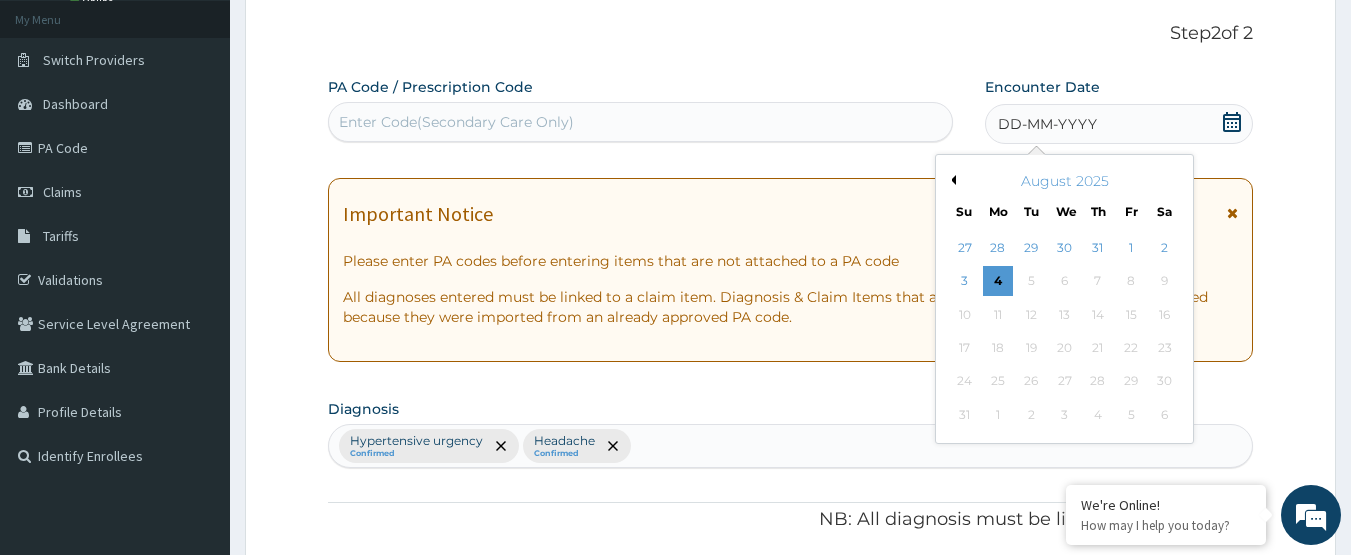 click on "August 2025" at bounding box center [1064, 181] 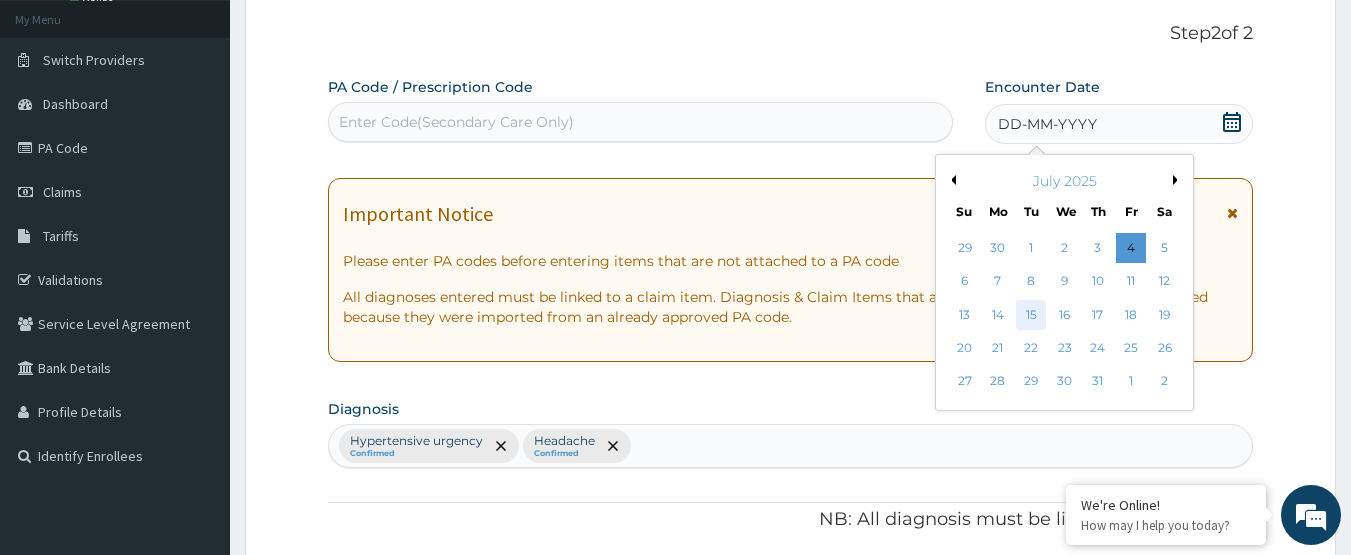 click on "15" at bounding box center [1032, 315] 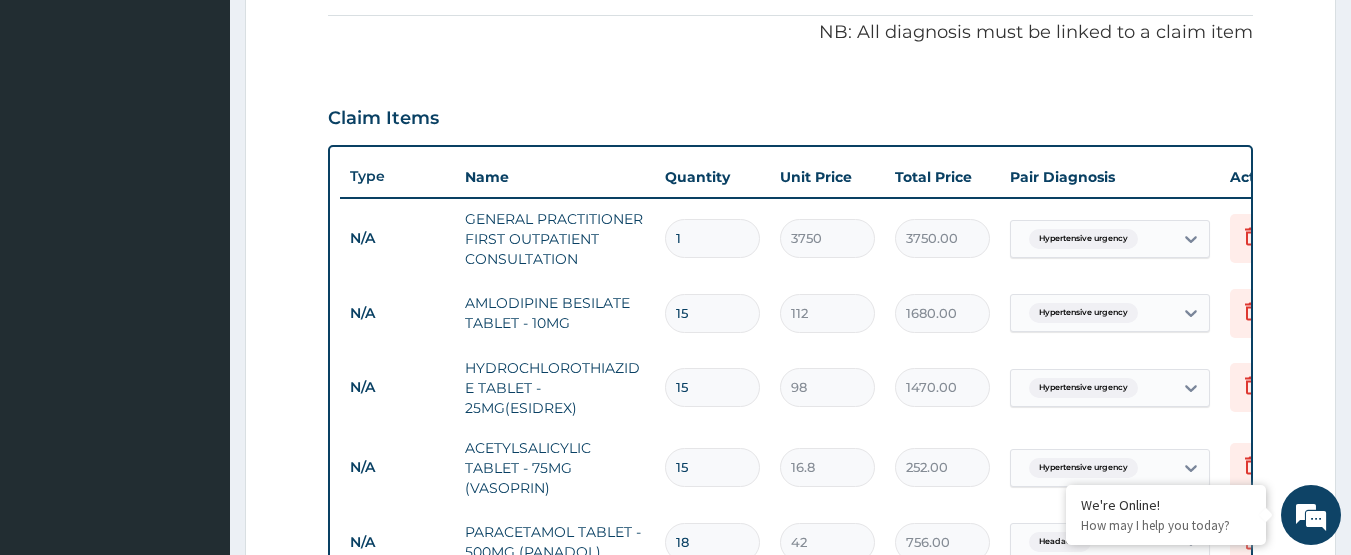 scroll, scrollTop: 1084, scrollLeft: 0, axis: vertical 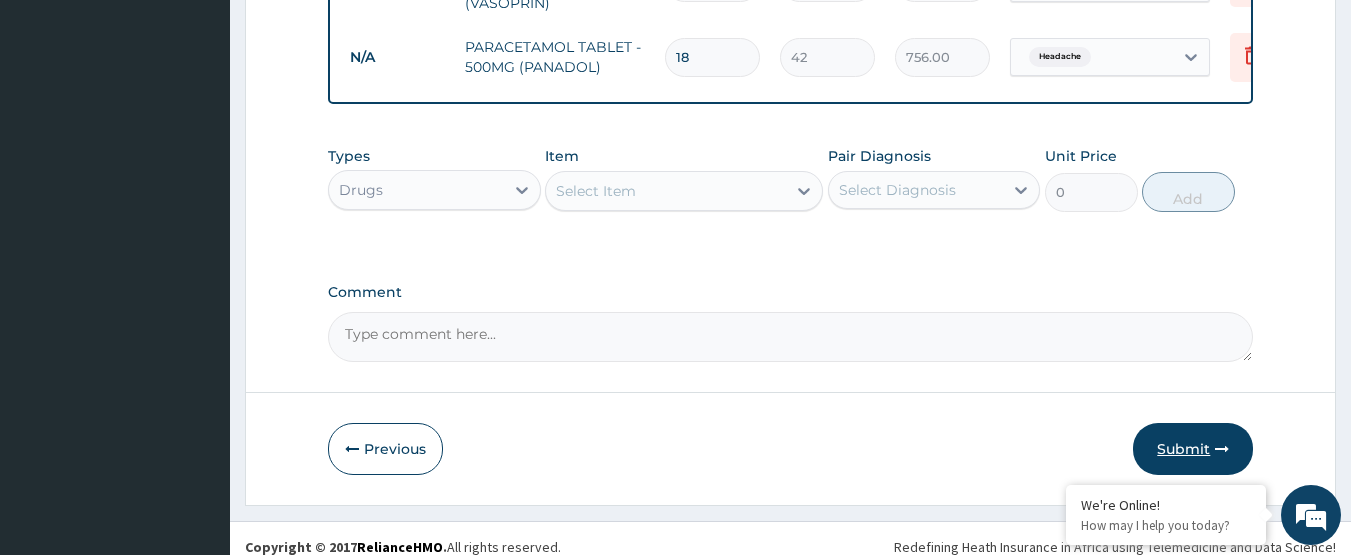 click on "Submit" at bounding box center [1193, 449] 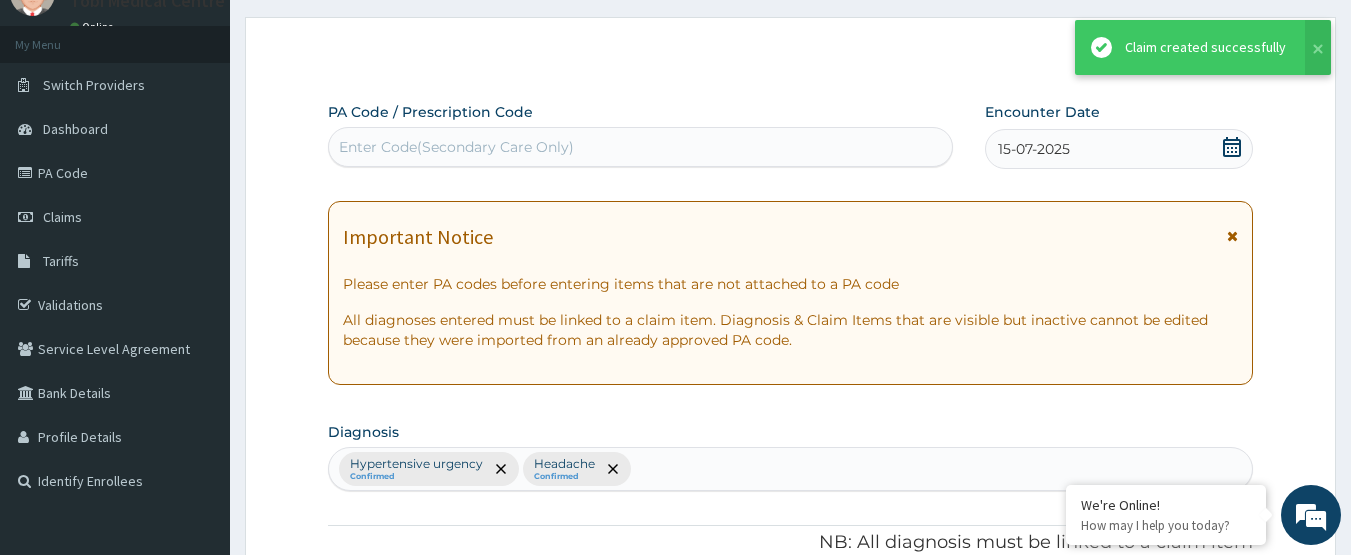 scroll, scrollTop: 1084, scrollLeft: 0, axis: vertical 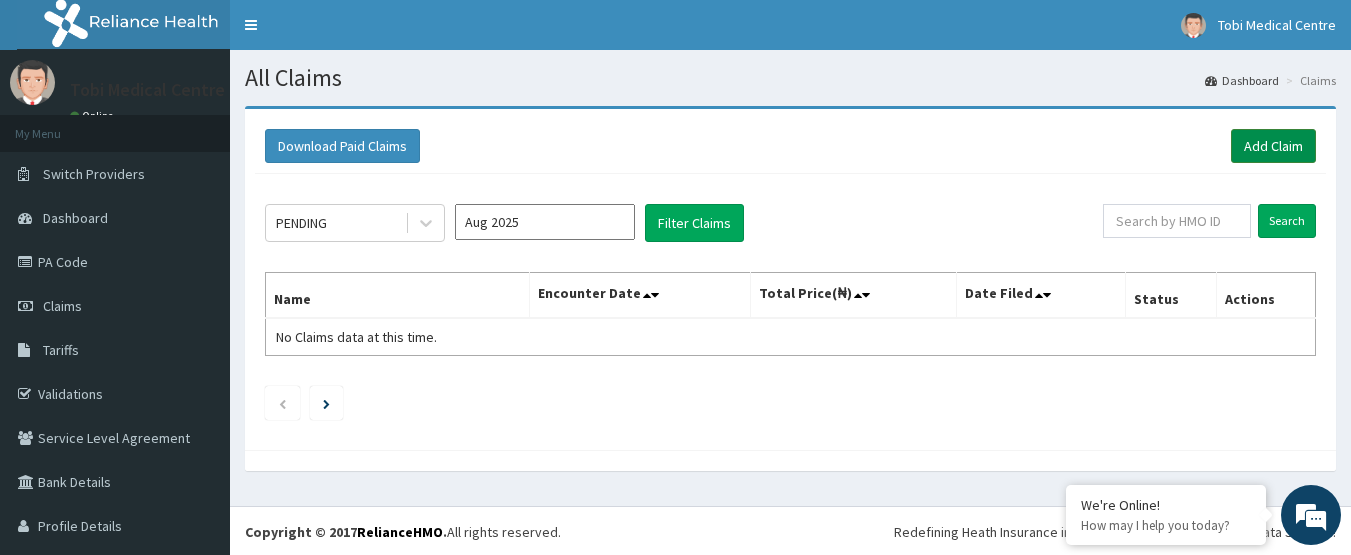 click on "Add Claim" at bounding box center [1273, 146] 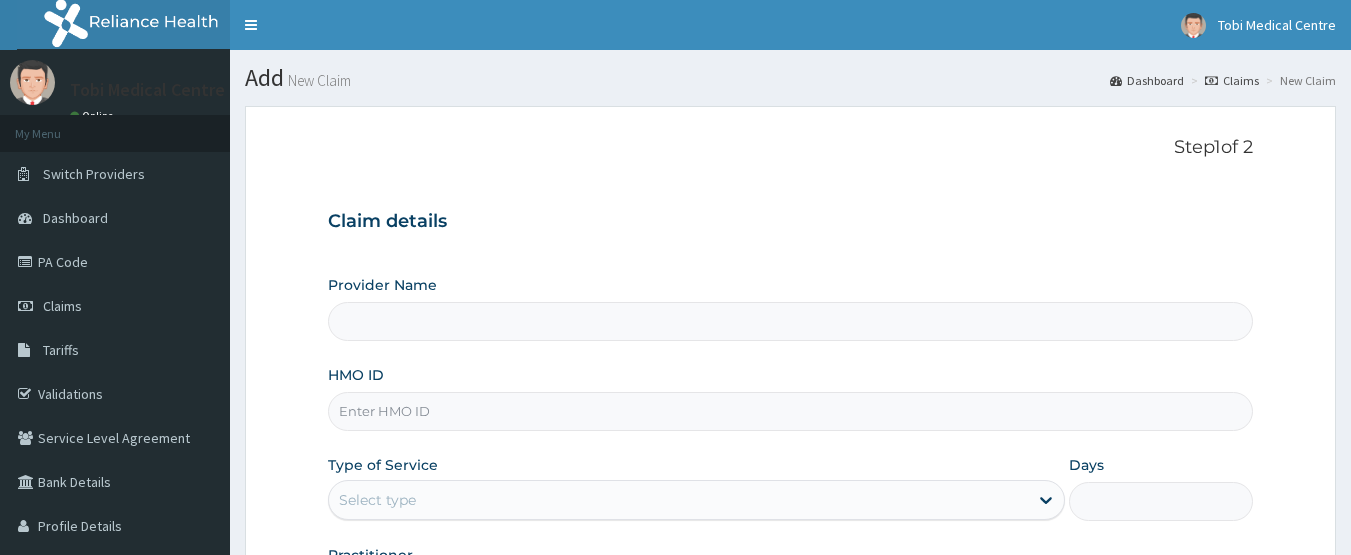 scroll, scrollTop: 0, scrollLeft: 0, axis: both 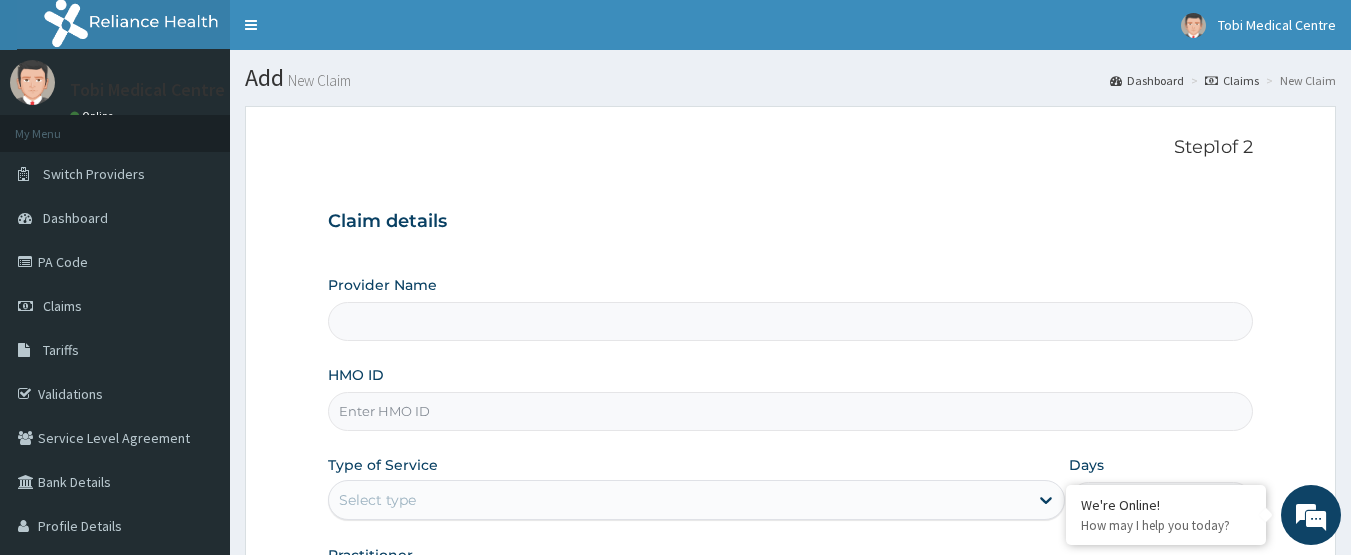 type on "Tobi Medical Centre" 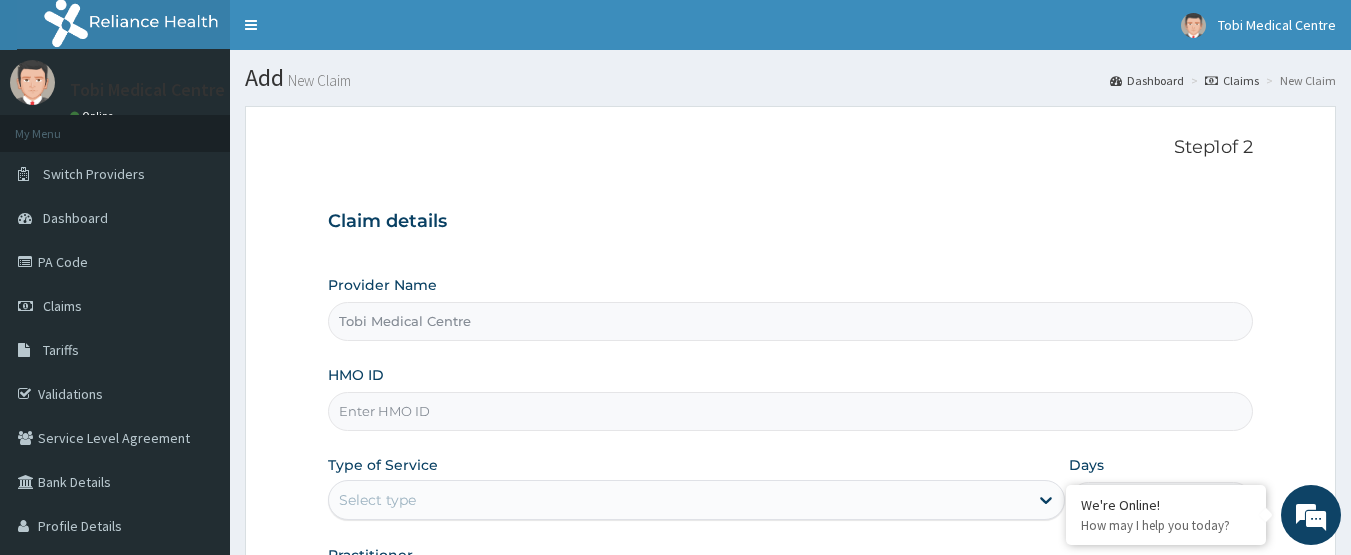 click on "HMO ID" at bounding box center (791, 411) 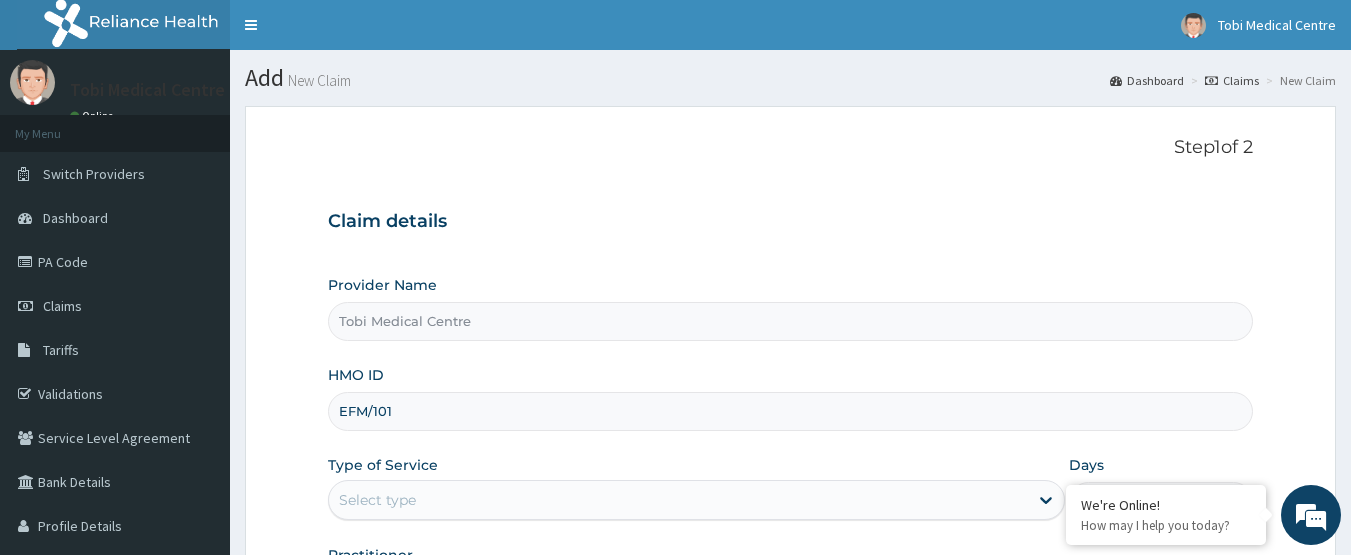 scroll, scrollTop: 0, scrollLeft: 0, axis: both 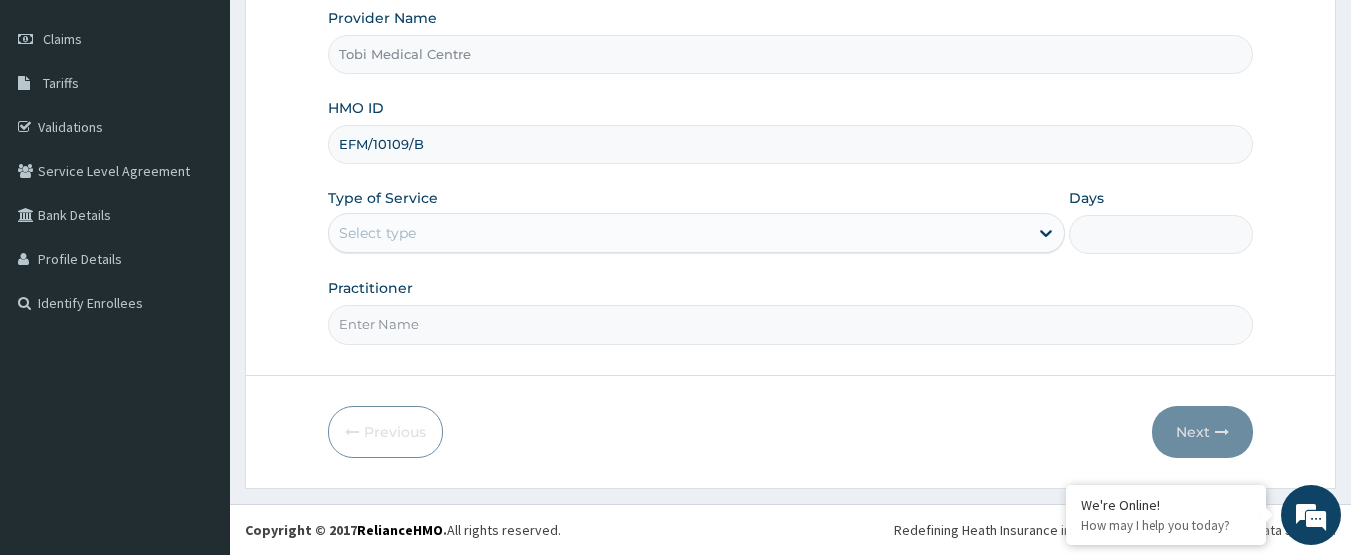 type on "EFM/10109/B" 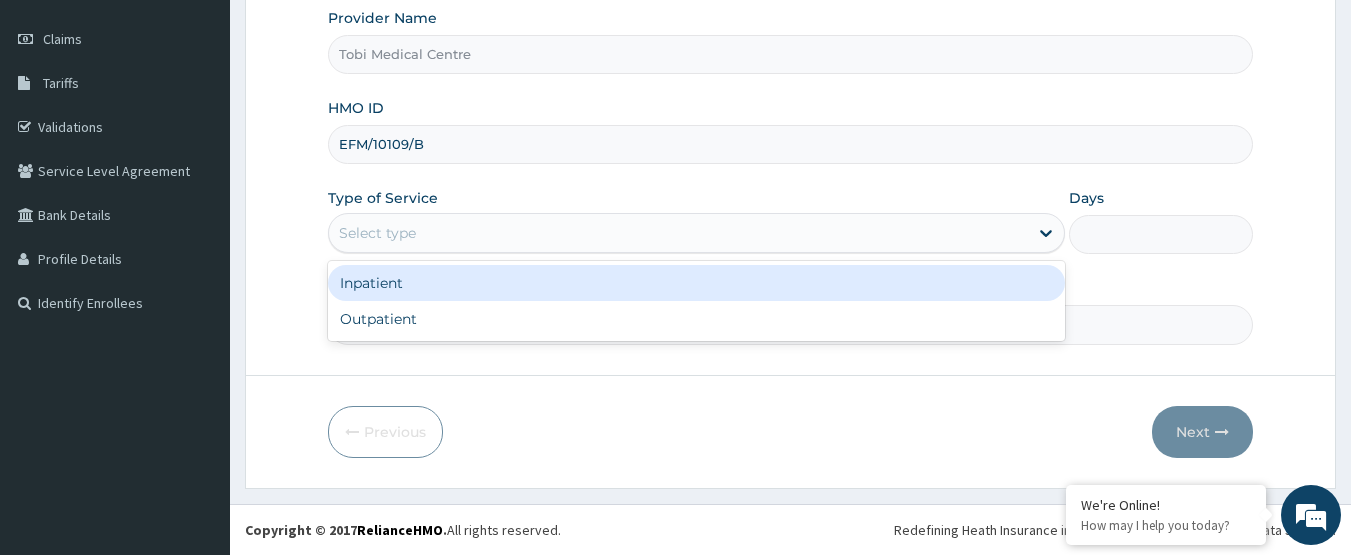 click on "Select type" at bounding box center (696, 233) 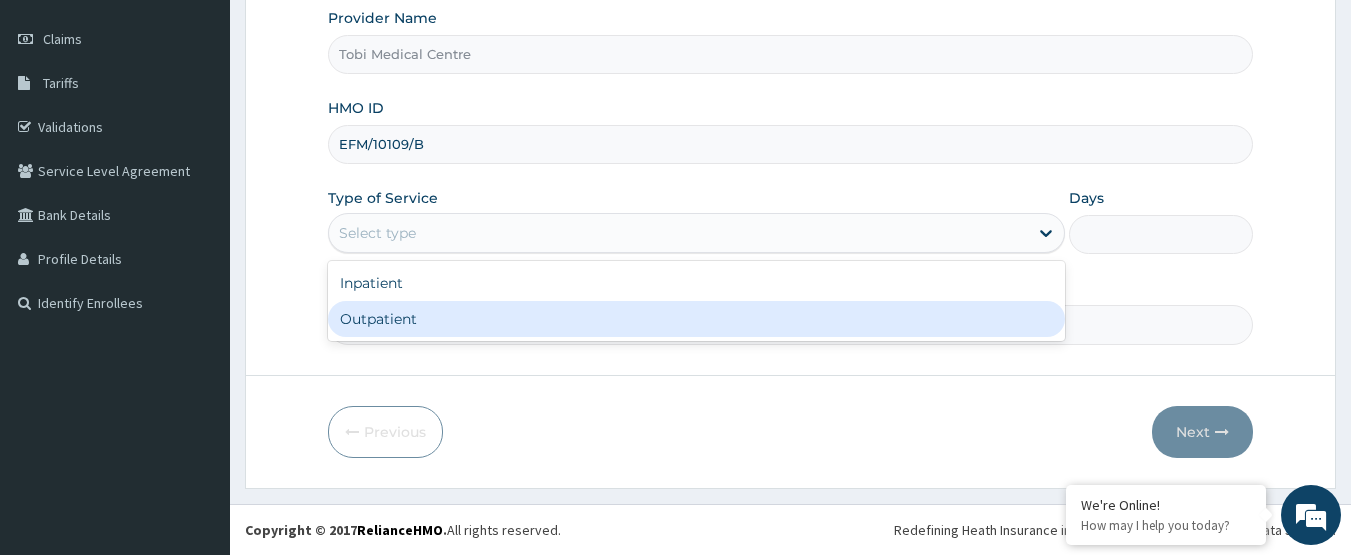 click on "Outpatient" at bounding box center [696, 319] 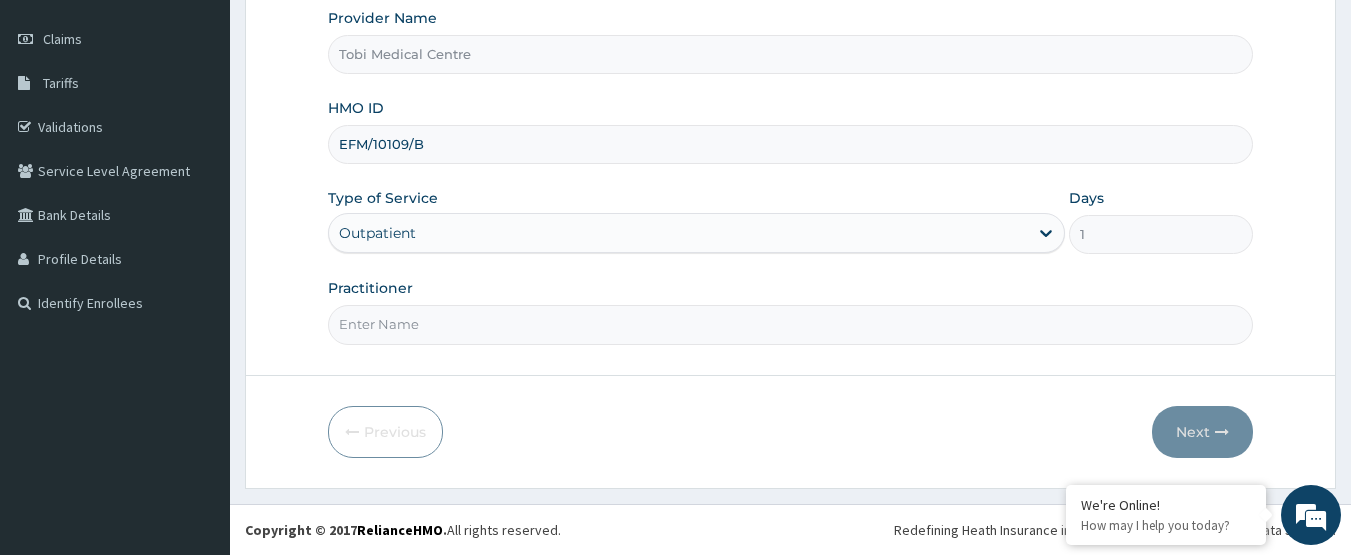 click on "Practitioner" at bounding box center (791, 324) 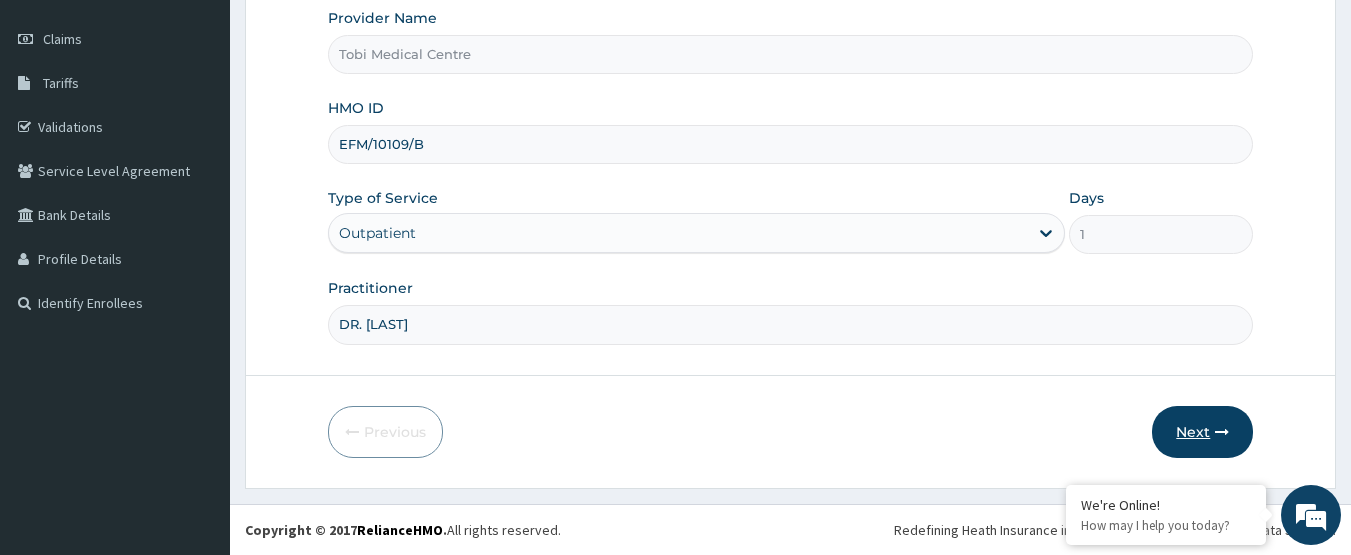type on "DR. [LAST]" 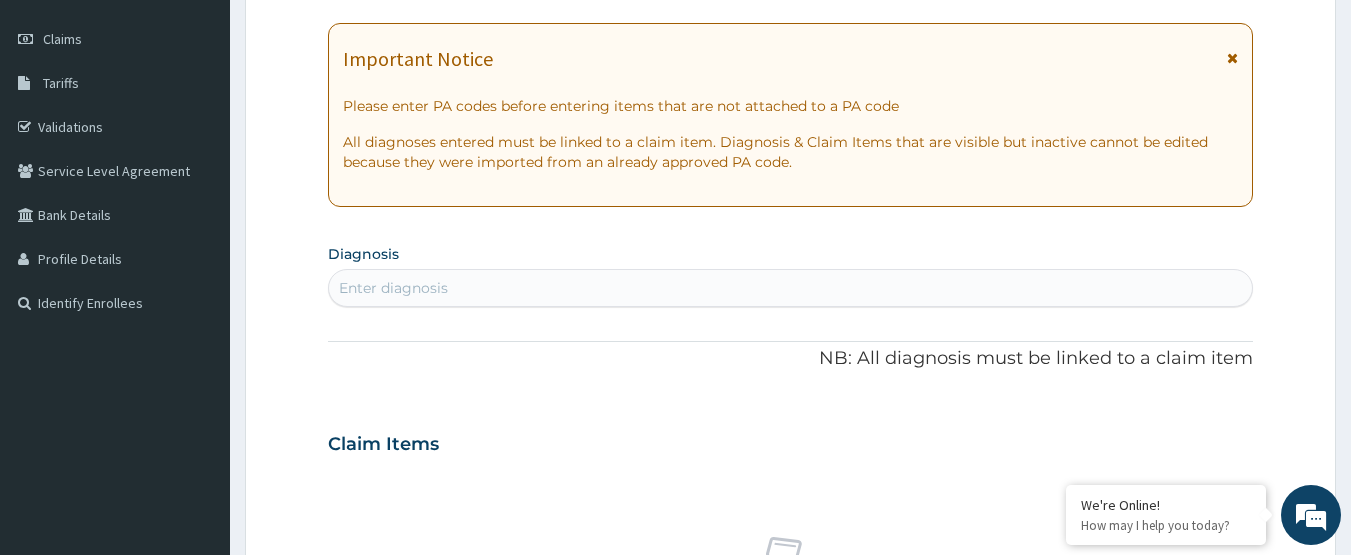 click on "Enter diagnosis" at bounding box center (791, 288) 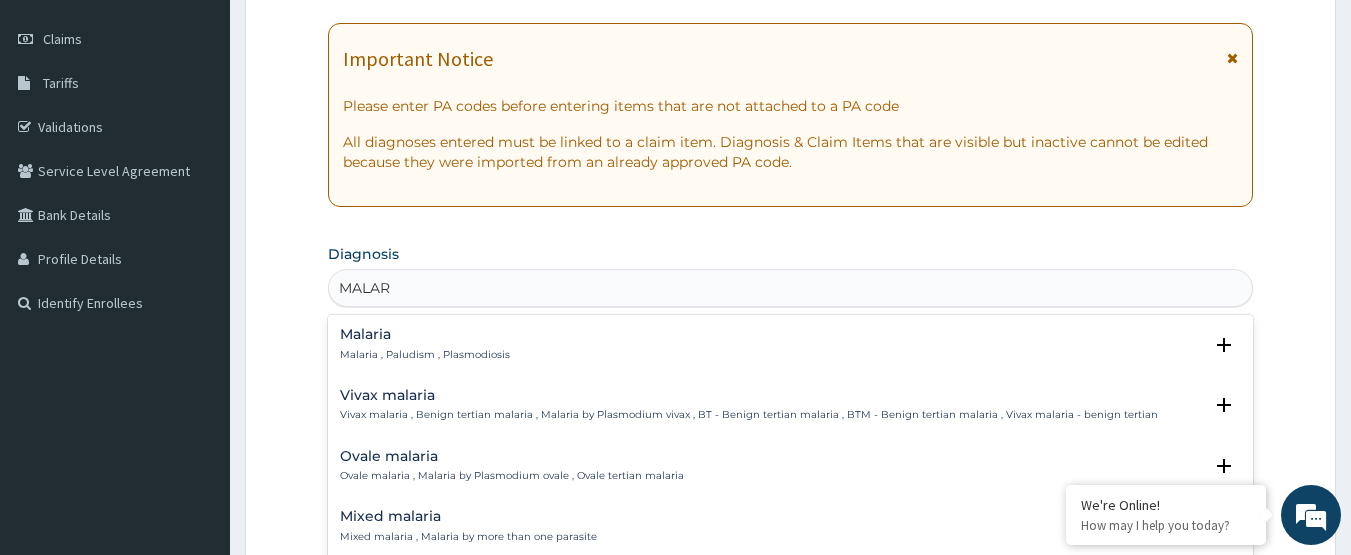 type on "MALARI" 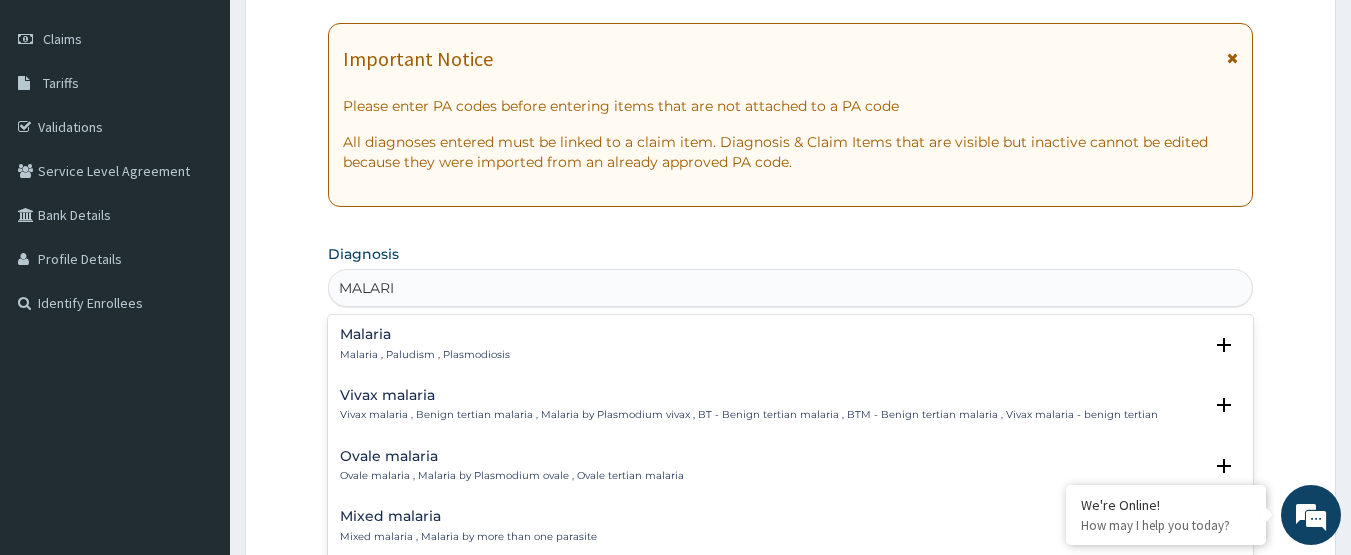 click on "Malaria , Paludism , Plasmodiosis" at bounding box center [425, 355] 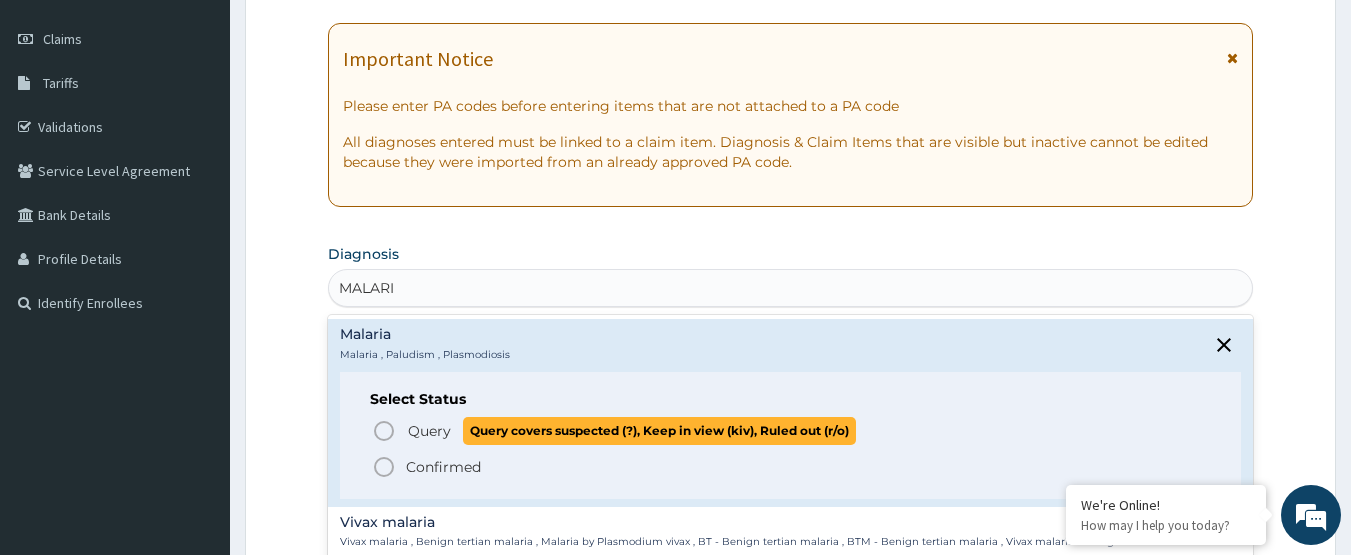 click on "Query" at bounding box center (429, 431) 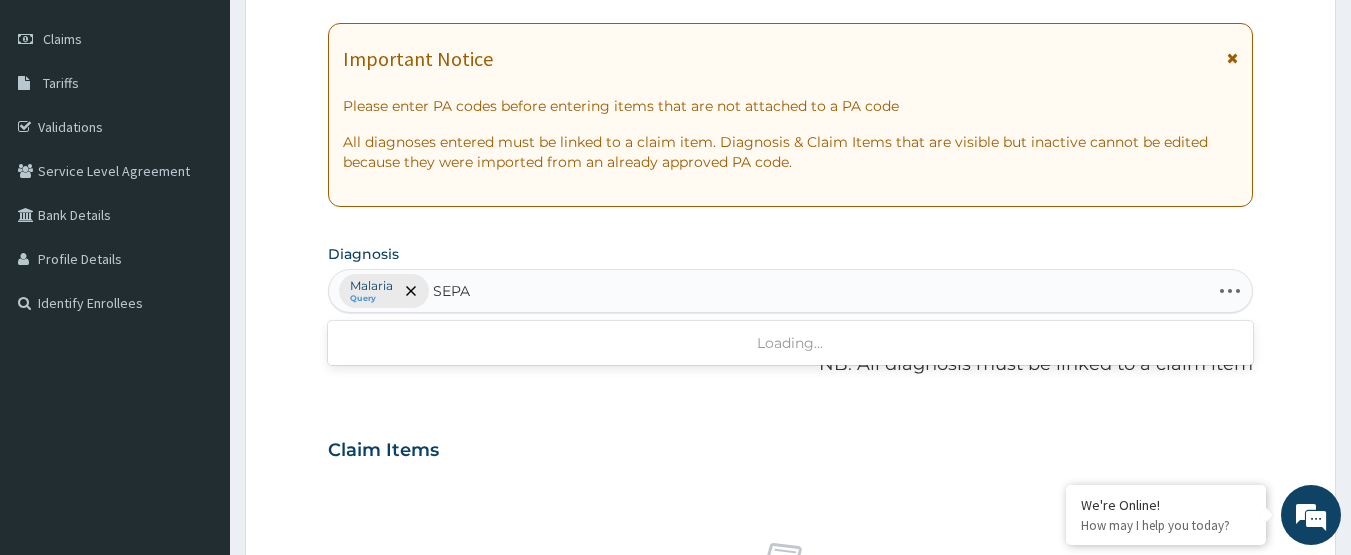 type on "SEP" 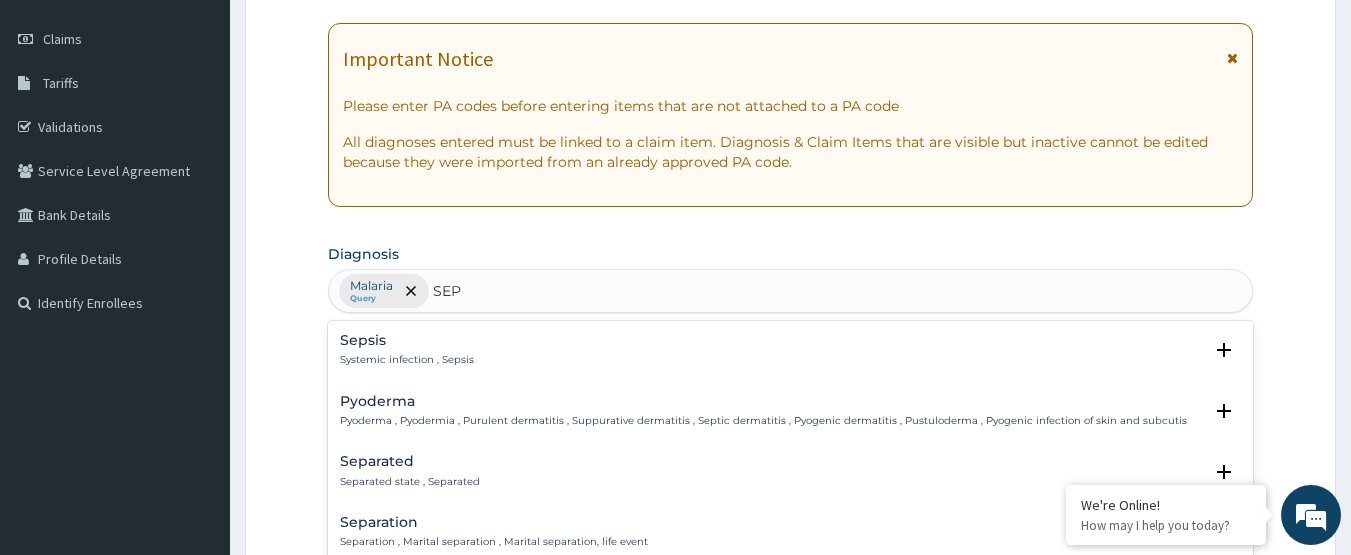 click on "Systemic infection , Sepsis" at bounding box center [407, 360] 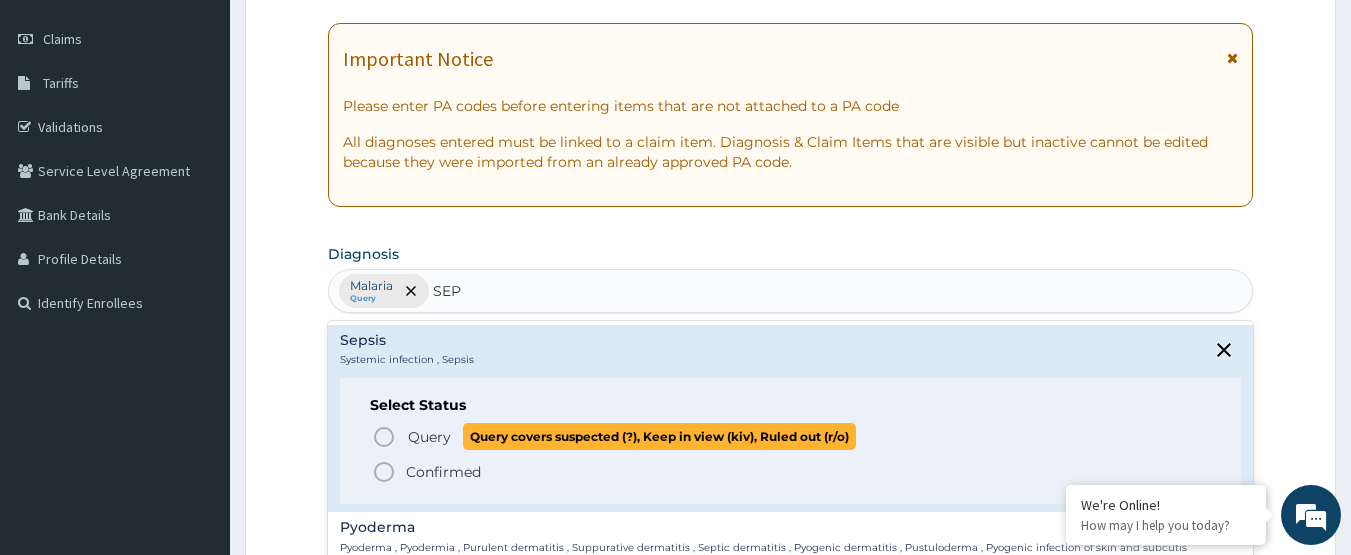click on "Query Query covers suspected (?), Keep in view (kiv), Ruled out (r/o)" at bounding box center [792, 436] 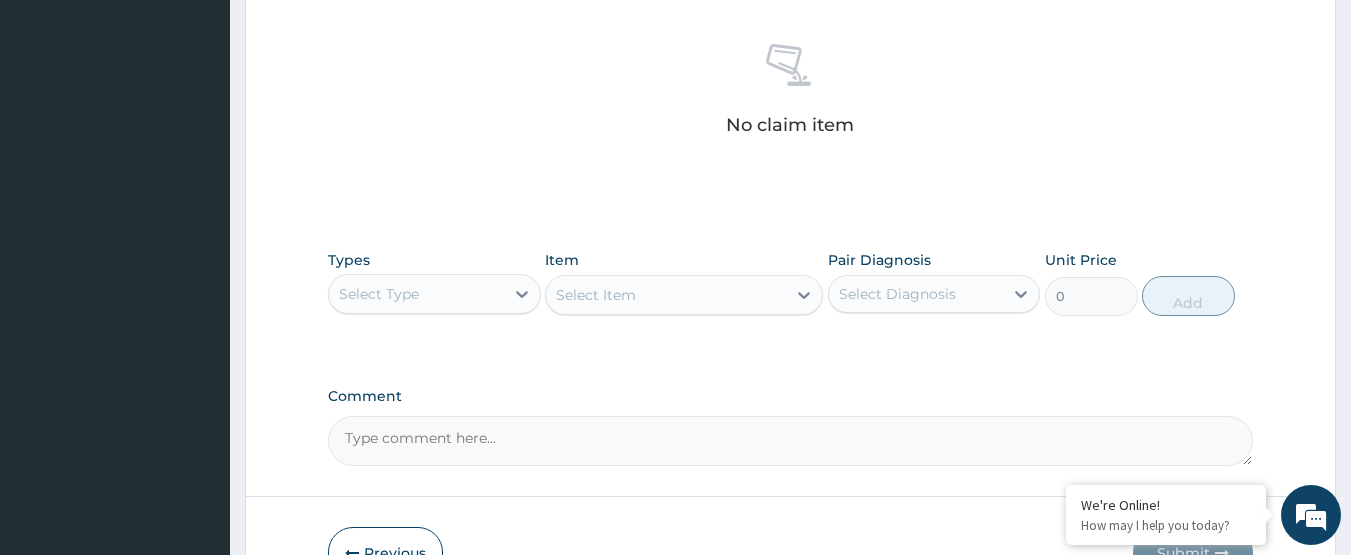 scroll, scrollTop: 767, scrollLeft: 0, axis: vertical 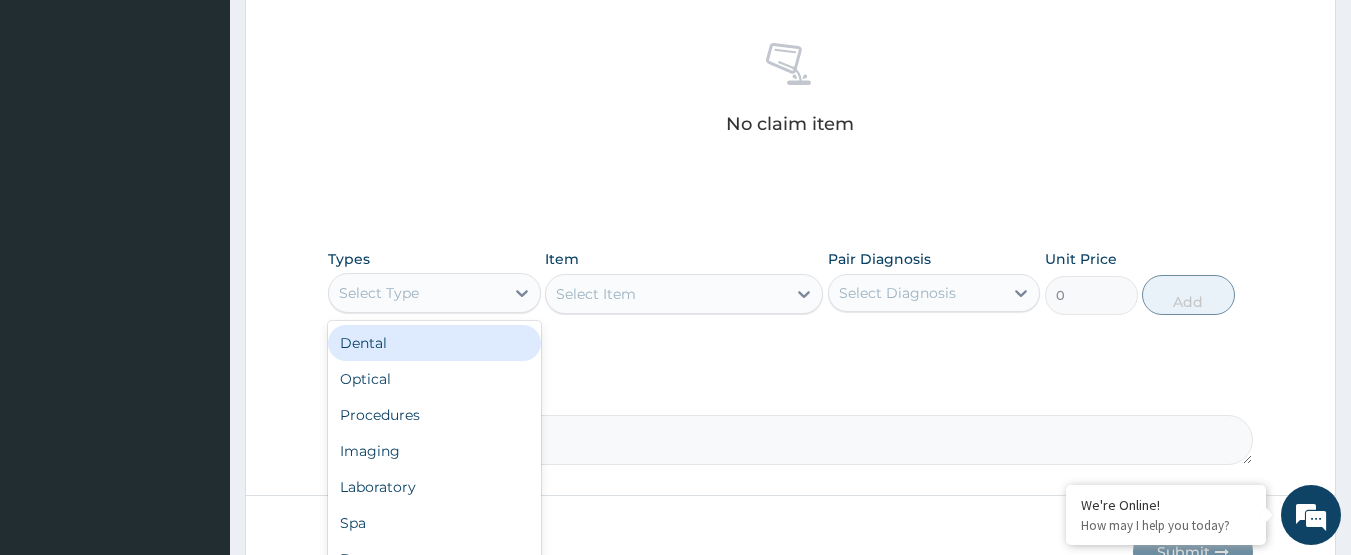 click on "Select Type" at bounding box center (416, 293) 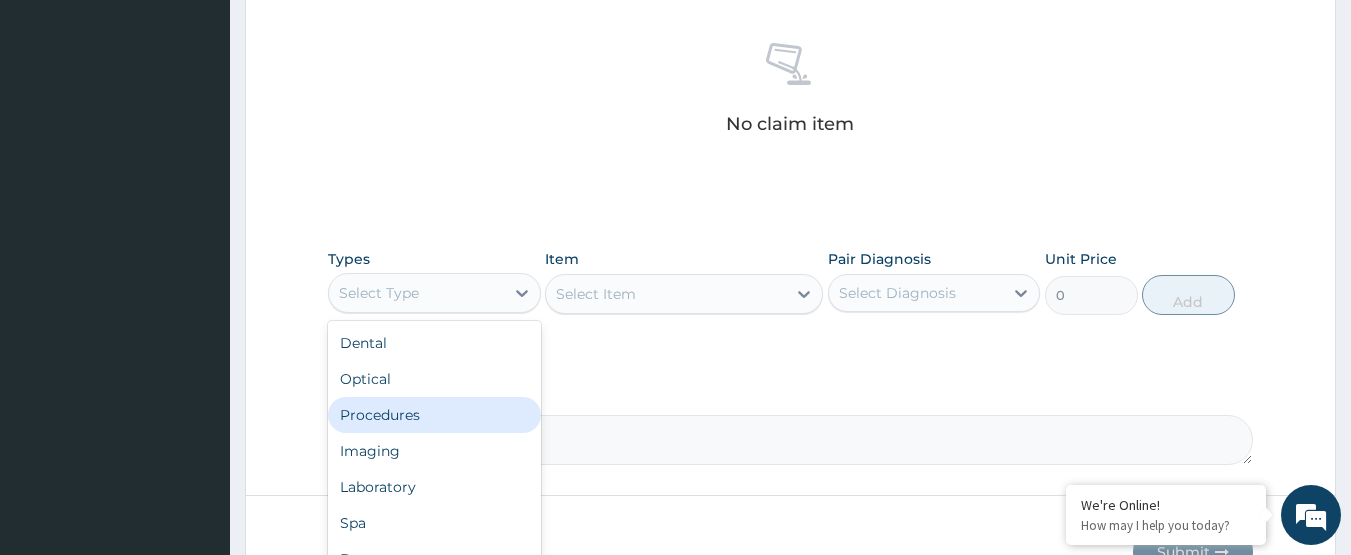 click on "Procedures" at bounding box center [434, 415] 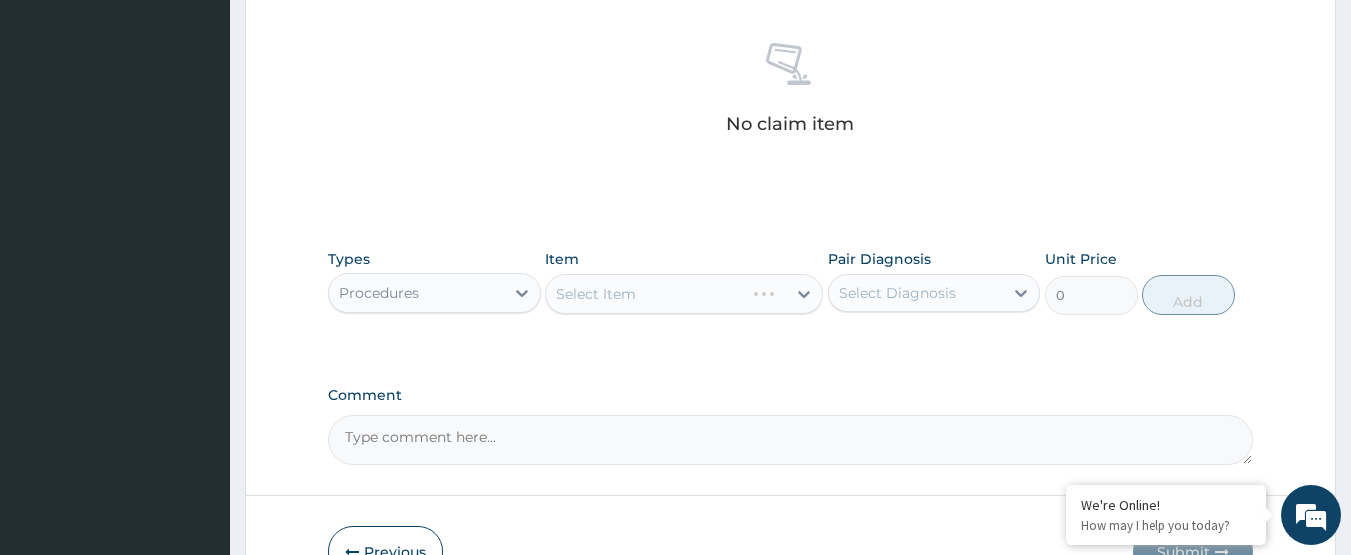 click on "Select Item" at bounding box center (684, 294) 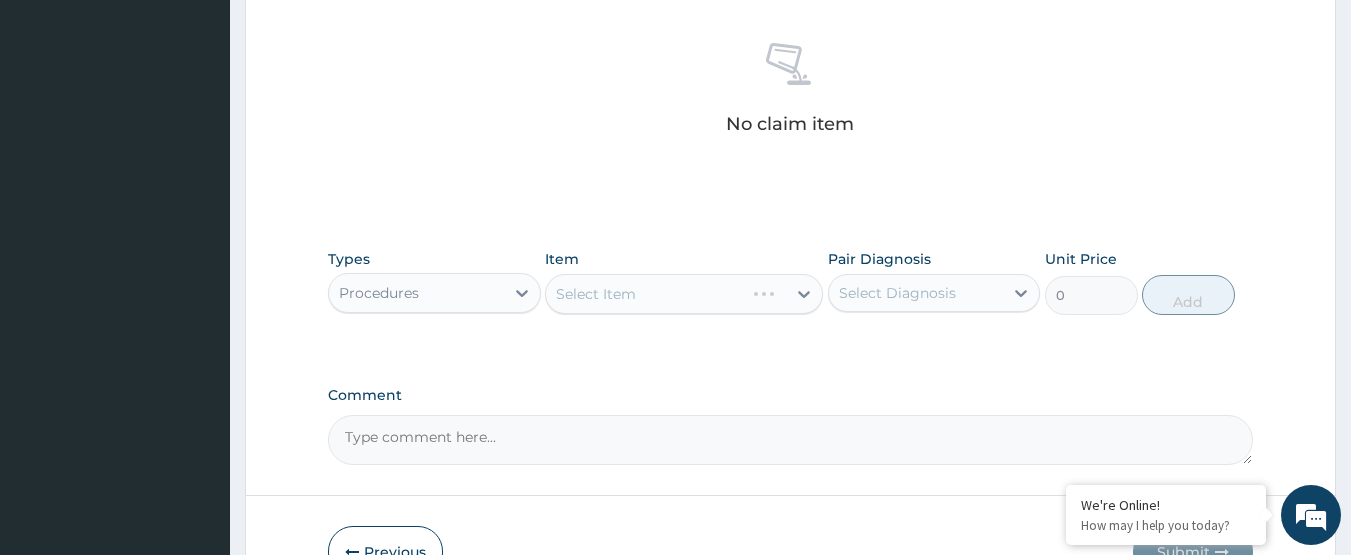 click on "Select Item" at bounding box center [684, 294] 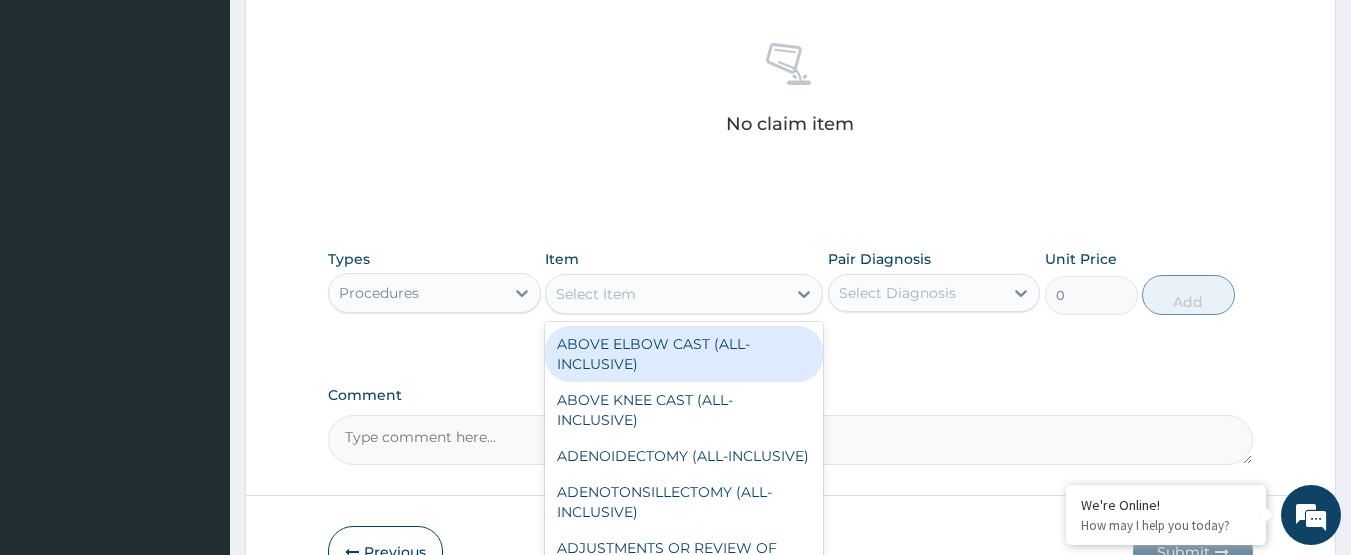 click on "Select Item" at bounding box center (596, 294) 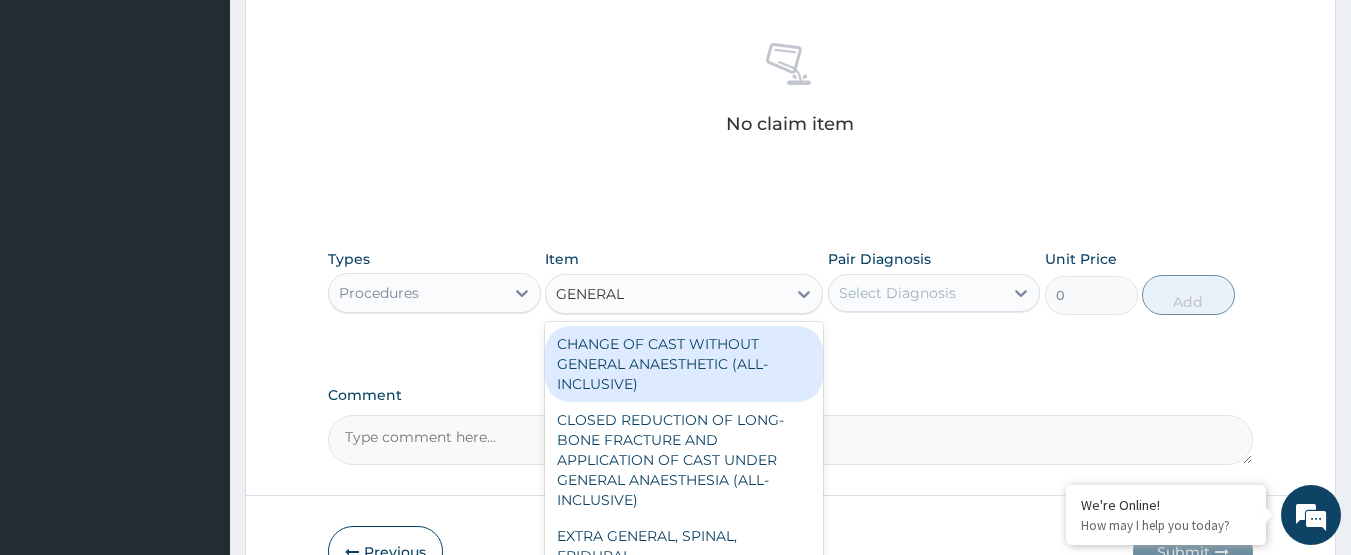 type on "GENERAL P" 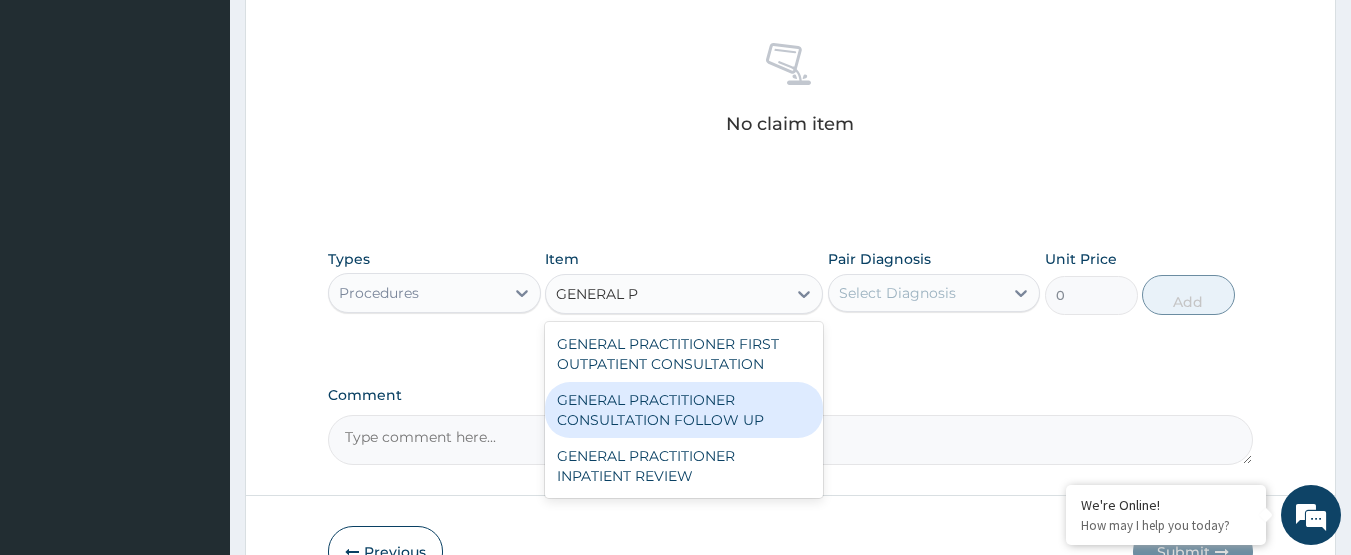 click on "GENERAL PRACTITIONER CONSULTATION FOLLOW UP" at bounding box center (684, 410) 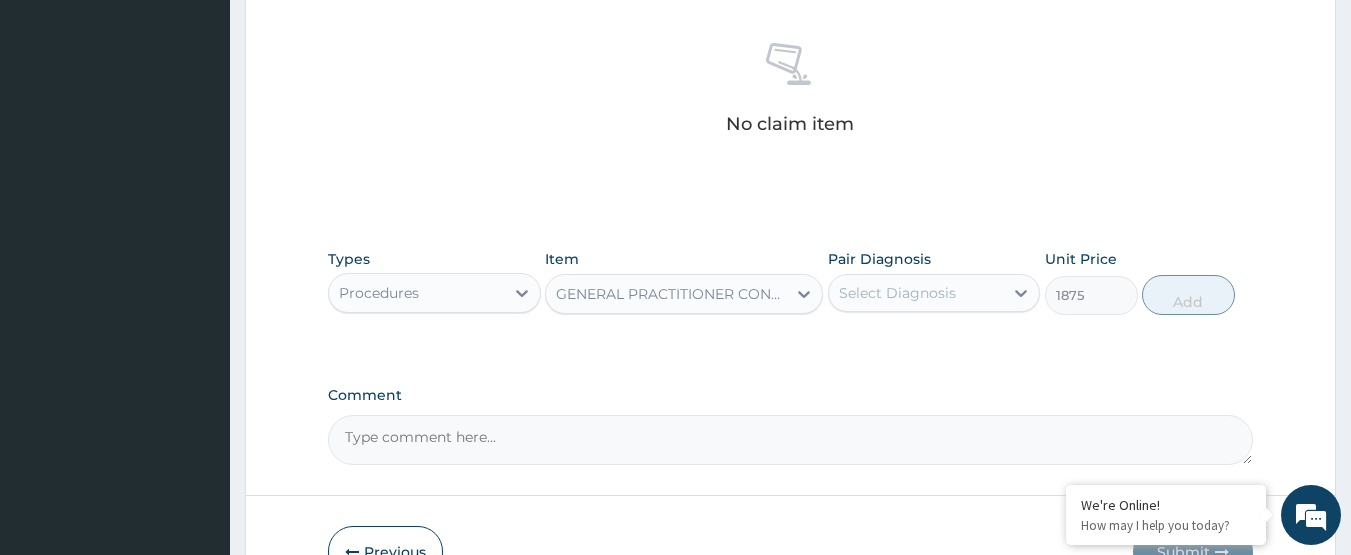 click on "Select Diagnosis" at bounding box center [897, 293] 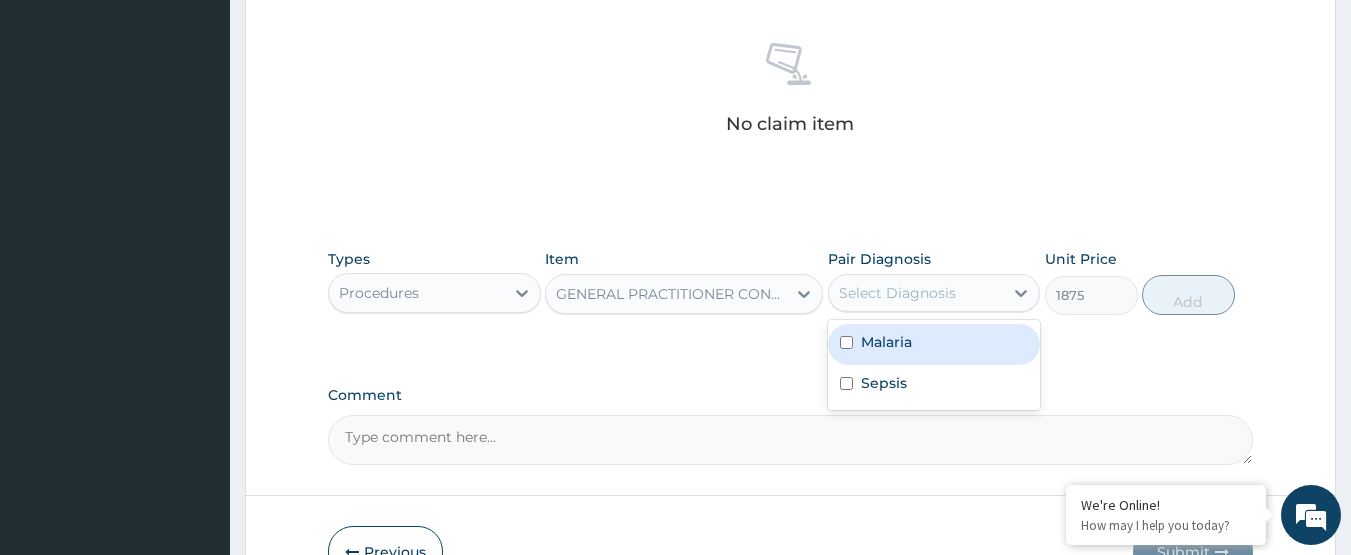 click on "Malaria" at bounding box center [886, 342] 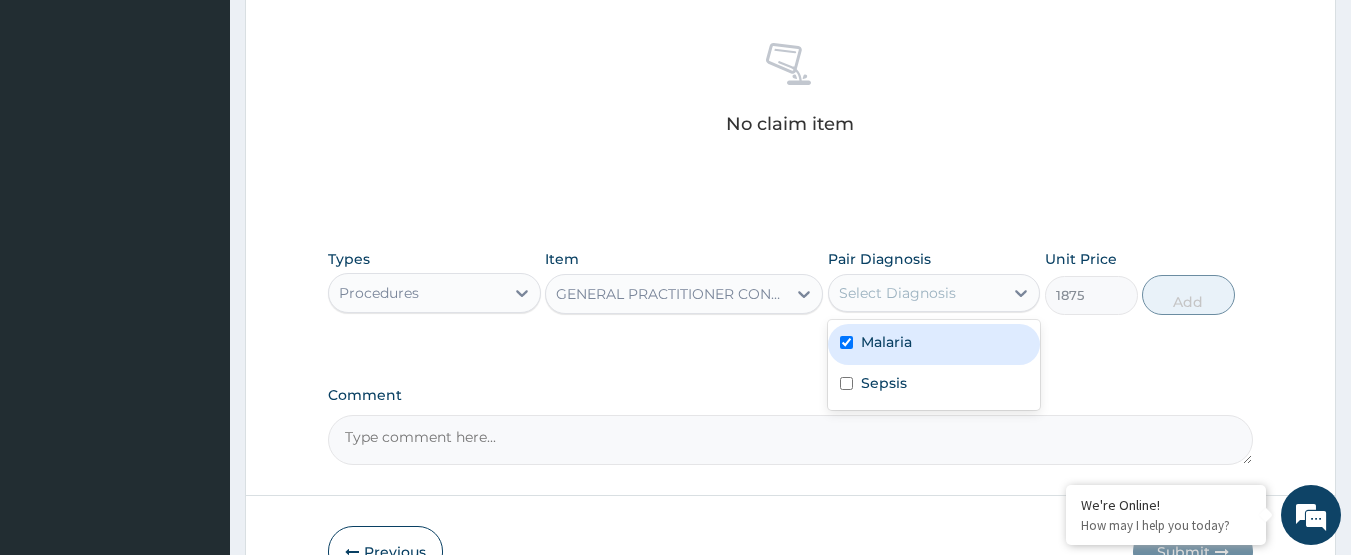 checkbox on "true" 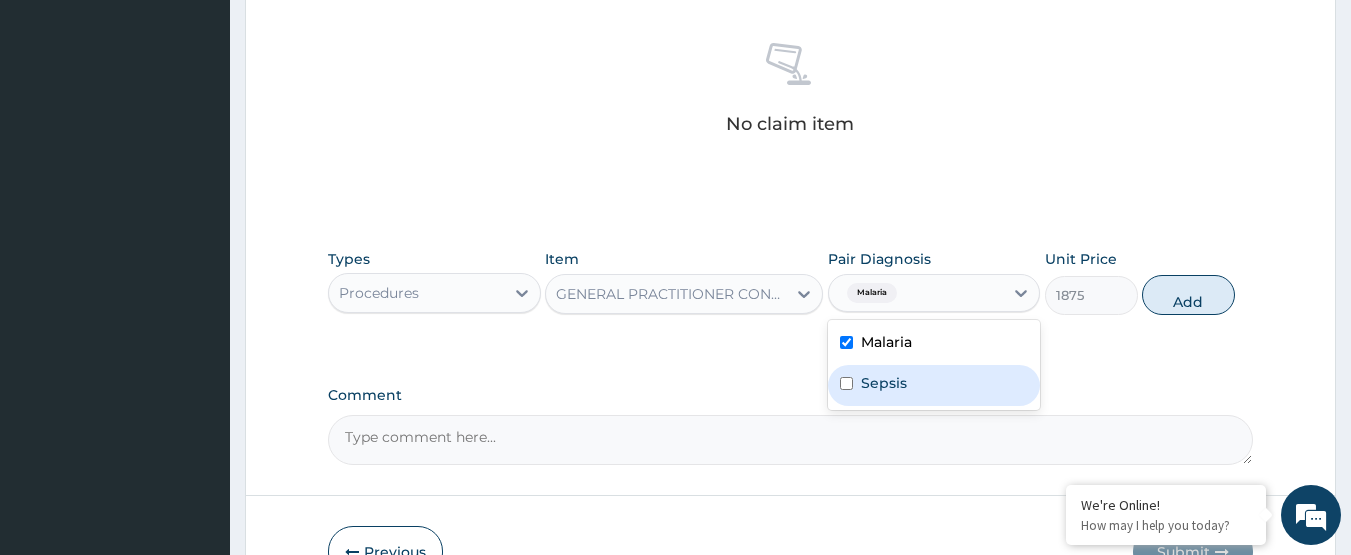 click on "Sepsis" at bounding box center [884, 383] 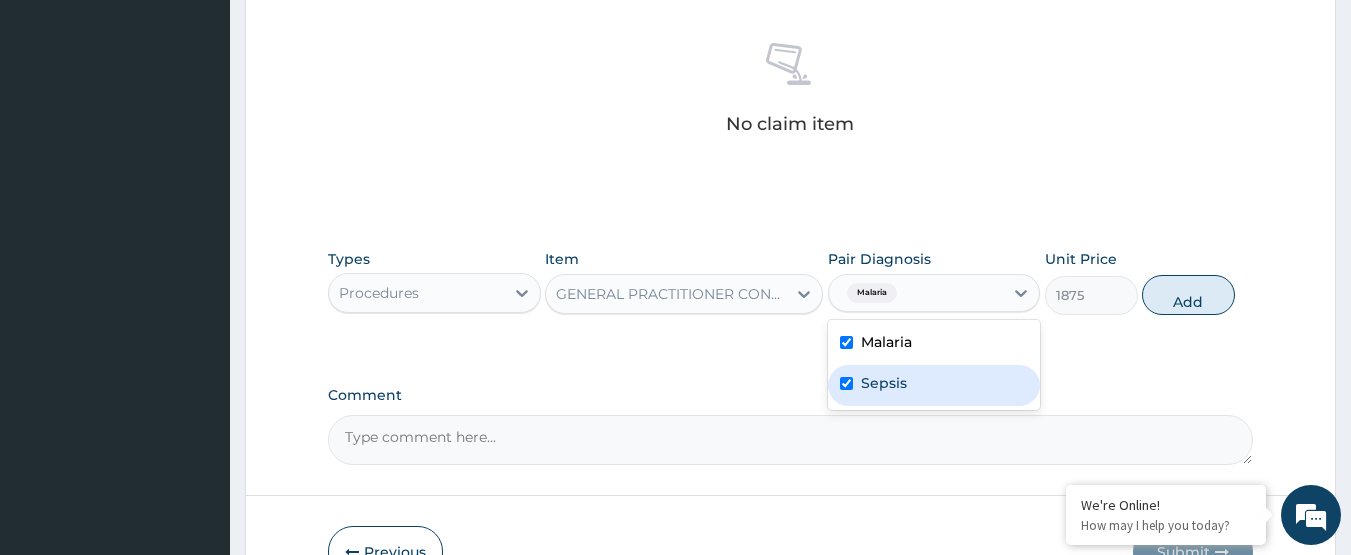 checkbox on "true" 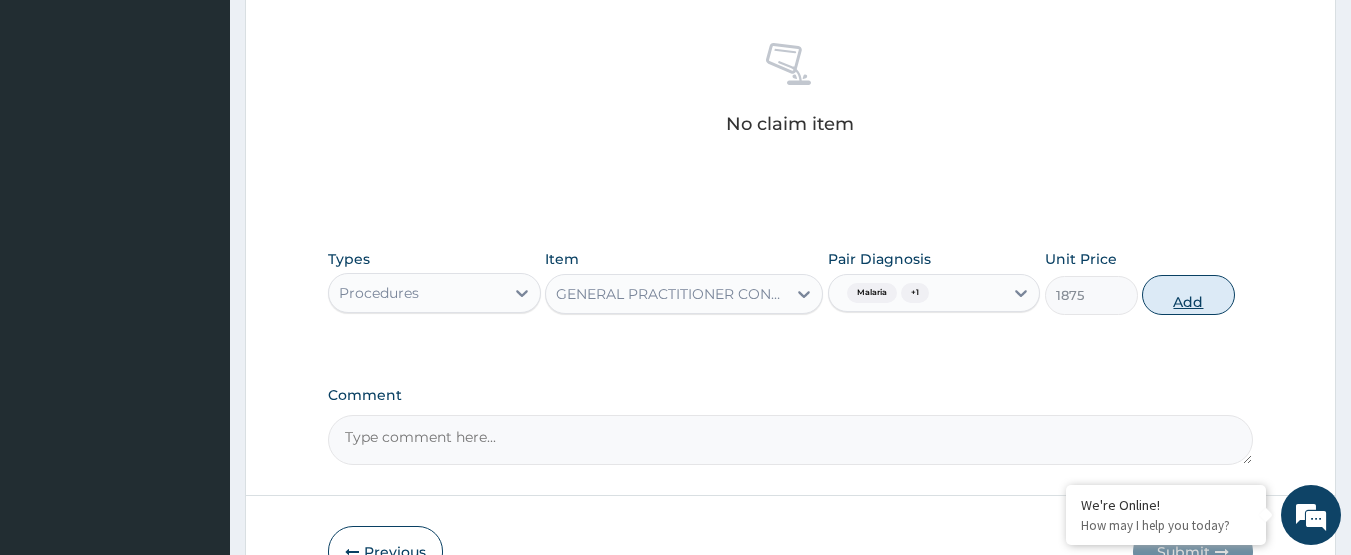 click on "Add" at bounding box center (1188, 295) 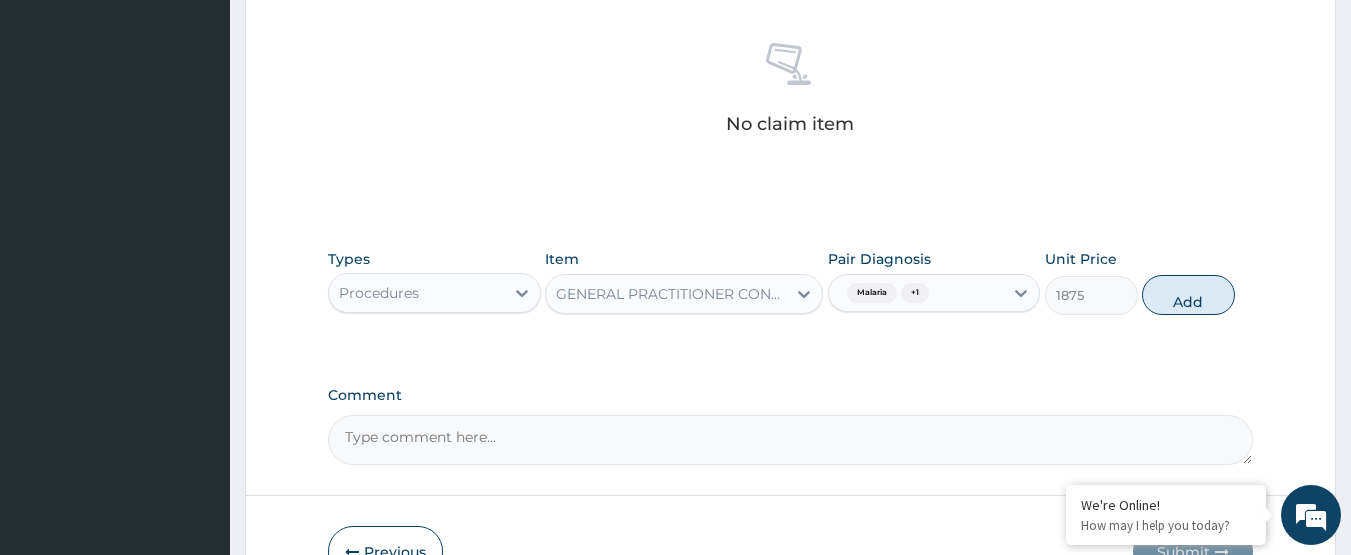 type on "0" 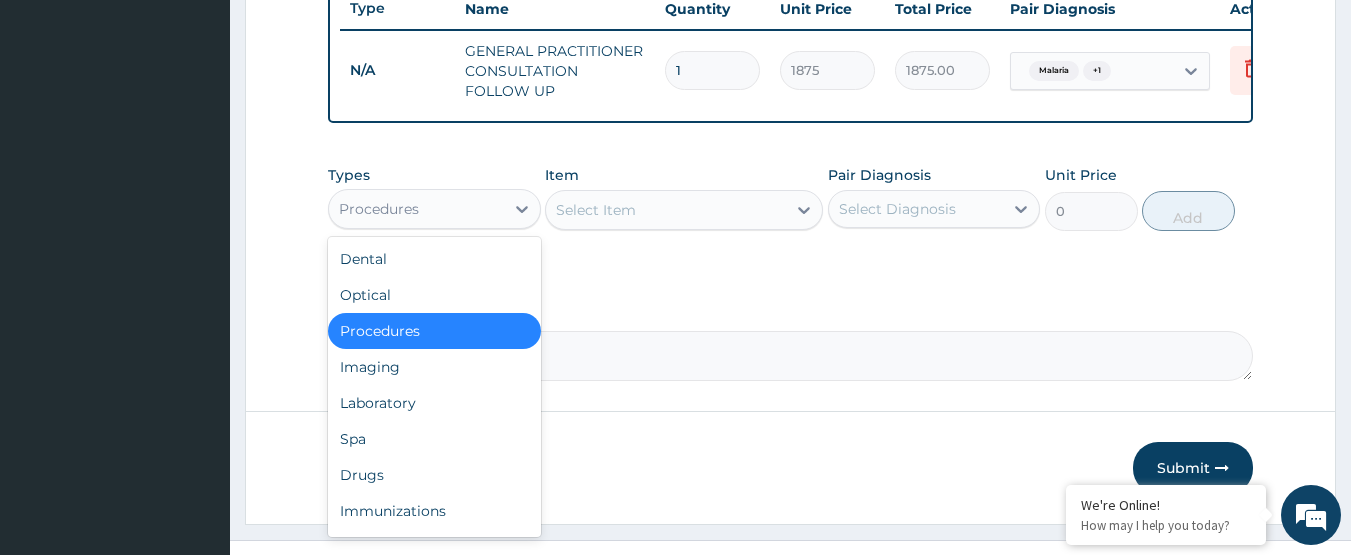 click on "Procedures" at bounding box center (416, 209) 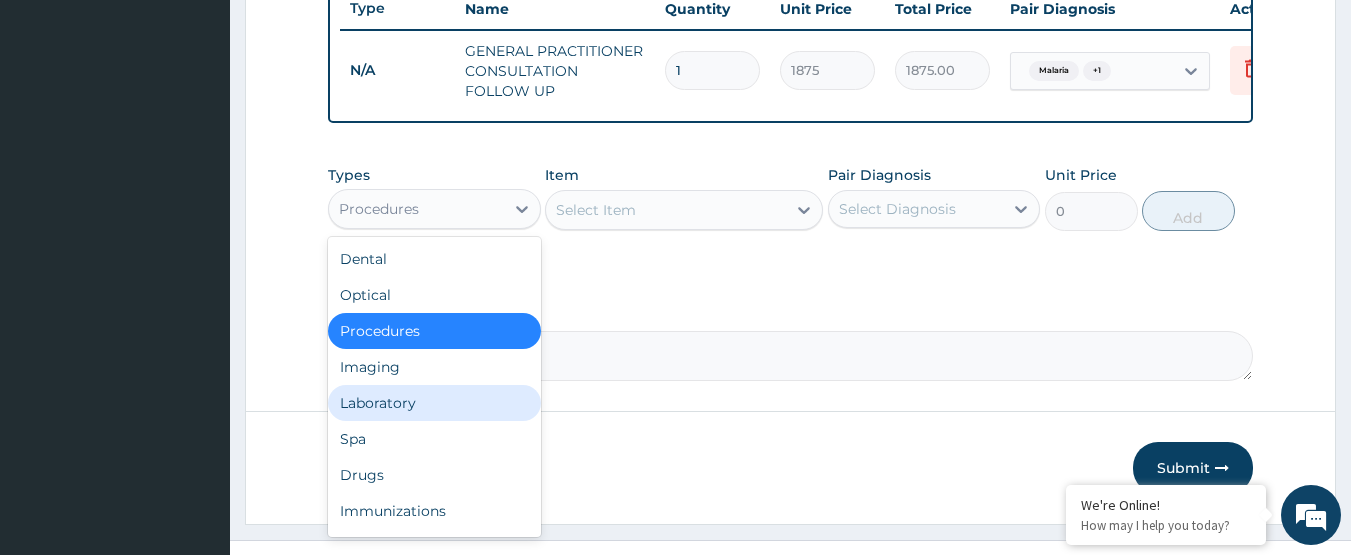 click on "Laboratory" at bounding box center (434, 403) 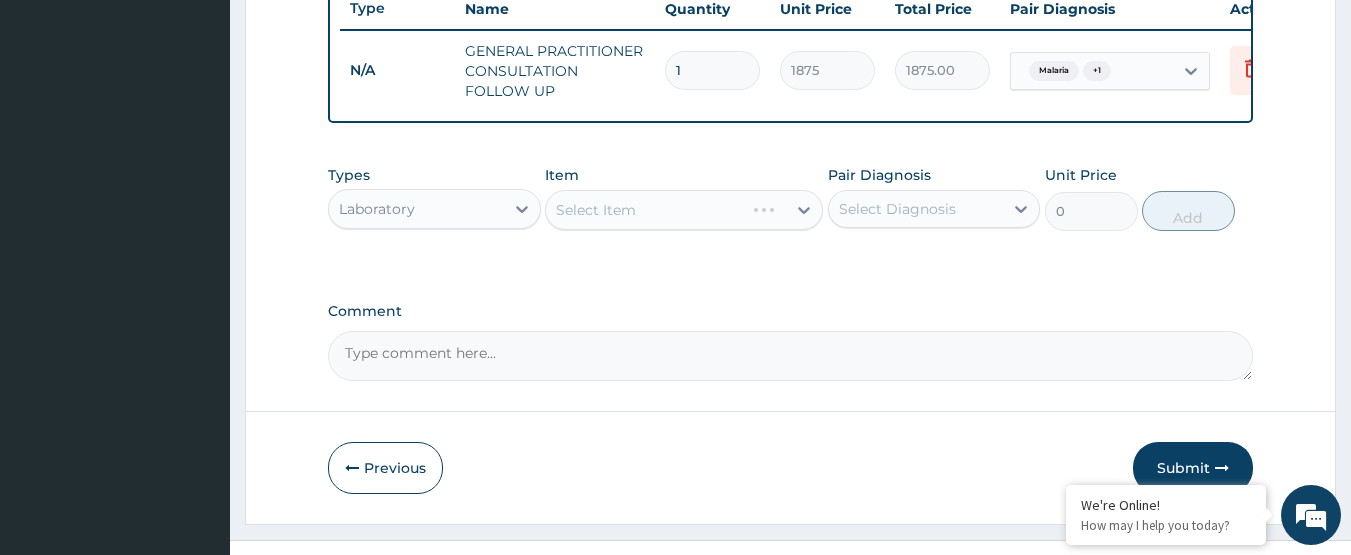 click on "Select Item" at bounding box center [684, 210] 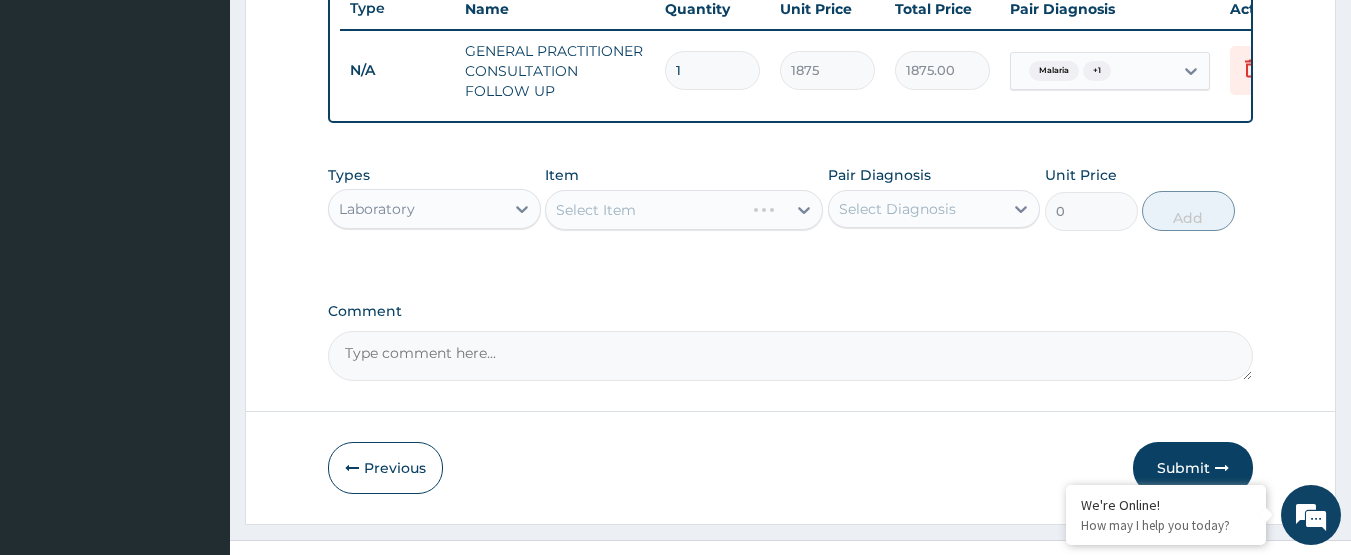 click on "Select Item" at bounding box center [684, 210] 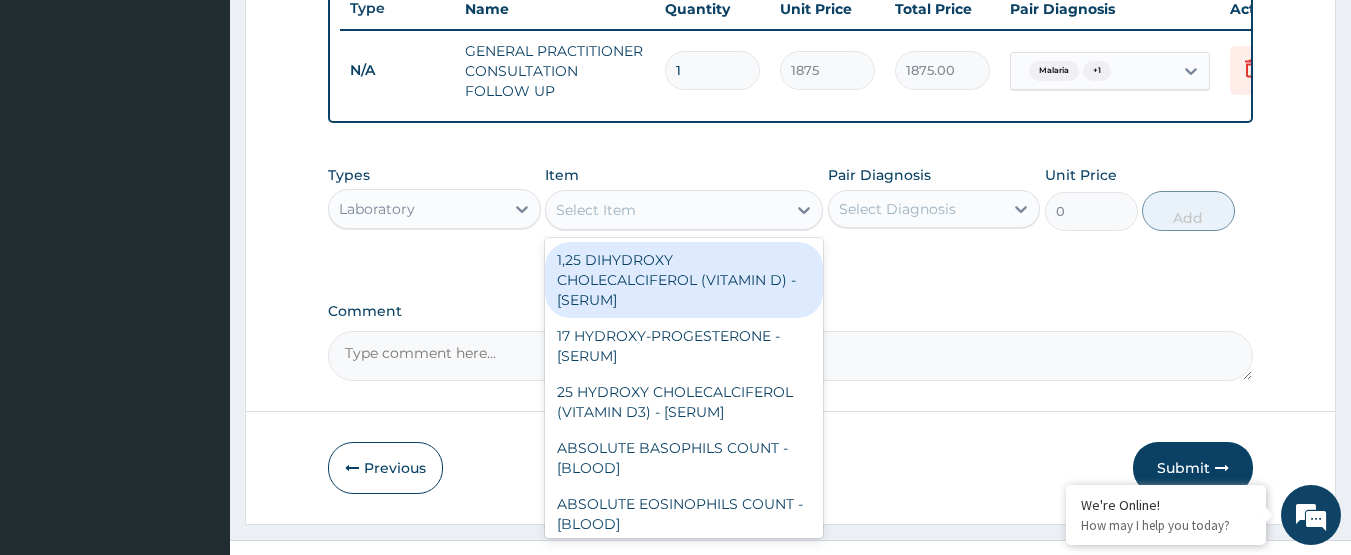 click on "Select Item" at bounding box center (666, 210) 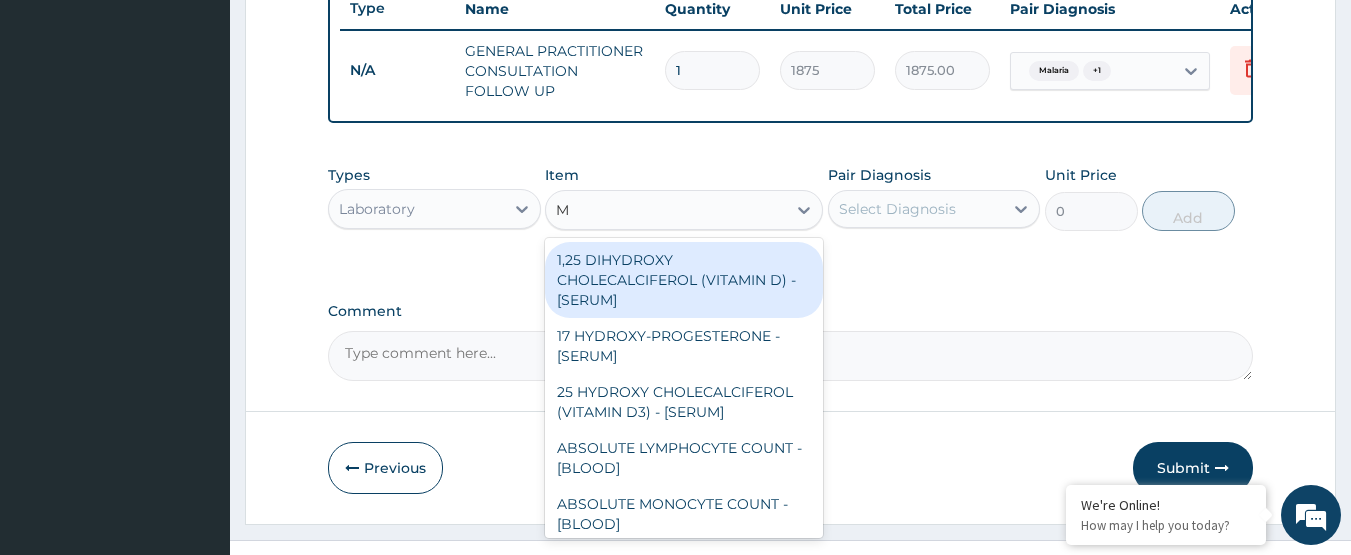 type on "MS" 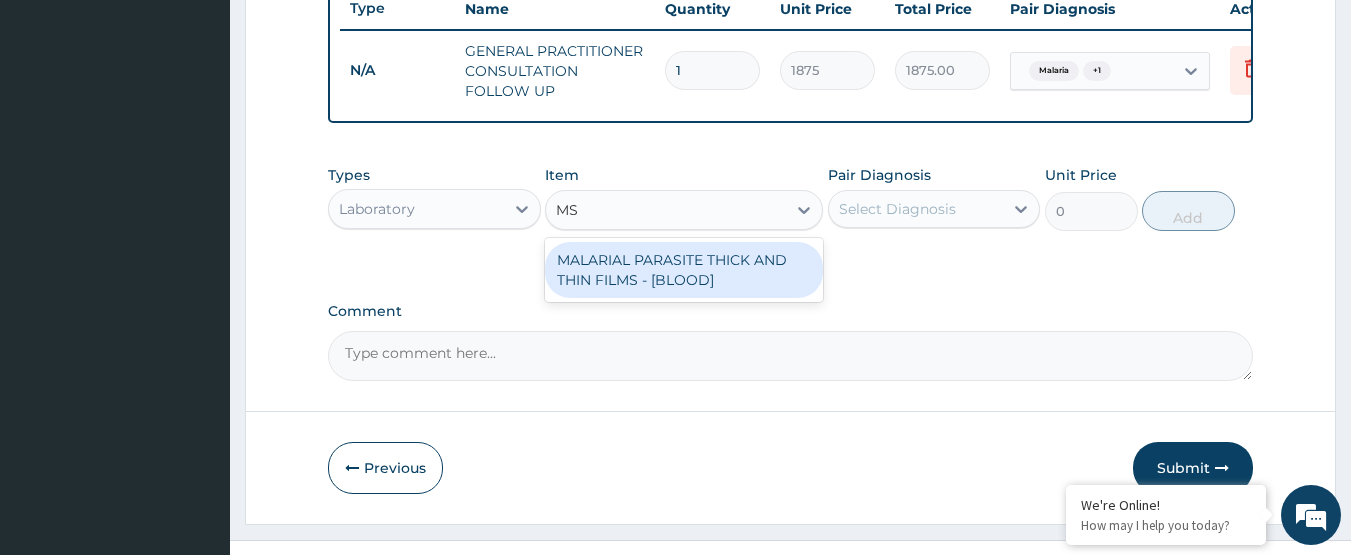 click on "MALARIAL PARASITE THICK AND THIN FILMS - [BLOOD]" at bounding box center (684, 270) 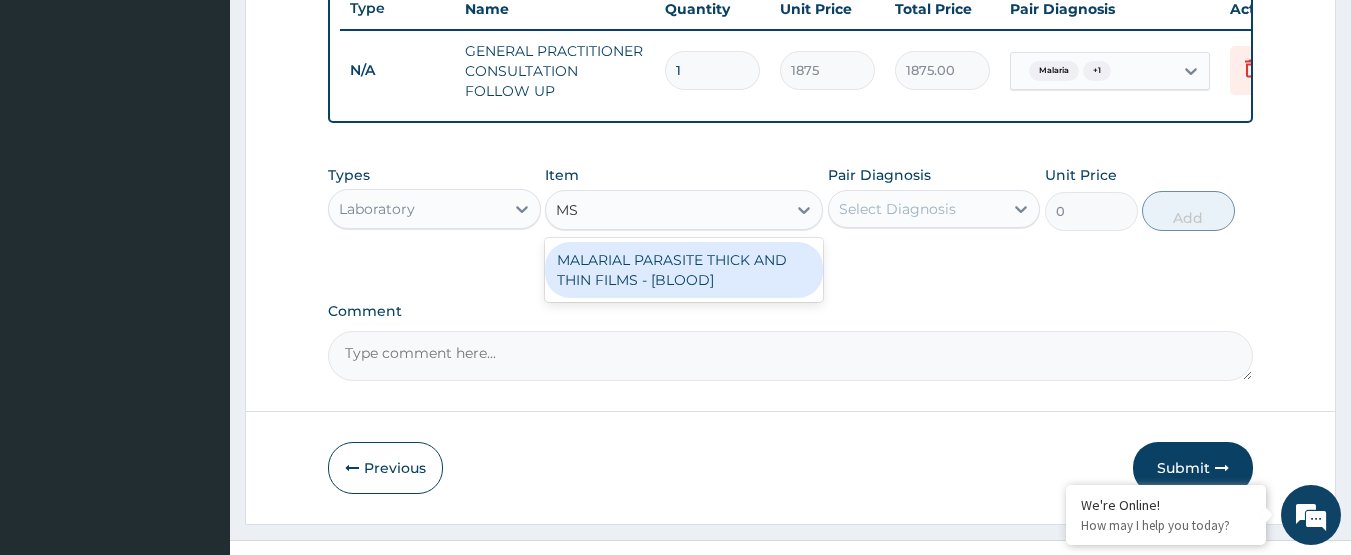 type 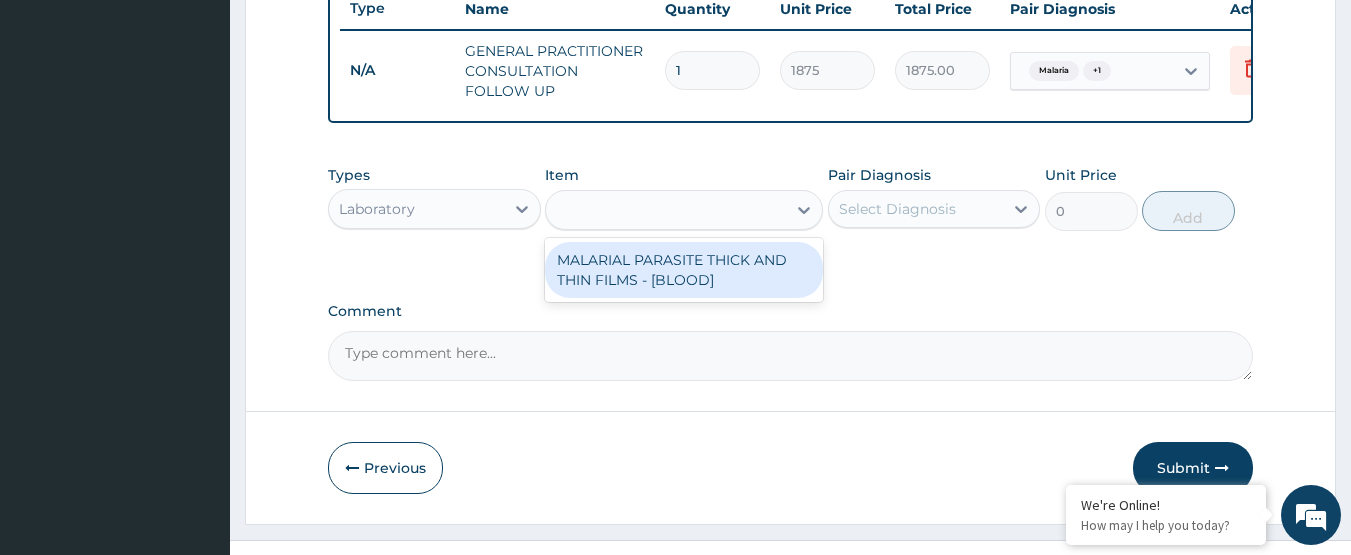 type on "2187.5" 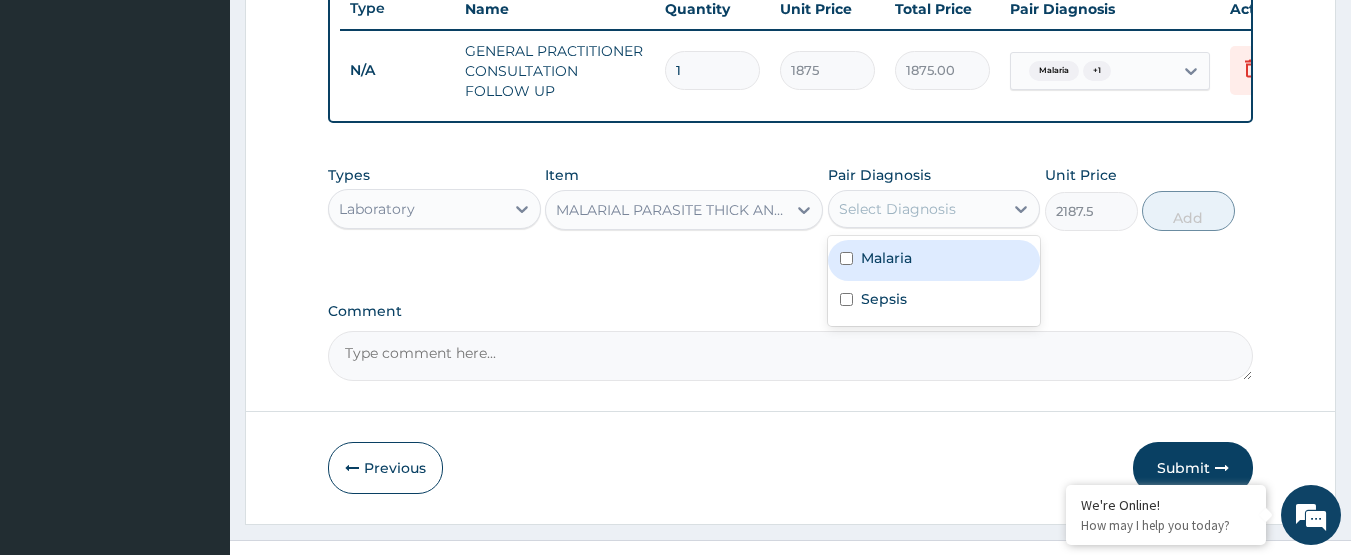 click on "Select Diagnosis" at bounding box center [897, 209] 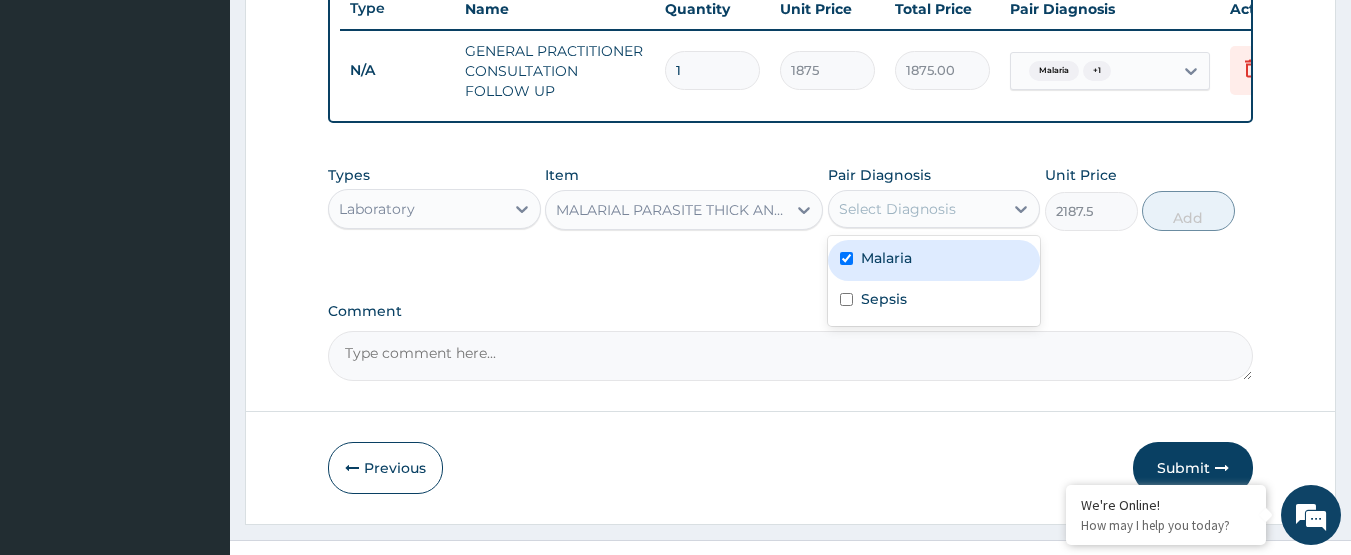 checkbox on "true" 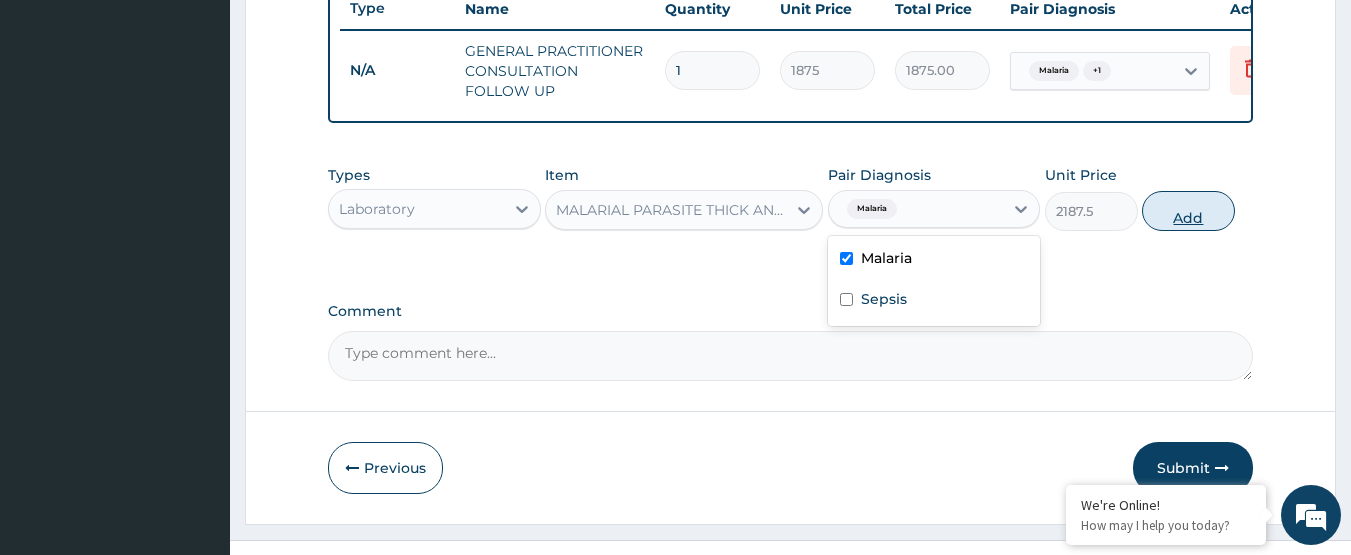 click on "Add" at bounding box center (1188, 211) 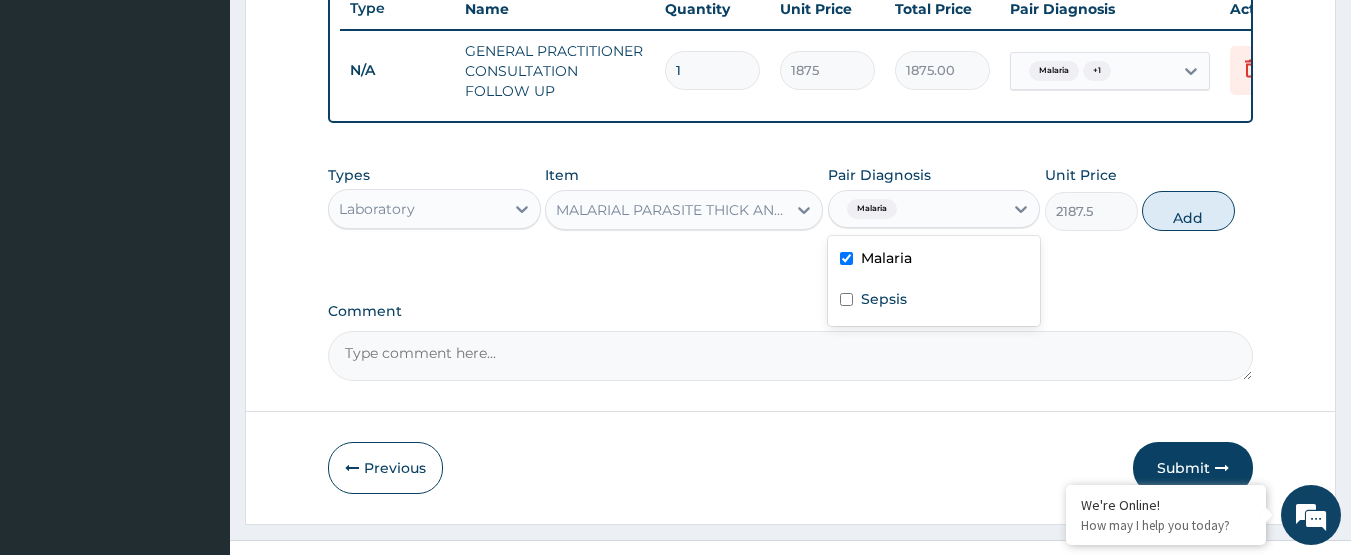 type on "0" 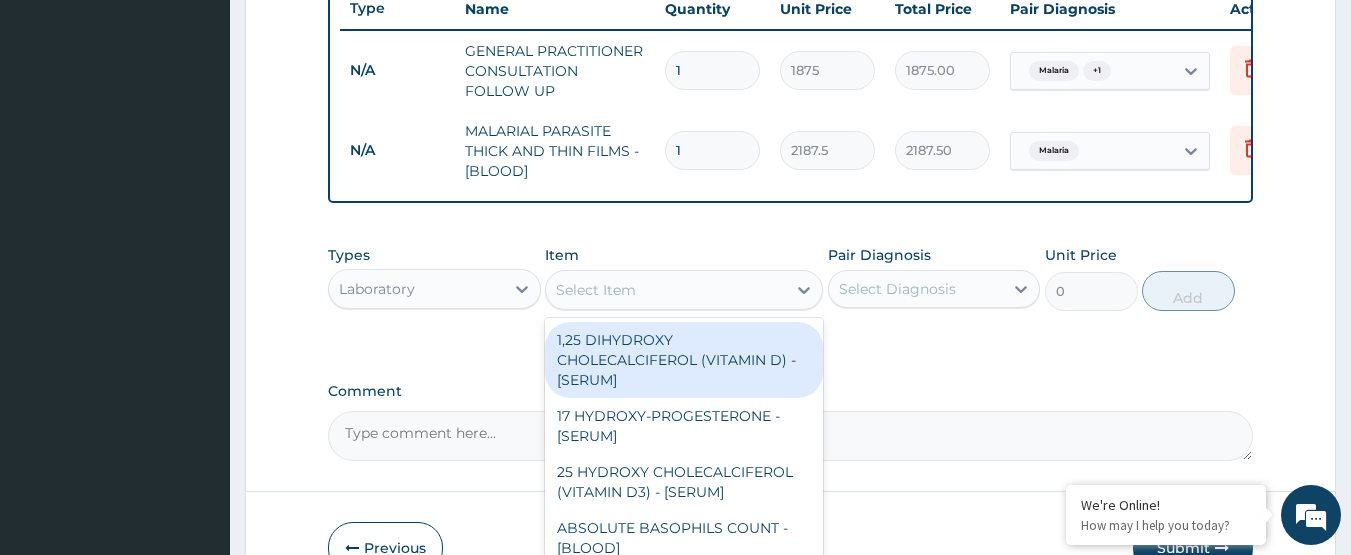 click on "Select Item" at bounding box center [666, 290] 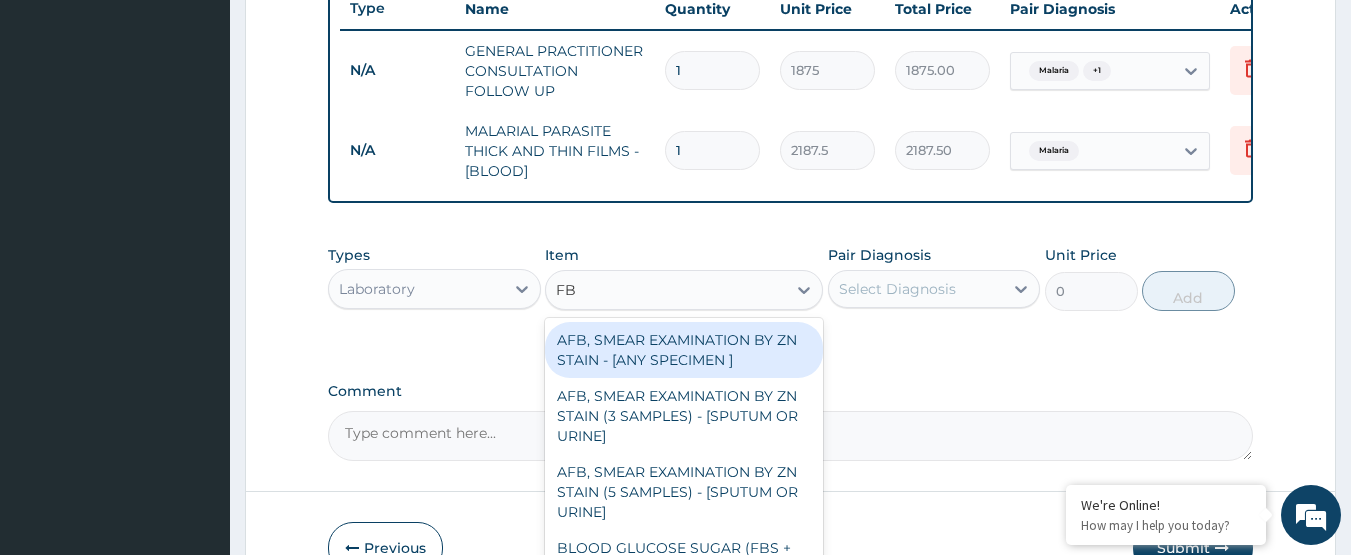type on "FBC" 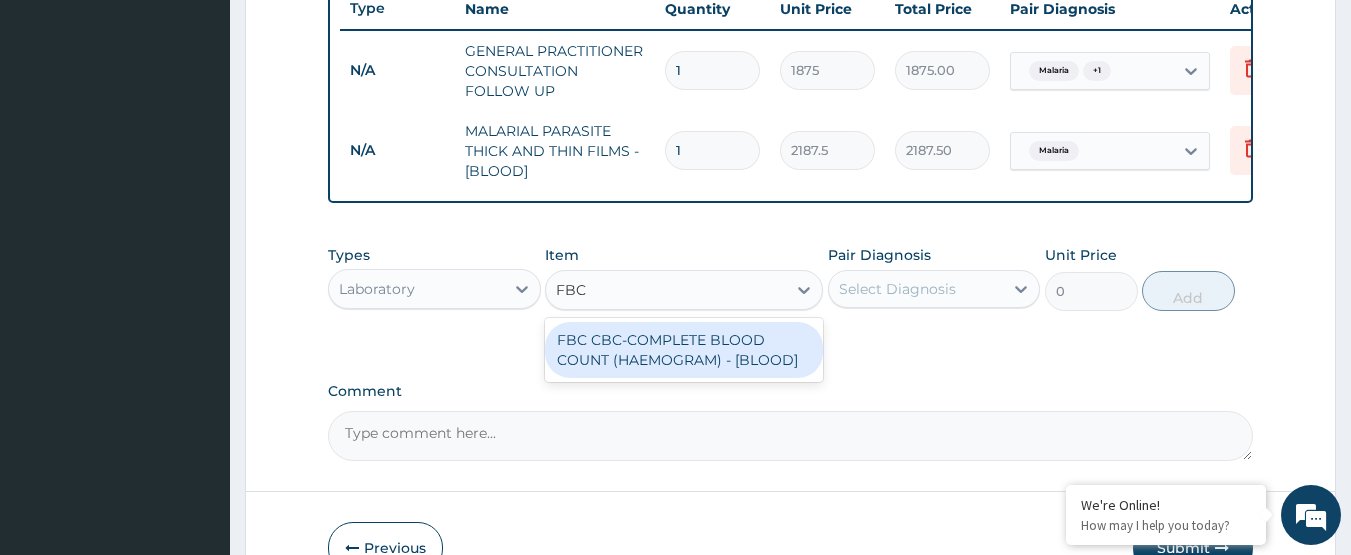 click on "FBC CBC-COMPLETE BLOOD COUNT (HAEMOGRAM) - [BLOOD]" at bounding box center (684, 350) 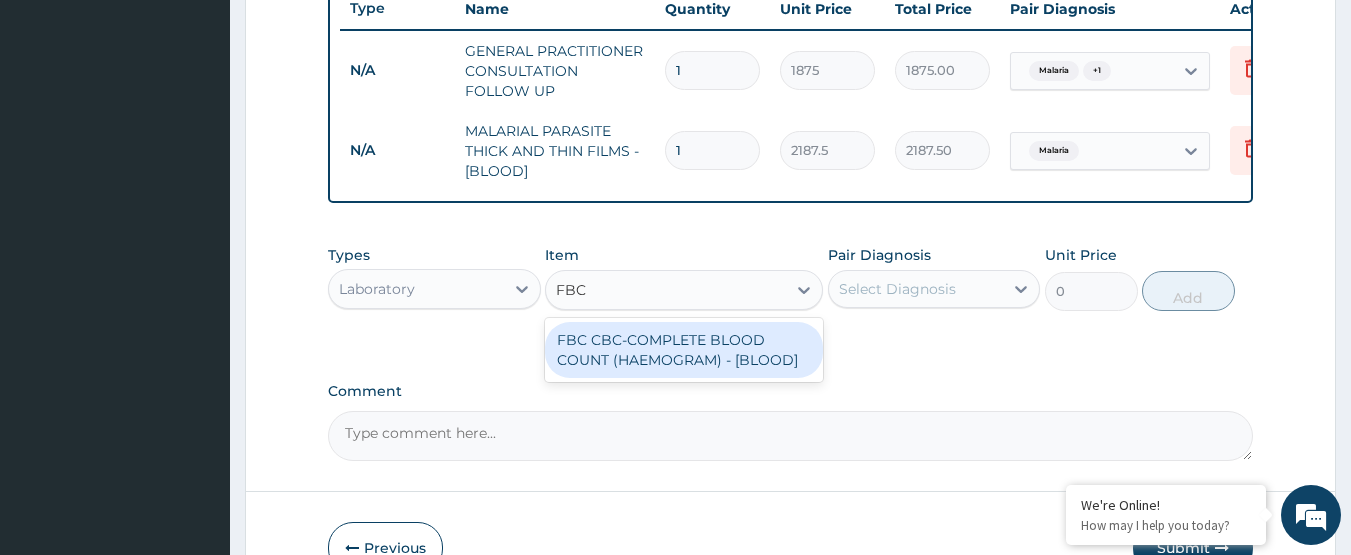 type 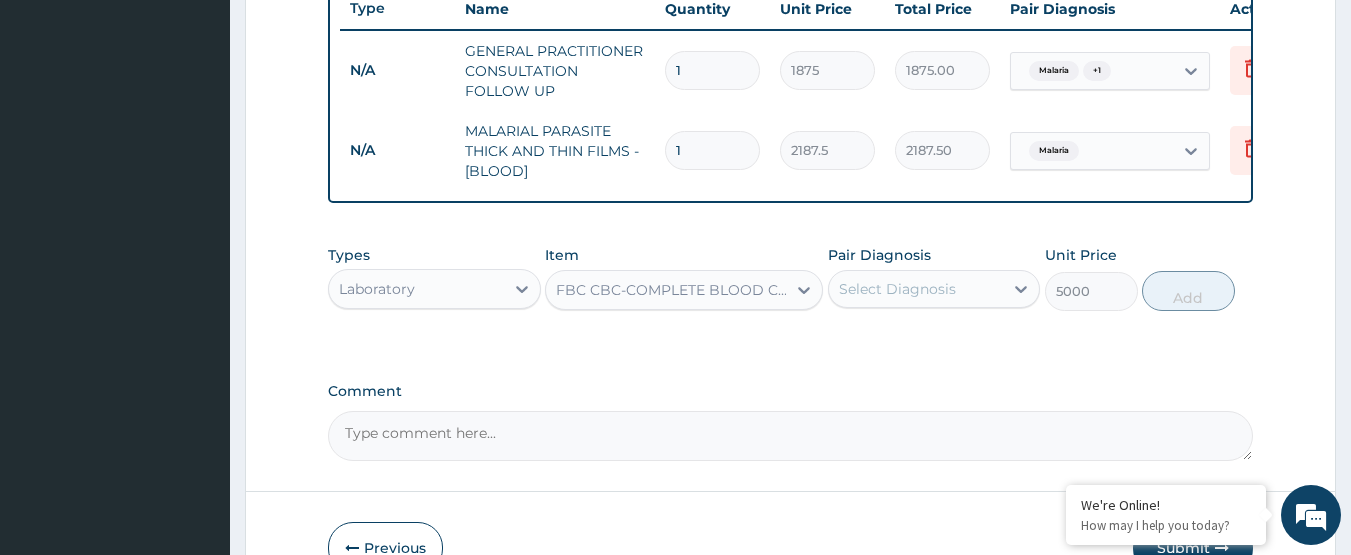 click on "Select Diagnosis" at bounding box center [897, 289] 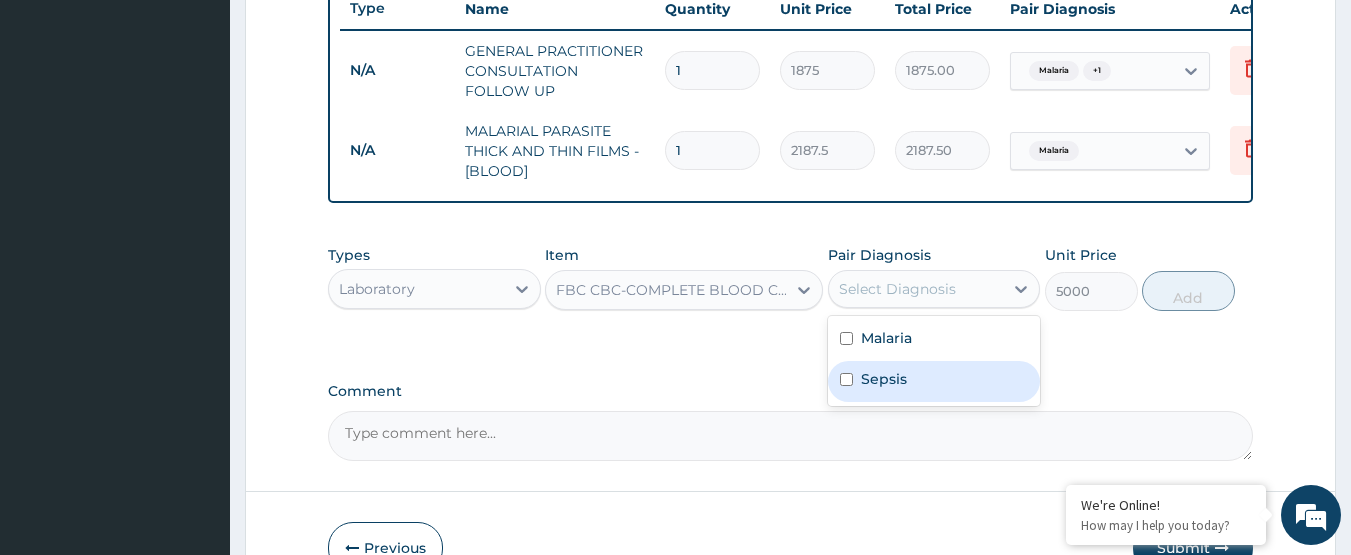 drag, startPoint x: 885, startPoint y: 403, endPoint x: 1085, endPoint y: 365, distance: 203.57799 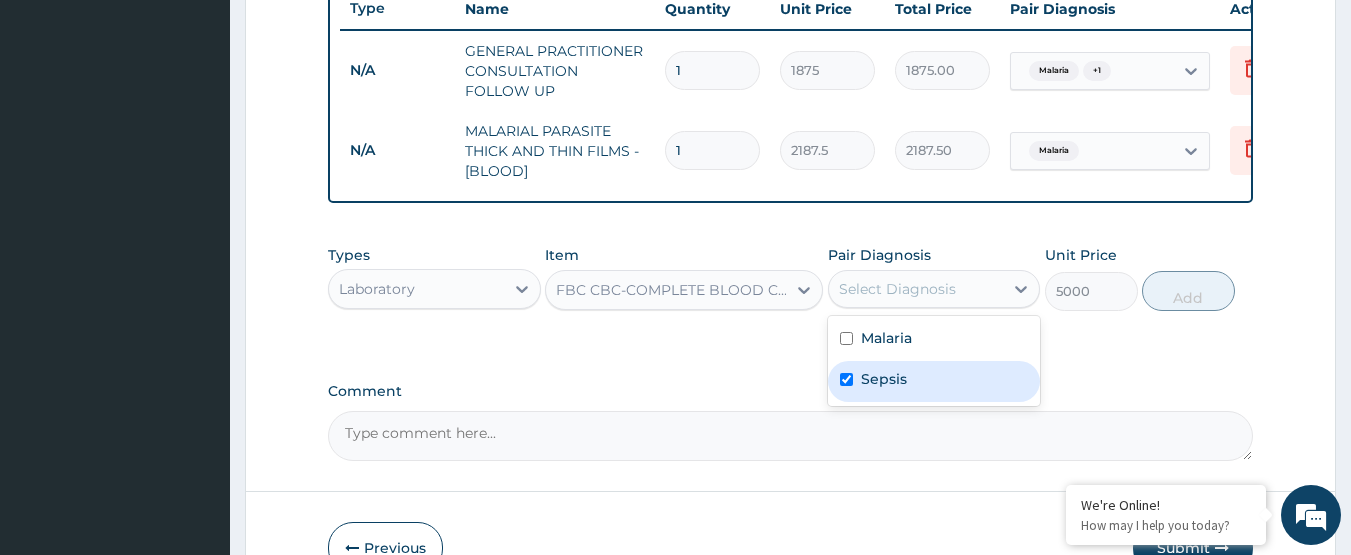 checkbox on "true" 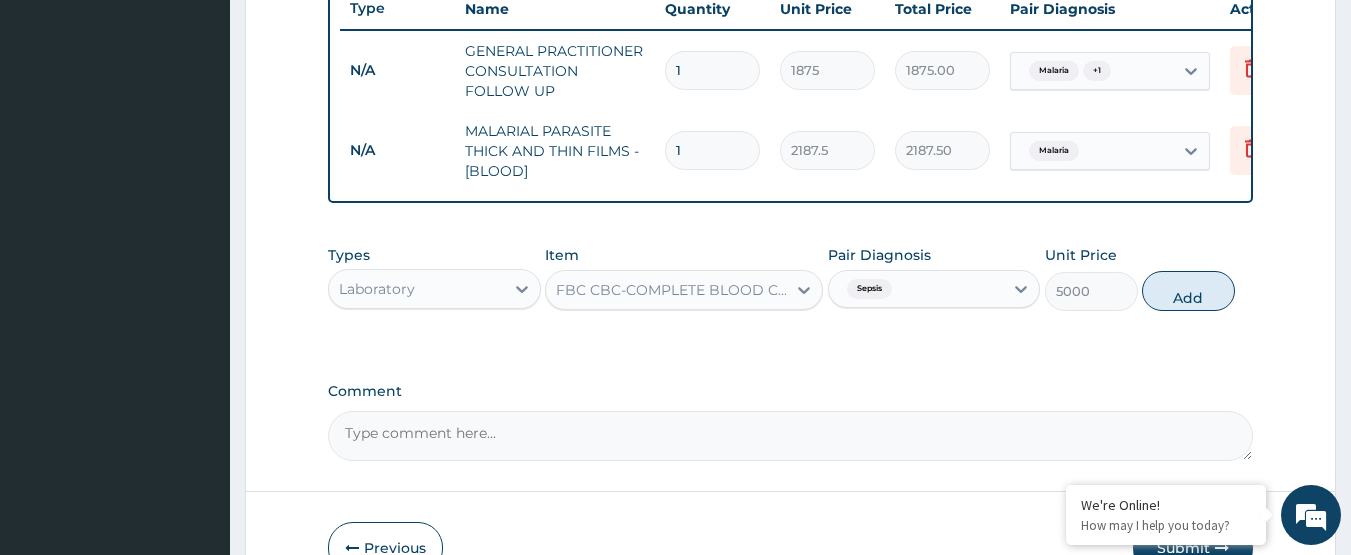 drag, startPoint x: 1199, startPoint y: 316, endPoint x: 669, endPoint y: 379, distance: 533.7312 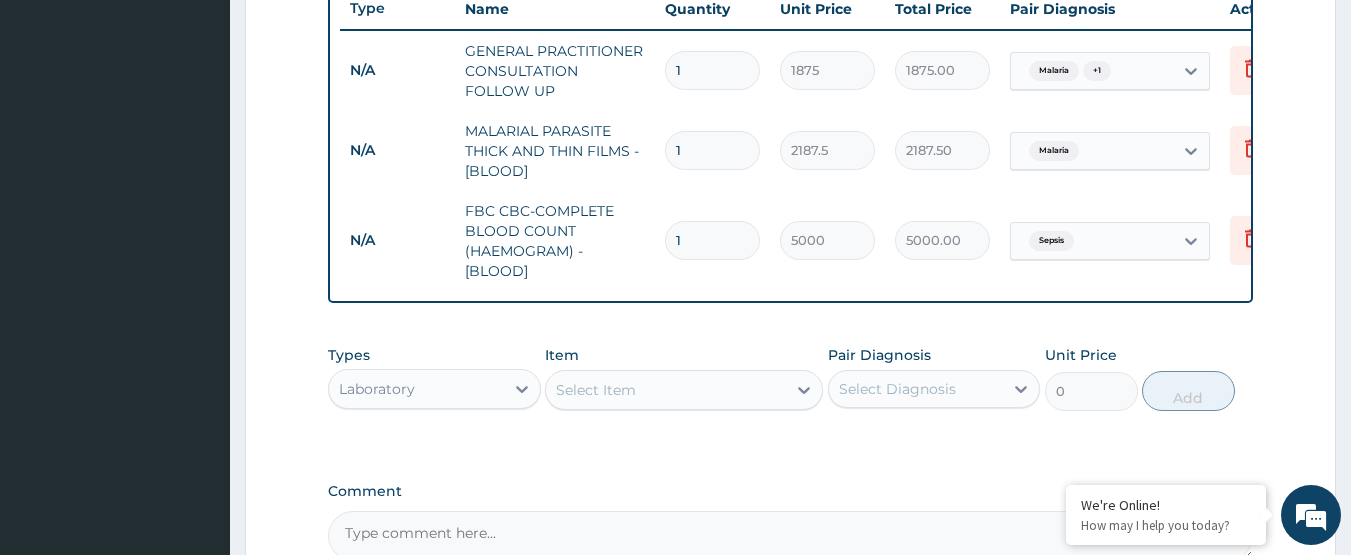 click on "Laboratory" at bounding box center [377, 389] 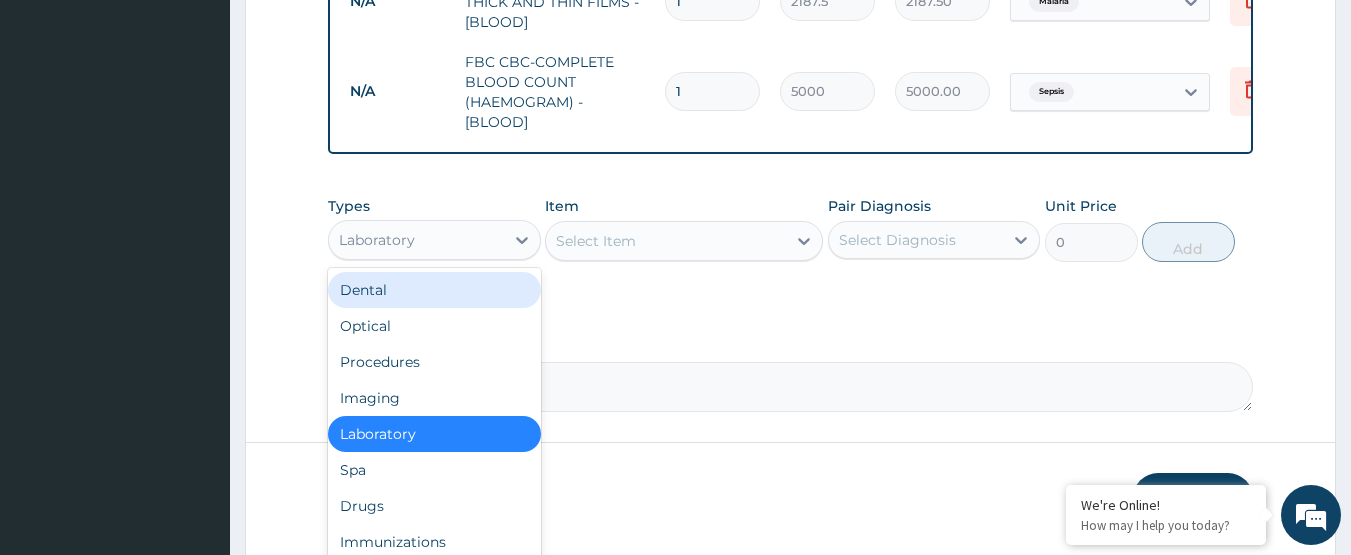 scroll, scrollTop: 967, scrollLeft: 0, axis: vertical 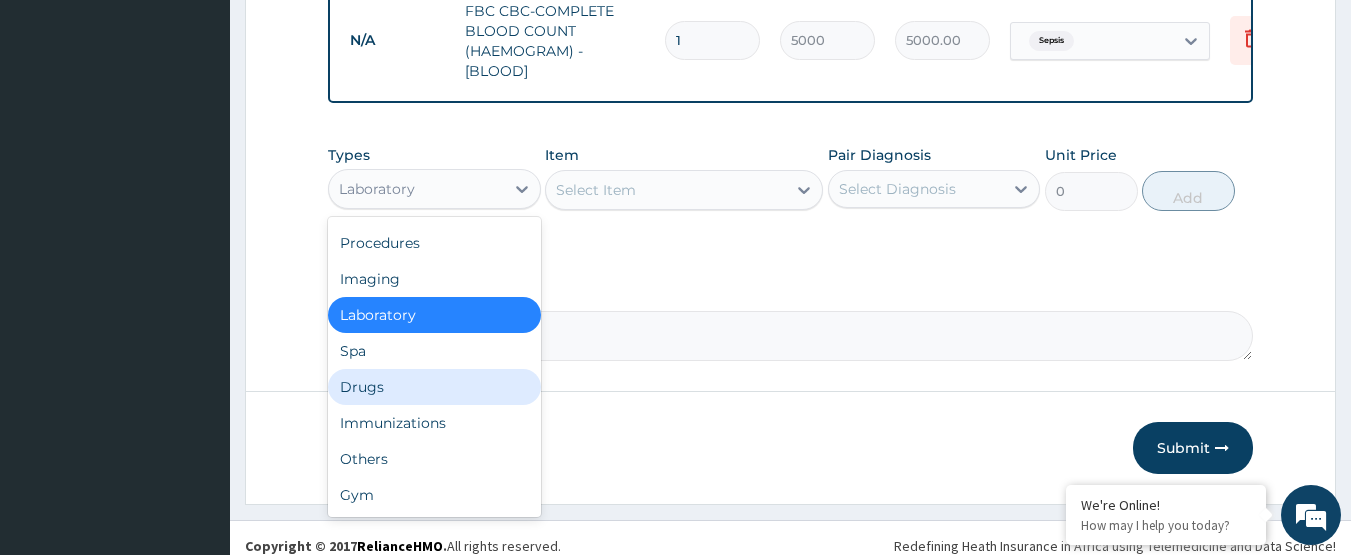 click on "Drugs" at bounding box center [434, 387] 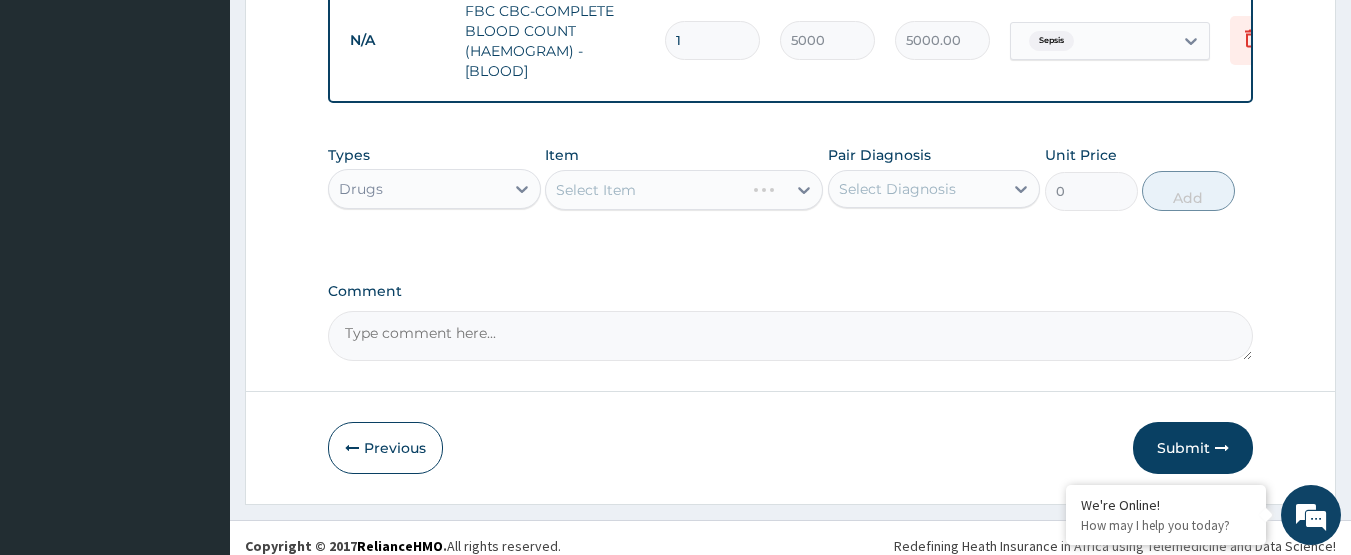 click on "Select Item" at bounding box center [684, 190] 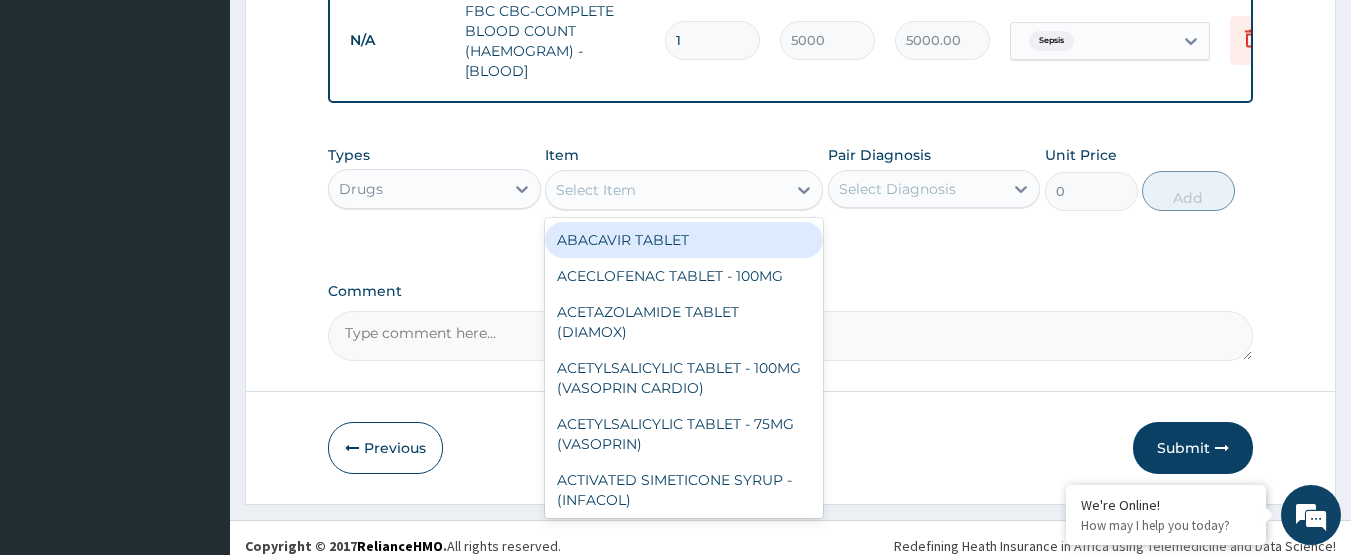 click on "Select Item" at bounding box center (666, 190) 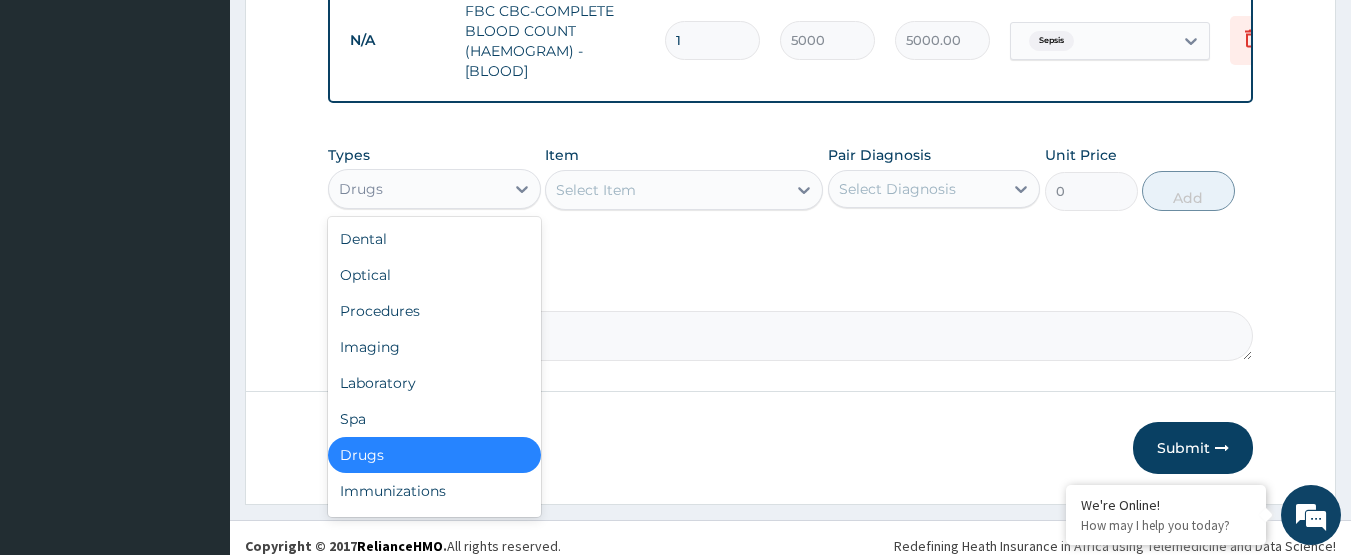 click on "Drugs" at bounding box center (416, 189) 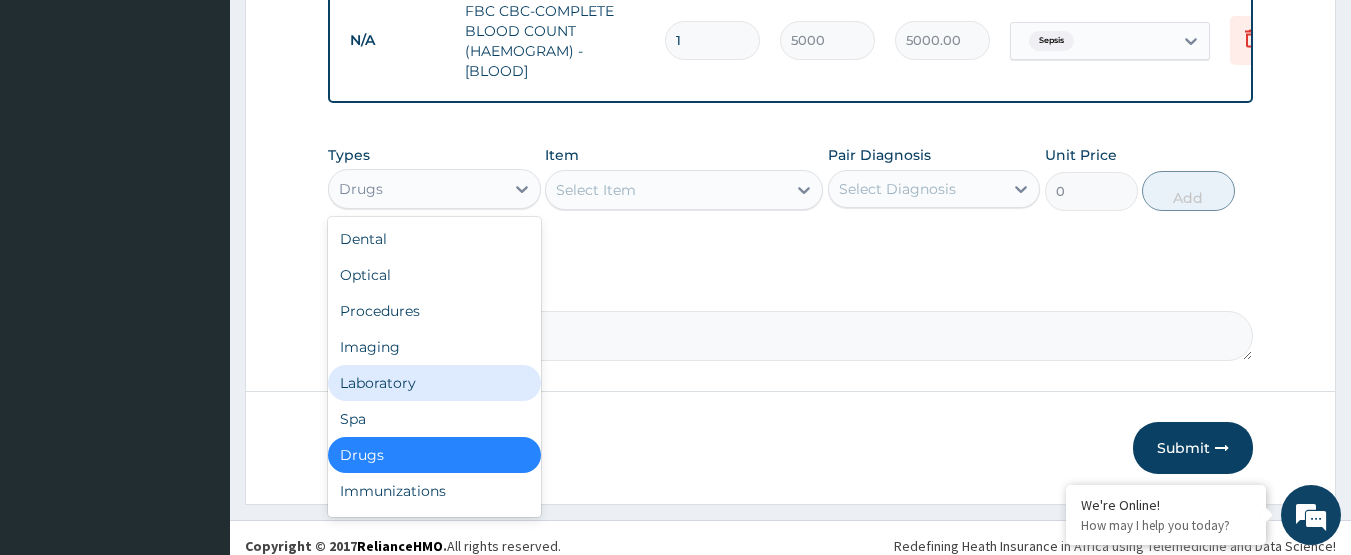 click on "Laboratory" at bounding box center (434, 383) 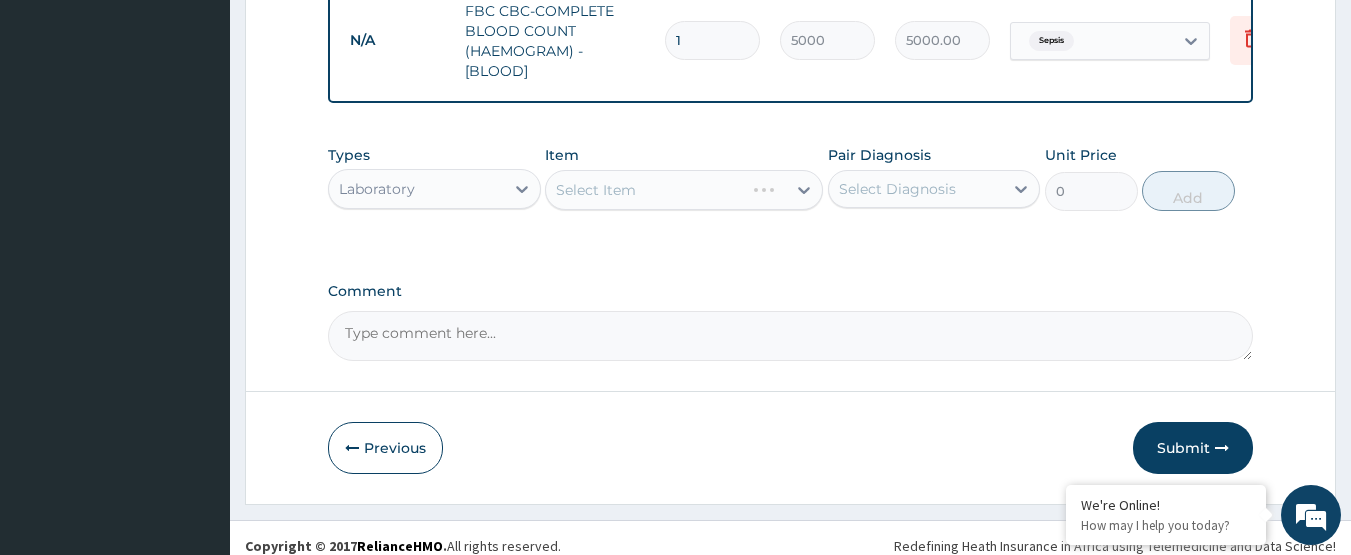 click on "Select Item" at bounding box center (684, 190) 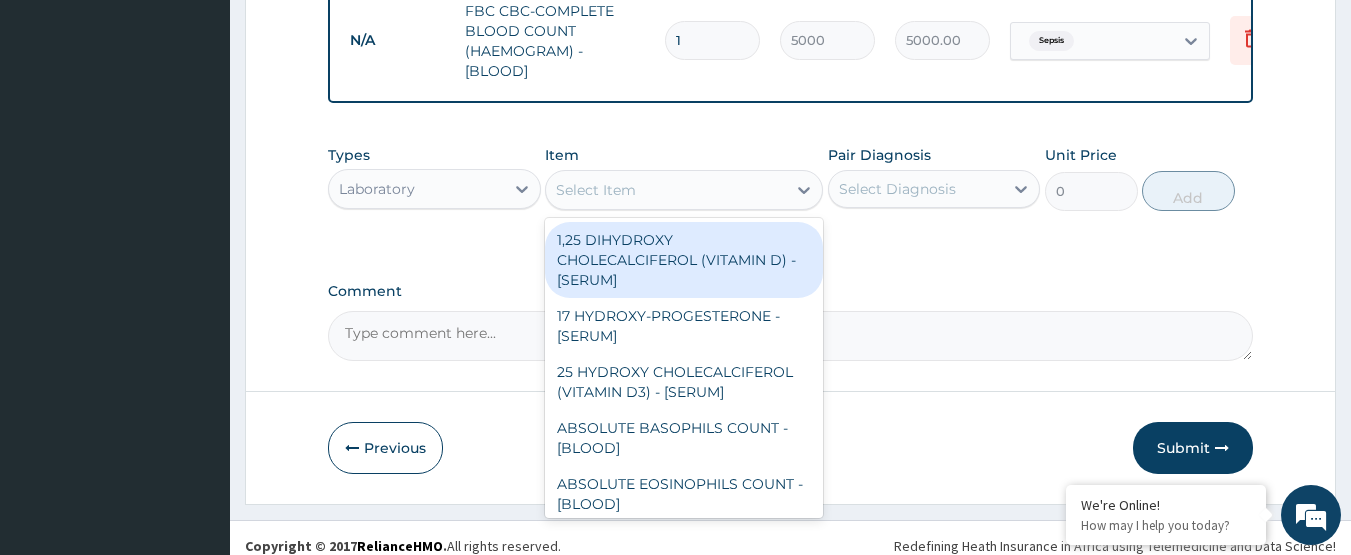 click on "Select Item" at bounding box center [596, 190] 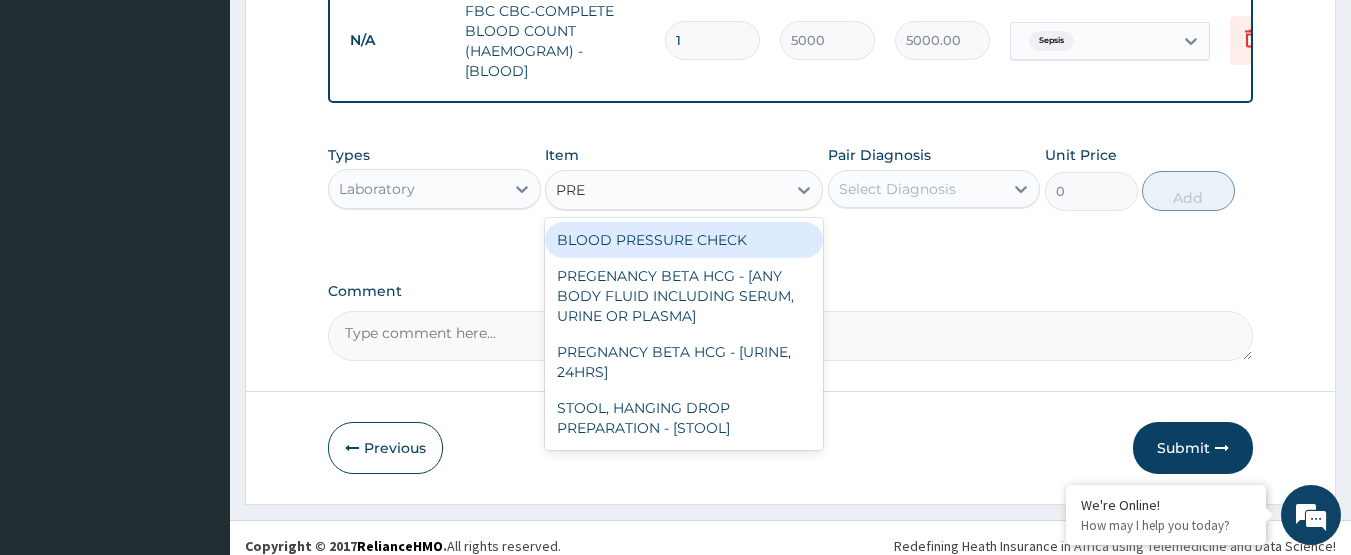 type on "PREG" 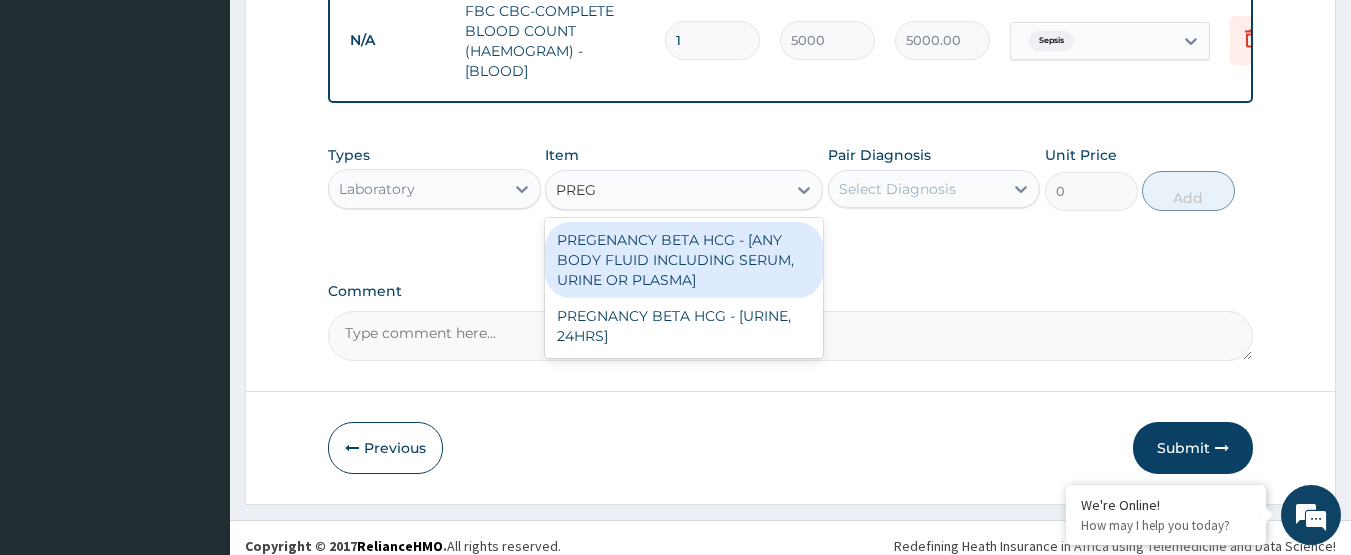 click on "PREGENANCY BETA HCG - [ANY BODY FLUID INCLUDING SERUM, URINE OR PLASMA]" at bounding box center [684, 260] 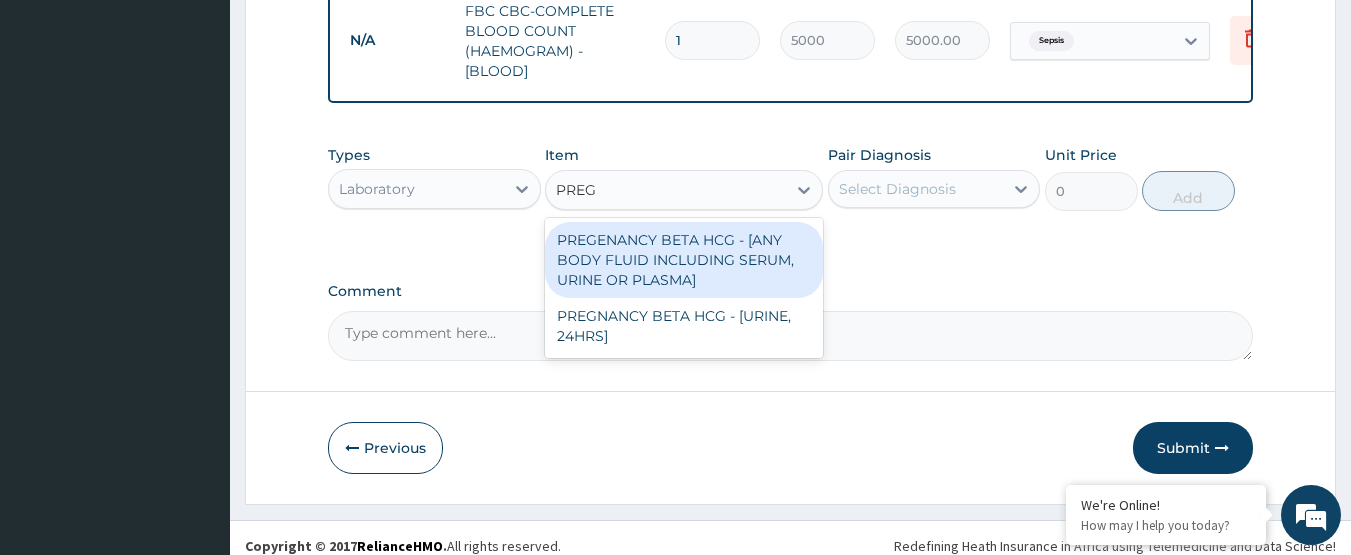 type 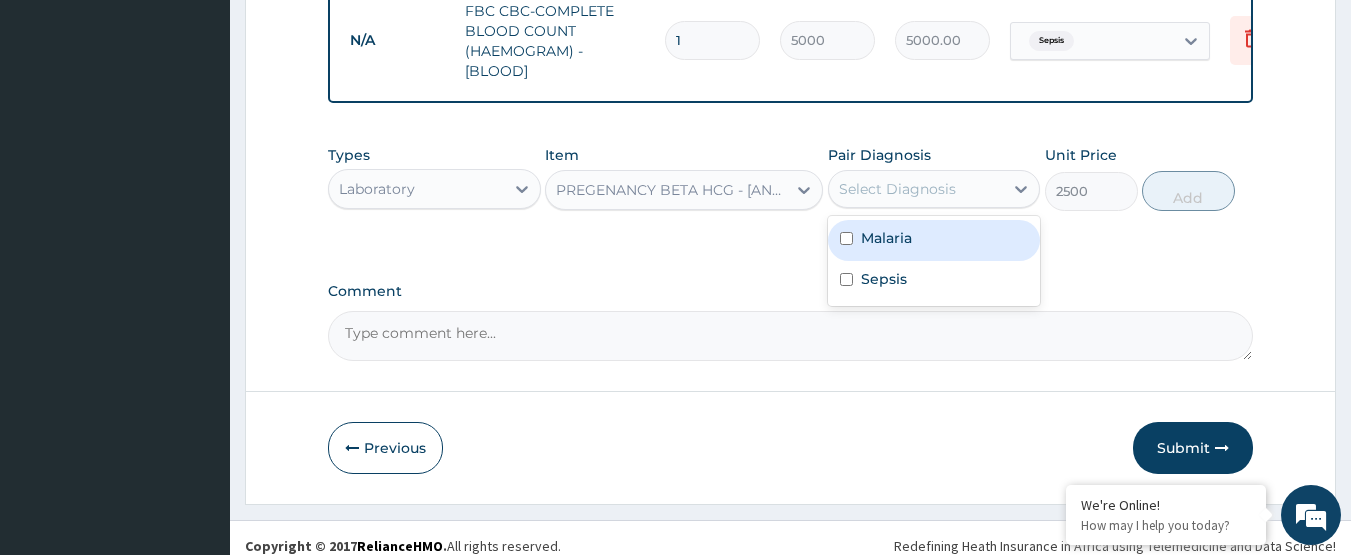 click on "Select Diagnosis" at bounding box center [897, 189] 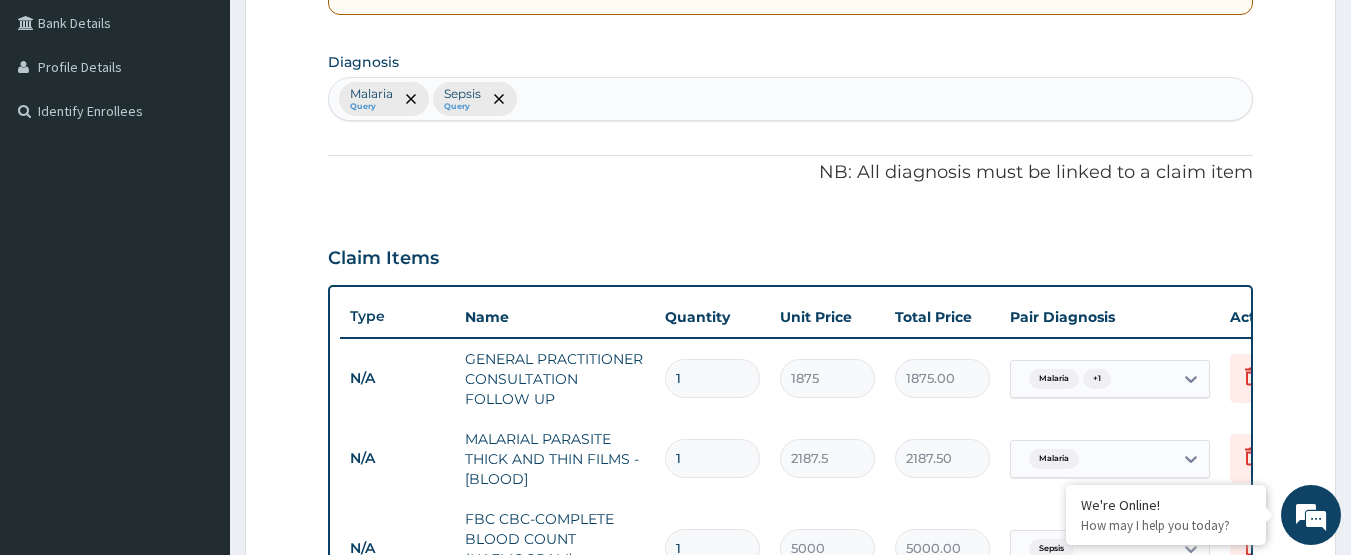 scroll, scrollTop: 267, scrollLeft: 0, axis: vertical 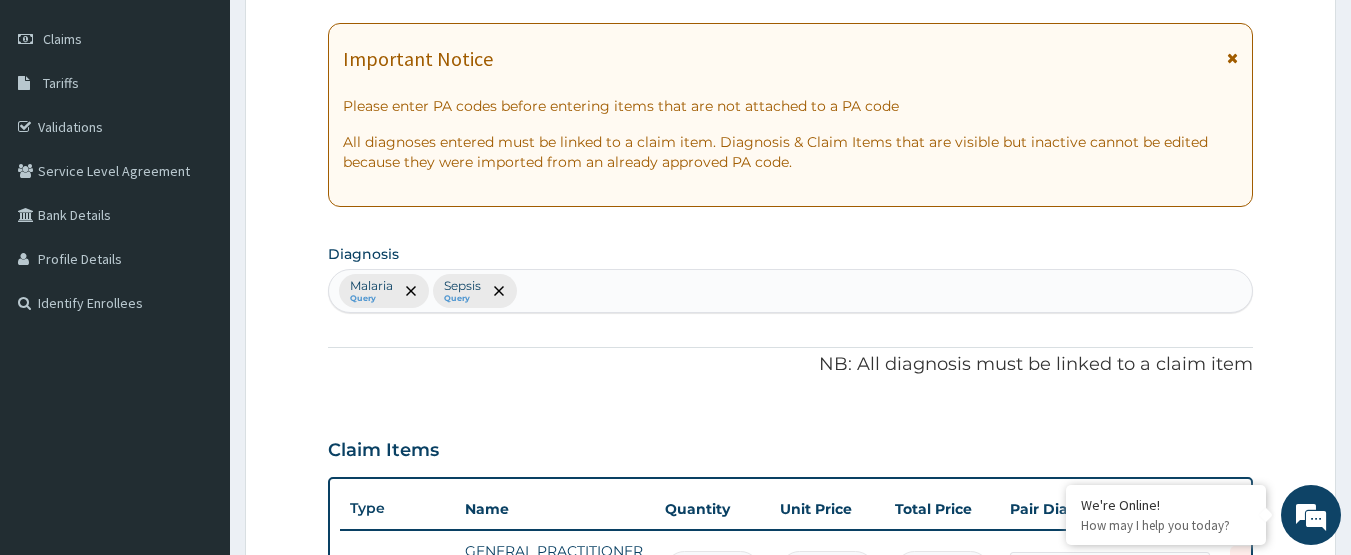 click on "Diagnosis Malaria Query Sepsis Query" at bounding box center [791, 276] 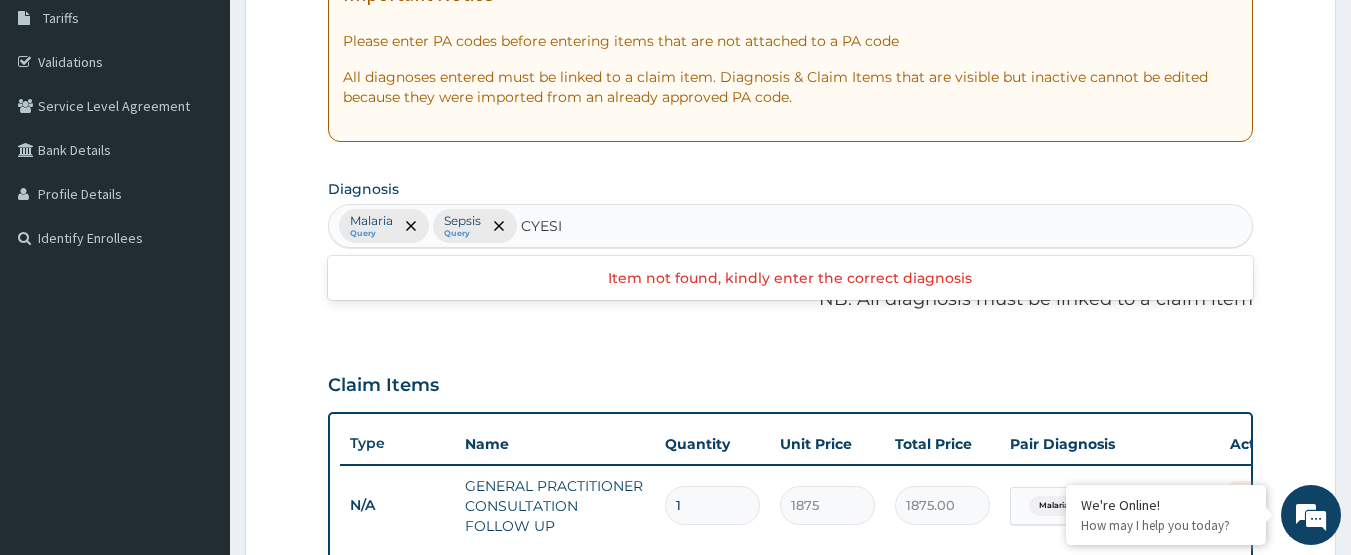scroll, scrollTop: 367, scrollLeft: 0, axis: vertical 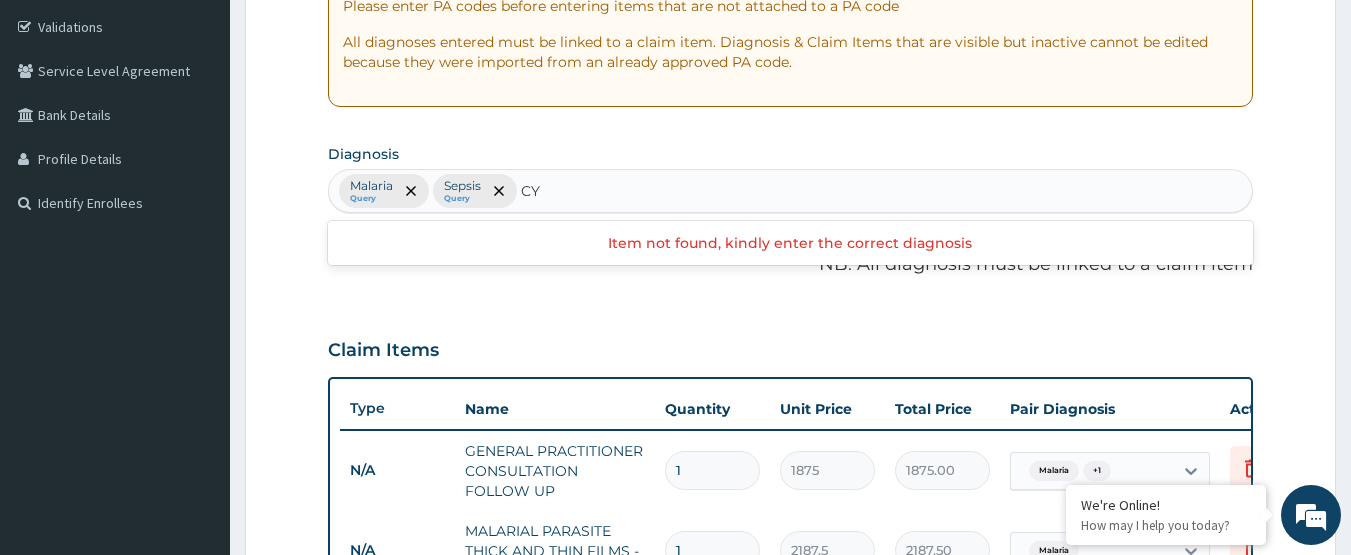 type on "C" 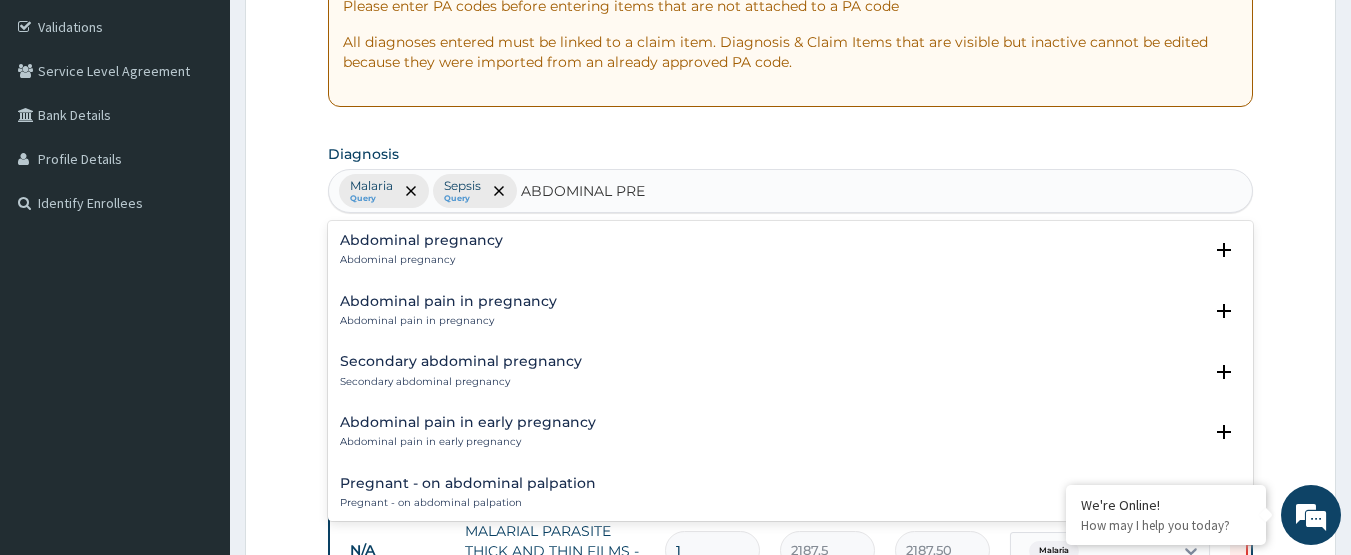 type on "ABDOMINAL PREG" 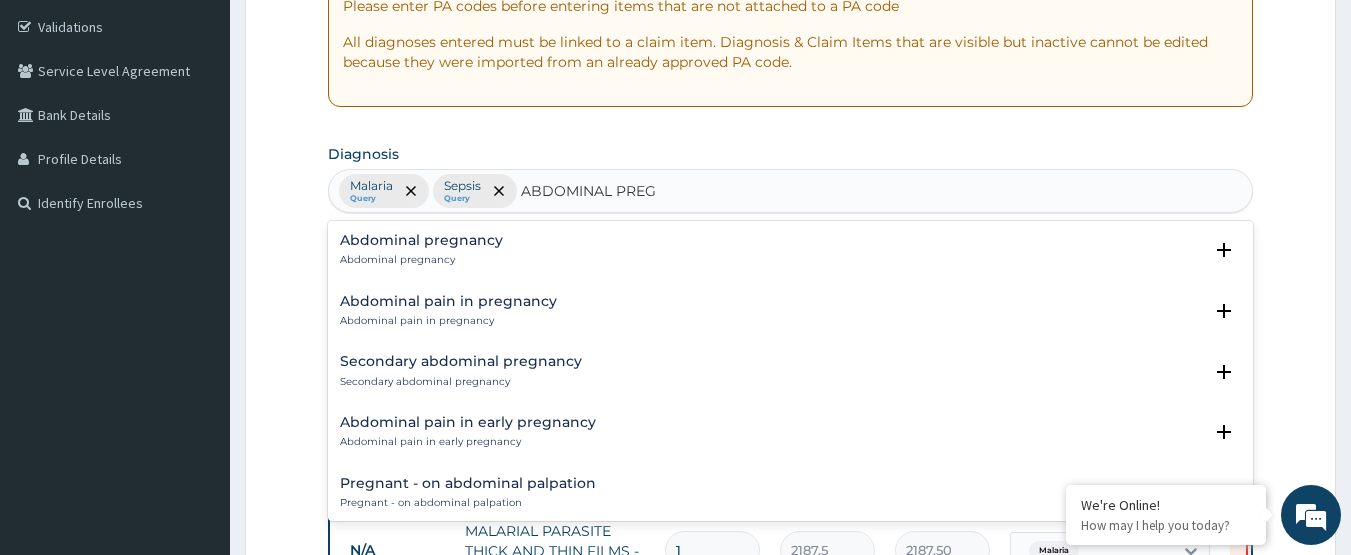 click on "Abdominal pregnancy" at bounding box center [421, 260] 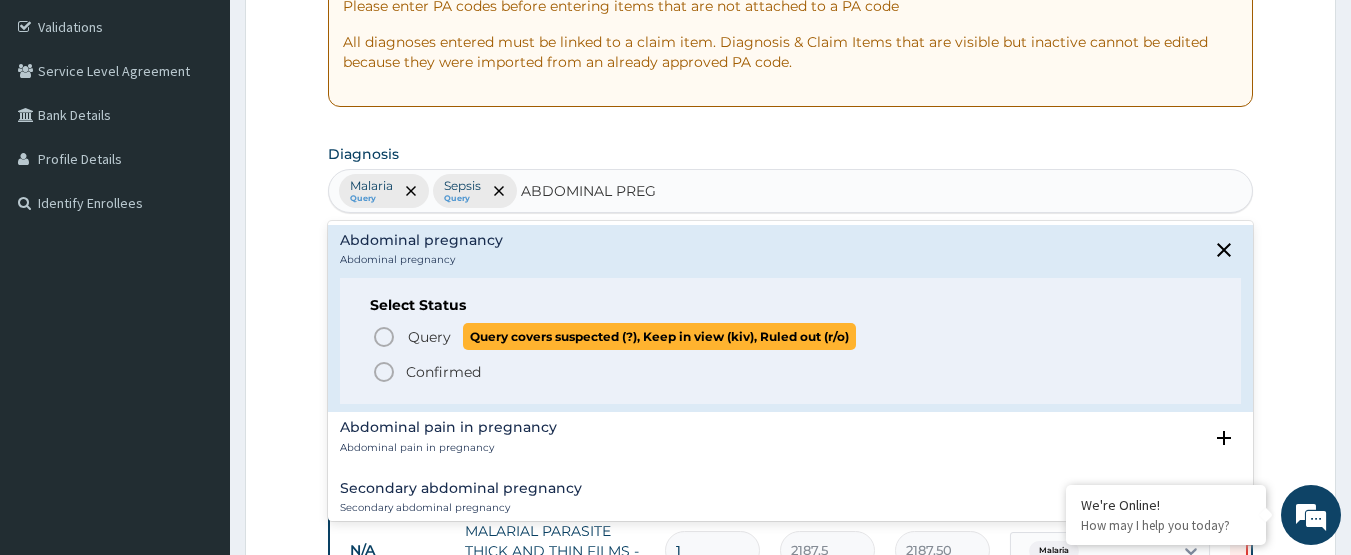 click on "Query" at bounding box center (429, 337) 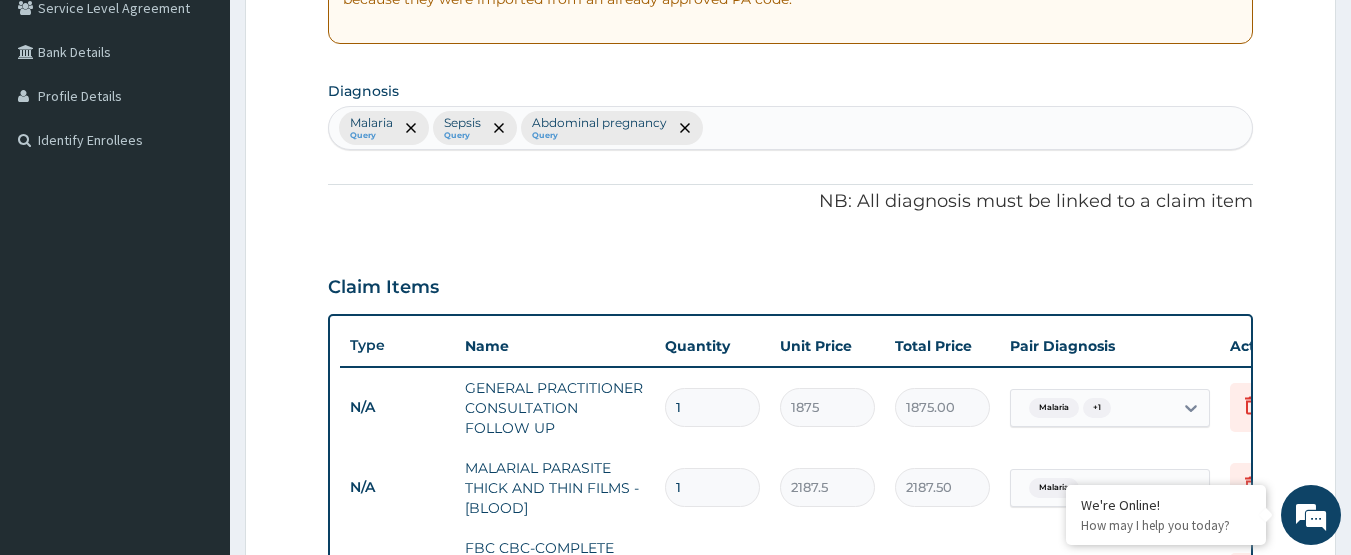 scroll, scrollTop: 867, scrollLeft: 0, axis: vertical 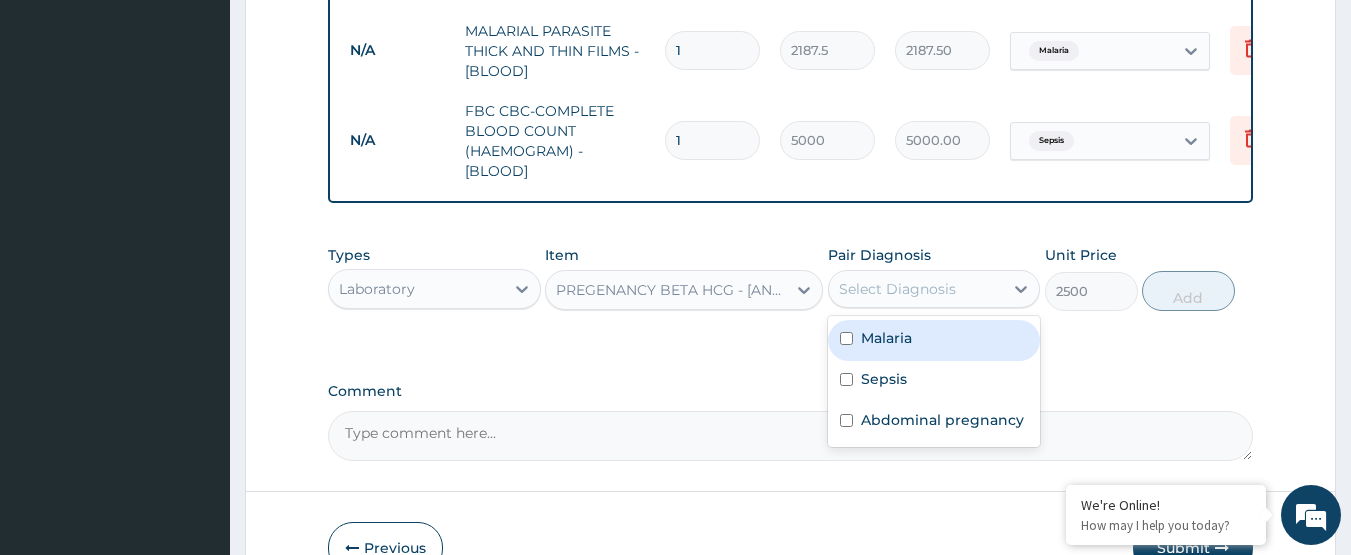 click on "Select Diagnosis" at bounding box center (897, 289) 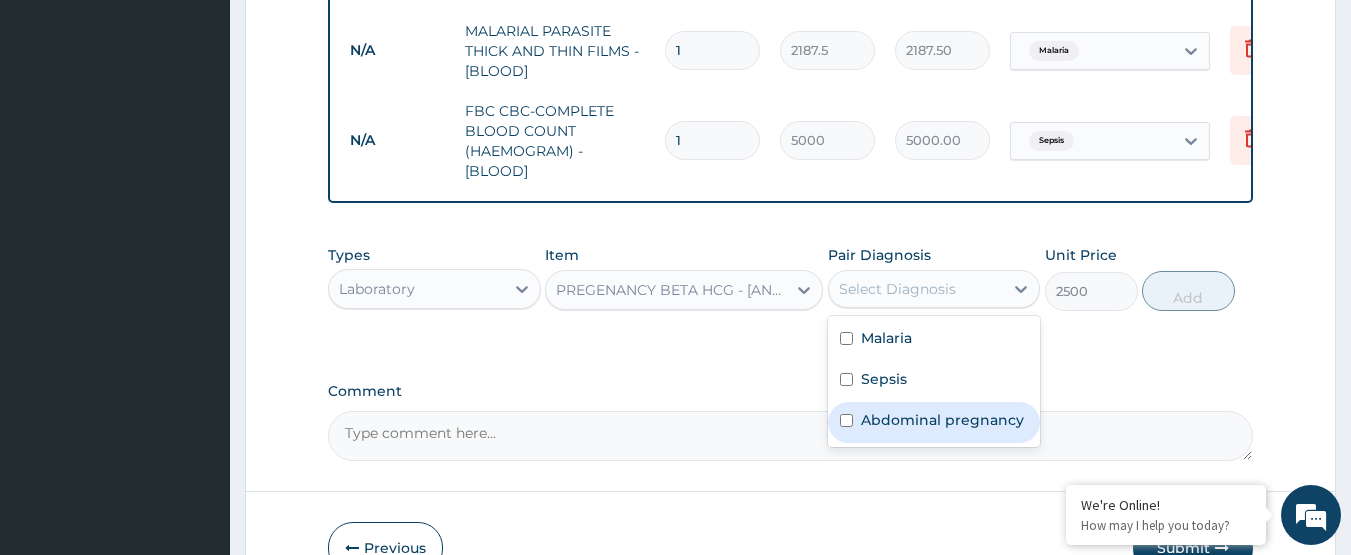drag, startPoint x: 858, startPoint y: 430, endPoint x: 901, endPoint y: 405, distance: 49.73932 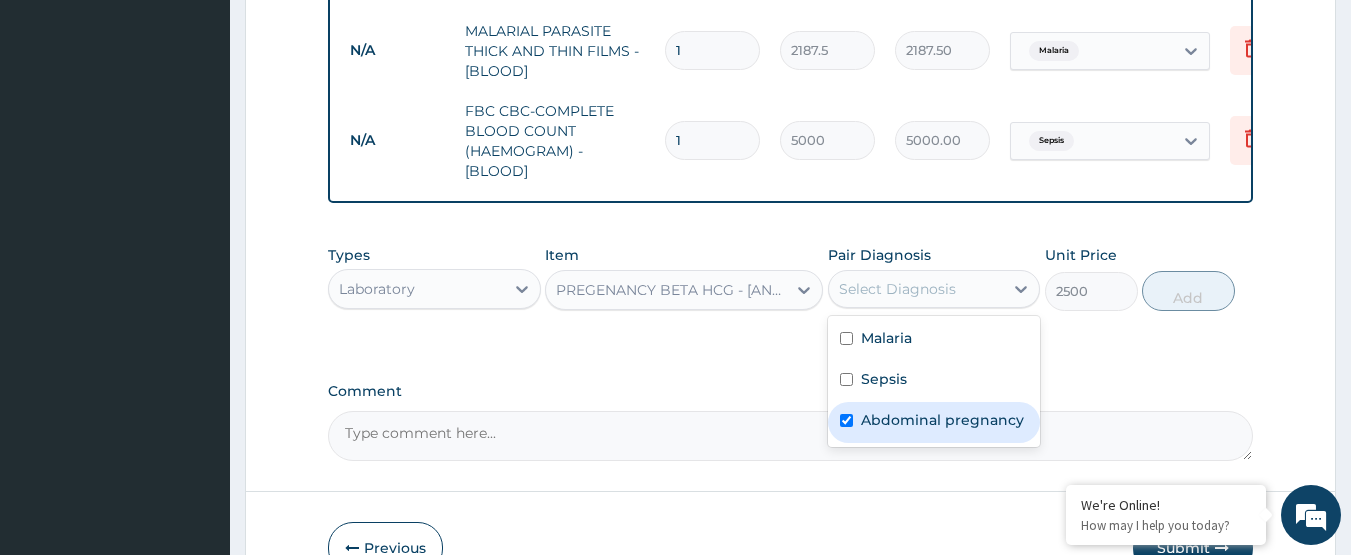 checkbox on "true" 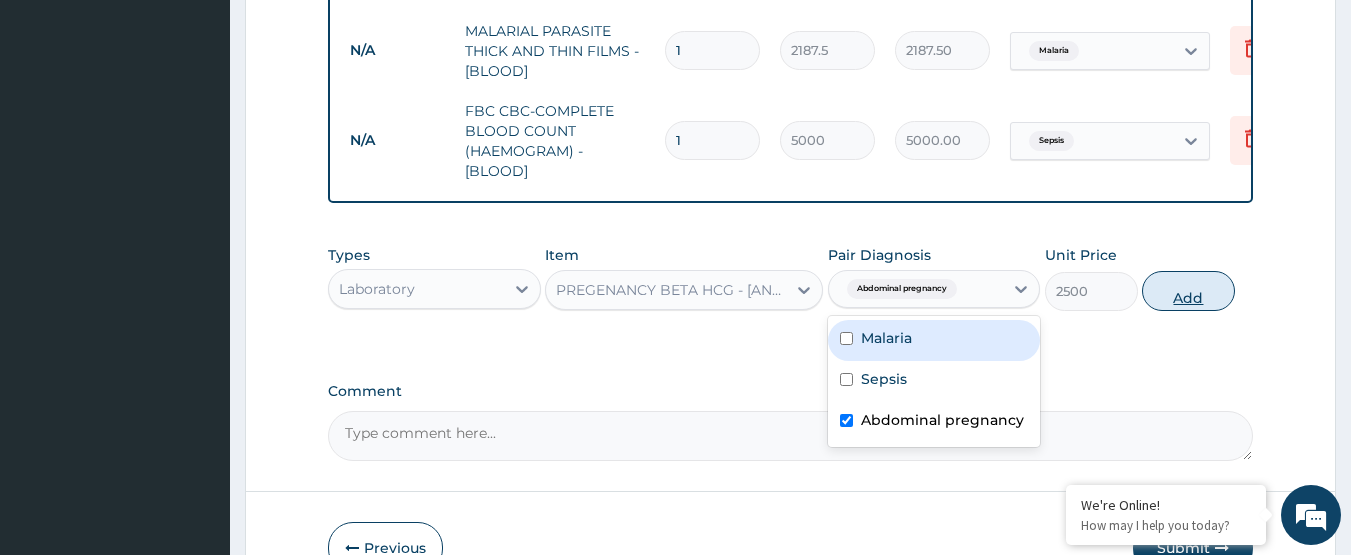 click on "Add" at bounding box center [1188, 291] 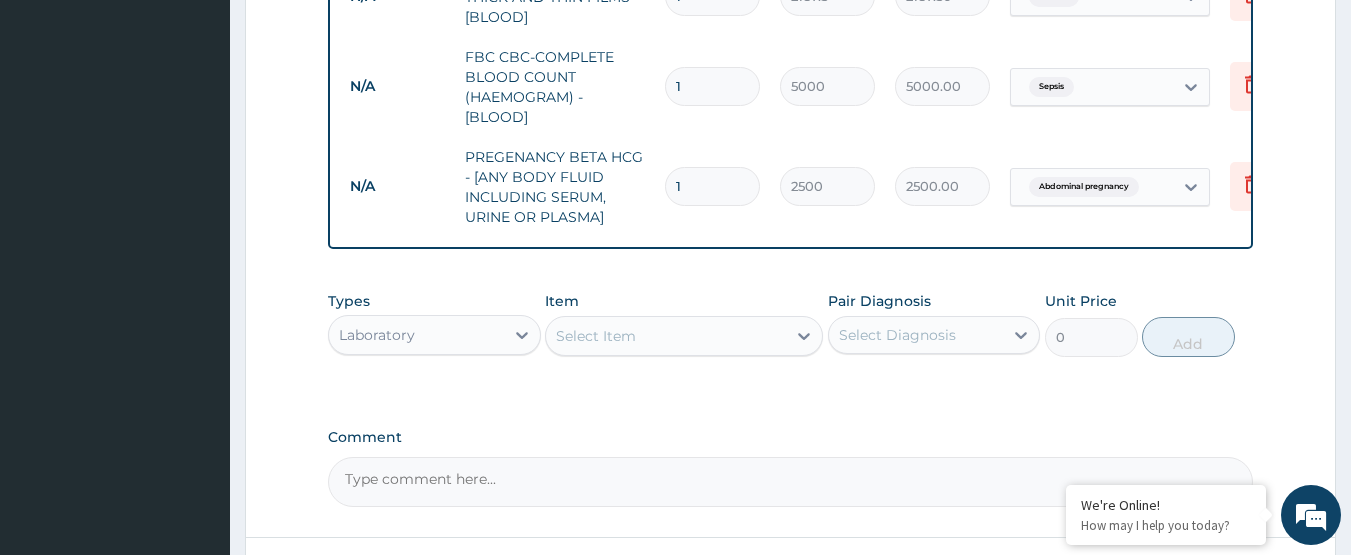 scroll, scrollTop: 967, scrollLeft: 0, axis: vertical 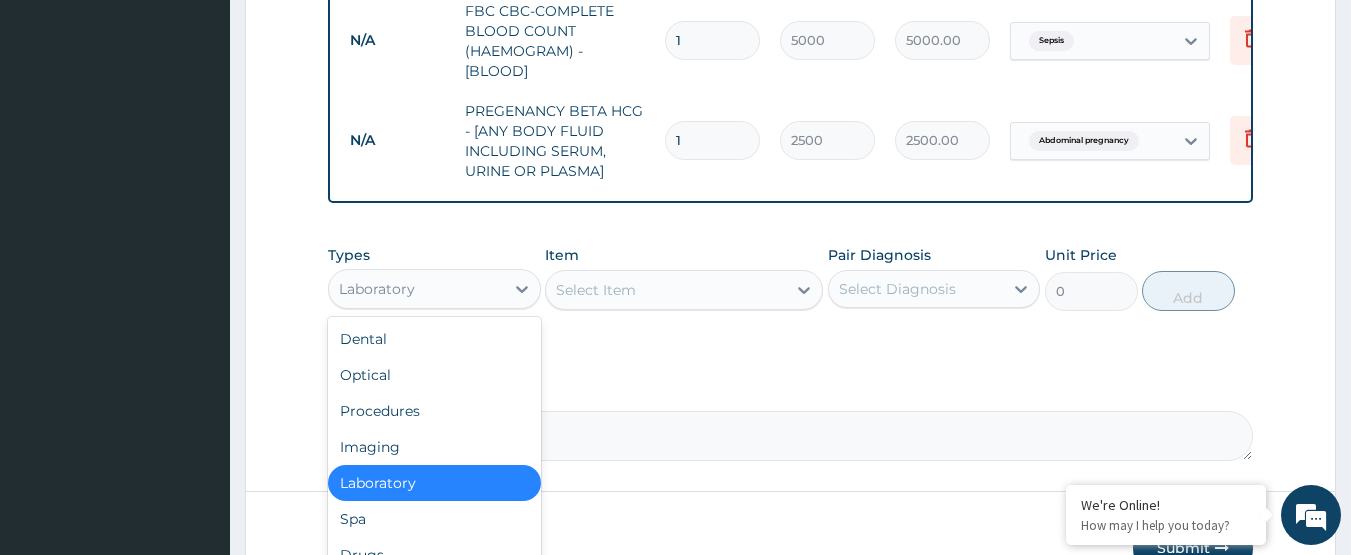 click on "Laboratory" at bounding box center (416, 289) 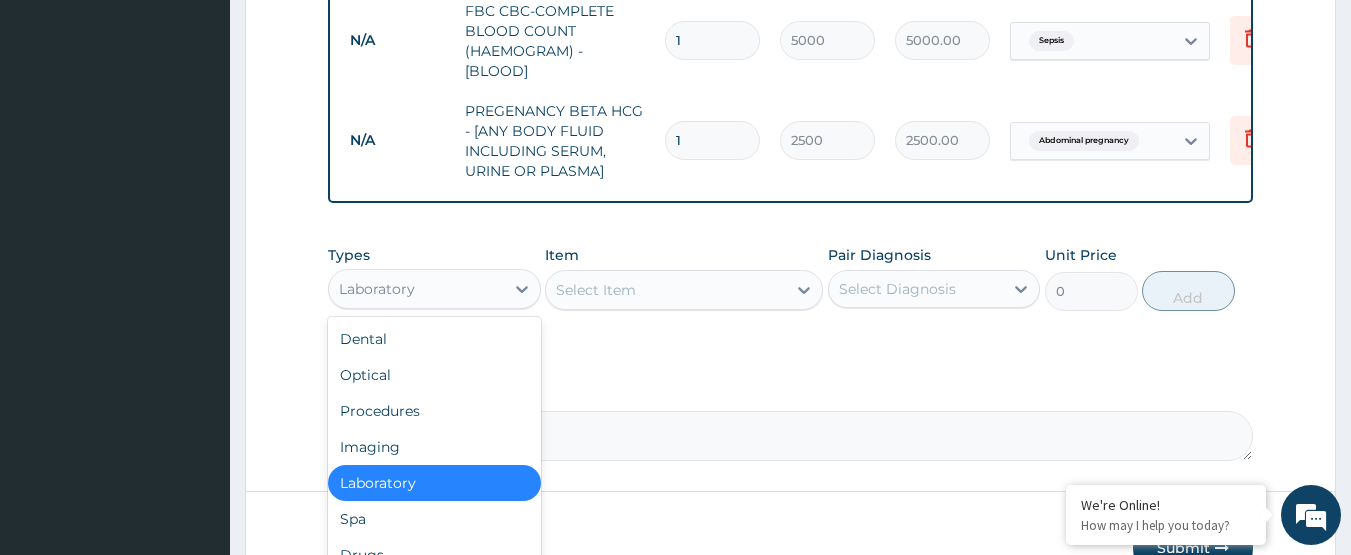 scroll, scrollTop: 68, scrollLeft: 0, axis: vertical 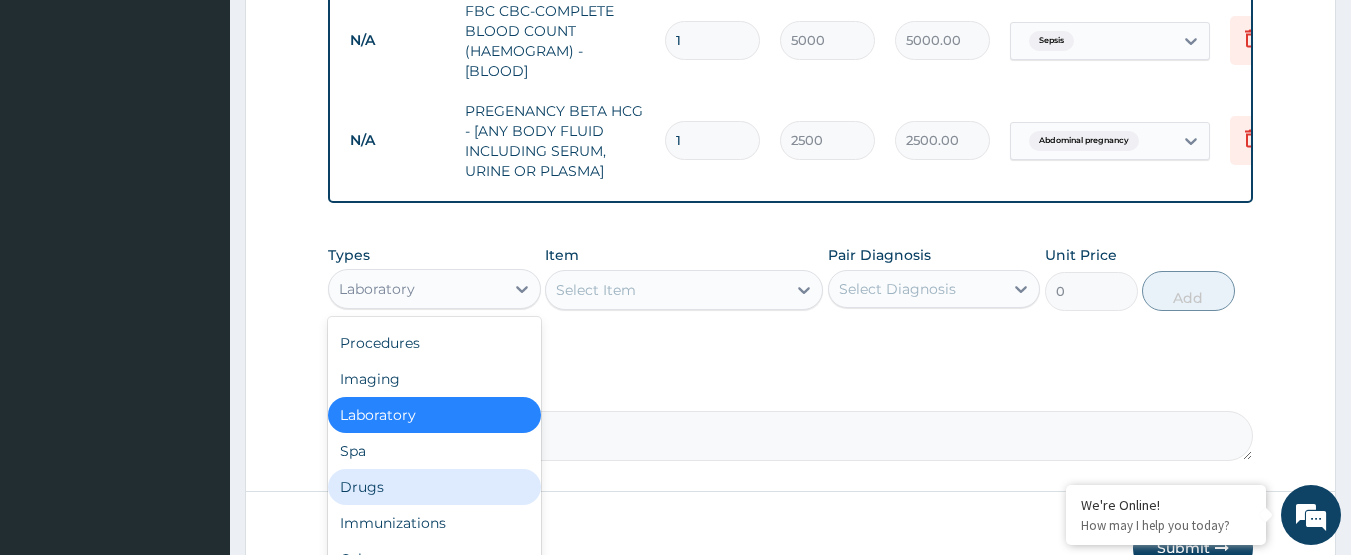 click on "Drugs" at bounding box center [434, 487] 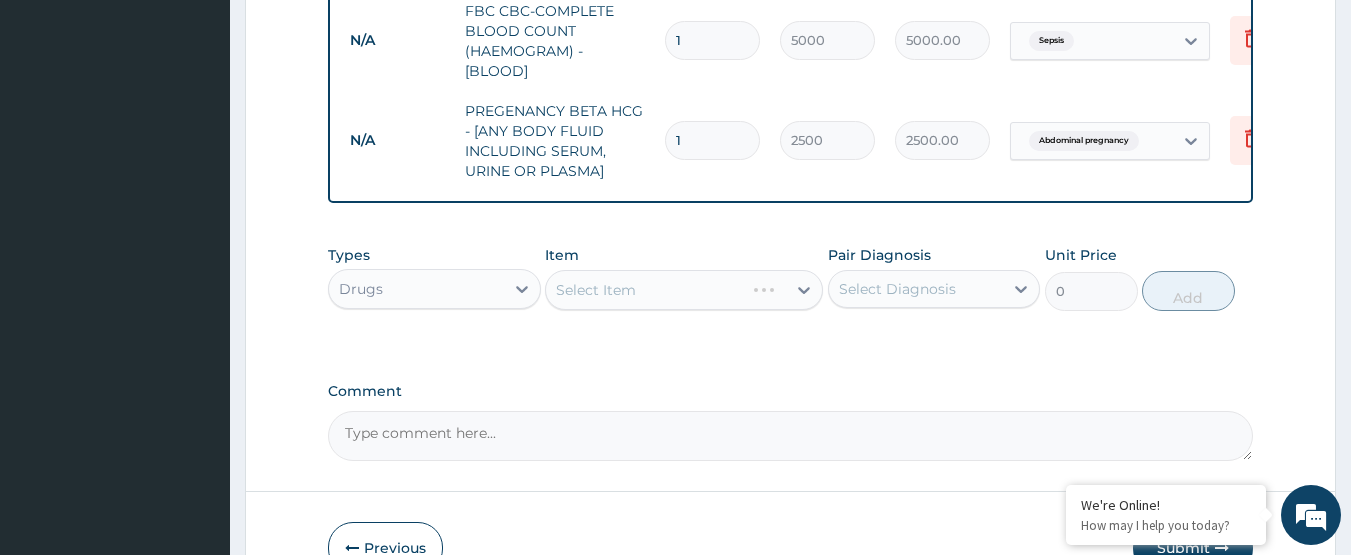 click on "Select Item" at bounding box center [684, 290] 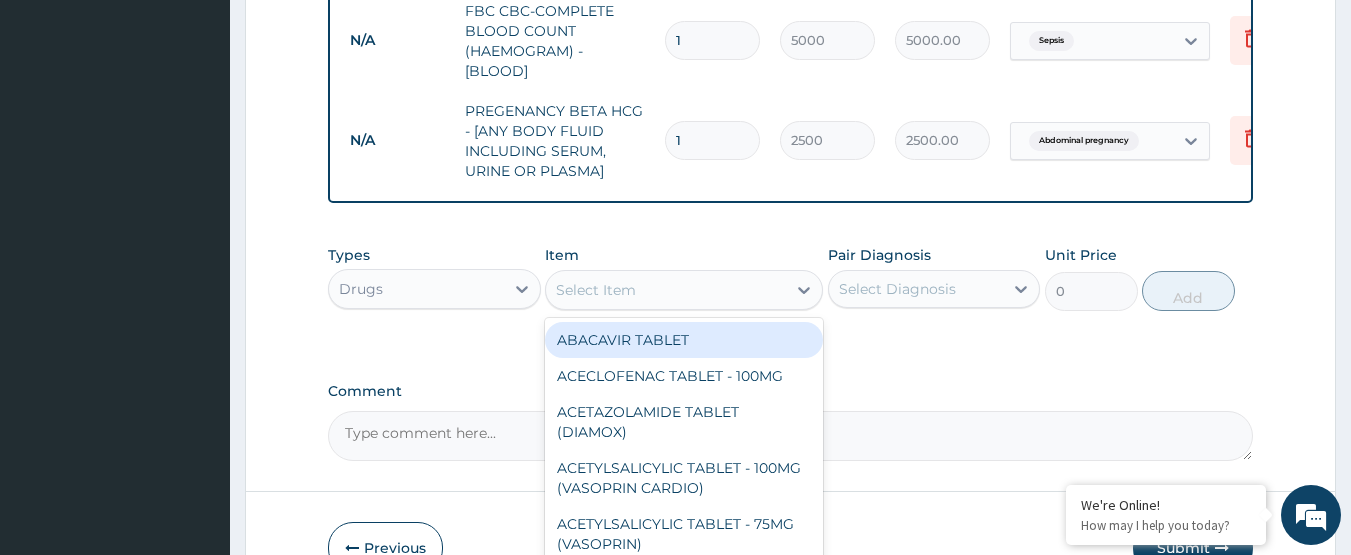 click on "Select Item" at bounding box center [666, 290] 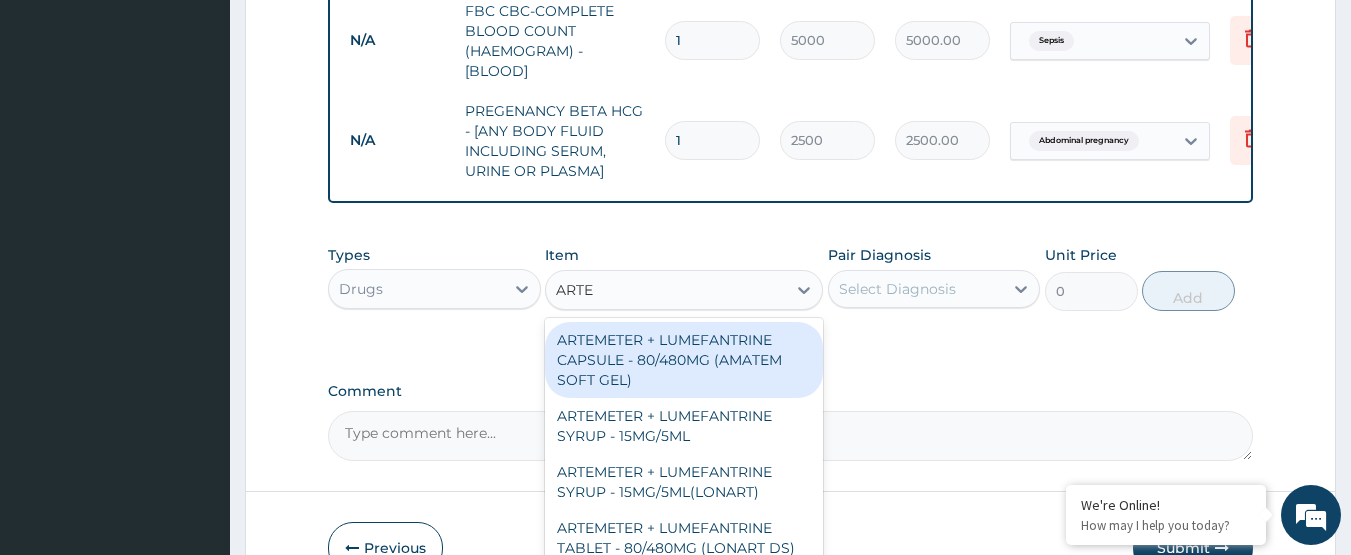type on "ARTEM" 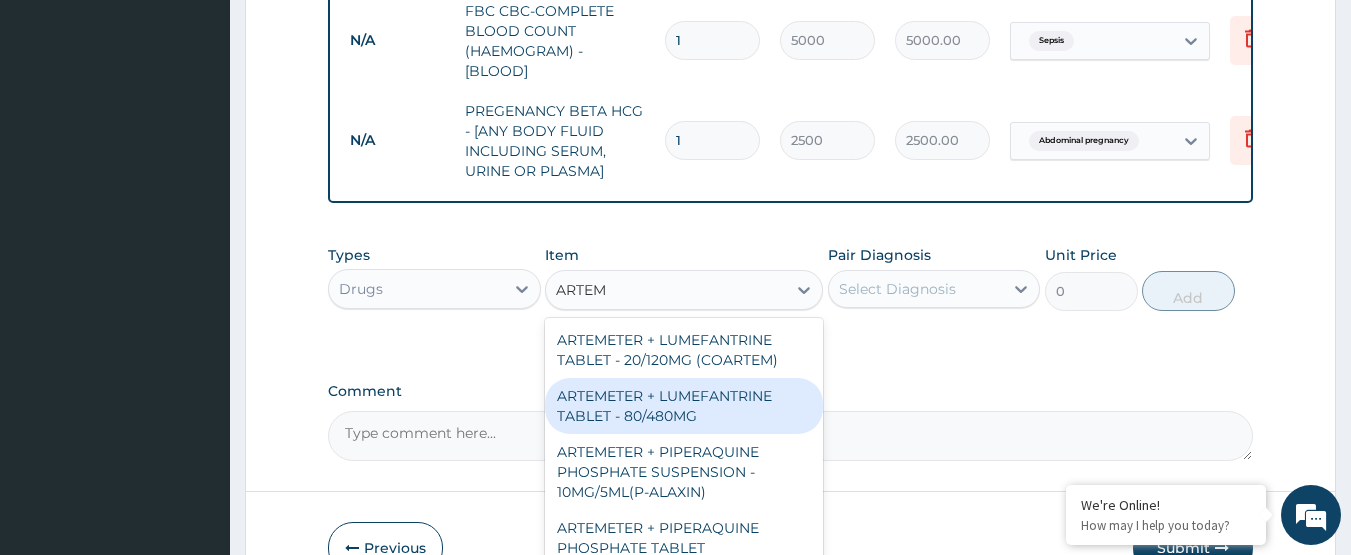 scroll, scrollTop: 500, scrollLeft: 0, axis: vertical 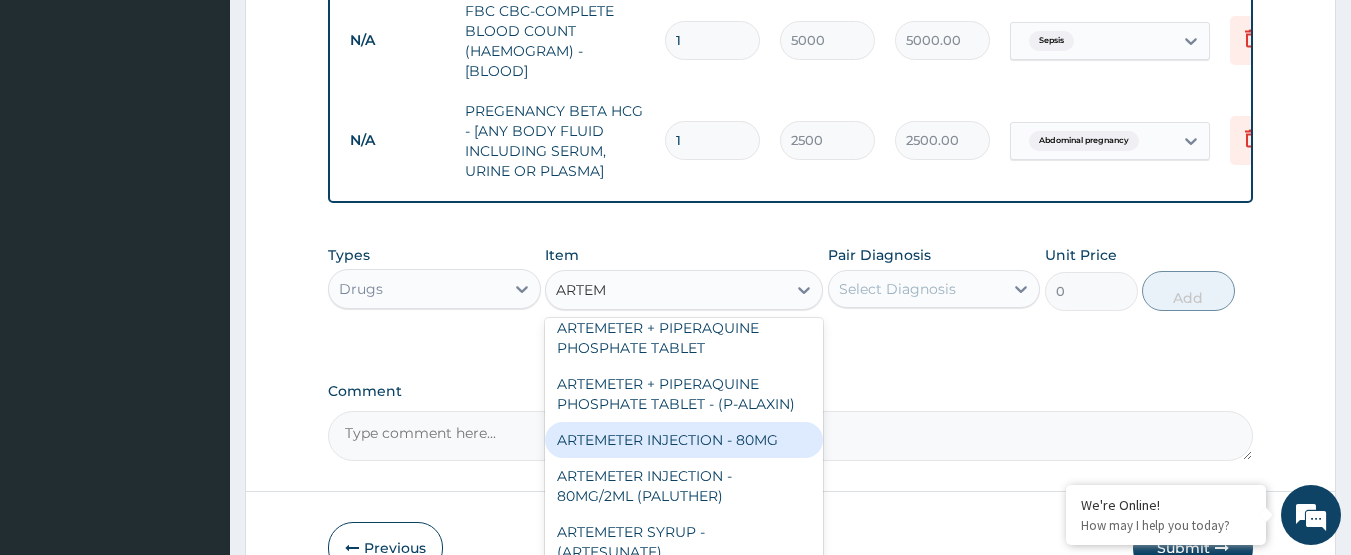 click on "ARTEMETER INJECTION - 80MG" at bounding box center (684, 440) 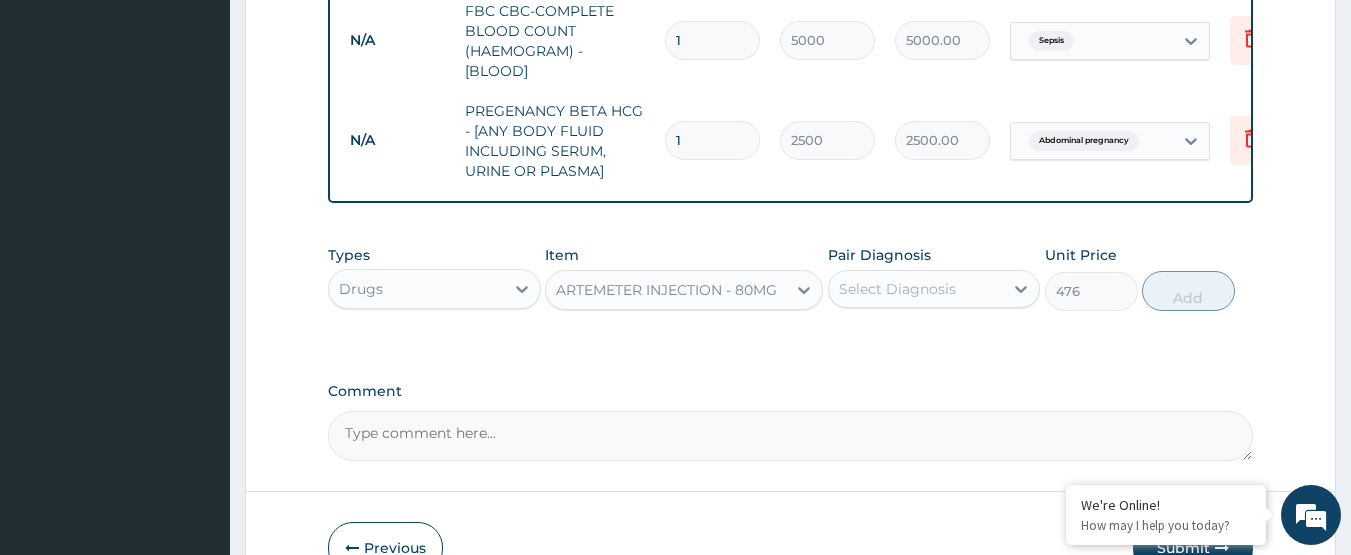 click on "Select Diagnosis" at bounding box center [897, 289] 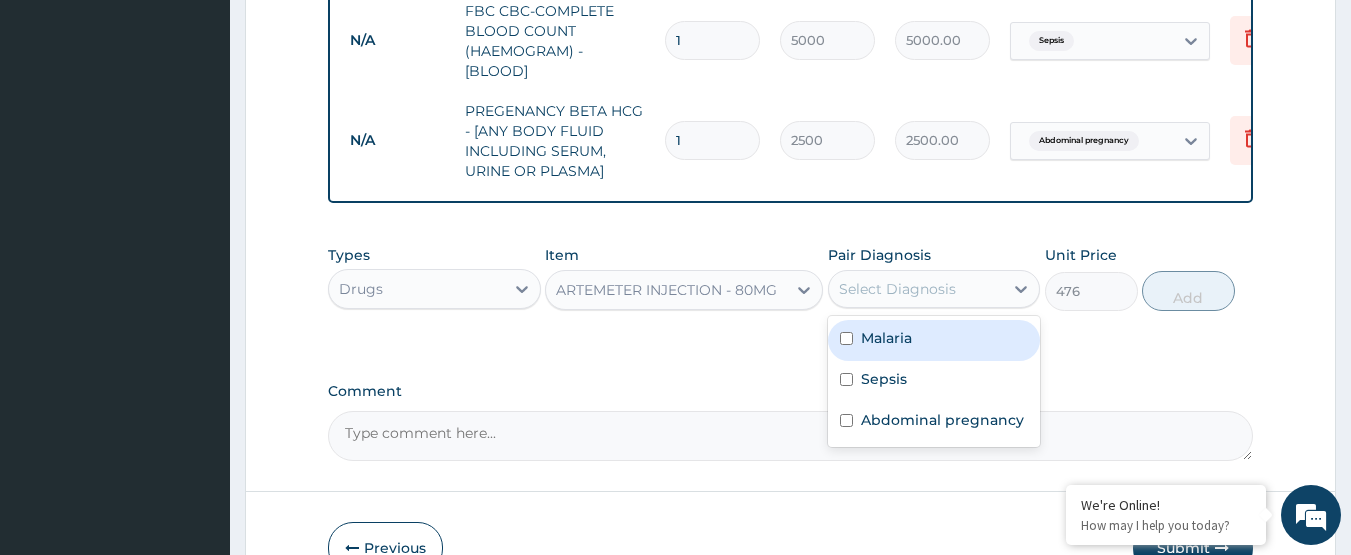 click on "Malaria" at bounding box center [886, 338] 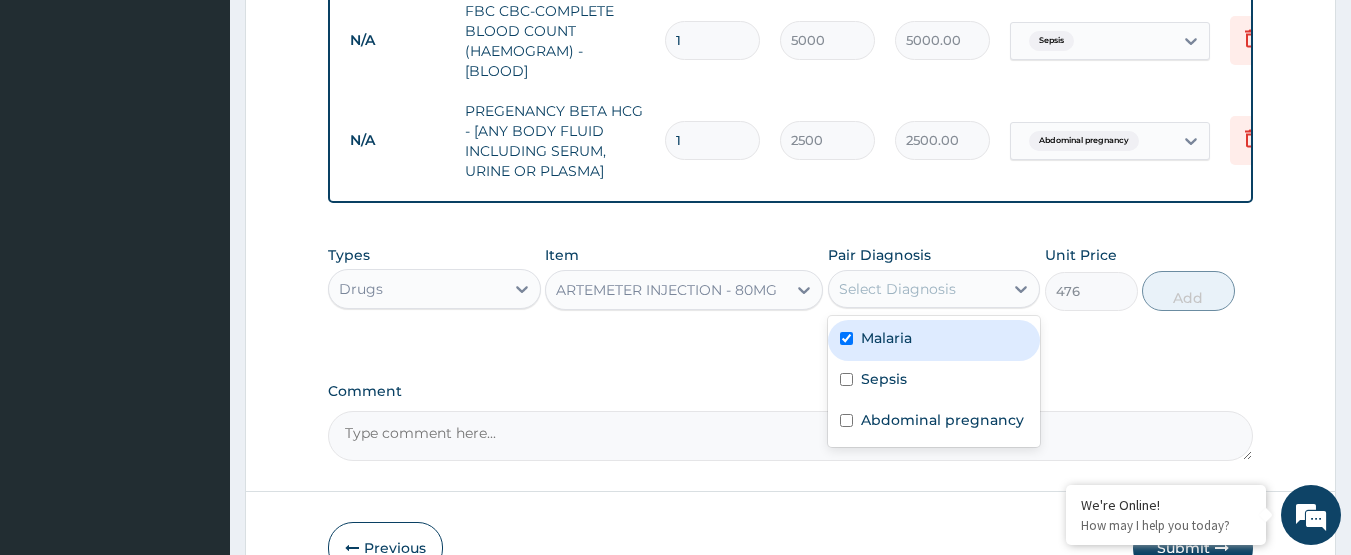 checkbox on "true" 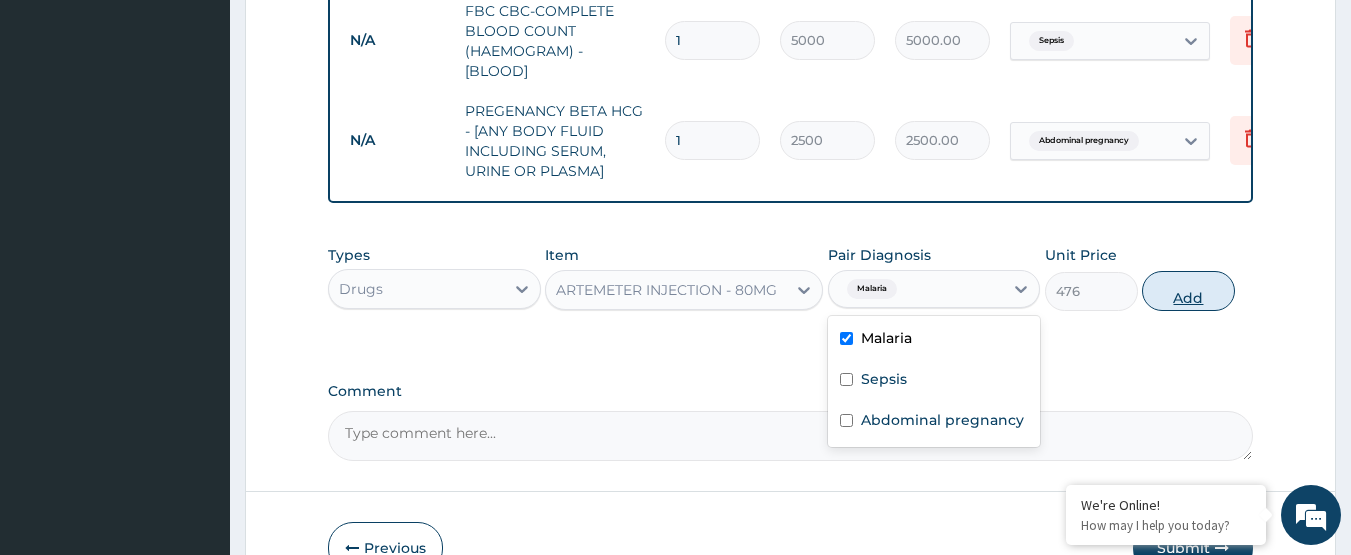 click on "Add" at bounding box center (1188, 291) 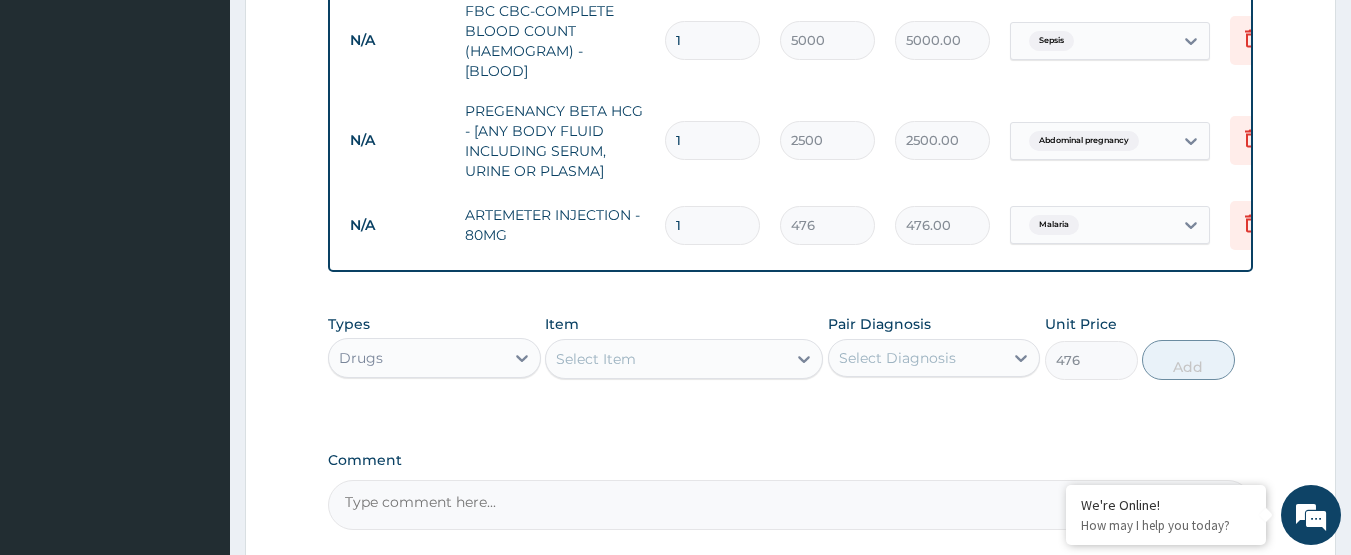 type on "0" 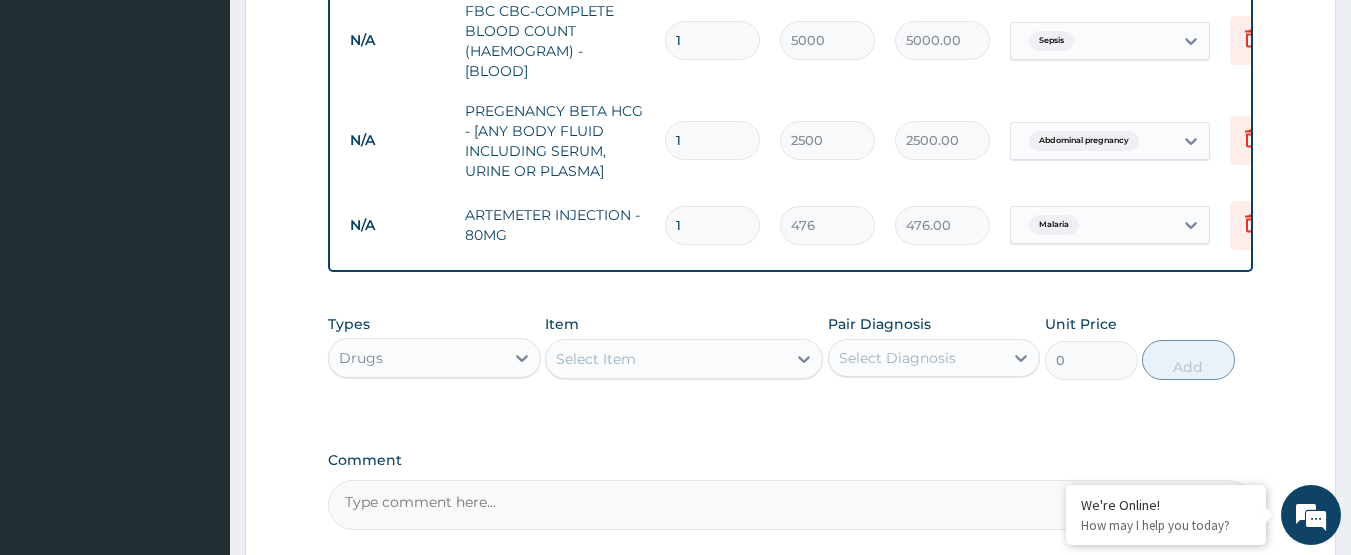 type 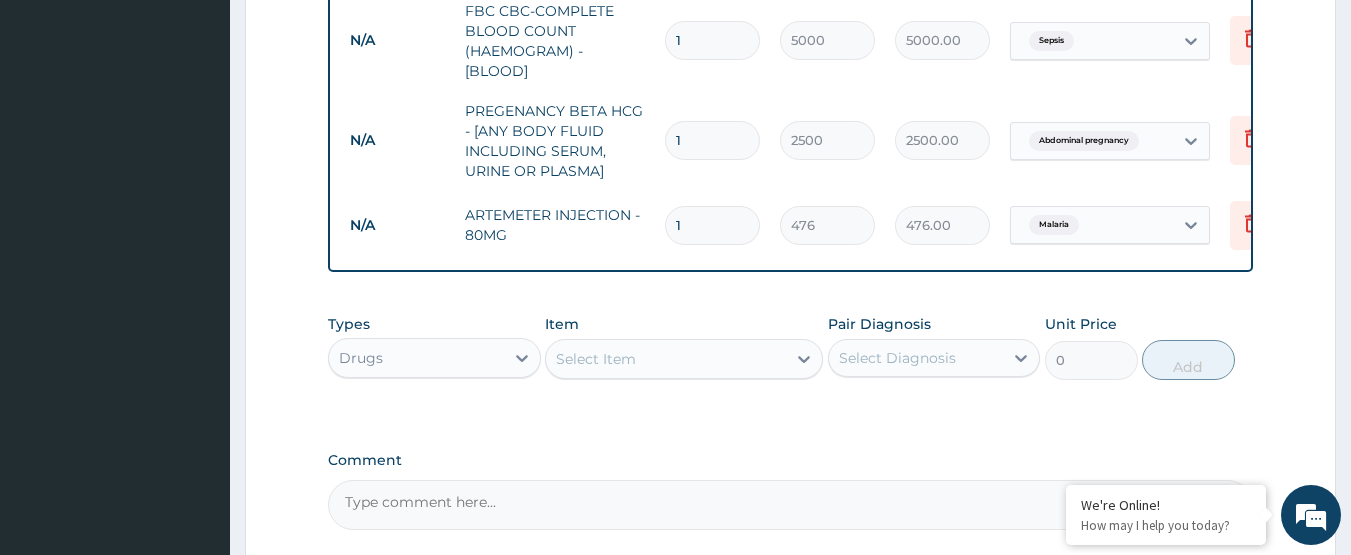 type on "0.00" 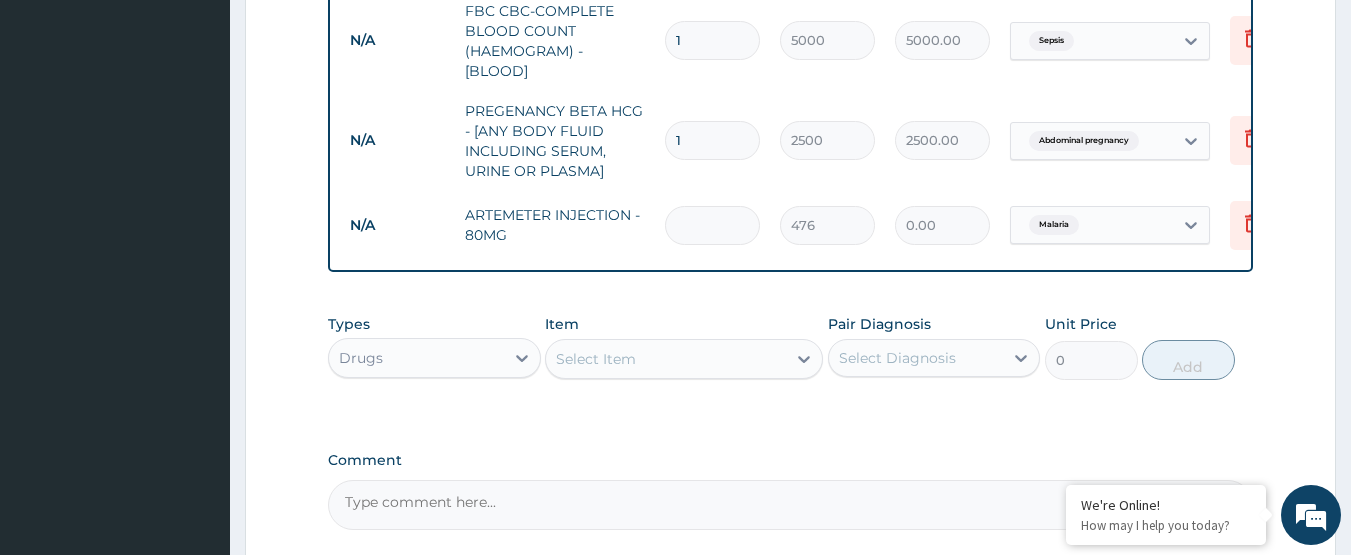 type on "2" 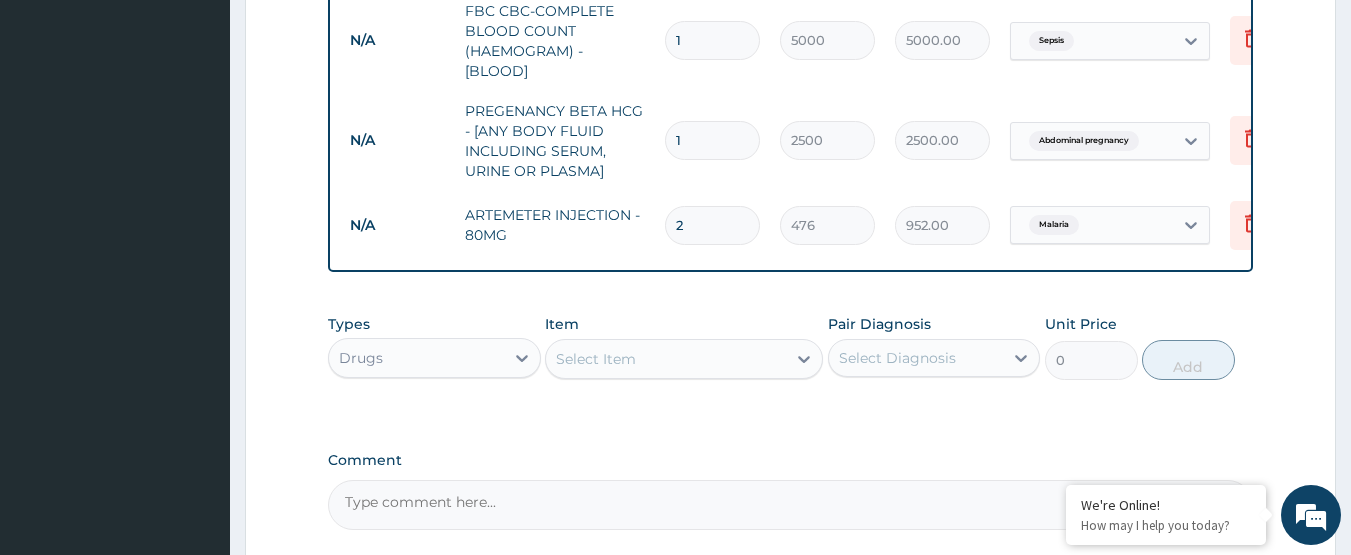 type on "2" 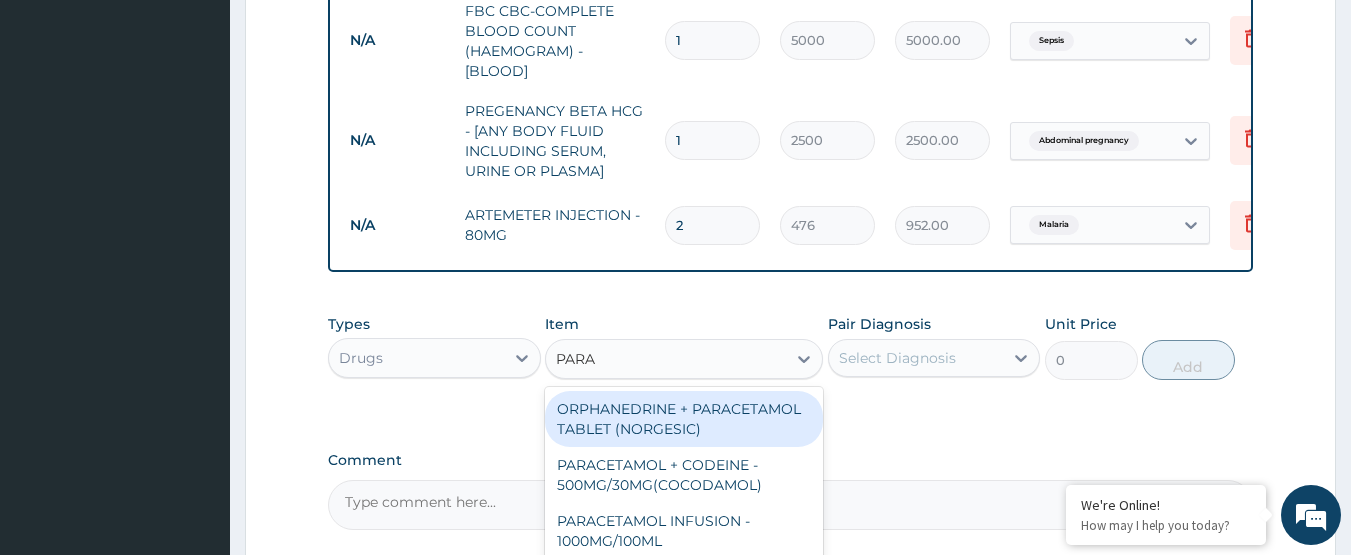 type on "PARAC" 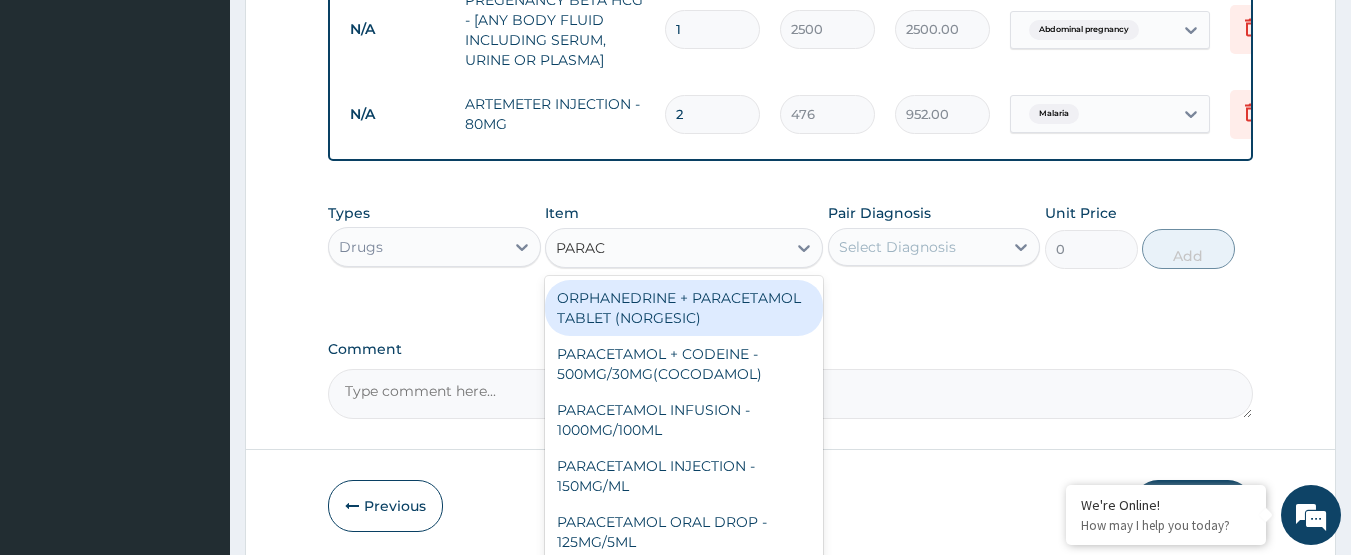 scroll, scrollTop: 1167, scrollLeft: 0, axis: vertical 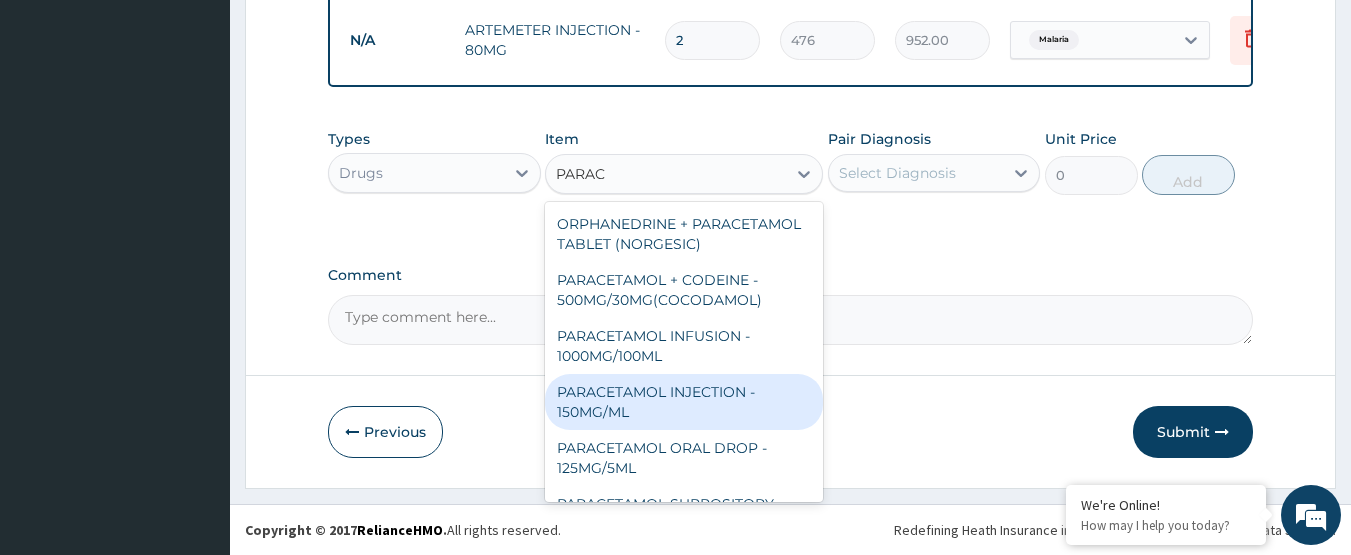 click on "PARACETAMOL INJECTION - 150MG/ML" at bounding box center (684, 402) 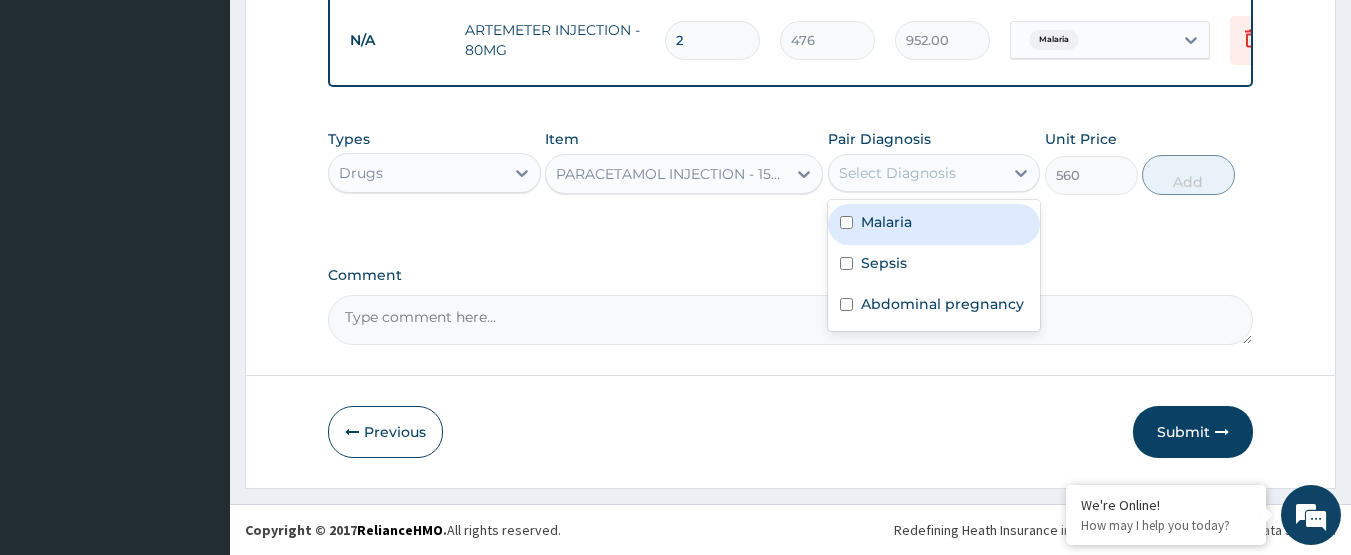 click on "Select Diagnosis" at bounding box center (897, 173) 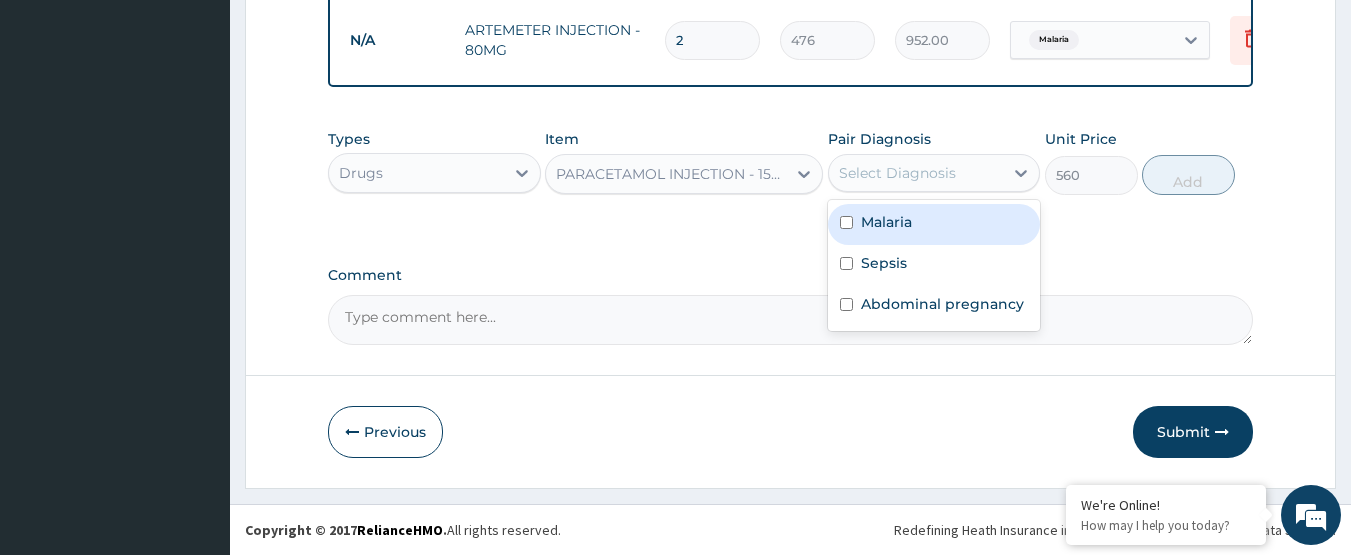 click on "Malaria" at bounding box center (886, 222) 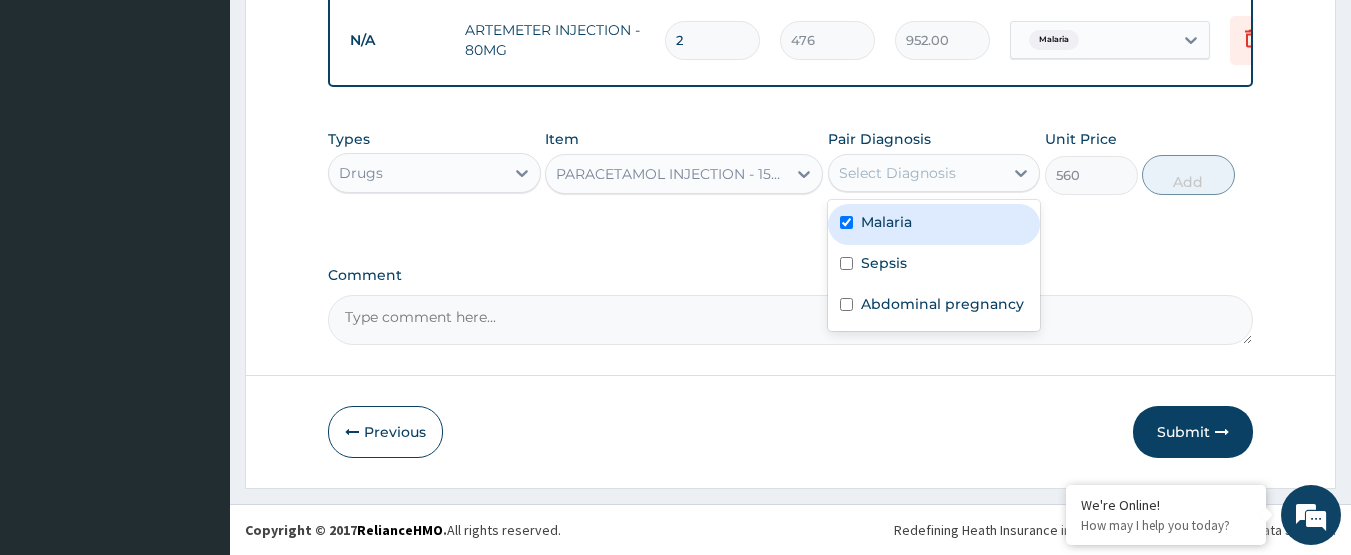checkbox on "true" 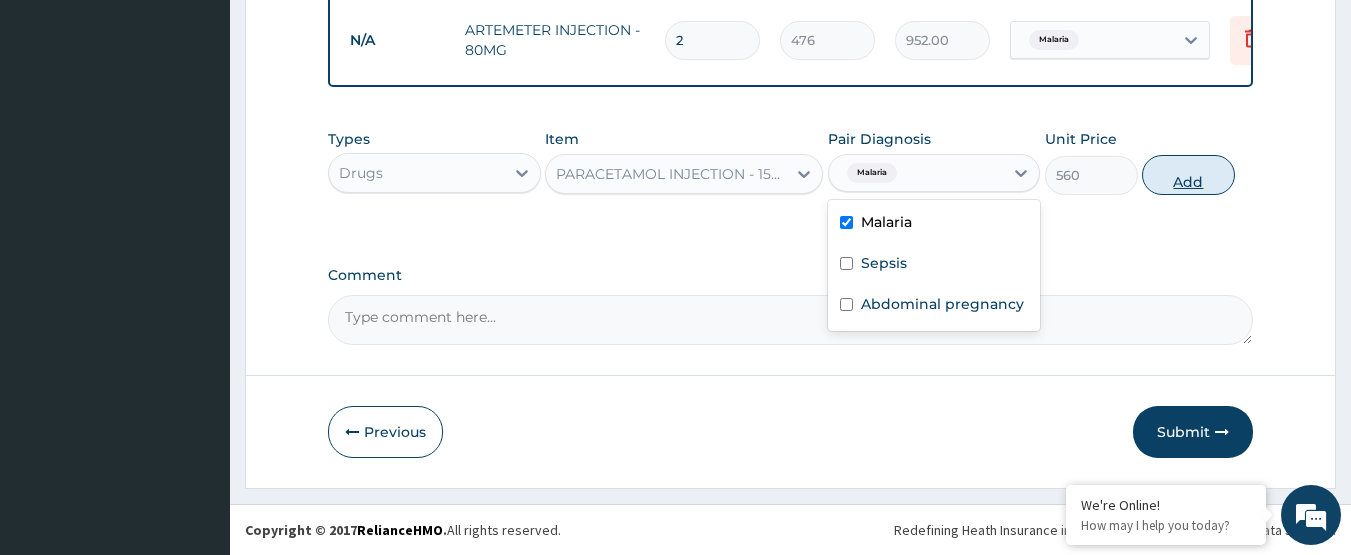 drag, startPoint x: 1170, startPoint y: 172, endPoint x: 1128, endPoint y: 175, distance: 42.107006 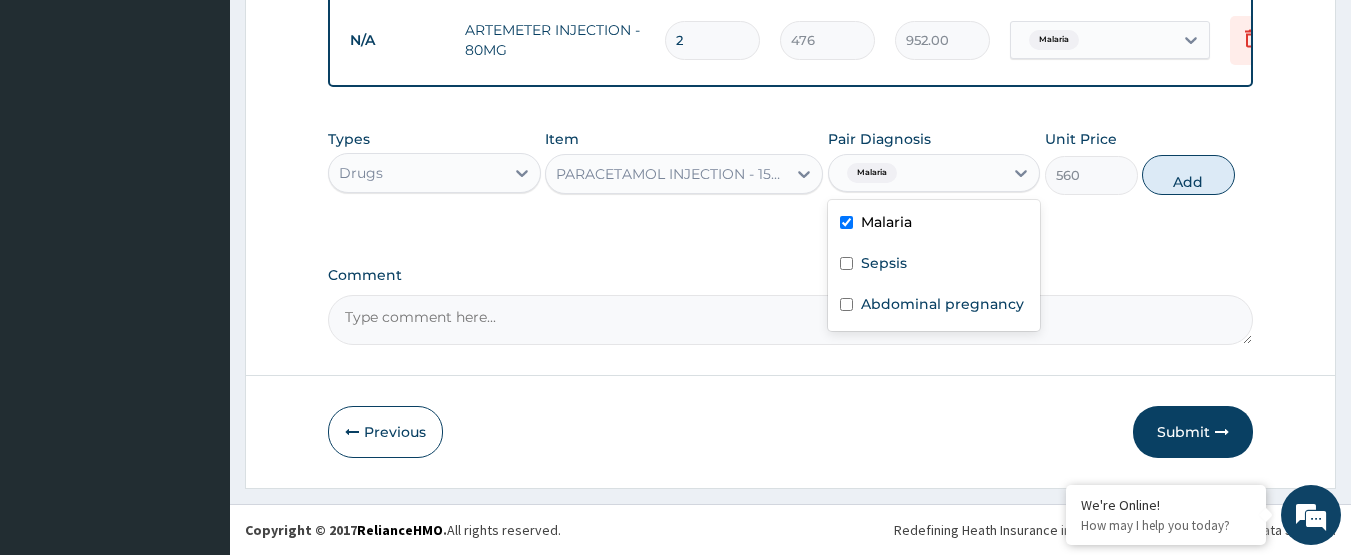 click on "Add" at bounding box center [1188, 175] 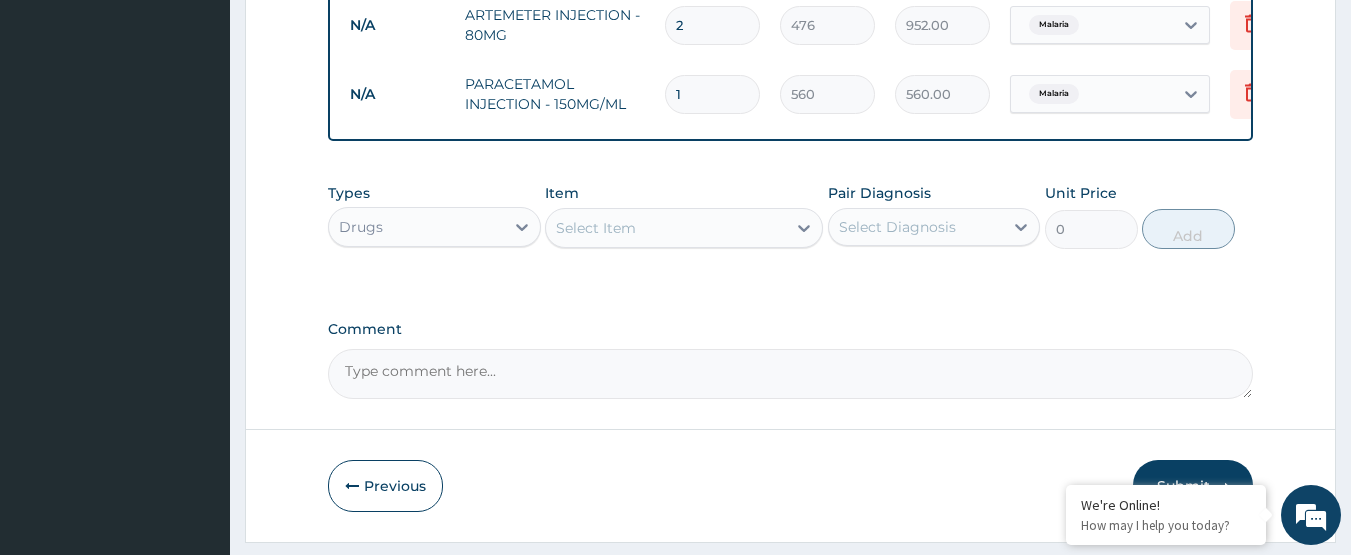 type 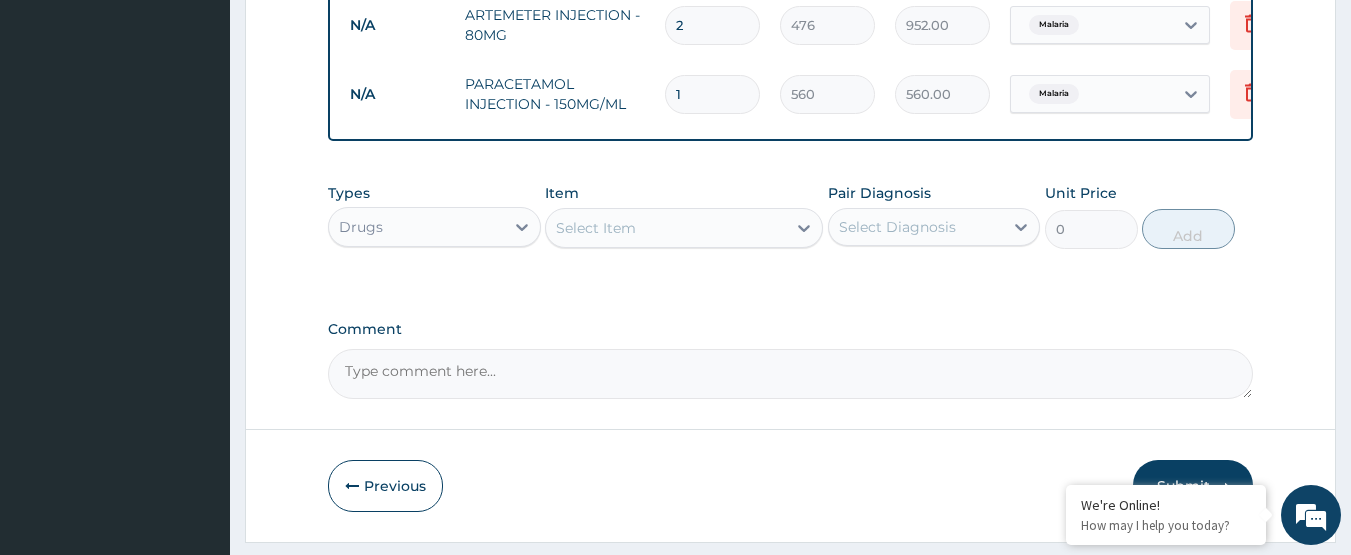 type on "0.00" 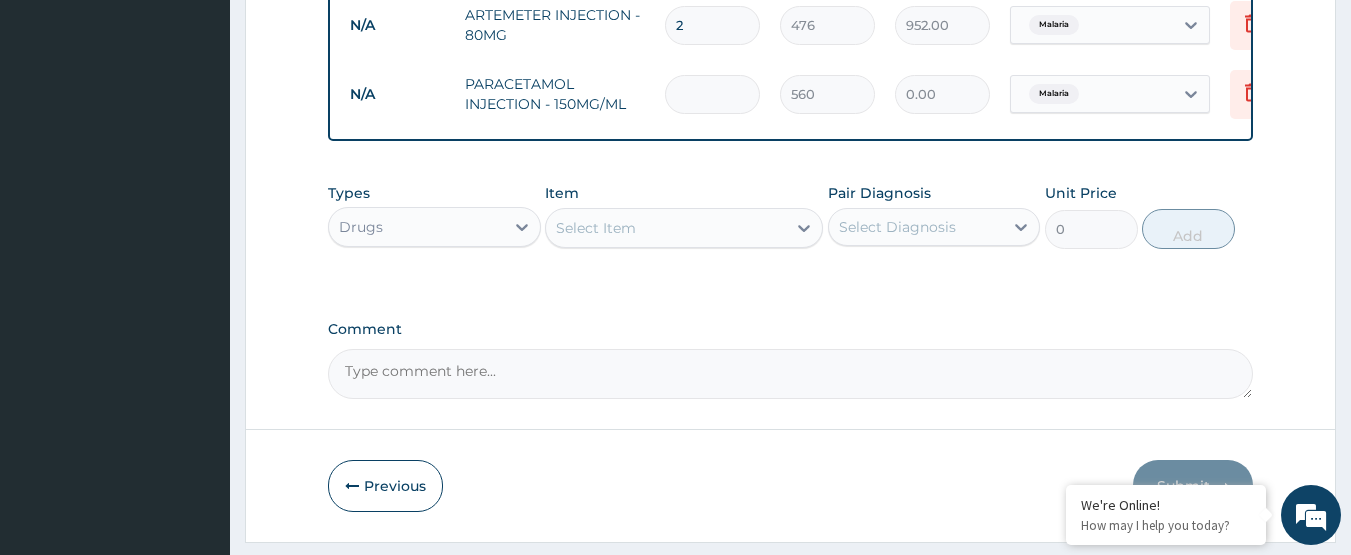 type on "4" 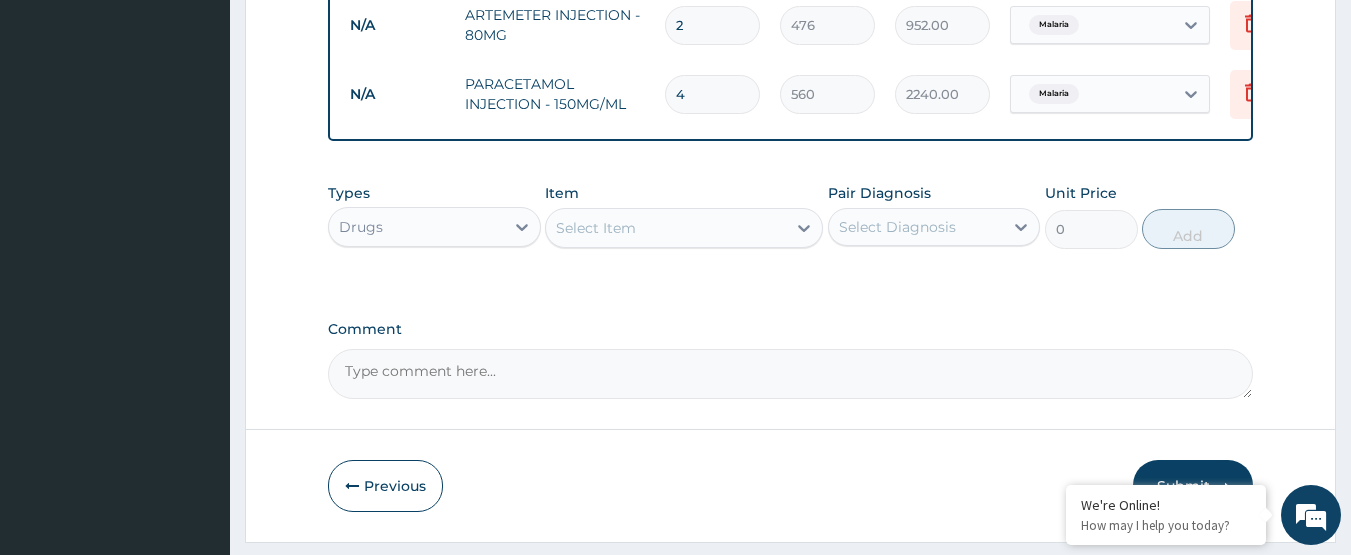type on "4" 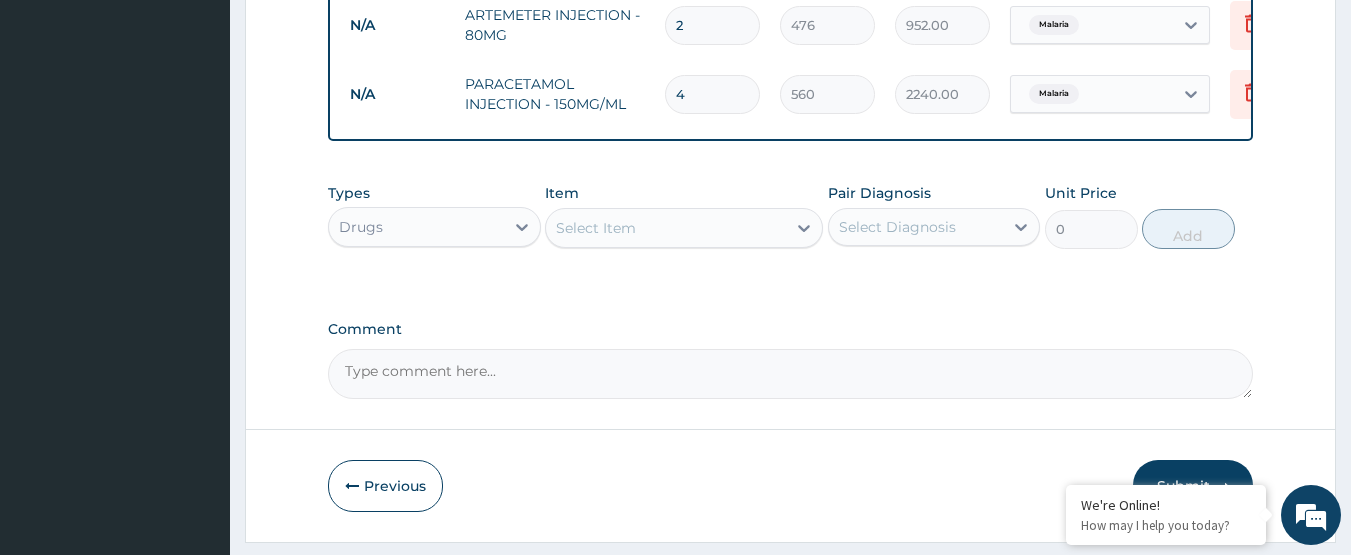 drag, startPoint x: 615, startPoint y: 261, endPoint x: 620, endPoint y: 246, distance: 15.811388 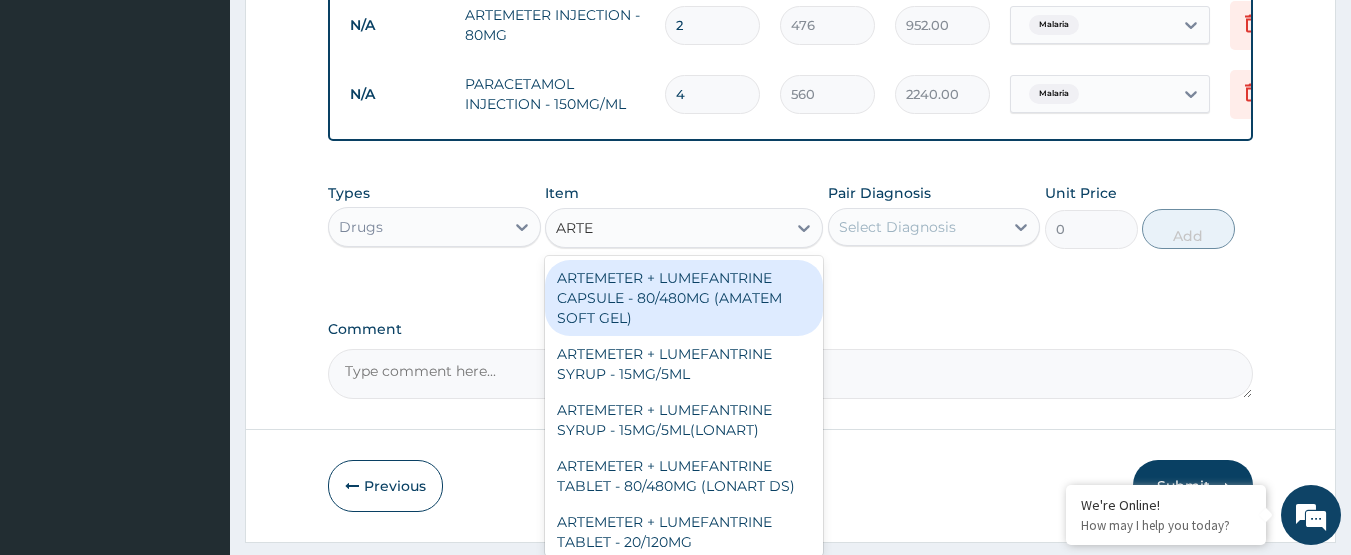 type on "ARTEM" 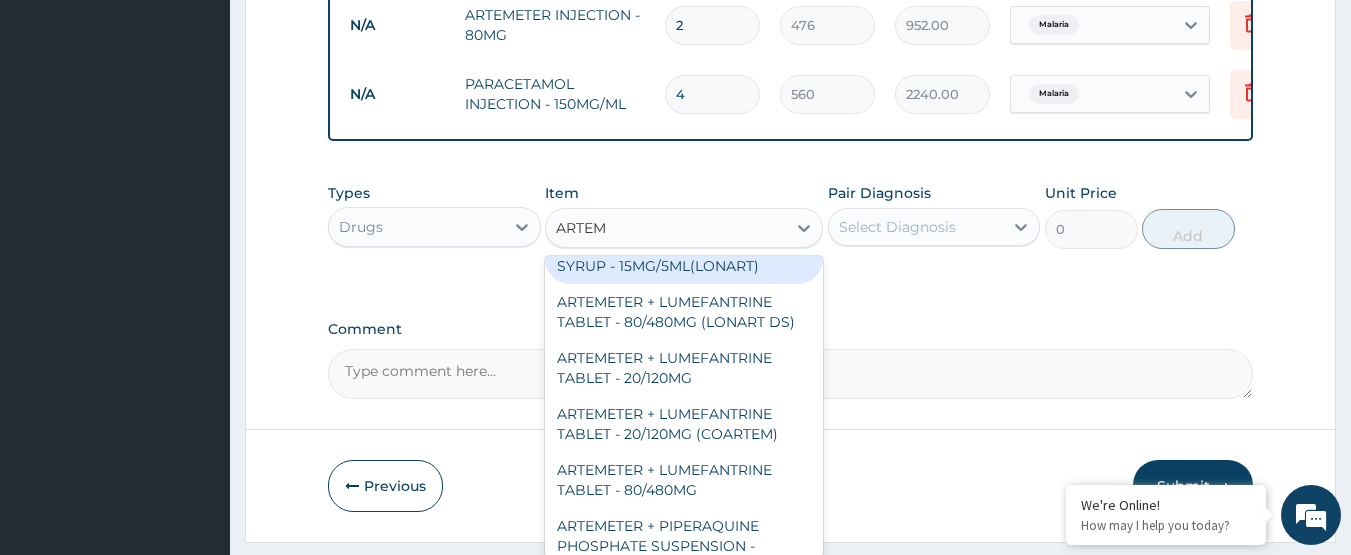 scroll, scrollTop: 200, scrollLeft: 0, axis: vertical 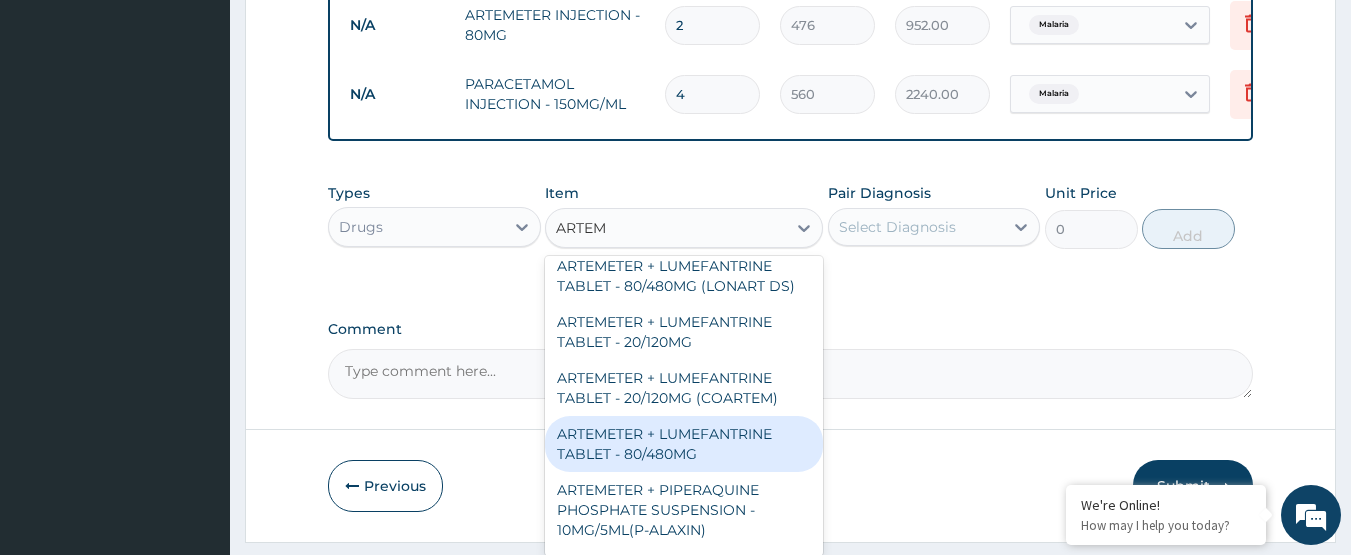 click on "ARTEMETER + LUMEFANTRINE TABLET - 80/480MG" at bounding box center (684, 444) 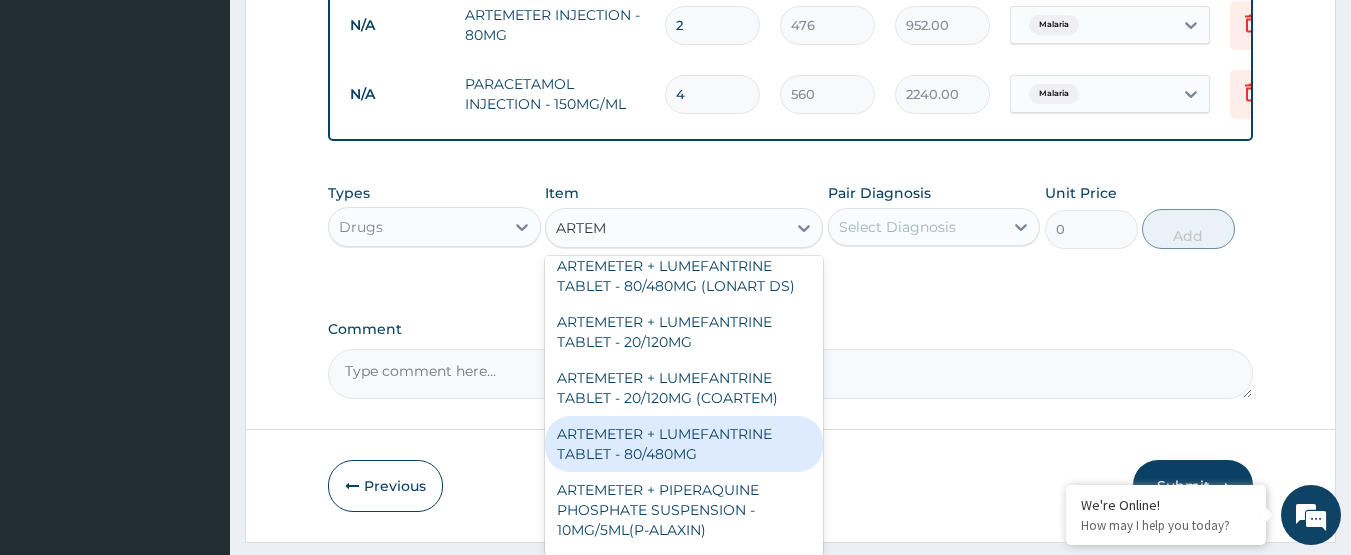 type 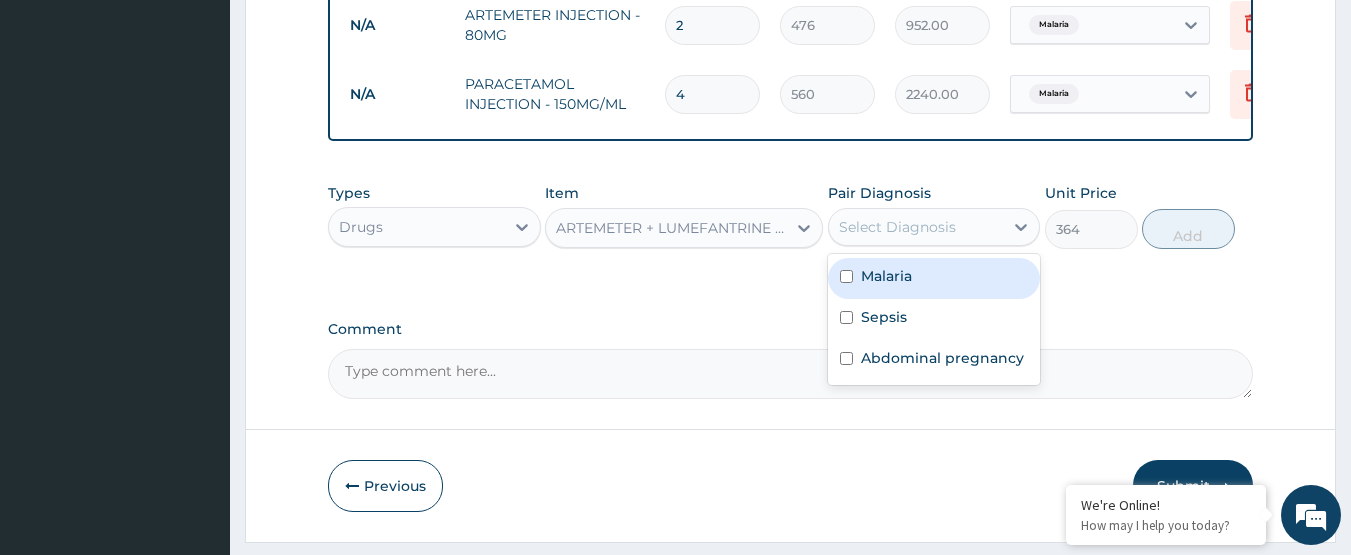 click on "Select Diagnosis" at bounding box center [897, 227] 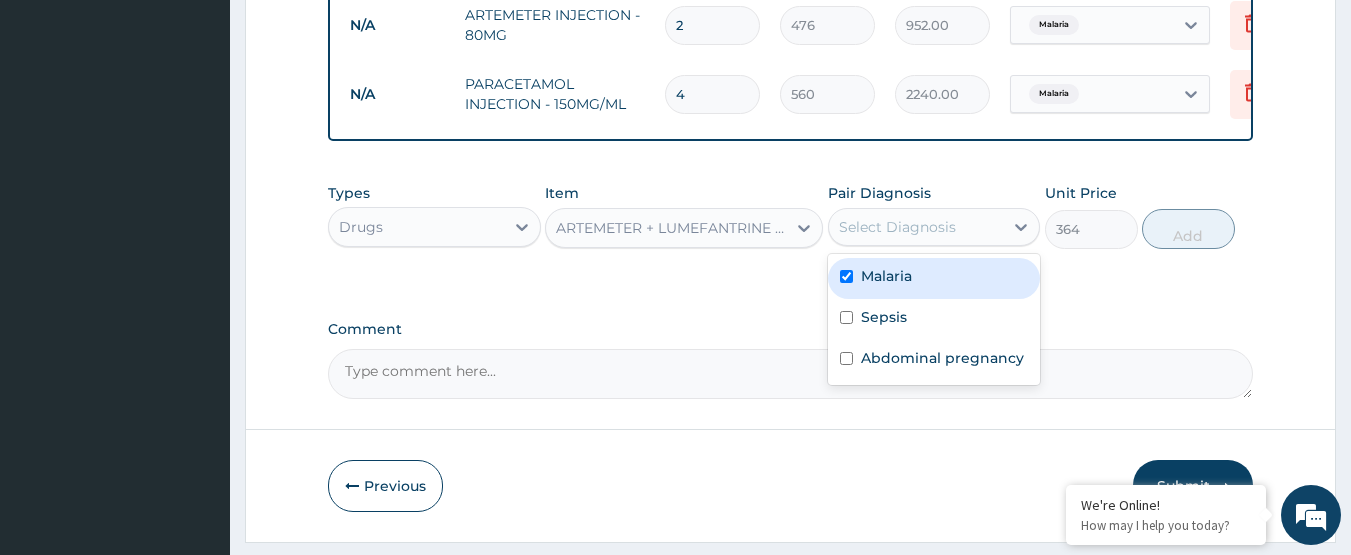 checkbox on "true" 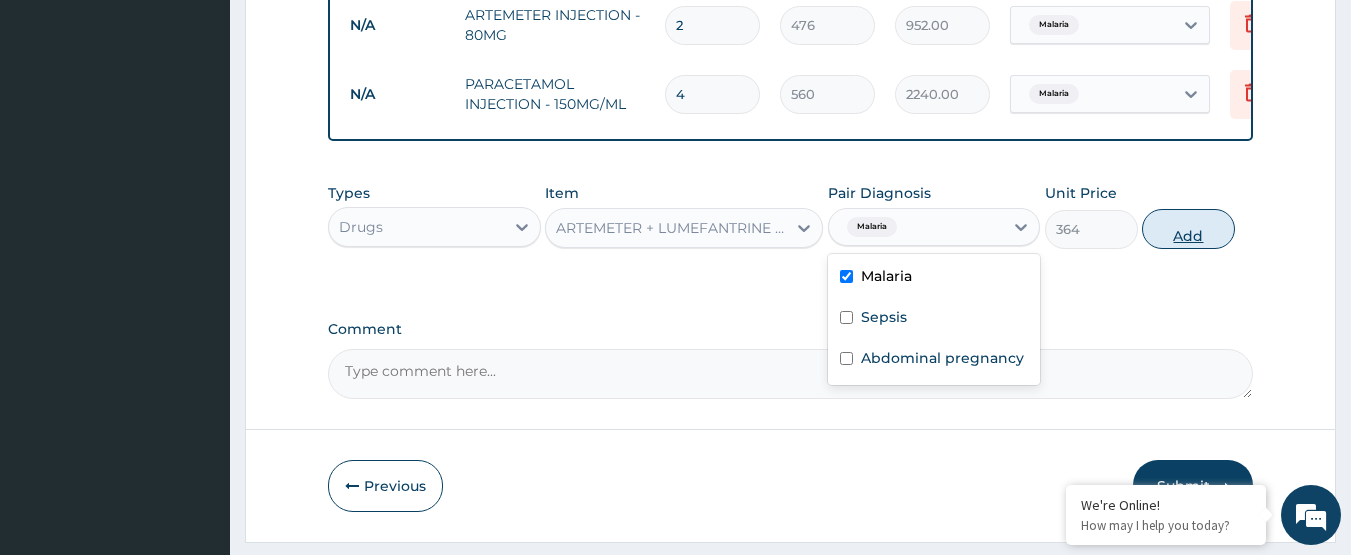click on "Add" at bounding box center [1188, 229] 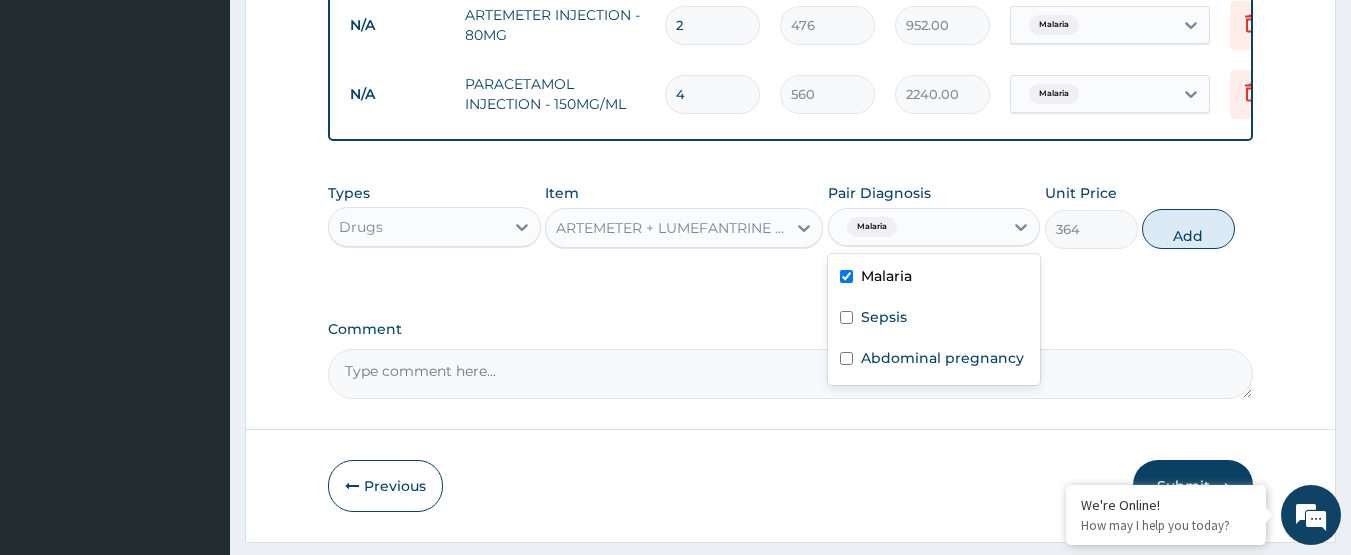 type on "0" 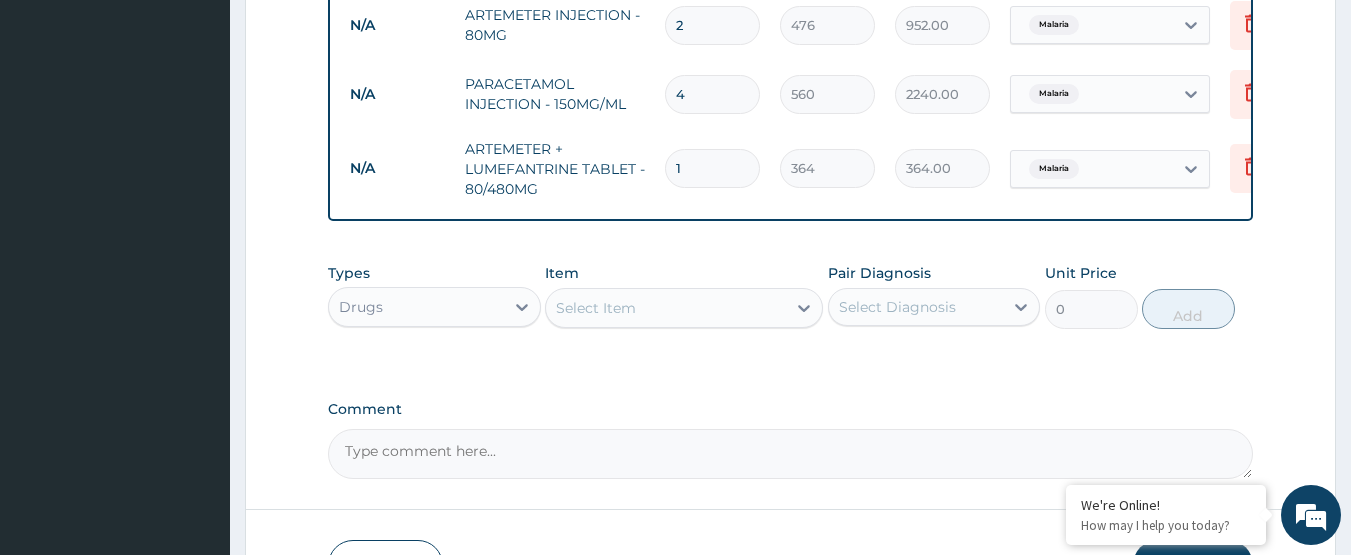 type 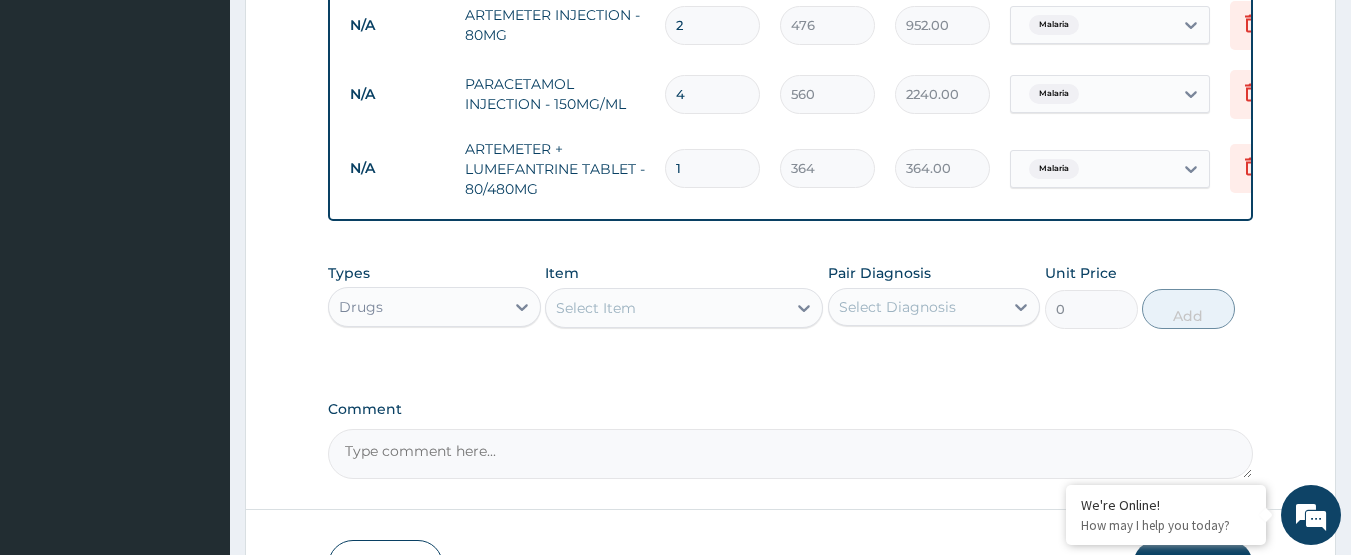 type on "0.00" 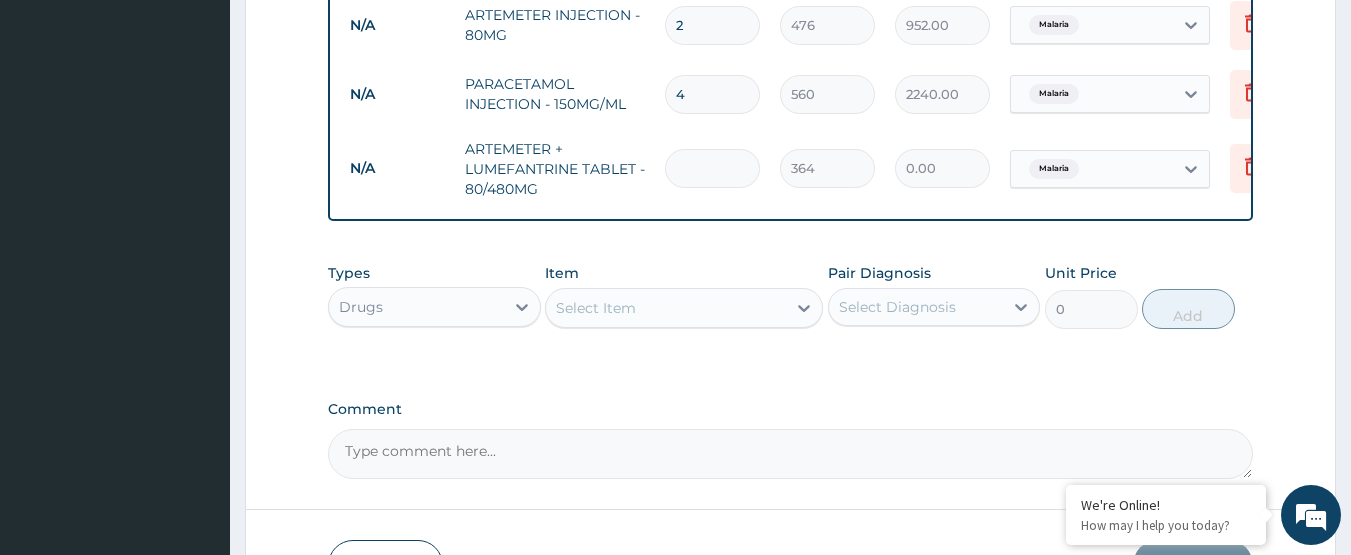 type on "6" 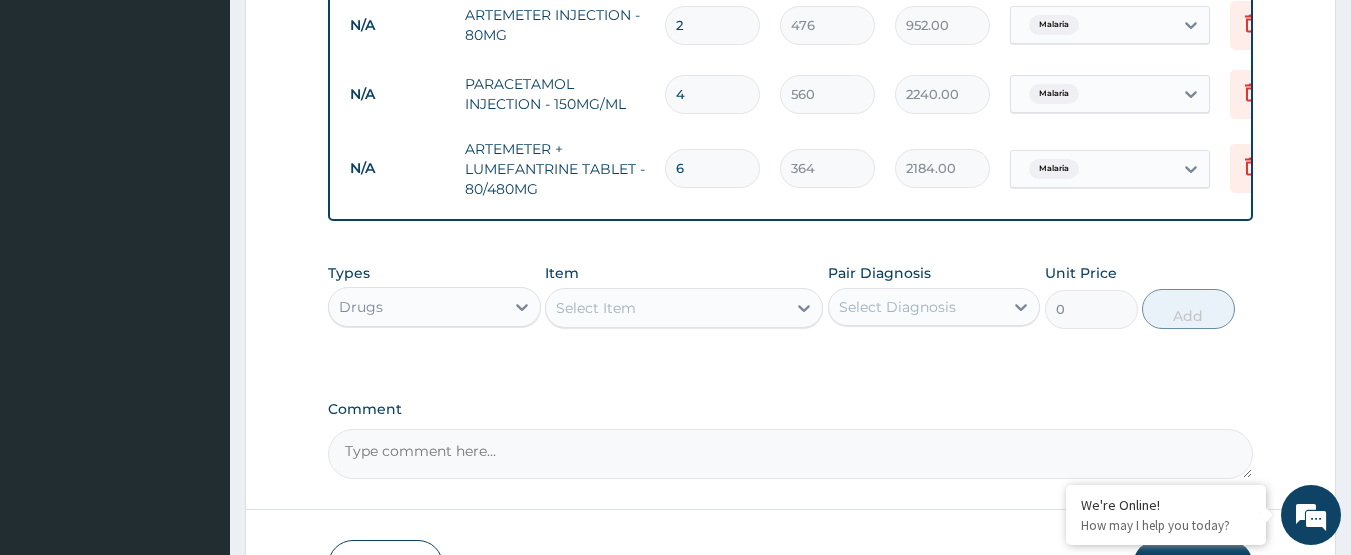 type on "6" 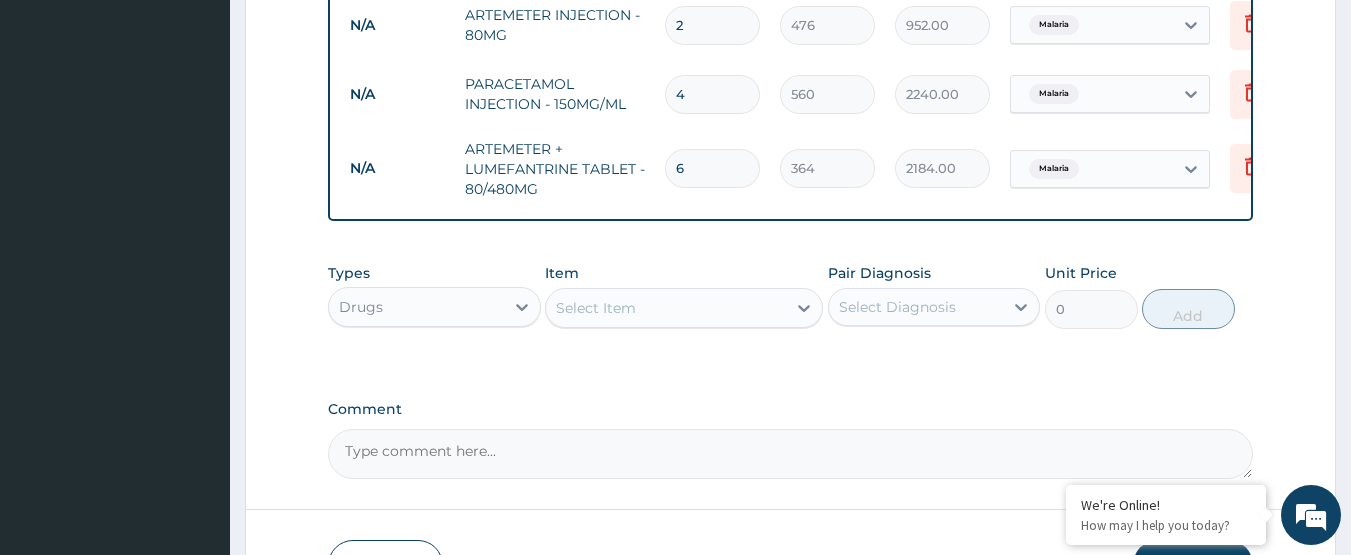 click on "Select Item" at bounding box center (666, 308) 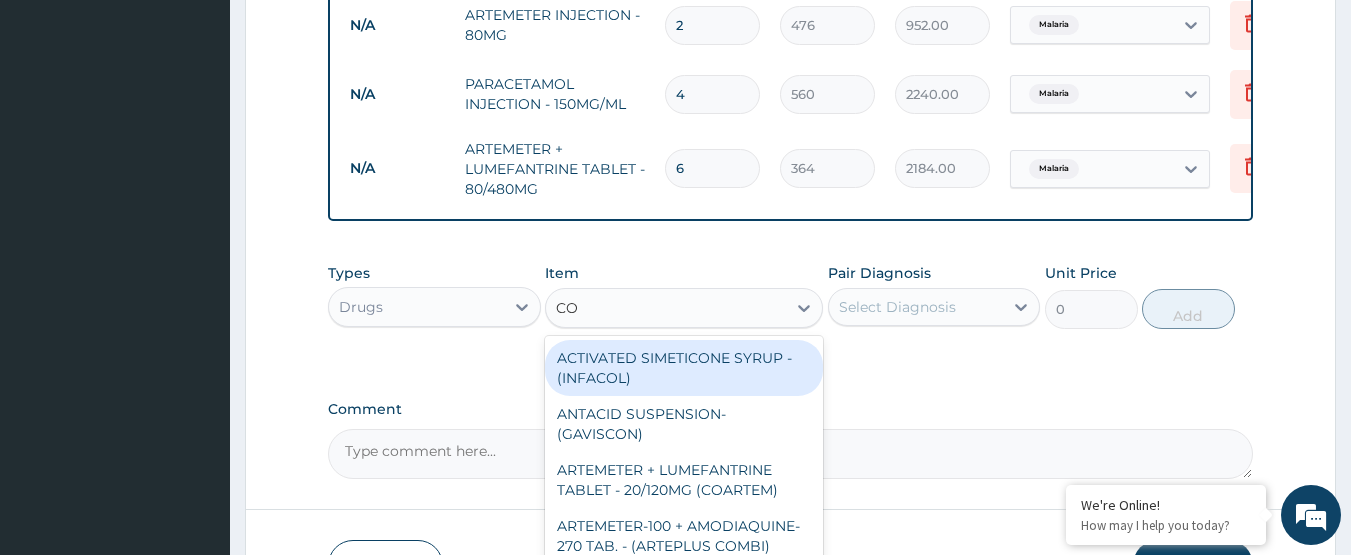 type on "C" 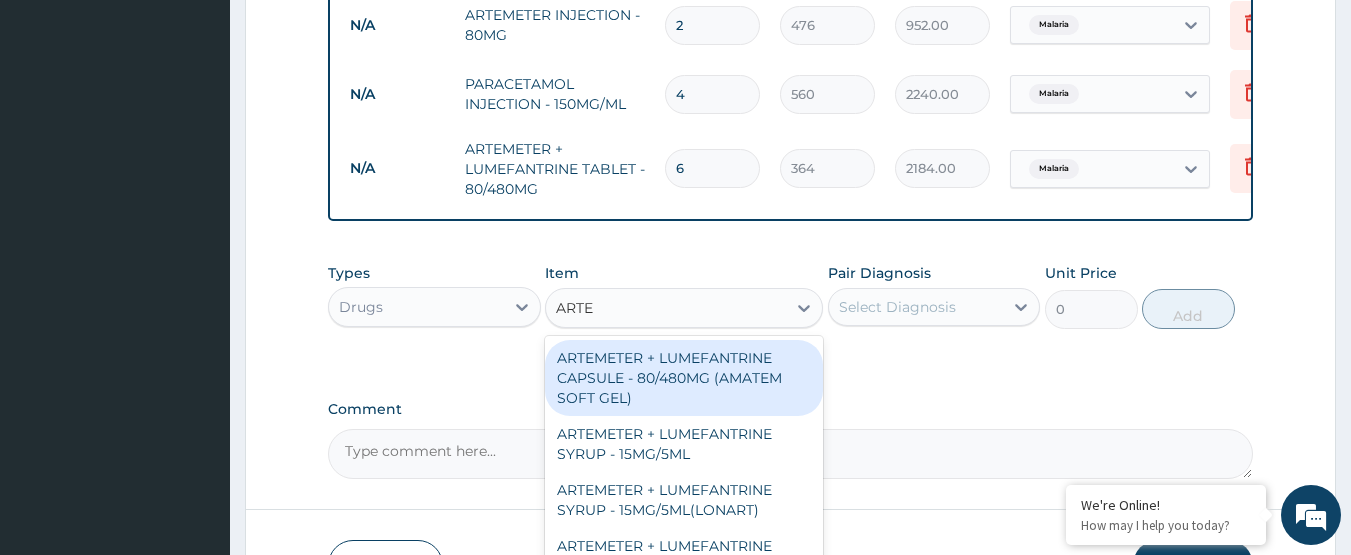type on "ARTEM" 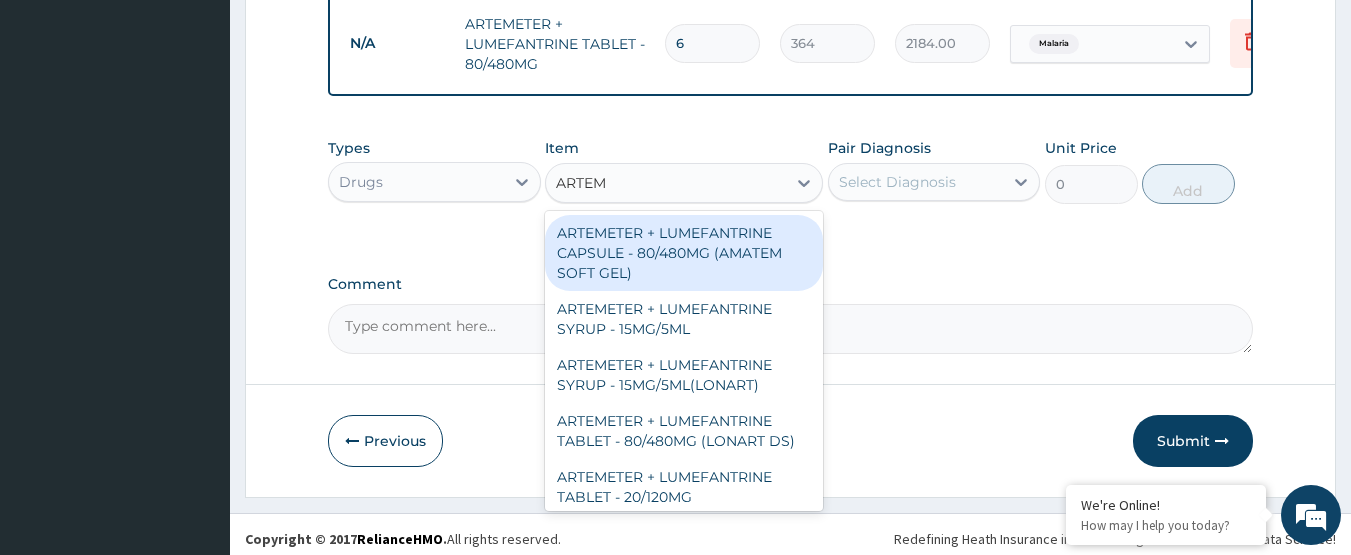 scroll, scrollTop: 1316, scrollLeft: 0, axis: vertical 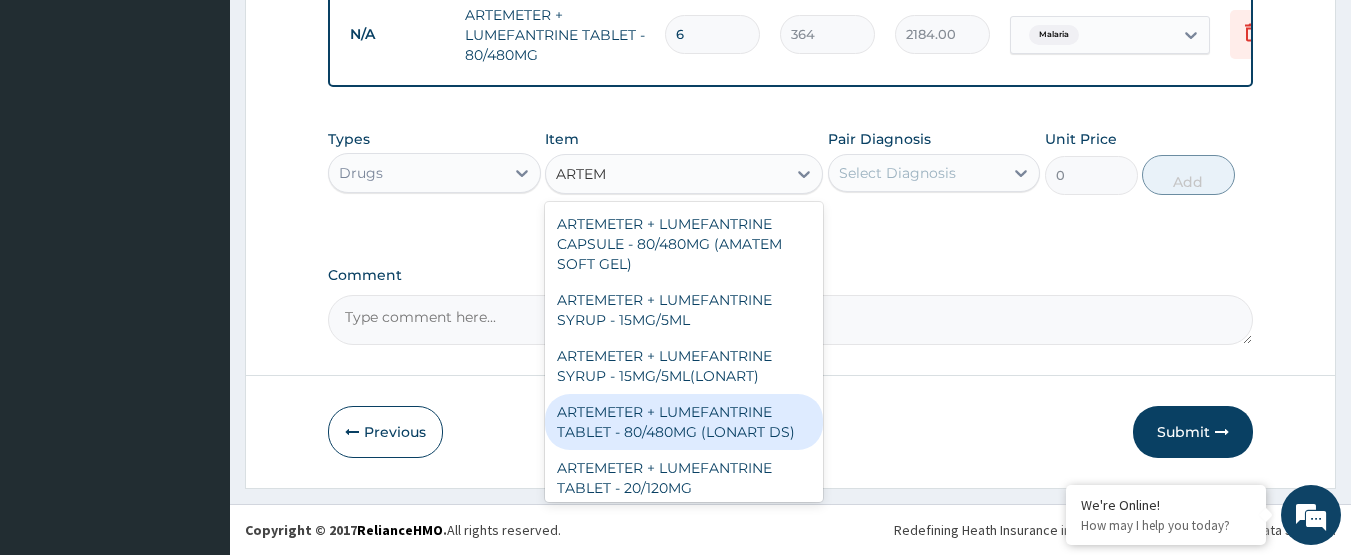 click on "ARTEMETER + LUMEFANTRINE TABLET -  80/480MG (LONART DS)" at bounding box center [684, 422] 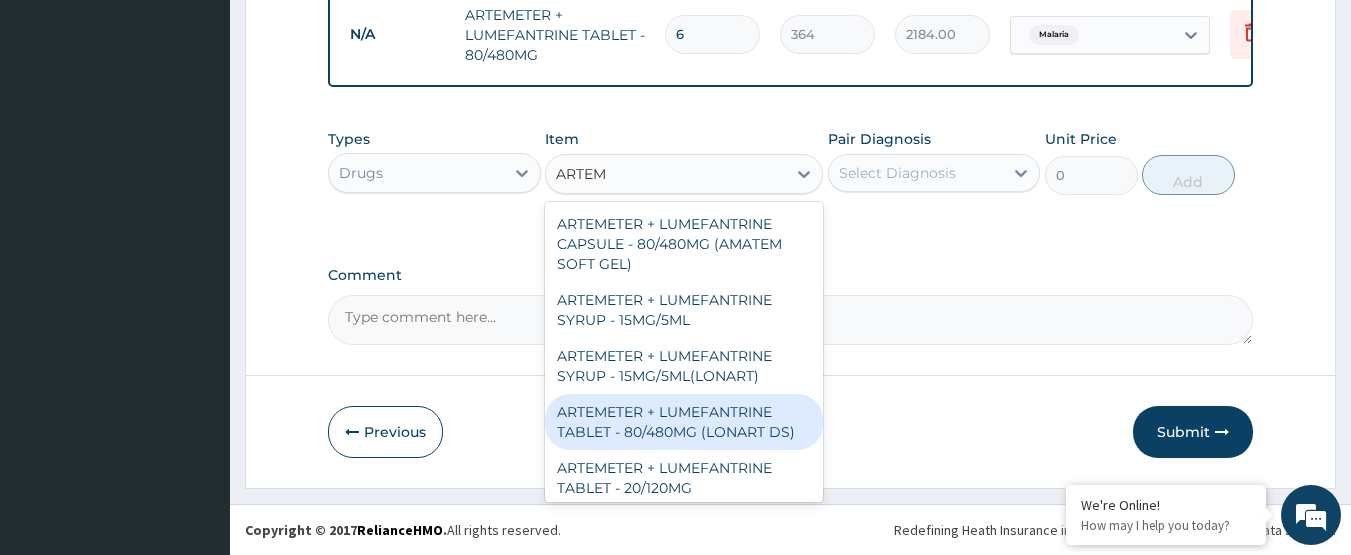 type 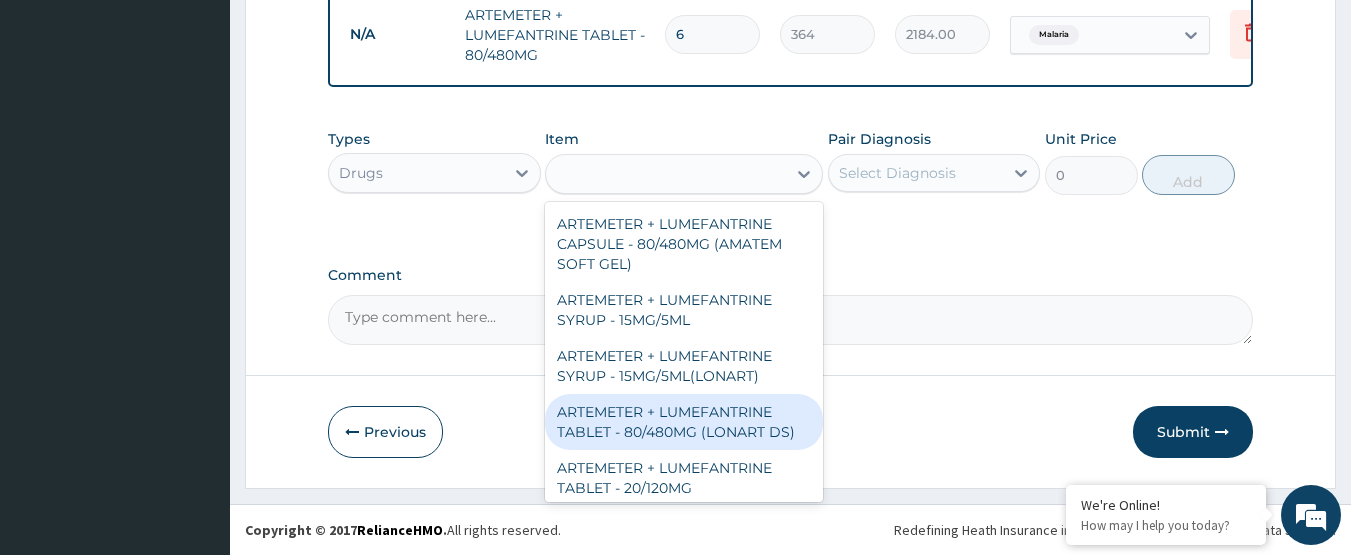 type on "588" 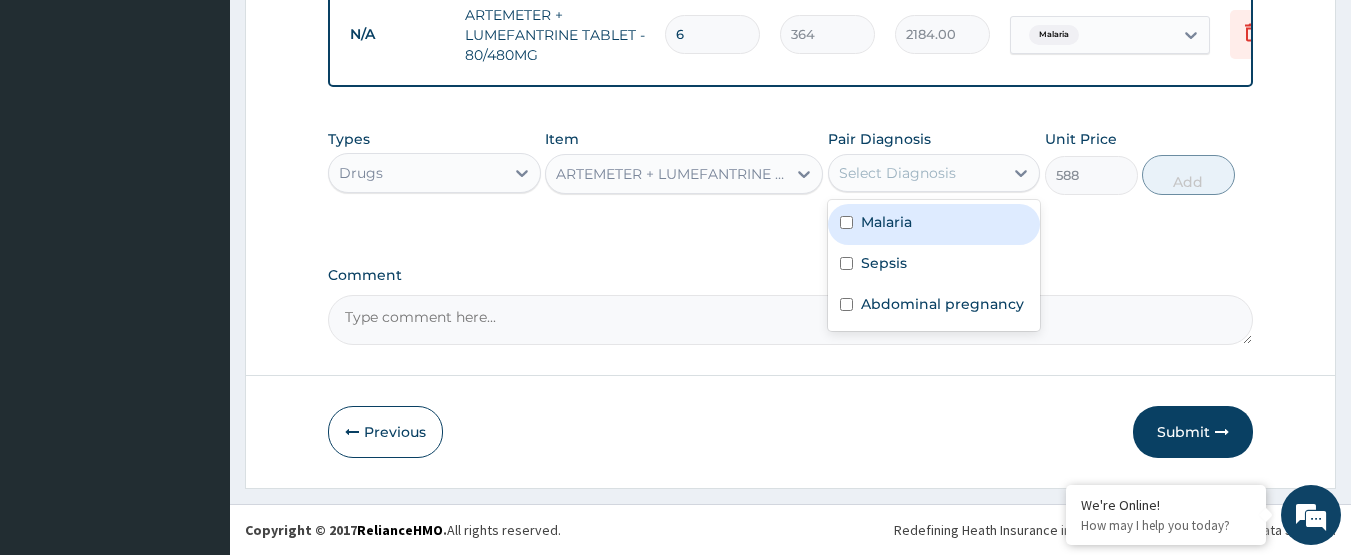 click on "Select Diagnosis" at bounding box center [897, 173] 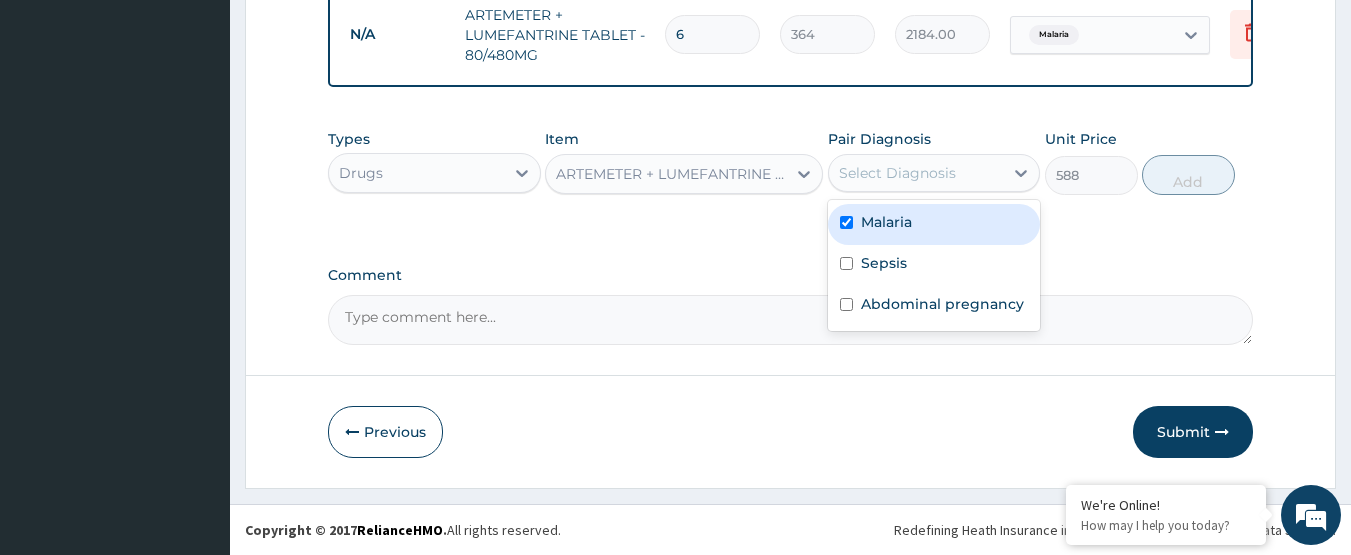 checkbox on "true" 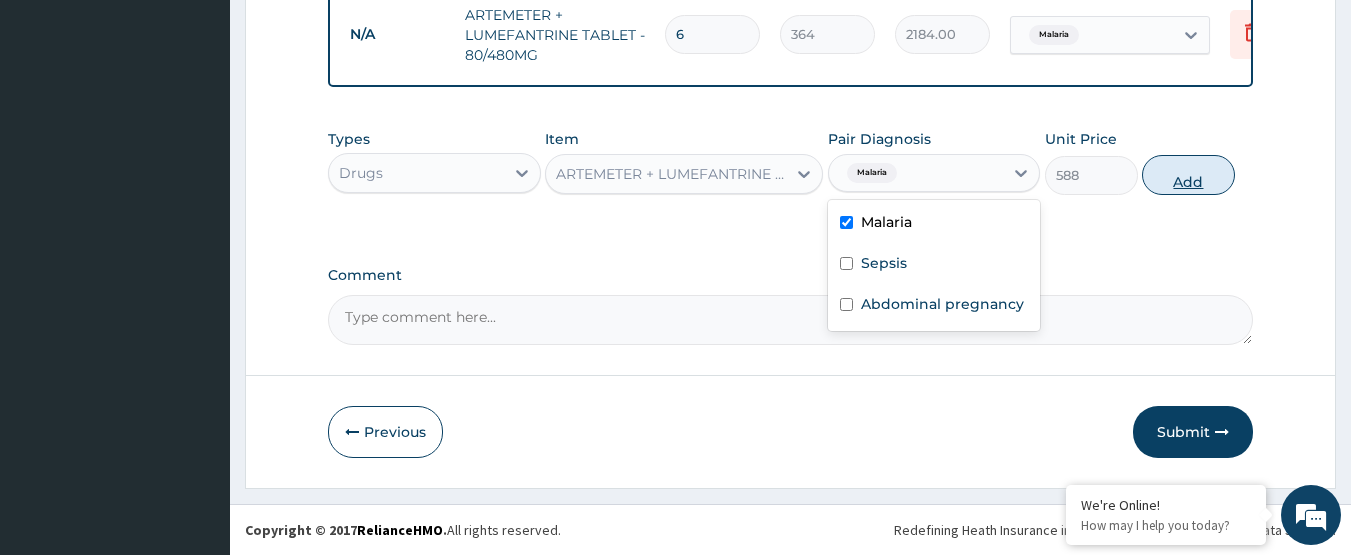drag, startPoint x: 1168, startPoint y: 182, endPoint x: 1134, endPoint y: 180, distance: 34.058773 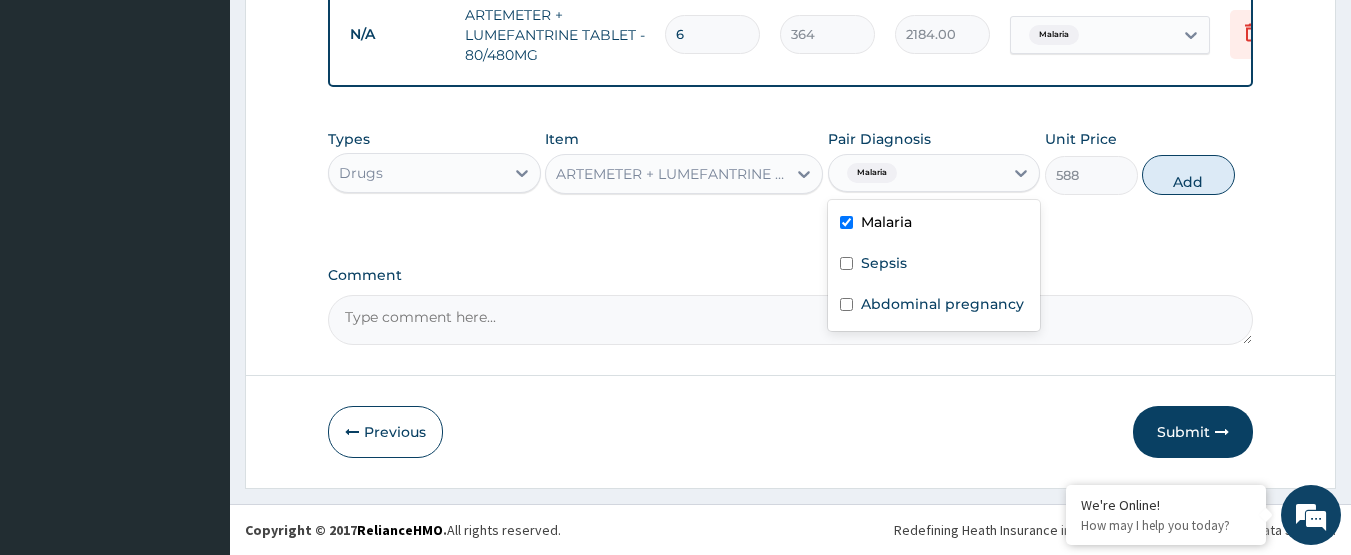 click on "Add" at bounding box center [1188, 175] 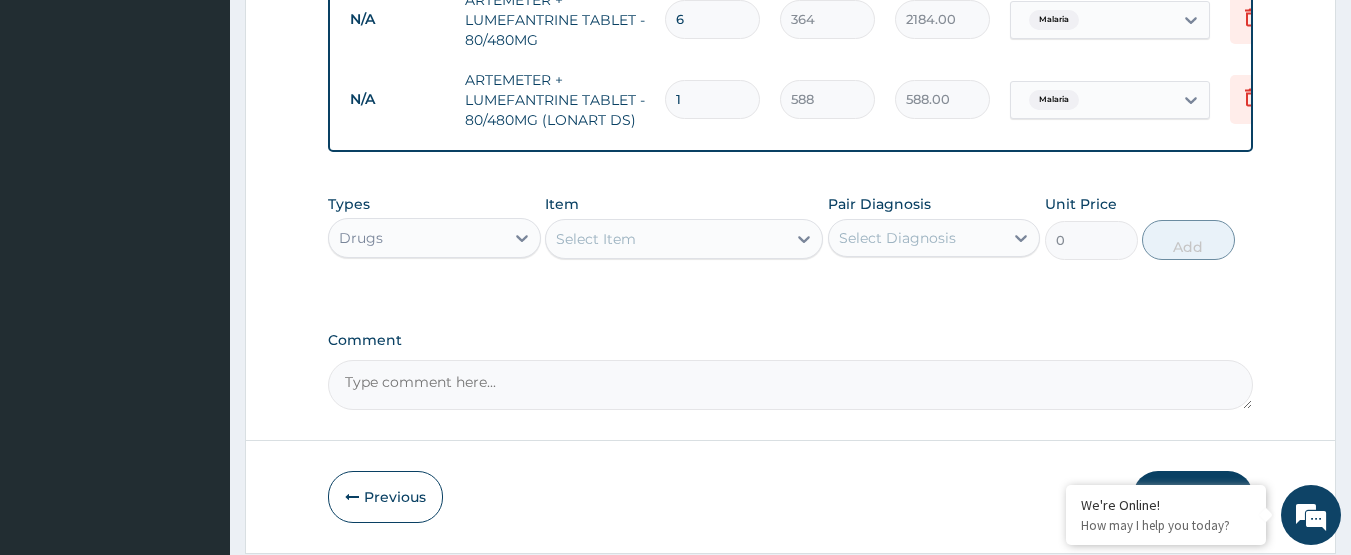 type 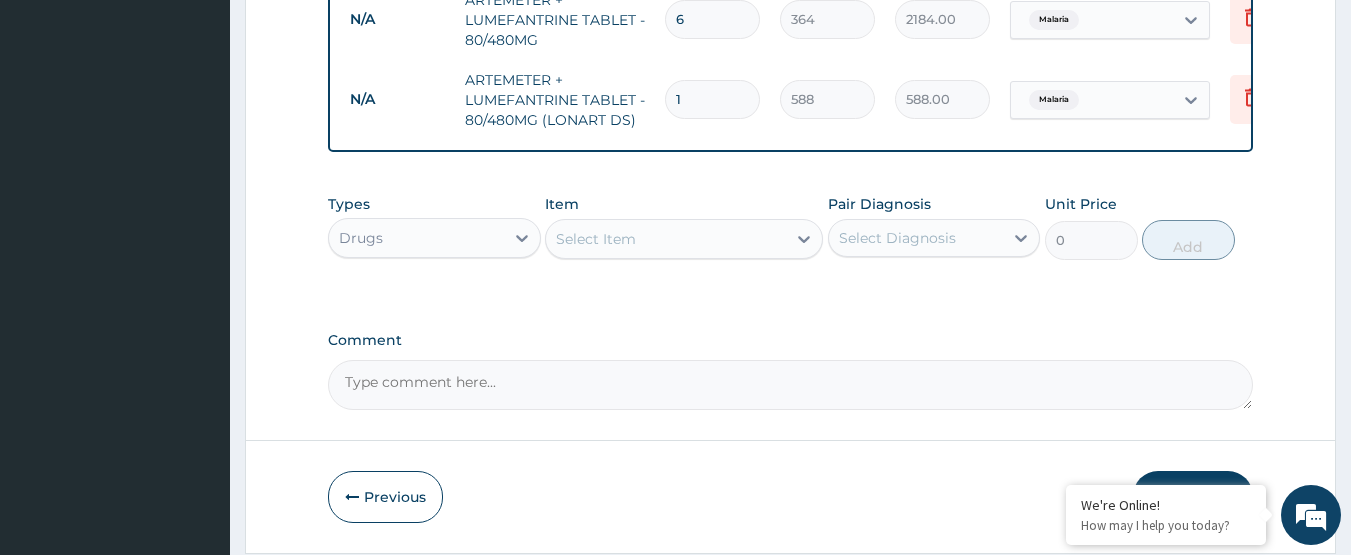 type on "0.00" 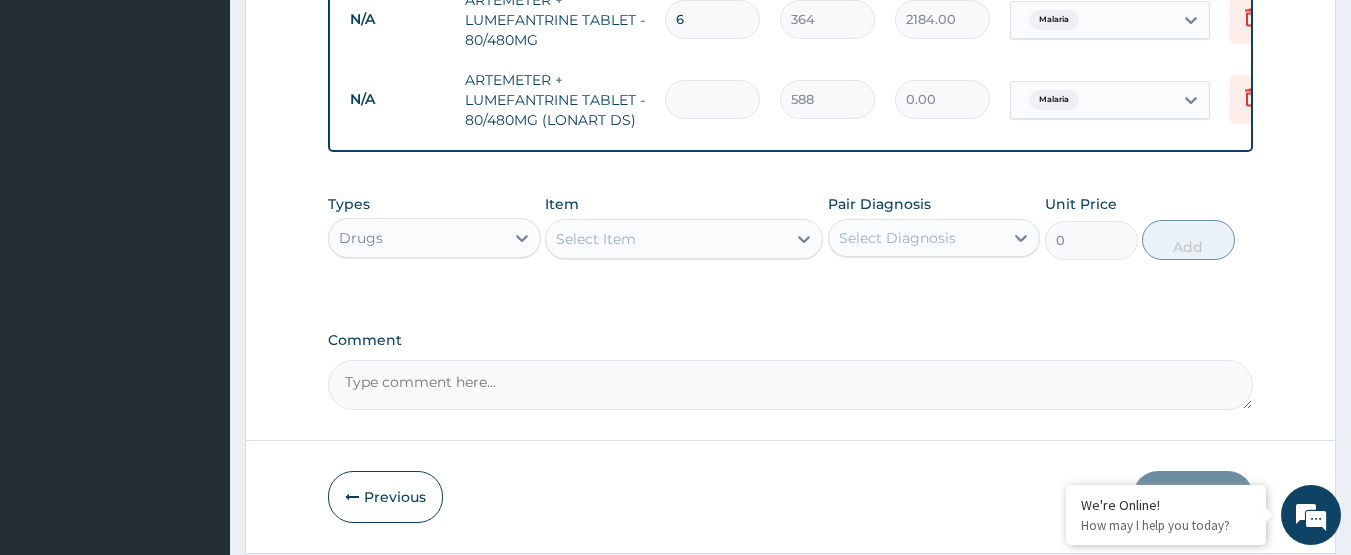 type on "6" 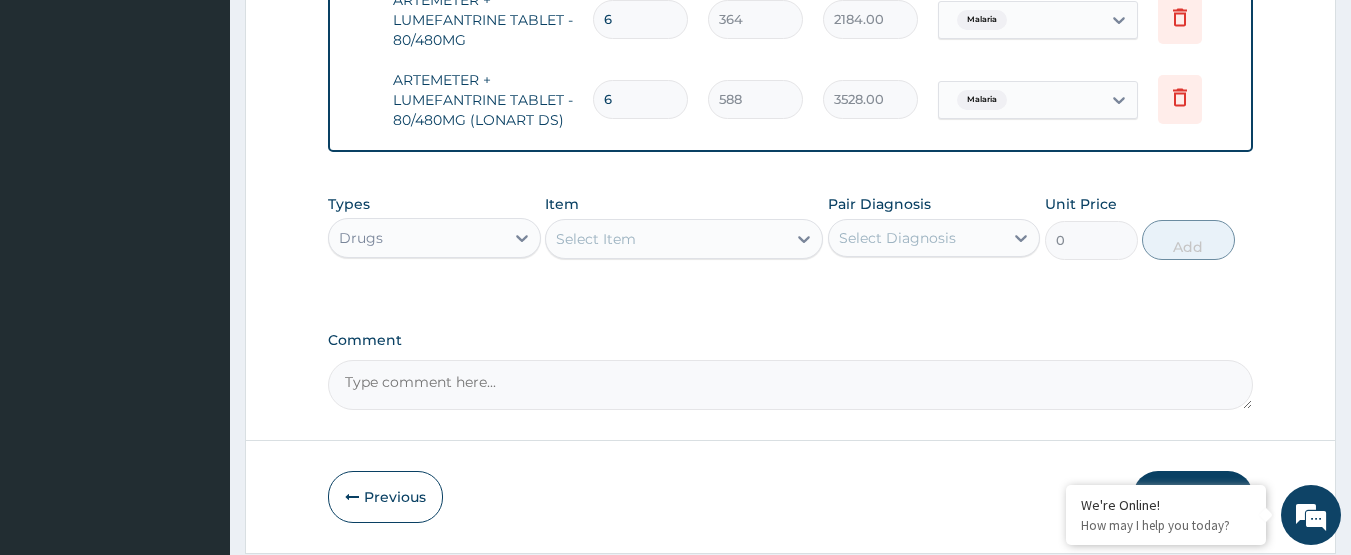 scroll, scrollTop: 0, scrollLeft: 78, axis: horizontal 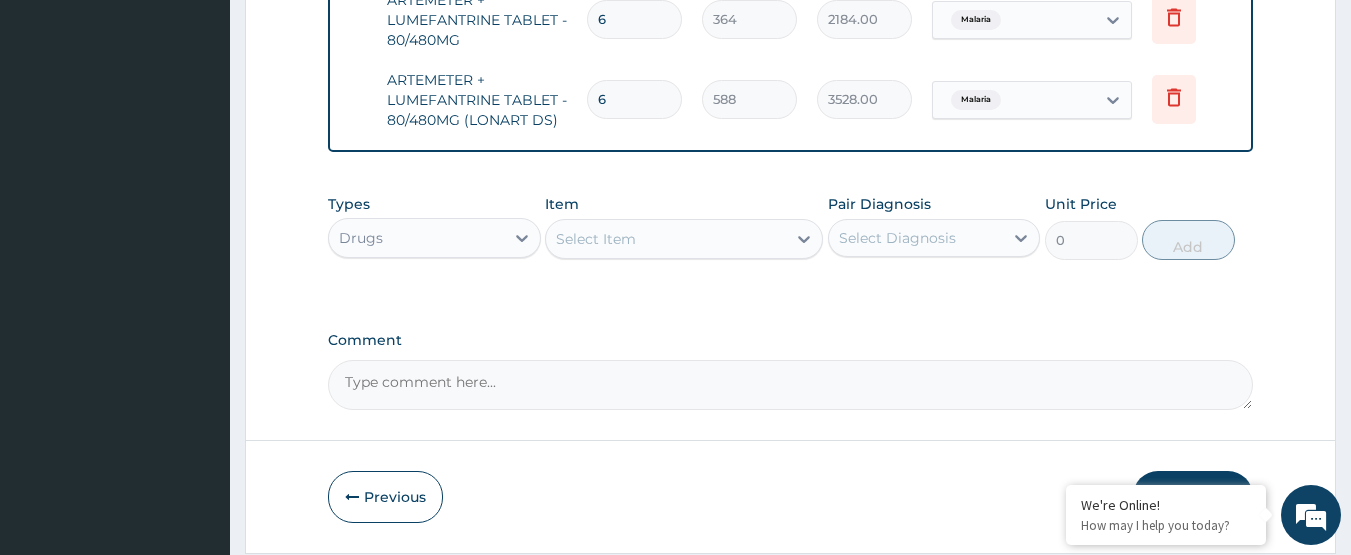 type on "6" 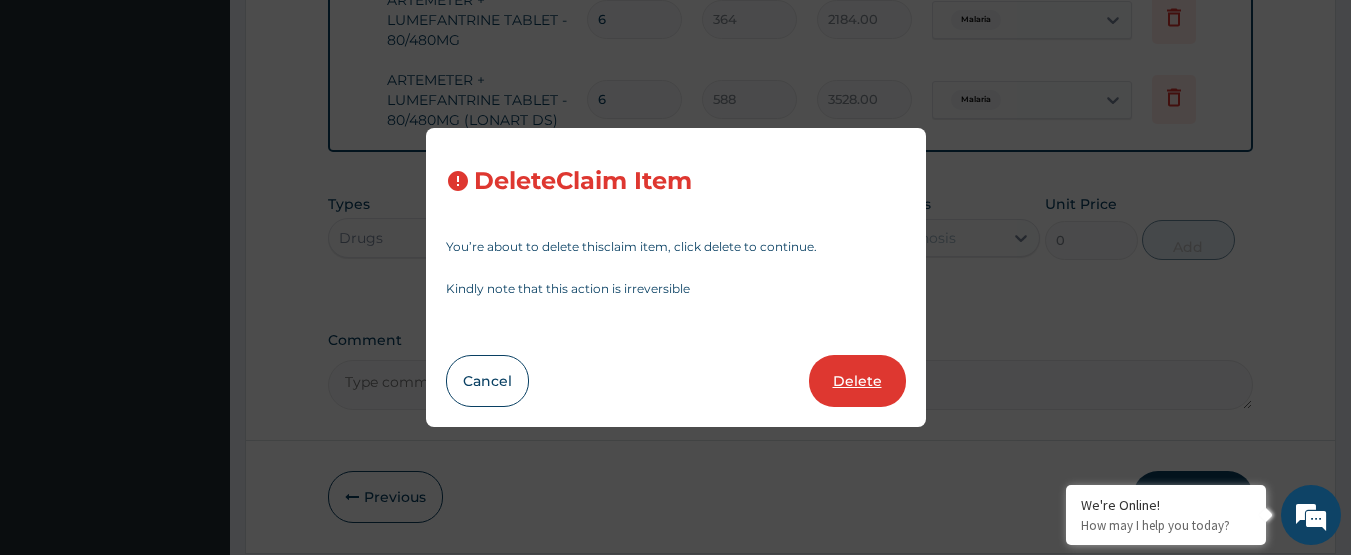 click on "Delete" at bounding box center [857, 381] 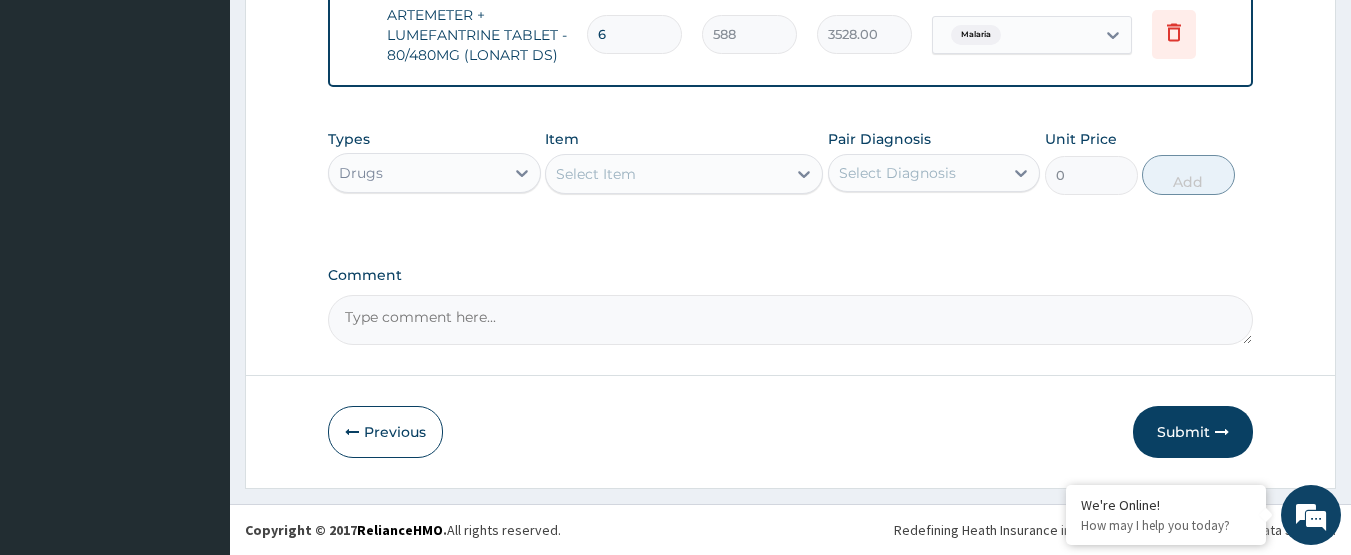 click on "Select Item" at bounding box center [666, 174] 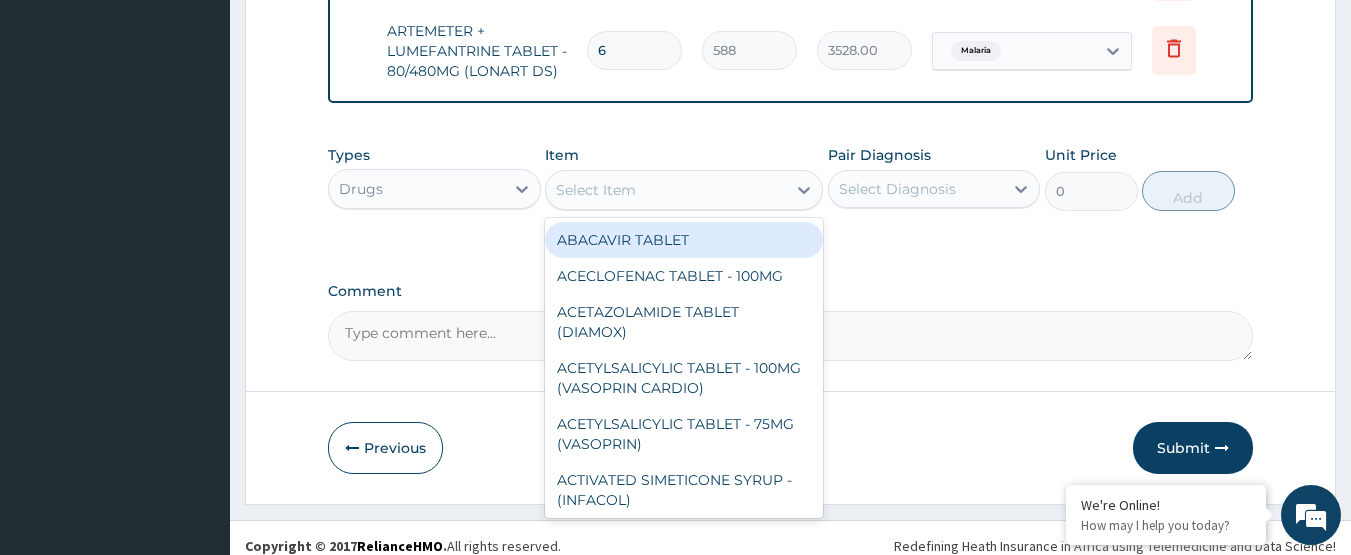 scroll, scrollTop: 1316, scrollLeft: 0, axis: vertical 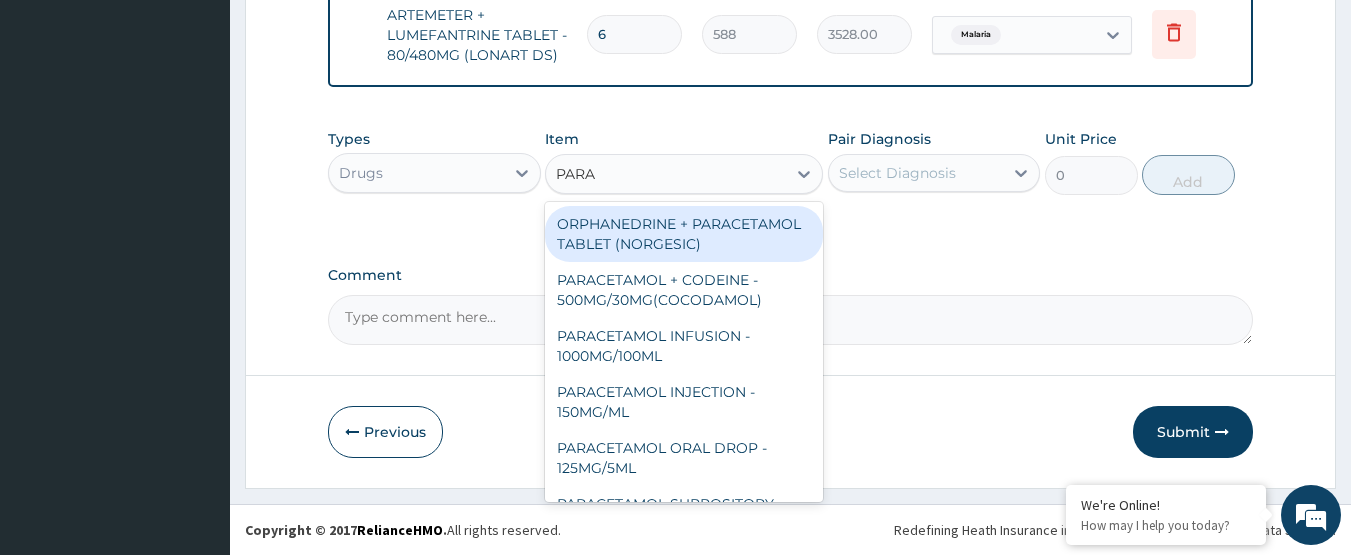 type on "PARAC" 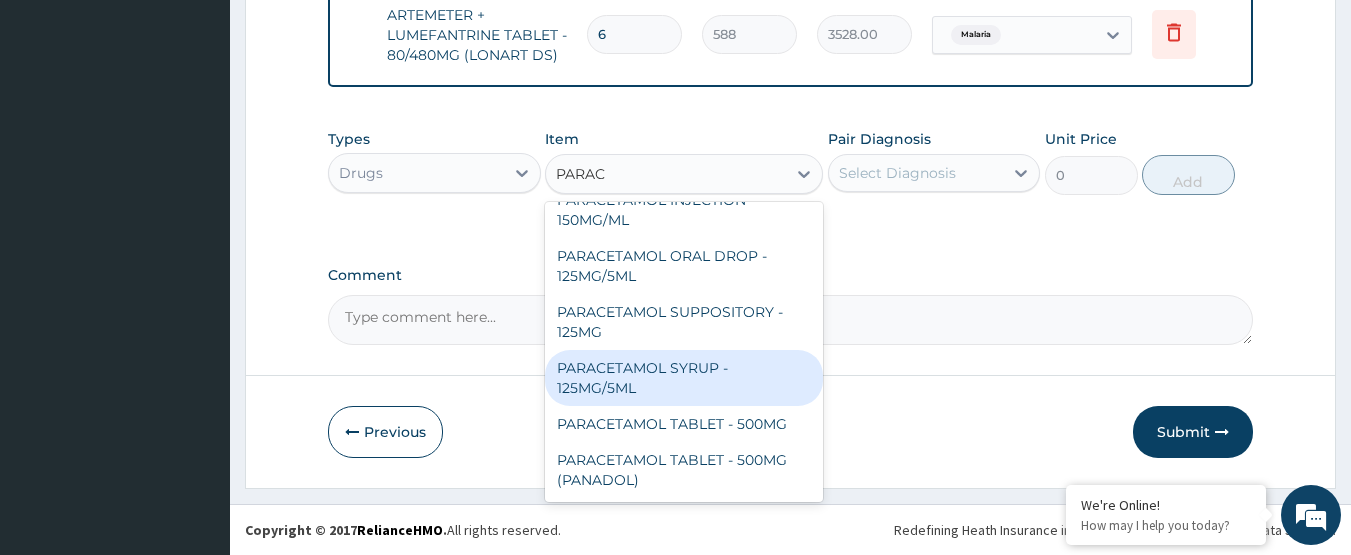 scroll, scrollTop: 212, scrollLeft: 0, axis: vertical 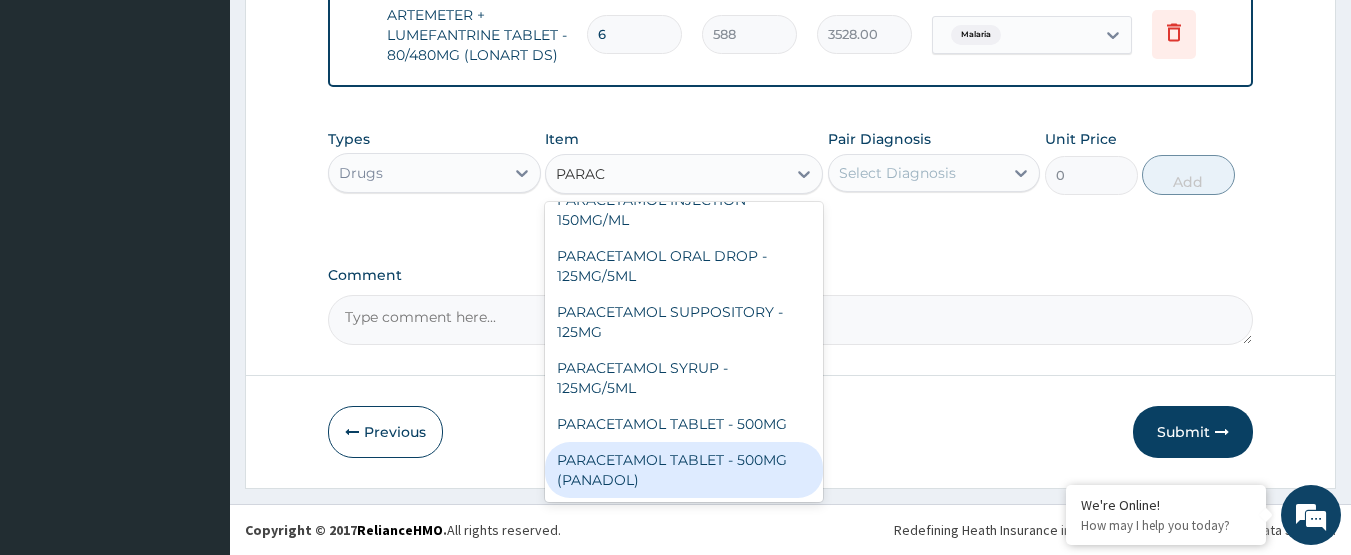 click on "PARACETAMOL TABLET - 500MG (PANADOL)" at bounding box center (684, 470) 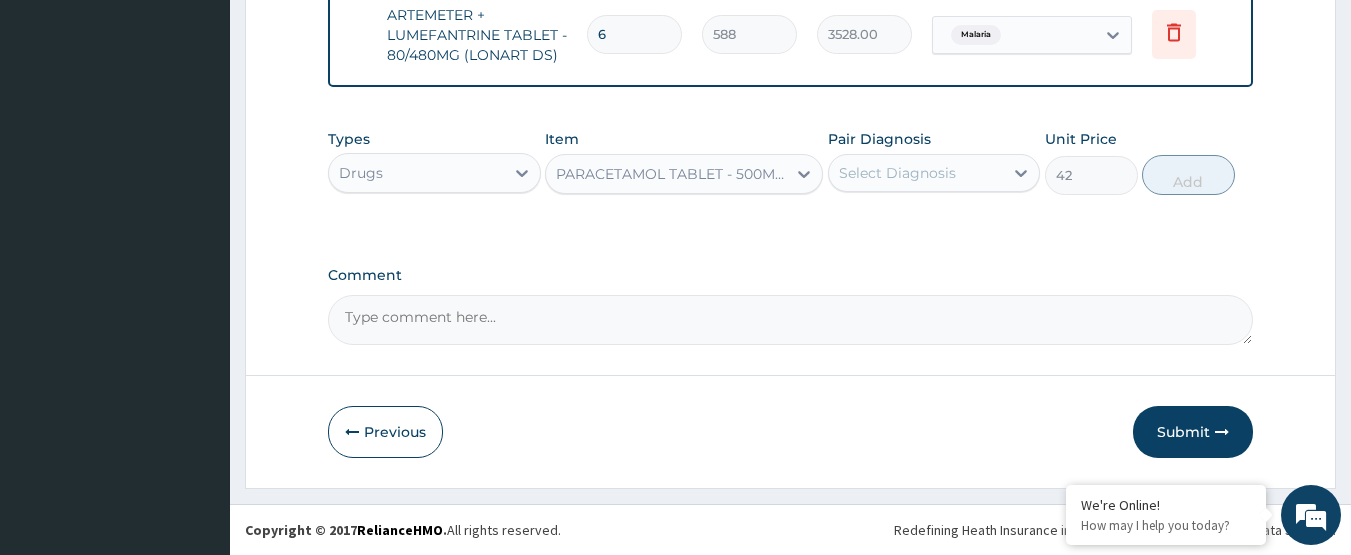 click on "Pair Diagnosis Select Diagnosis" at bounding box center [934, 162] 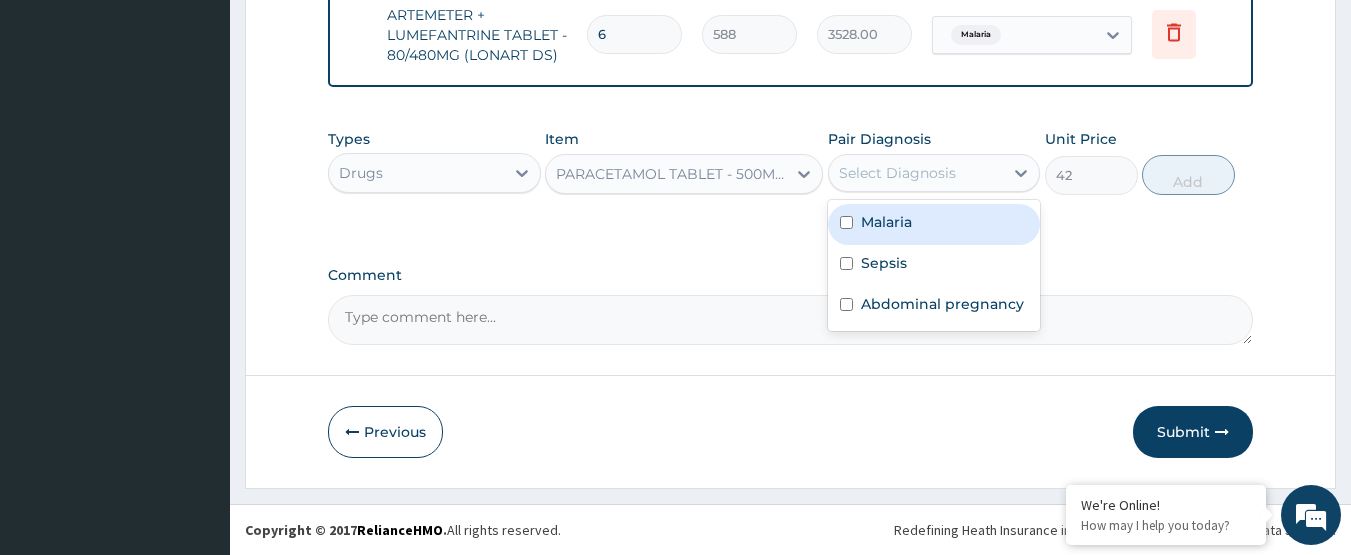 click on "Select Diagnosis" at bounding box center [897, 173] 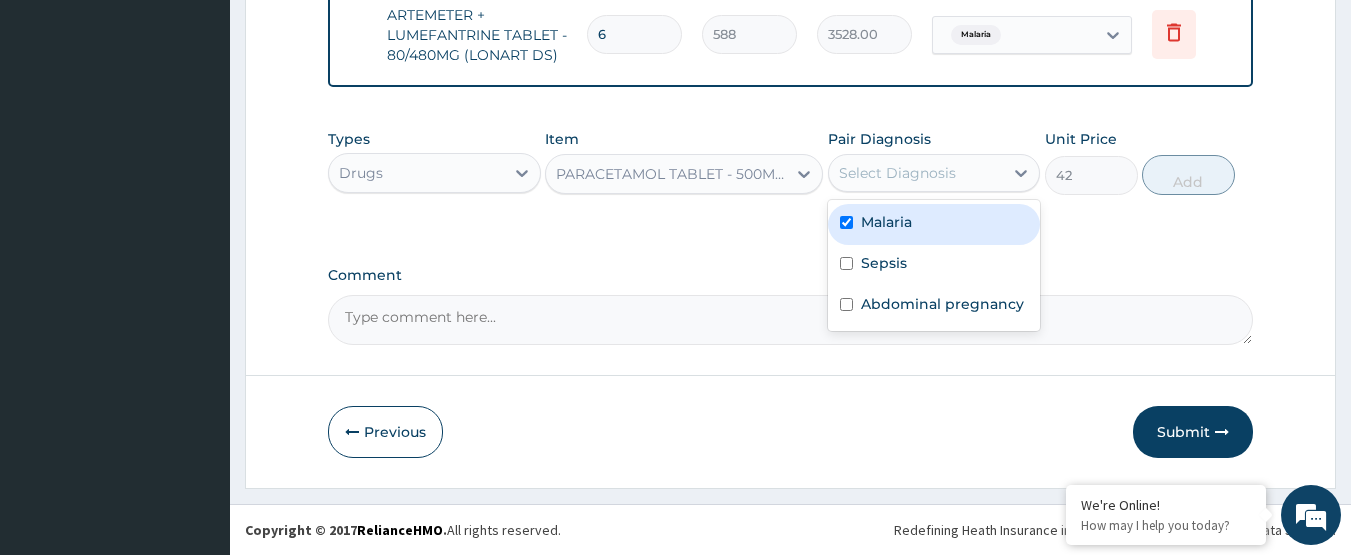 checkbox on "true" 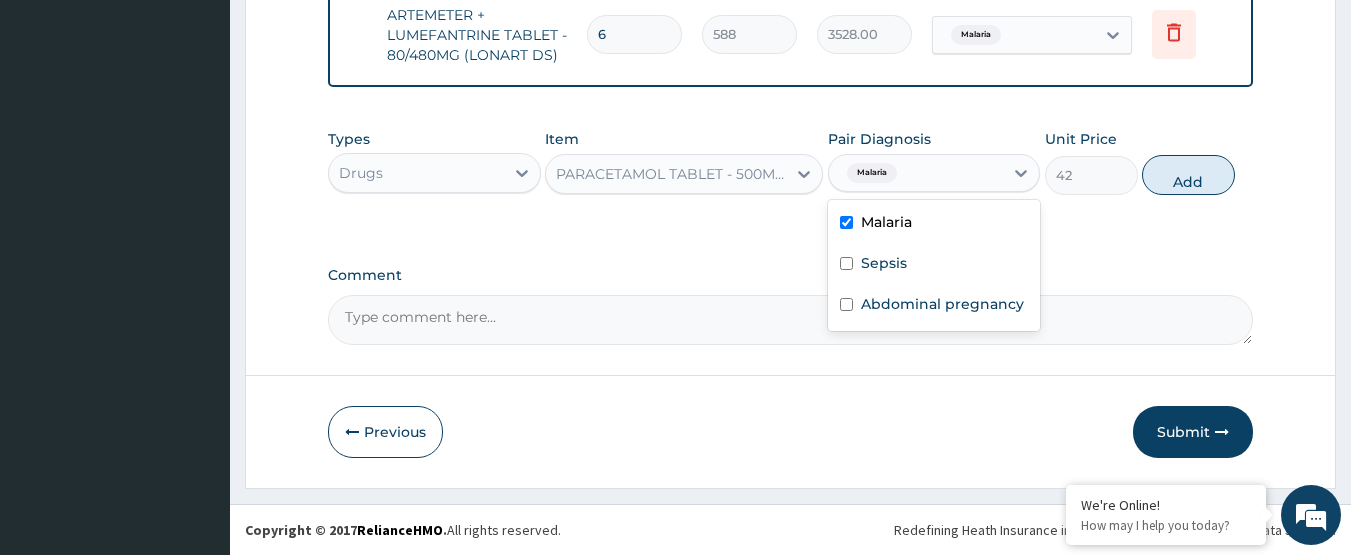 click on "Types Drugs Item PARACETAMOL TABLET - 500MG (PANADOL) Pair Diagnosis option Malaria, selected. option Malaria selected, 1 of 3. 3 results available. Use Up and Down to choose options, press Enter to select the currently focused option, press Escape to exit the menu, press Tab to select the option and exit the menu. Malaria Malaria Sepsis Abdominal pregnancy Unit Price 42 Add" at bounding box center (791, 162) 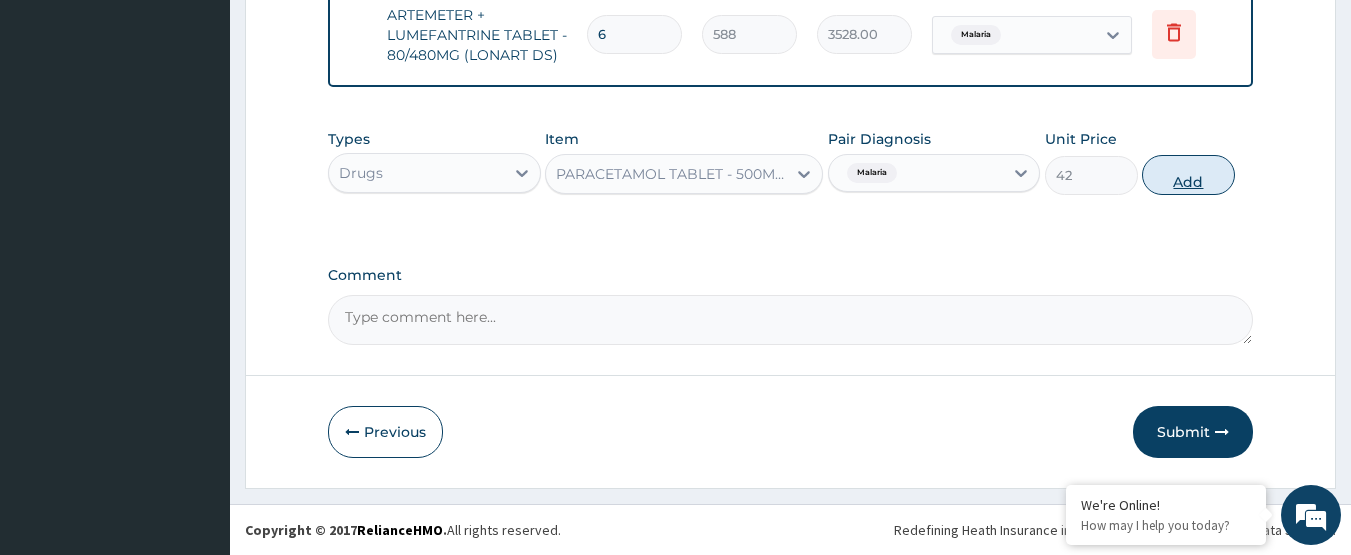 click on "Add" at bounding box center [1188, 175] 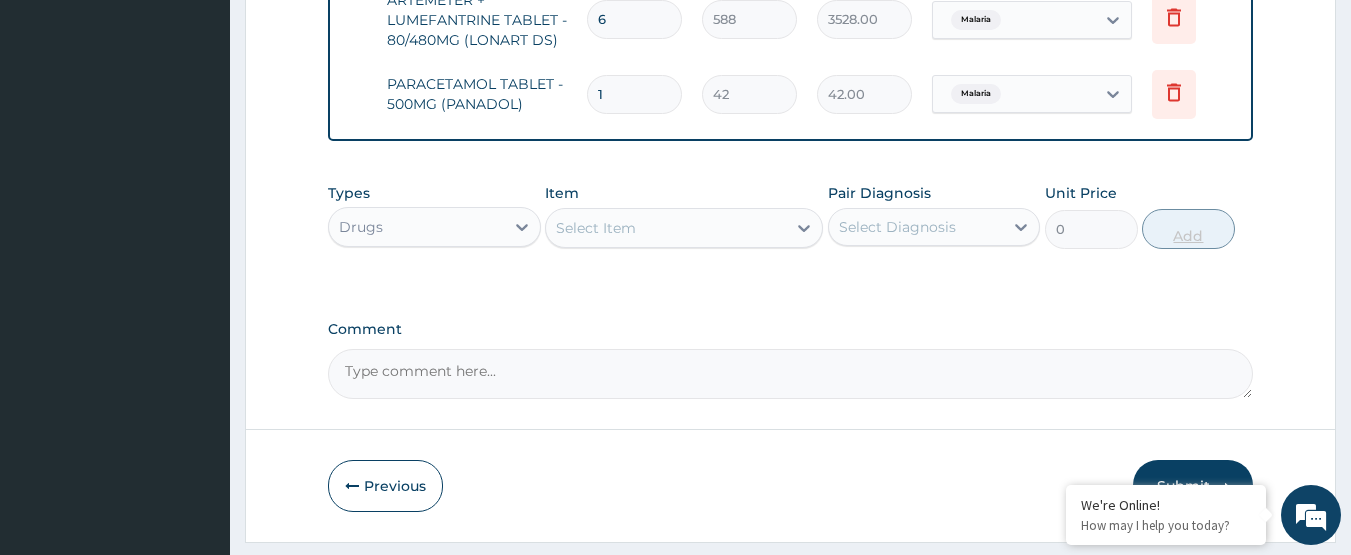 type on "18" 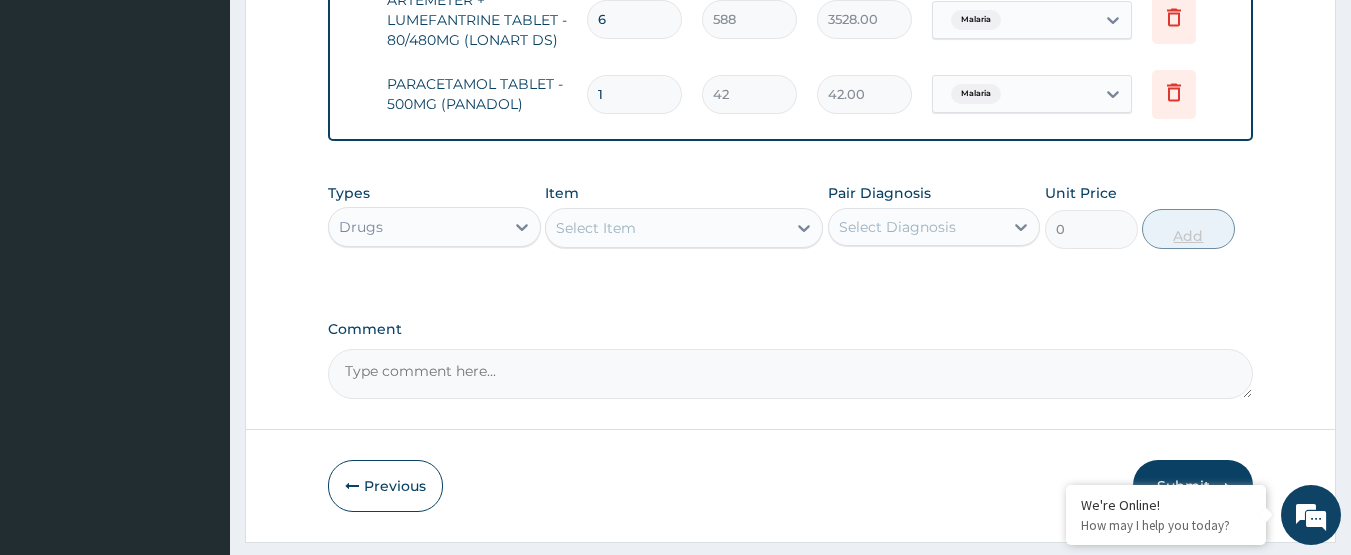 type on "756.00" 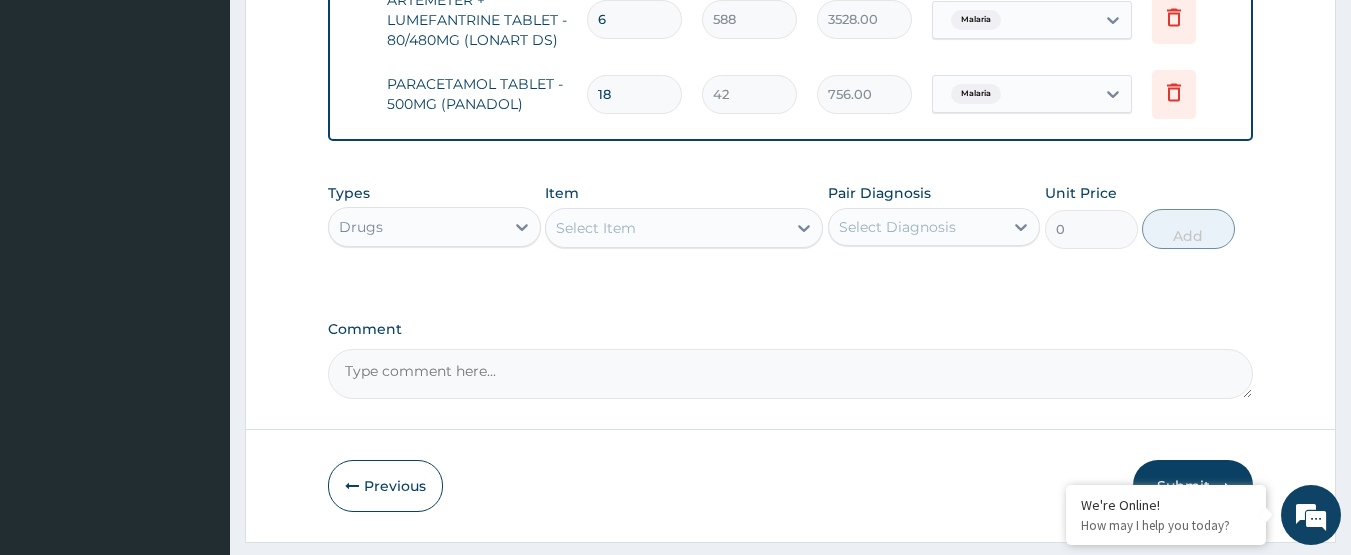 type on "18" 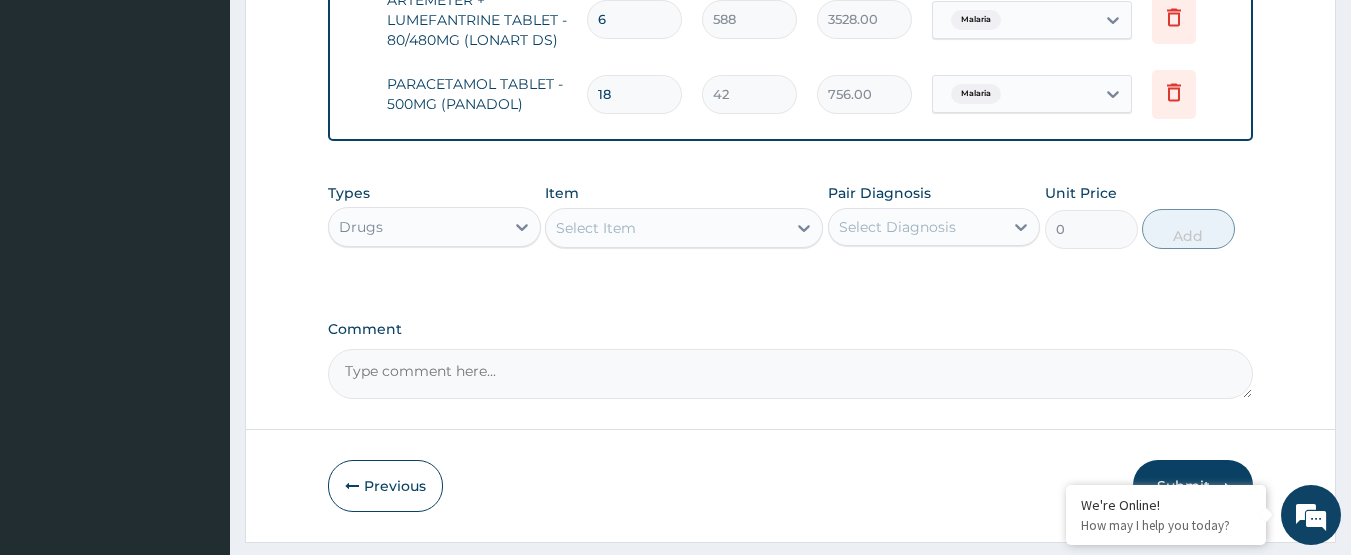 click on "Select Item" at bounding box center [666, 228] 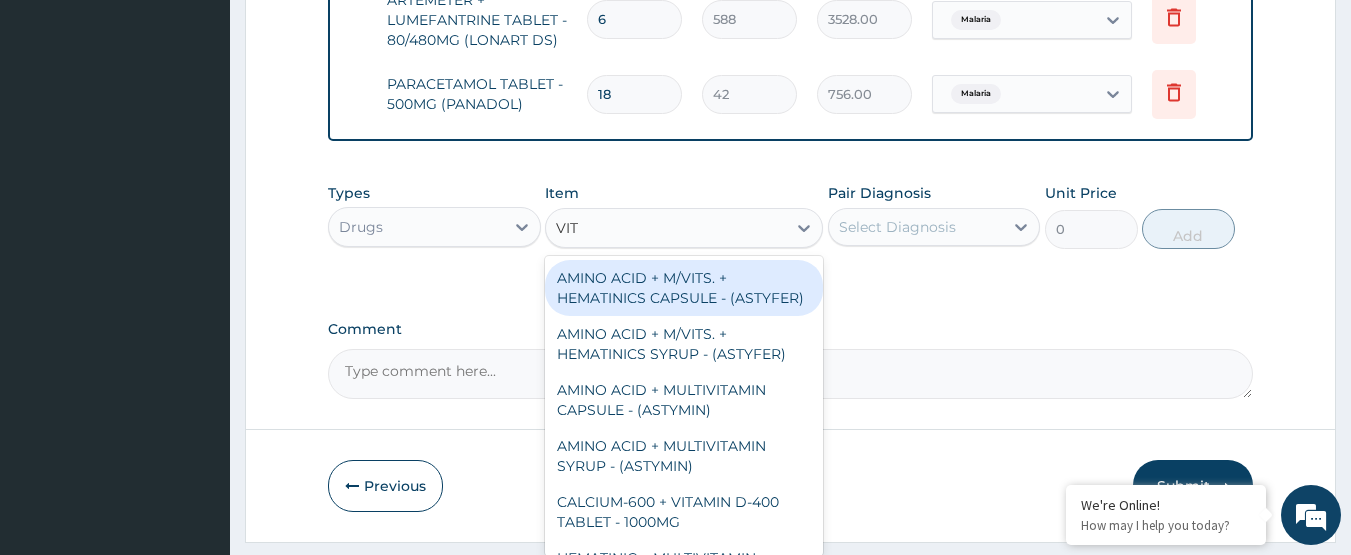 type on "VIT B" 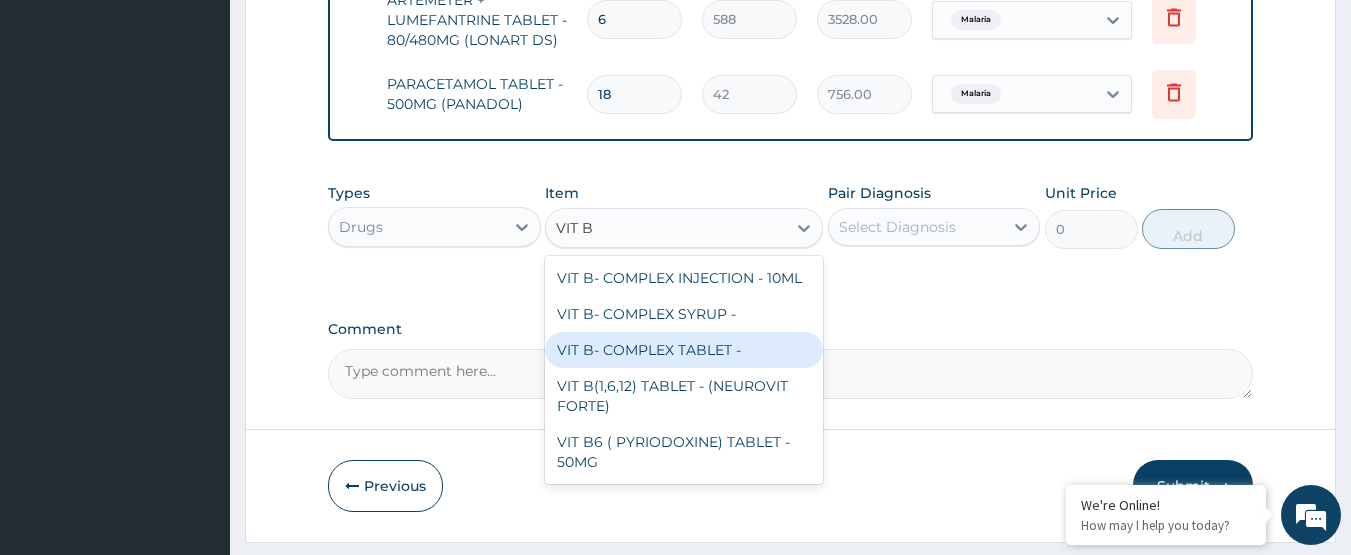 click on "VIT B- COMPLEX TABLET -" at bounding box center [684, 350] 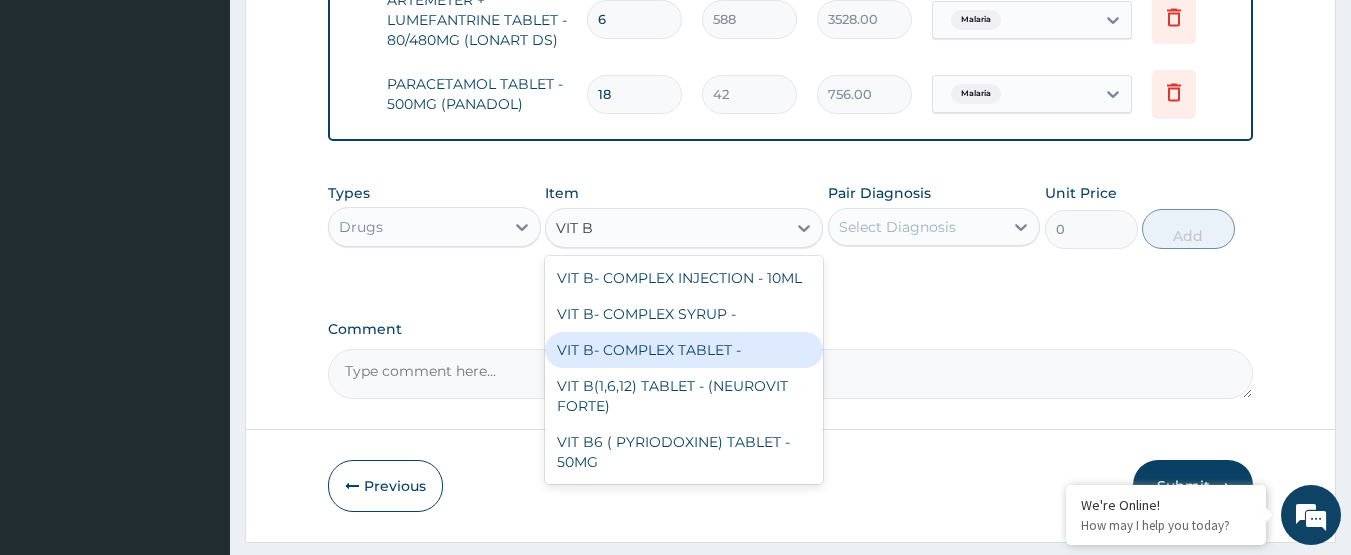 type 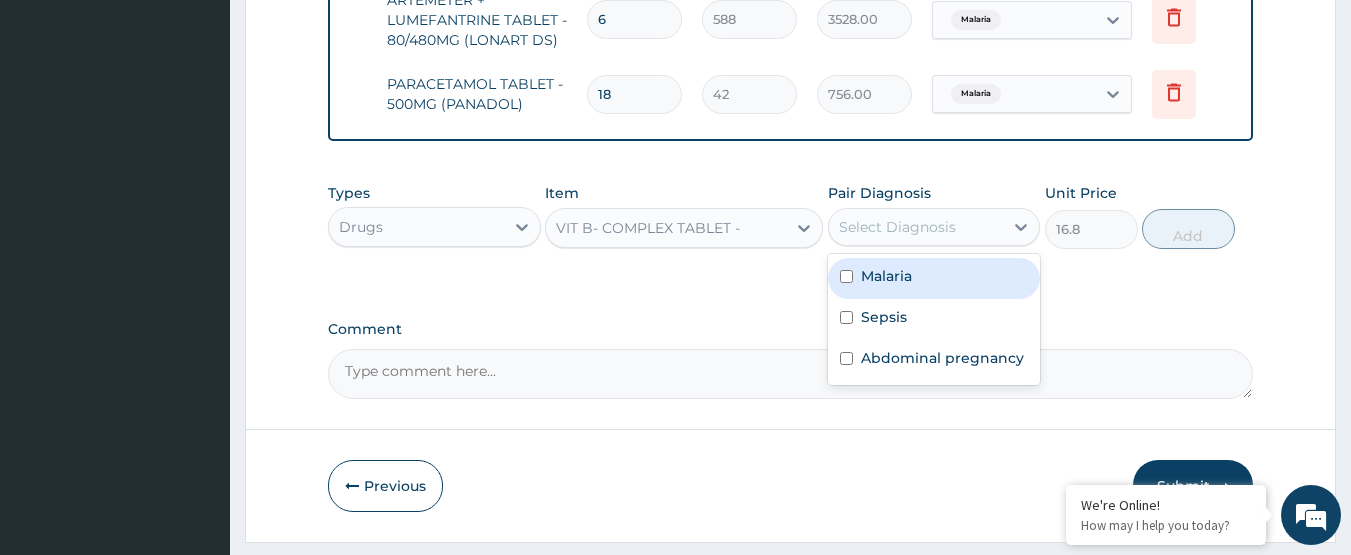 click on "Select Diagnosis" at bounding box center [897, 227] 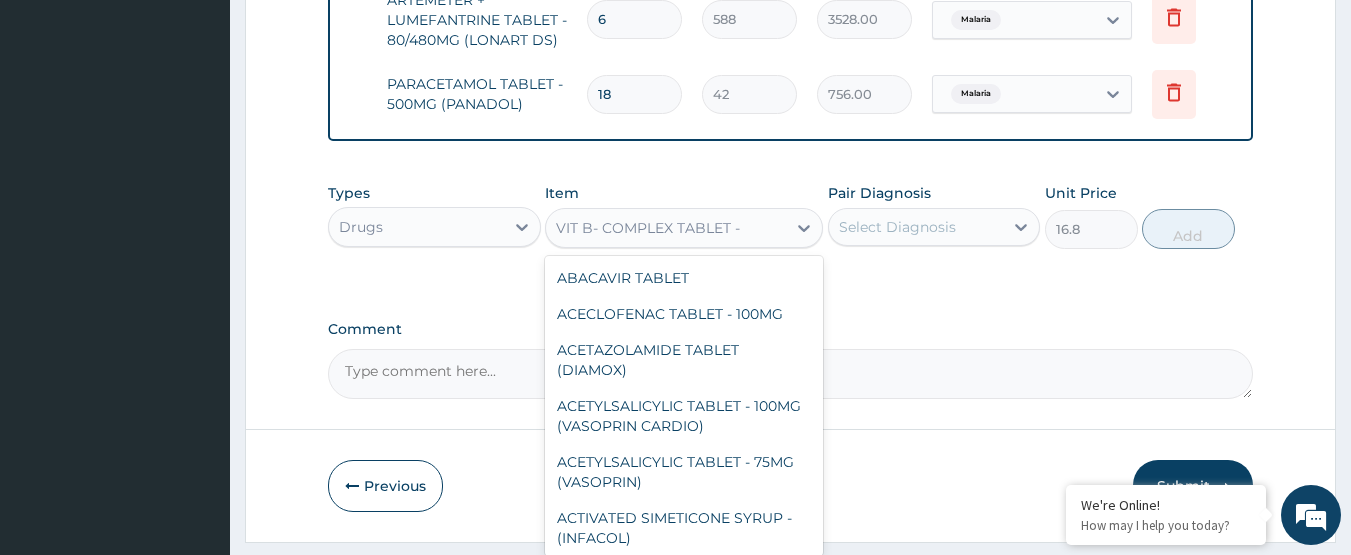 click on "VIT B- COMPLEX TABLET -" at bounding box center [648, 228] 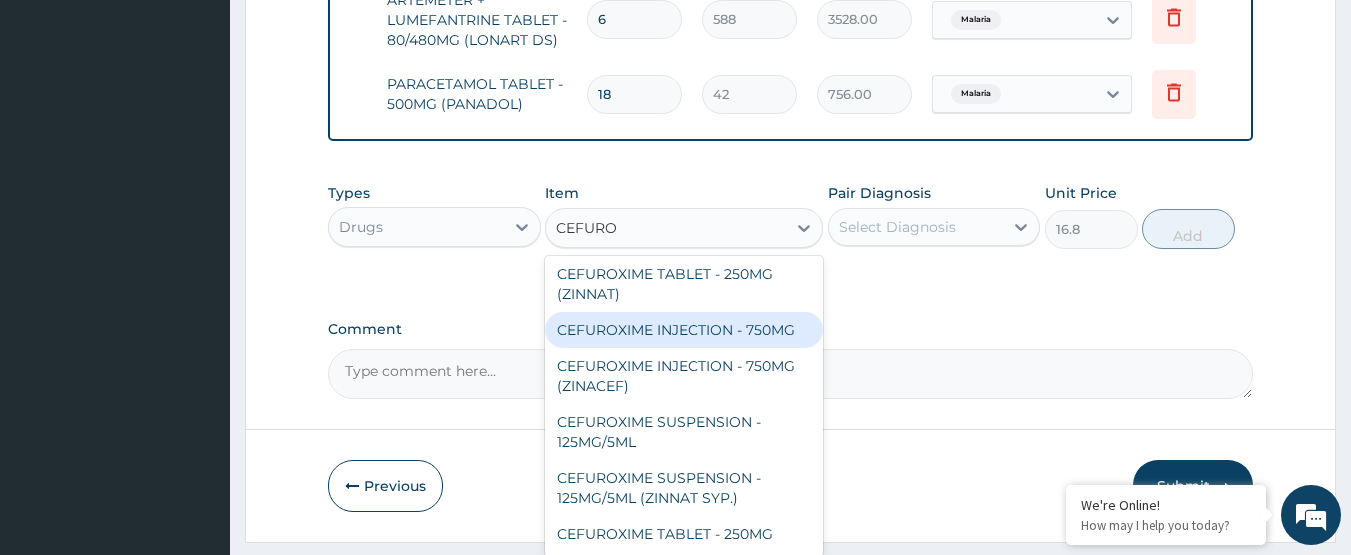 scroll, scrollTop: 0, scrollLeft: 0, axis: both 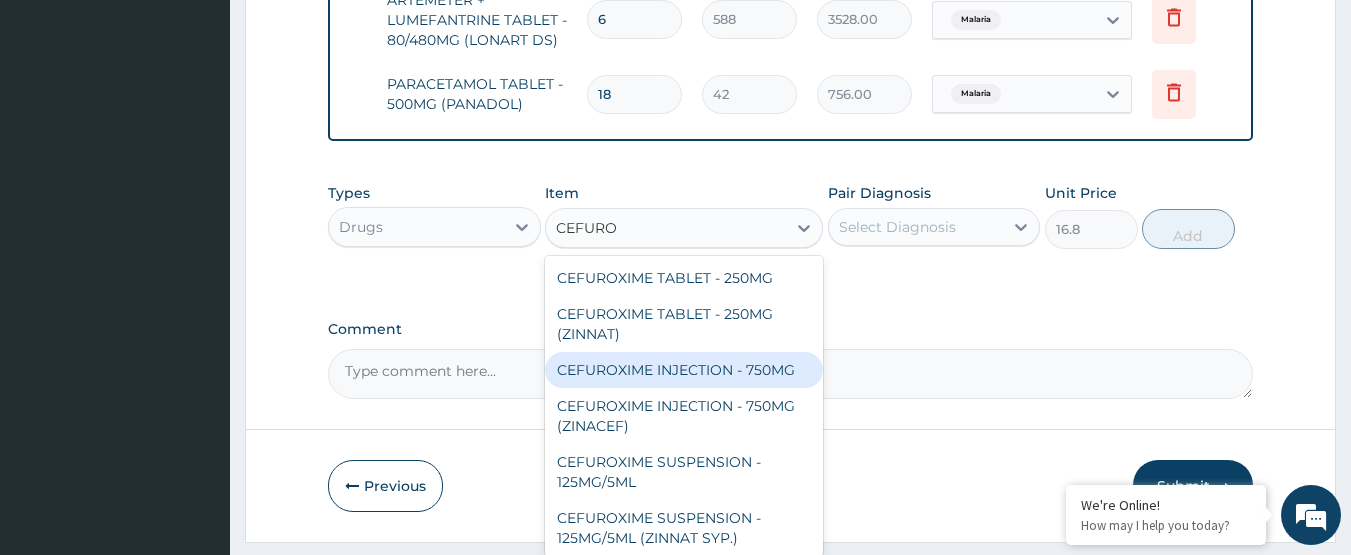 type on "CEFURO" 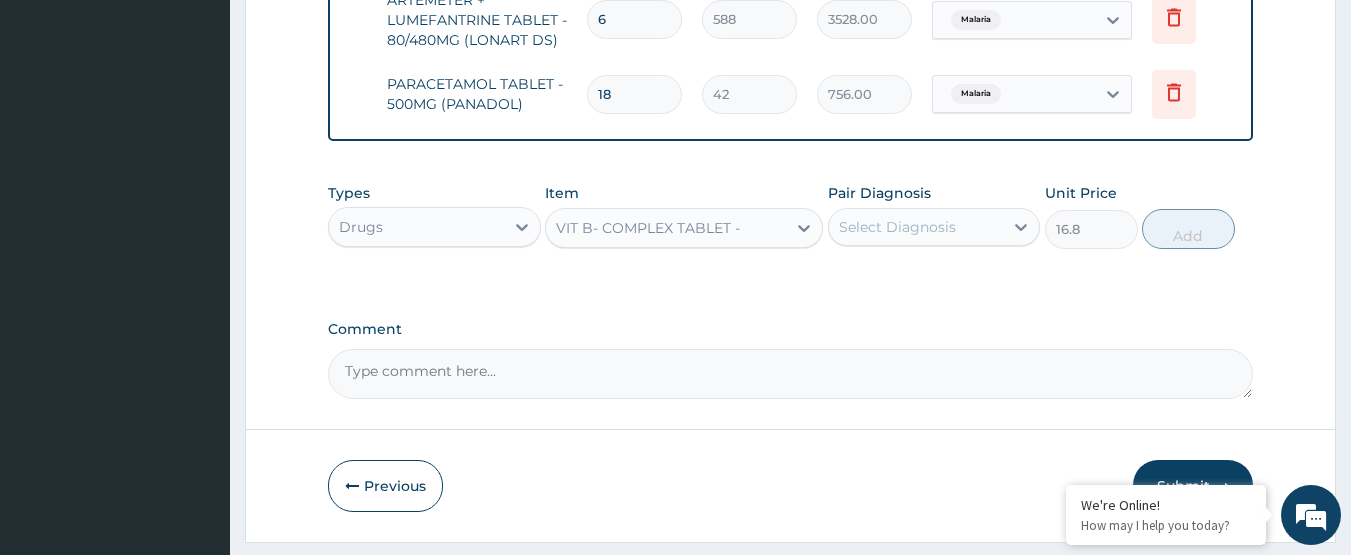 click on "PA Code / Prescription Code Enter Code(Secondary Care Only) Encounter Date DD-MM-YYYY Important Notice Please enter PA codes before entering items that are not attached to a PA code   All diagnoses entered must be linked to a claim item. Diagnosis & Claim Items that are visible but inactive cannot be edited because they were imported from an already approved PA code. Diagnosis Malaria Query Sepsis Query Abdominal pregnancy Query NB: All diagnosis must be linked to a claim item Claim Items Type Name Quantity Unit Price Total Price Pair Diagnosis Actions N/A GENERAL PRACTITIONER CONSULTATION FOLLOW UP 1 1875 1875.00 Malaria  + 1 Delete N/A MALARIAL PARASITE THICK AND THIN FILMS - [BLOOD] 1 2187.5 2187.50 Malaria Delete N/A FBC CBC-COMPLETE BLOOD COUNT (HAEMOGRAM) - [BLOOD] 1 5000 5000.00 Sepsis Delete N/A PREGENANCY BETA HCG - [ANY BODY FLUID INCLUDING SERUM, URINE OR PLASMA] 1 2500 2500.00 Abdominal pregnancy Delete N/A ARTEMETER INJECTION - 80MG 2 476 952.00 Malaria Delete N/A PARACETAMOL INJECTION - 150MG/ML" at bounding box center (791, -363) 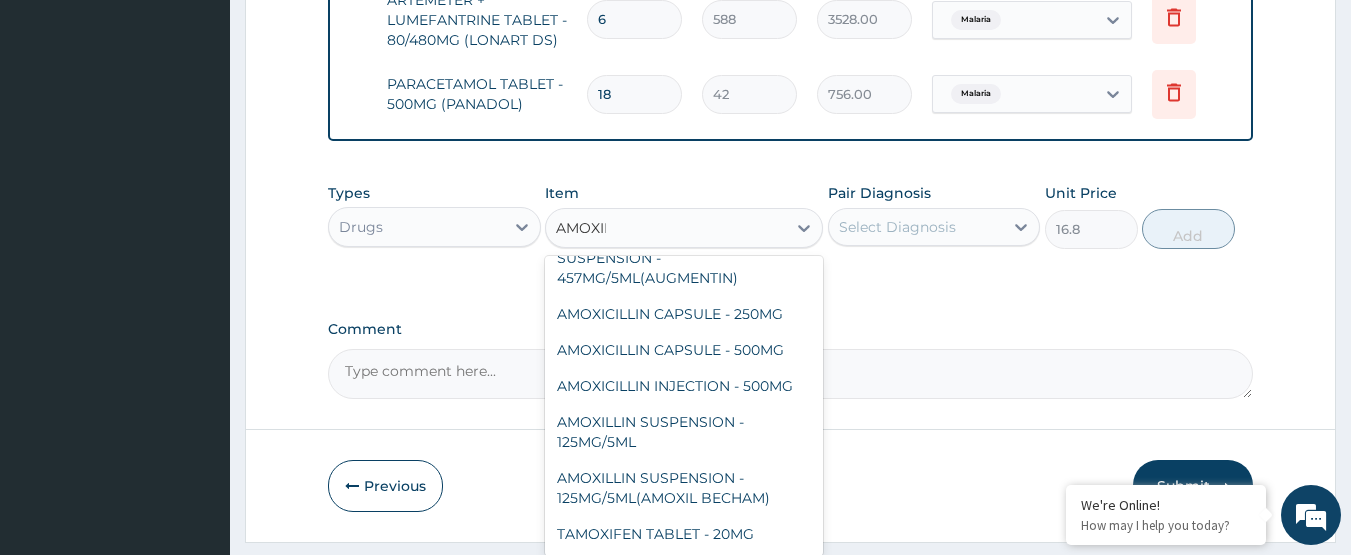 scroll, scrollTop: 0, scrollLeft: 0, axis: both 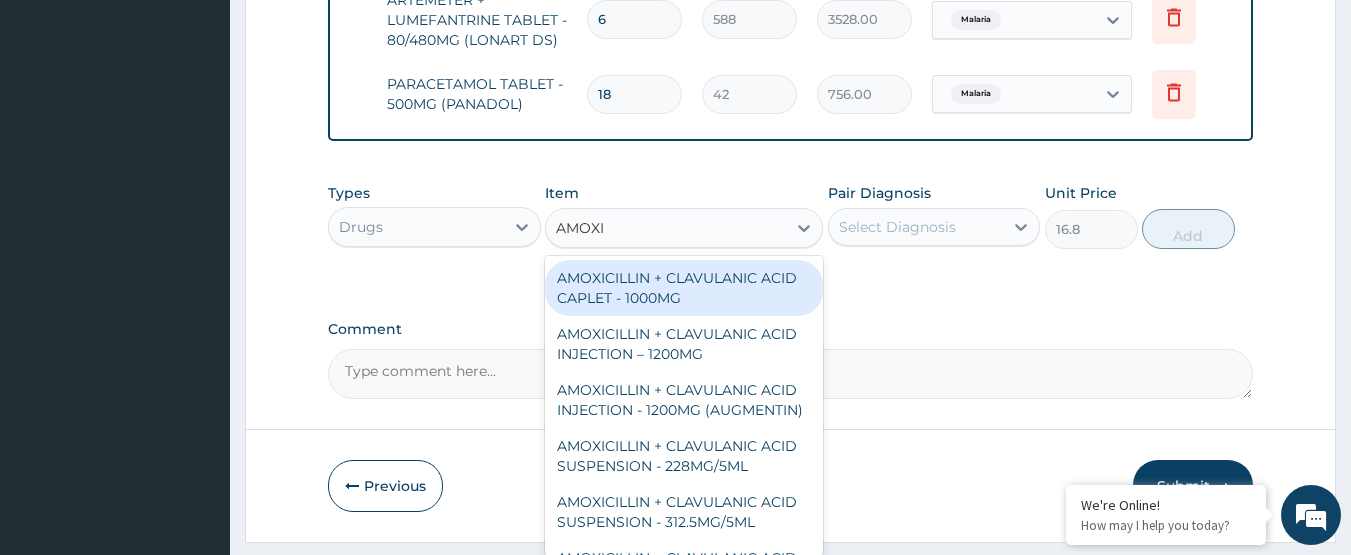 type on "AMOXIC" 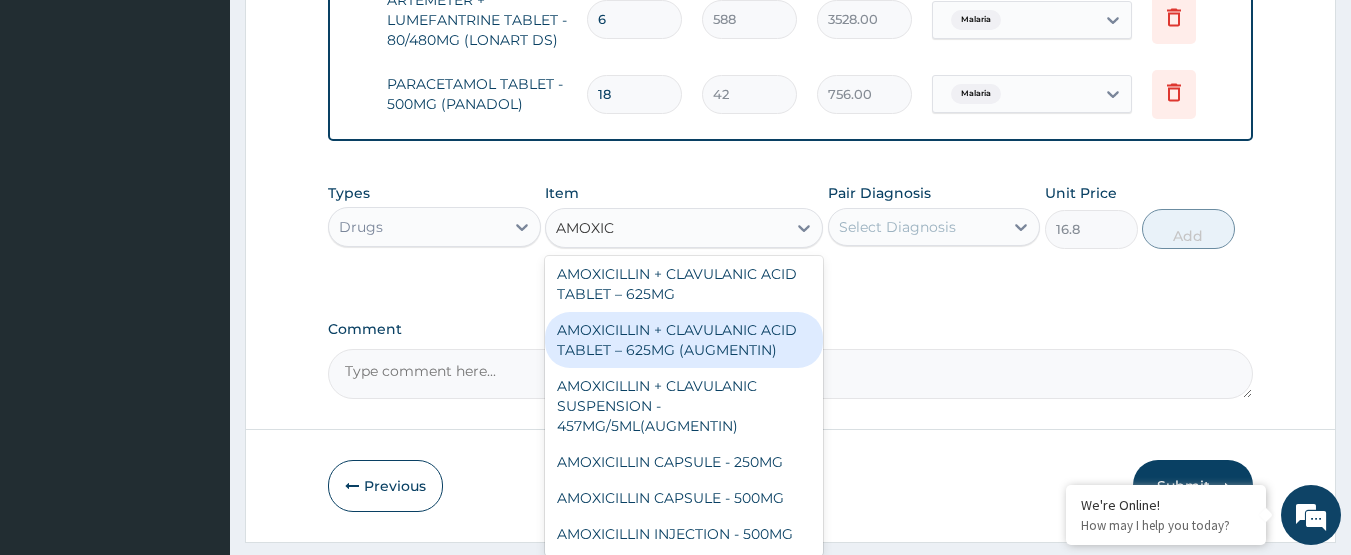 scroll, scrollTop: 532, scrollLeft: 0, axis: vertical 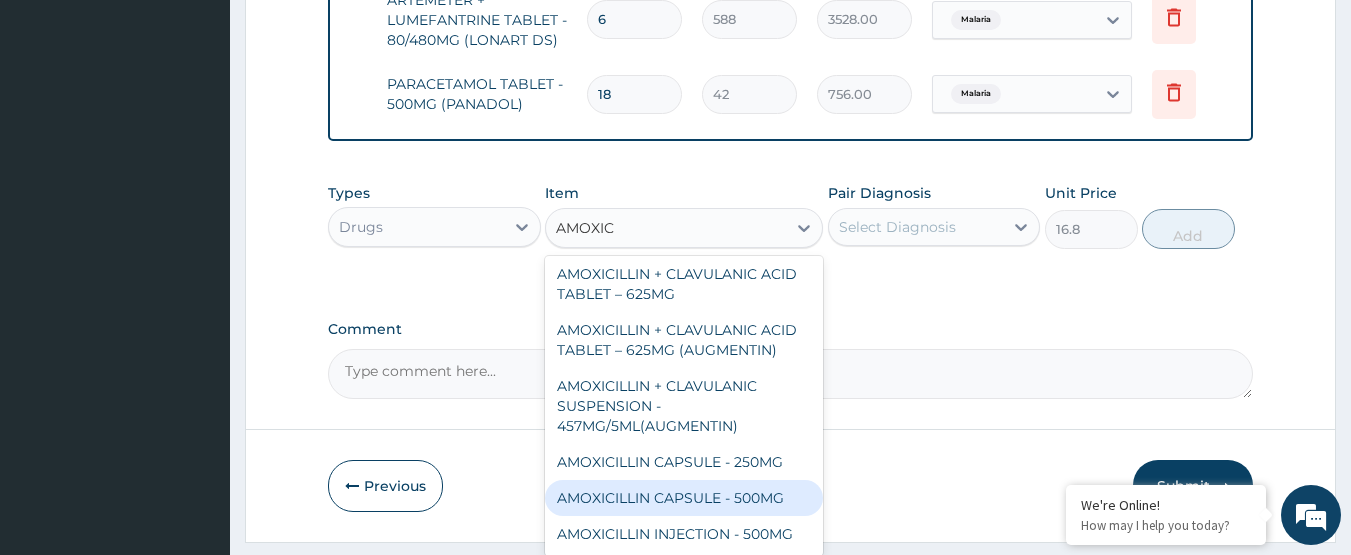 click on "AMOXICILLIN CAPSULE - 500MG" at bounding box center (684, 498) 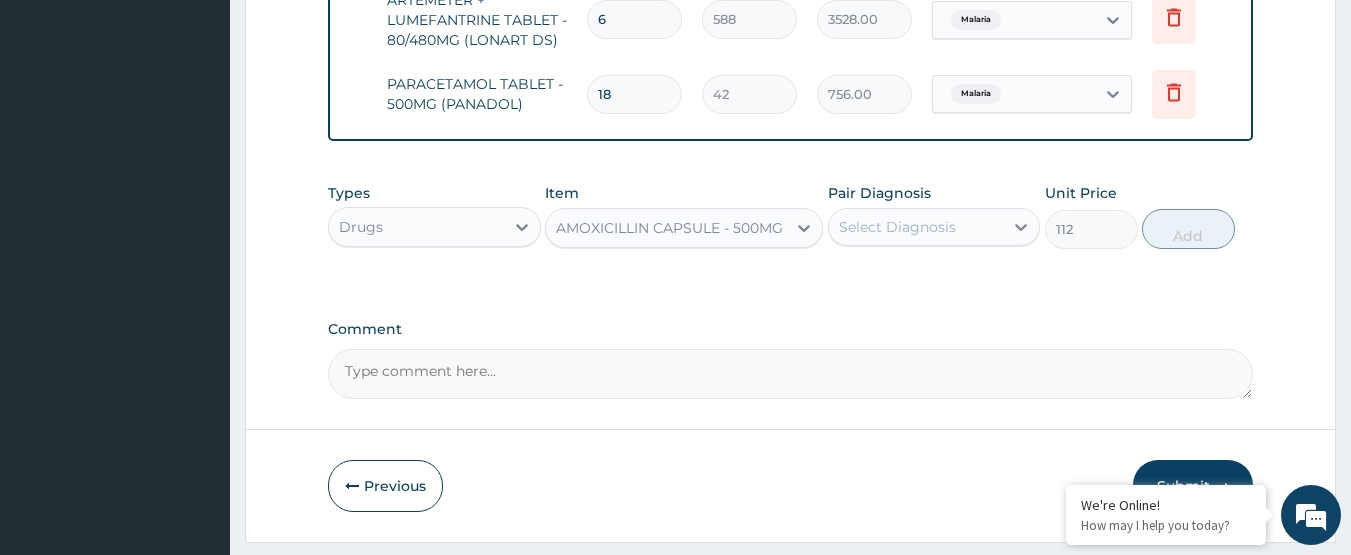 click on "Select Diagnosis" at bounding box center (916, 227) 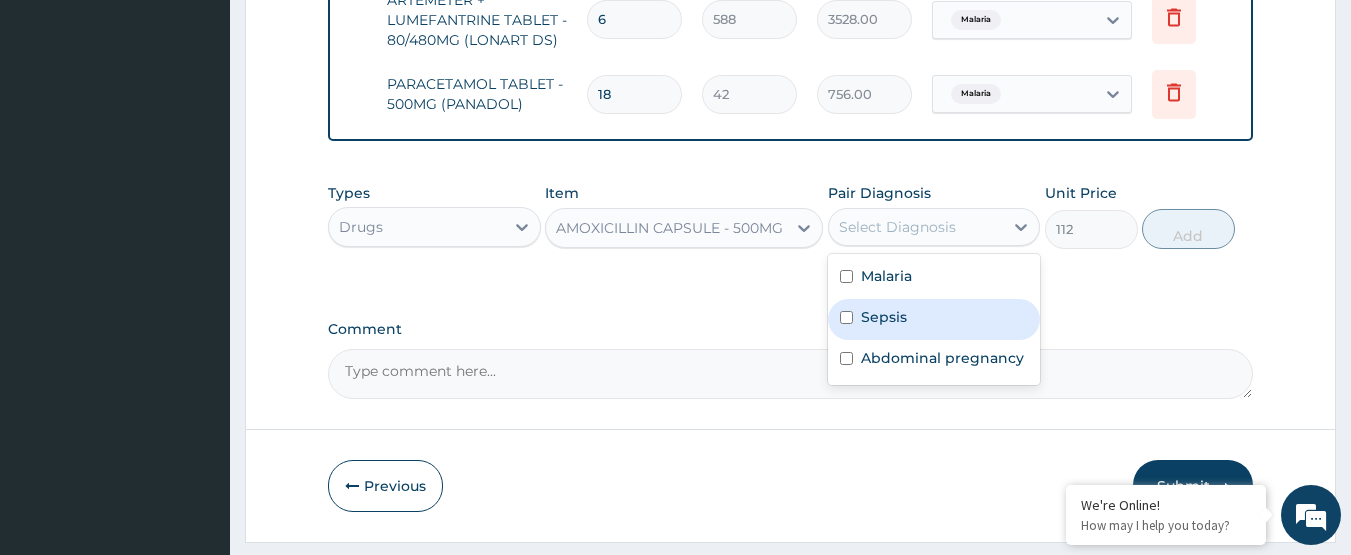 click on "Sepsis" at bounding box center [884, 317] 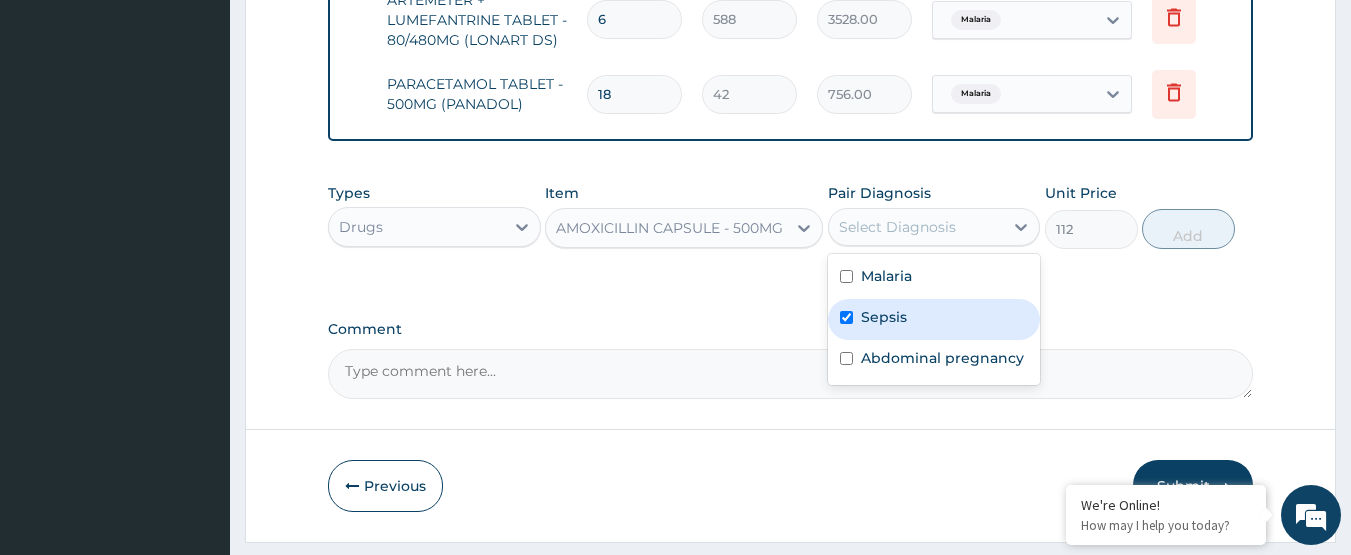 checkbox on "true" 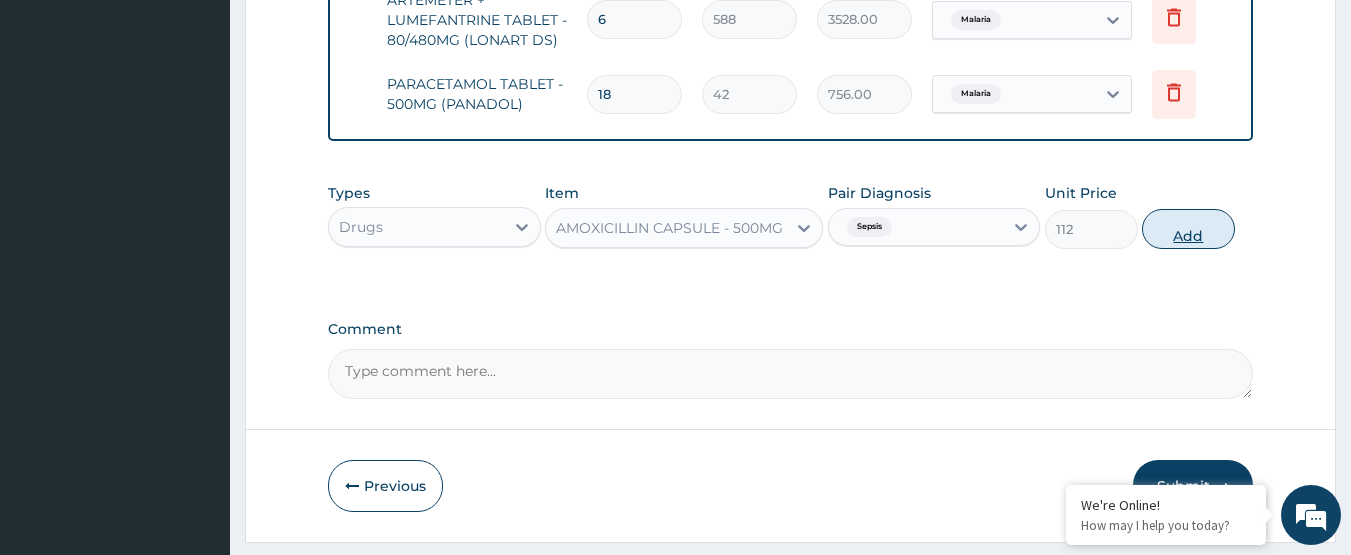 click on "Add" at bounding box center (1188, 229) 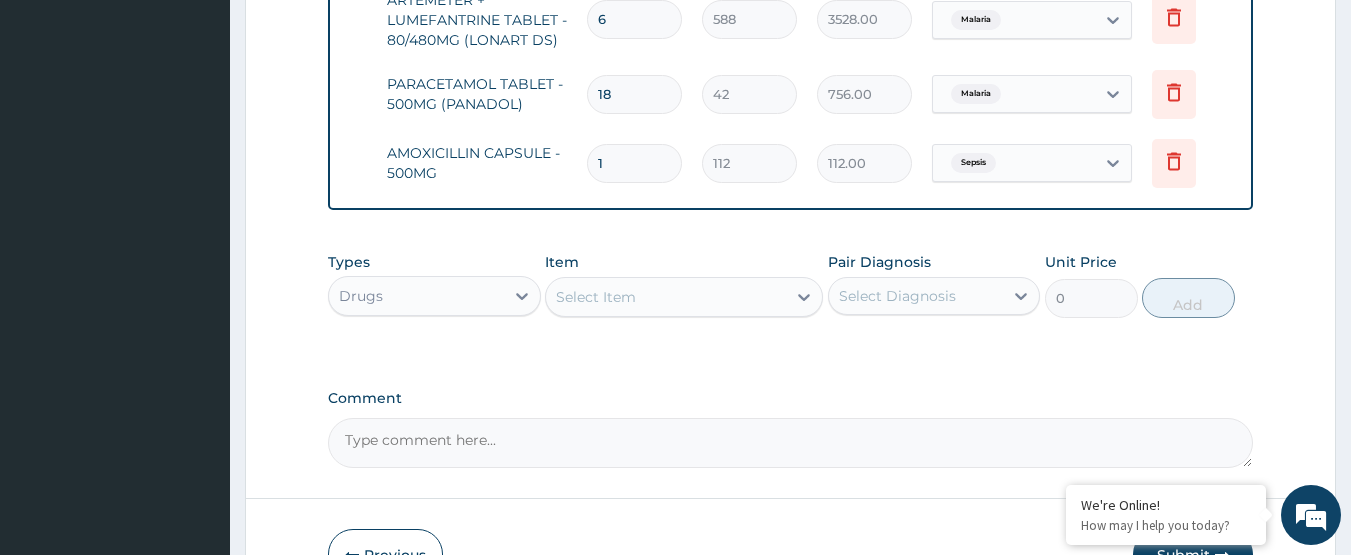type on "10" 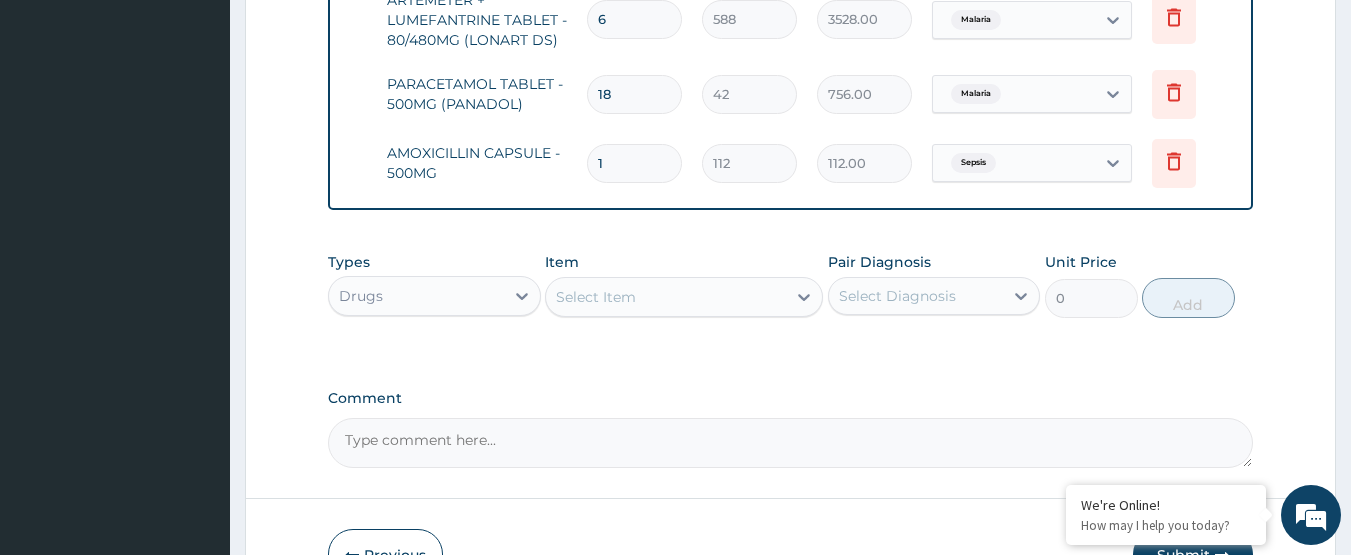 type on "1120.00" 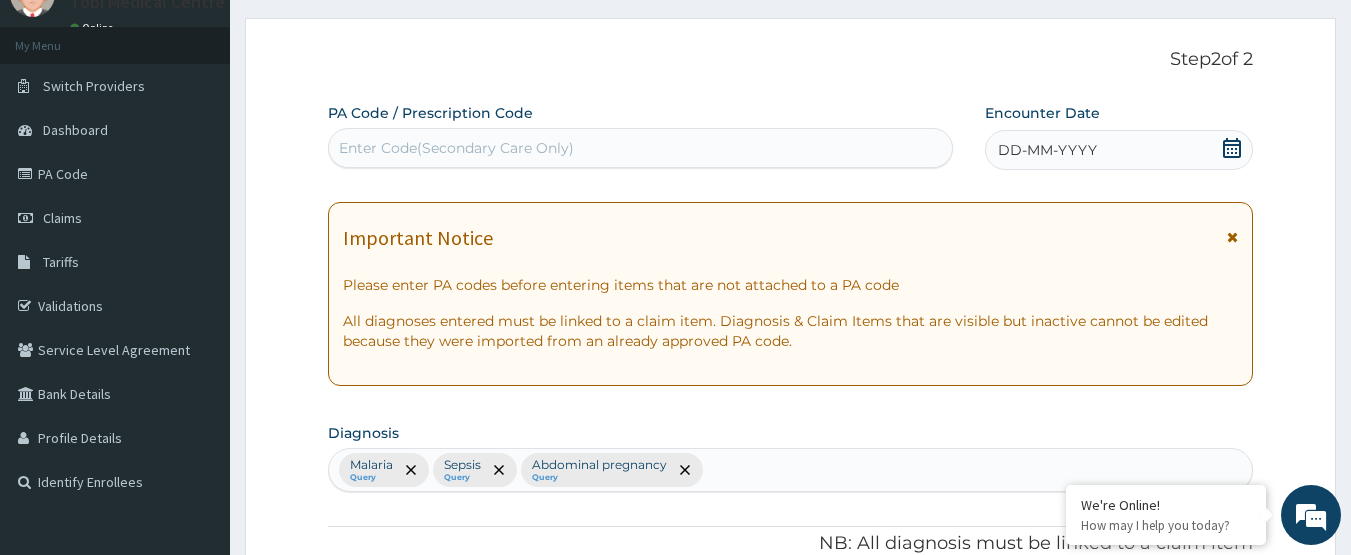 scroll, scrollTop: 54, scrollLeft: 0, axis: vertical 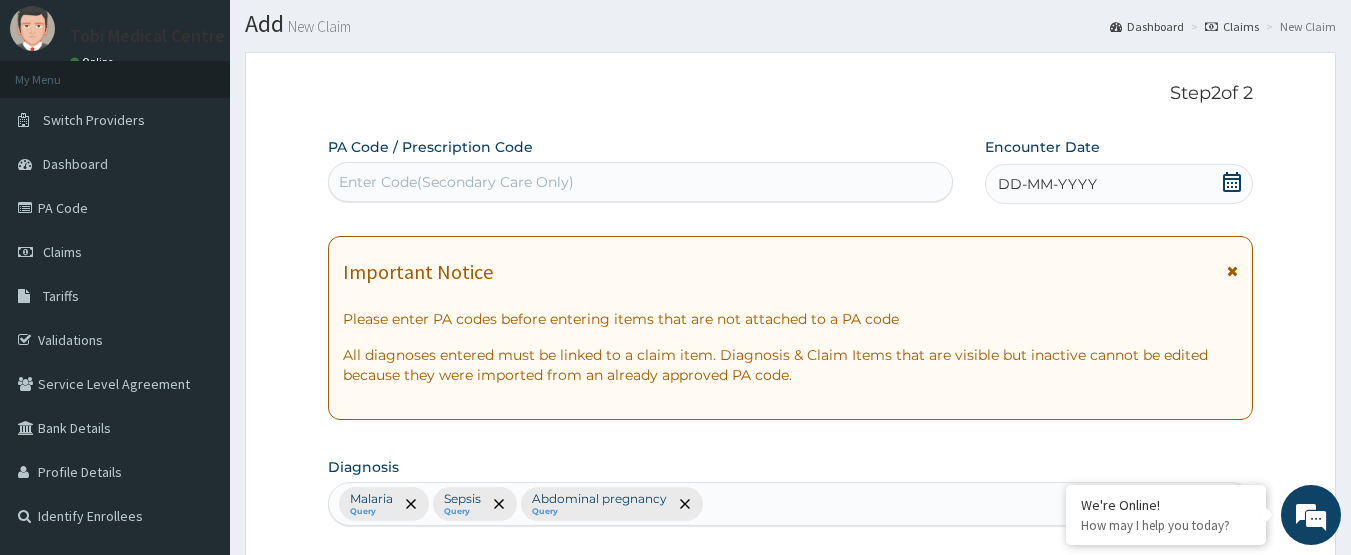 type on "10" 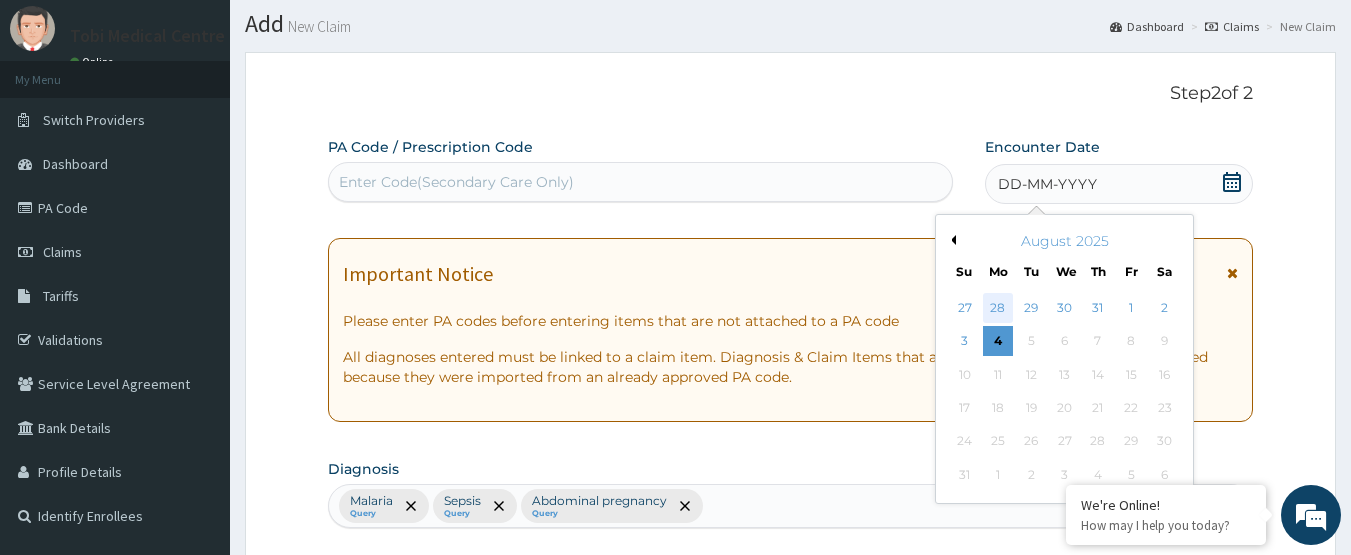 click on "28" at bounding box center (998, 308) 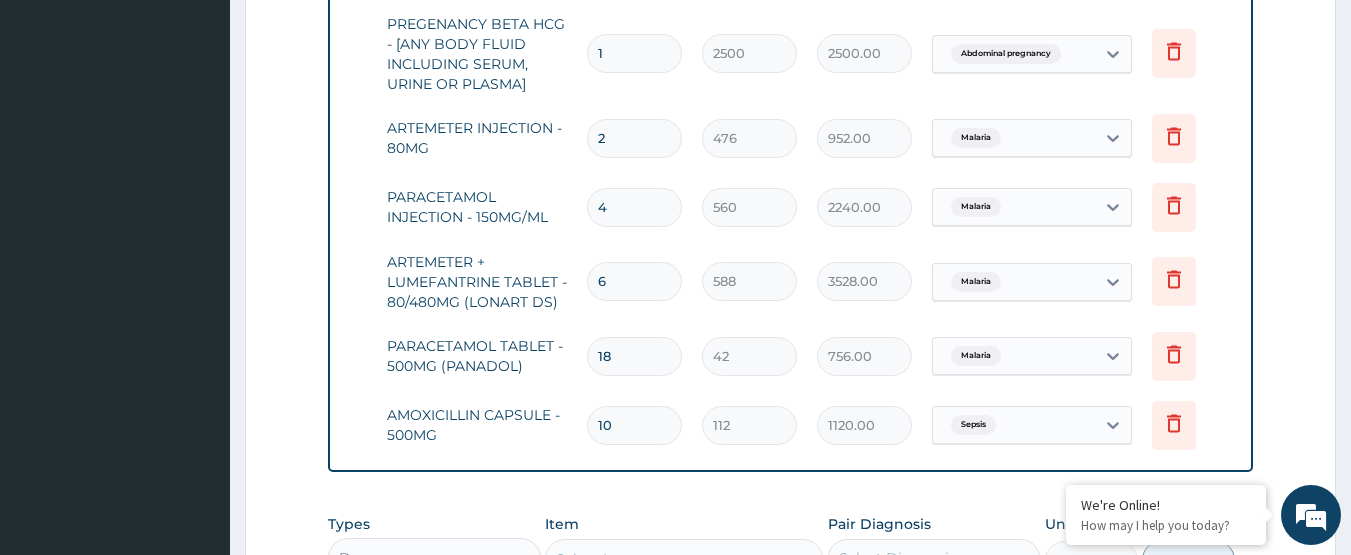 scroll, scrollTop: 1454, scrollLeft: 0, axis: vertical 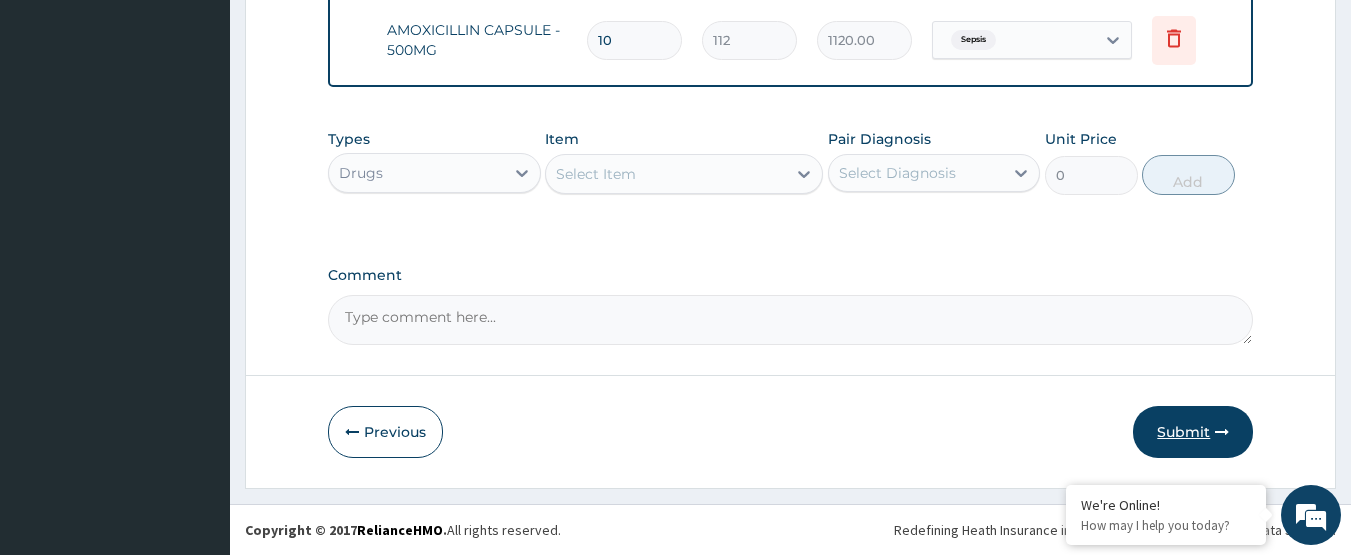 click on "Submit" at bounding box center (1193, 432) 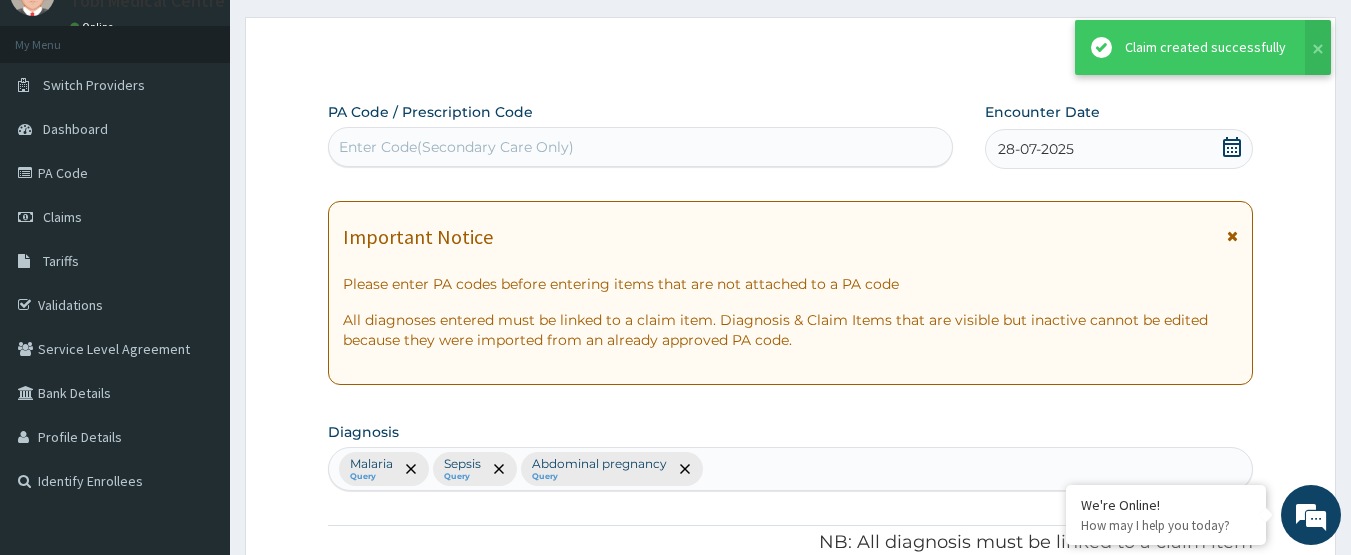 scroll, scrollTop: 1454, scrollLeft: 0, axis: vertical 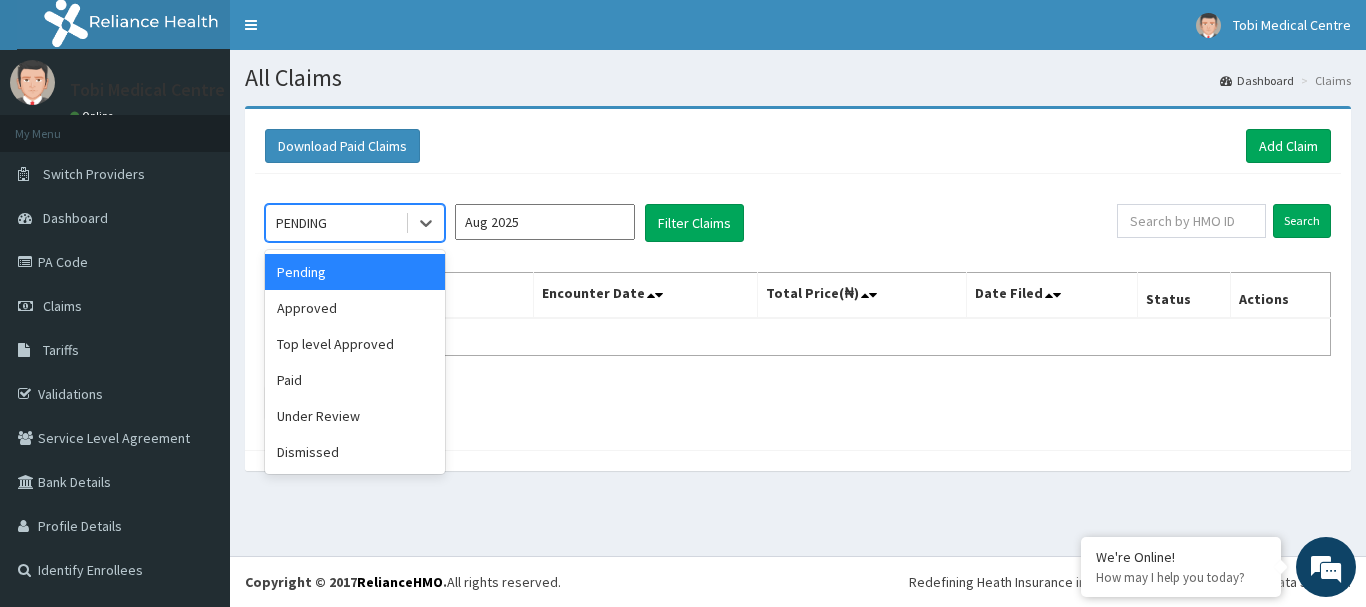 click on "PENDING" at bounding box center [335, 223] 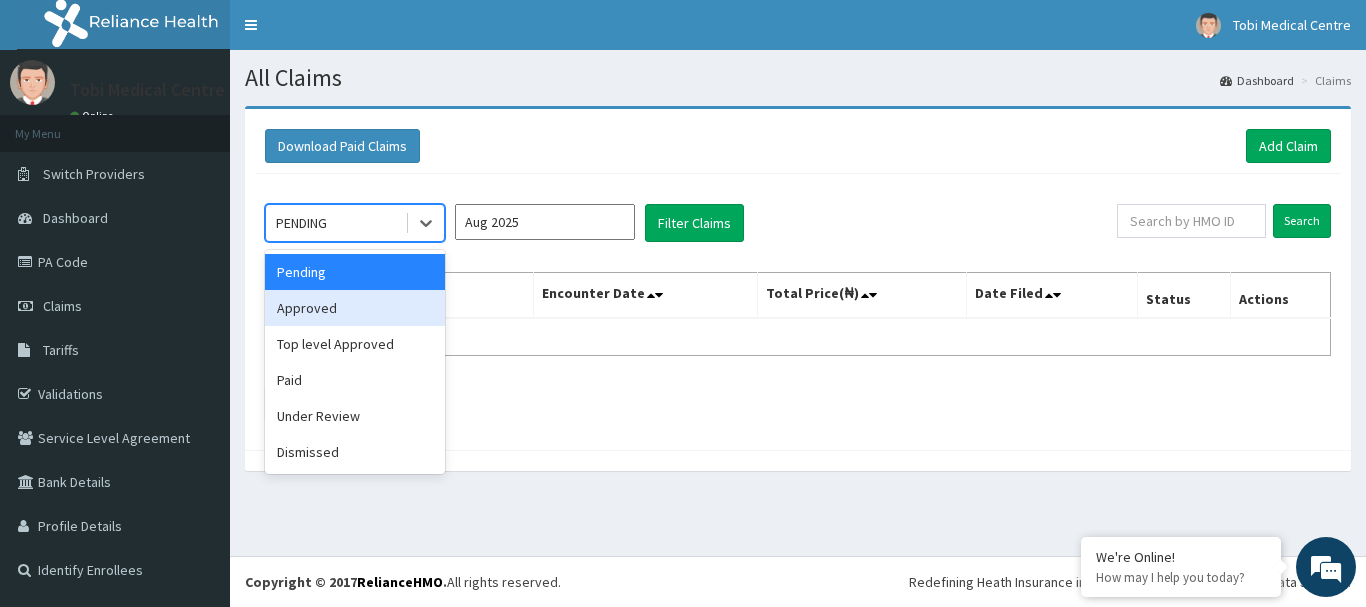 click on "Approved" at bounding box center (355, 308) 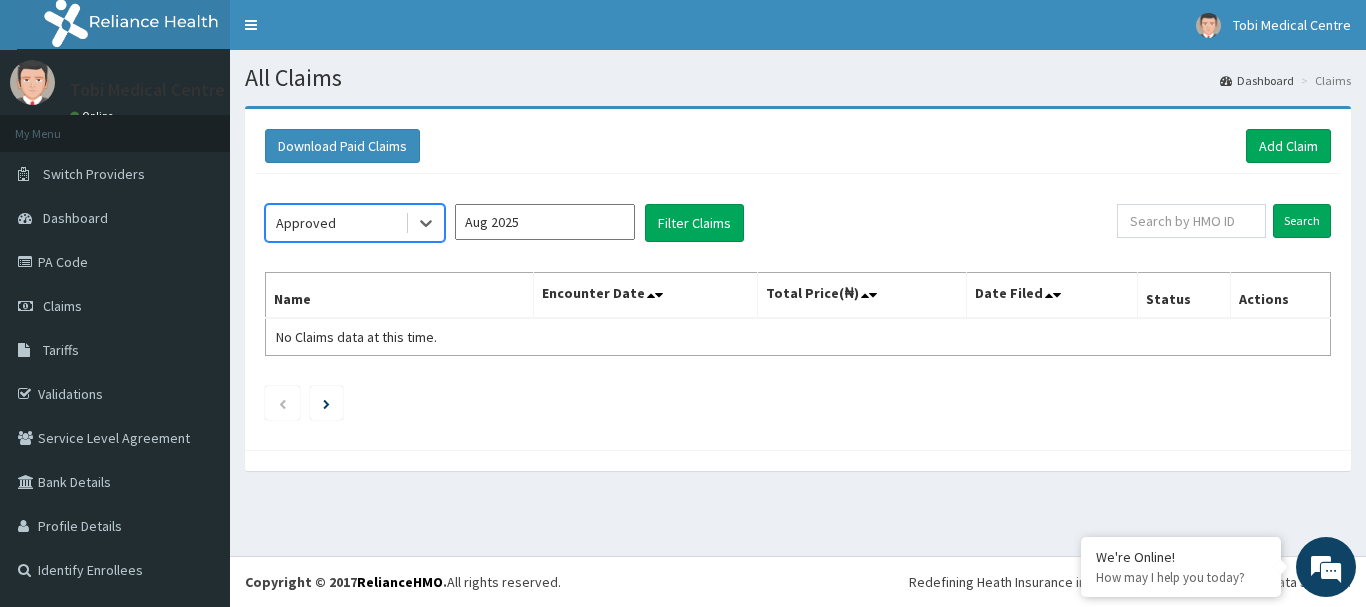 click on "Aug 2025" at bounding box center (545, 222) 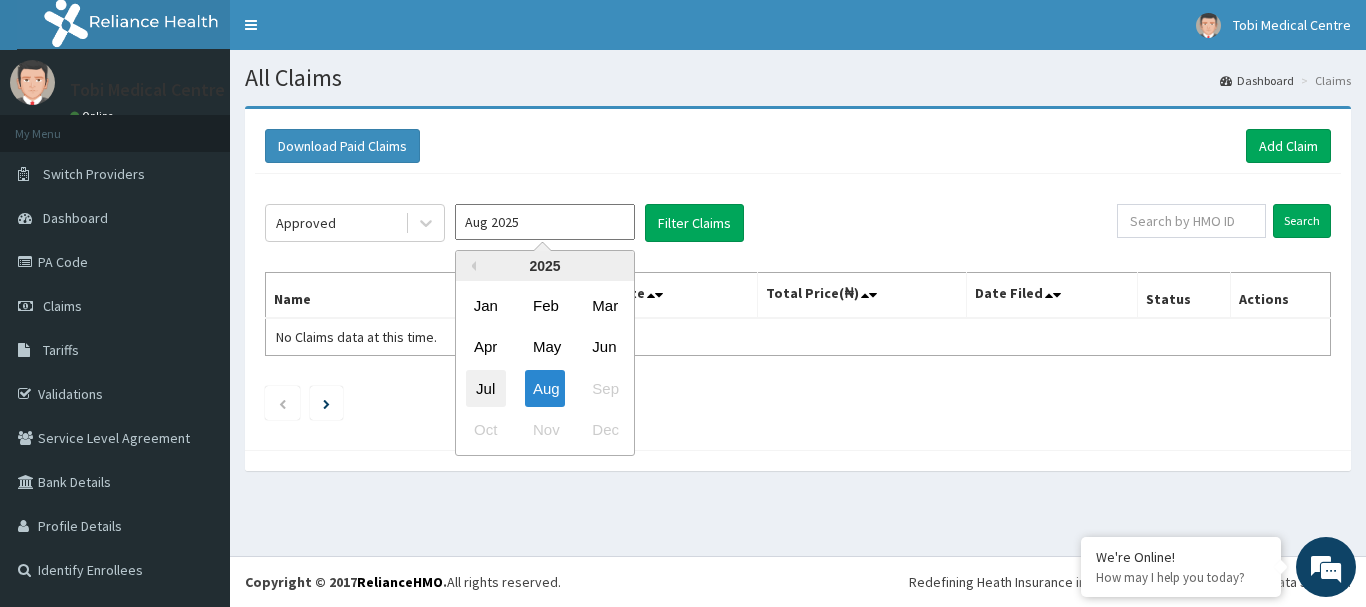 click on "Jul" at bounding box center (486, 388) 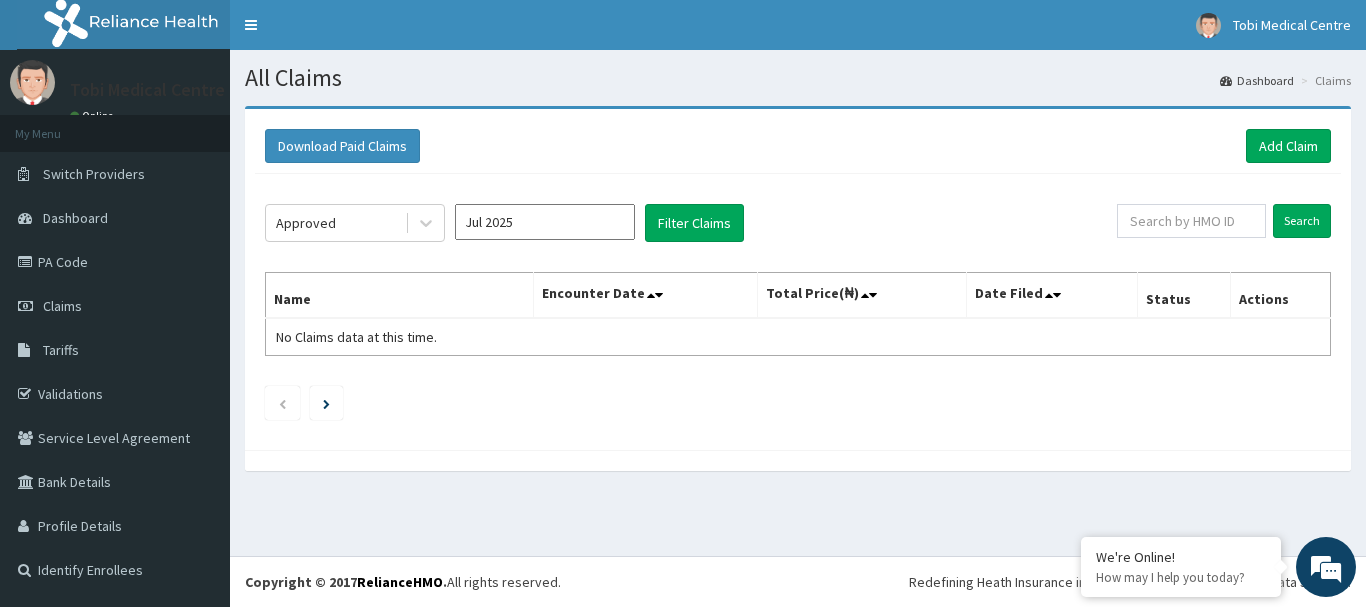 click on "Approved Jul 2025 Filter Claims" at bounding box center (691, 223) 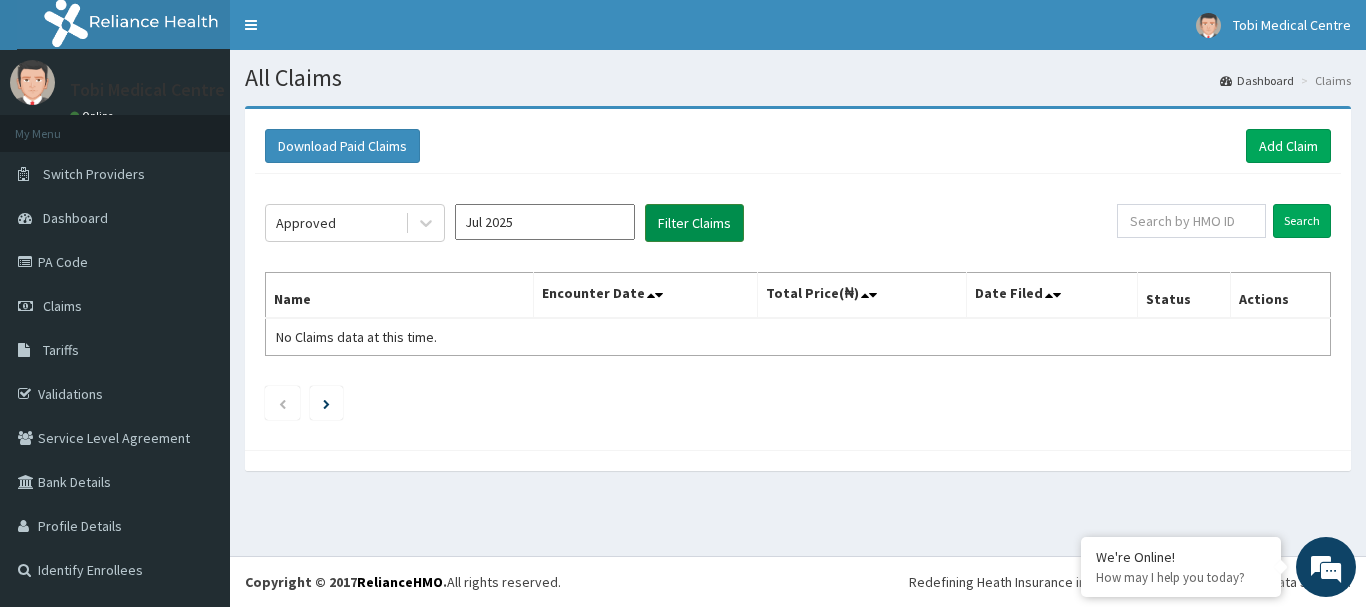 click on "Filter Claims" at bounding box center (694, 223) 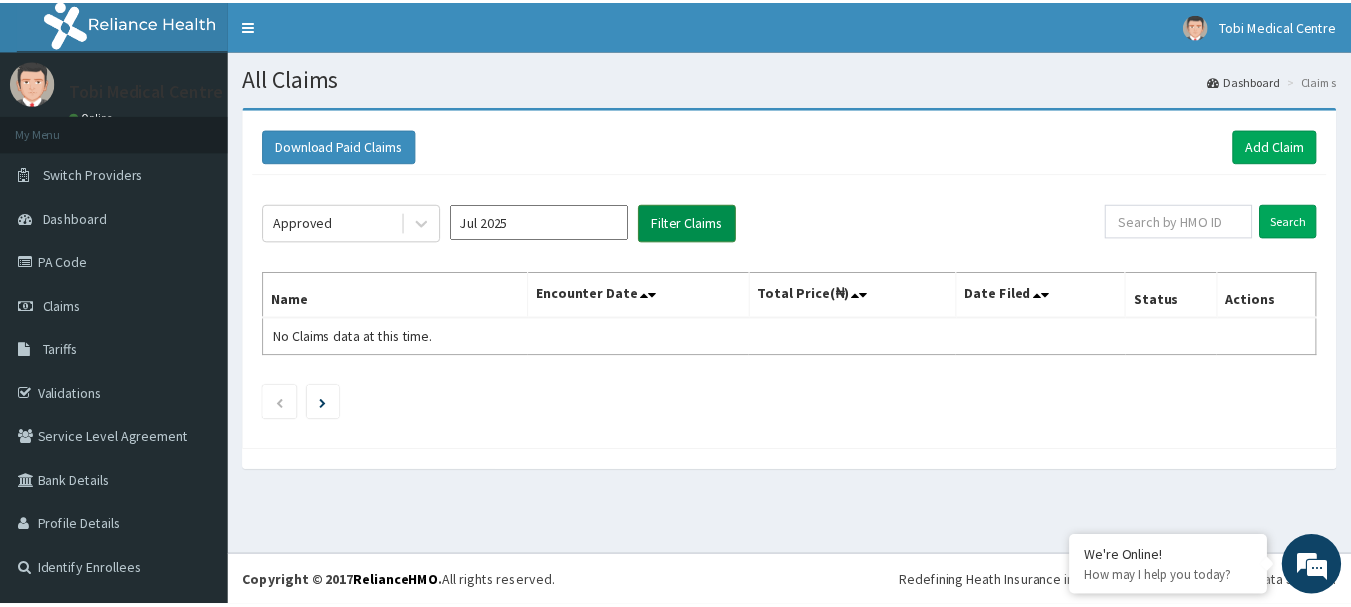 scroll, scrollTop: 0, scrollLeft: 0, axis: both 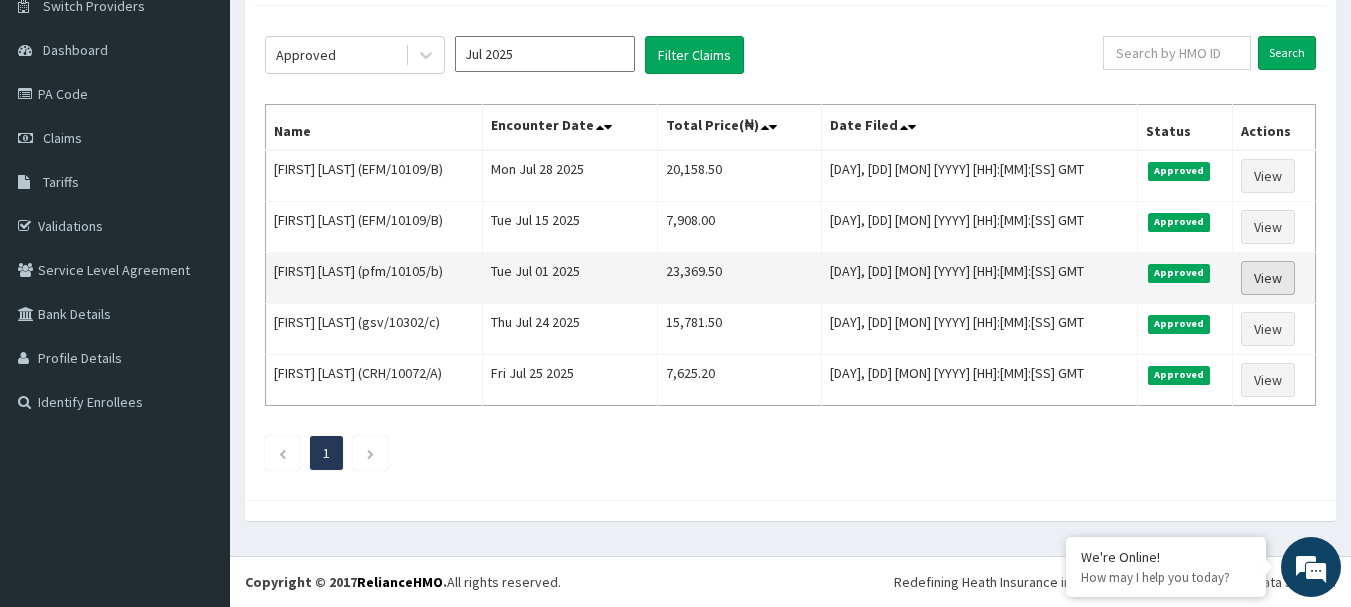 click on "View" at bounding box center [1268, 278] 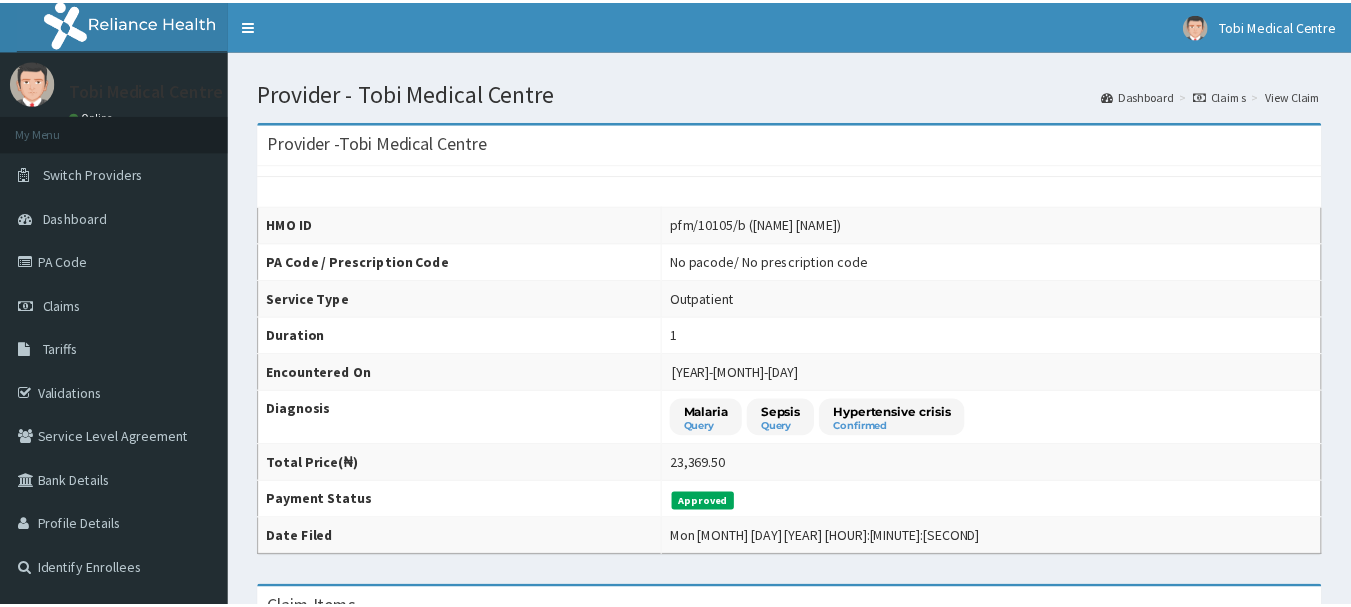 scroll, scrollTop: 0, scrollLeft: 0, axis: both 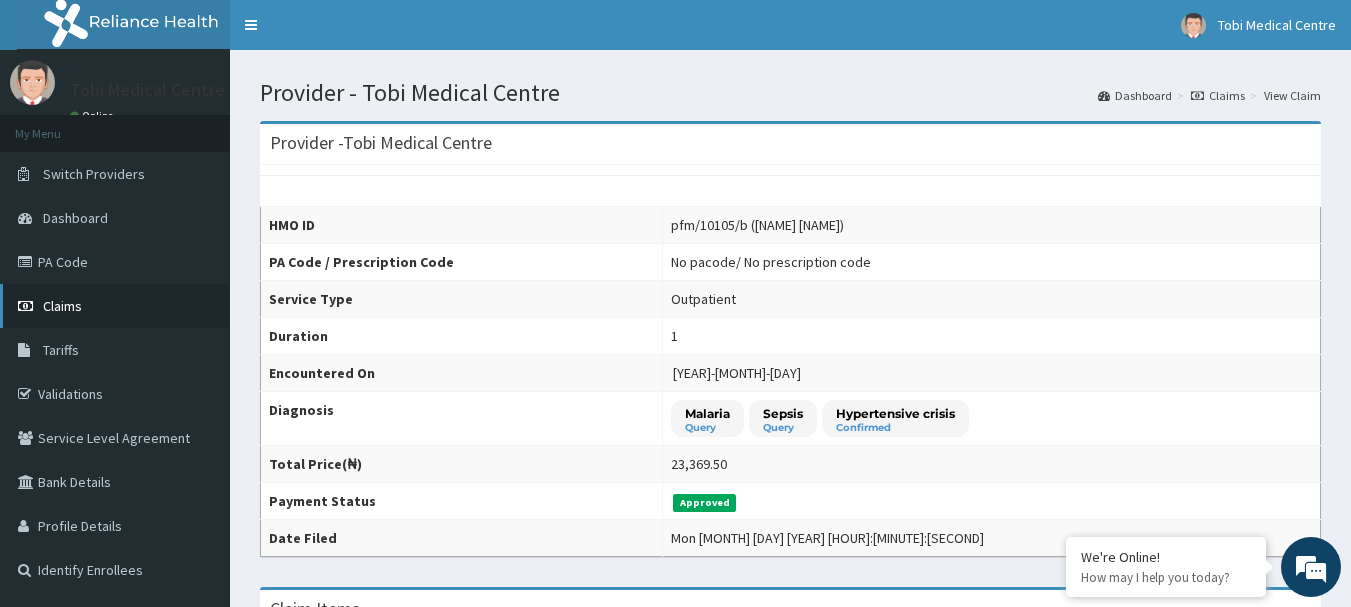 click on "Claims" at bounding box center (115, 306) 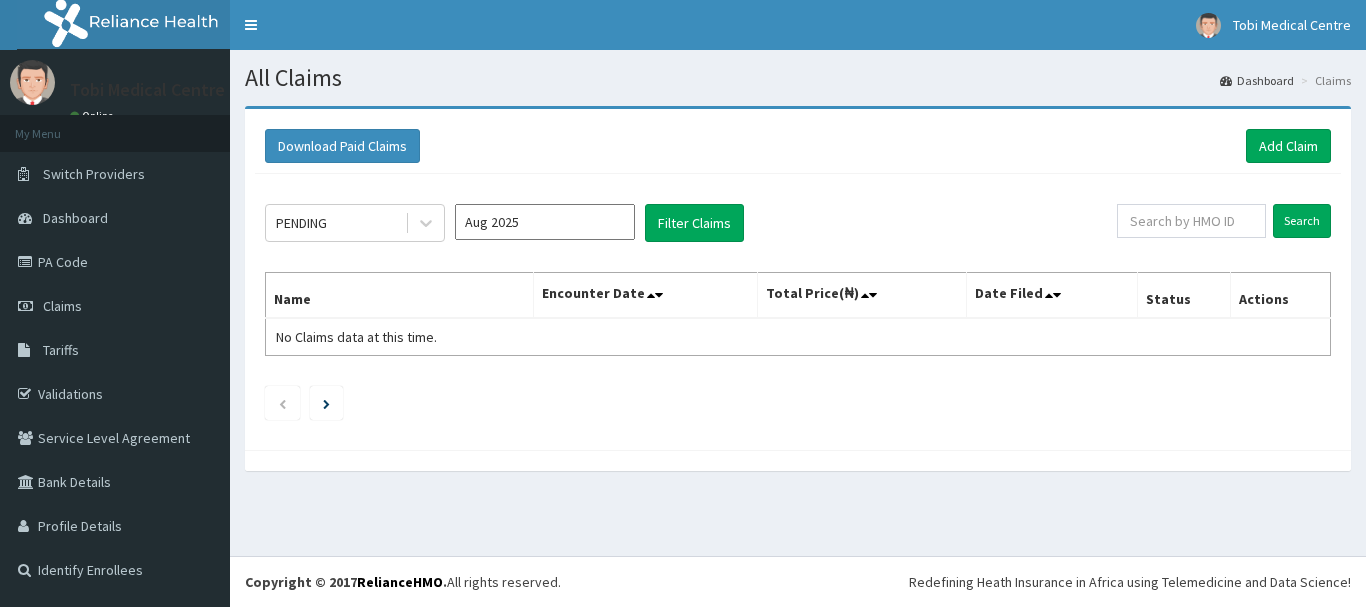 scroll, scrollTop: 0, scrollLeft: 0, axis: both 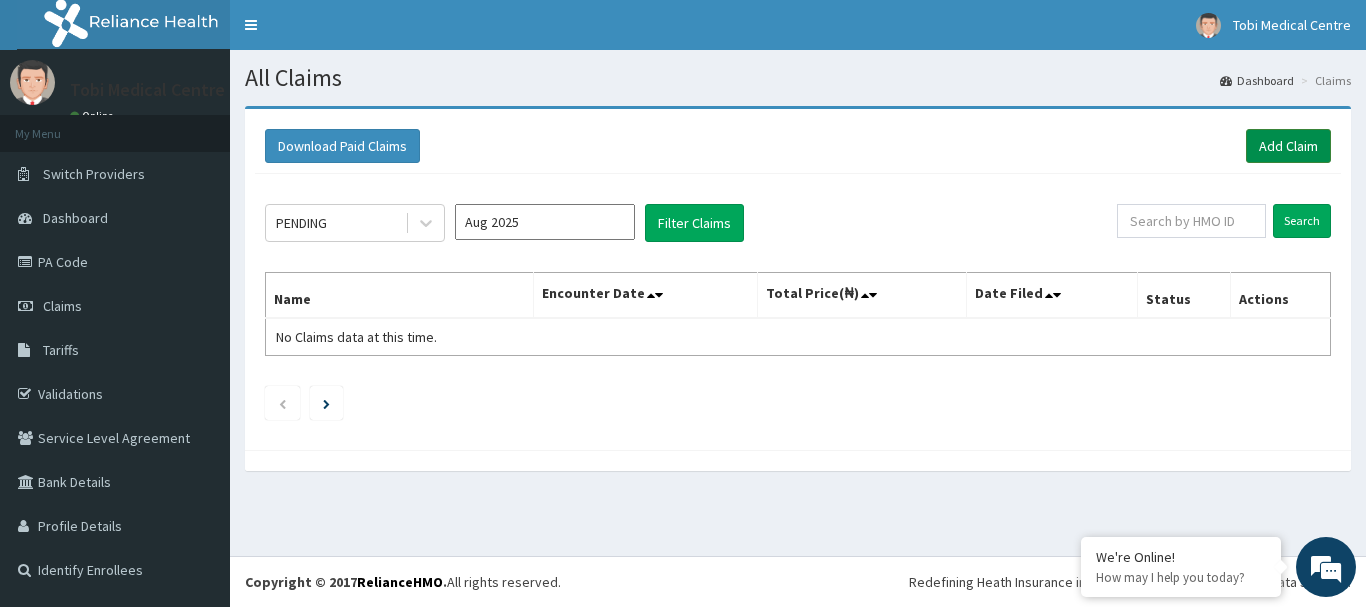 click on "Add Claim" at bounding box center [1288, 146] 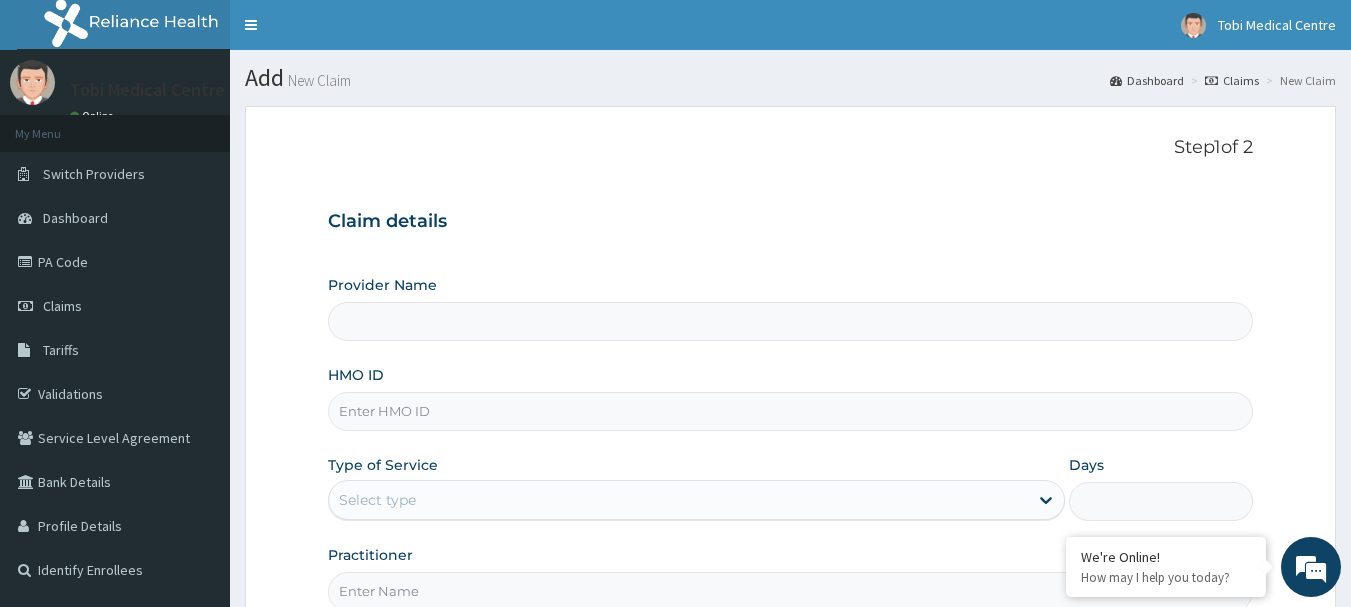 scroll, scrollTop: 0, scrollLeft: 0, axis: both 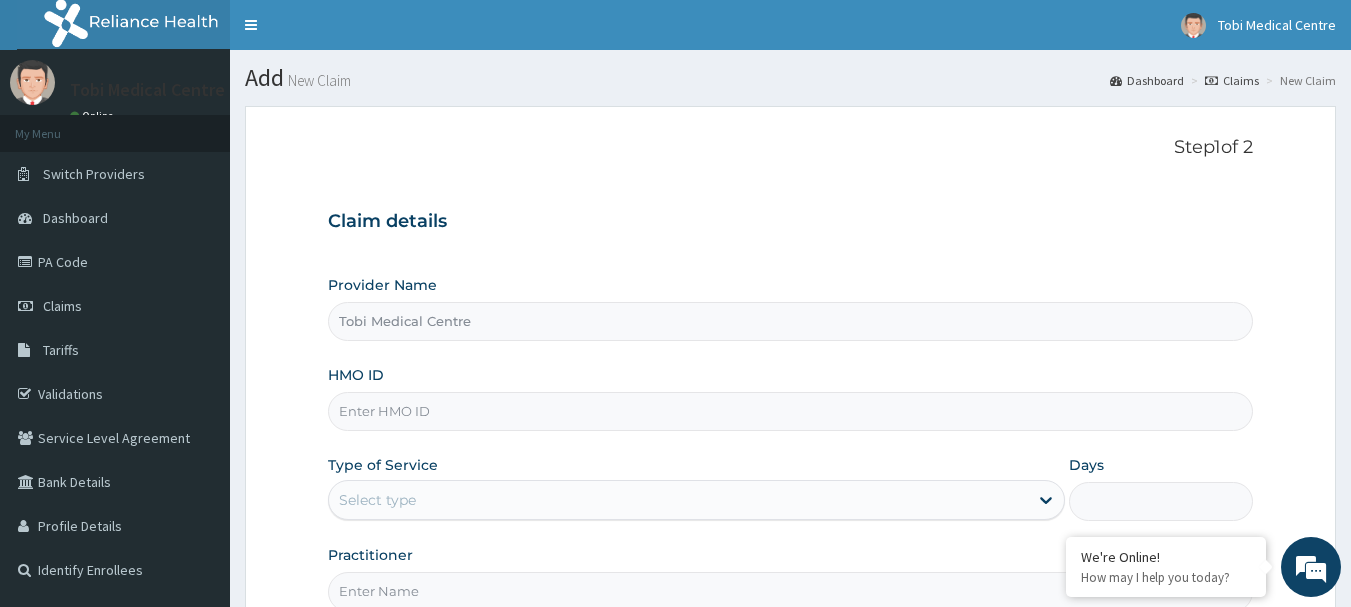 click on "HMO ID" at bounding box center [791, 411] 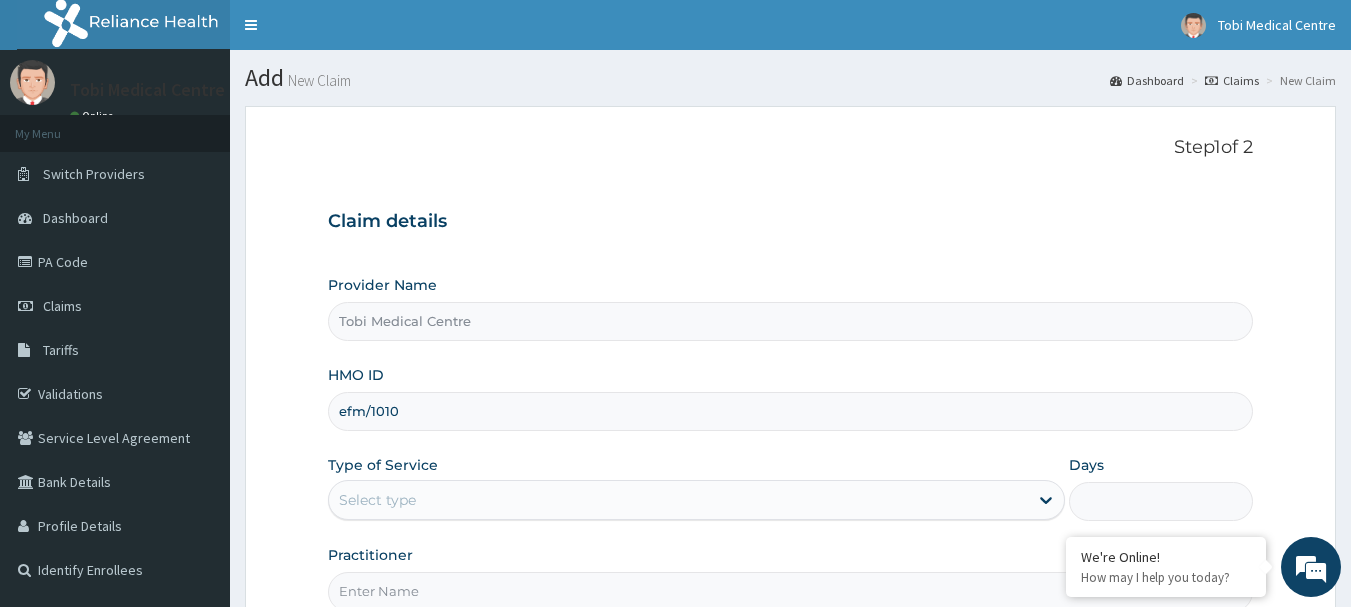scroll, scrollTop: 0, scrollLeft: 0, axis: both 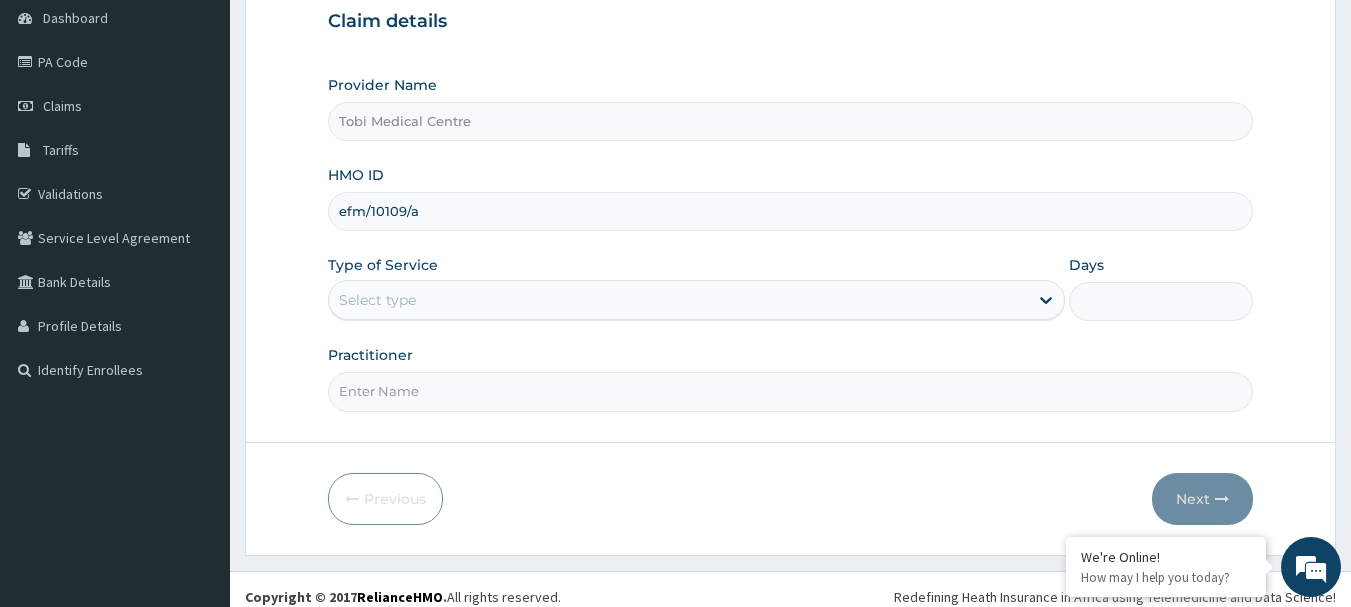 type on "efm/10109/a" 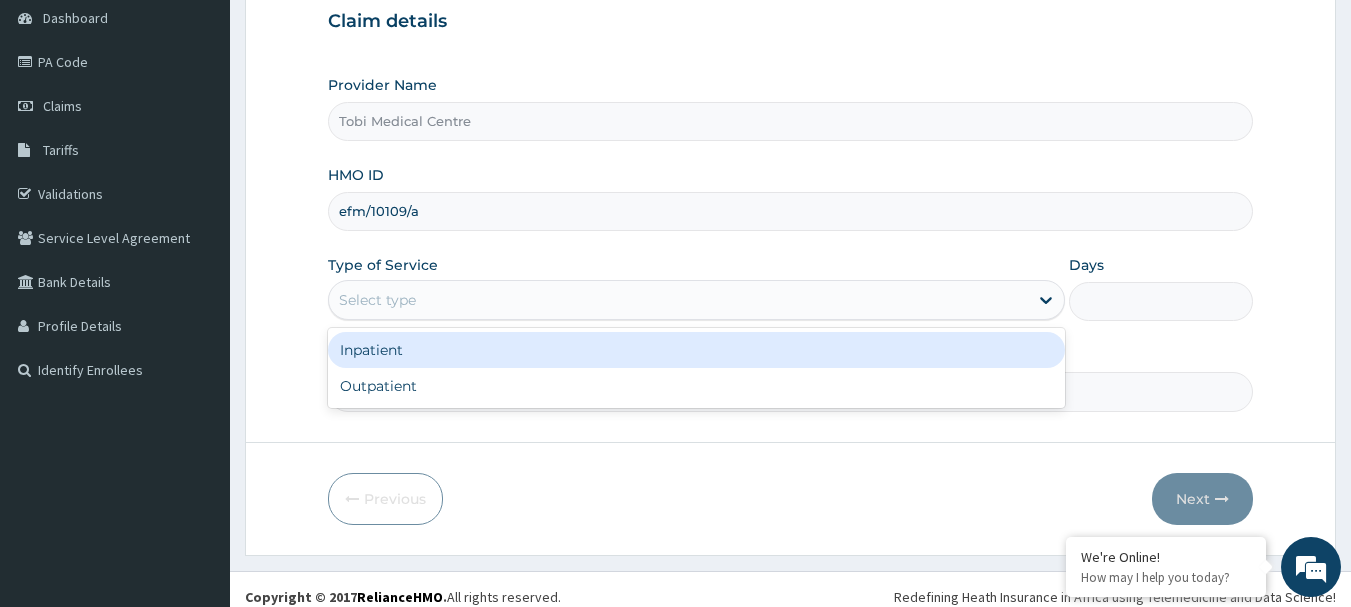 click on "Select type" at bounding box center (678, 300) 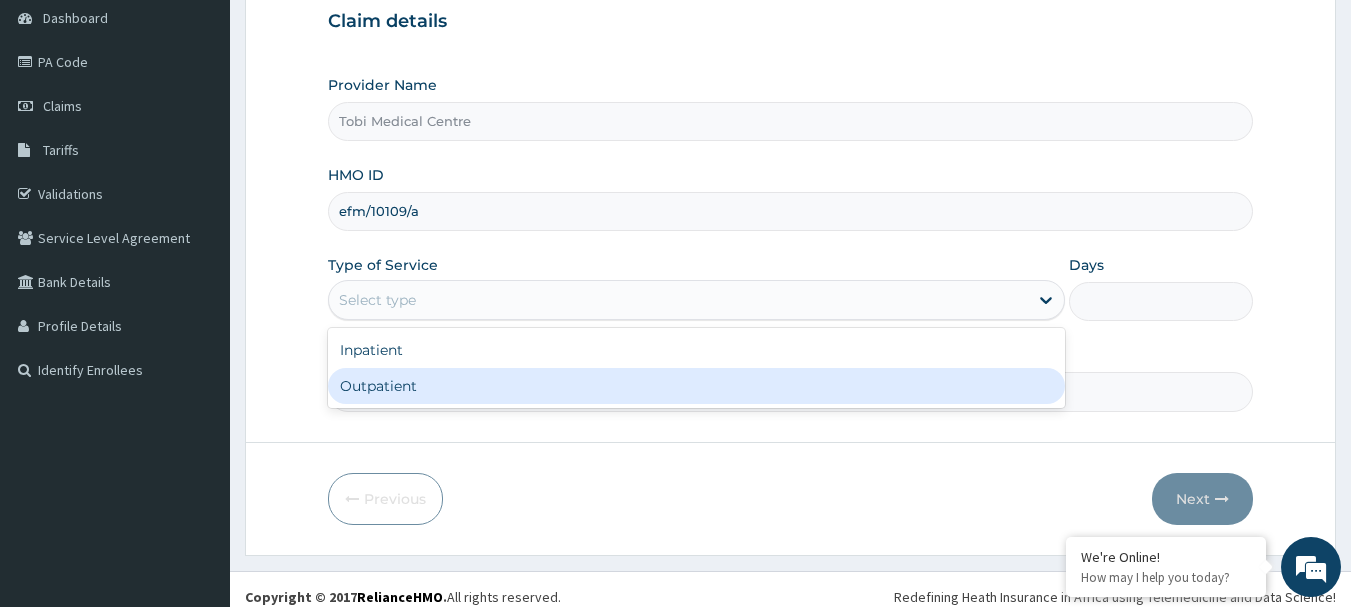 click on "Outpatient" at bounding box center [696, 386] 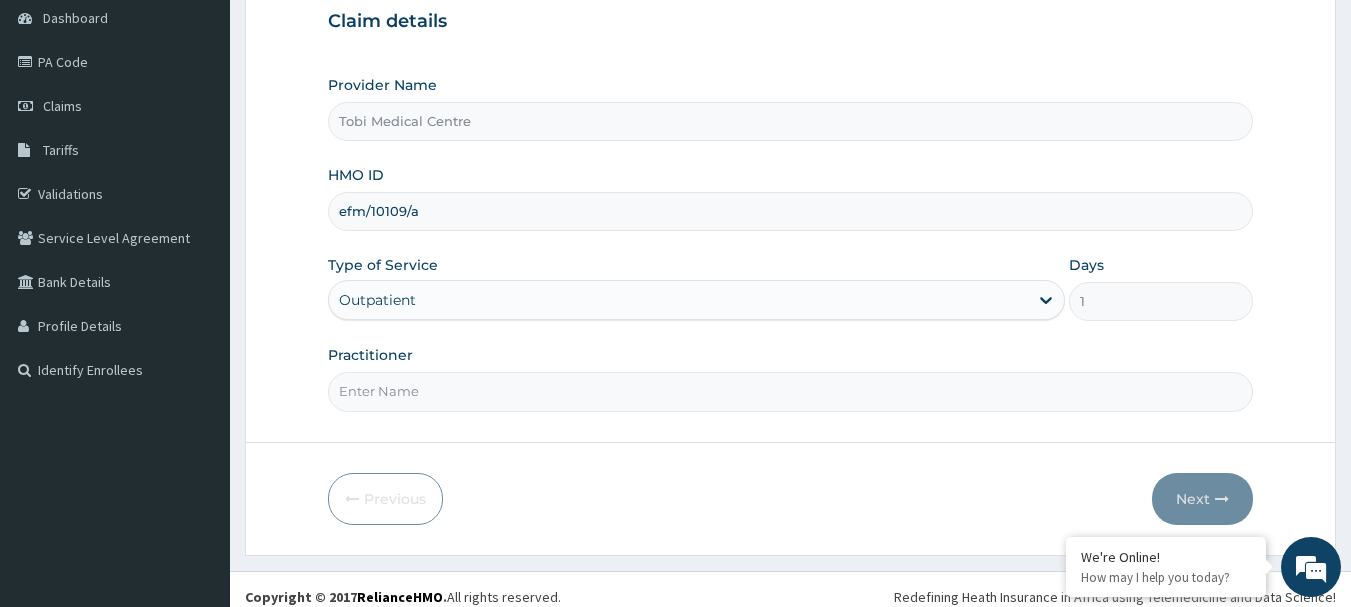 click on "Practitioner" at bounding box center (791, 391) 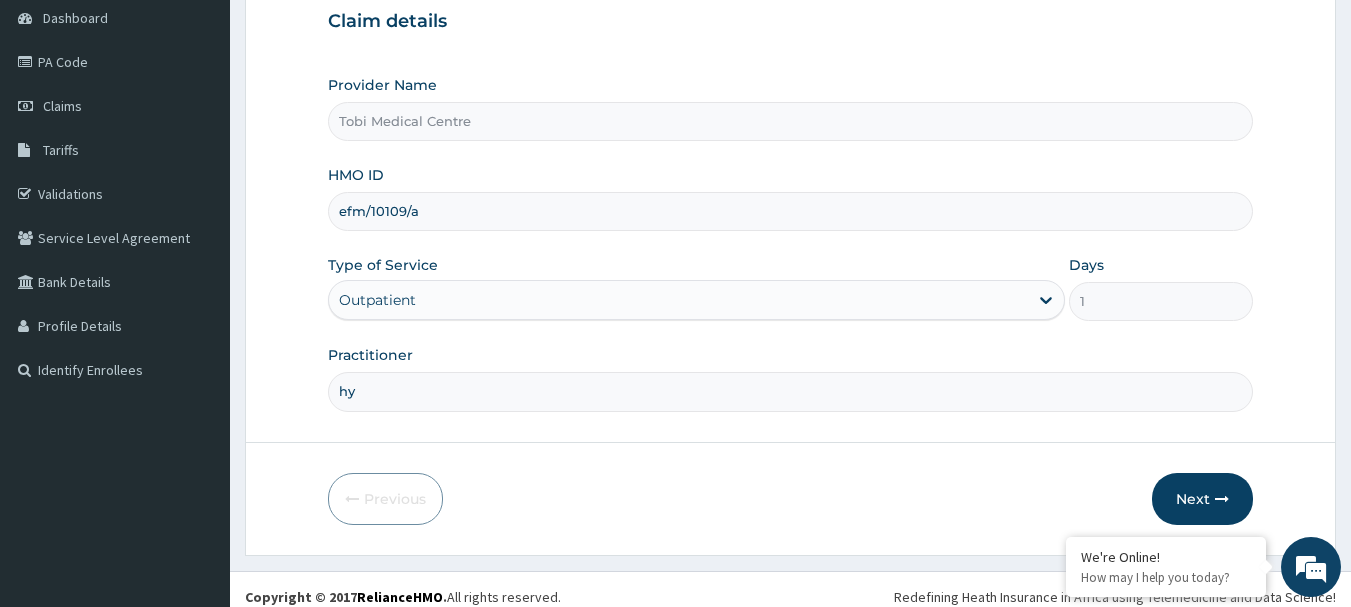 type on "h" 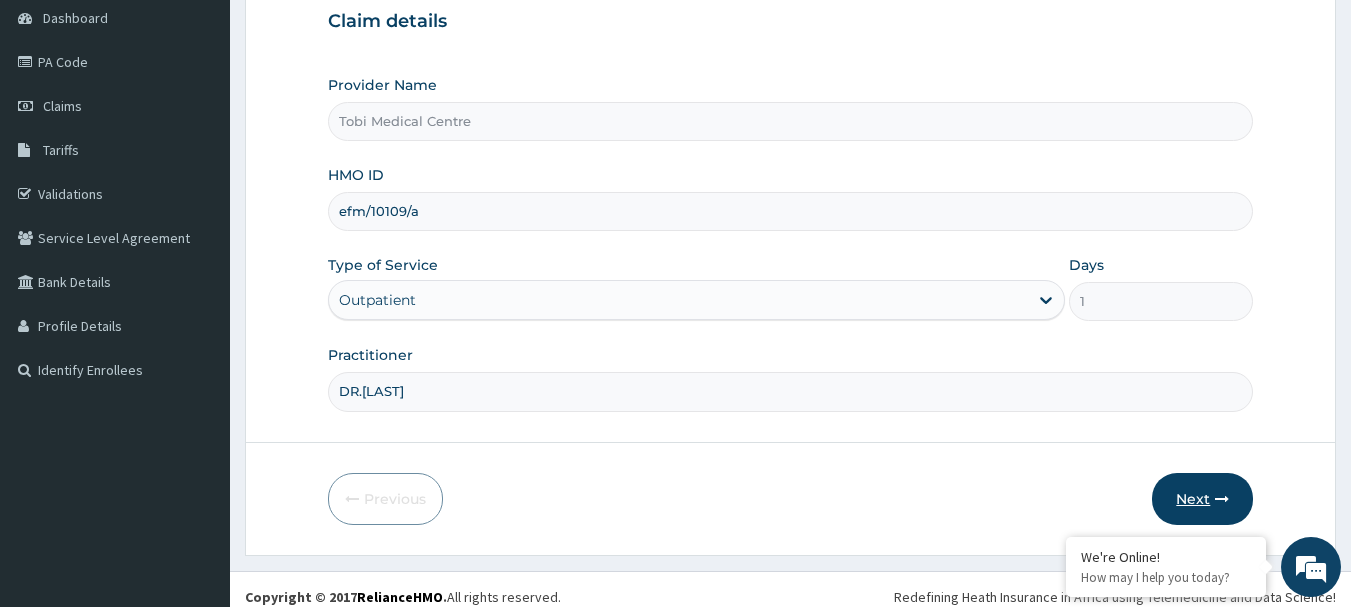 type on "DR.IZUNDU" 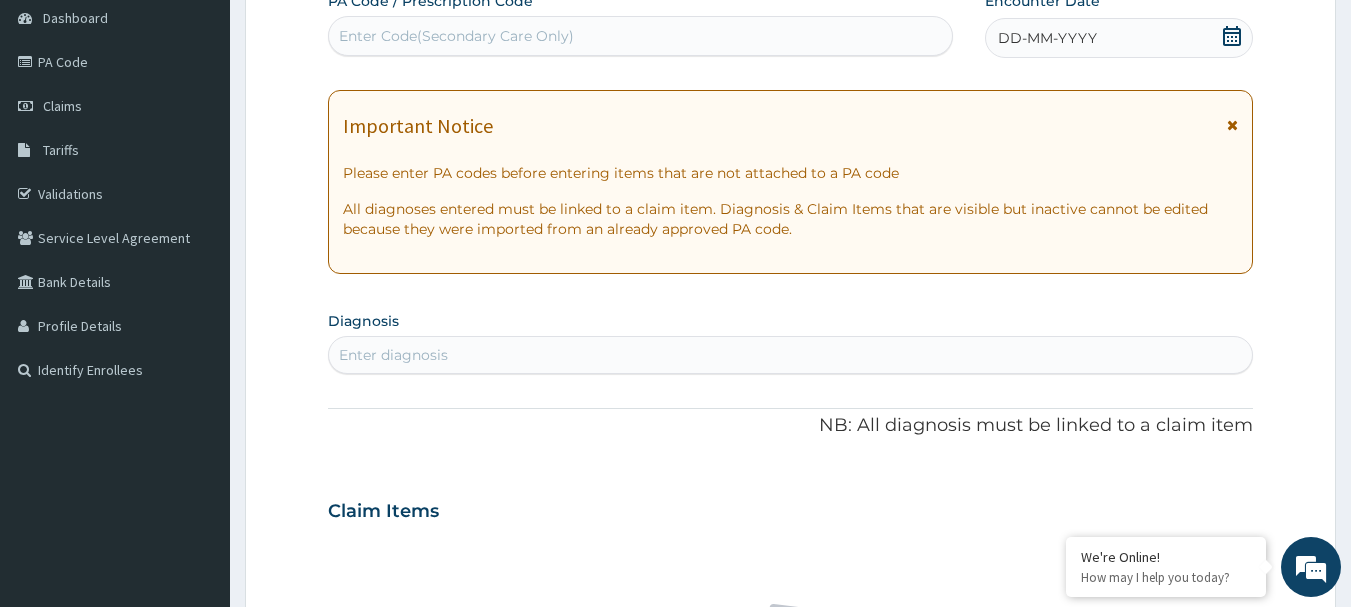click on "Enter diagnosis" at bounding box center [791, 355] 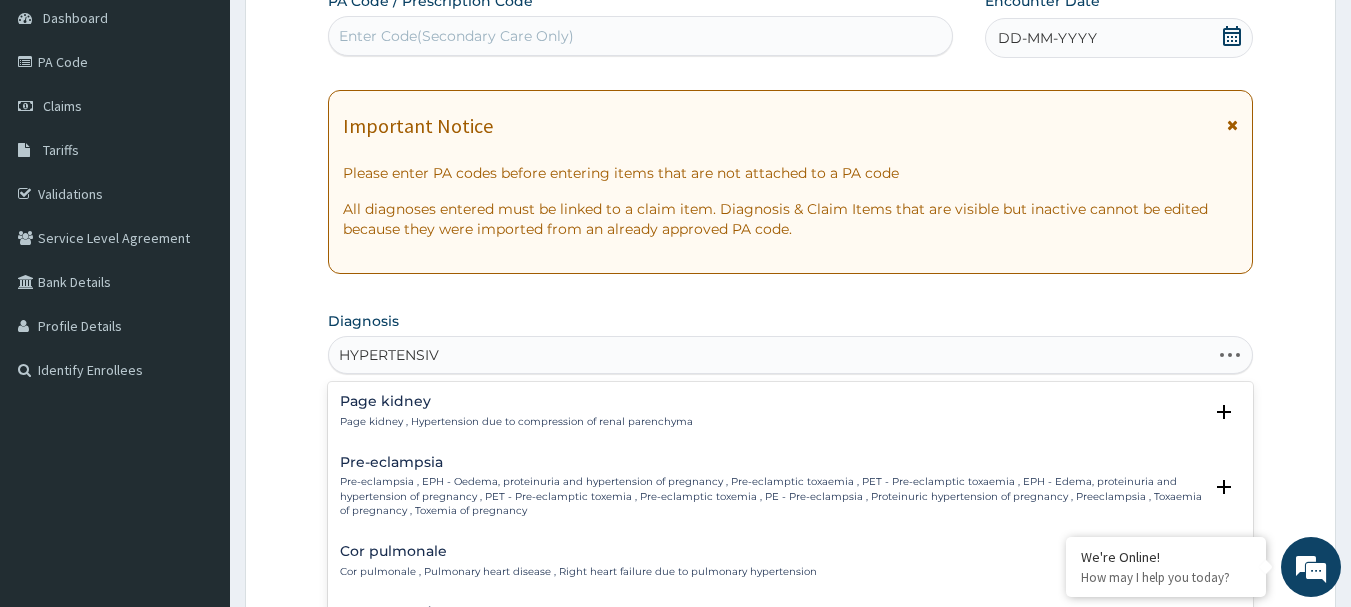 type on "HYPERTENSIVE" 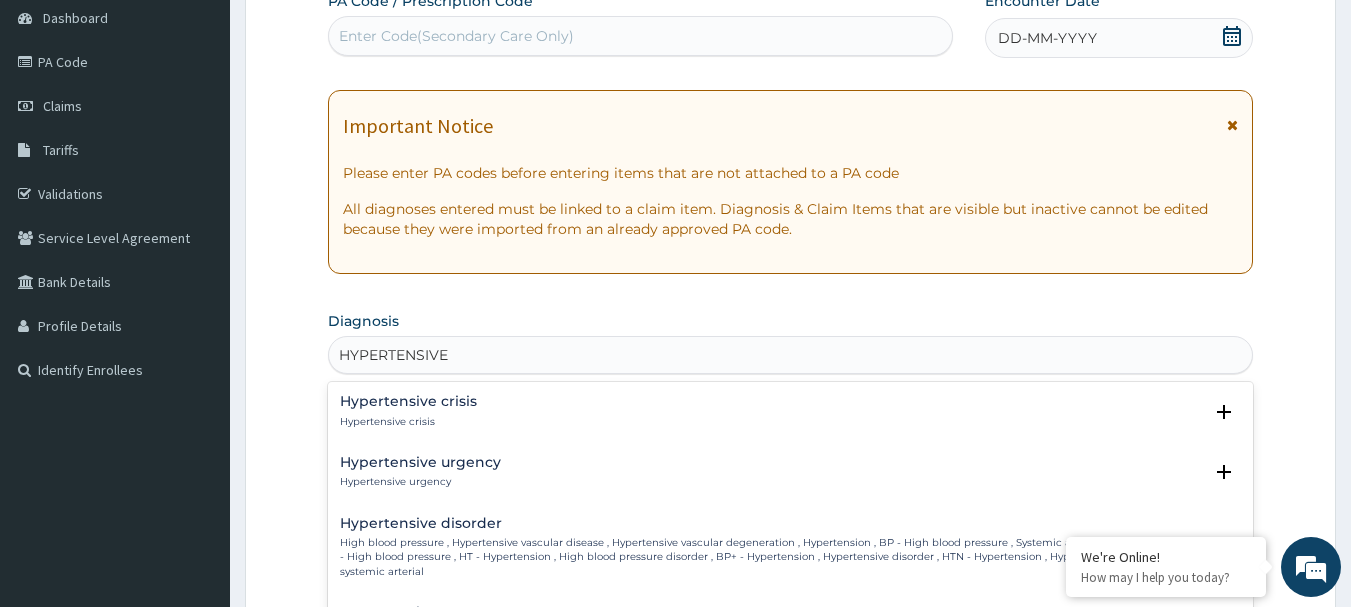 click on "Hypertensive urgency" at bounding box center (420, 462) 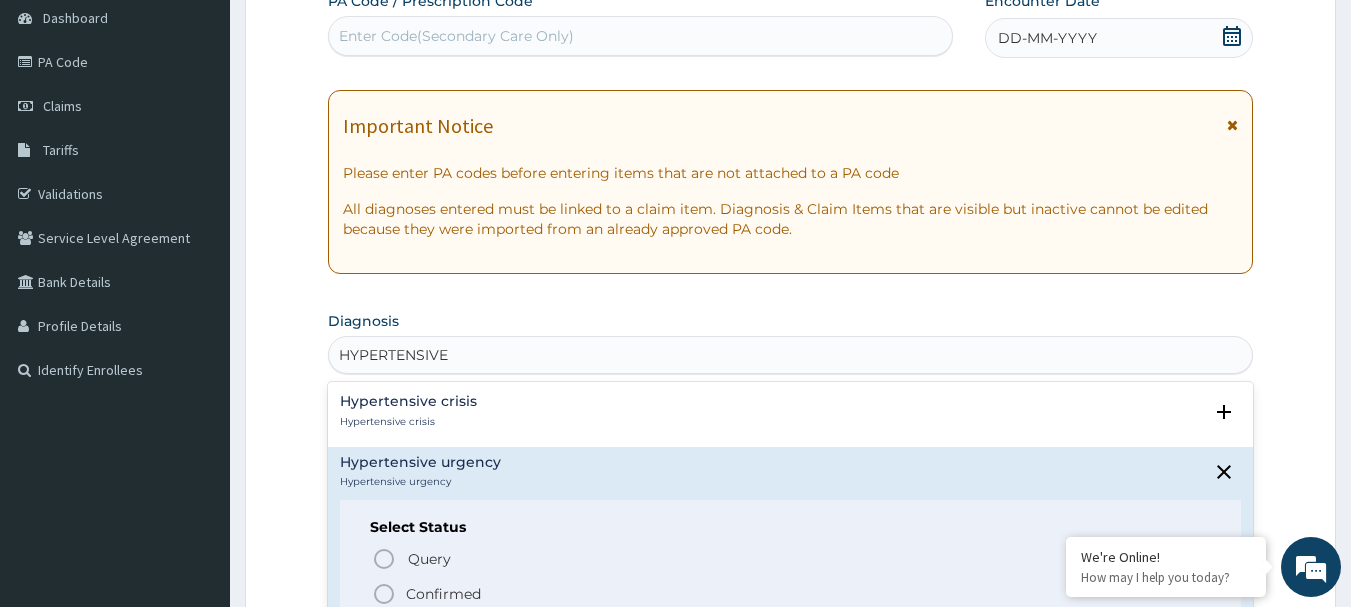 click on "Confirmed" at bounding box center [443, 594] 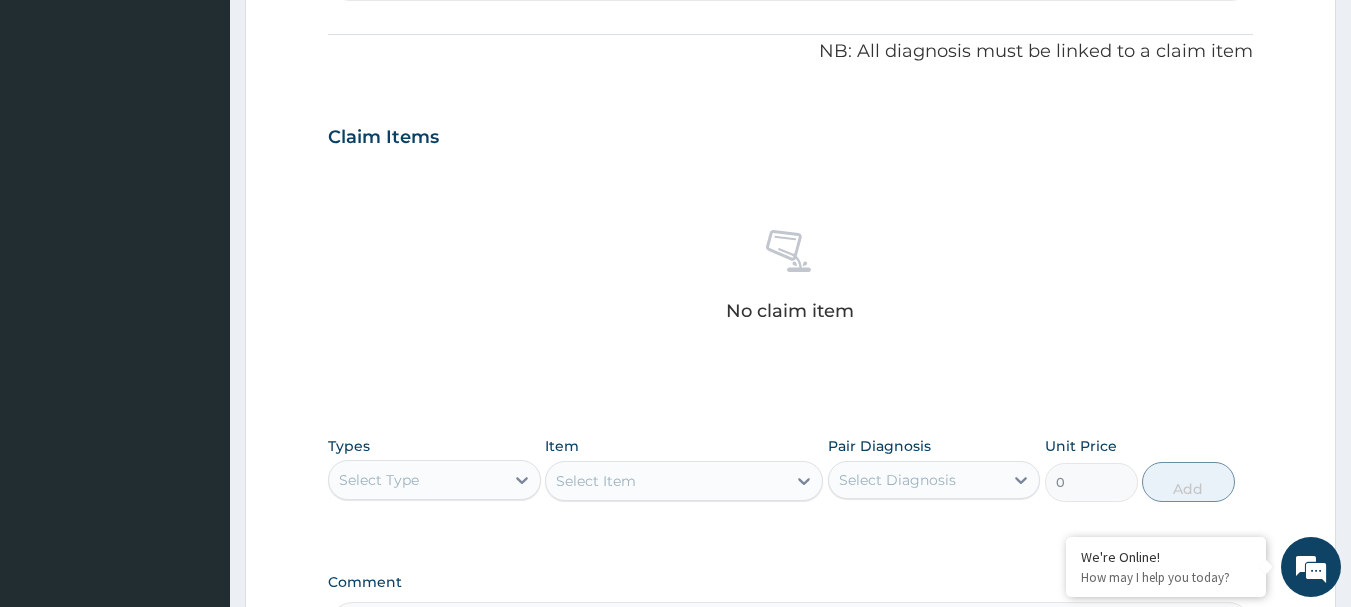 scroll, scrollTop: 700, scrollLeft: 0, axis: vertical 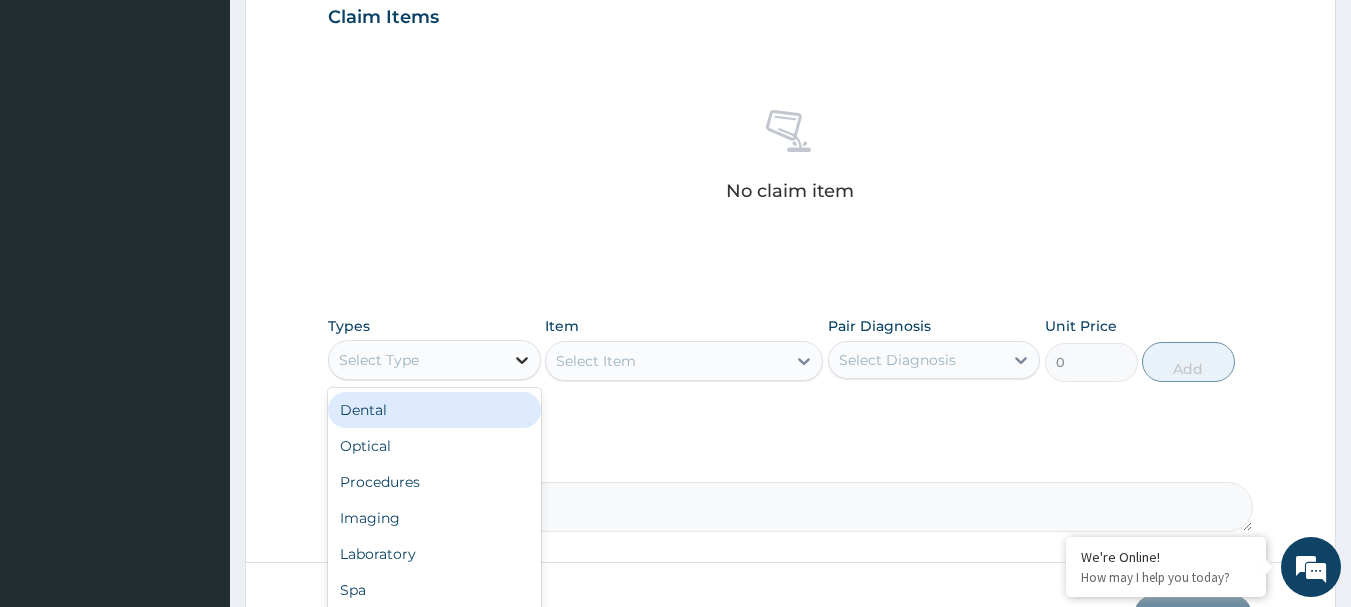 click at bounding box center (522, 360) 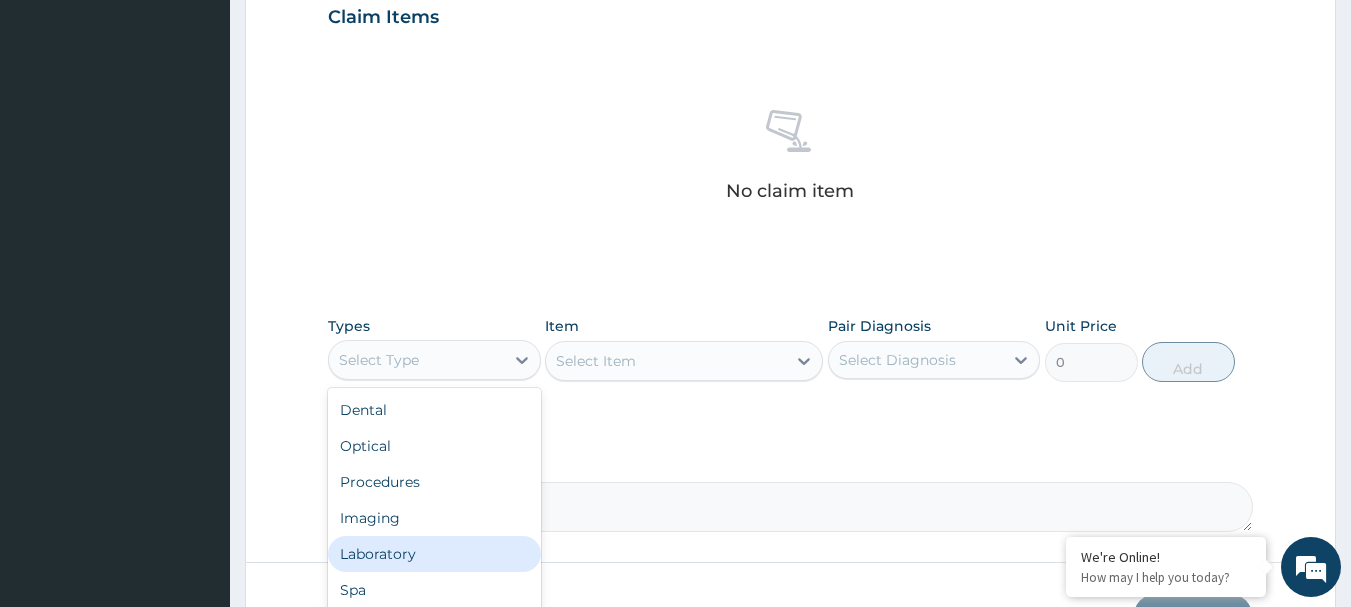 scroll, scrollTop: 68, scrollLeft: 0, axis: vertical 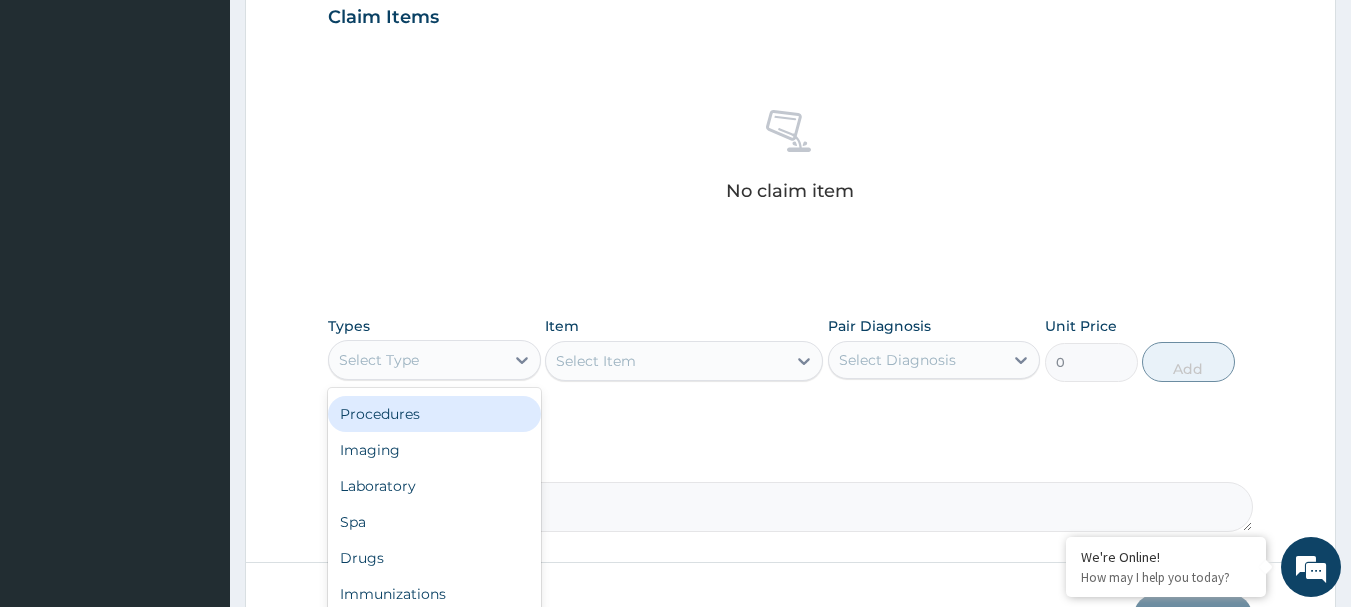 click on "Procedures" at bounding box center [434, 414] 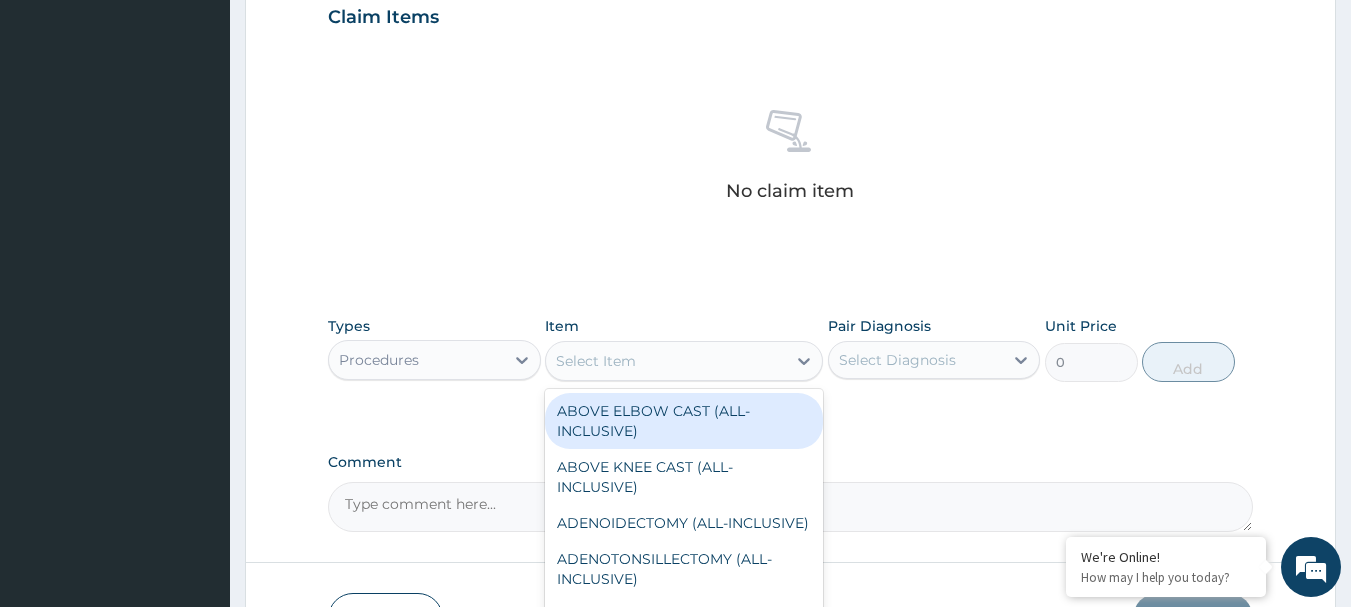 click on "Select Item" at bounding box center [596, 361] 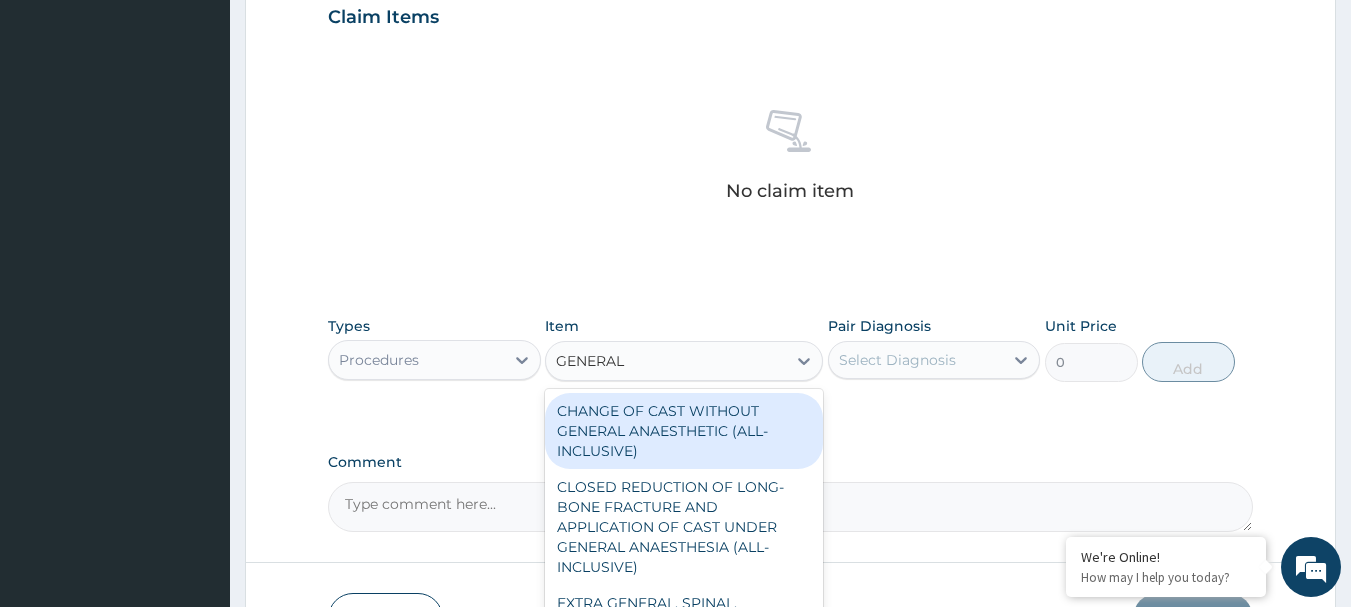 type on "GENERAL P" 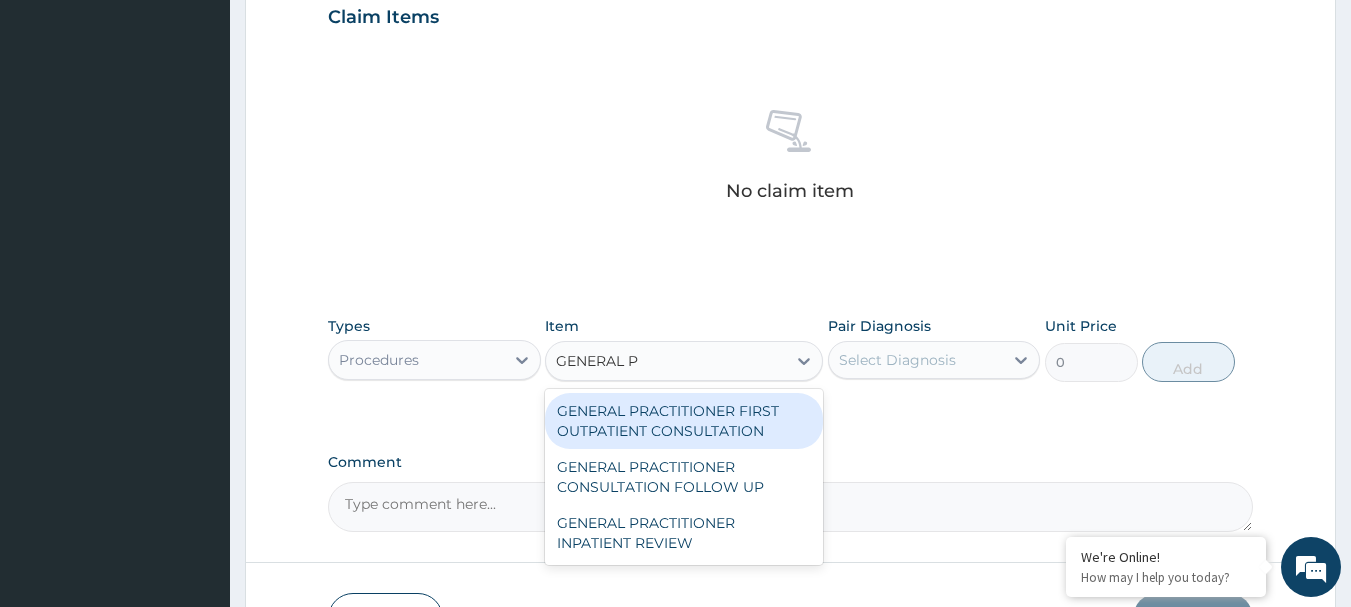 click on "GENERAL PRACTITIONER FIRST OUTPATIENT CONSULTATION" at bounding box center [684, 421] 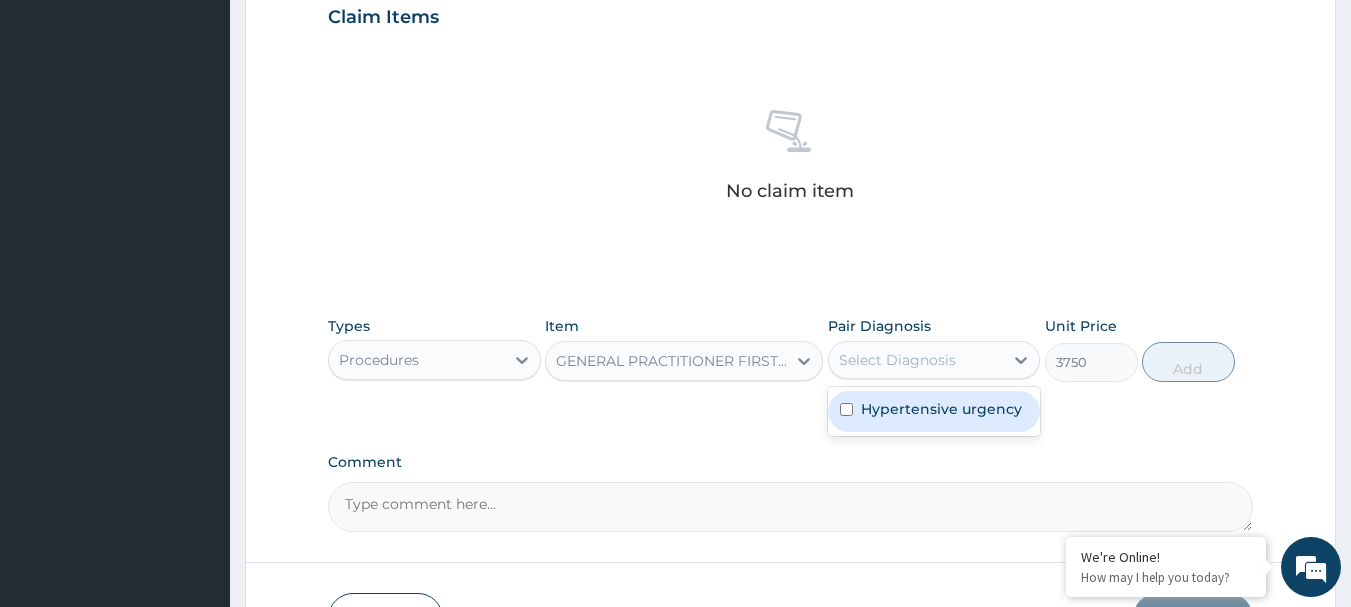 click on "Select Diagnosis" at bounding box center [897, 360] 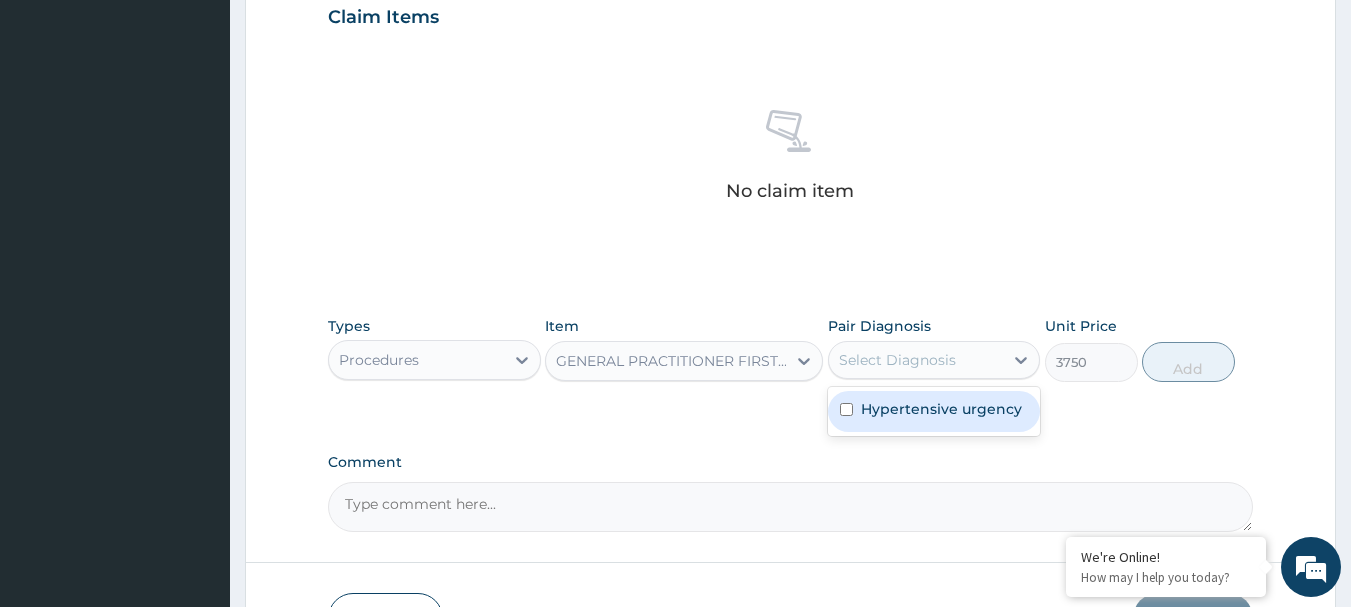 click on "Hypertensive urgency" at bounding box center [941, 409] 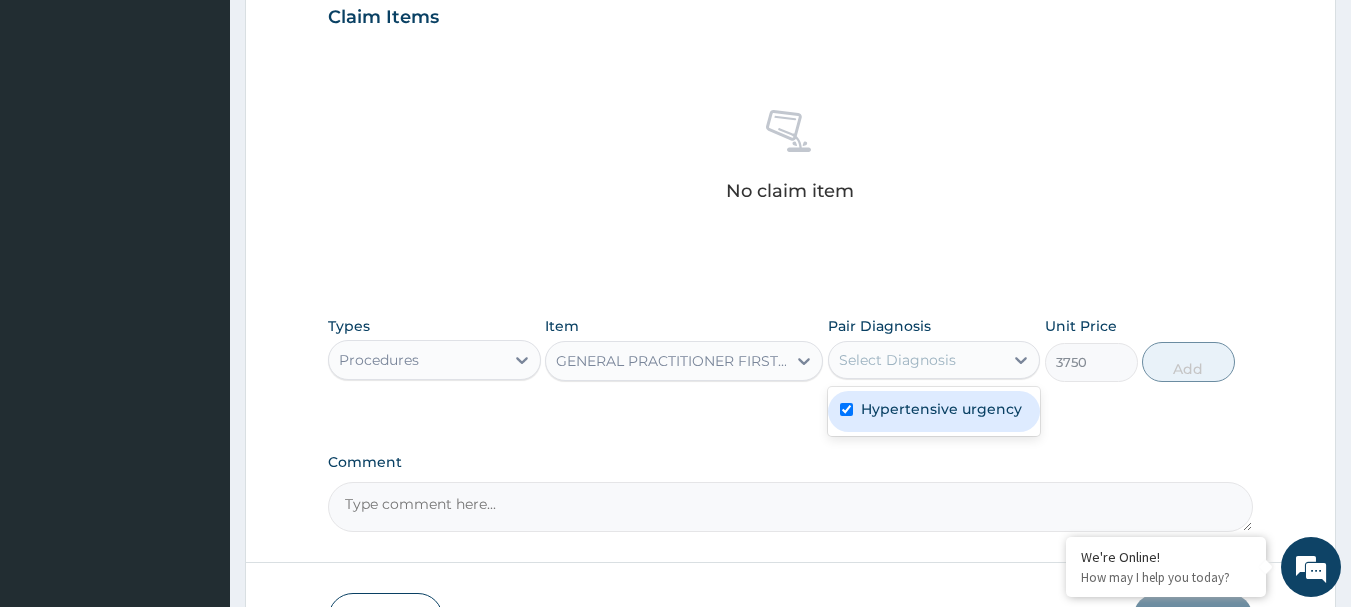 checkbox on "true" 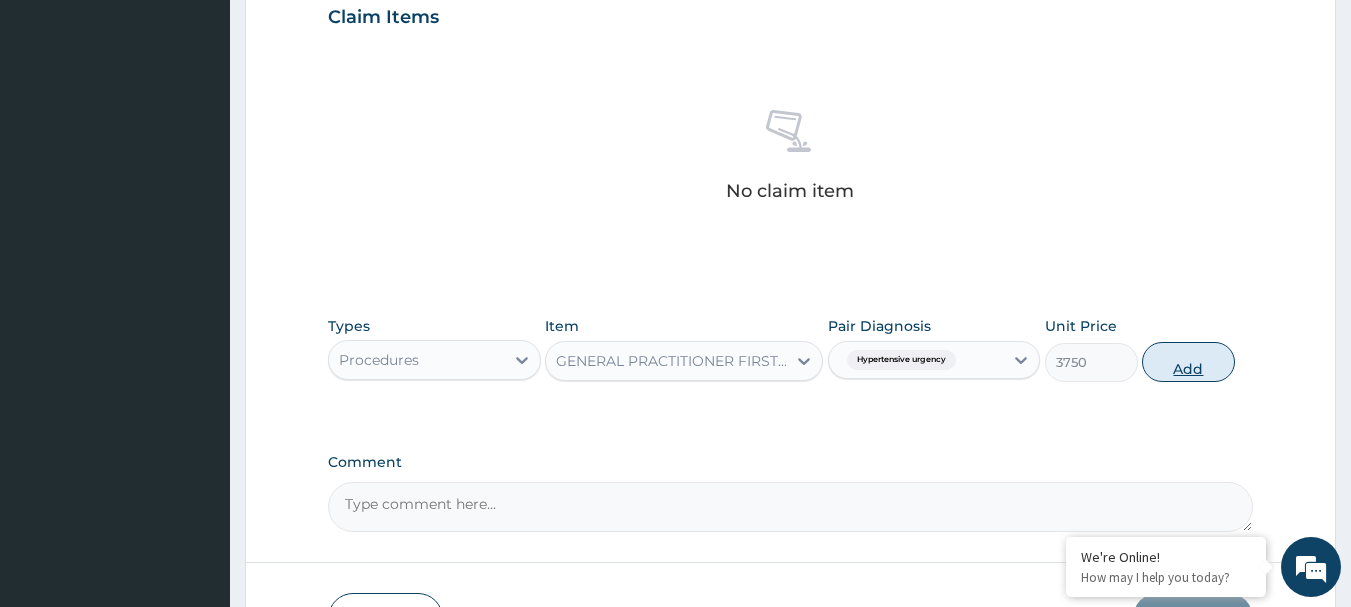 click on "Add" at bounding box center [1188, 362] 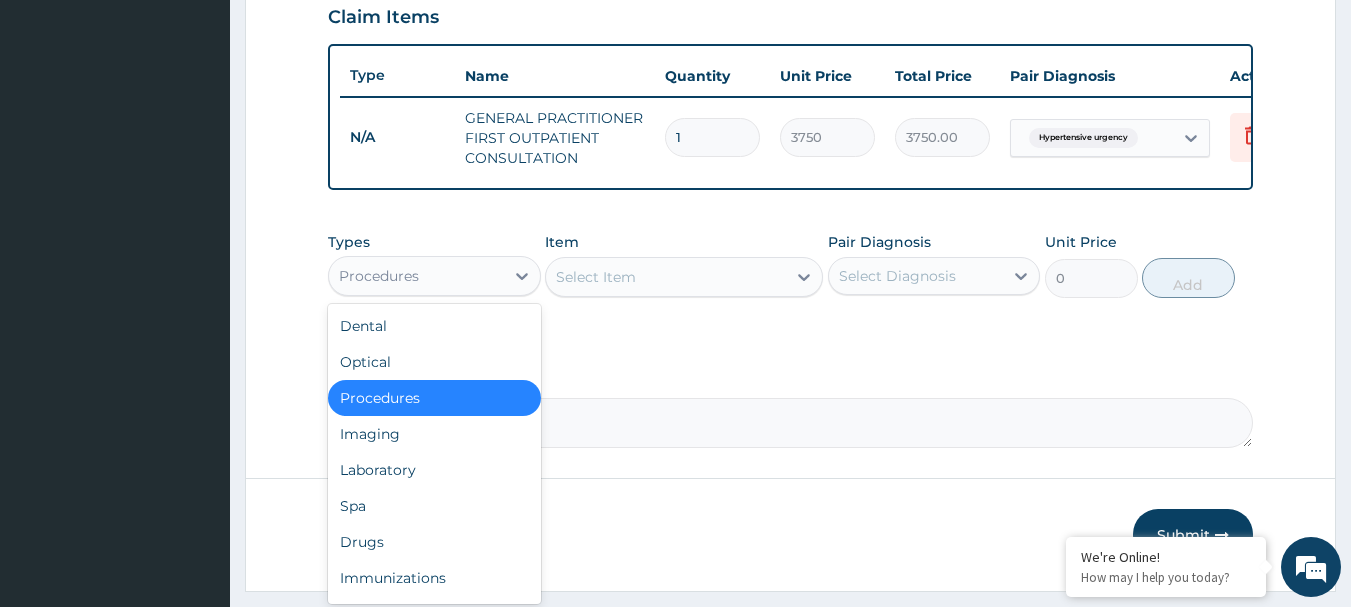 click on "Procedures" at bounding box center [416, 276] 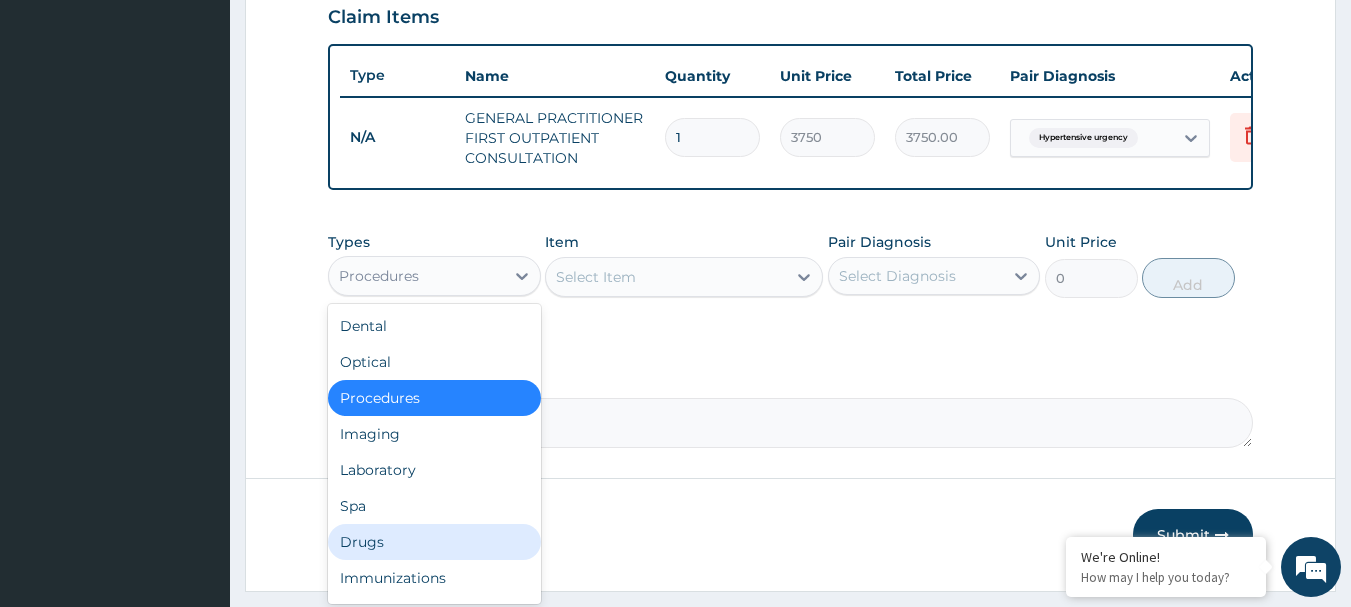 click on "Drugs" at bounding box center (434, 542) 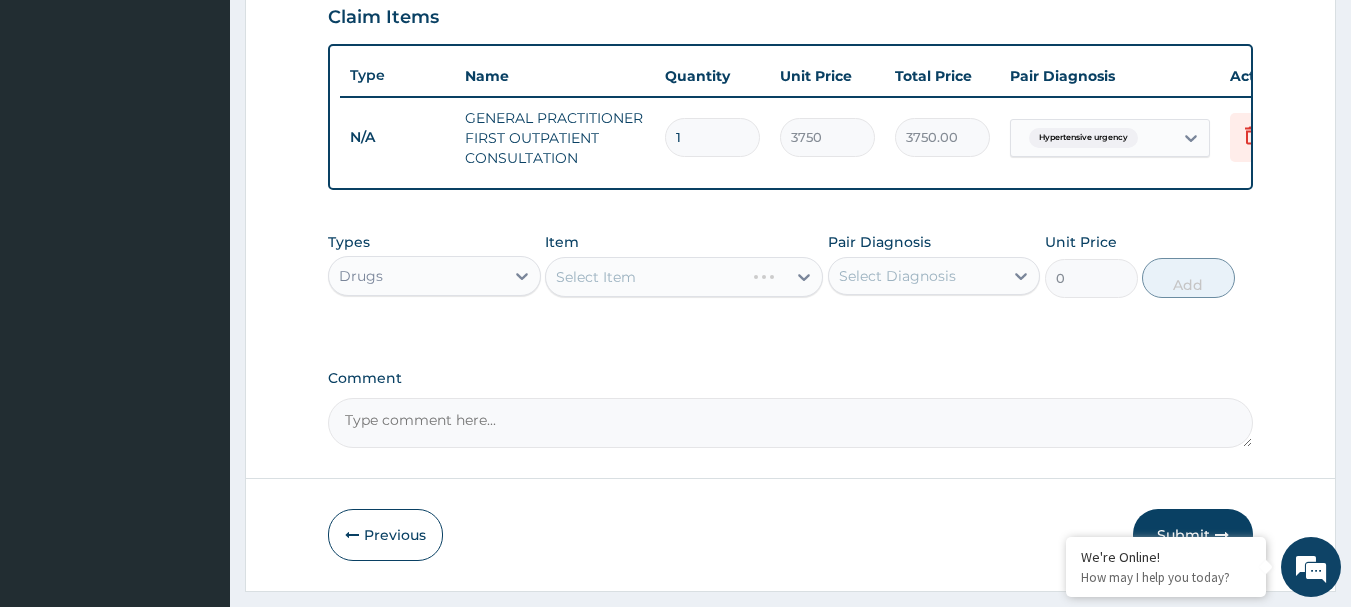 click on "Select Item" at bounding box center [684, 277] 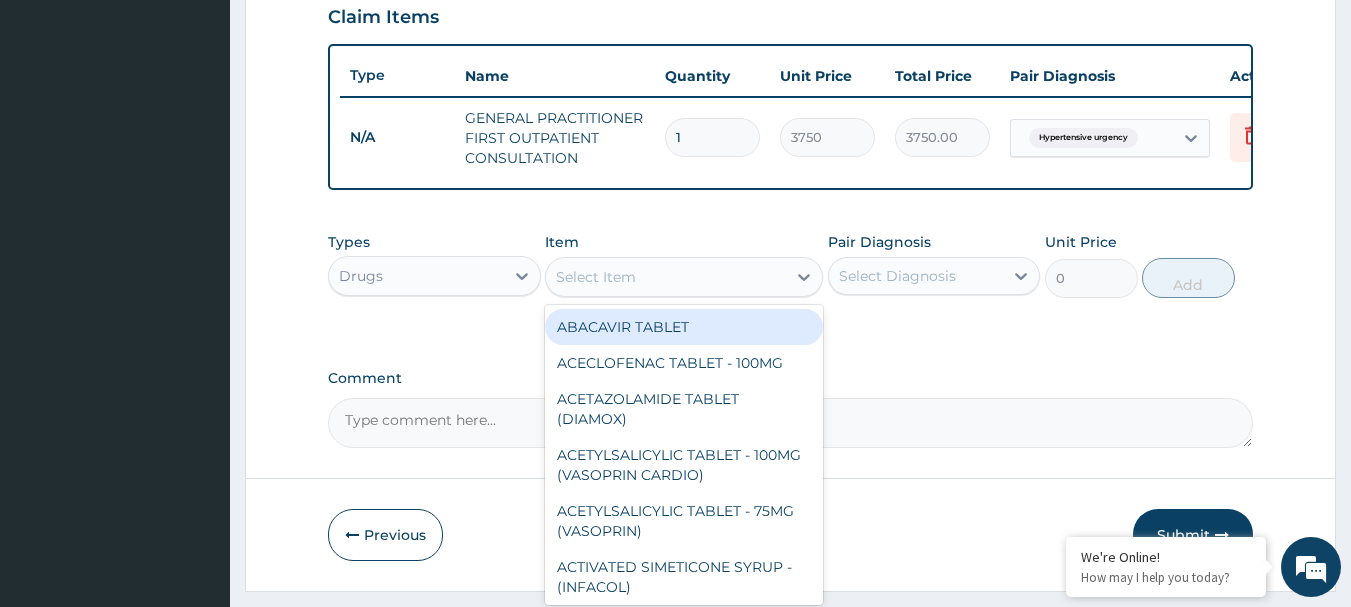 click on "Select Item" at bounding box center [666, 277] 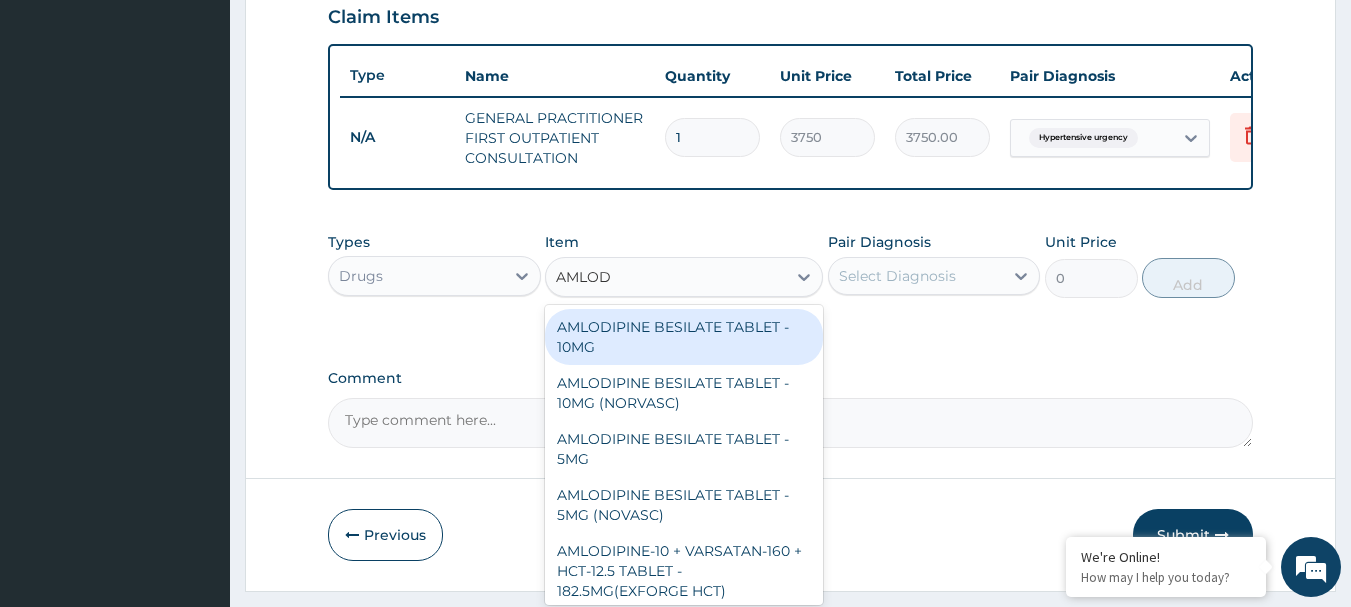 type on "AMLODI" 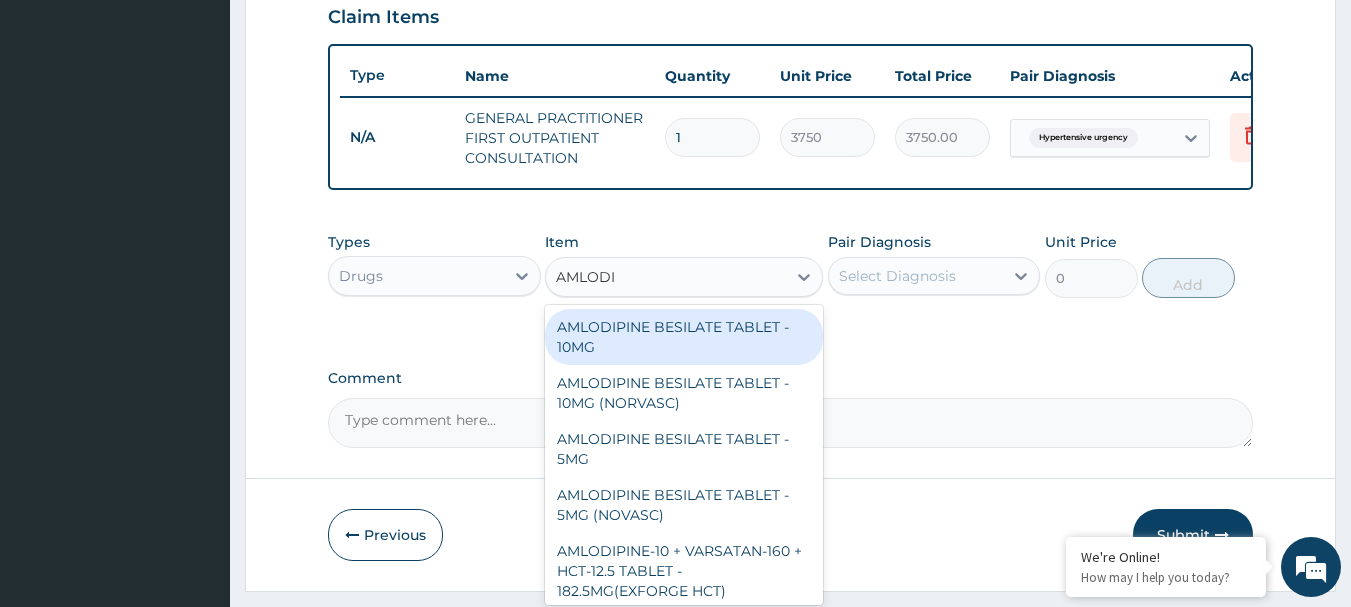 click on "AMLODIPINE BESILATE TABLET - 10MG" at bounding box center (684, 337) 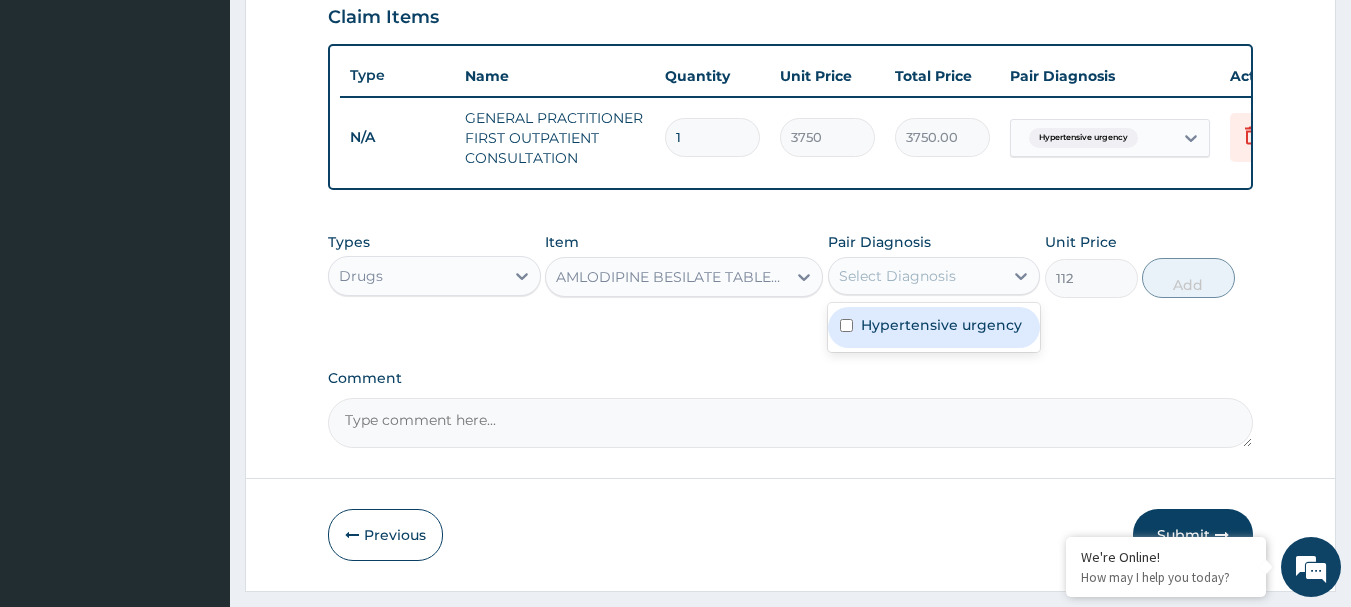 click on "Select Diagnosis" at bounding box center [897, 276] 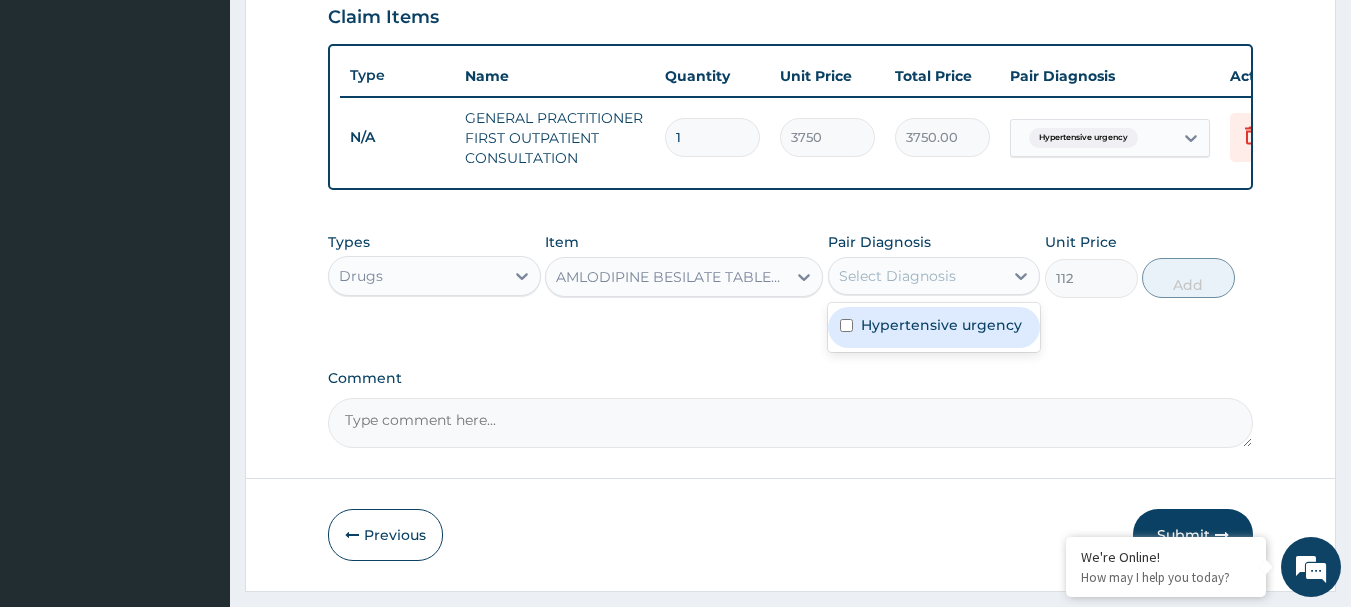 click on "Hypertensive urgency" at bounding box center [941, 325] 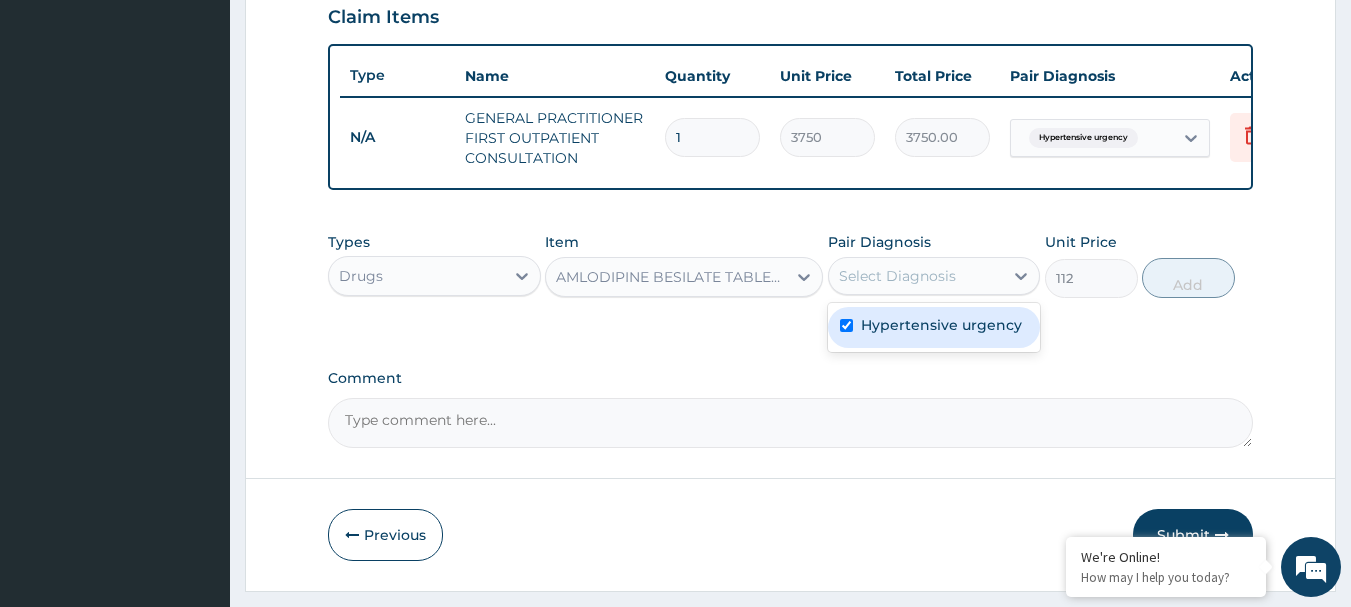 checkbox on "true" 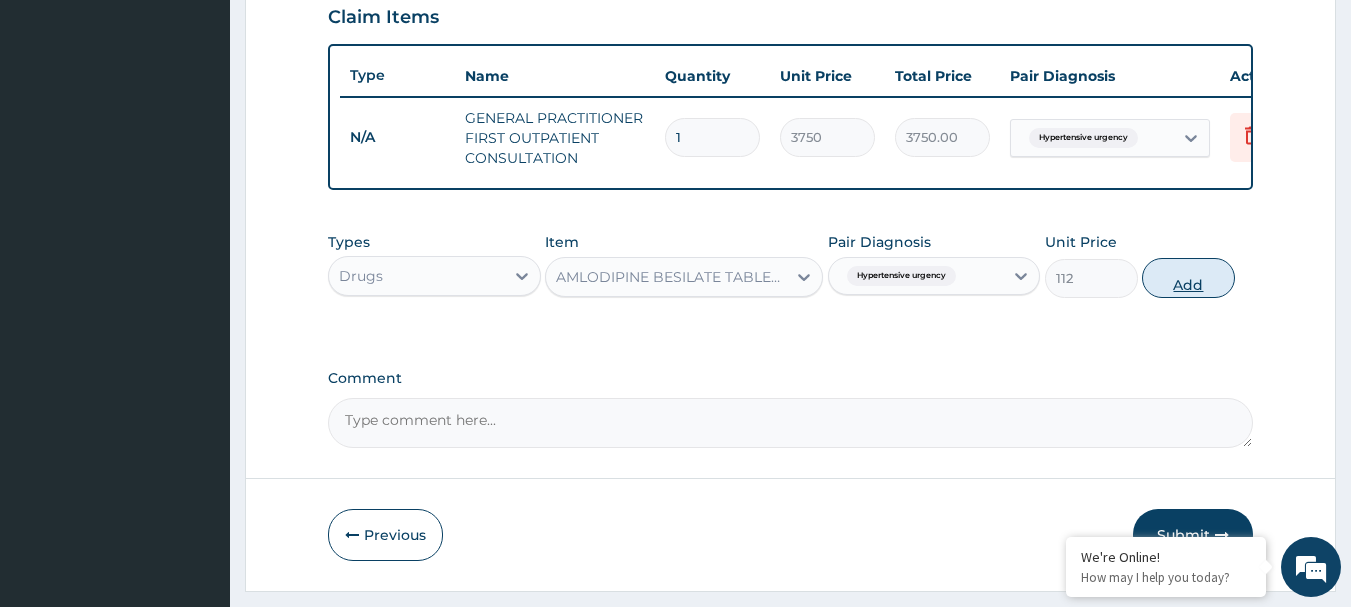 click on "Add" at bounding box center [1188, 278] 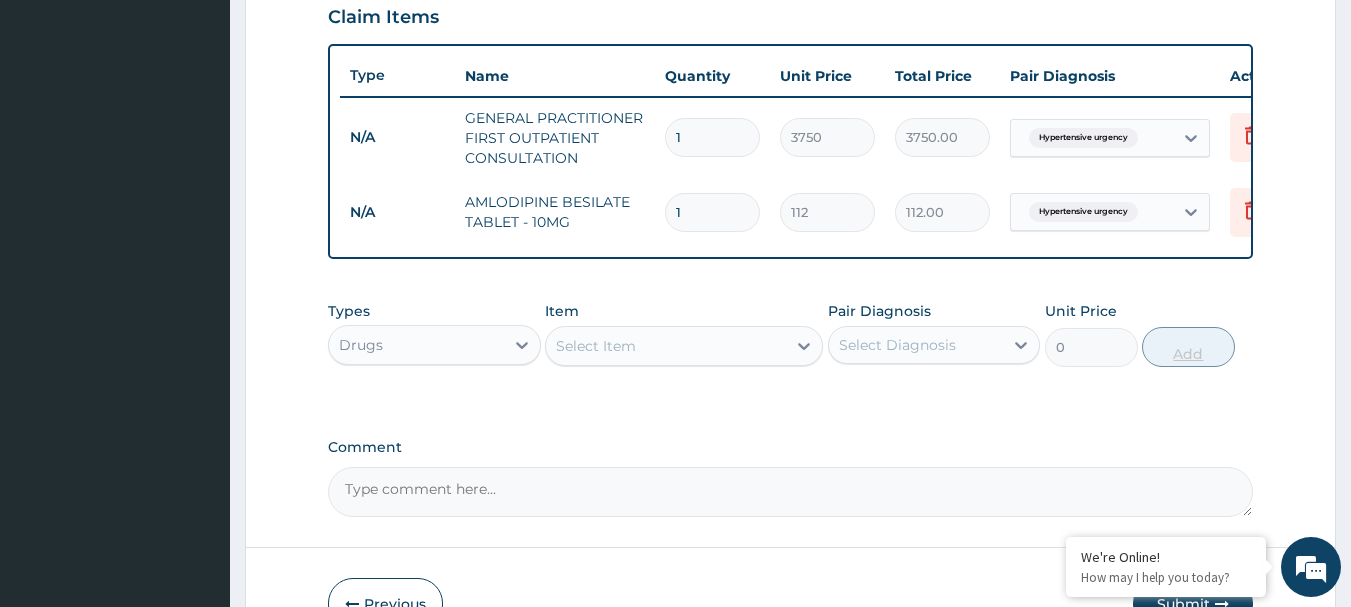 type 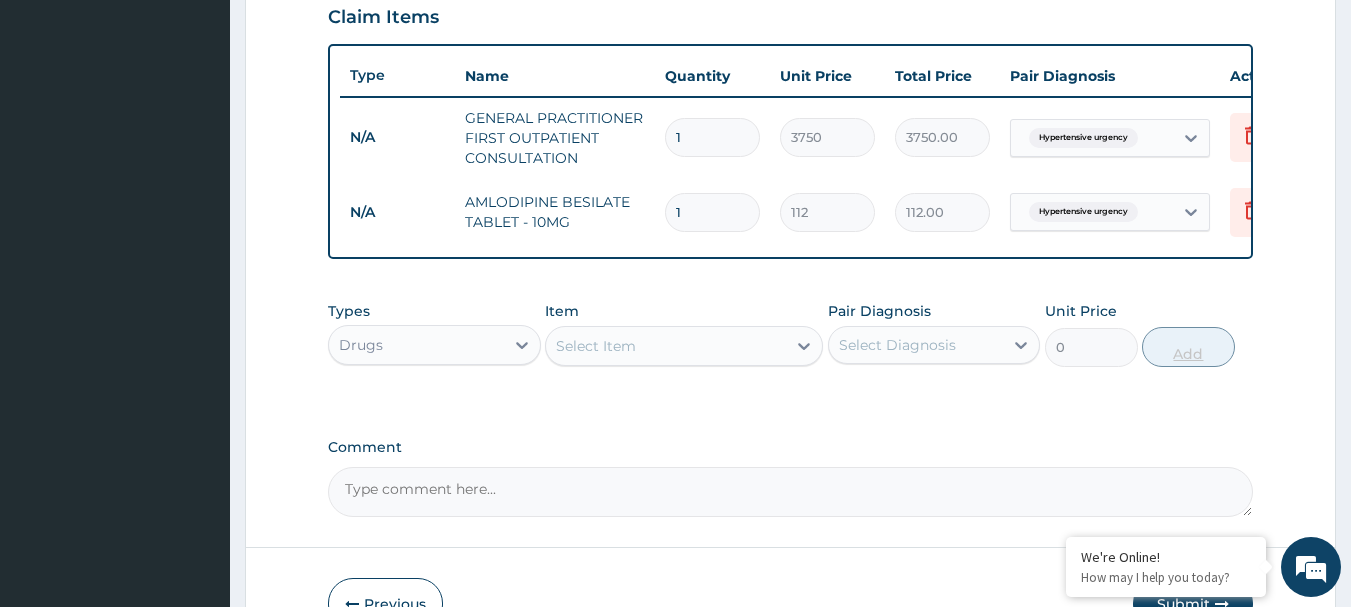 type on "0.00" 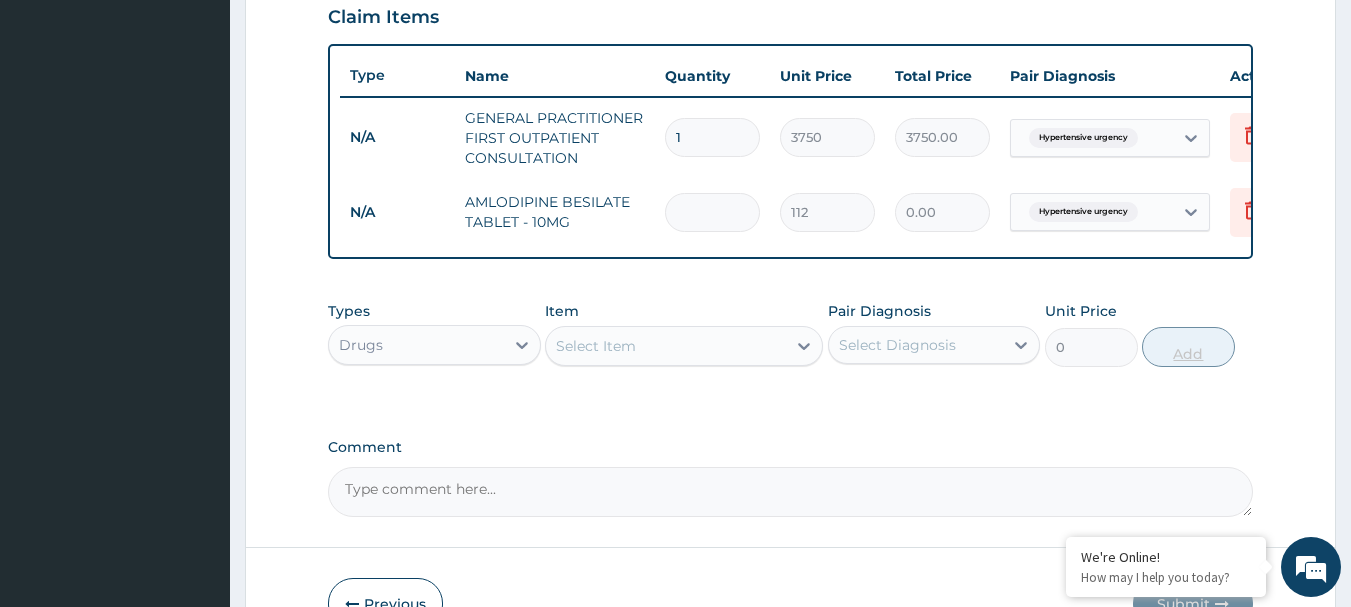 type on "1" 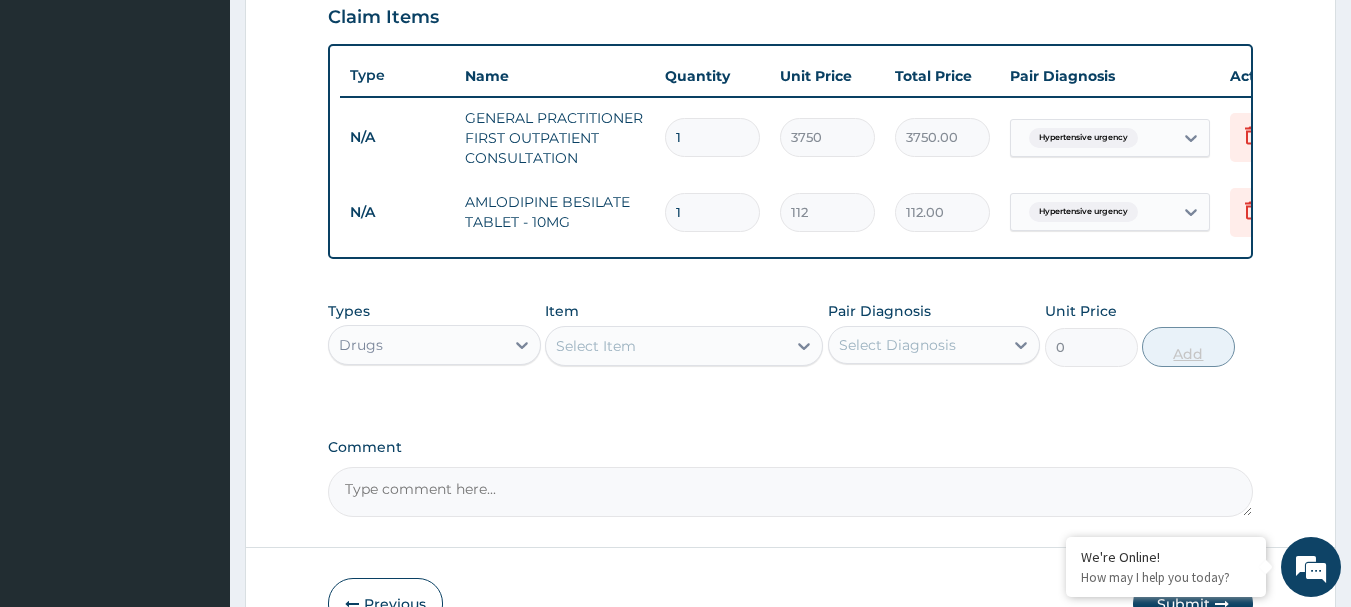 type on "15" 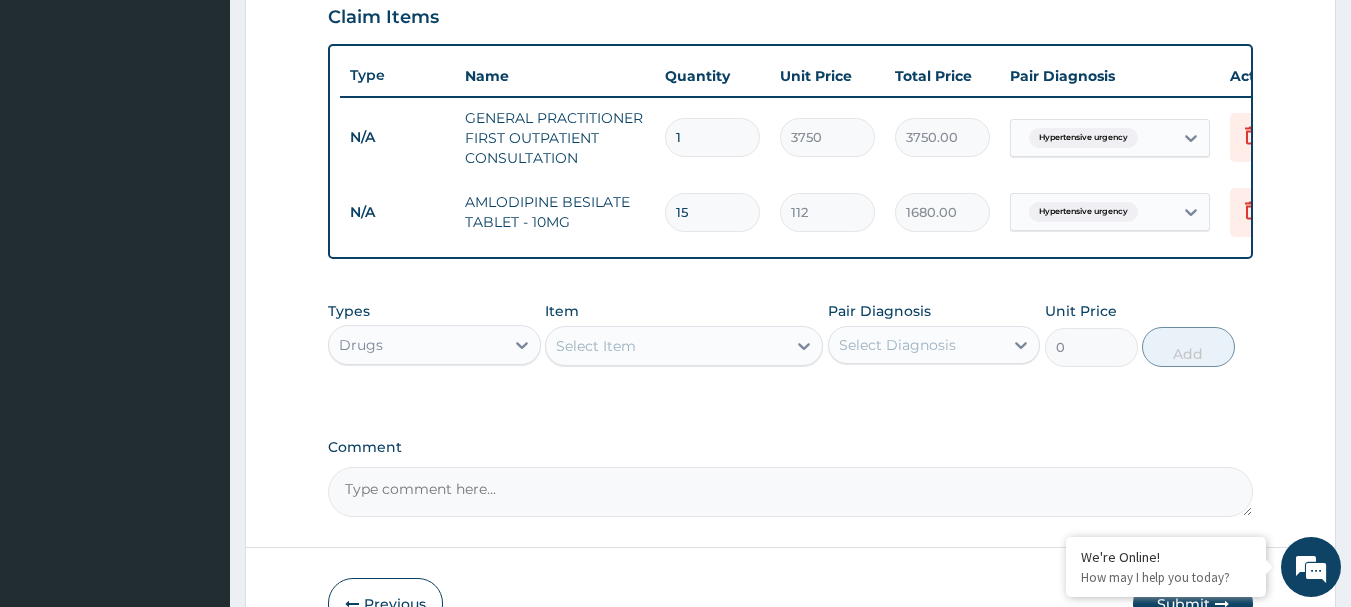 type on "15" 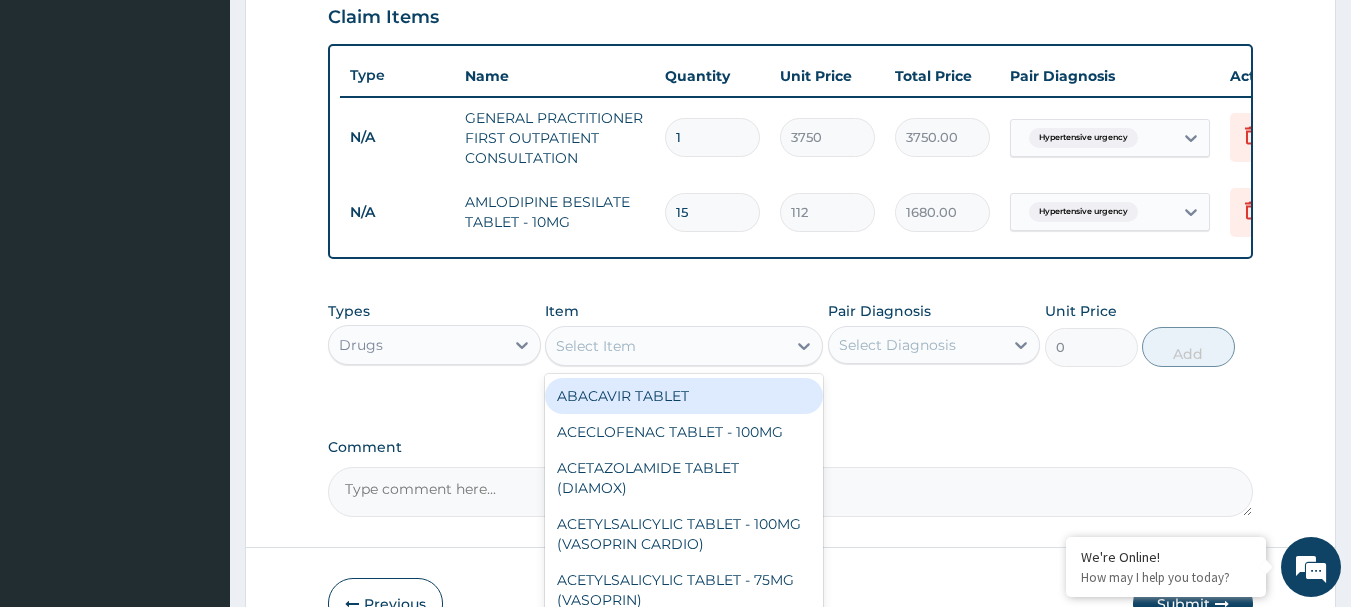 click on "Select Item" at bounding box center (666, 346) 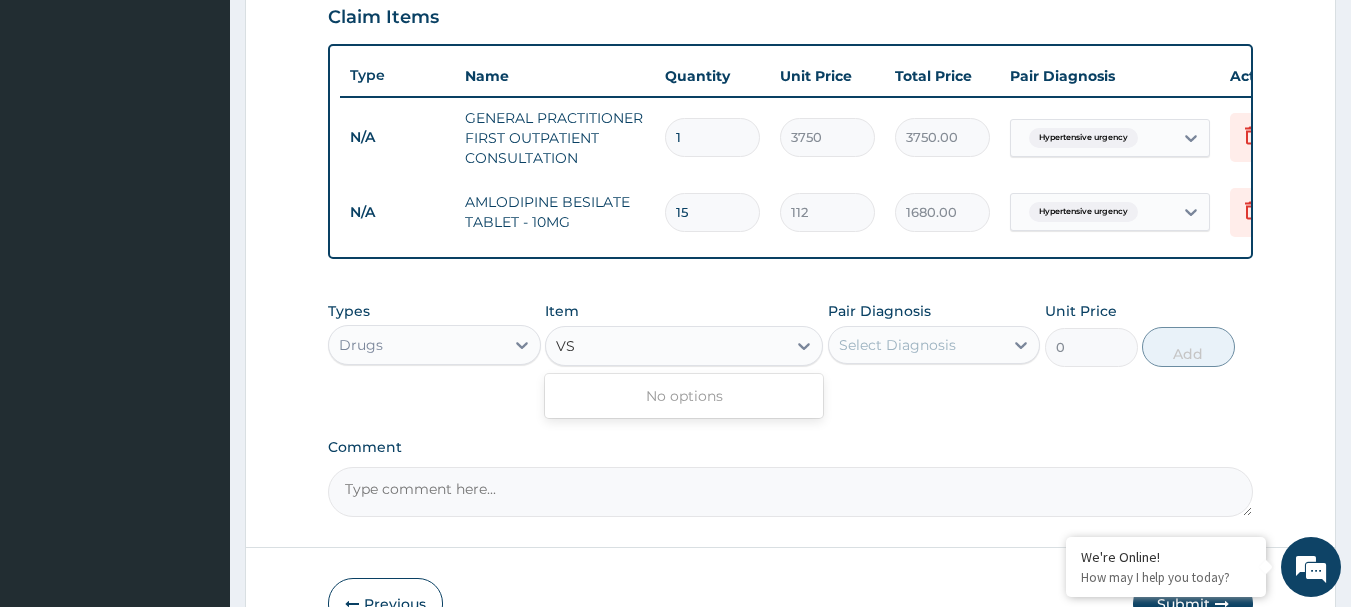 type on "V" 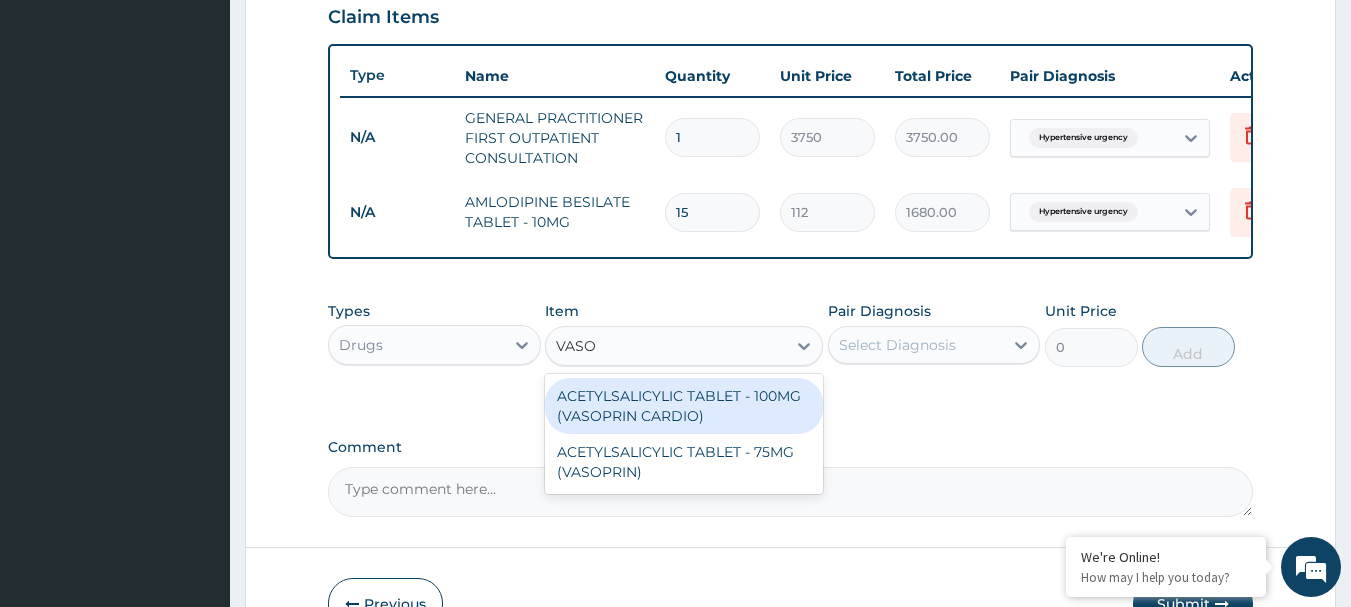 type on "VASOP" 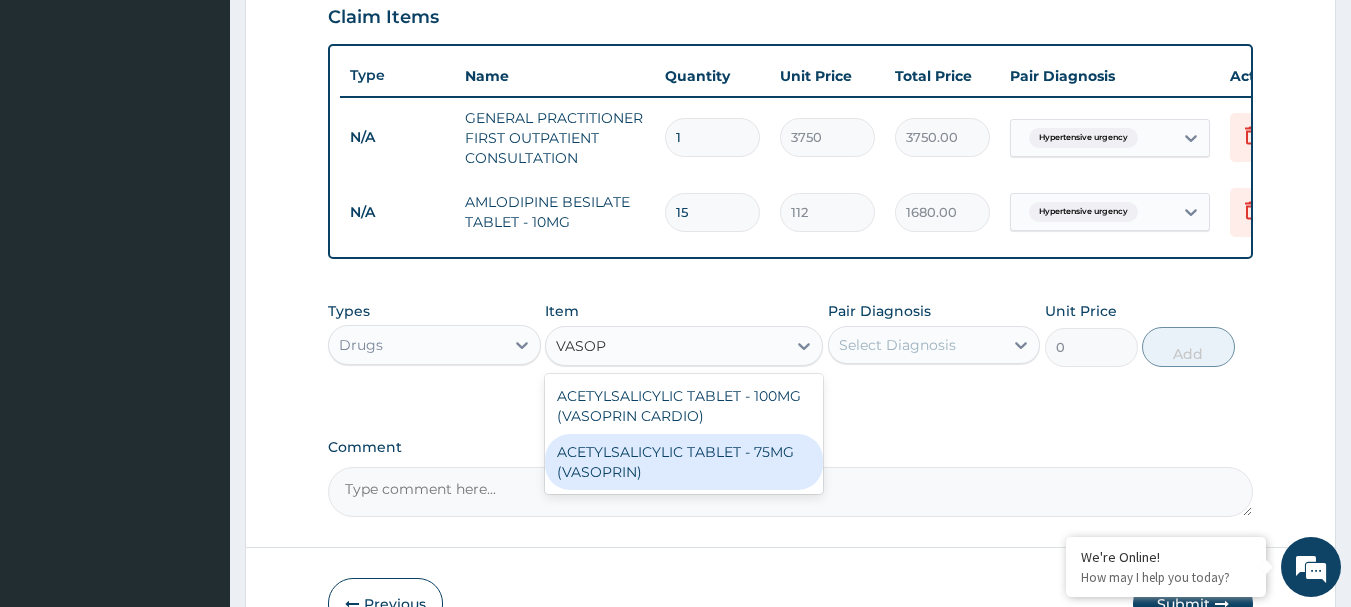 click on "ACETYLSALICYLIC  TABLET - 75MG (VASOPRIN)" at bounding box center [684, 462] 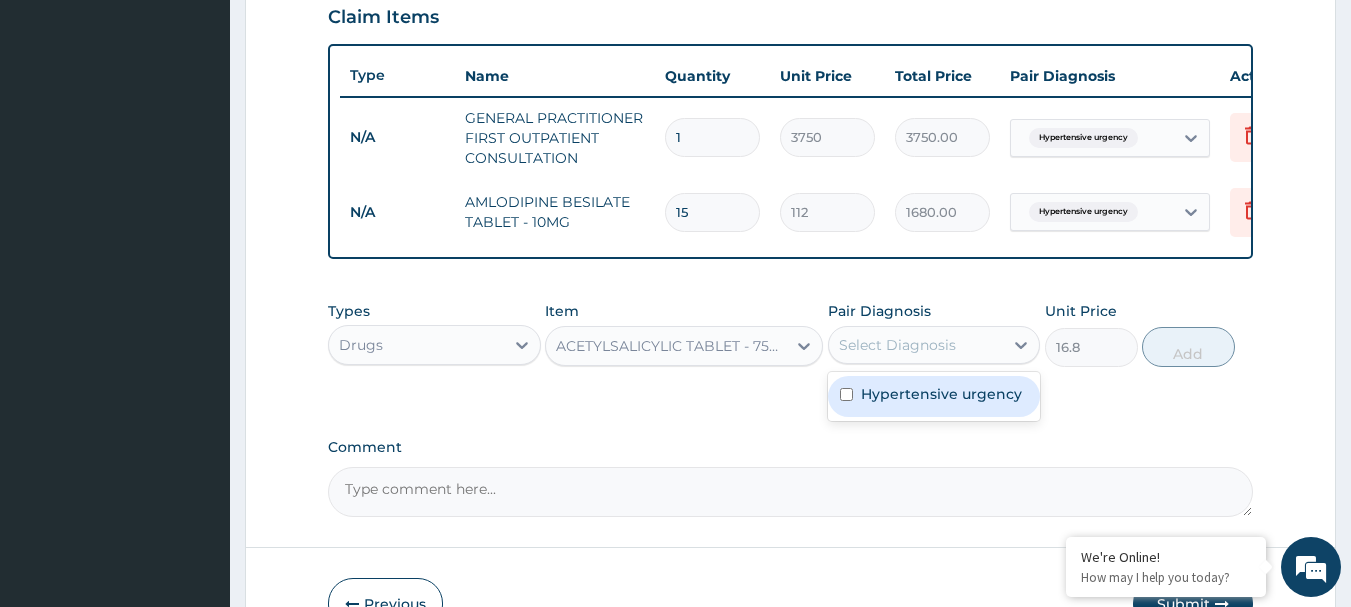 click on "Select Diagnosis" at bounding box center (897, 345) 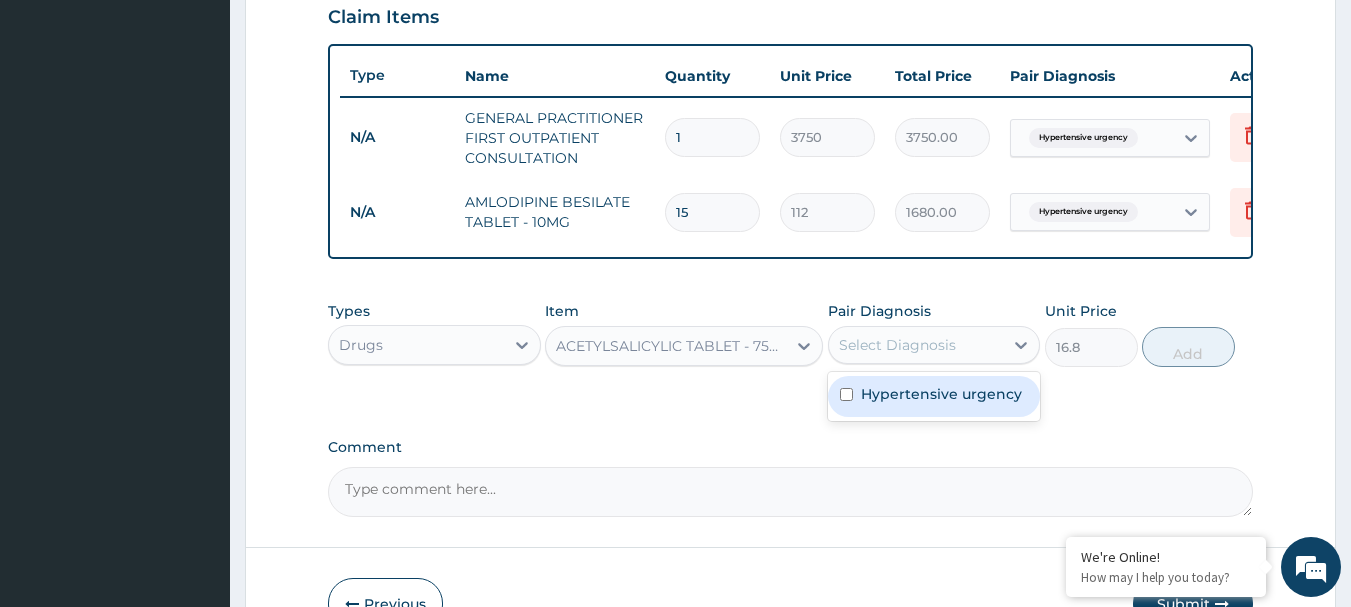 click on "Hypertensive urgency" at bounding box center [941, 394] 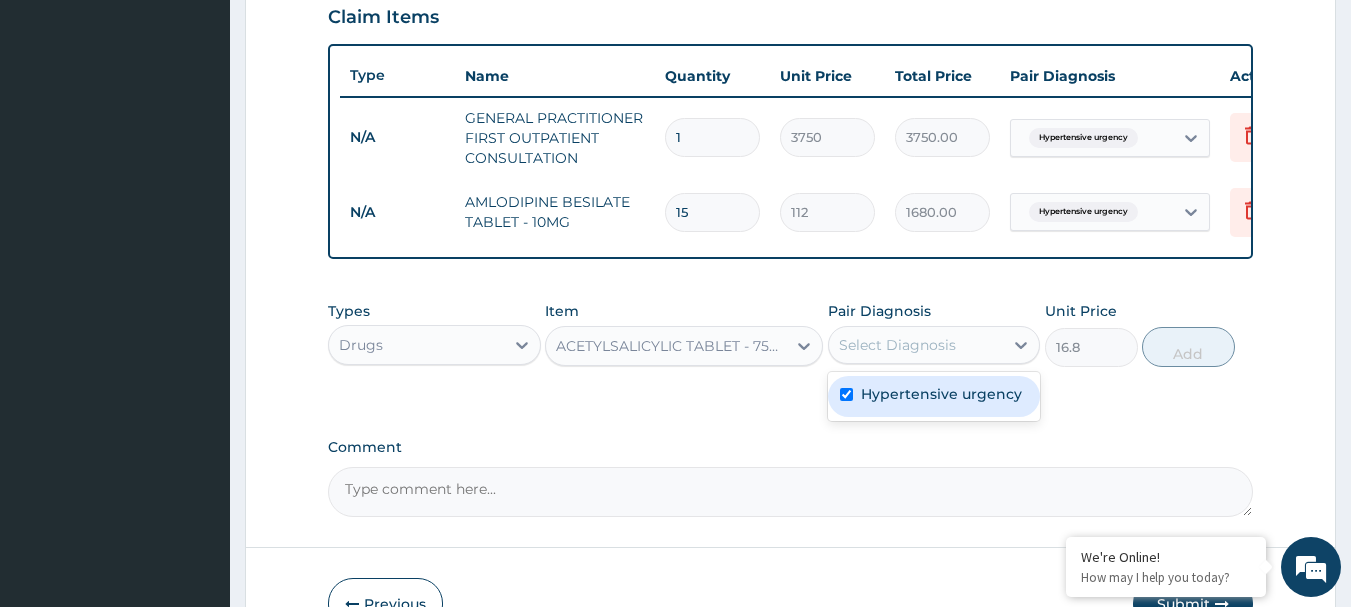checkbox on "true" 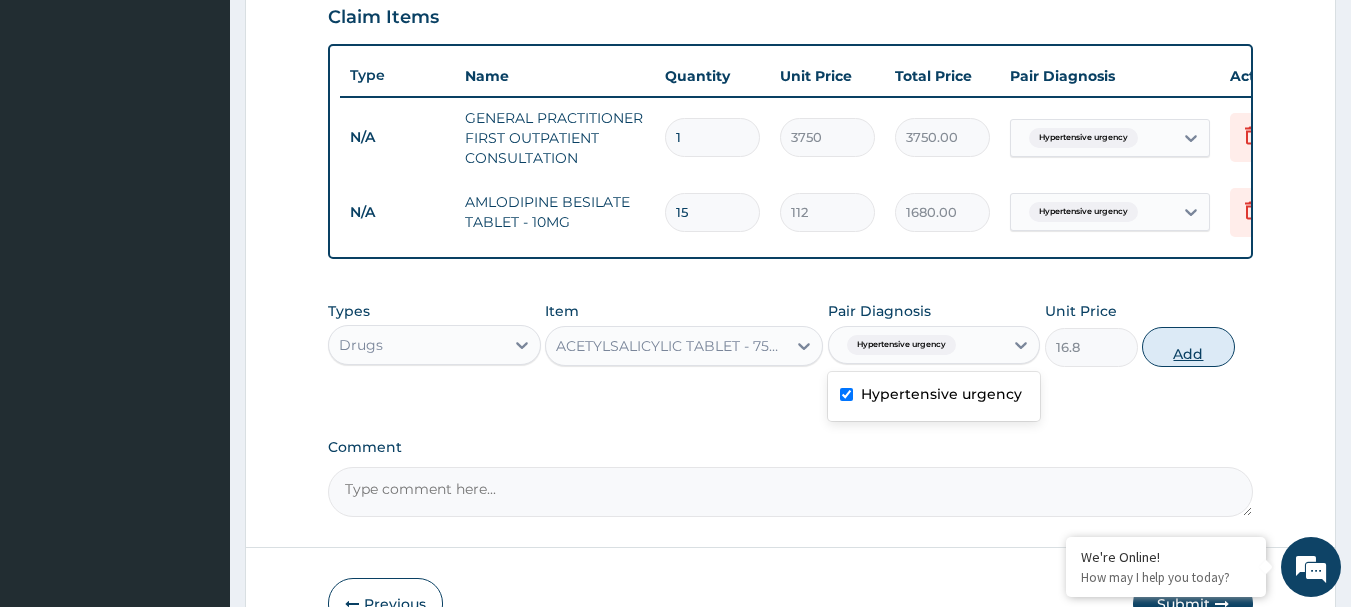 click on "Add" at bounding box center [1188, 347] 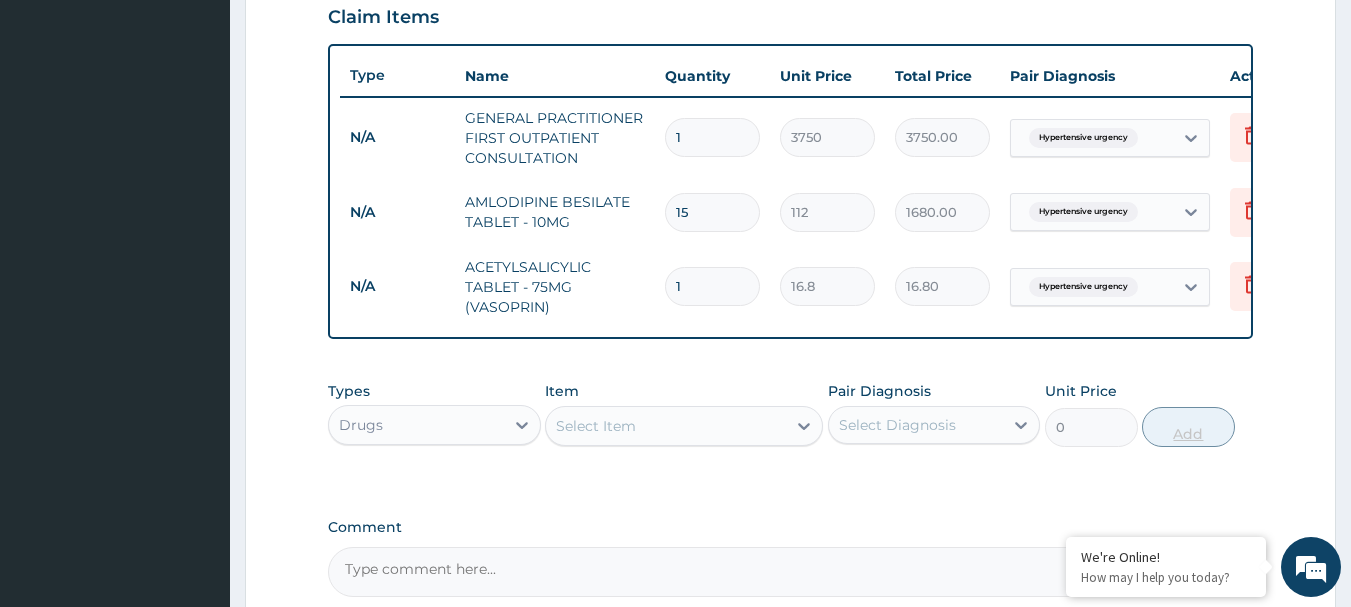 type on "15" 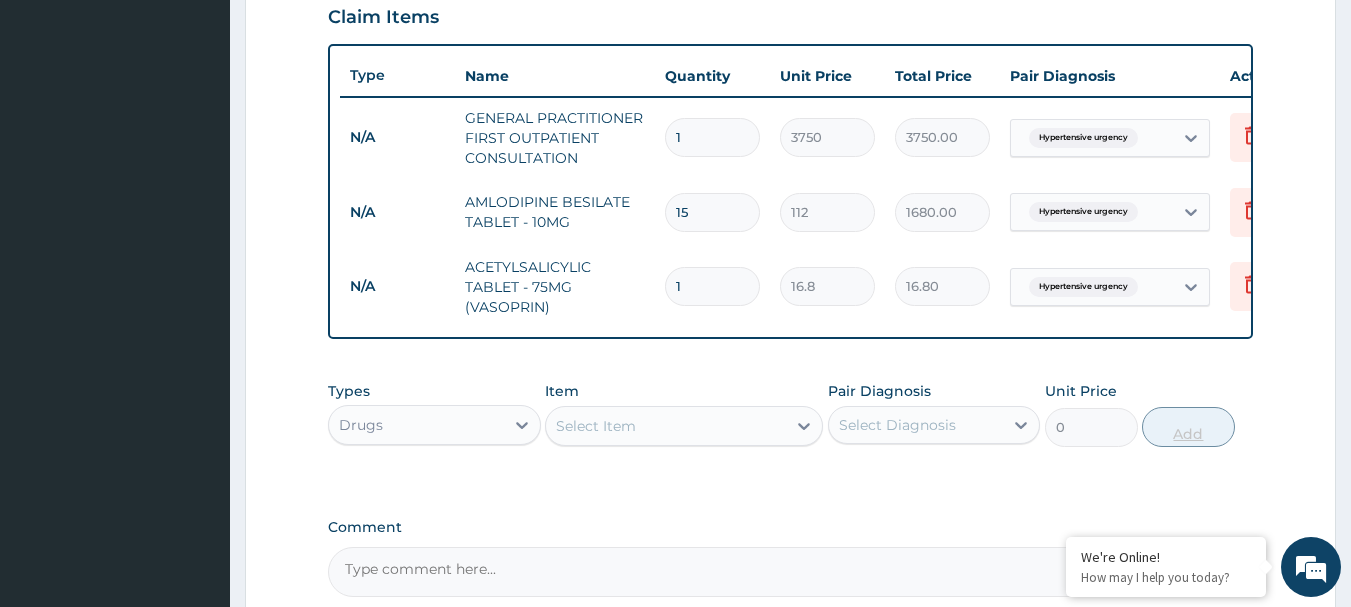 type on "252.00" 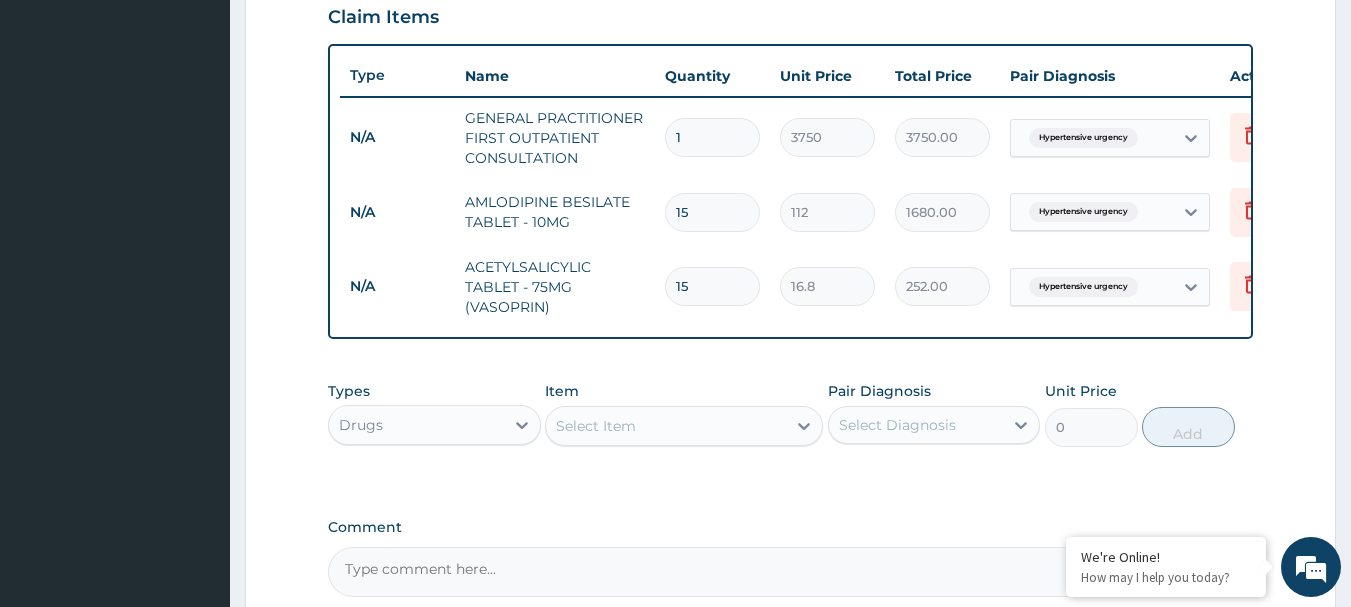 type on "15" 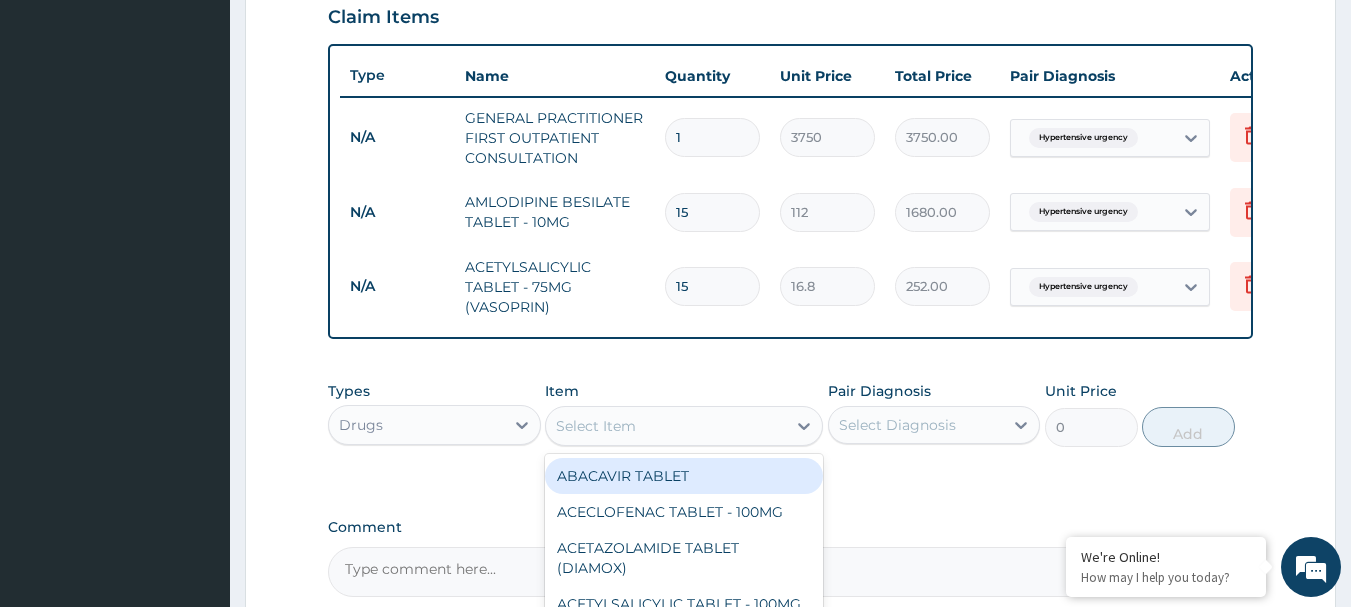 click on "Select Item" at bounding box center [666, 426] 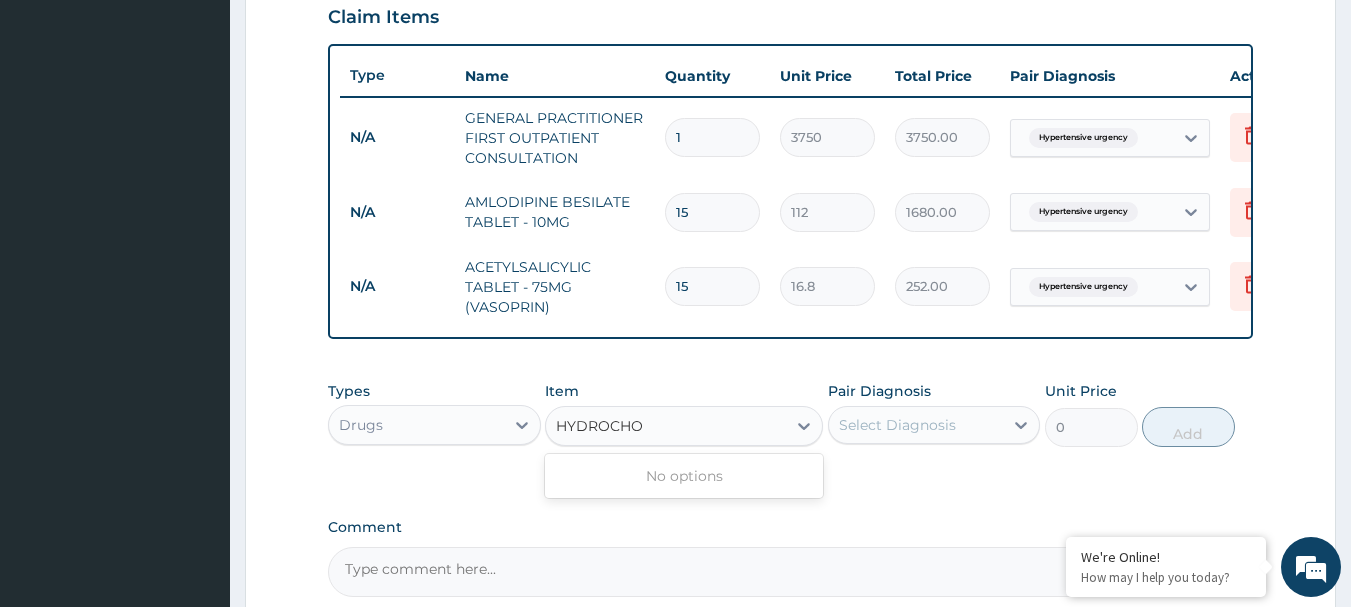 type on "HYDROCH" 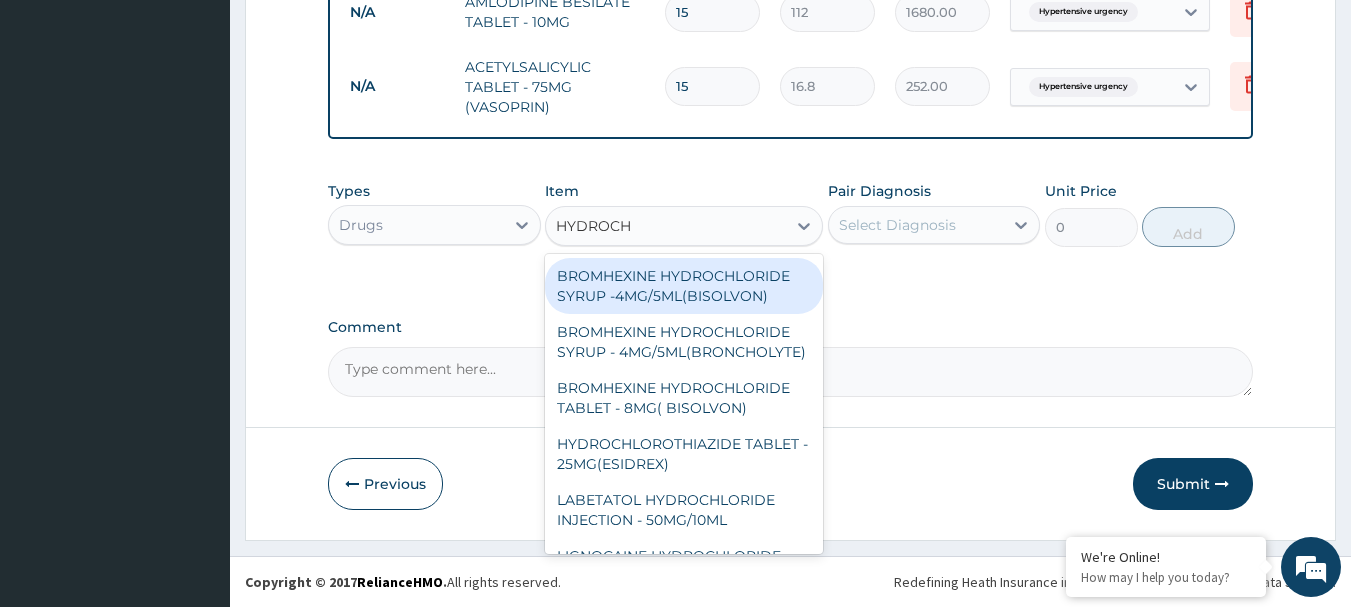 scroll, scrollTop: 915, scrollLeft: 0, axis: vertical 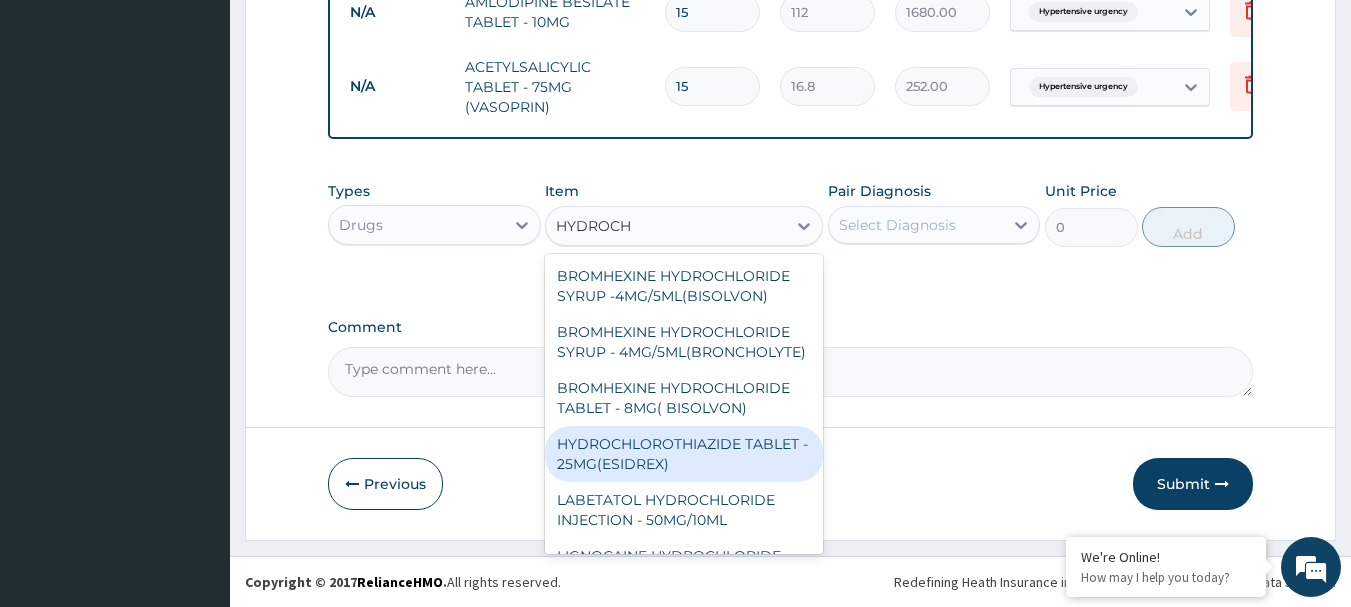 click on "HYDROCHLOROTHIAZIDE TABLET - 25MG(ESIDREX)" at bounding box center [684, 454] 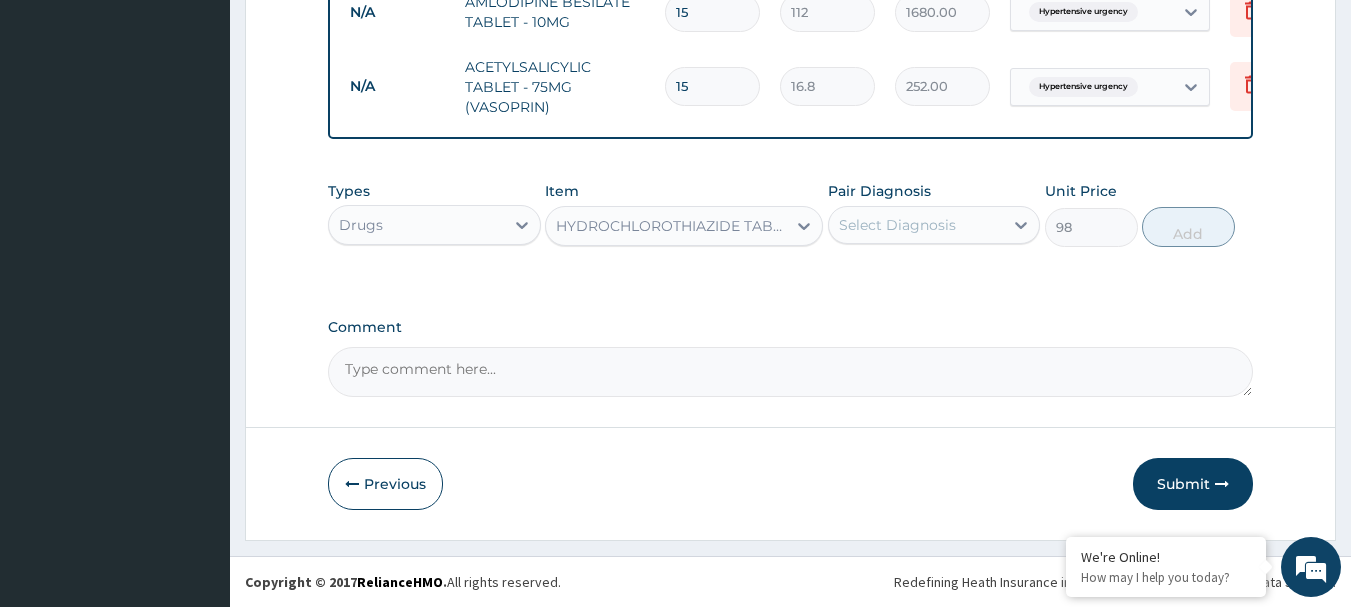 click on "Select Diagnosis" at bounding box center [897, 225] 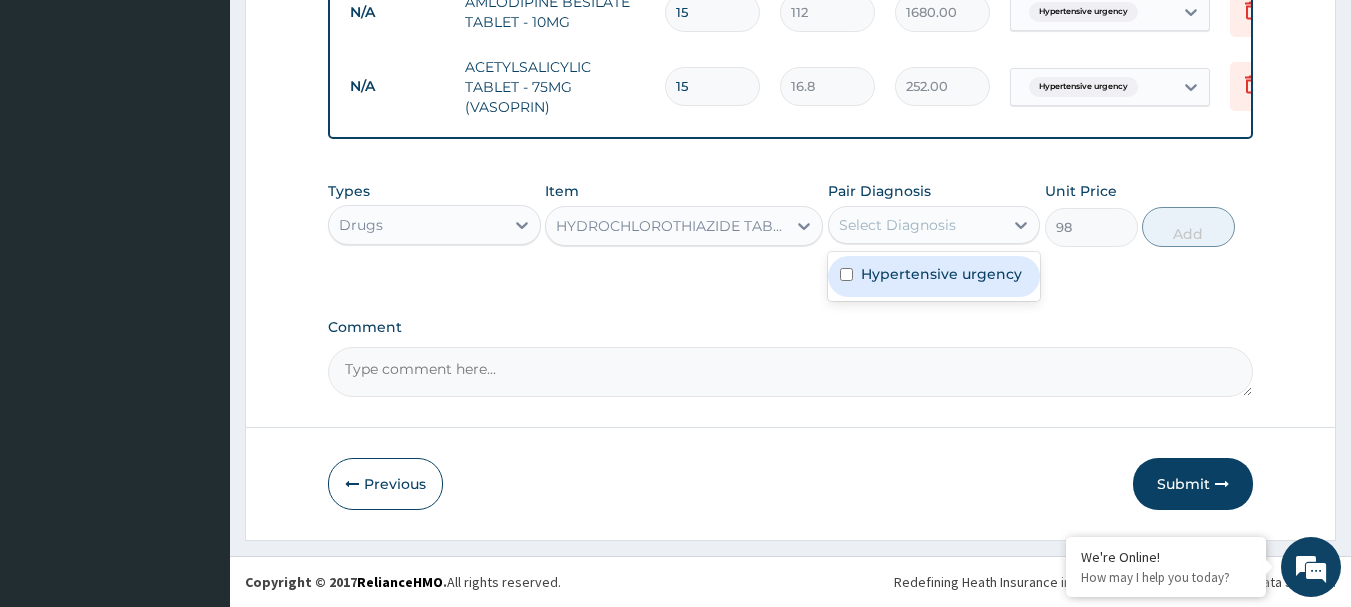 click on "Hypertensive urgency" at bounding box center [934, 276] 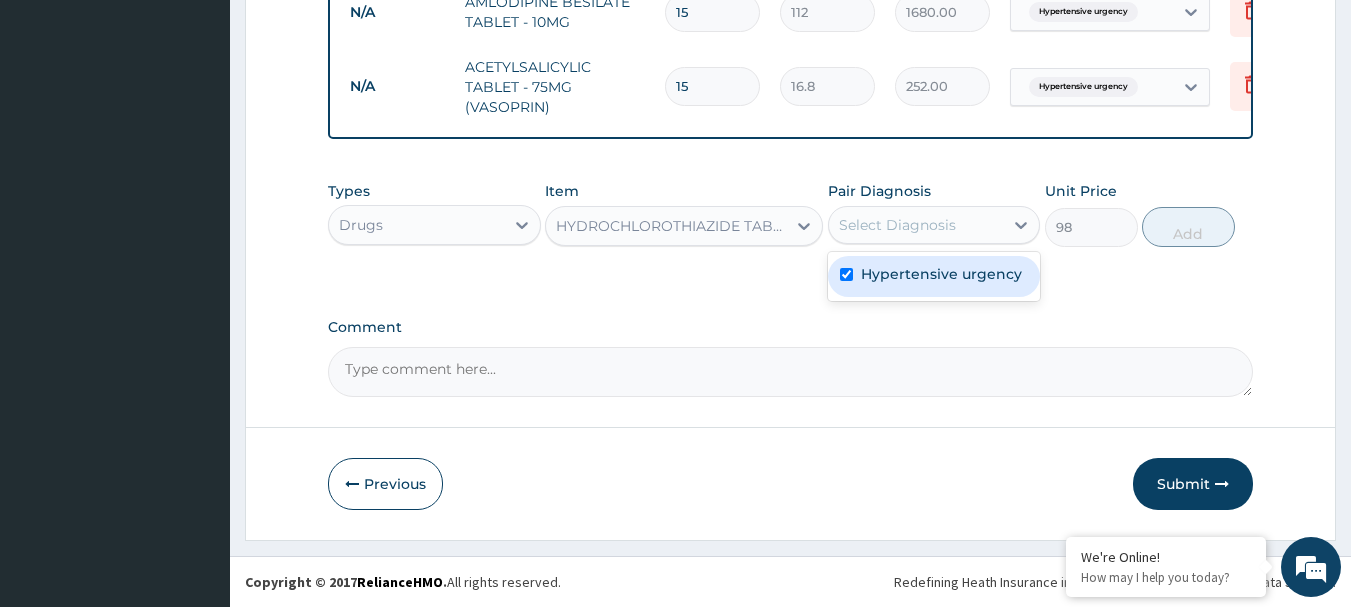 checkbox on "true" 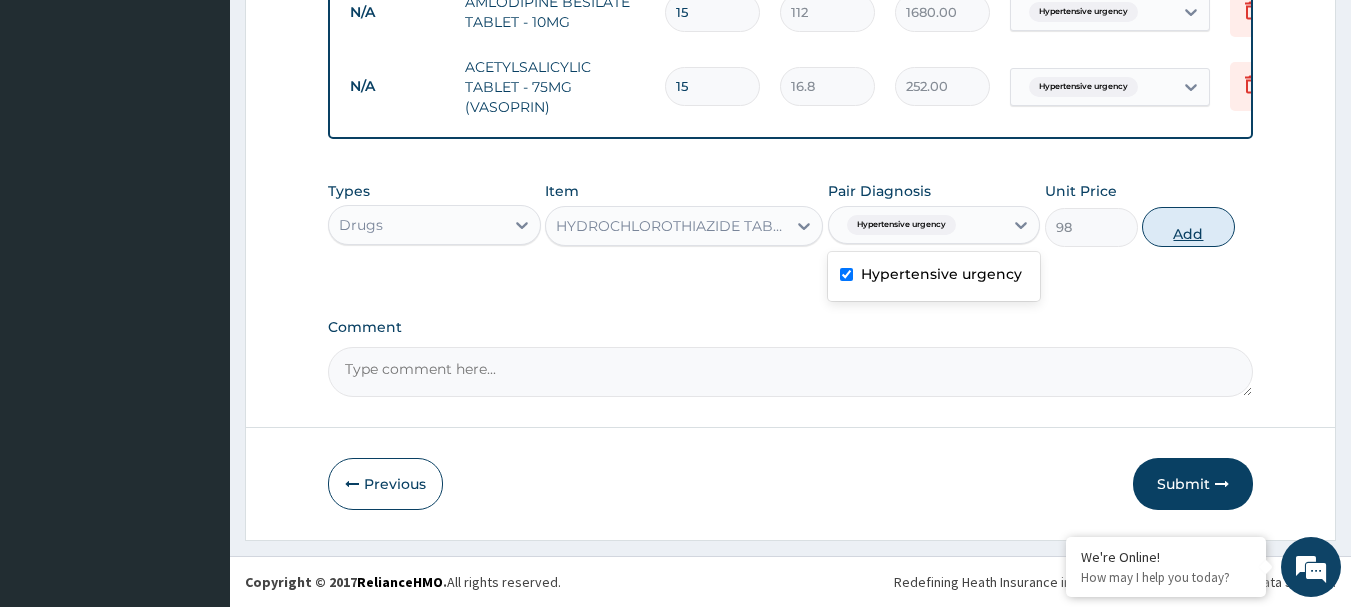 click on "Add" at bounding box center (1188, 227) 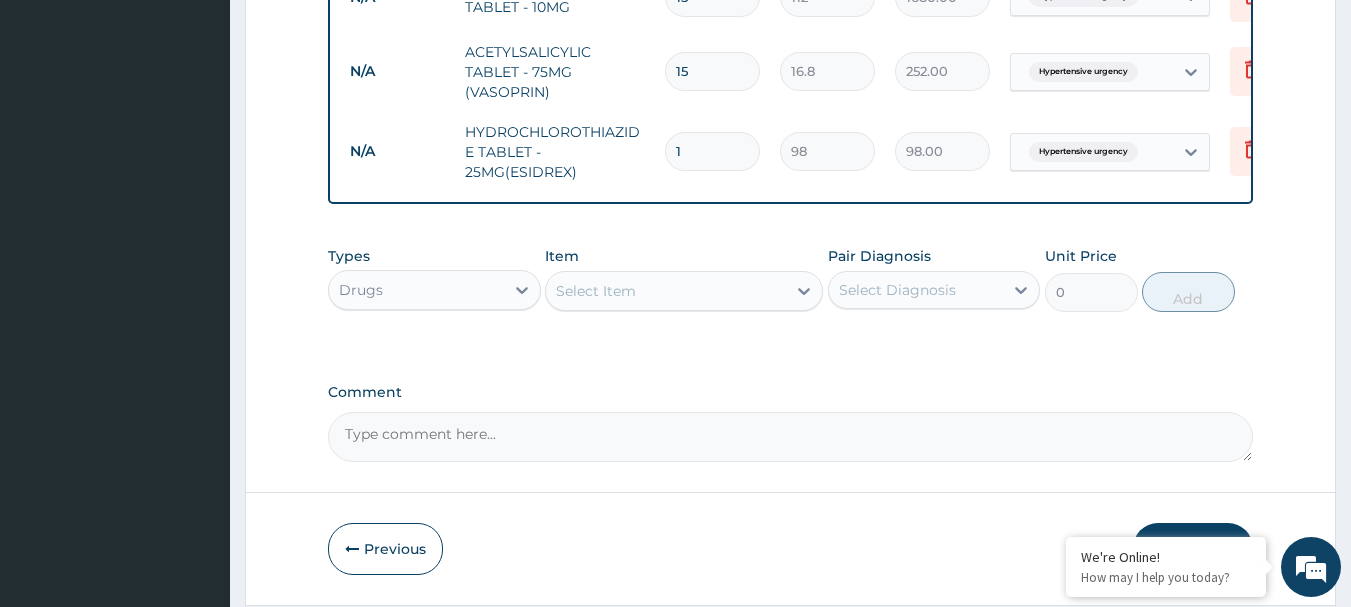type on "15" 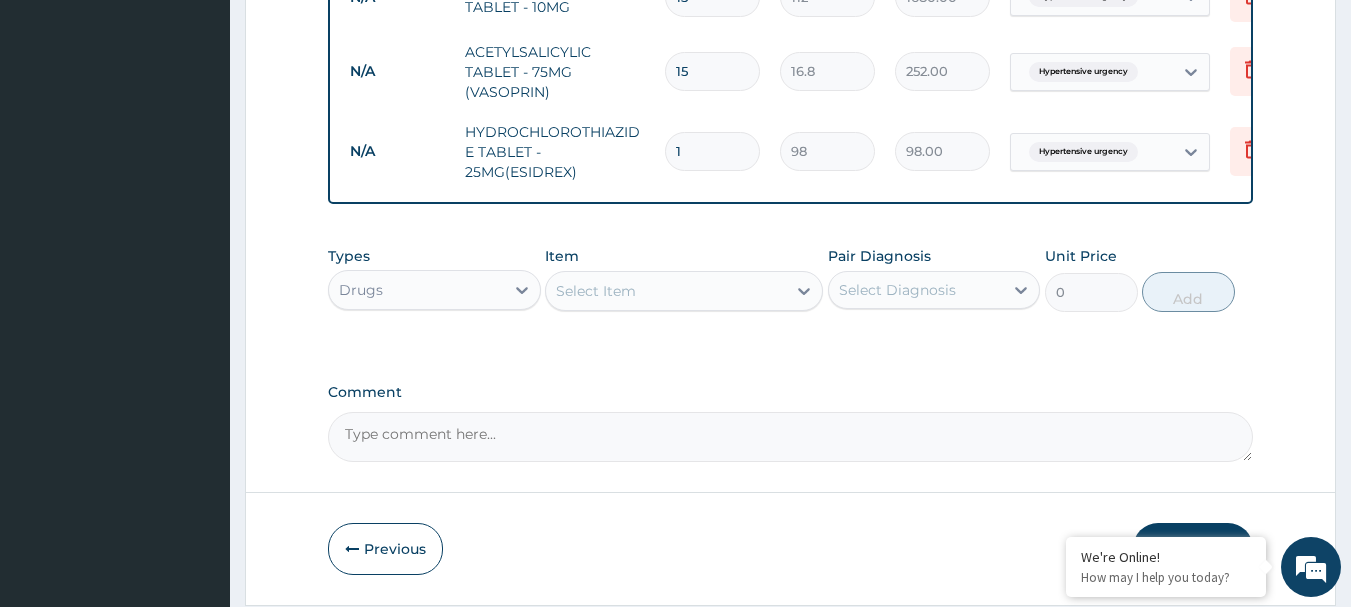 type on "1470.00" 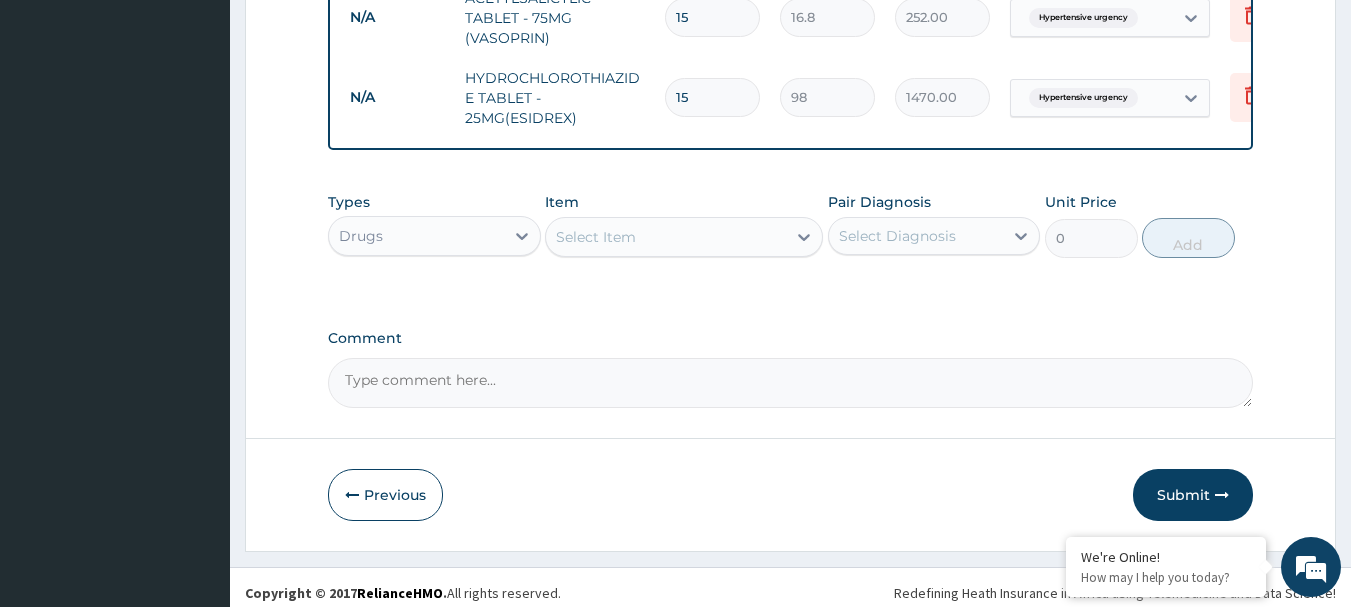 scroll, scrollTop: 995, scrollLeft: 0, axis: vertical 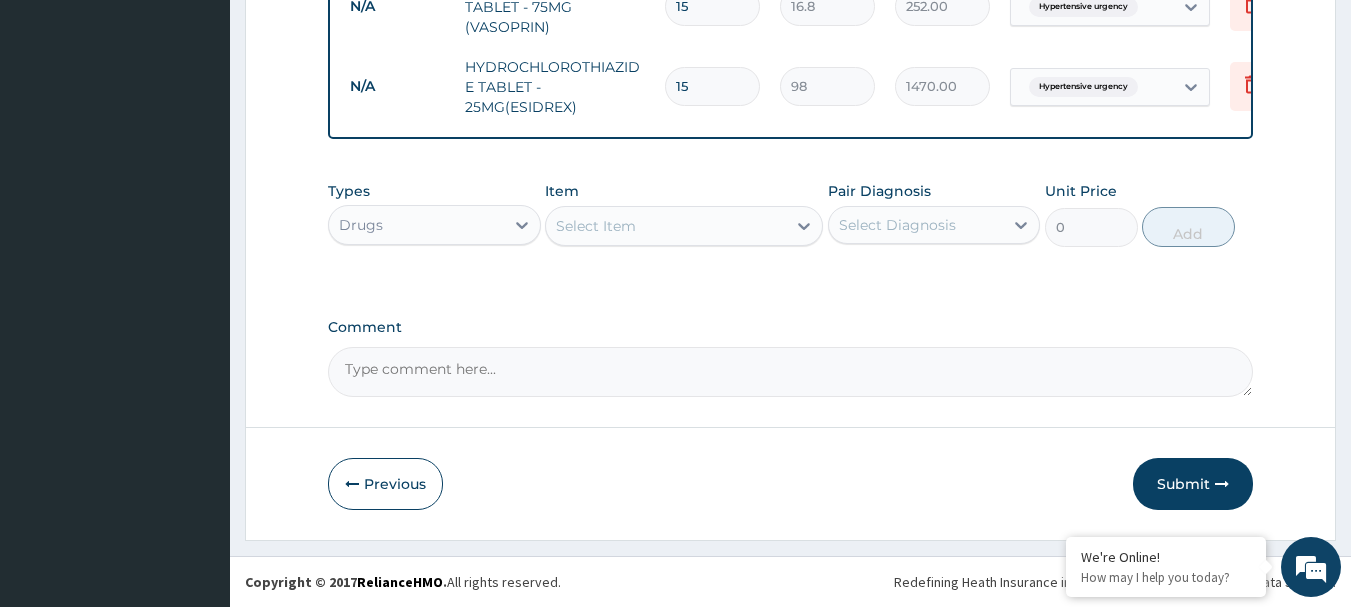 type on "15" 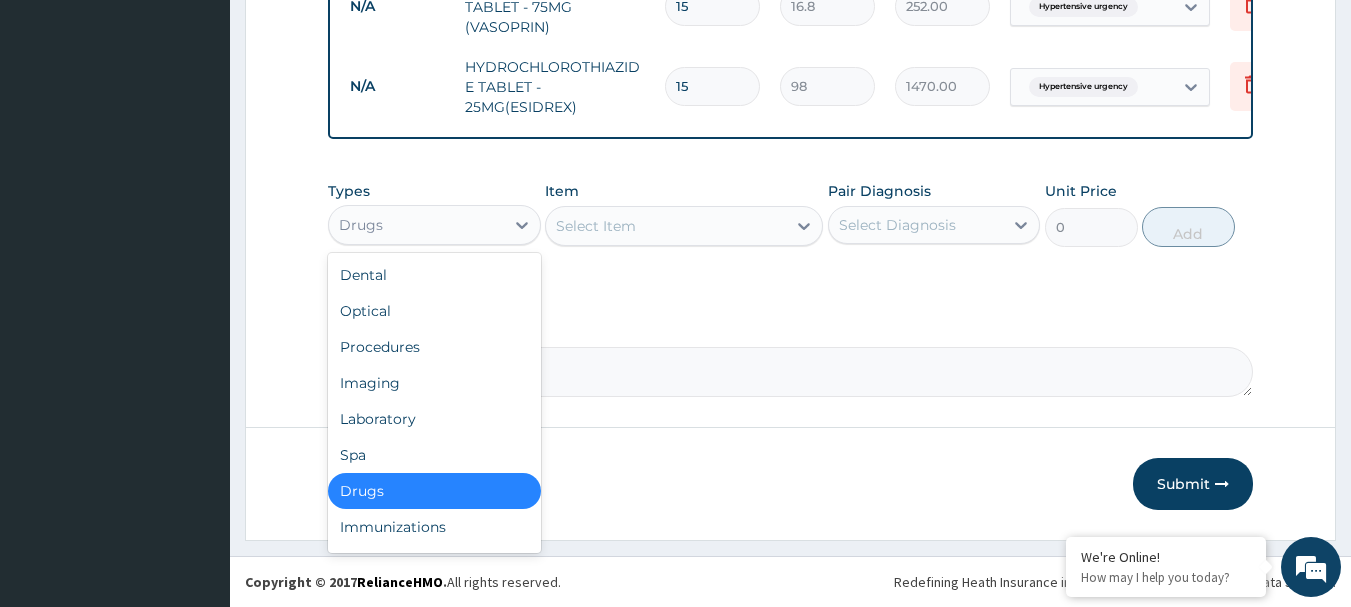 click on "Drugs" at bounding box center [416, 225] 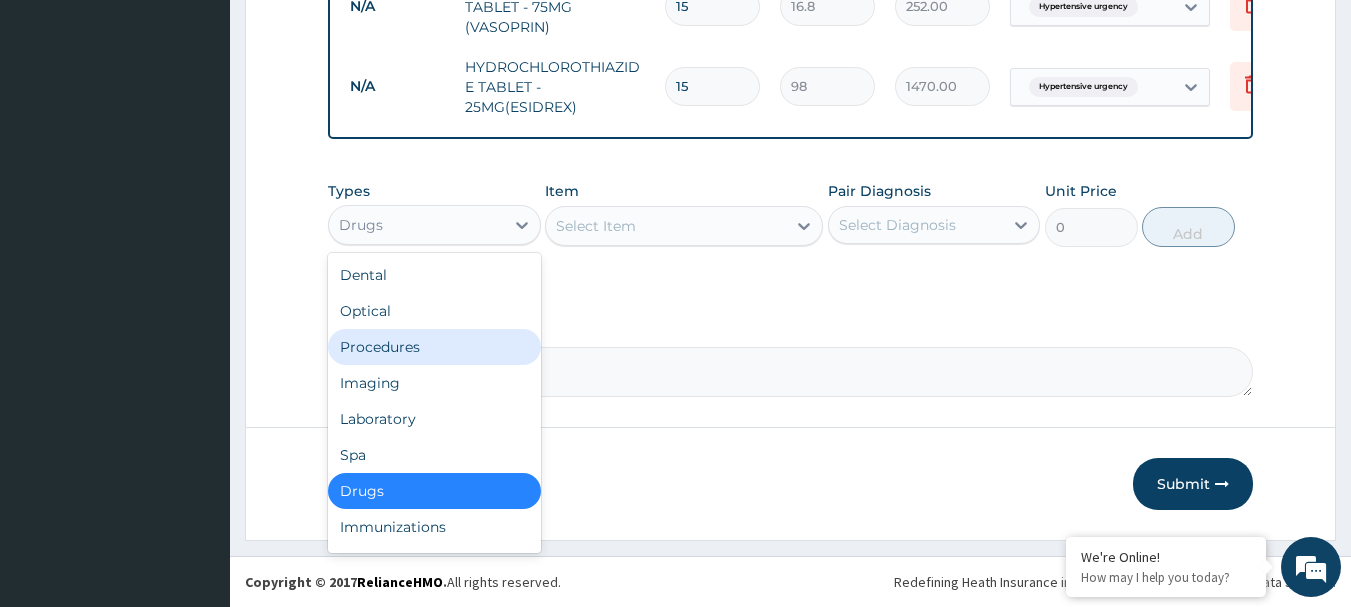click on "Procedures" at bounding box center [434, 347] 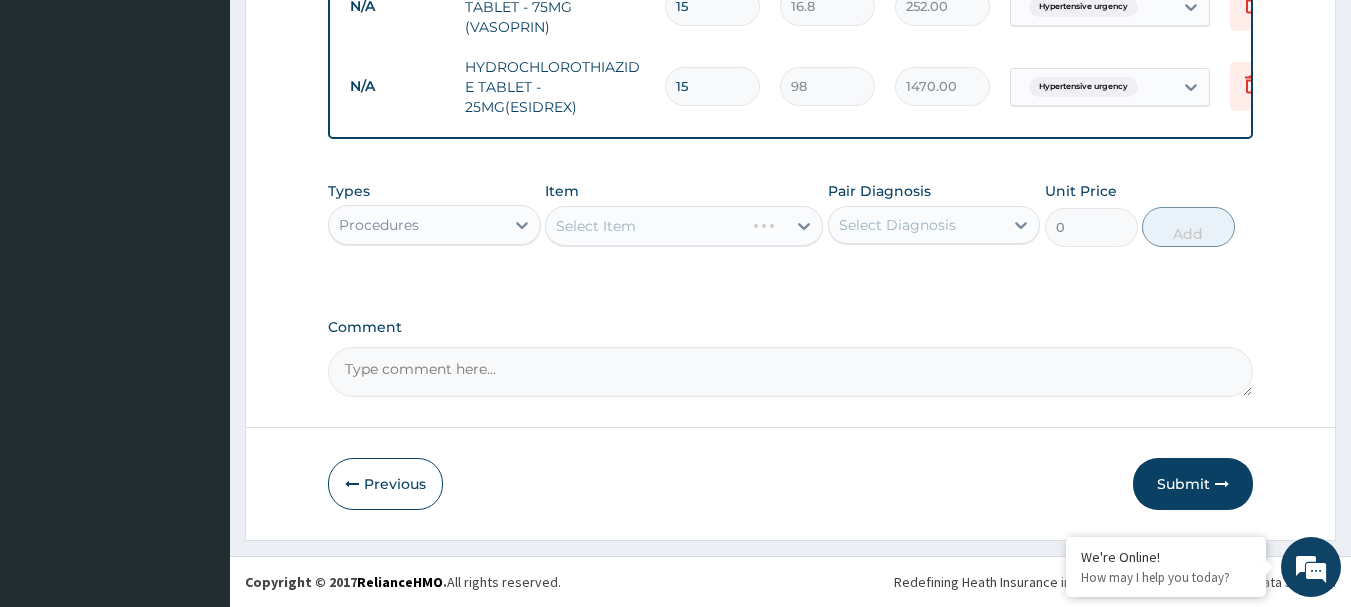 click on "Select Item" at bounding box center [684, 226] 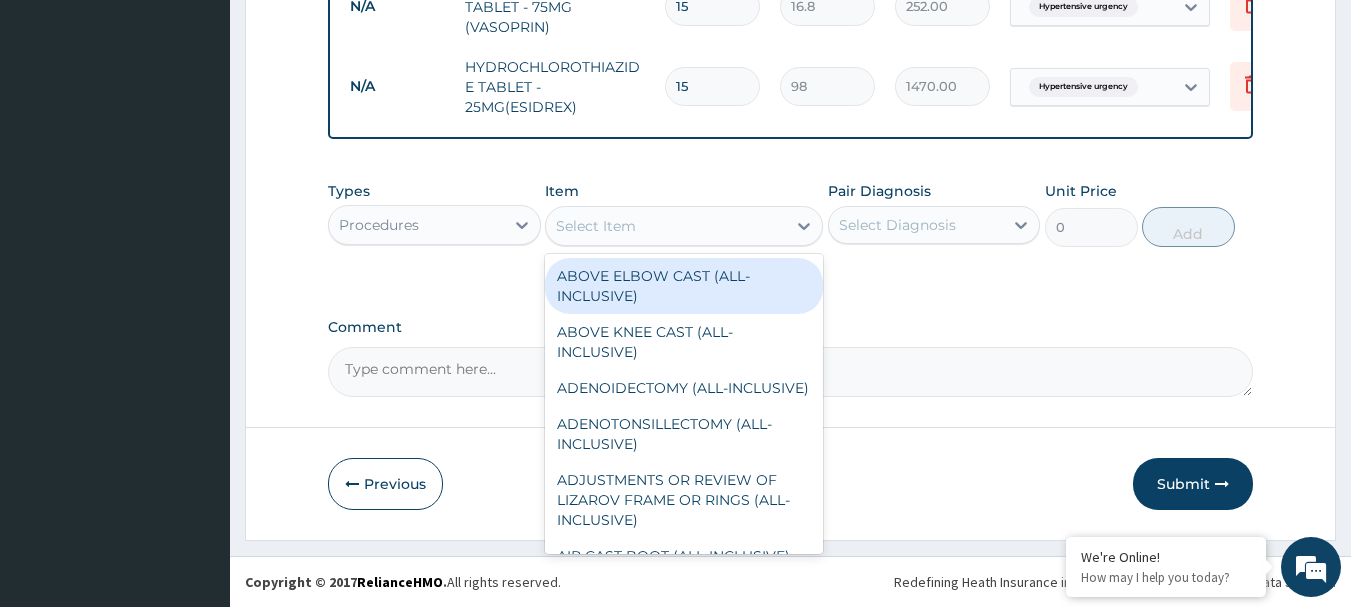 click on "Select Item" at bounding box center [666, 226] 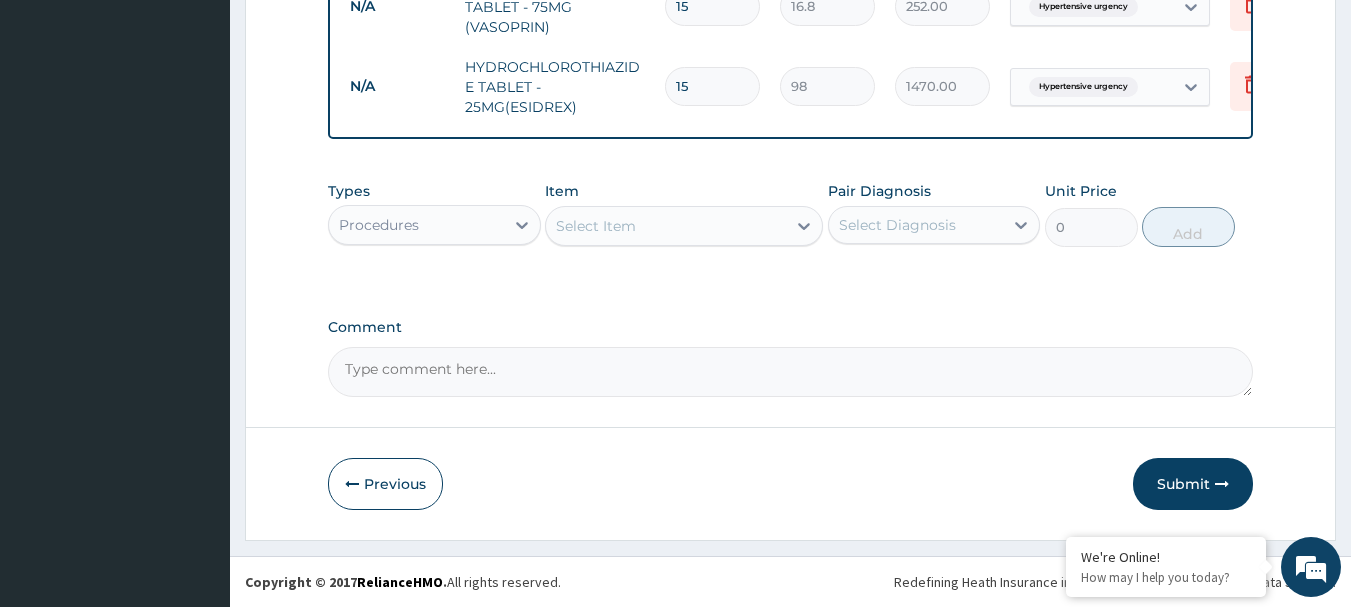 click on "Select Item" at bounding box center [666, 226] 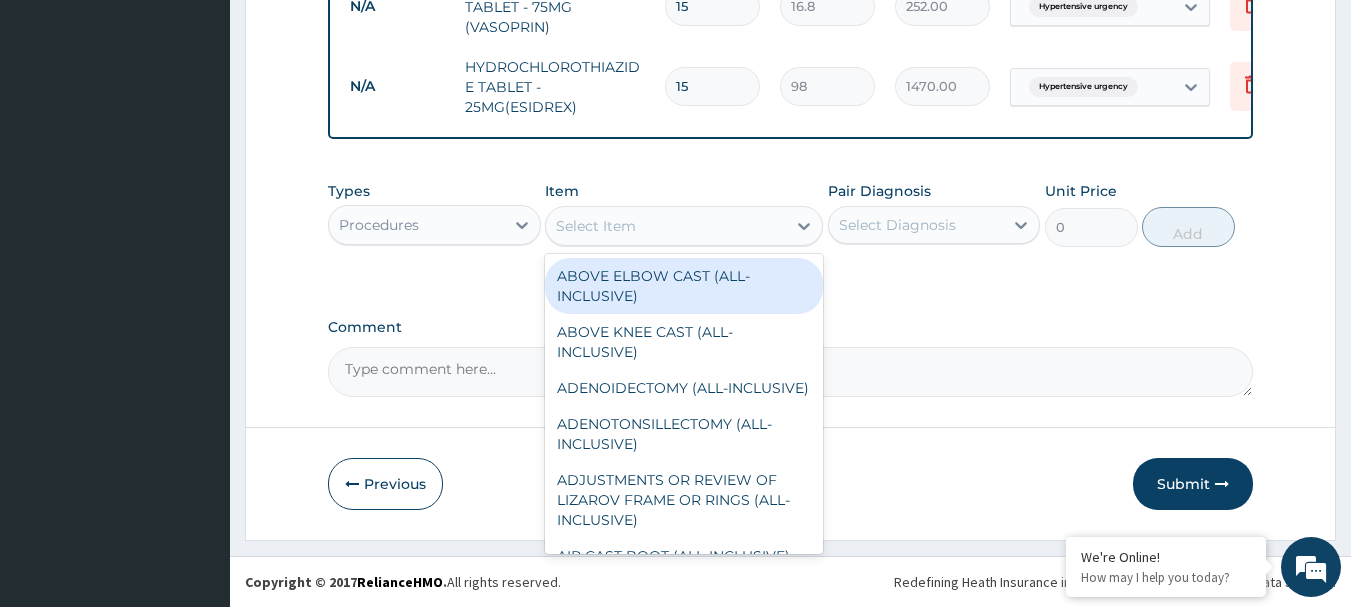 click on "Select Item" at bounding box center [666, 226] 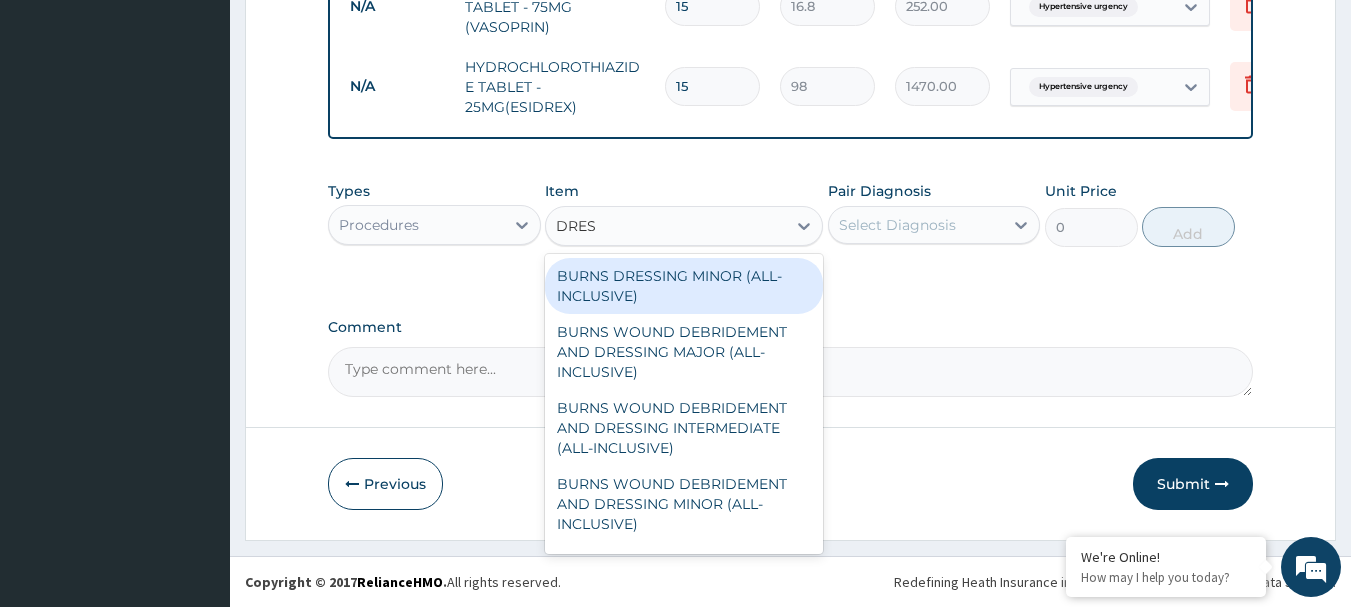 type on "DRESS" 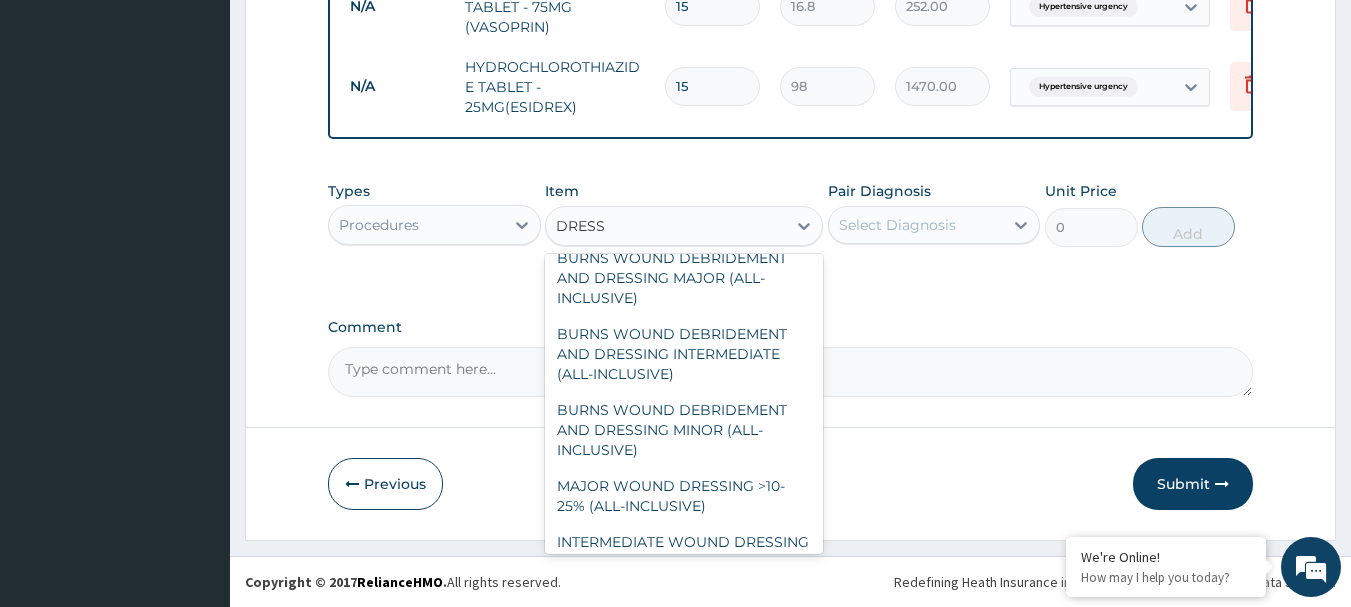 scroll, scrollTop: 160, scrollLeft: 0, axis: vertical 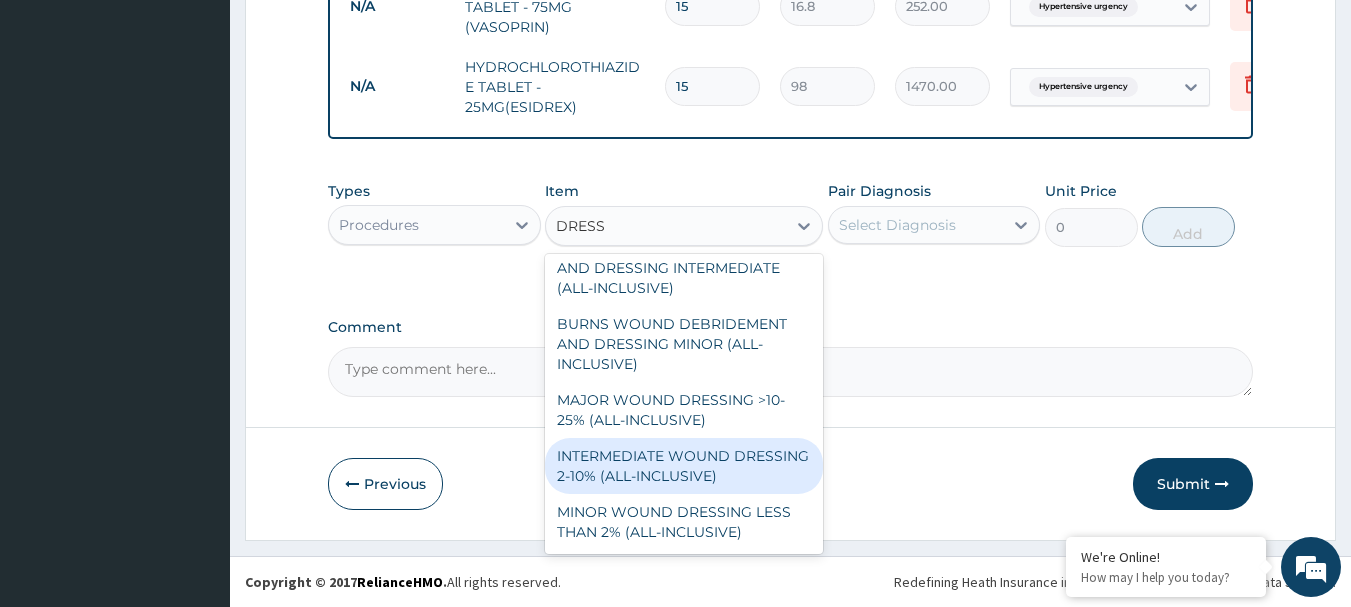 click on "INTERMEDIATE WOUND DRESSING 2-10% (ALL-INCLUSIVE)" at bounding box center (684, 466) 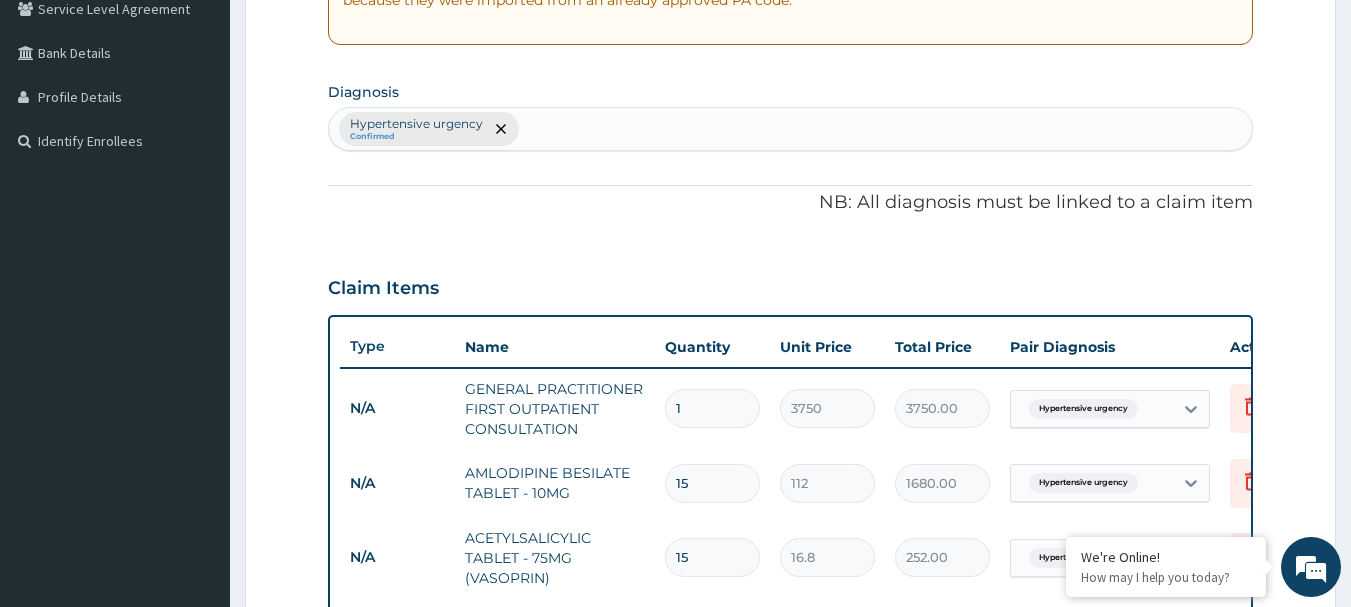 scroll, scrollTop: 395, scrollLeft: 0, axis: vertical 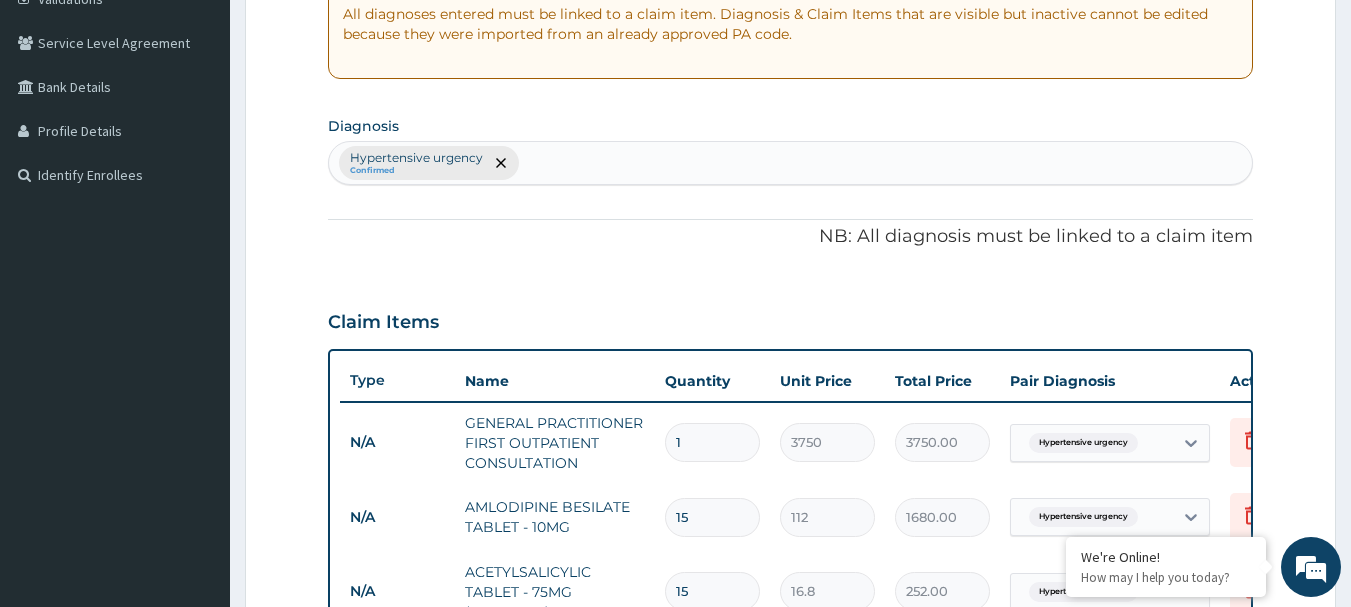 click on "Hypertensive urgency Confirmed" at bounding box center [791, 163] 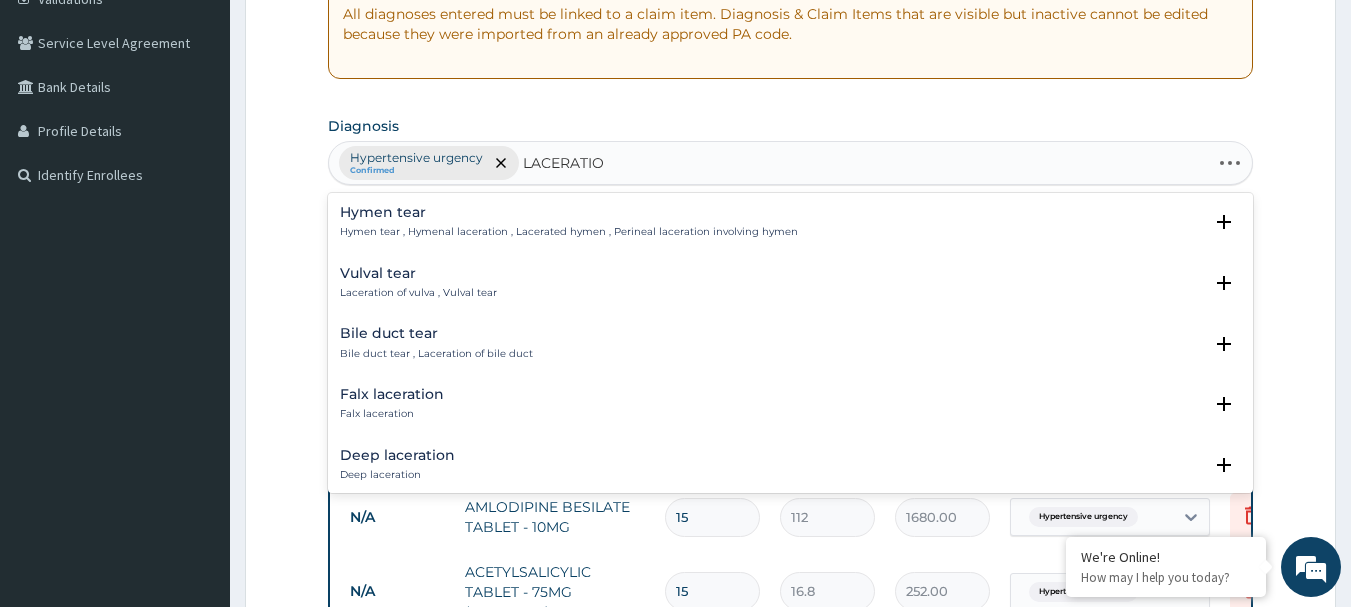 type on "LACERATION" 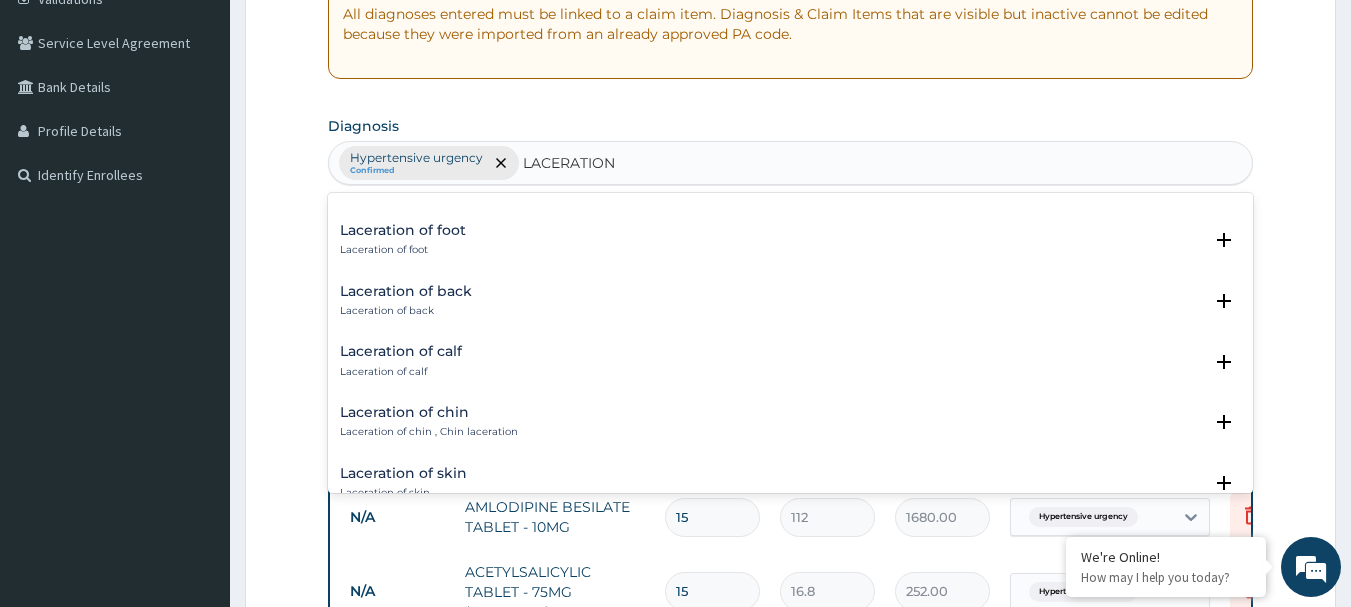 scroll, scrollTop: 1000, scrollLeft: 0, axis: vertical 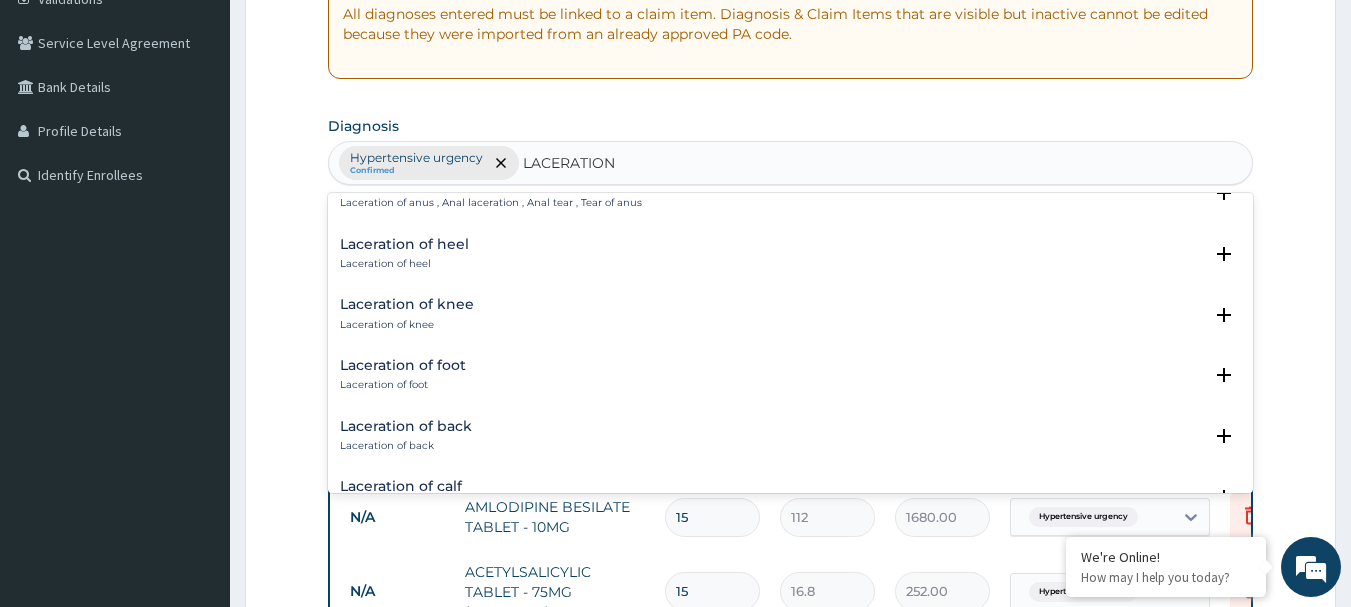 click on "Laceration of foot Laceration of foot Select Status Query Query covers suspected (?), Keep in view (kiv), Ruled out (r/o) Confirmed" at bounding box center (791, 380) 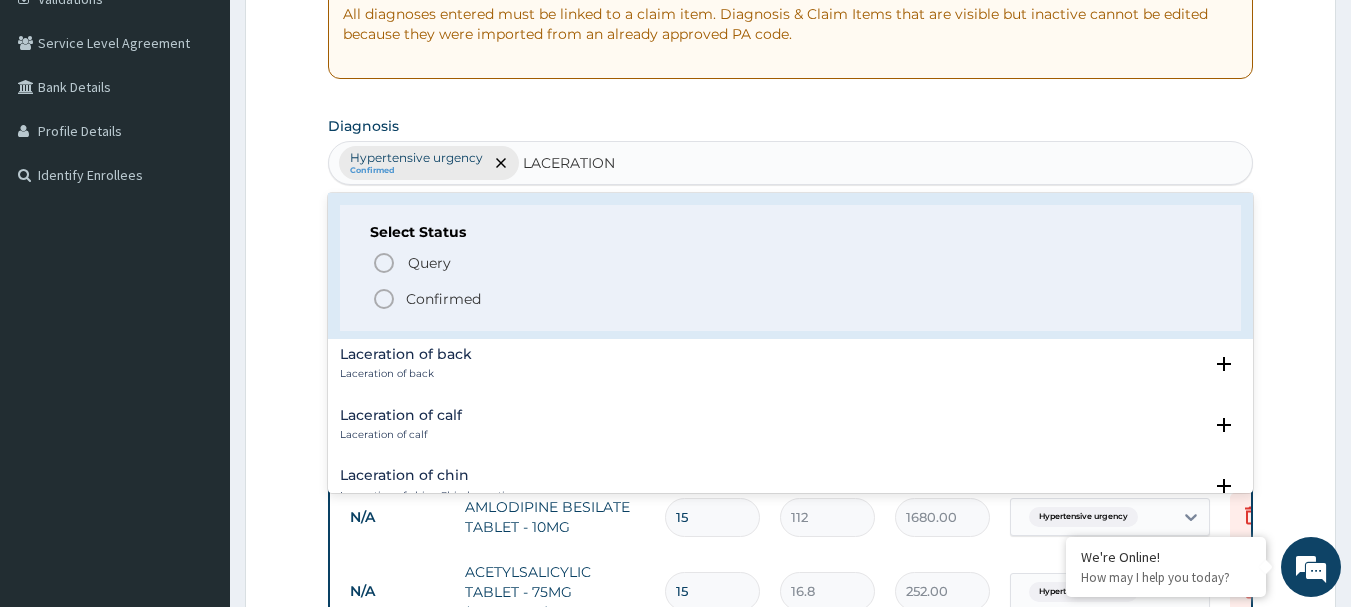 scroll, scrollTop: 1200, scrollLeft: 0, axis: vertical 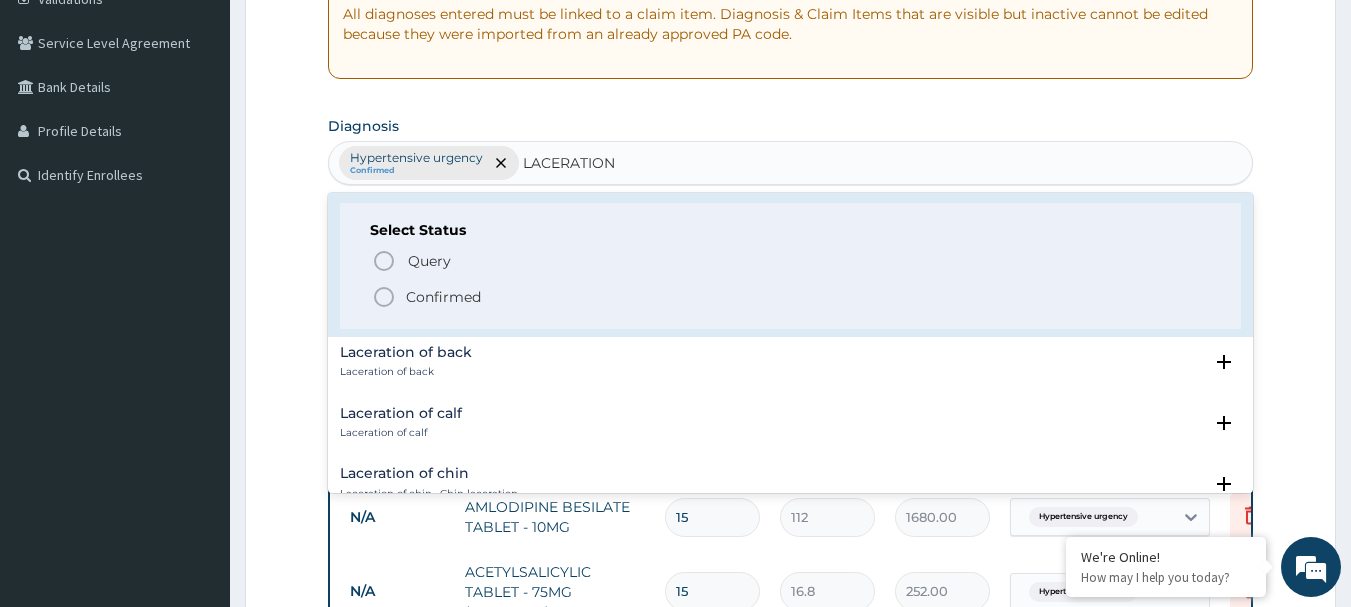 click on "Confirmed" at bounding box center (443, 297) 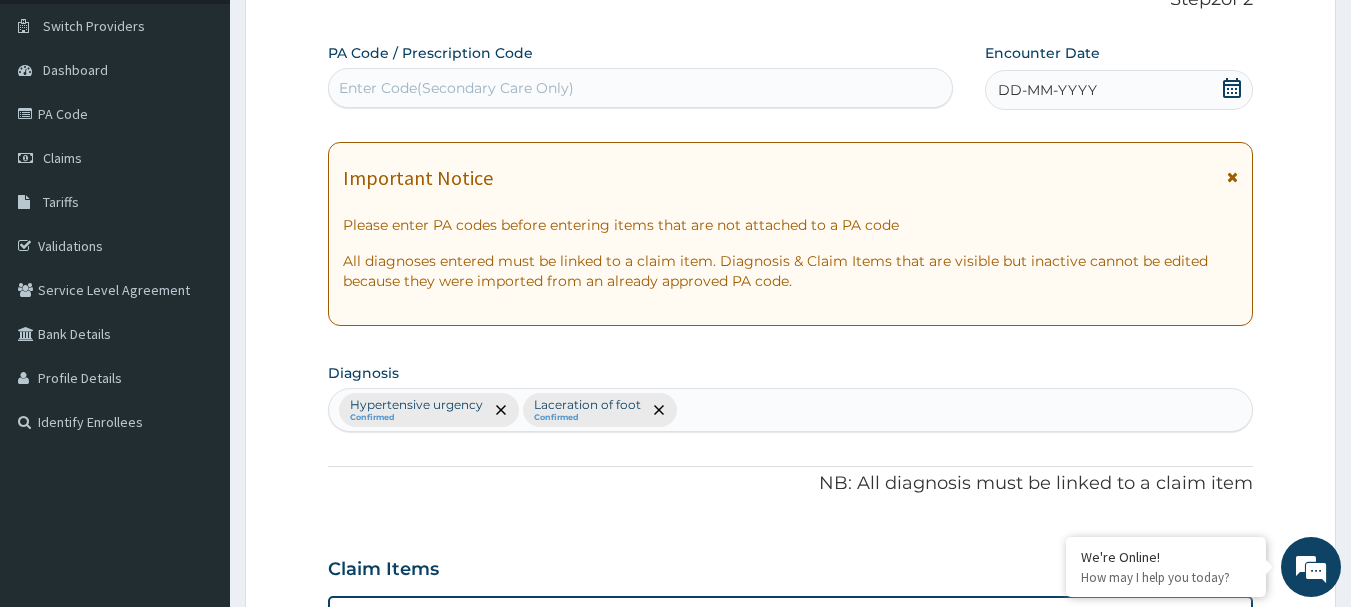 scroll, scrollTop: 0, scrollLeft: 0, axis: both 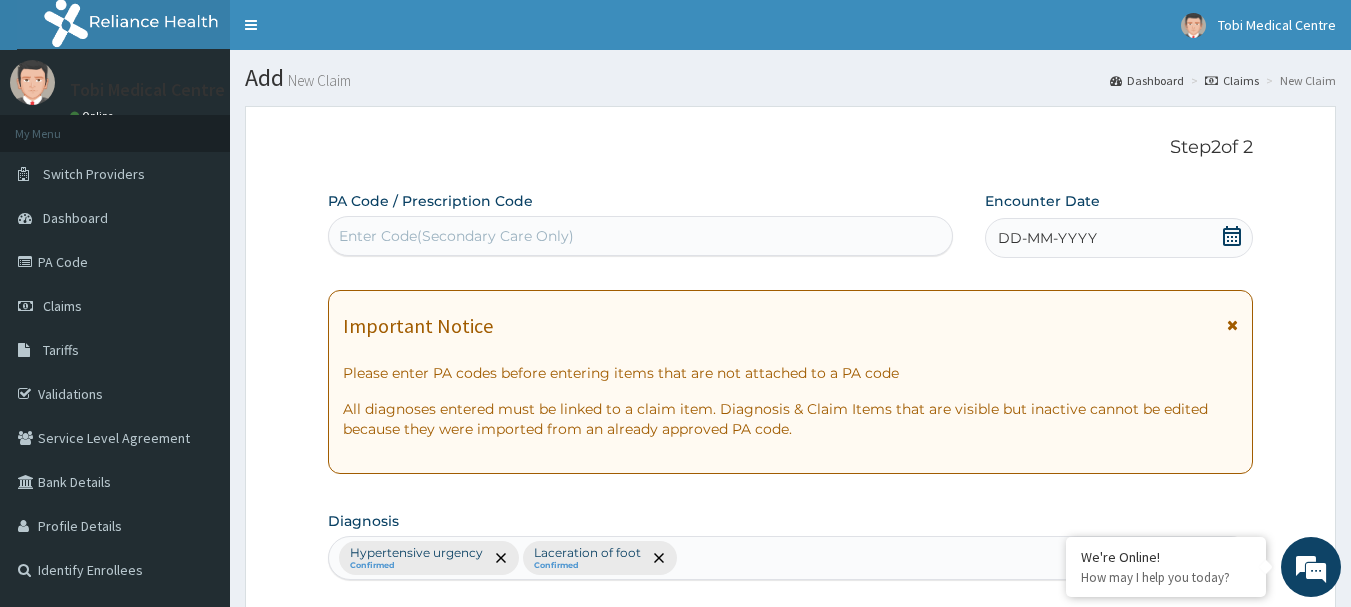 click on "DD-MM-YYYY" at bounding box center (1119, 238) 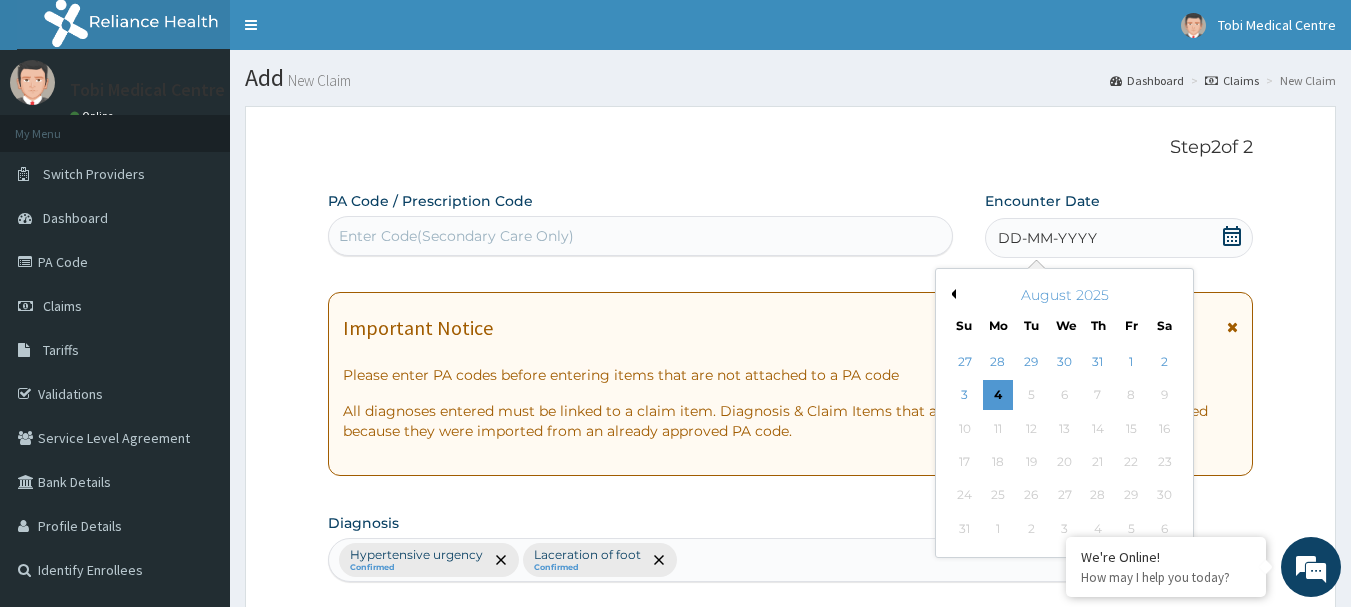 click on "August 2025 Su Mo Tu We Th Fr Sa" at bounding box center [1064, 306] 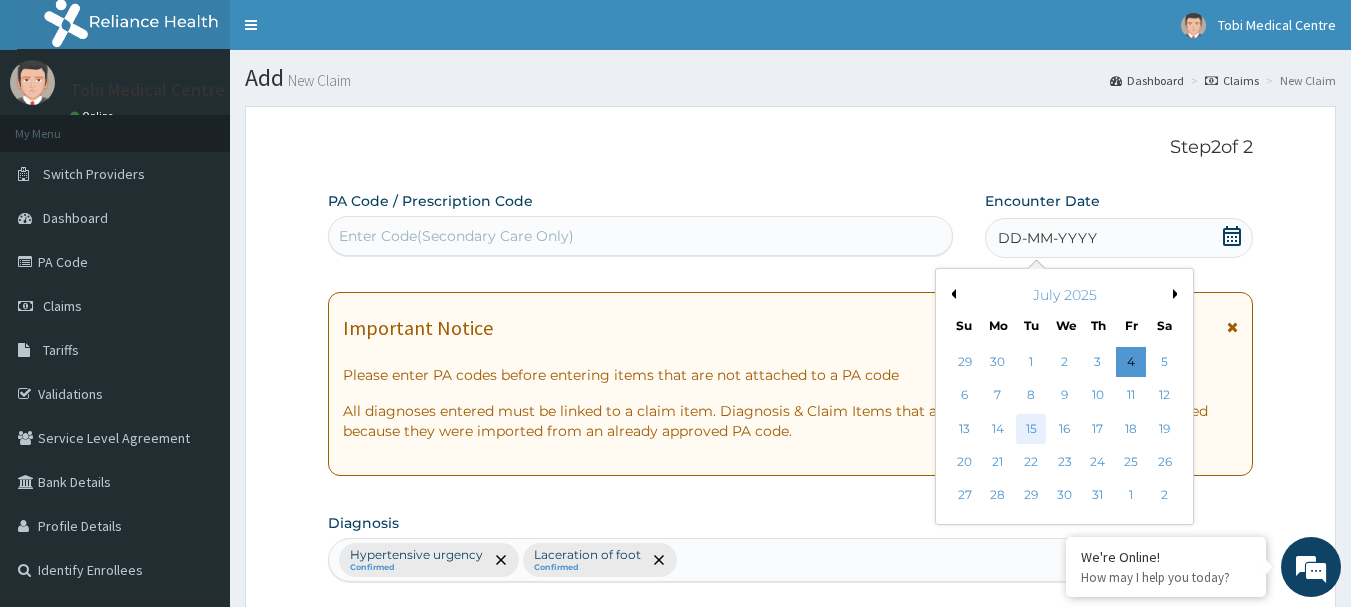 click on "15" at bounding box center (1032, 429) 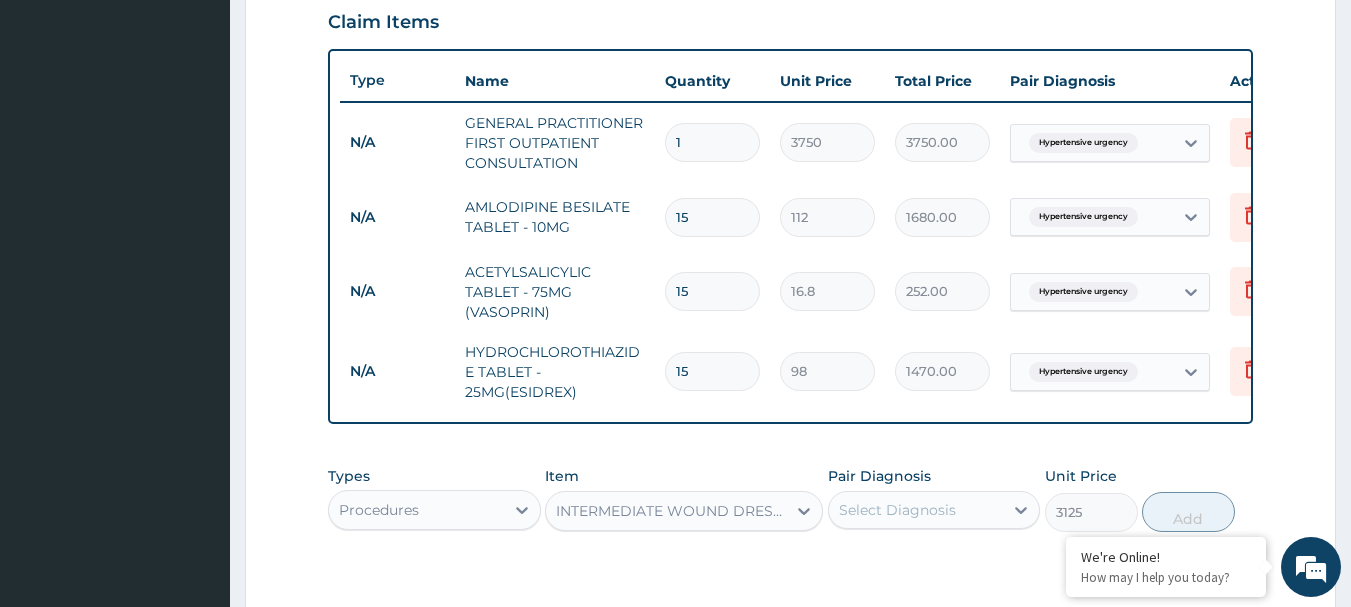 scroll, scrollTop: 995, scrollLeft: 0, axis: vertical 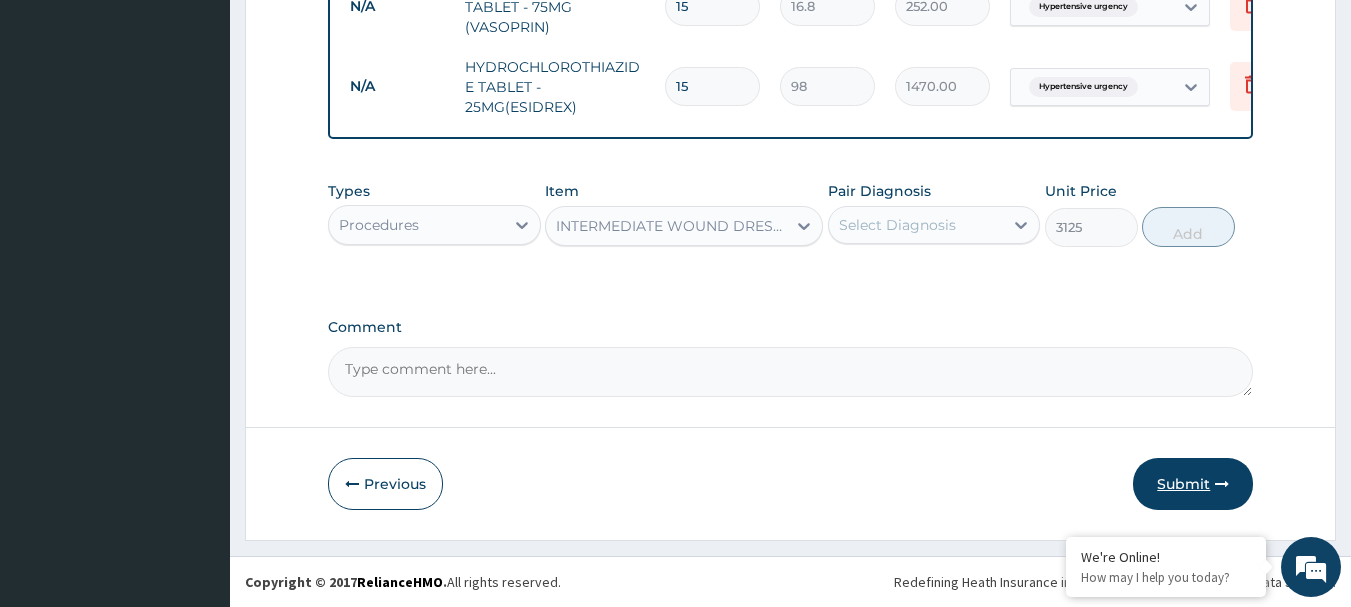 click on "Submit" at bounding box center [1193, 484] 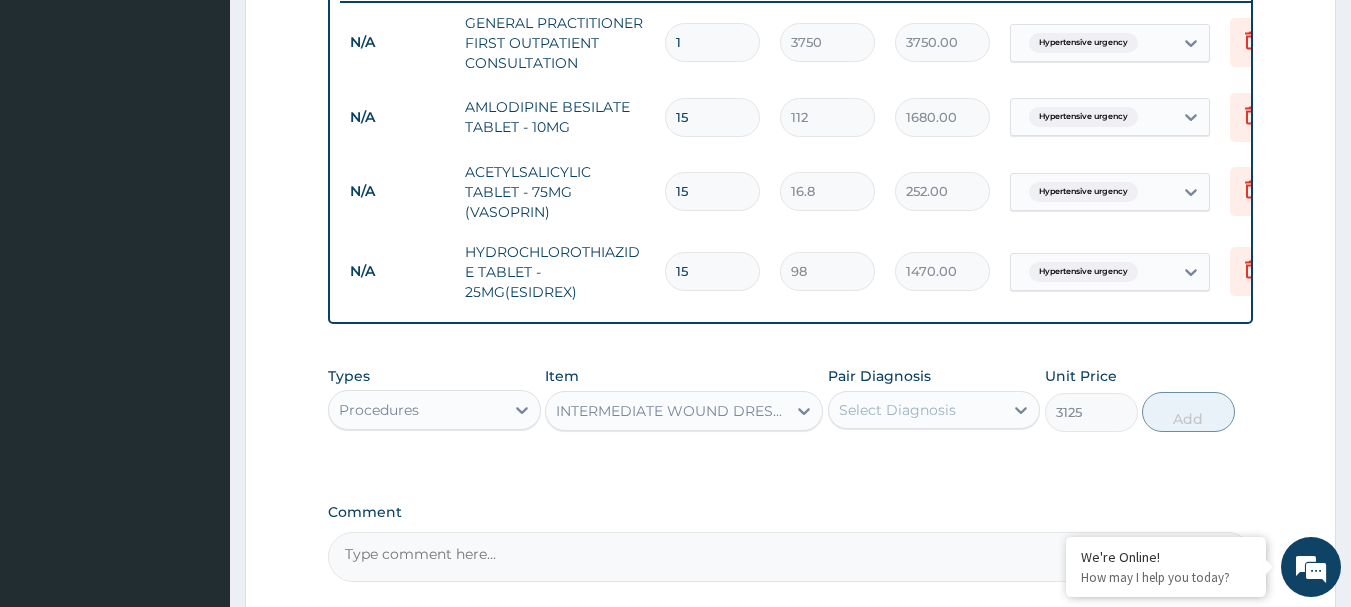 scroll, scrollTop: 995, scrollLeft: 0, axis: vertical 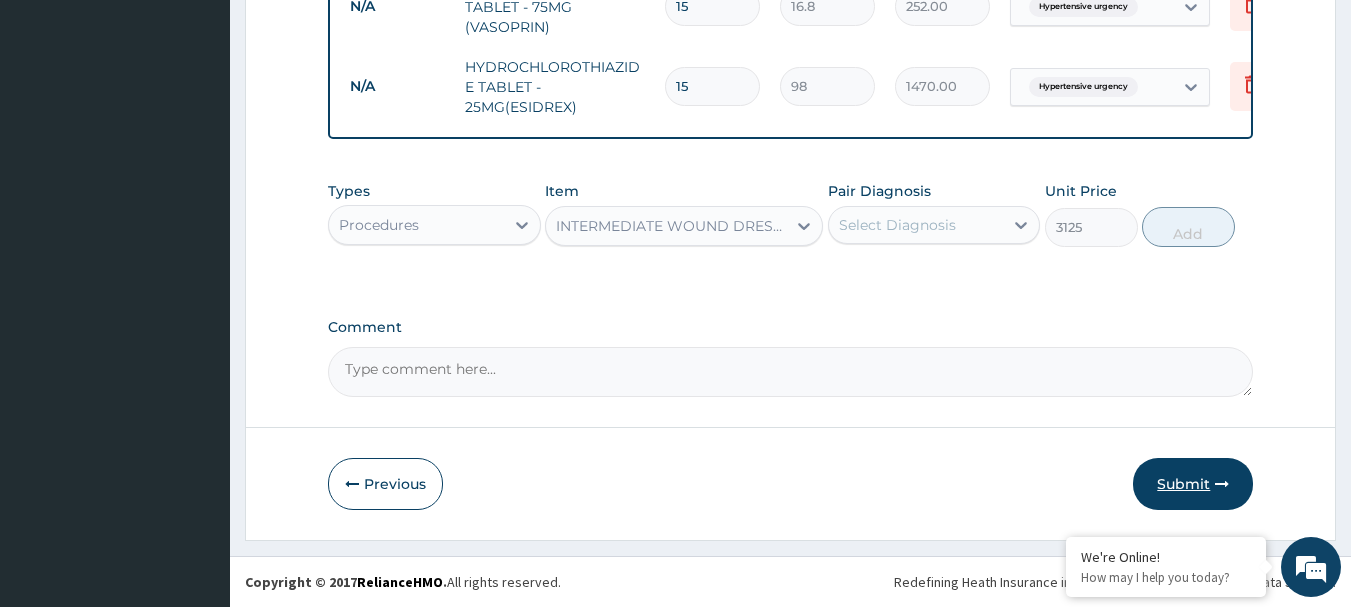 click on "Submit" at bounding box center (1193, 484) 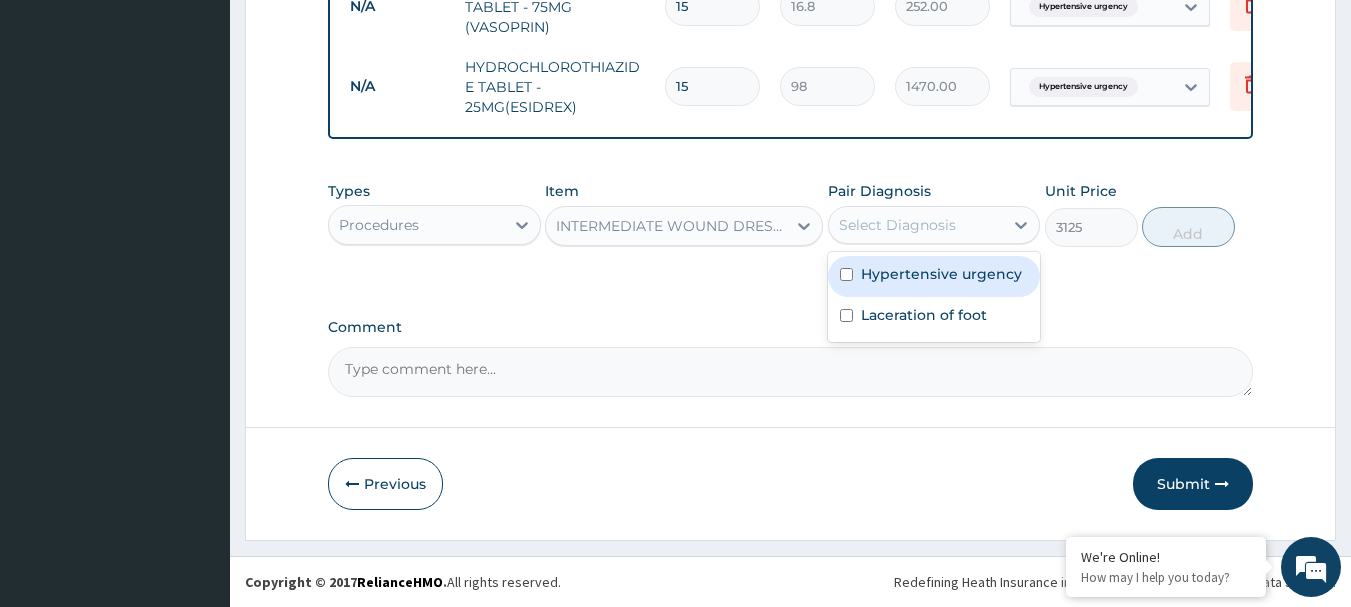 click on "Select Diagnosis" at bounding box center [916, 225] 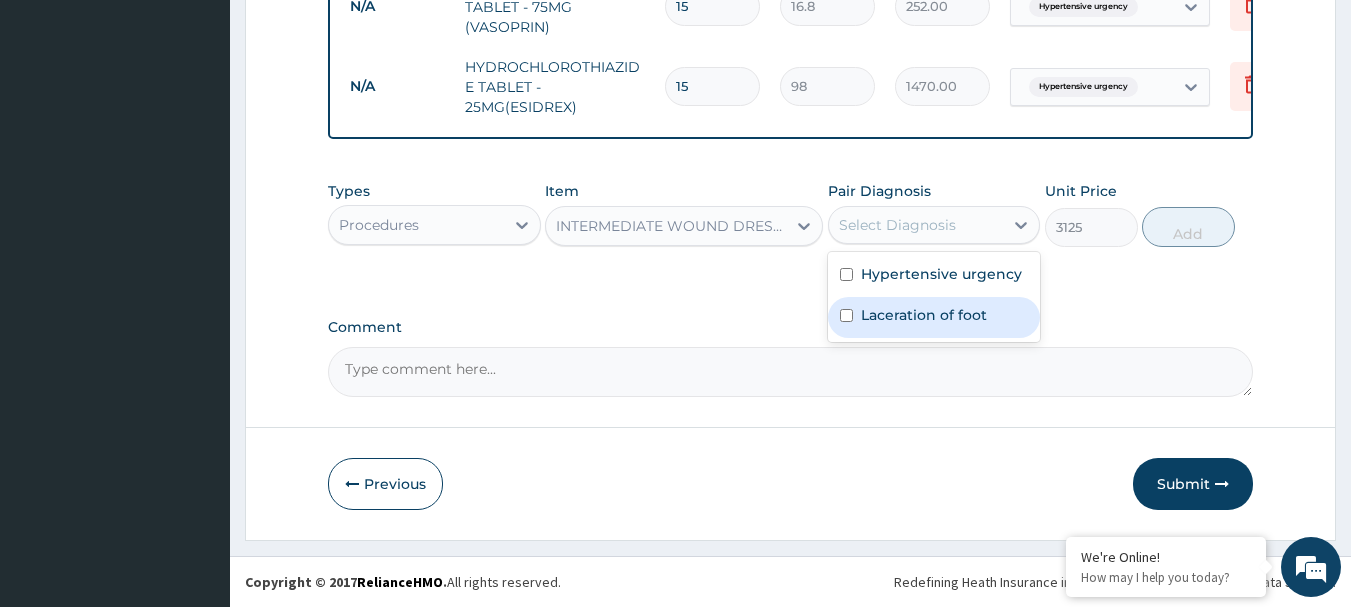 click on "Laceration of foot" at bounding box center (924, 315) 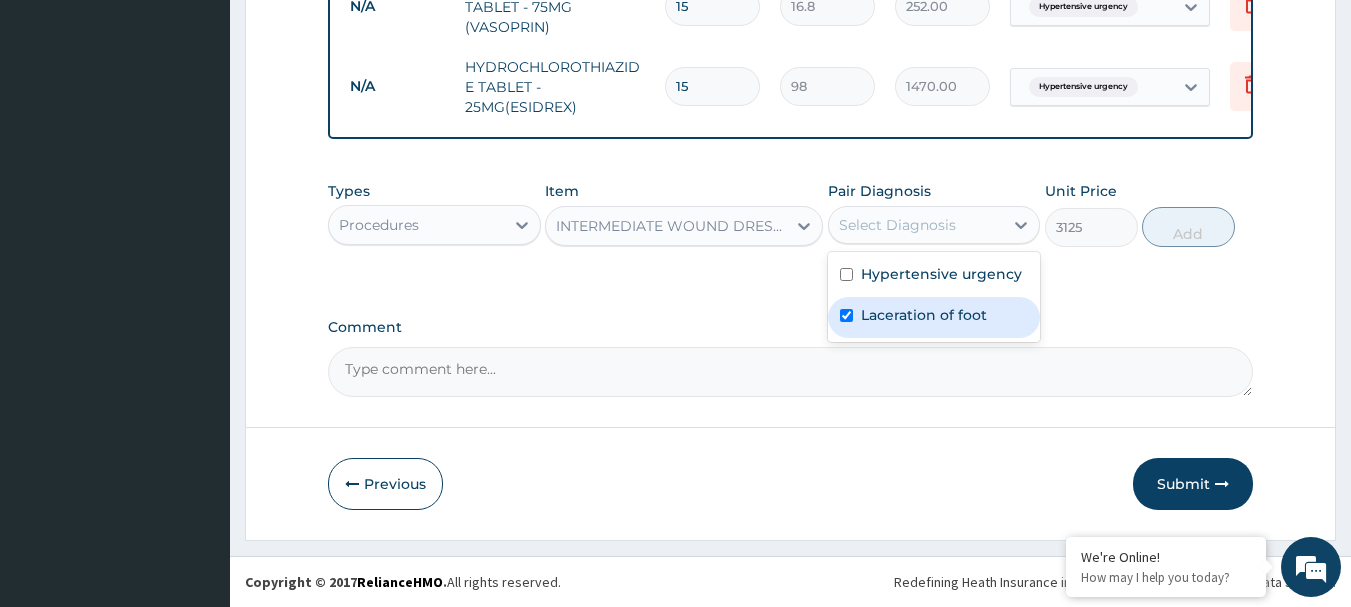 checkbox on "true" 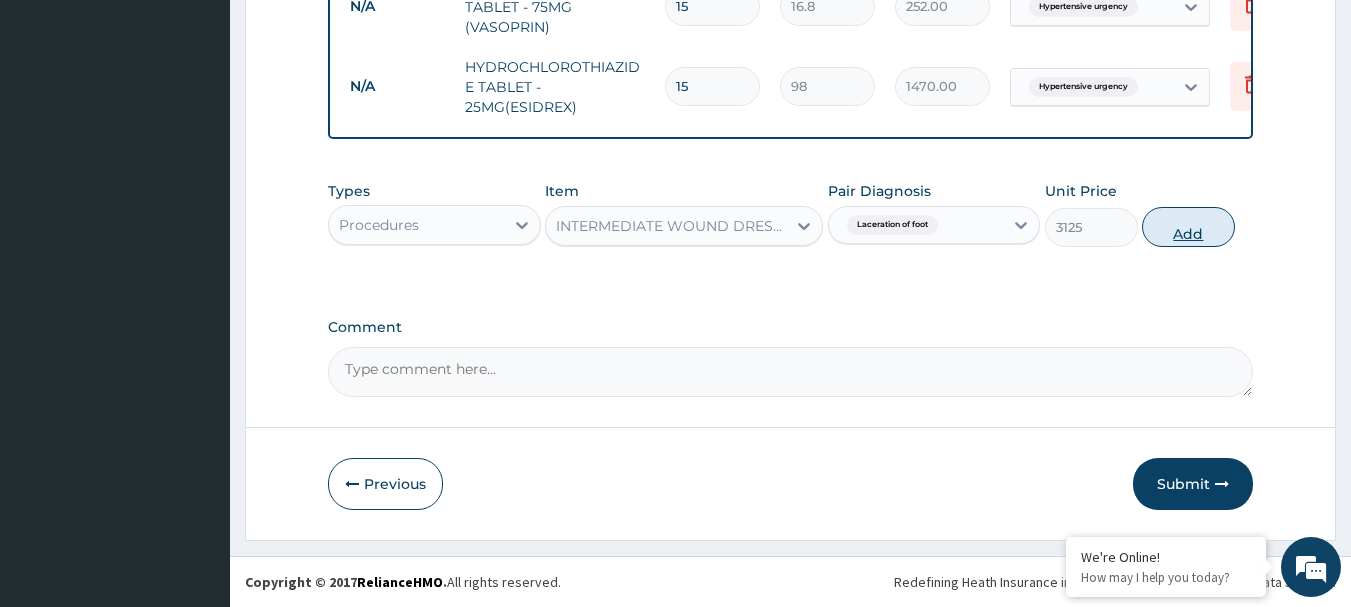 click on "Add" at bounding box center (1188, 227) 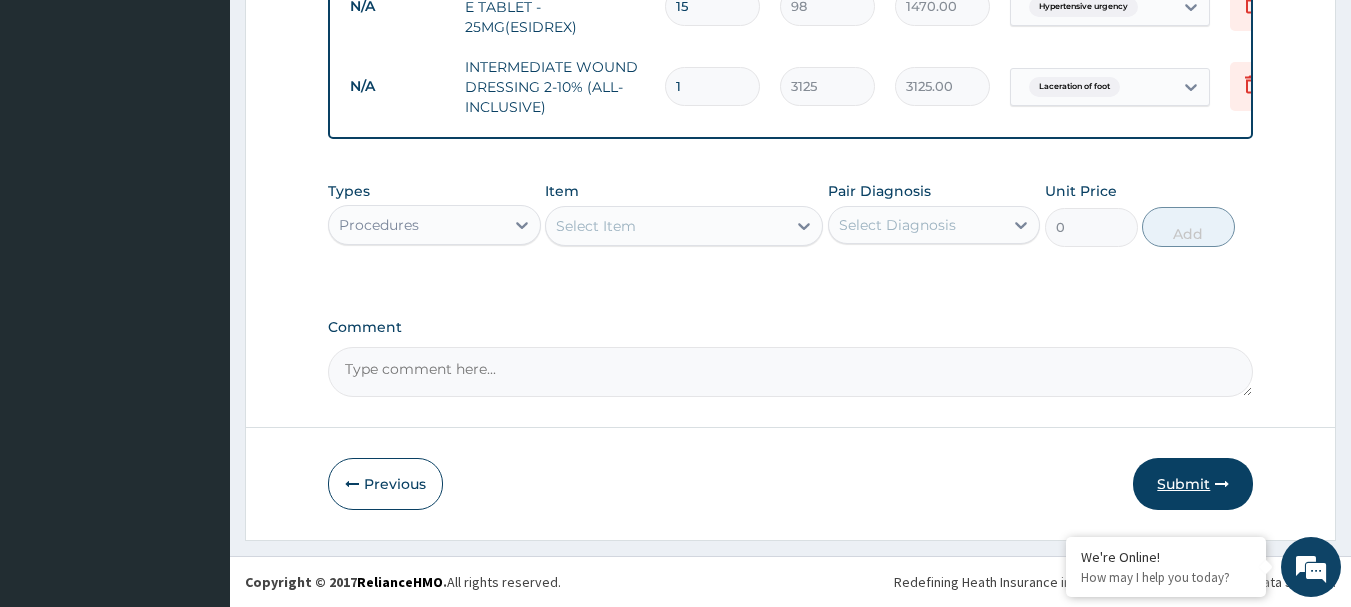 click at bounding box center (1222, 484) 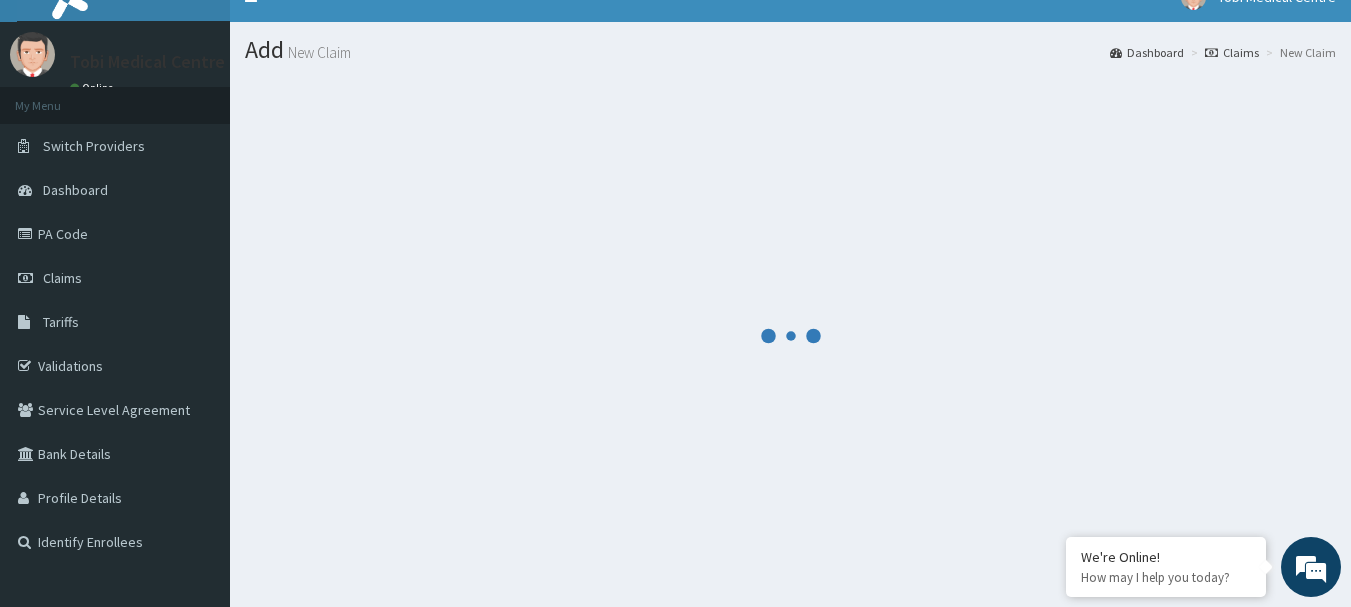 scroll, scrollTop: 0, scrollLeft: 0, axis: both 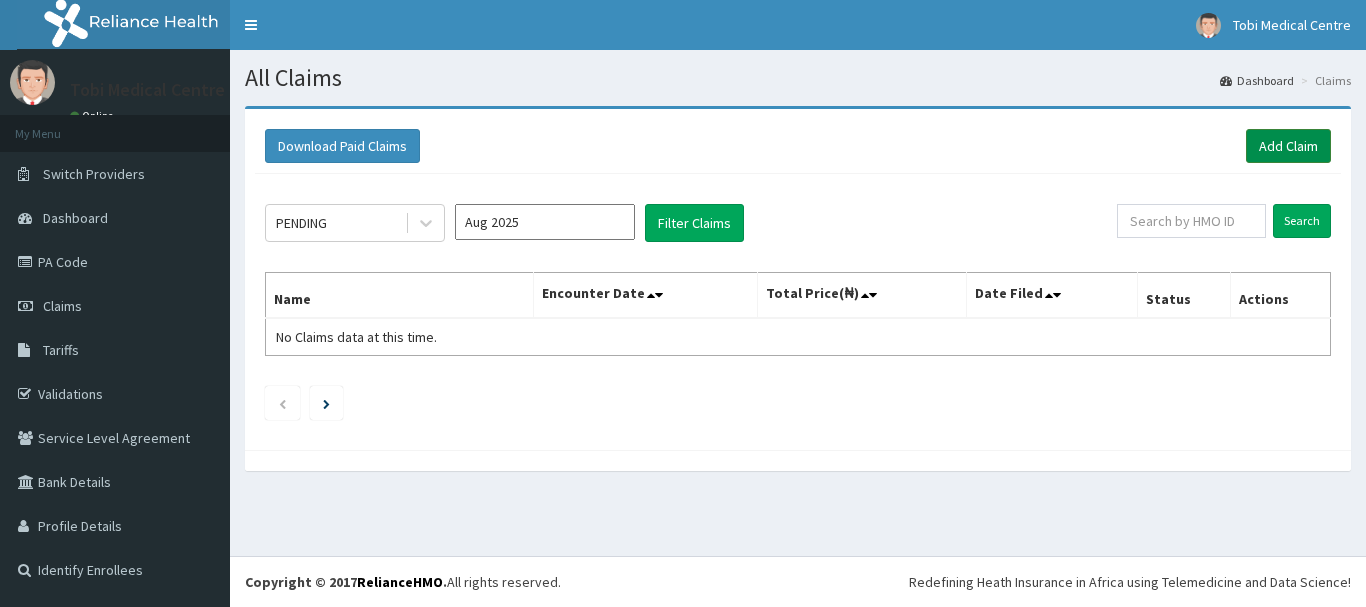 click on "Add Claim" at bounding box center [1288, 146] 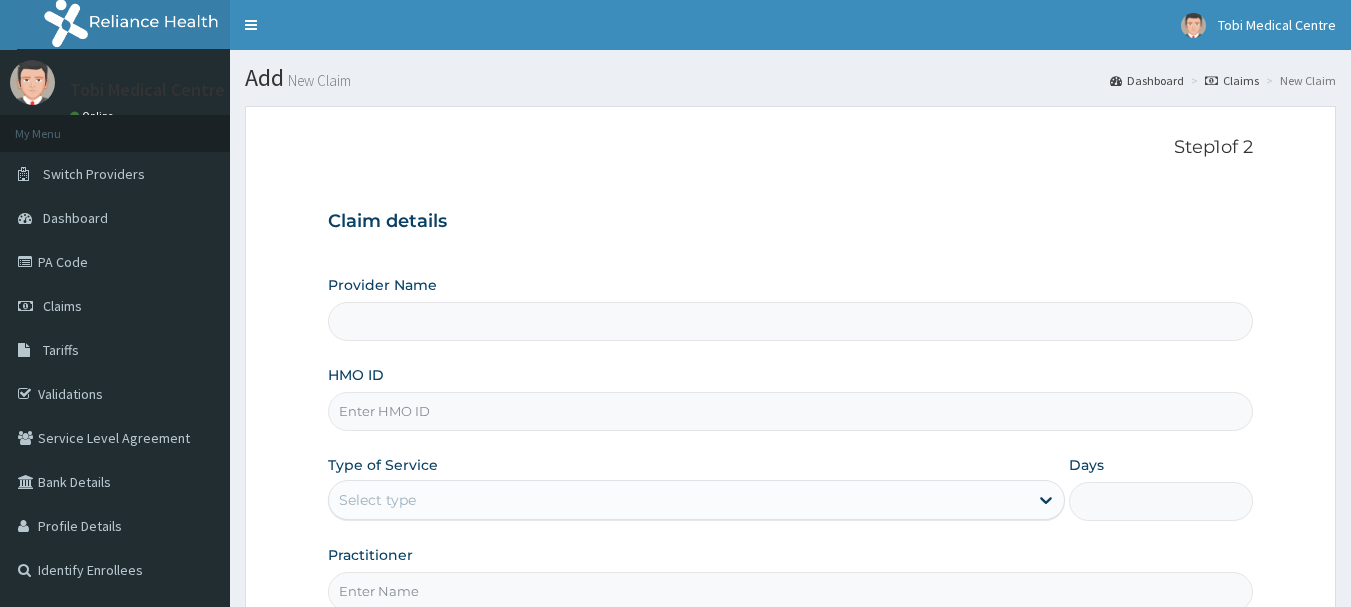 scroll, scrollTop: 0, scrollLeft: 0, axis: both 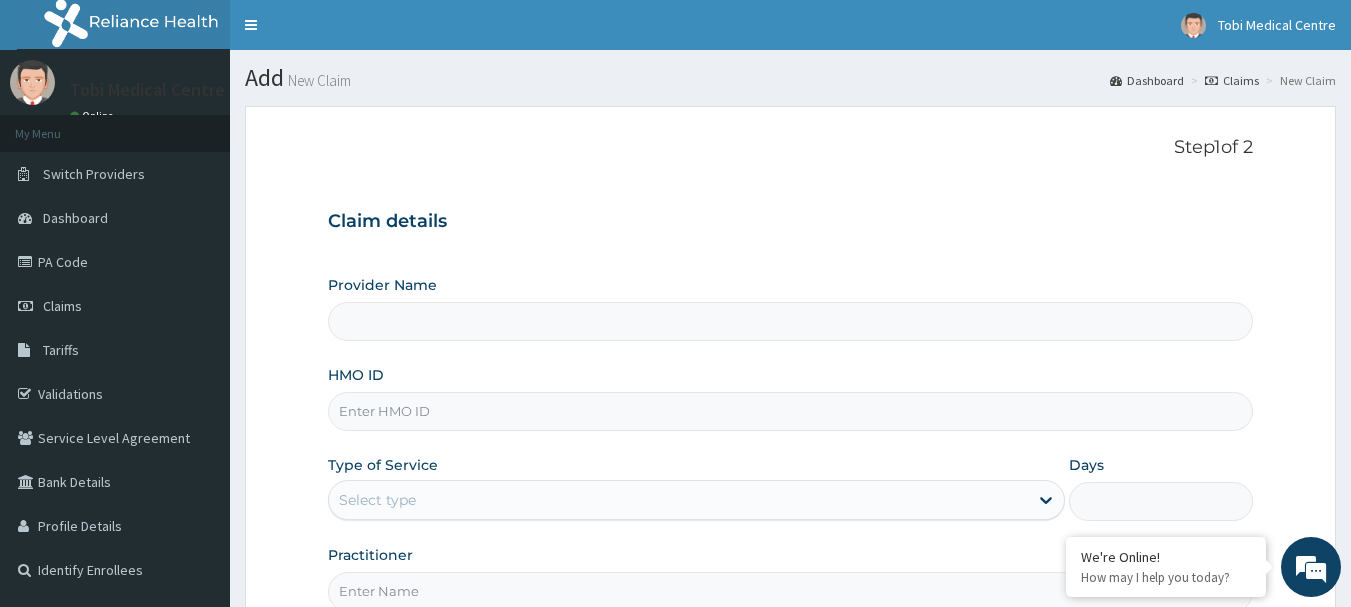 type on "Tobi Medical Centre" 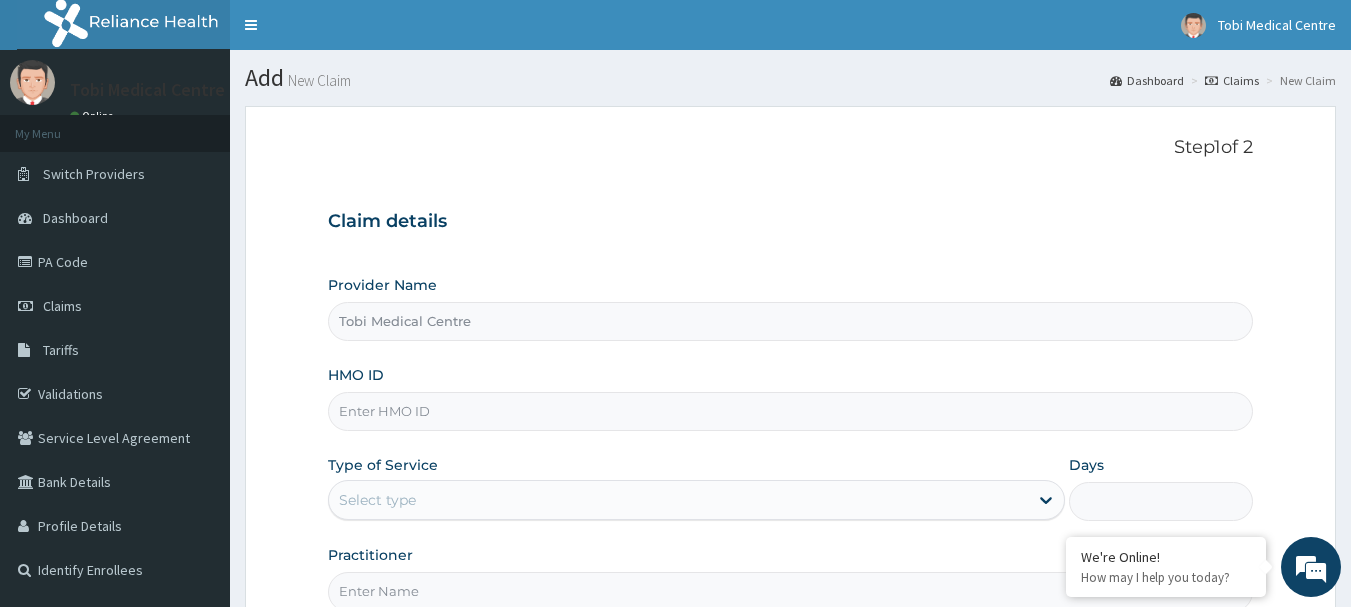scroll, scrollTop: 0, scrollLeft: 0, axis: both 